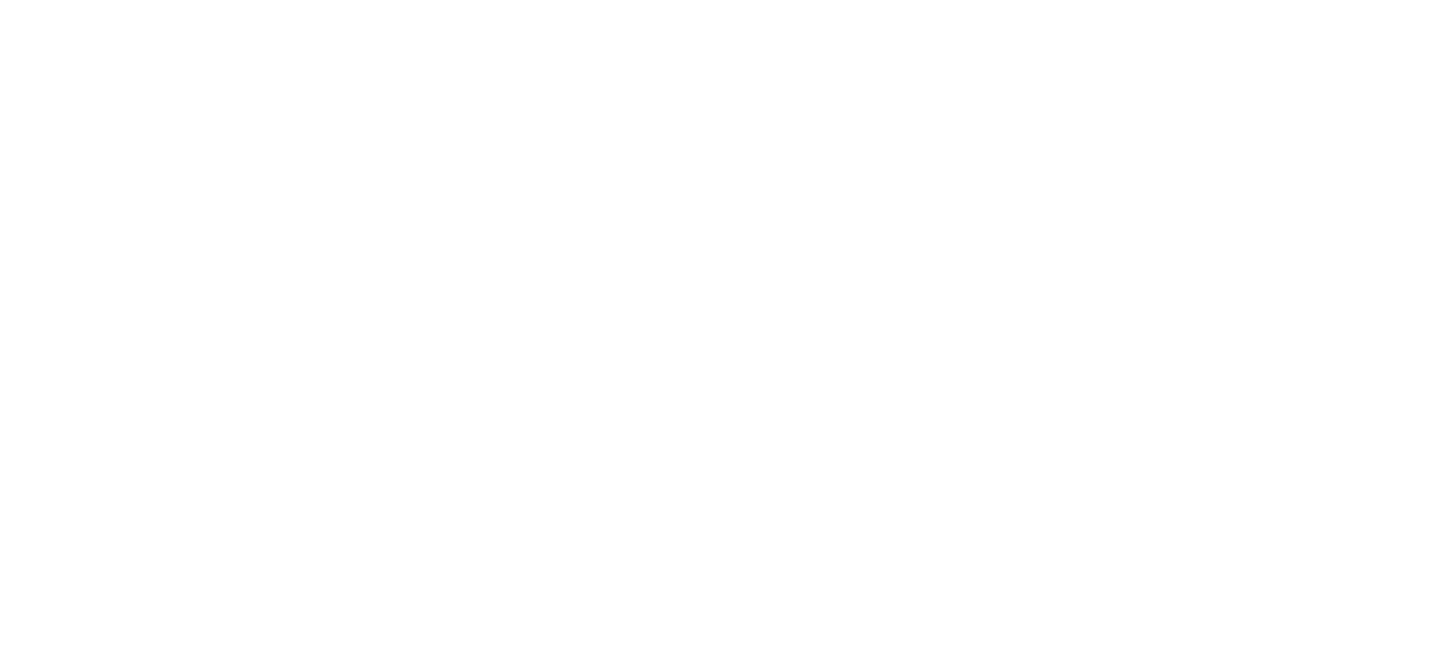 scroll, scrollTop: 0, scrollLeft: 0, axis: both 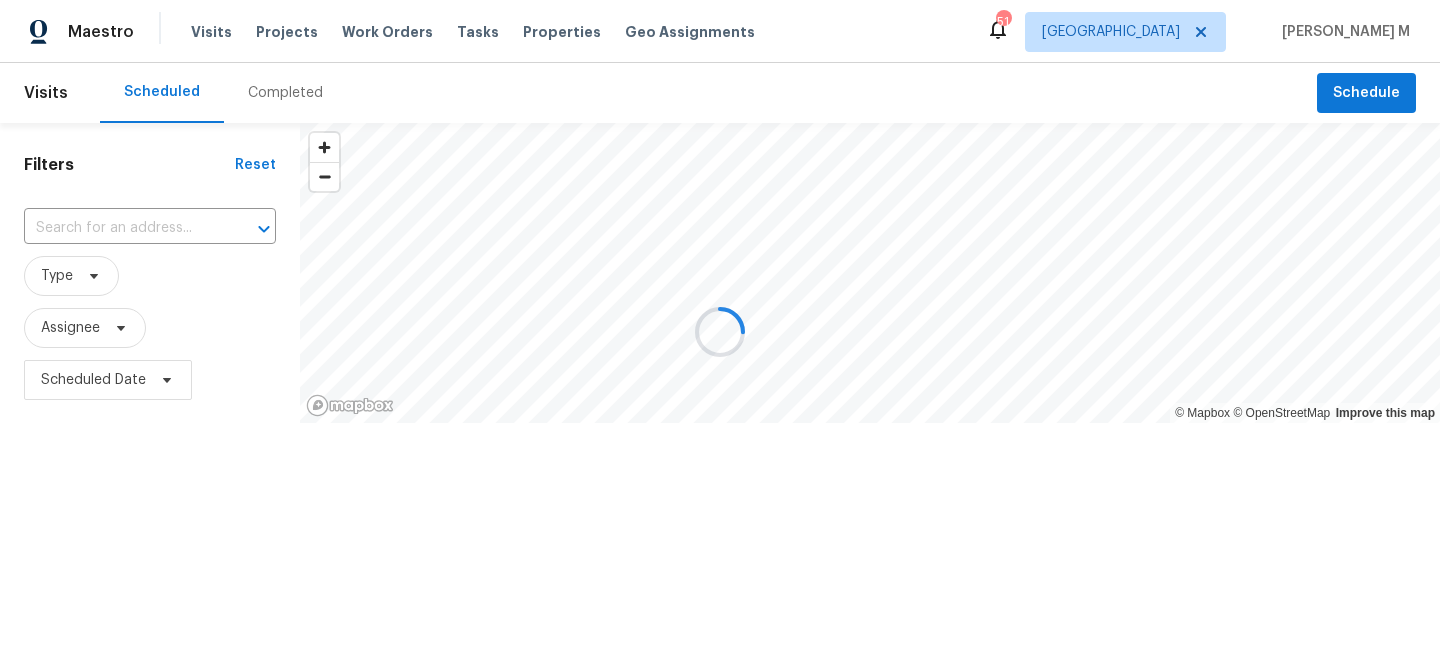 click at bounding box center [720, 332] 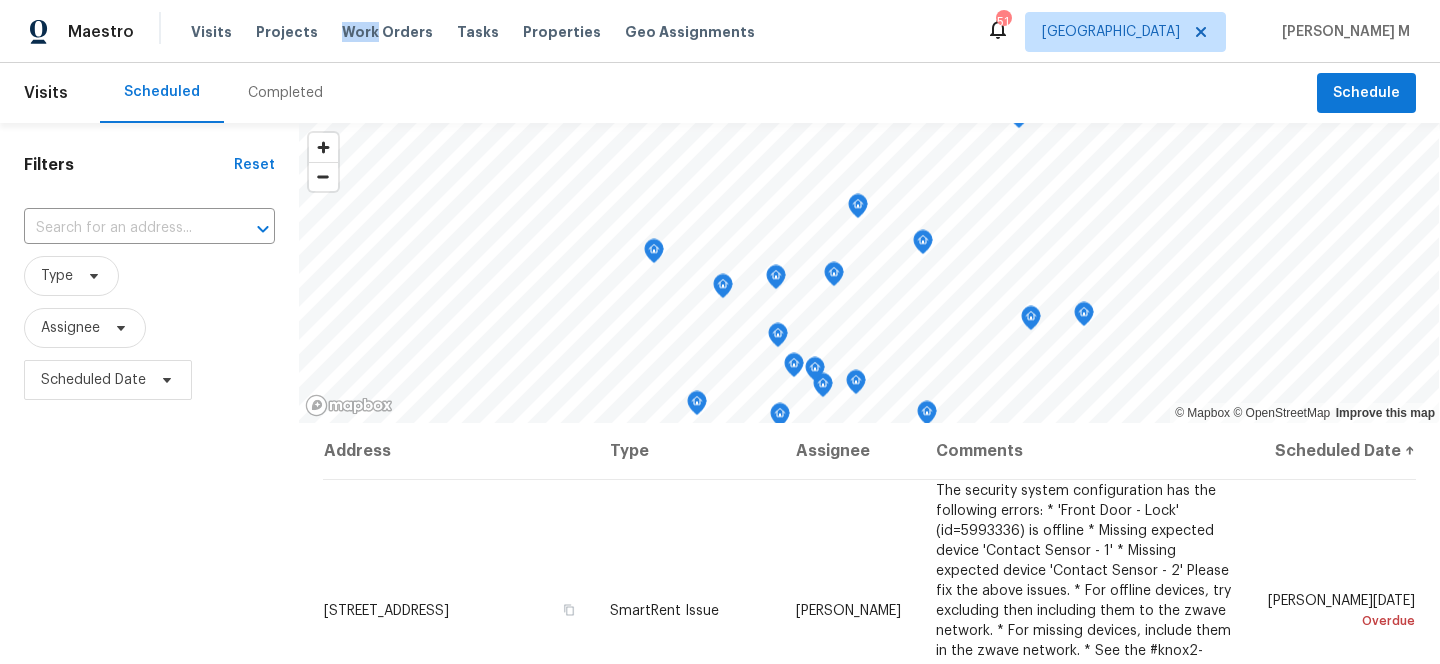 click on "Work Orders" at bounding box center [387, 32] 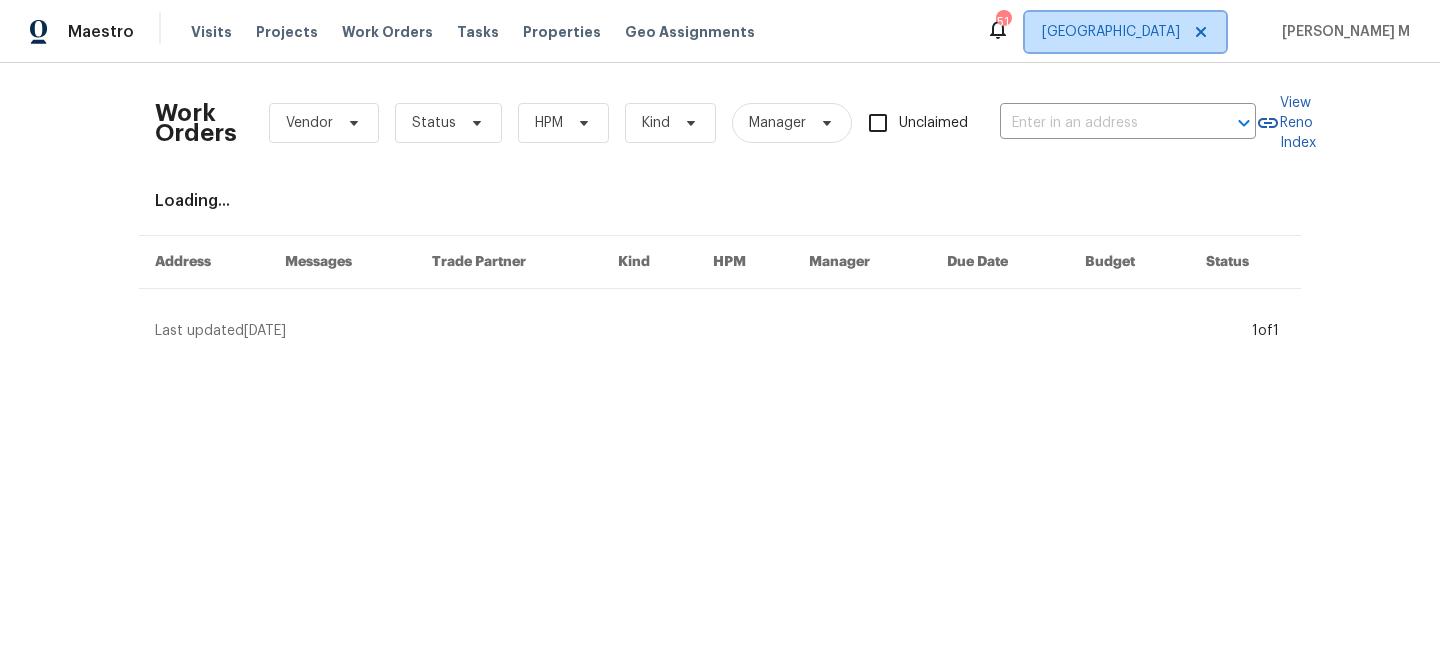 click on "Dallas" at bounding box center [1111, 32] 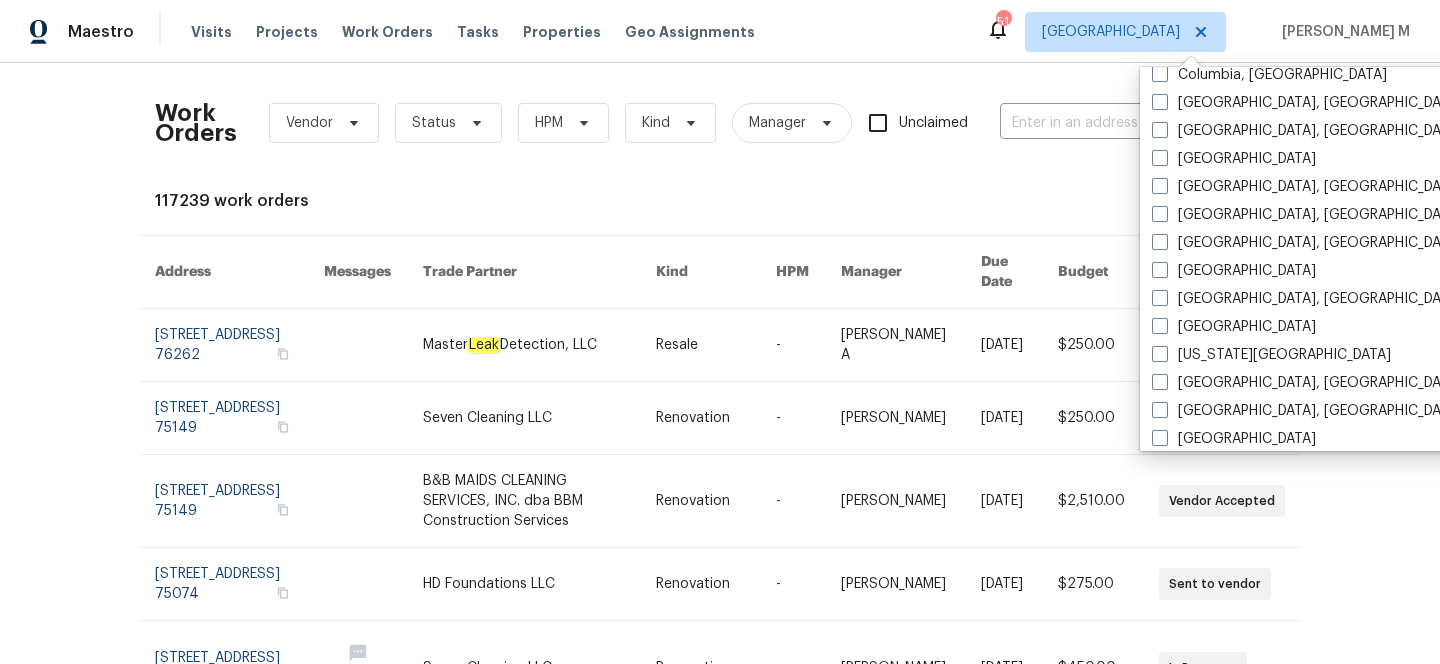 scroll, scrollTop: 553, scrollLeft: 0, axis: vertical 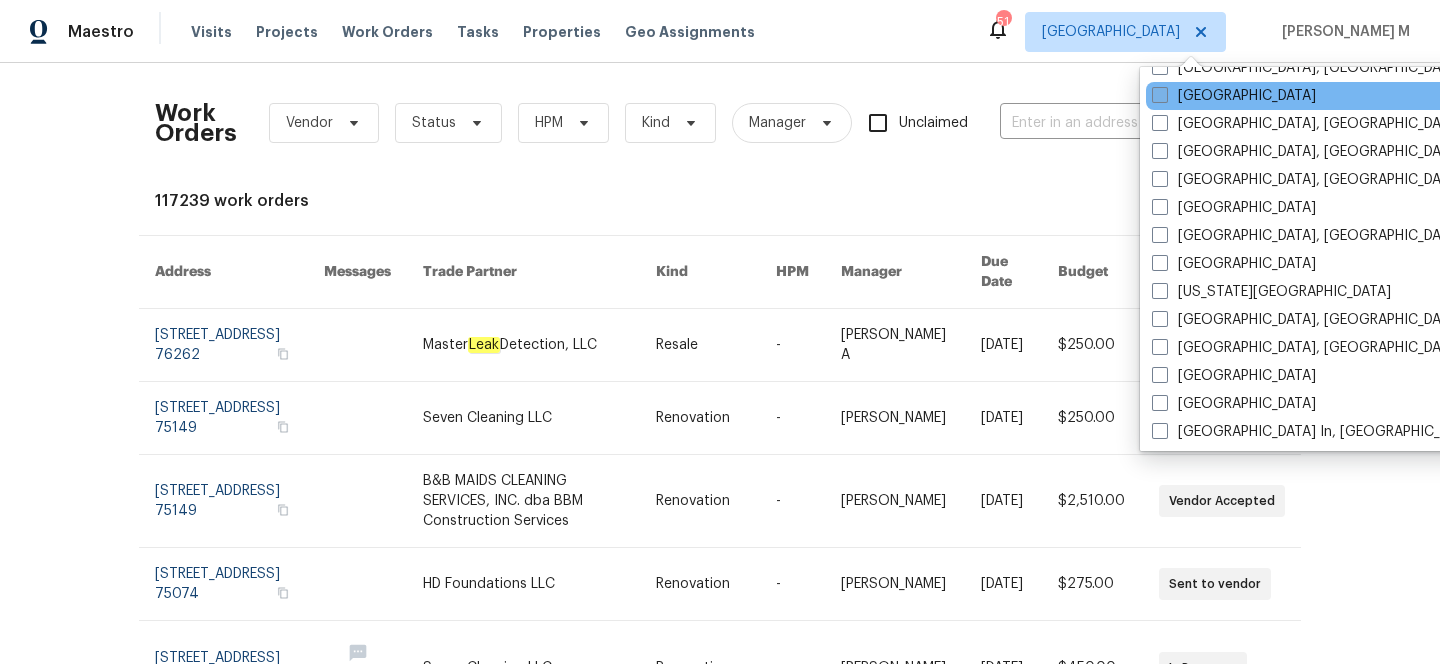 click at bounding box center [1160, 95] 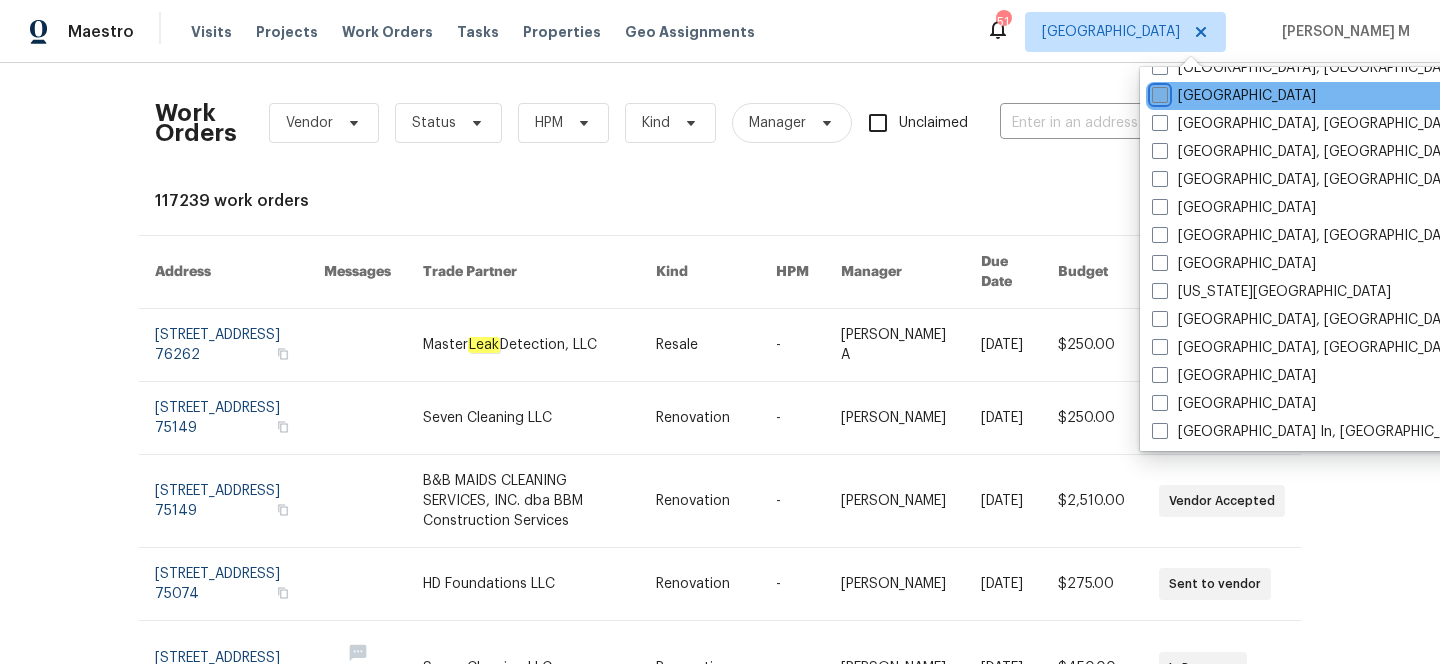 click on "Denver" at bounding box center (1158, 92) 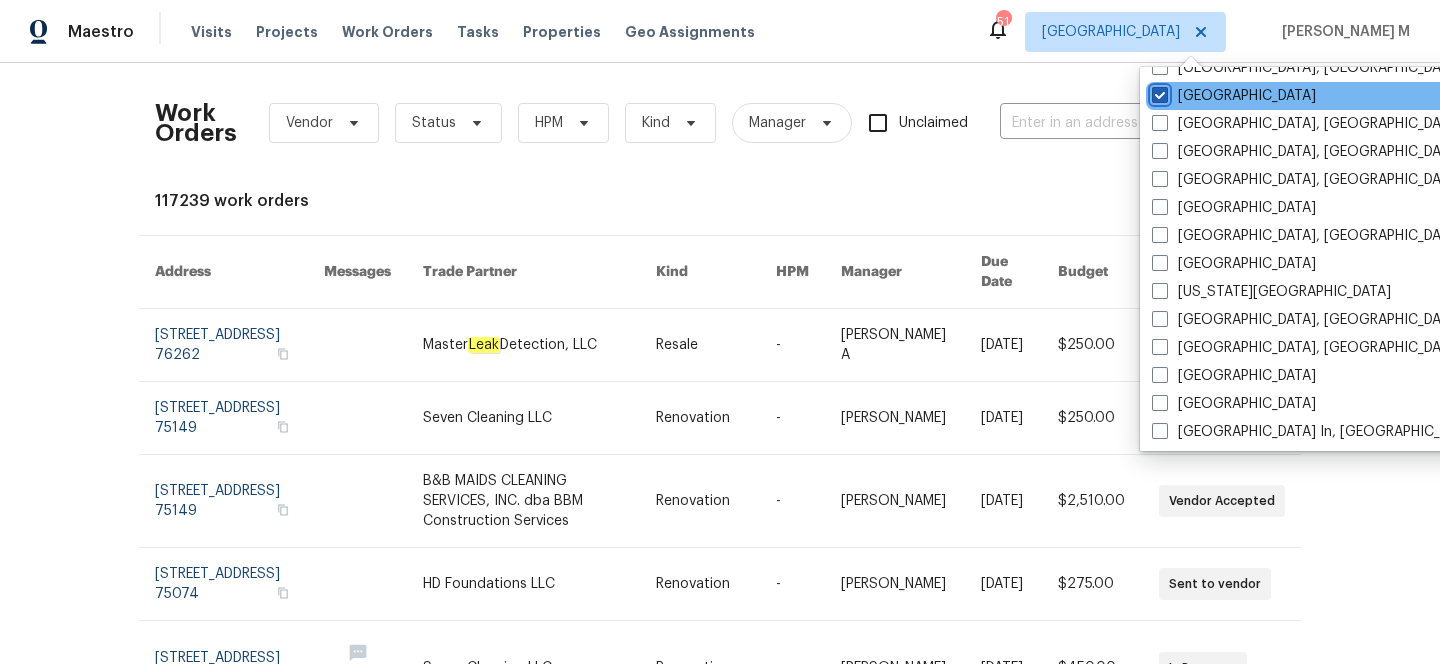 checkbox on "true" 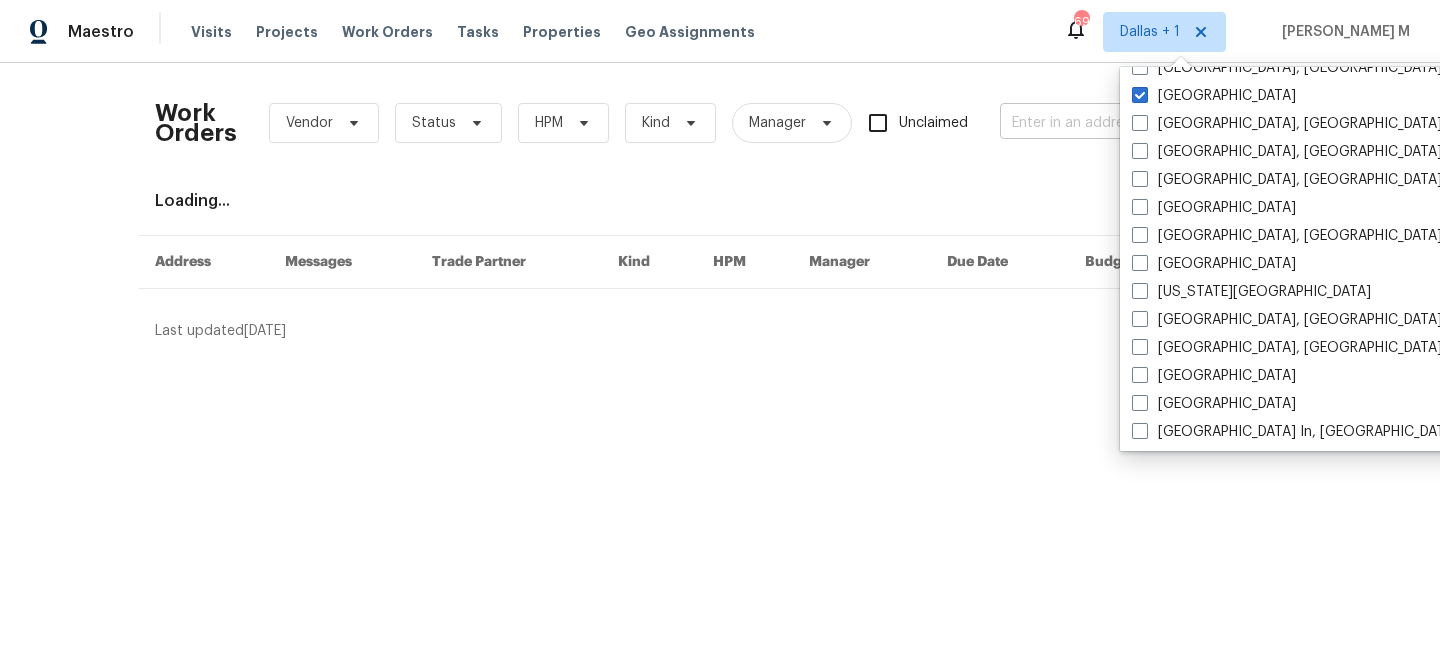 click at bounding box center (1100, 123) 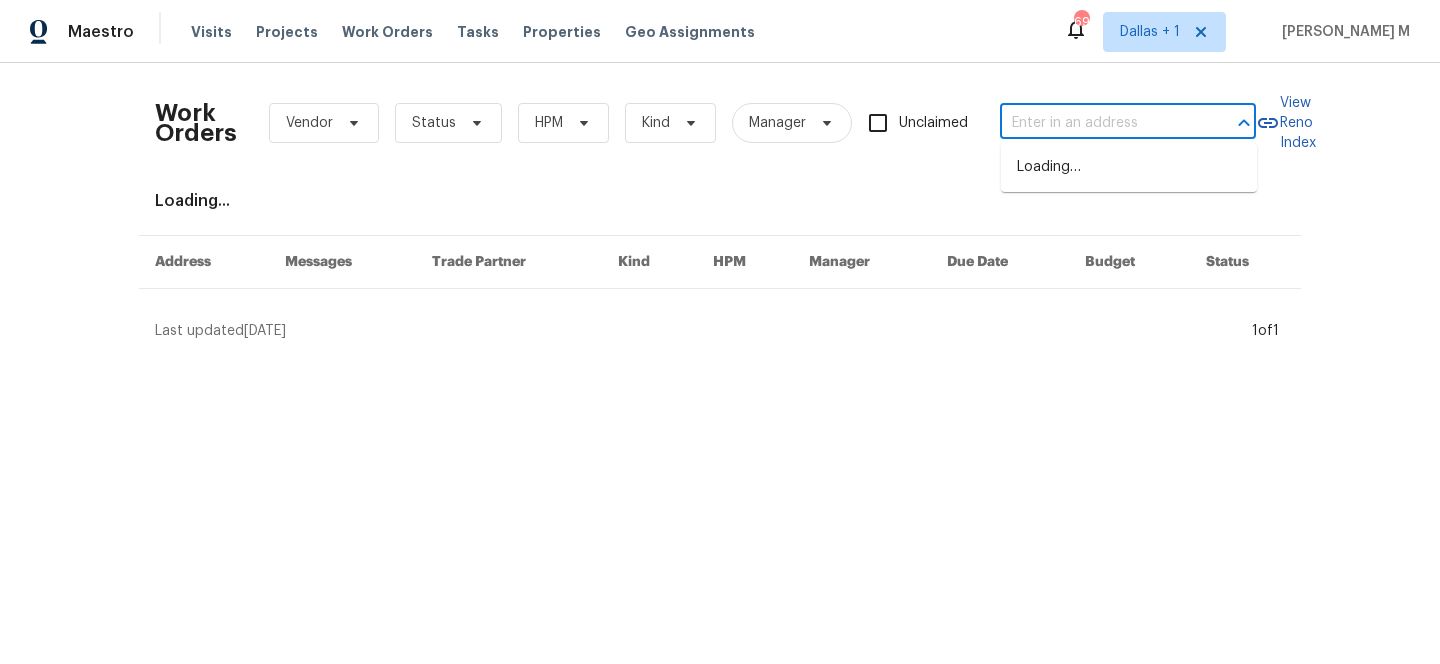 paste on "5521 Spruce Ave Castle Rock, CO 80104" 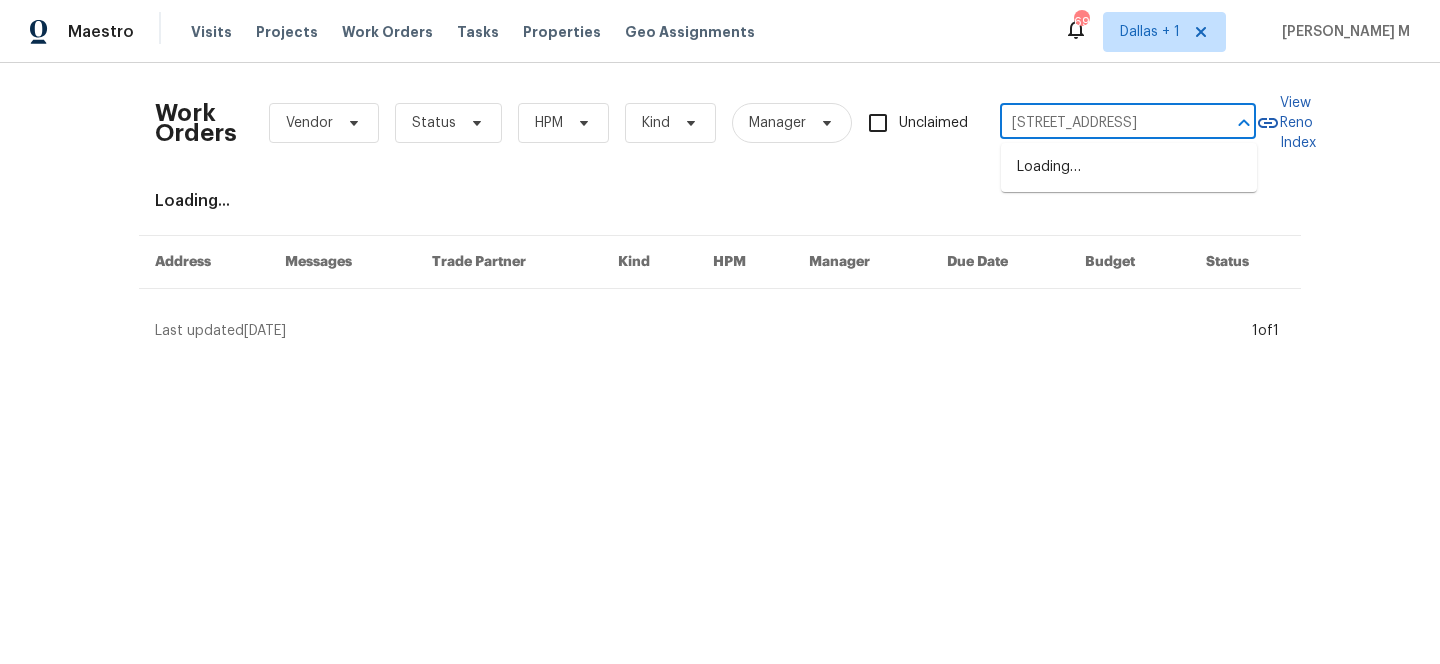 scroll, scrollTop: 0, scrollLeft: 75, axis: horizontal 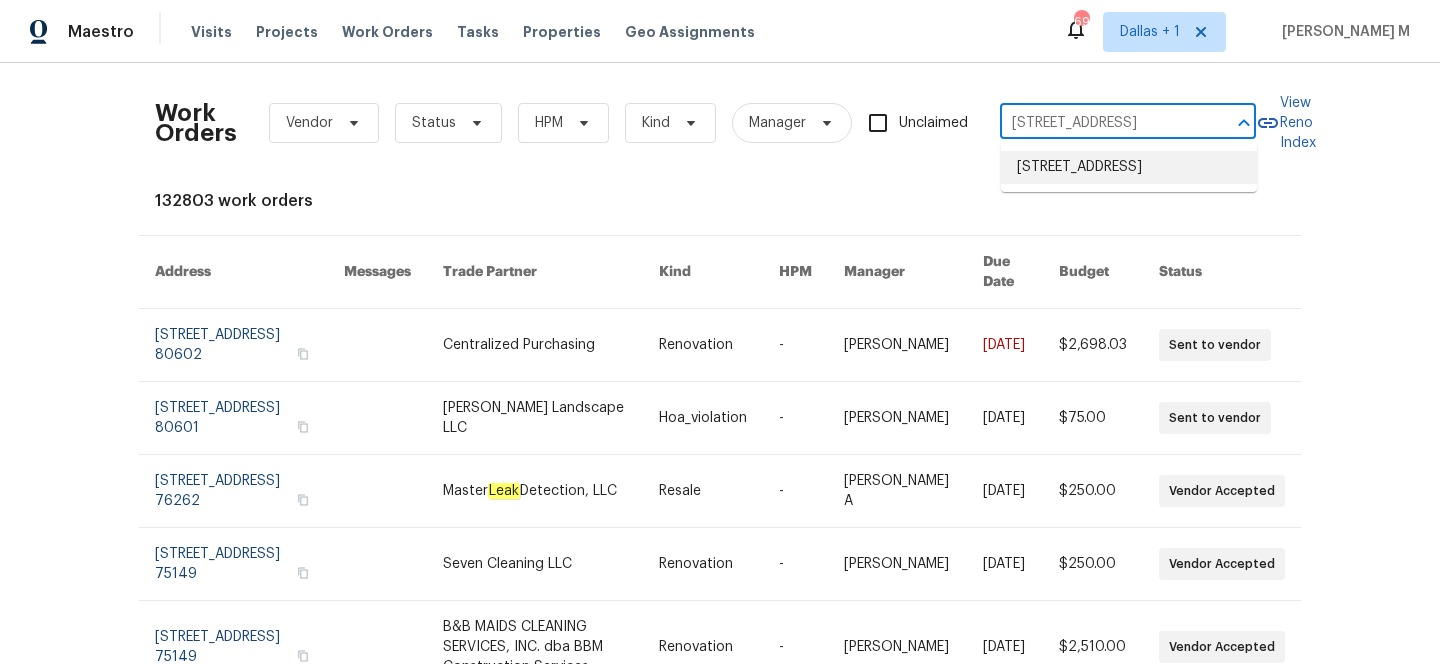 click on "5521 Spruce Ave, Castle Rock, CO 80104" at bounding box center (1129, 167) 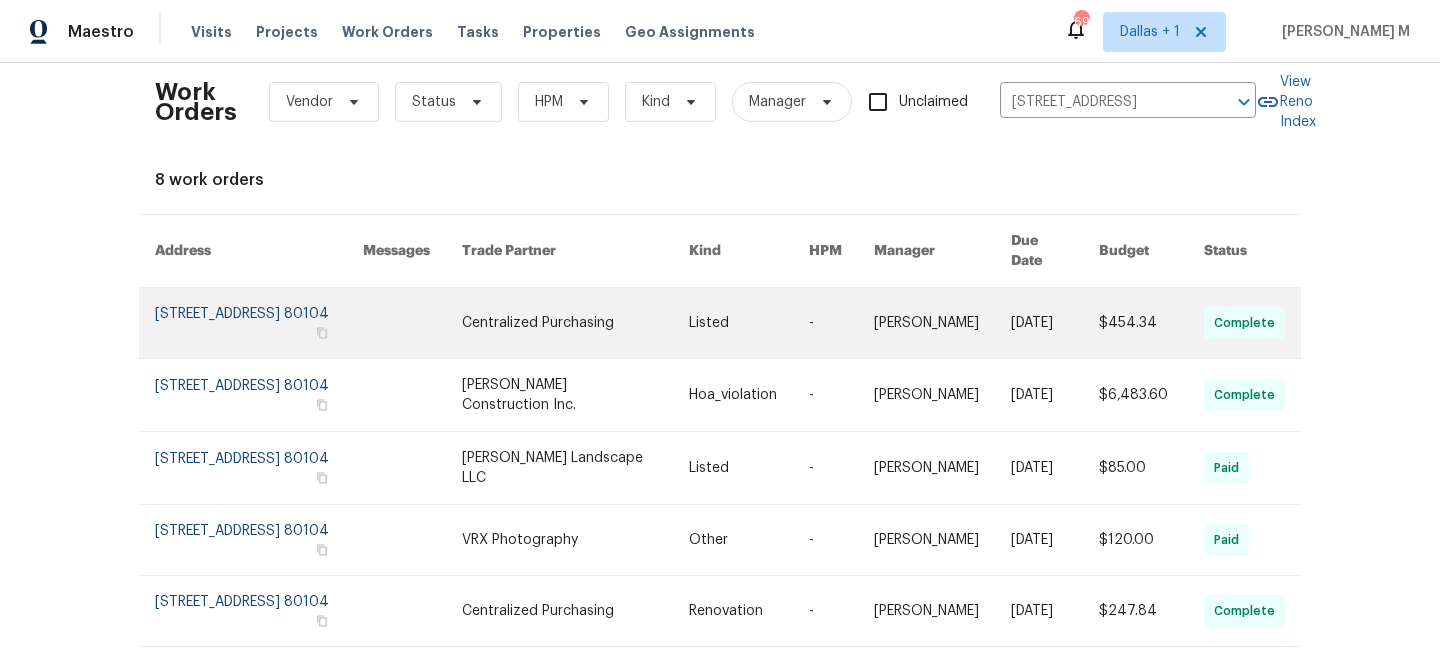 scroll, scrollTop: 0, scrollLeft: 0, axis: both 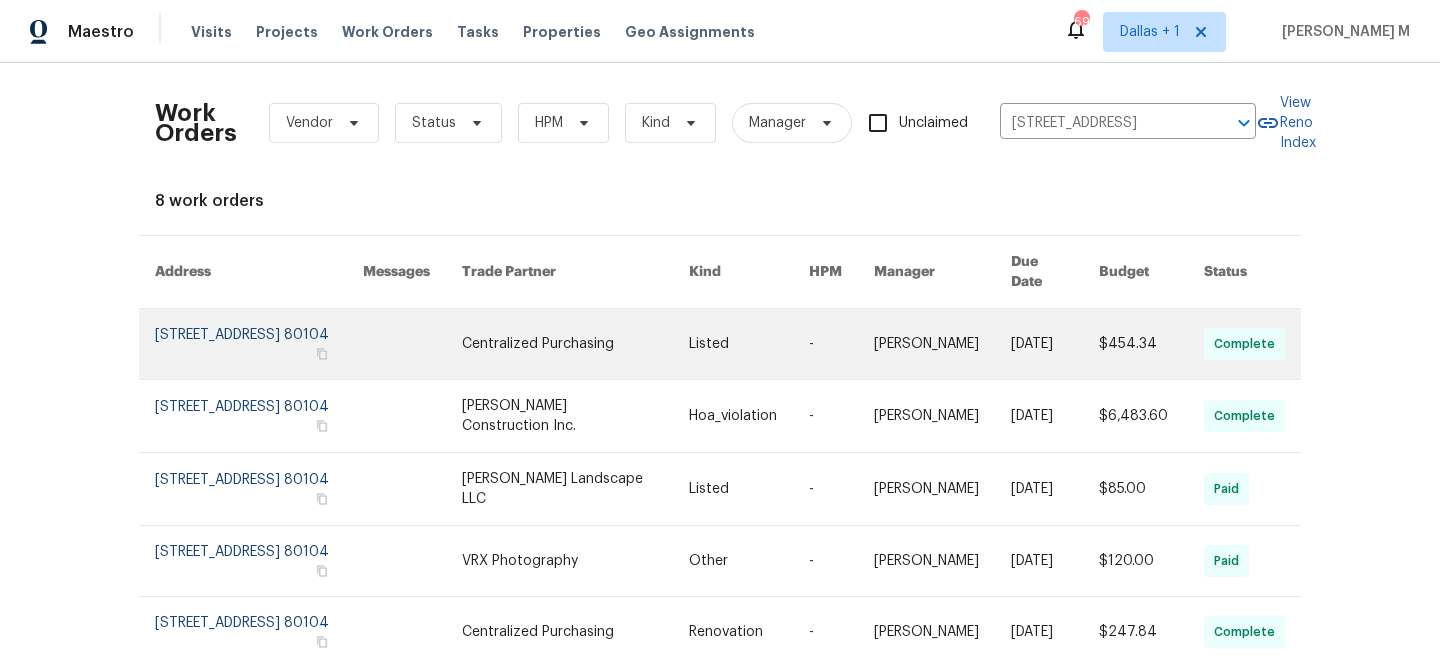 click at bounding box center [841, 344] 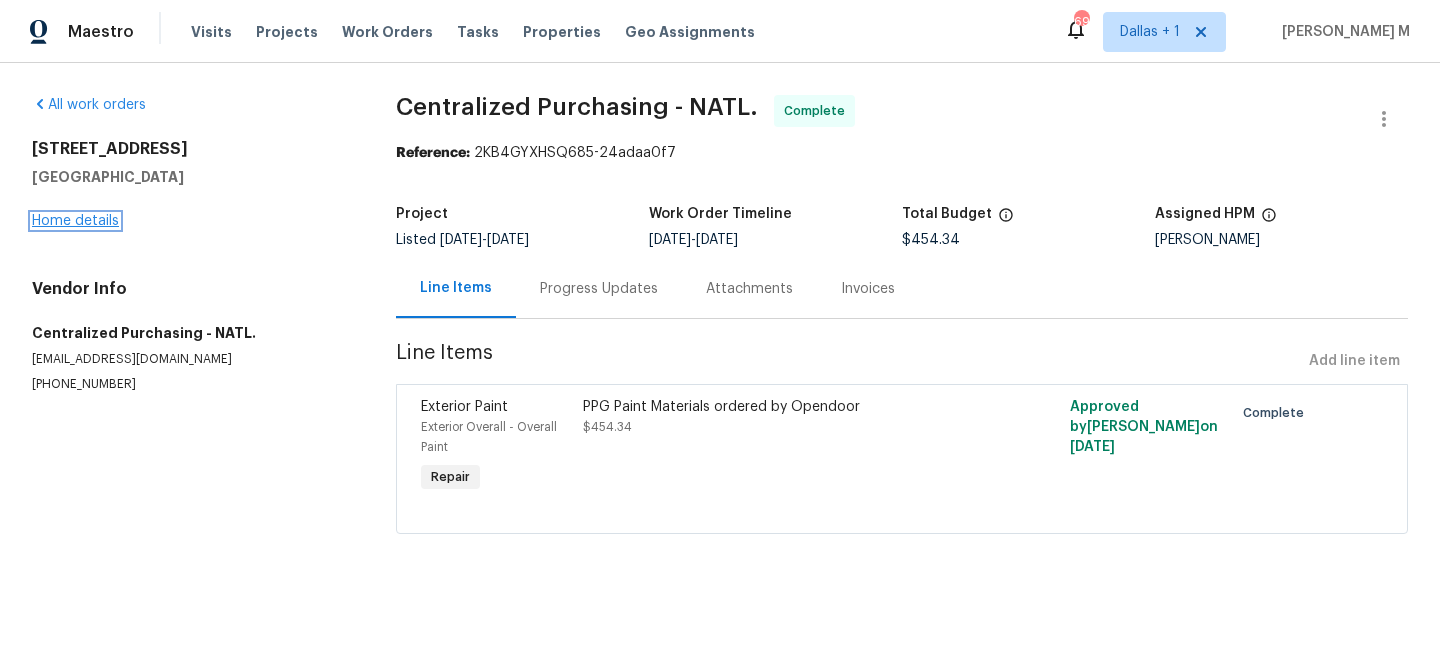 click on "Home details" at bounding box center [75, 221] 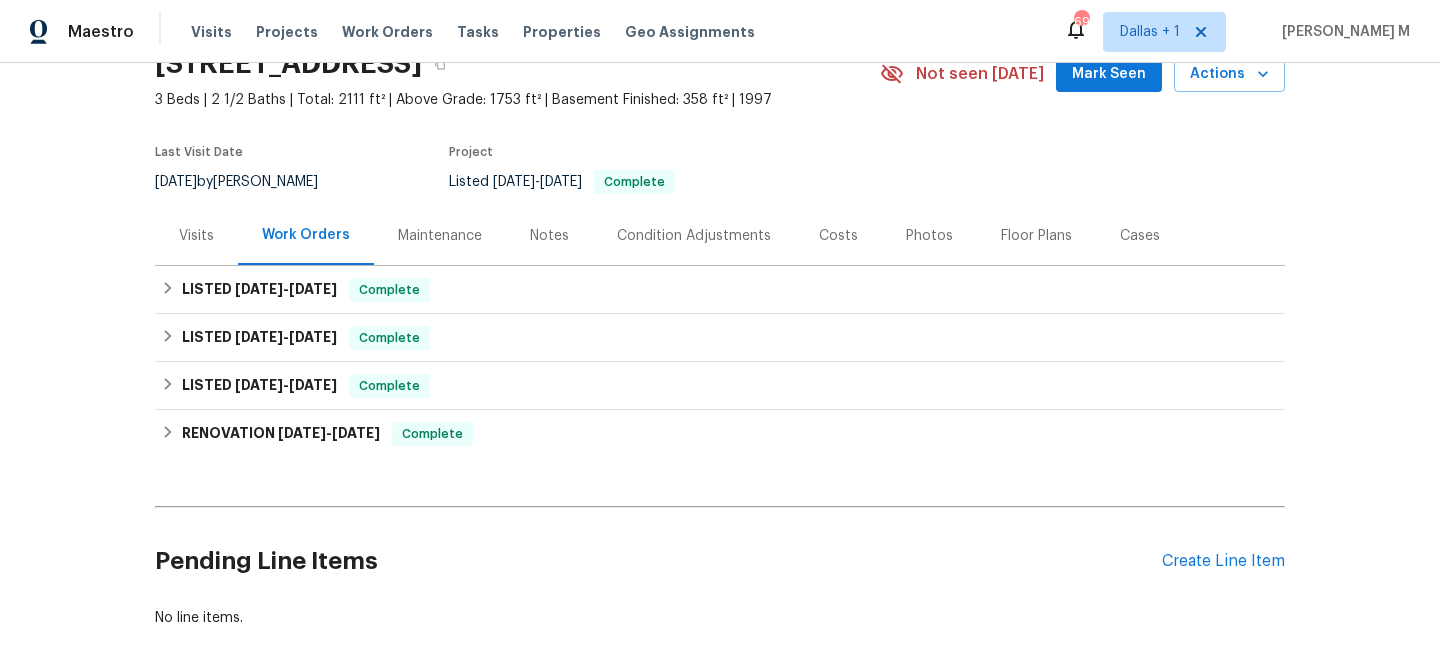 scroll, scrollTop: 126, scrollLeft: 0, axis: vertical 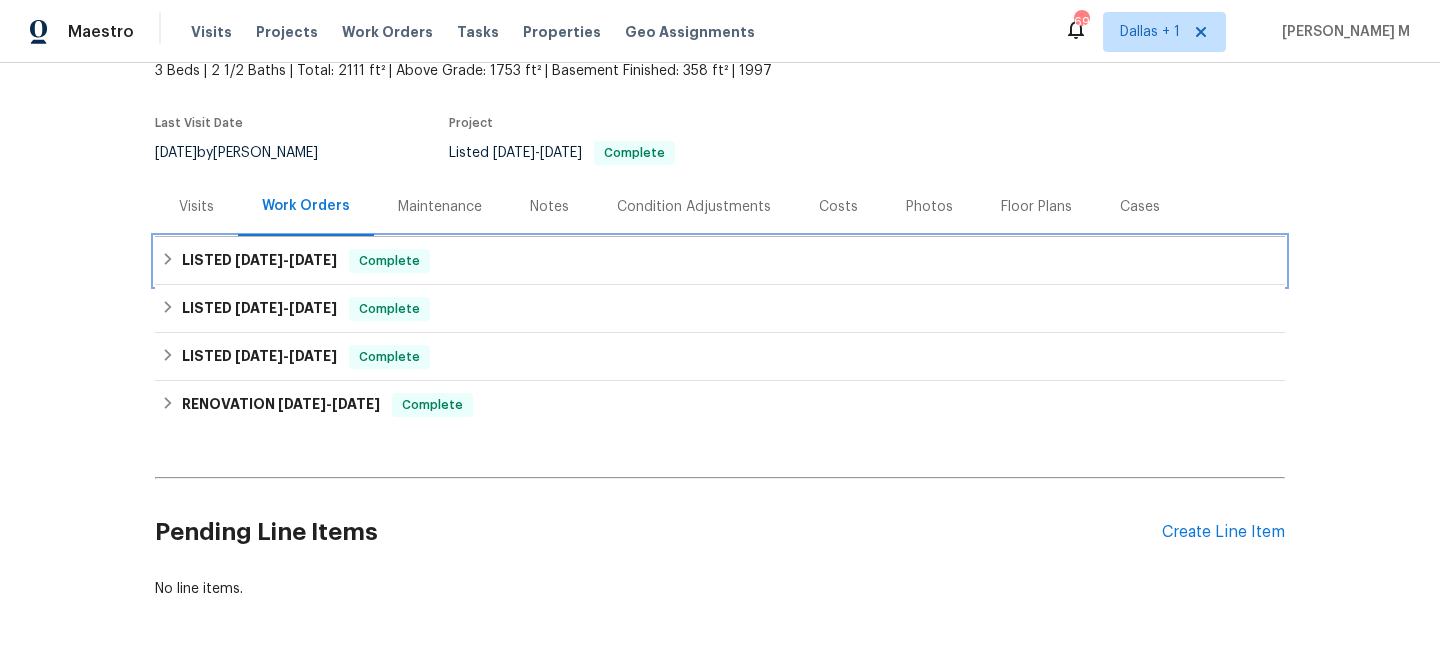 click on "LISTED   7/7/25  -  7/14/25 Complete" at bounding box center (720, 261) 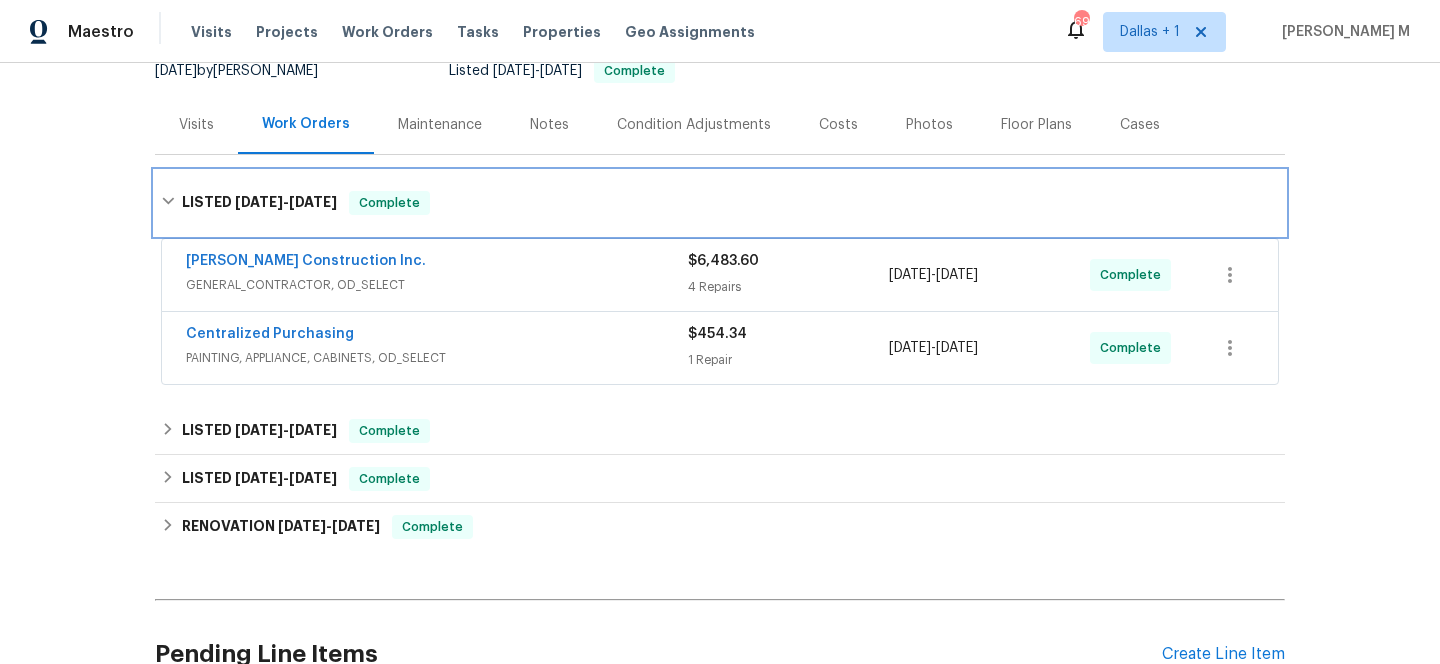 scroll, scrollTop: 239, scrollLeft: 0, axis: vertical 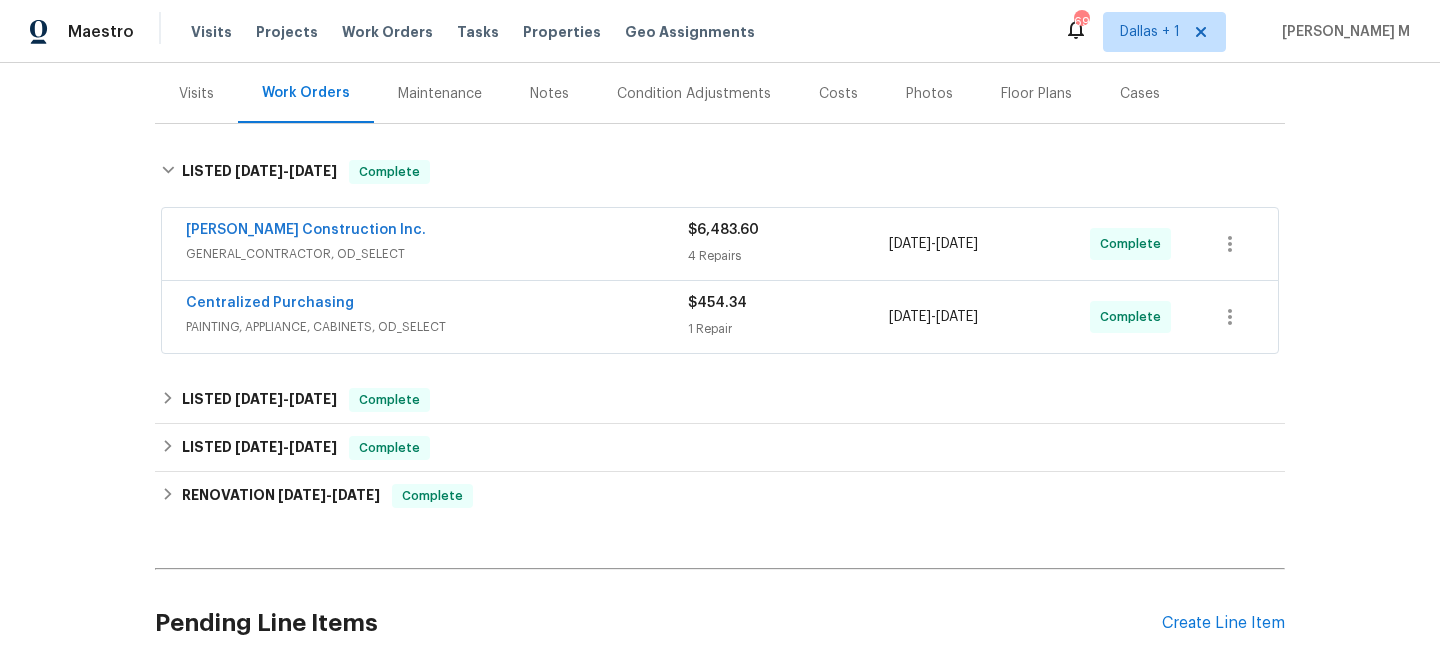 click on "Hanson Construction Inc." at bounding box center (437, 232) 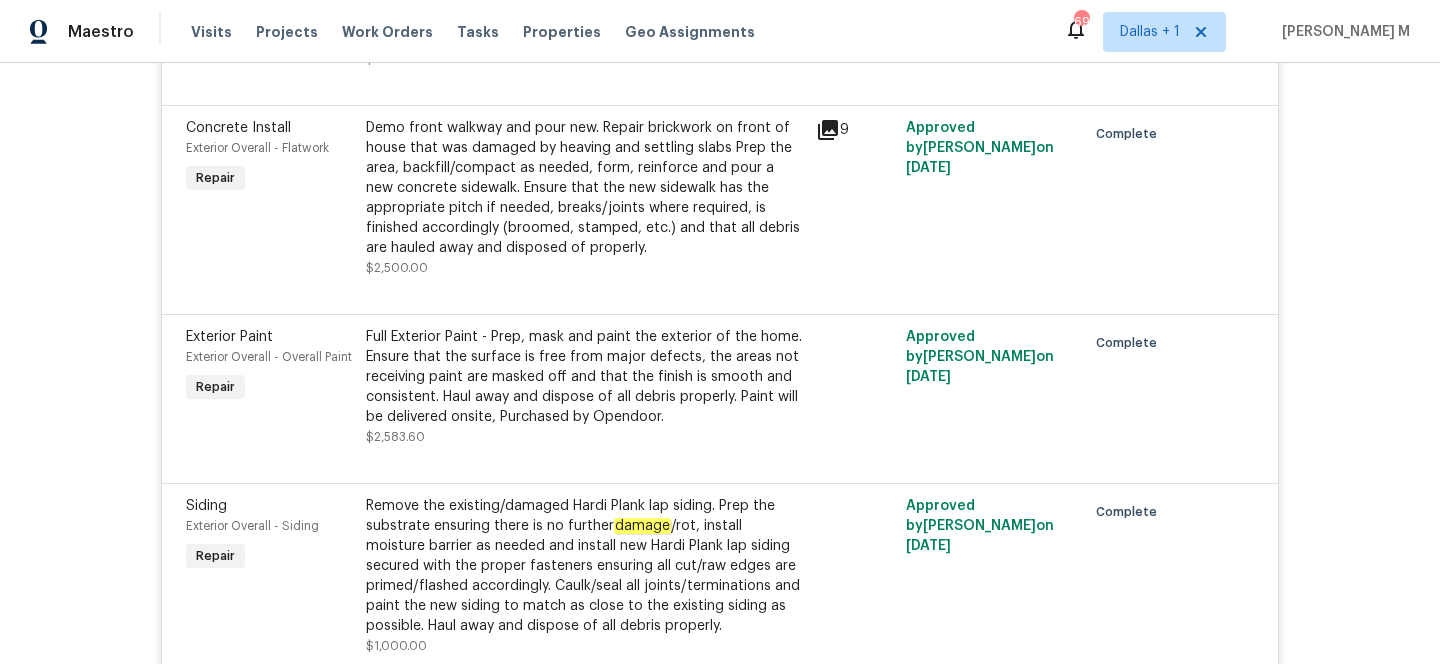 scroll, scrollTop: 633, scrollLeft: 0, axis: vertical 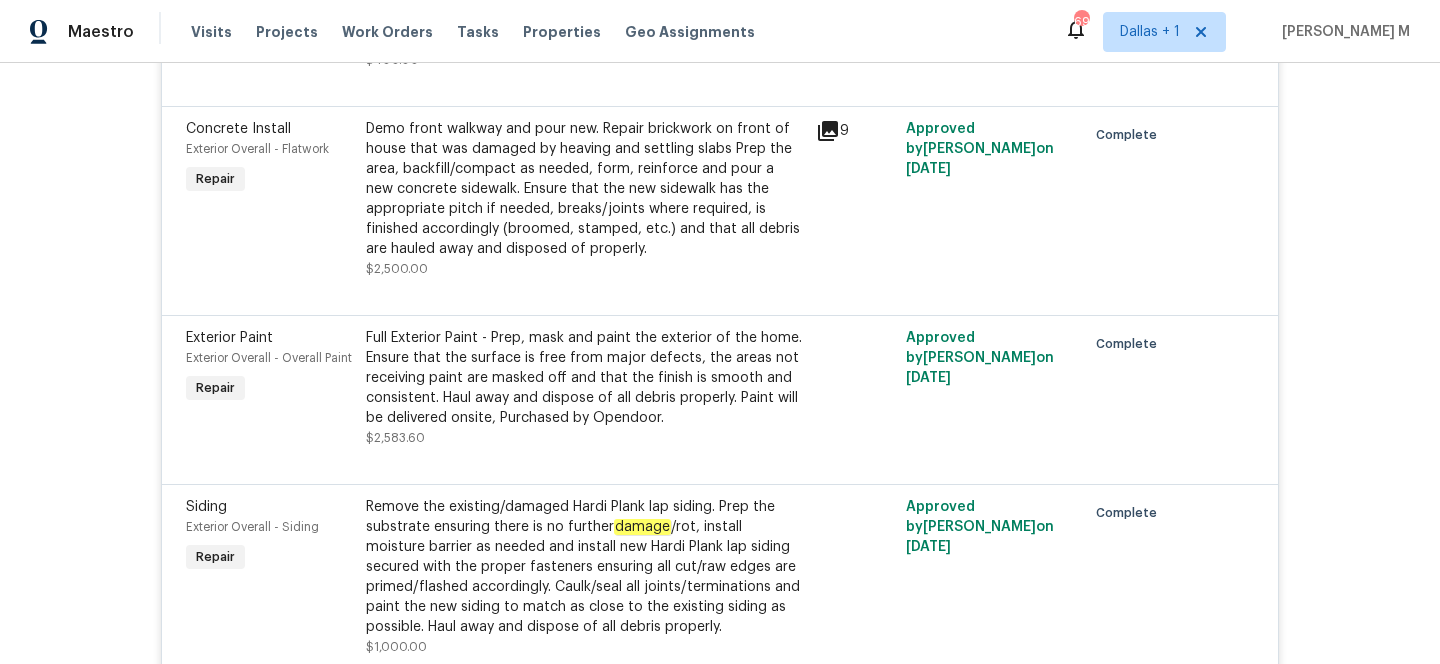 click 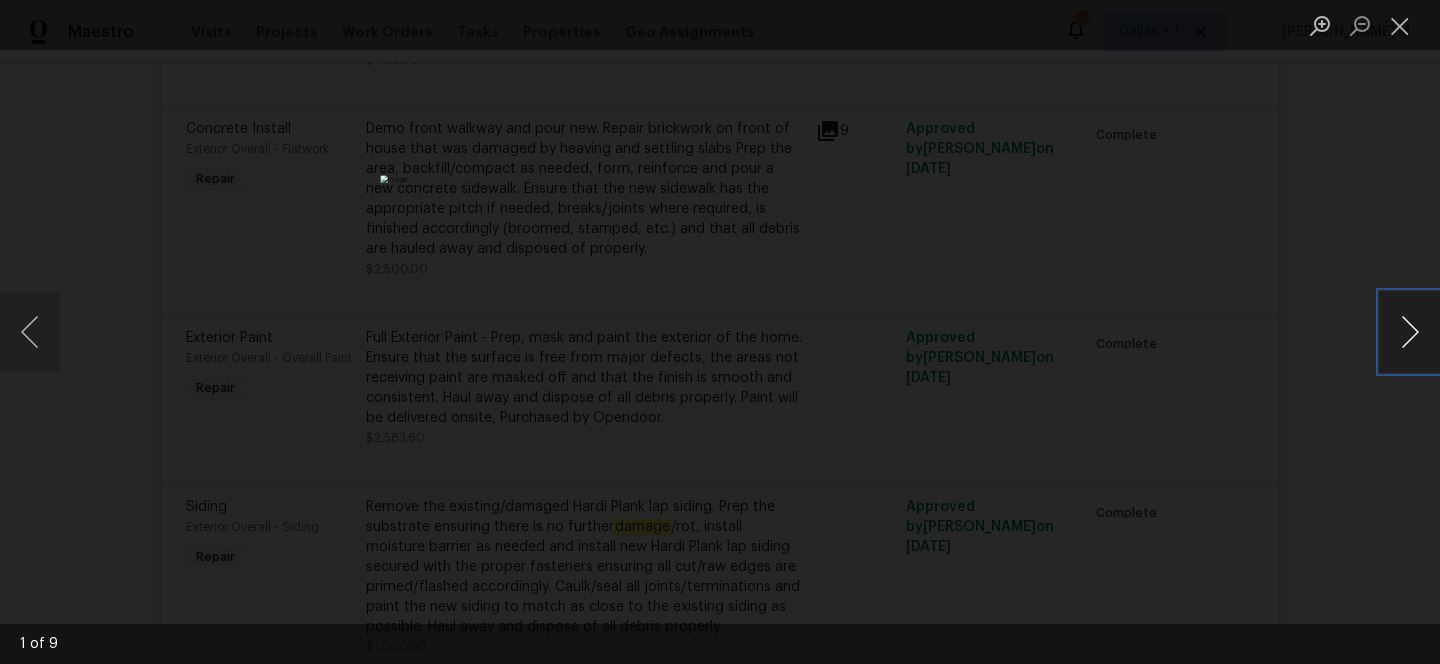 click at bounding box center (1410, 332) 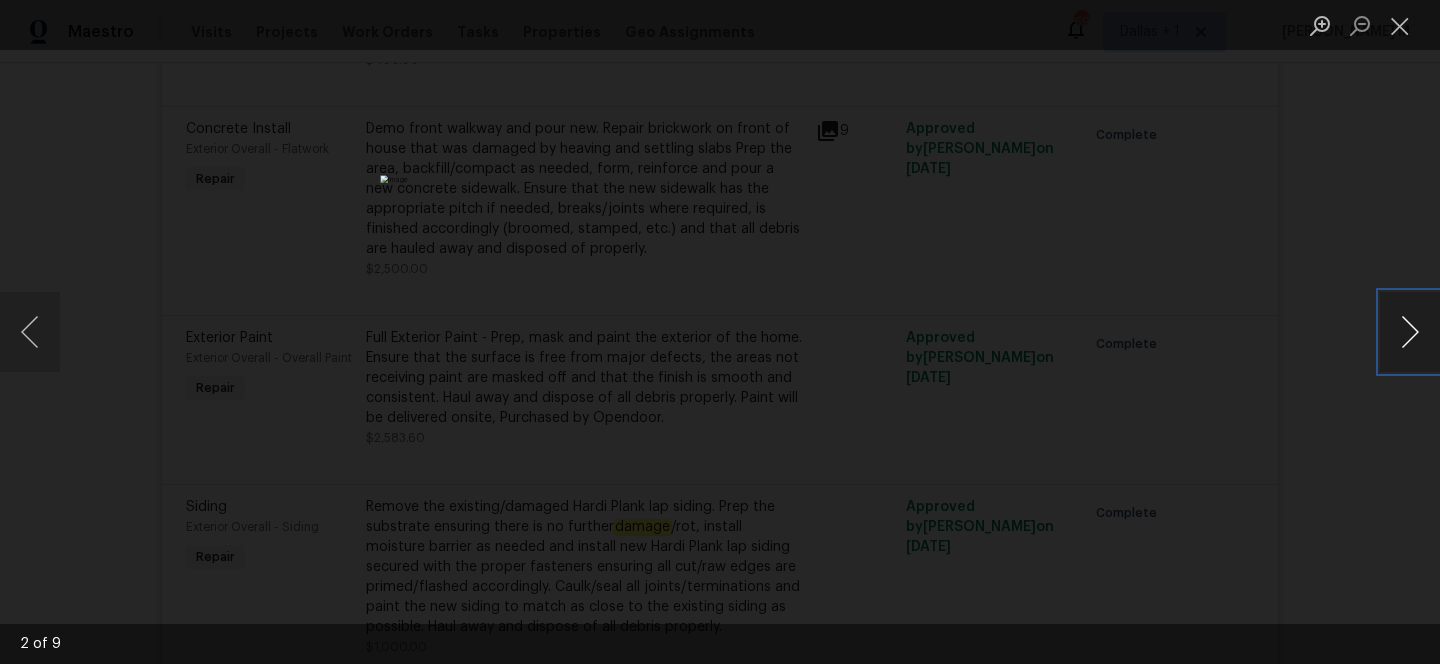 click at bounding box center (1410, 332) 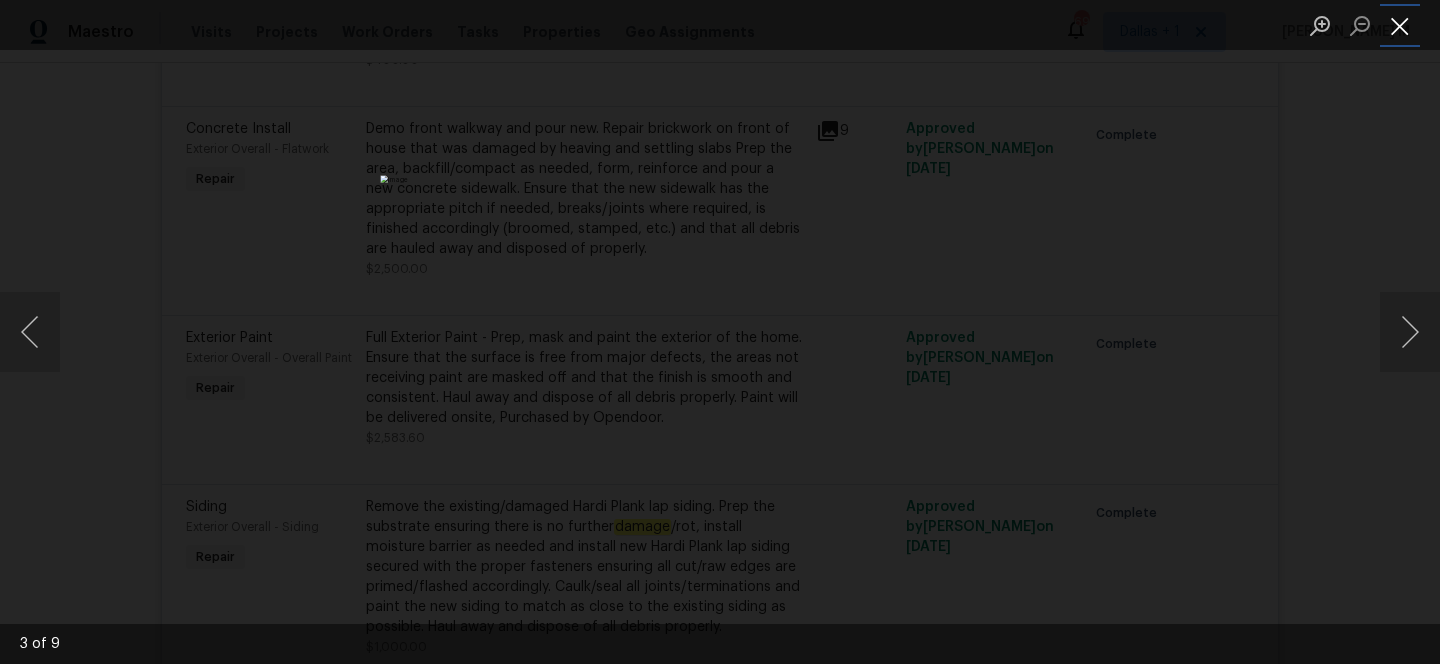 click at bounding box center (1400, 25) 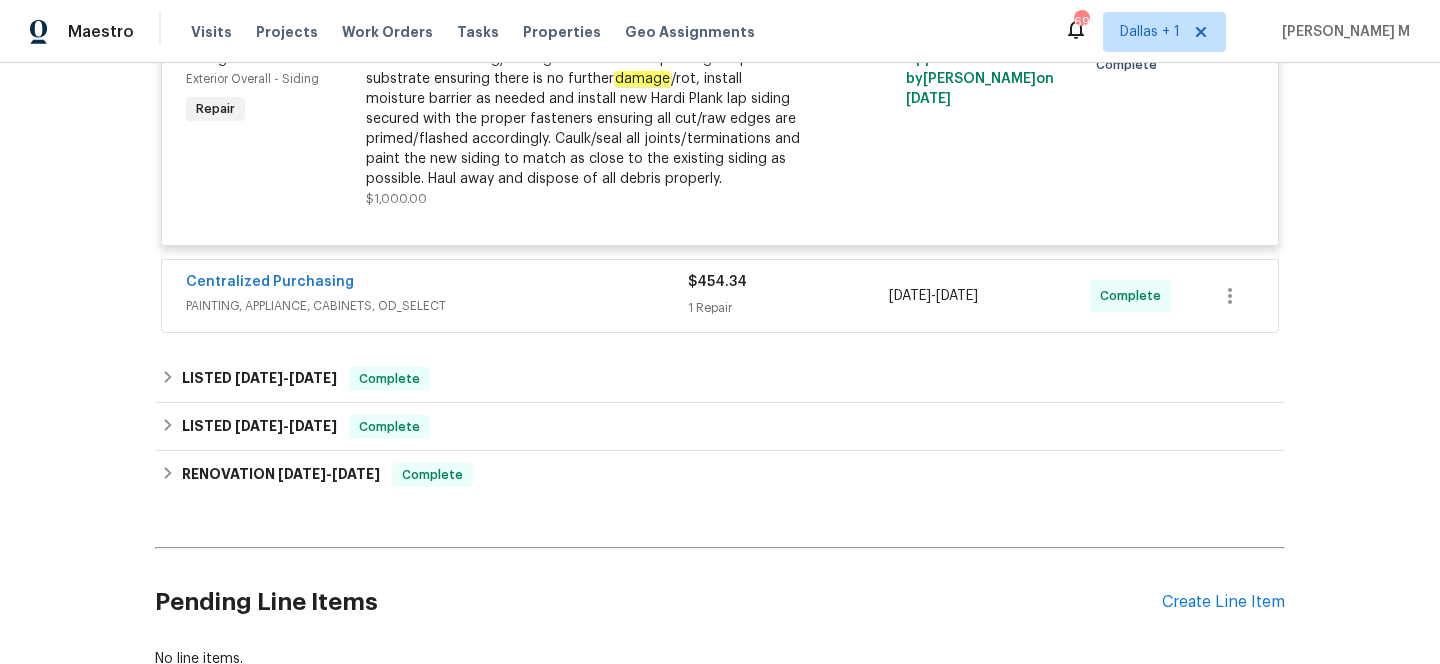 scroll, scrollTop: 1120, scrollLeft: 0, axis: vertical 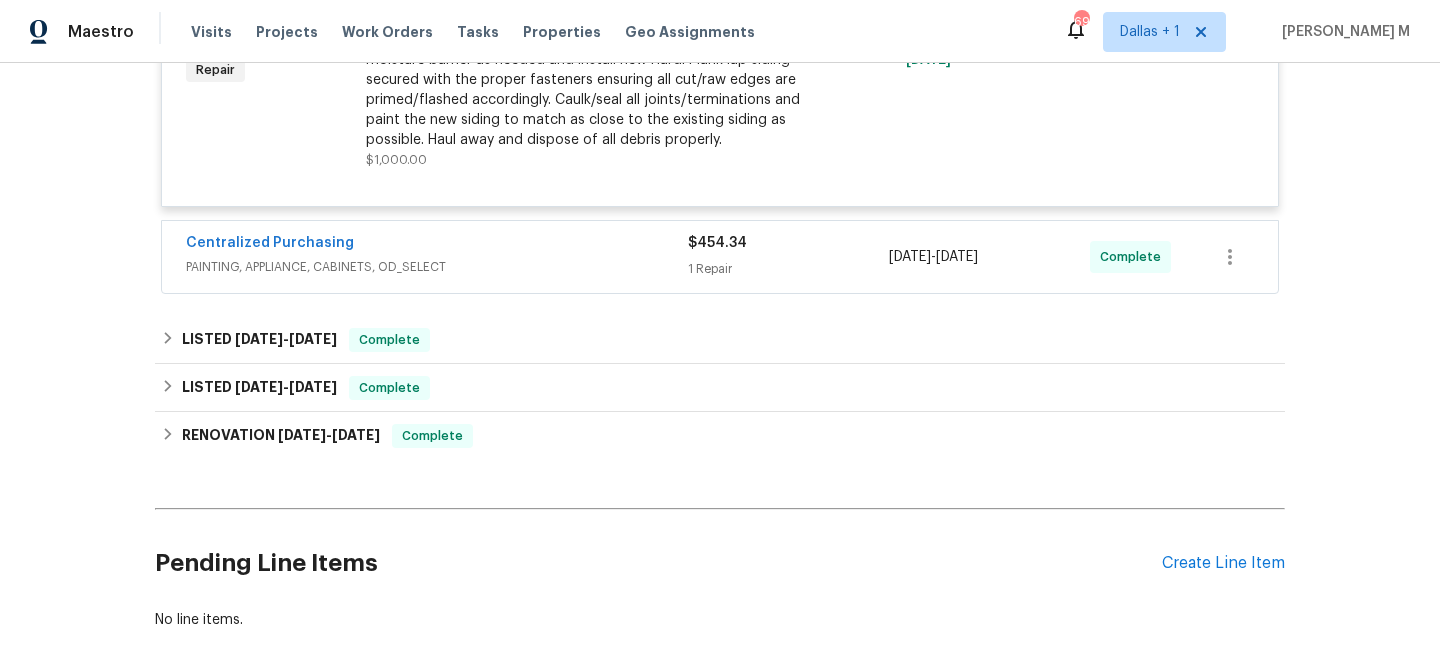 click on "PAINTING, APPLIANCE, CABINETS, OD_SELECT" at bounding box center (437, 267) 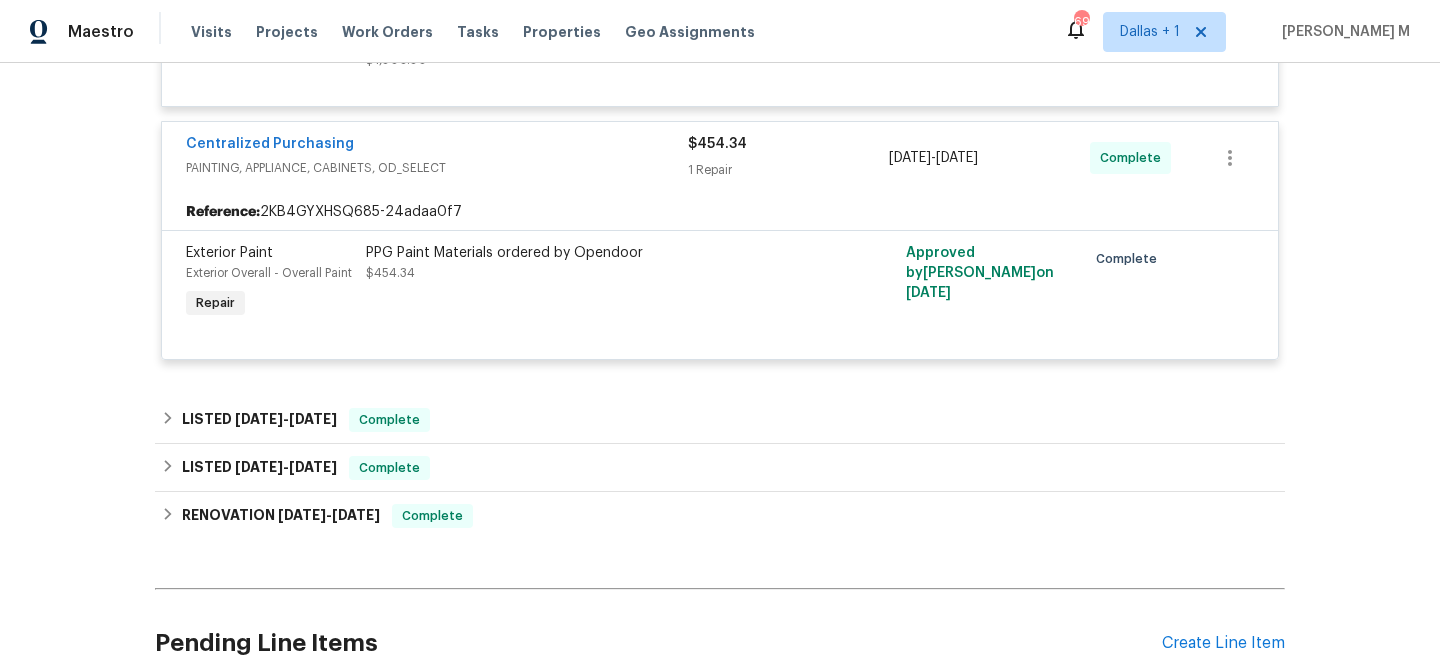 scroll, scrollTop: 1227, scrollLeft: 0, axis: vertical 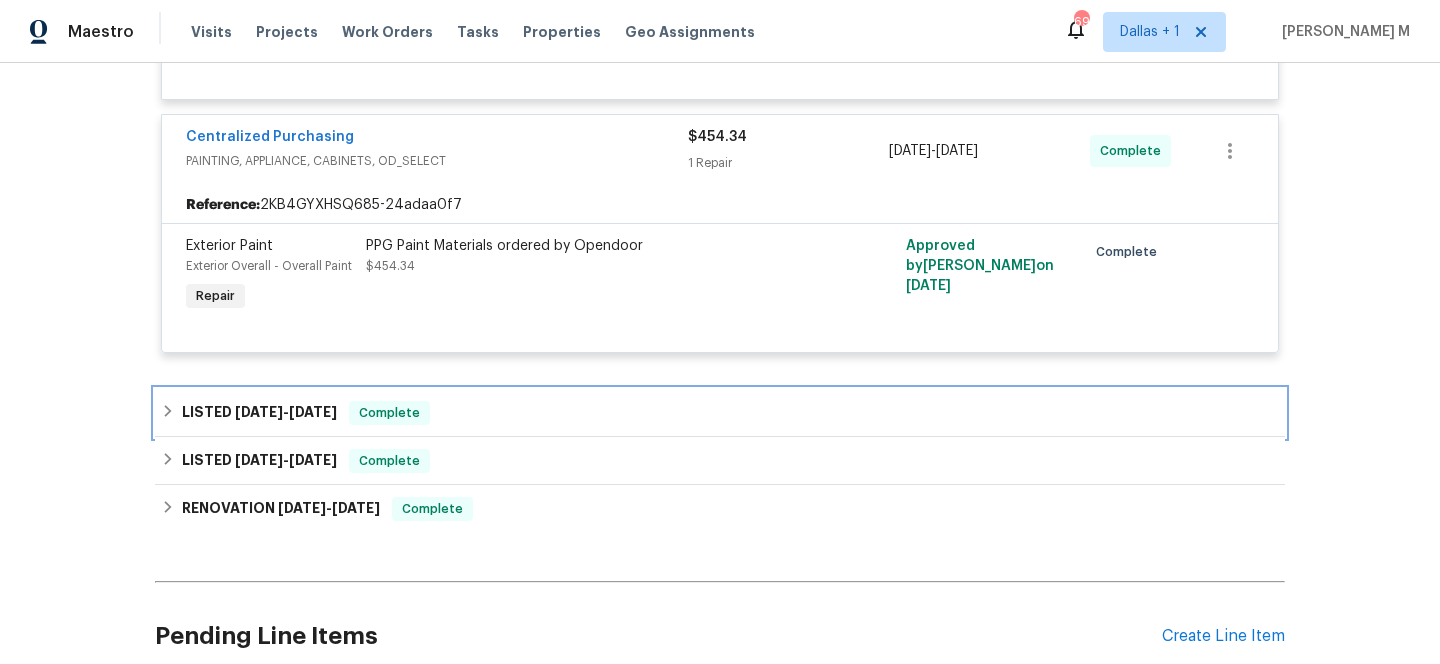 click on "LISTED   6/30/25  -  7/4/25 Complete" at bounding box center (720, 413) 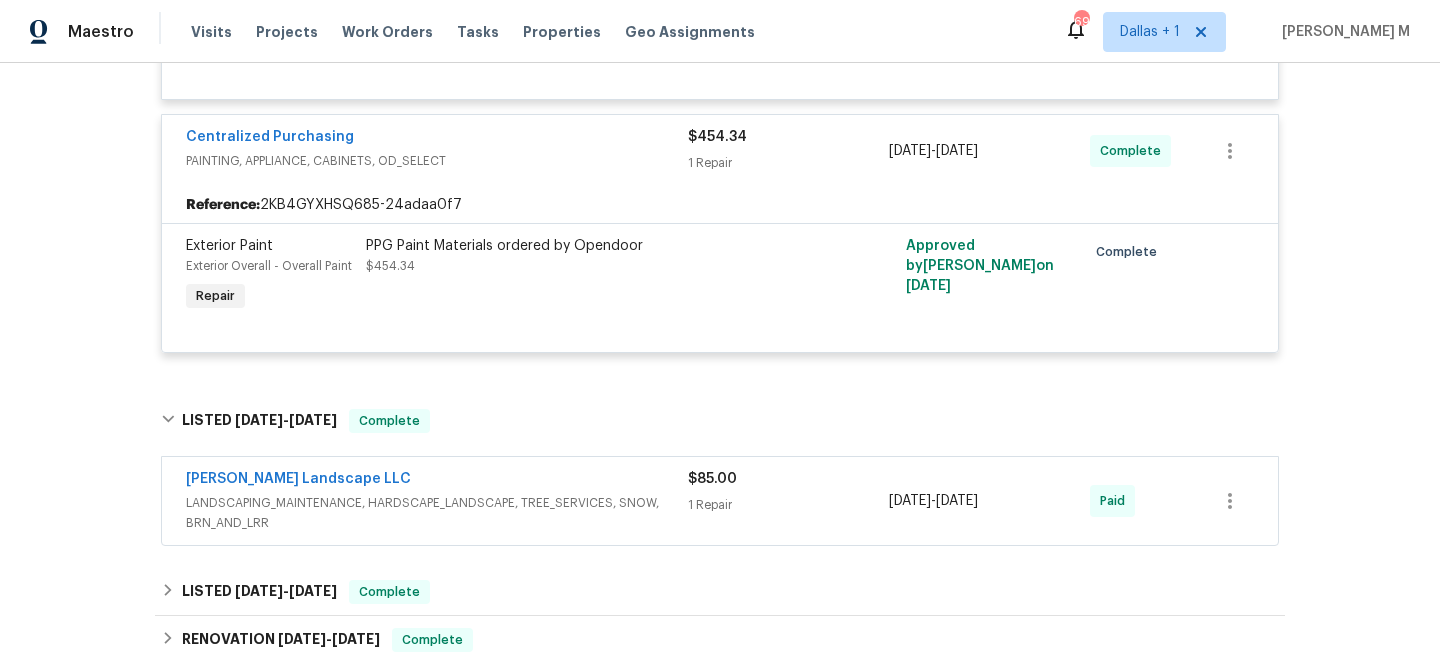 click on "LANDSCAPING_MAINTENANCE, HARDSCAPE_LANDSCAPE, TREE_SERVICES, SNOW, BRN_AND_LRR" at bounding box center (437, 513) 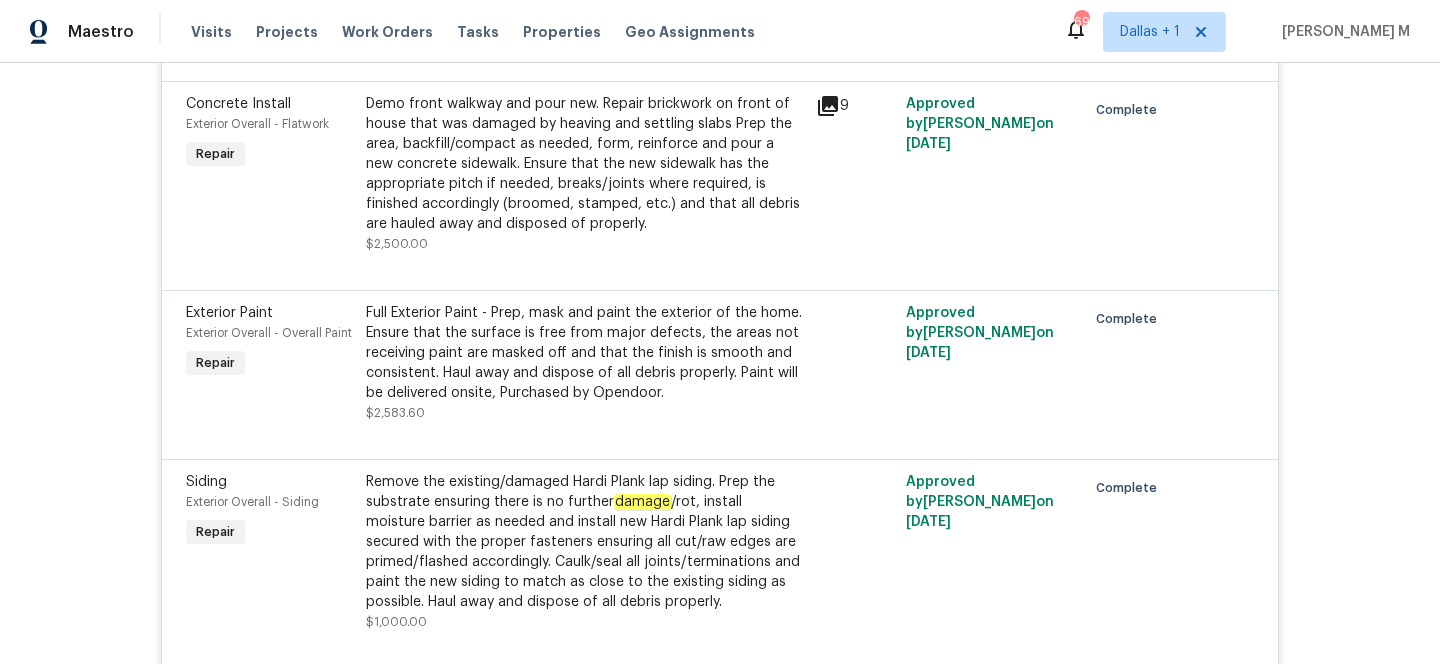 scroll, scrollTop: 0, scrollLeft: 0, axis: both 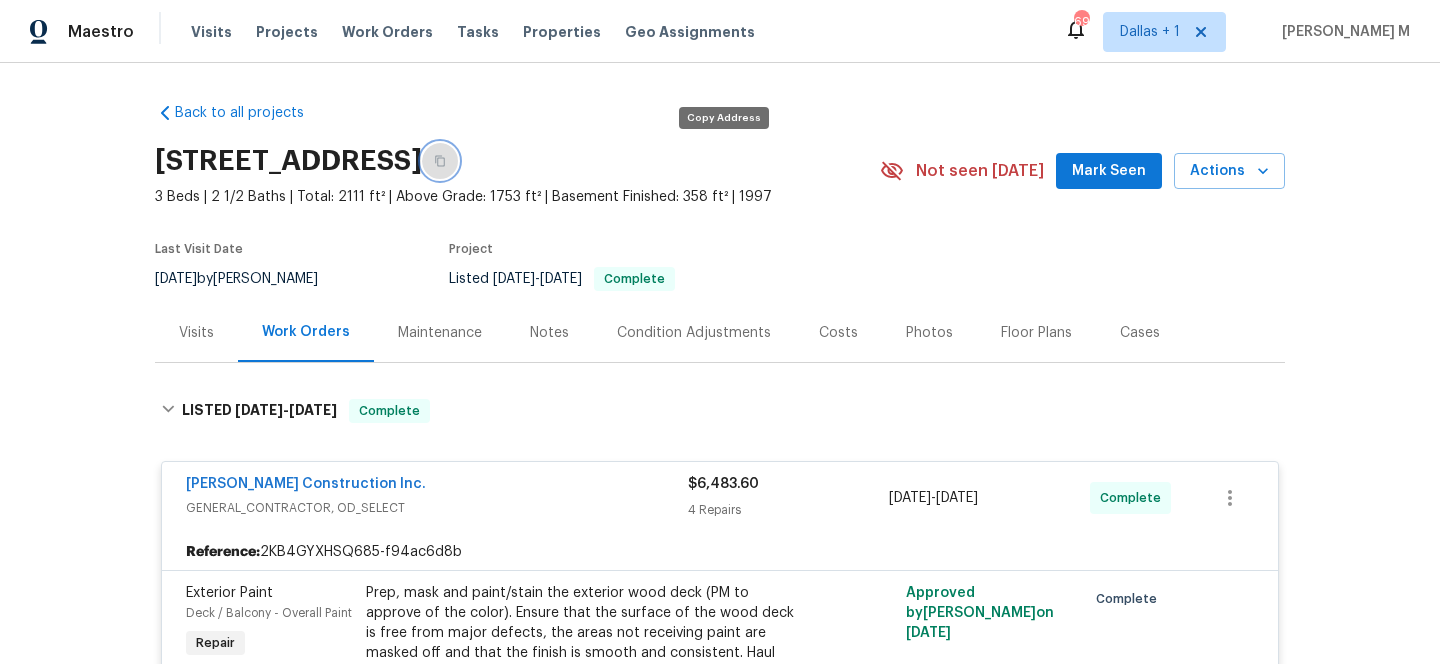 click 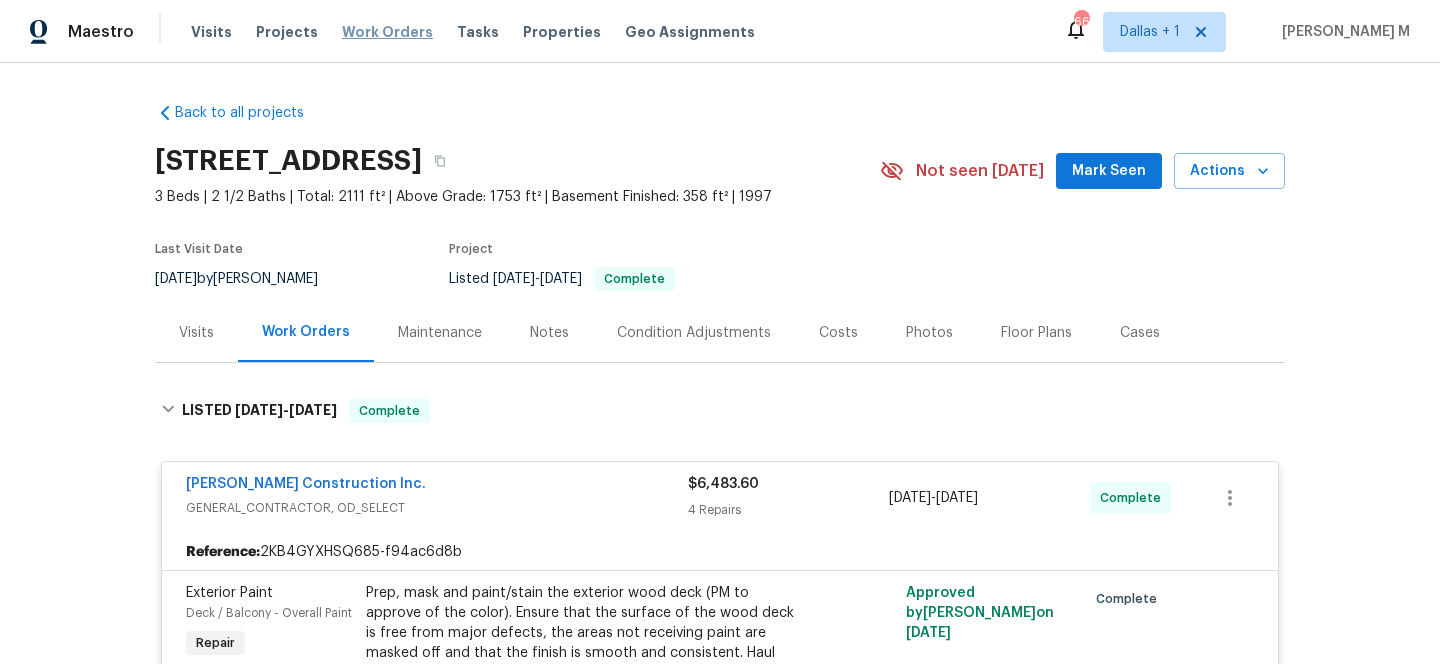 click on "Work Orders" at bounding box center (387, 32) 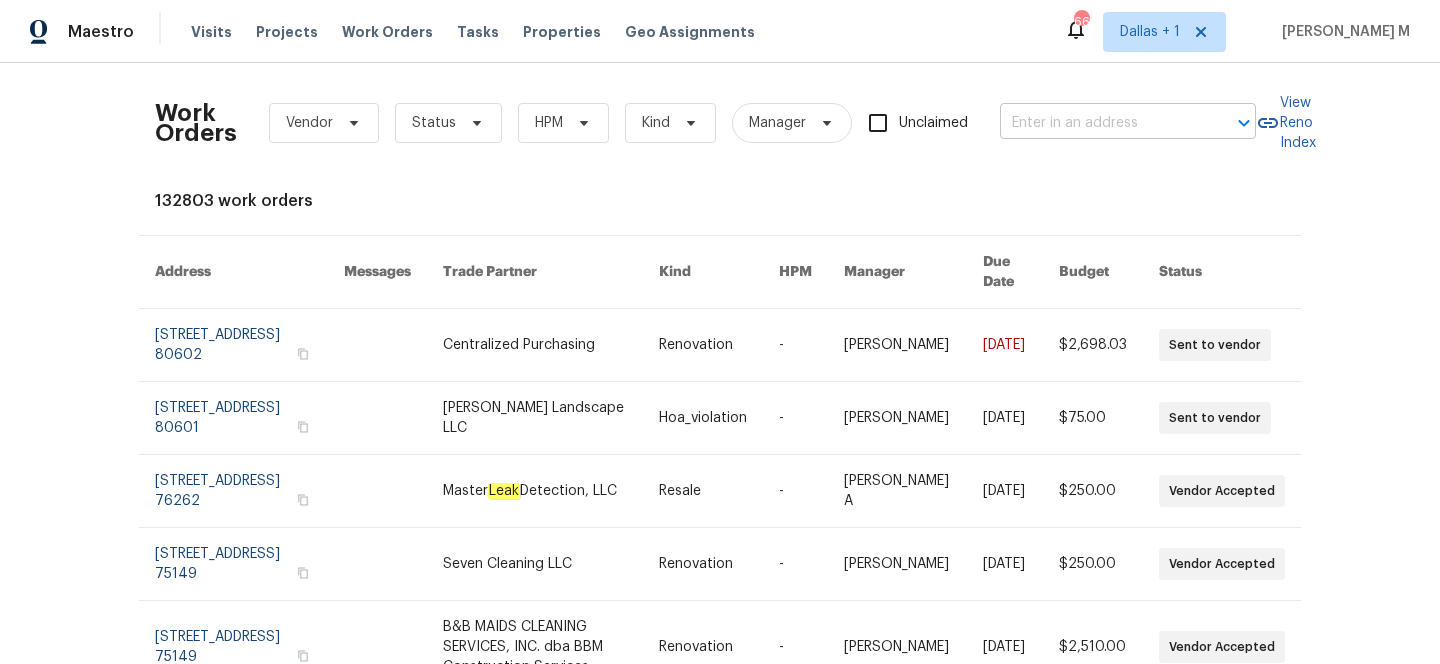 click at bounding box center (1100, 123) 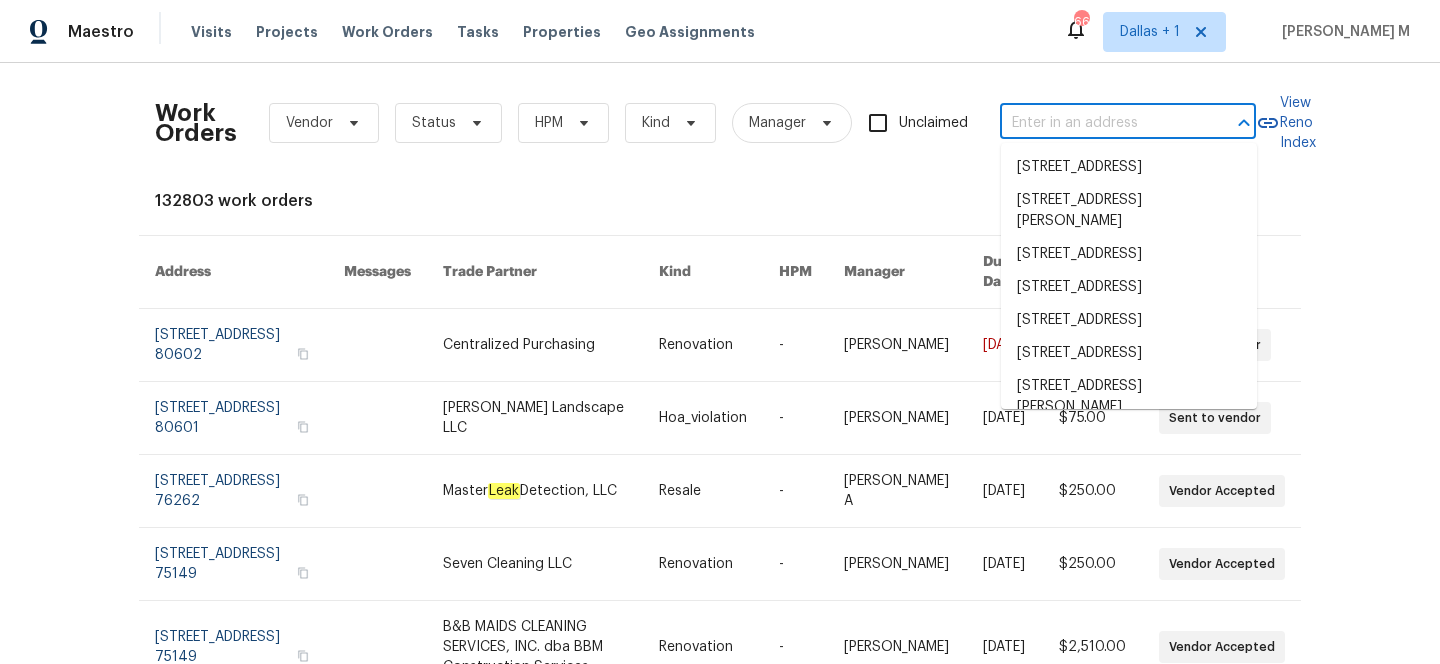 paste on "[STREET_ADDRESS]" 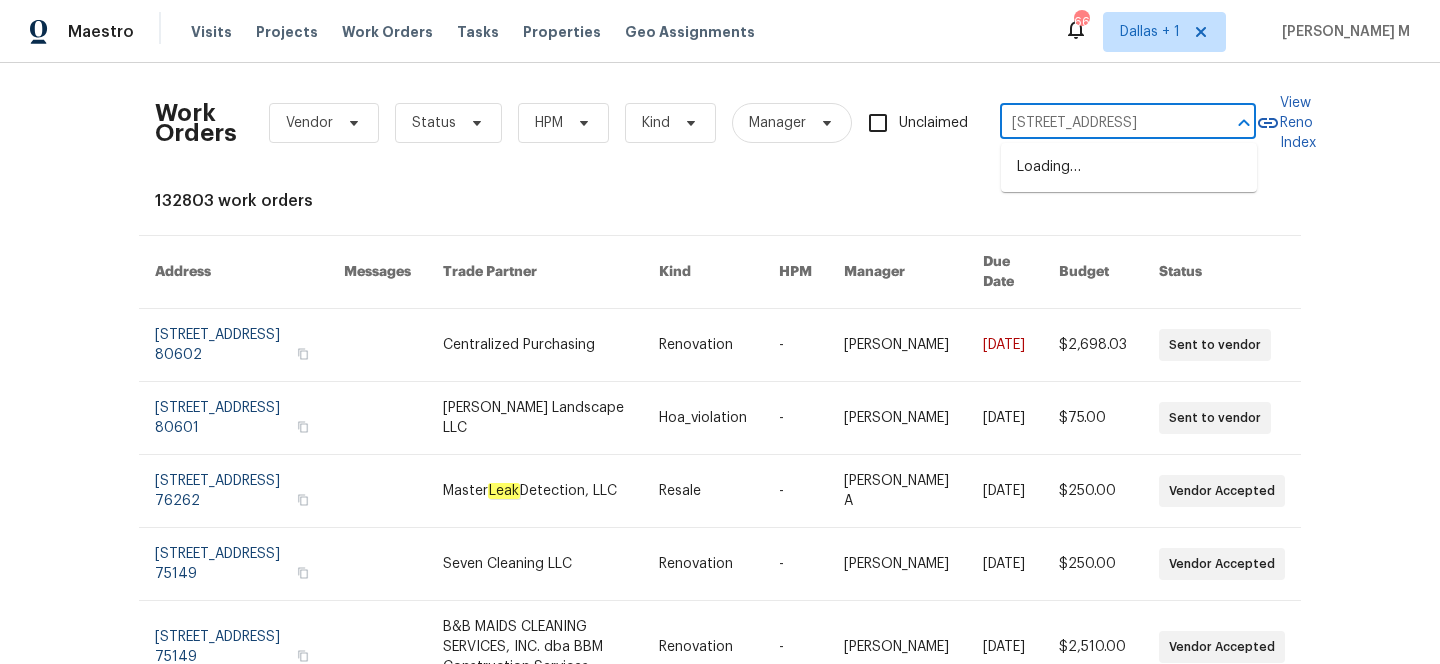 scroll, scrollTop: 0, scrollLeft: 94, axis: horizontal 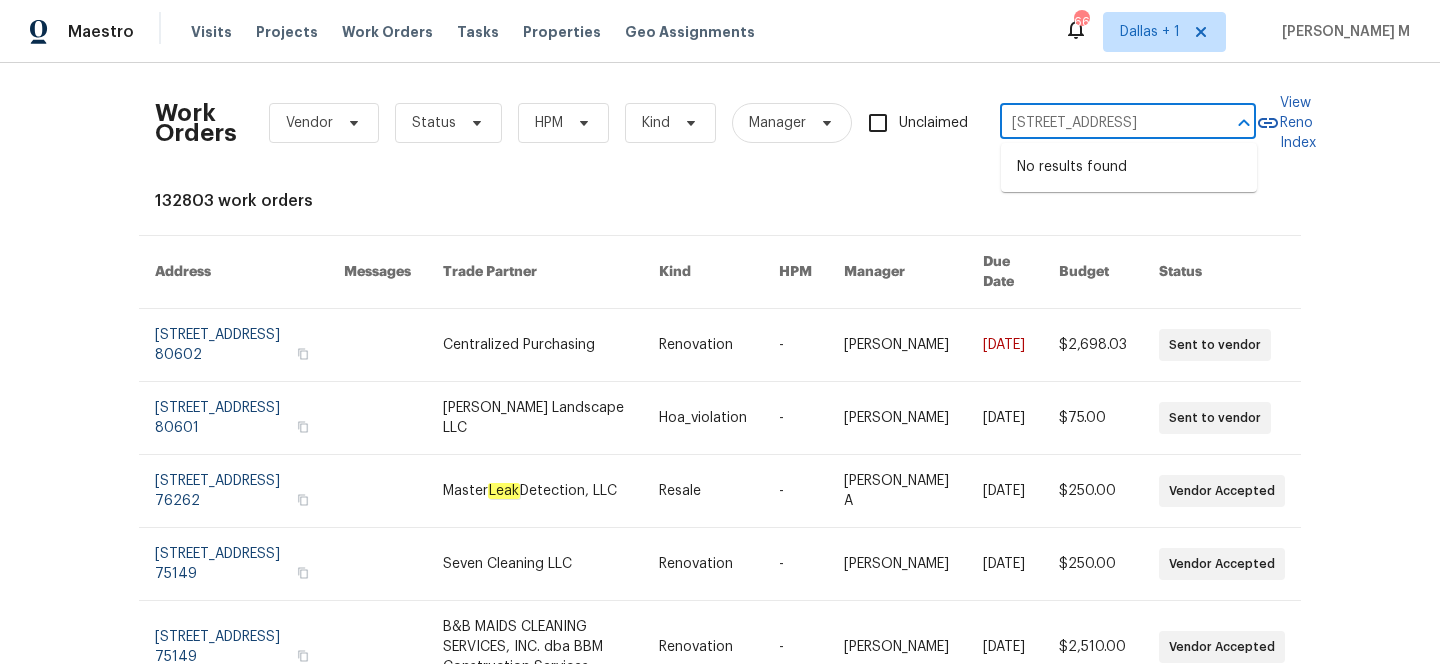 click on "[STREET_ADDRESS]" at bounding box center (1100, 123) 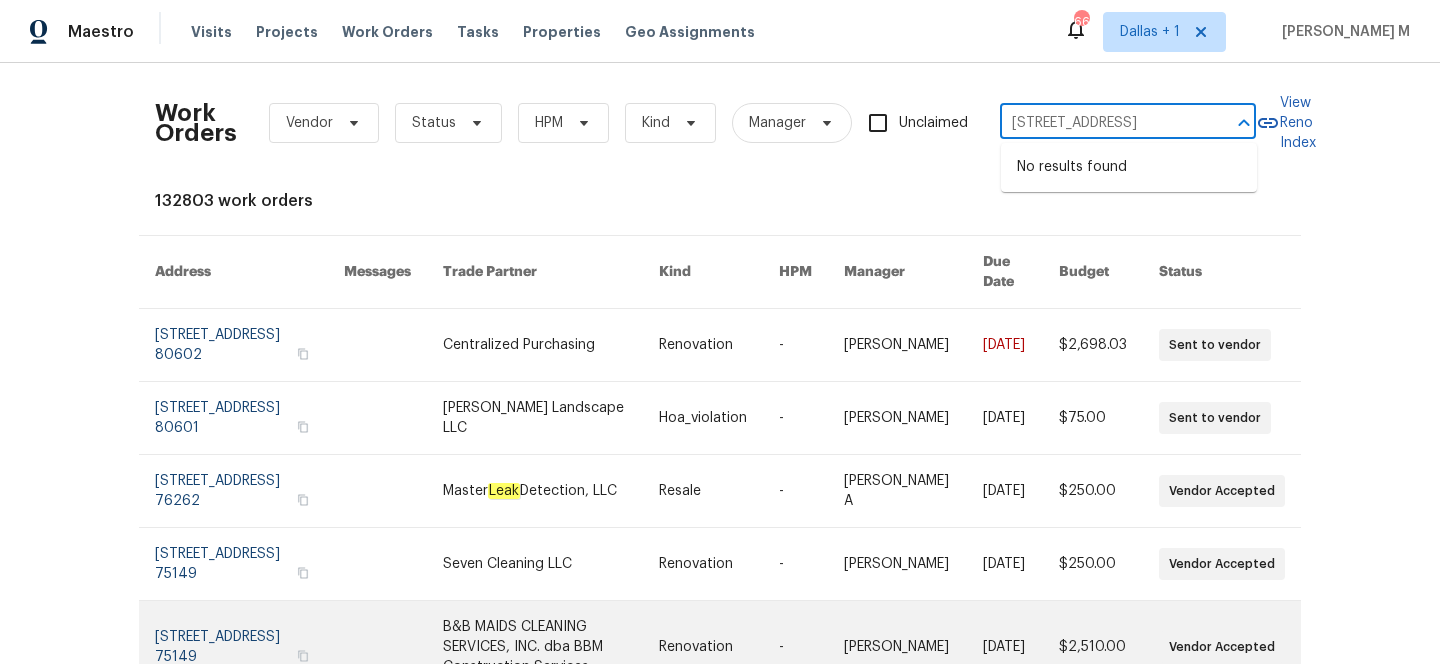 type on "[STREET_ADDRESS]" 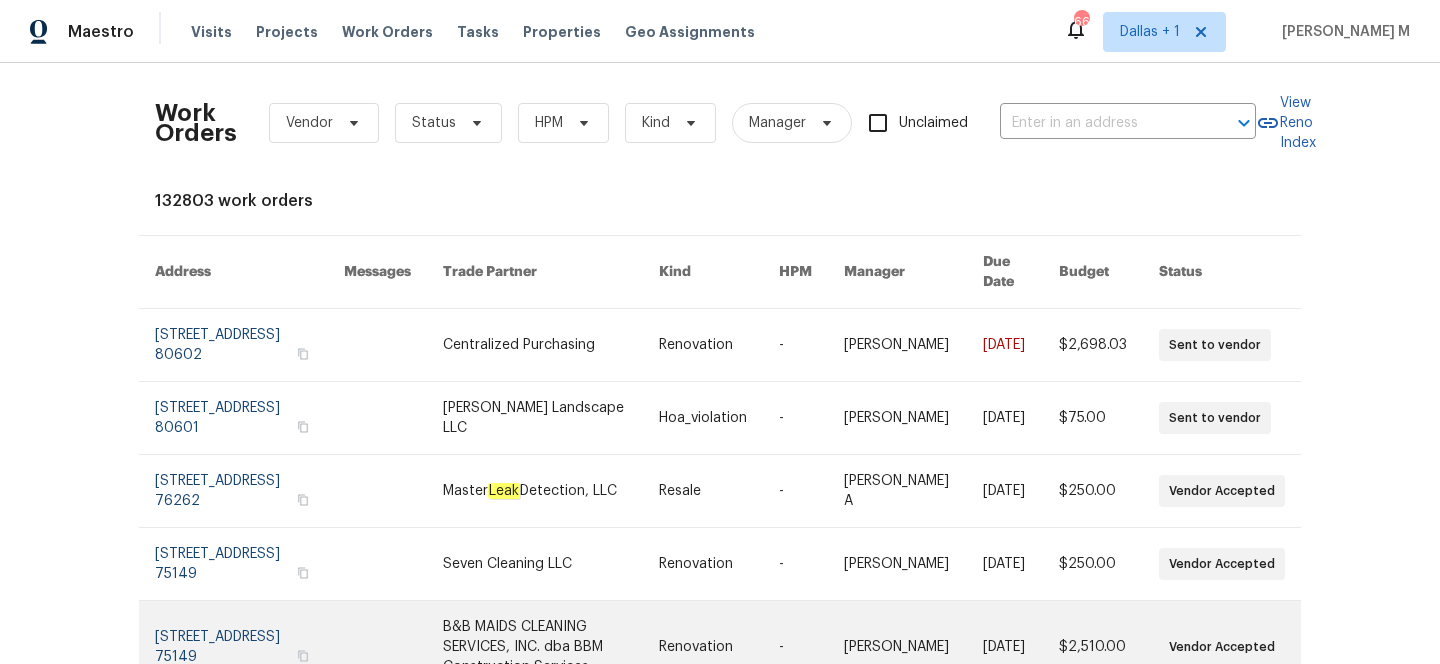 scroll, scrollTop: 0, scrollLeft: 0, axis: both 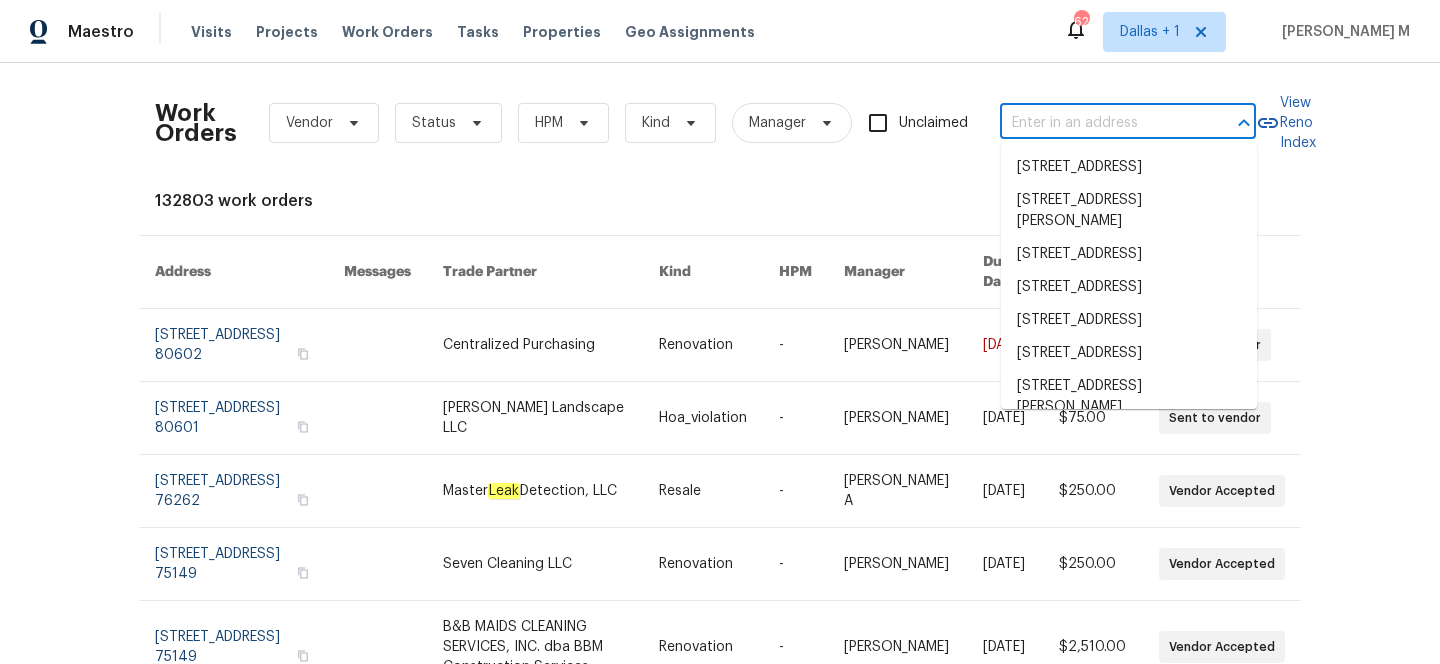 paste on "[STREET_ADDRESS]" 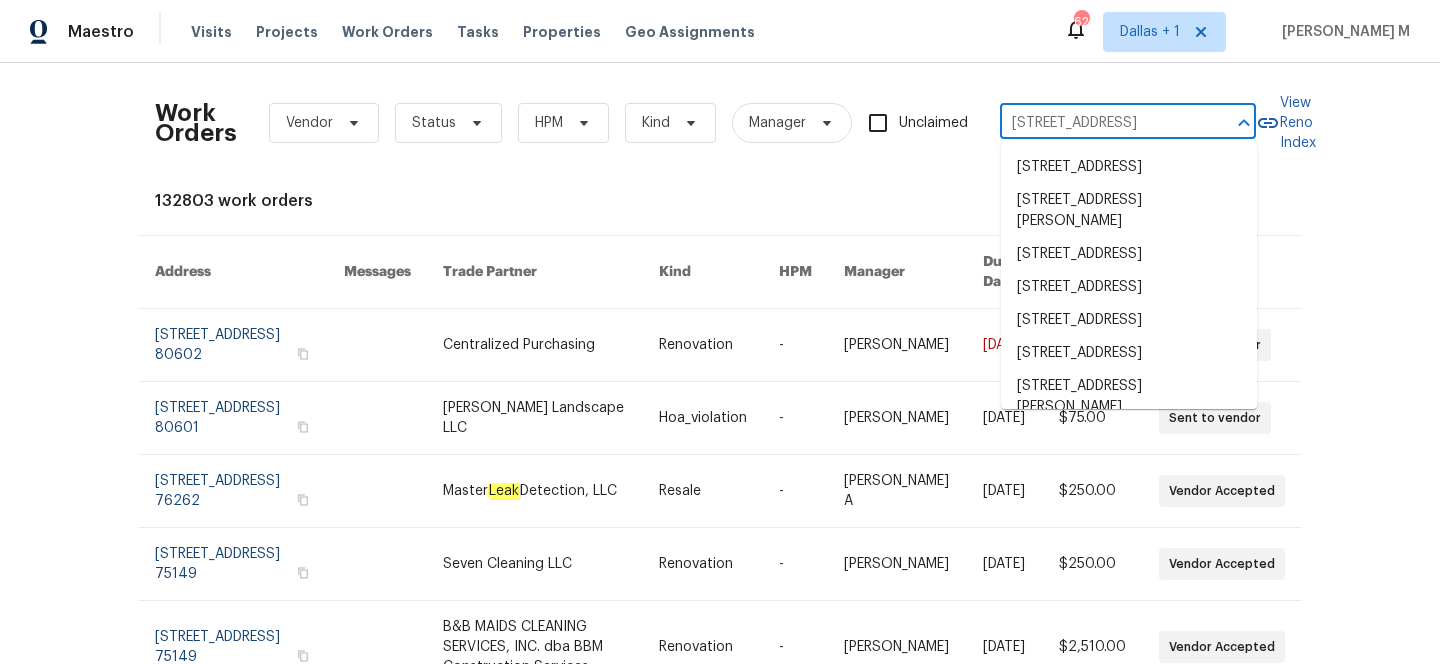 scroll, scrollTop: 0, scrollLeft: 59, axis: horizontal 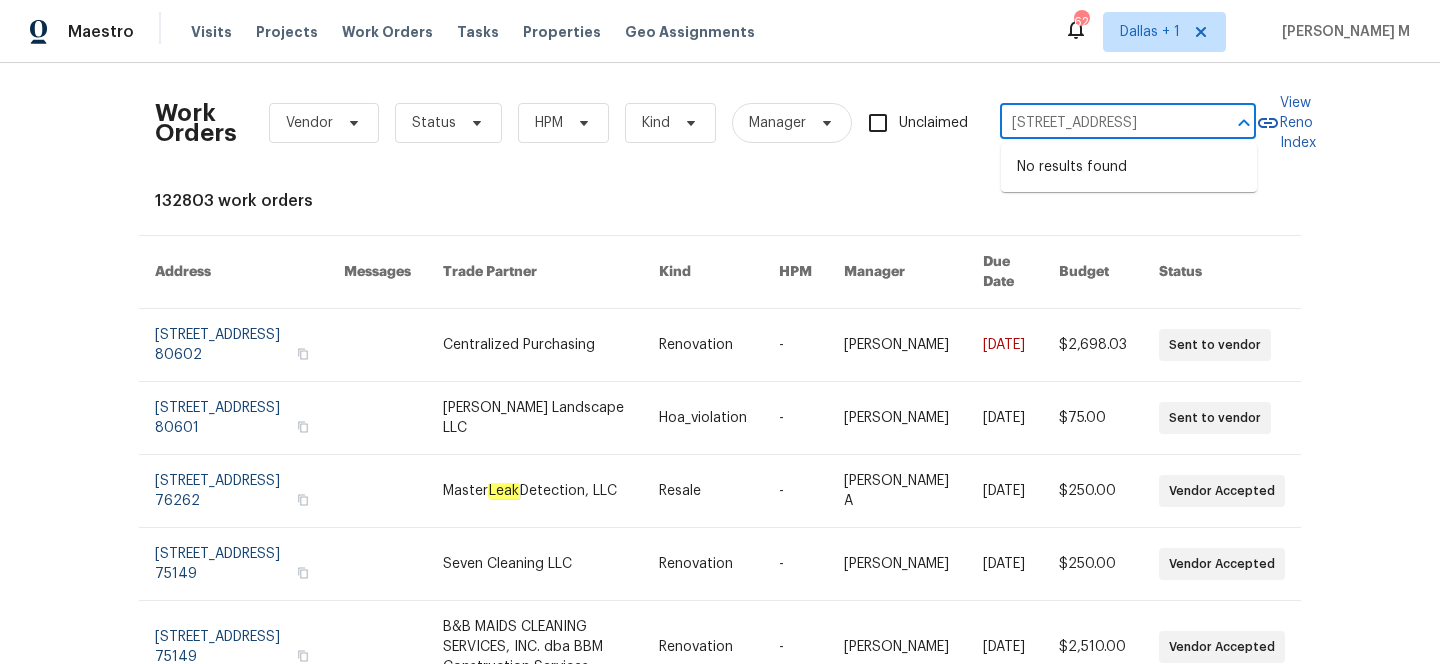type on "[STREET_ADDRESS]" 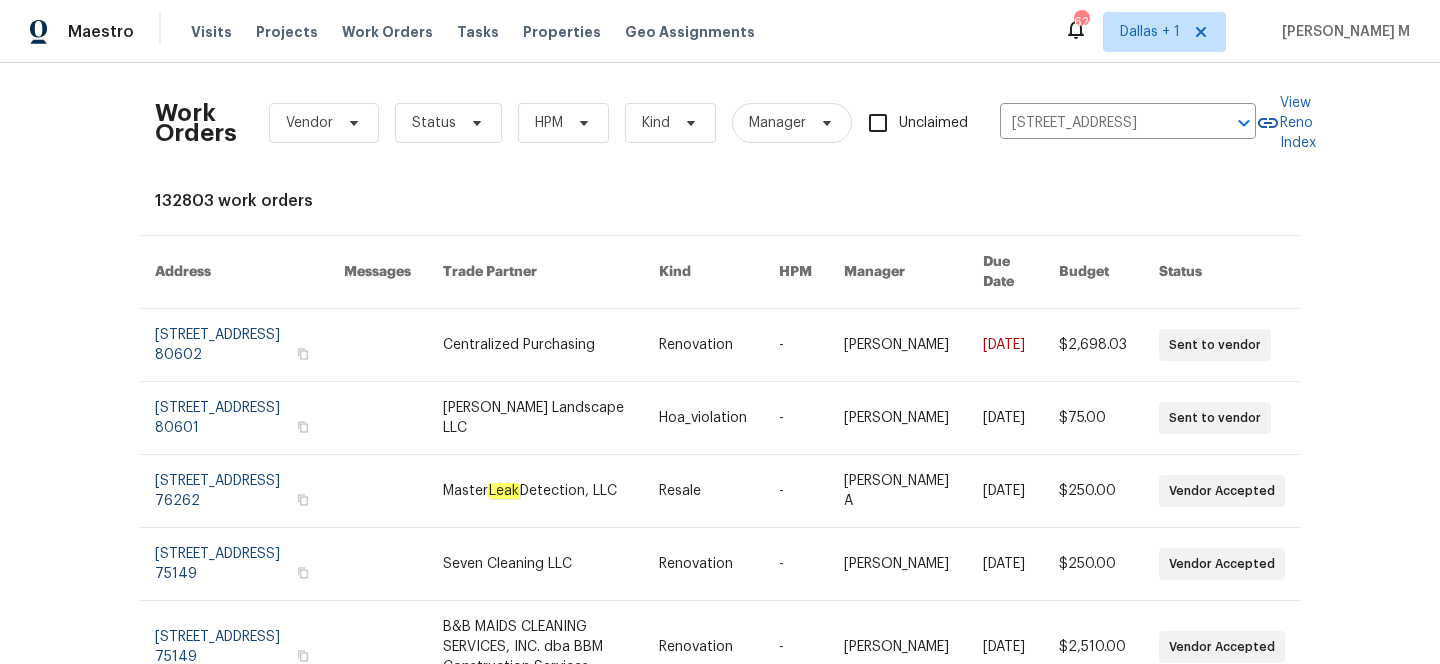 type 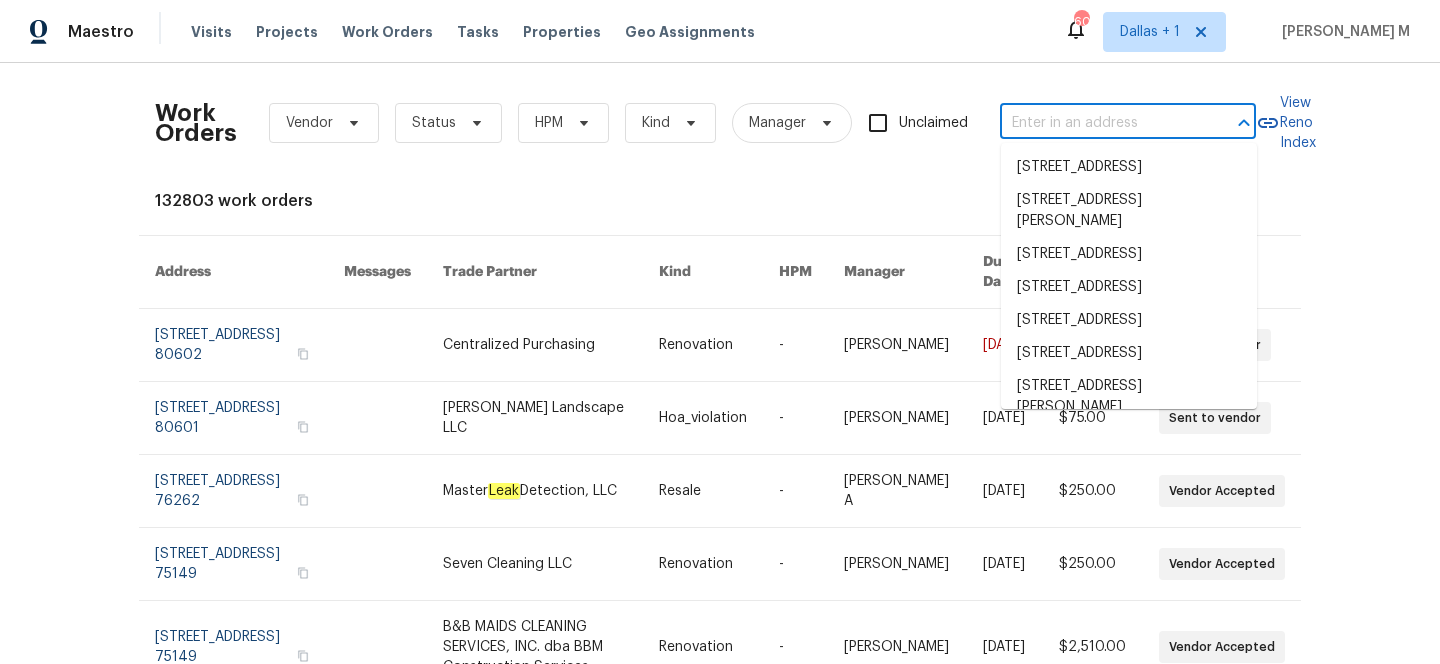 scroll, scrollTop: 0, scrollLeft: 0, axis: both 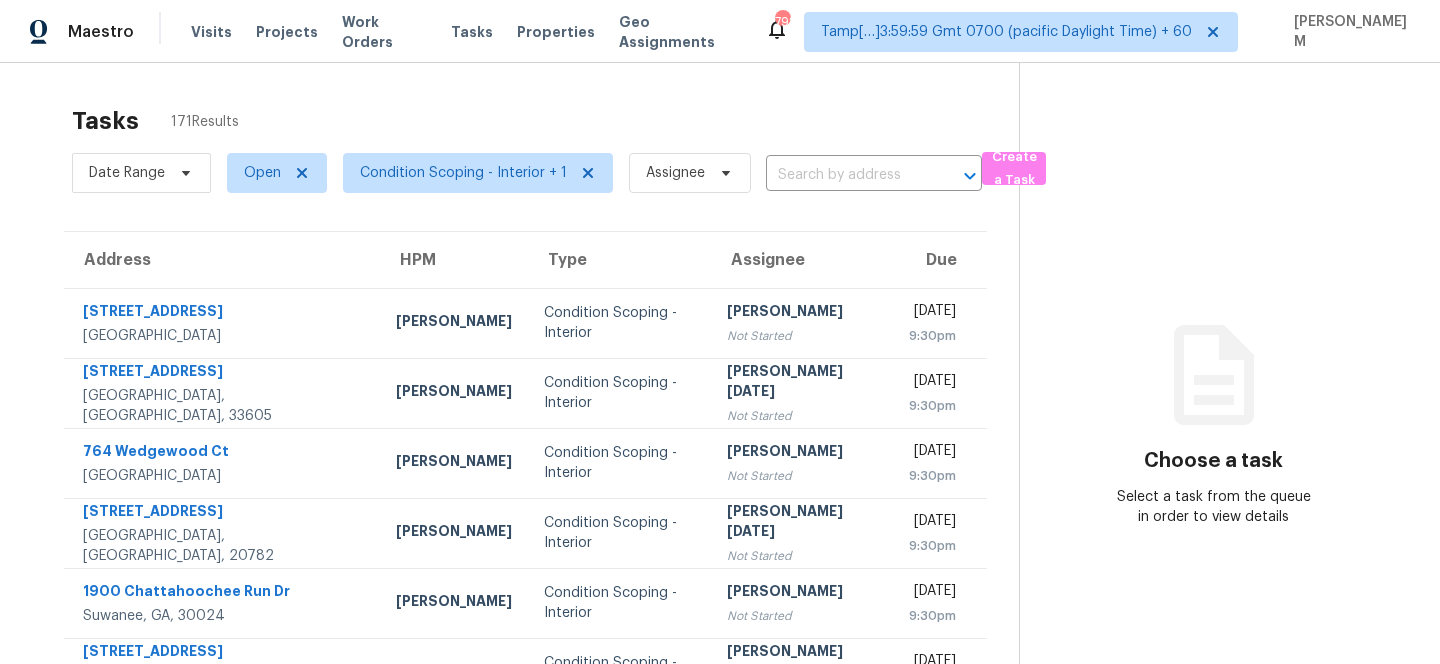click on "Work Orders" at bounding box center (384, 32) 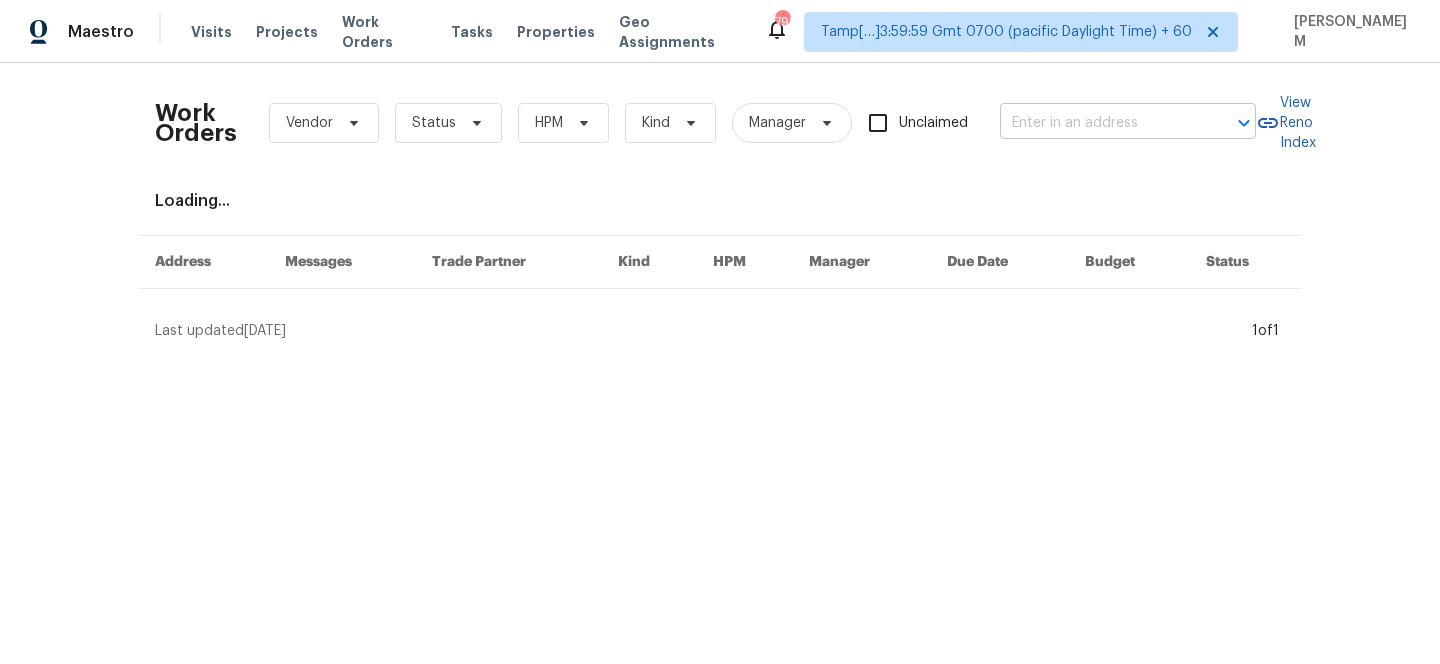 click at bounding box center [1100, 123] 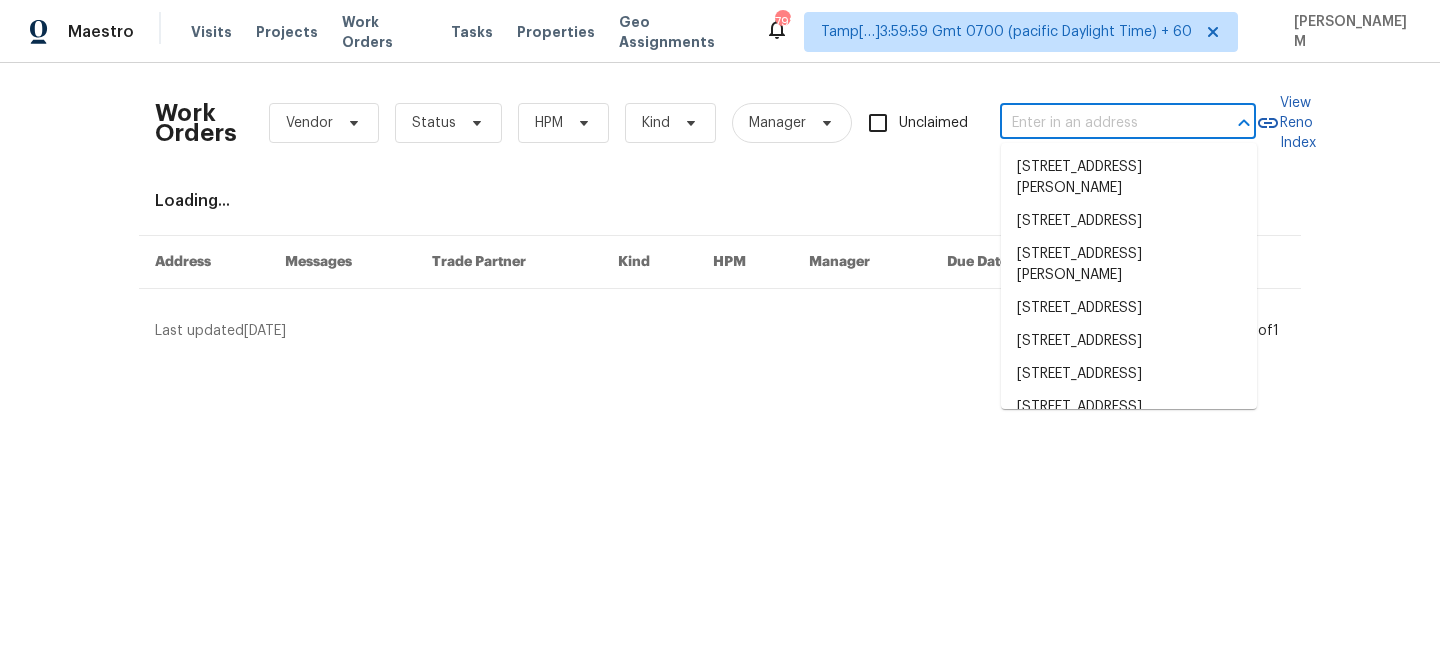 paste on "[STREET_ADDRESS]" 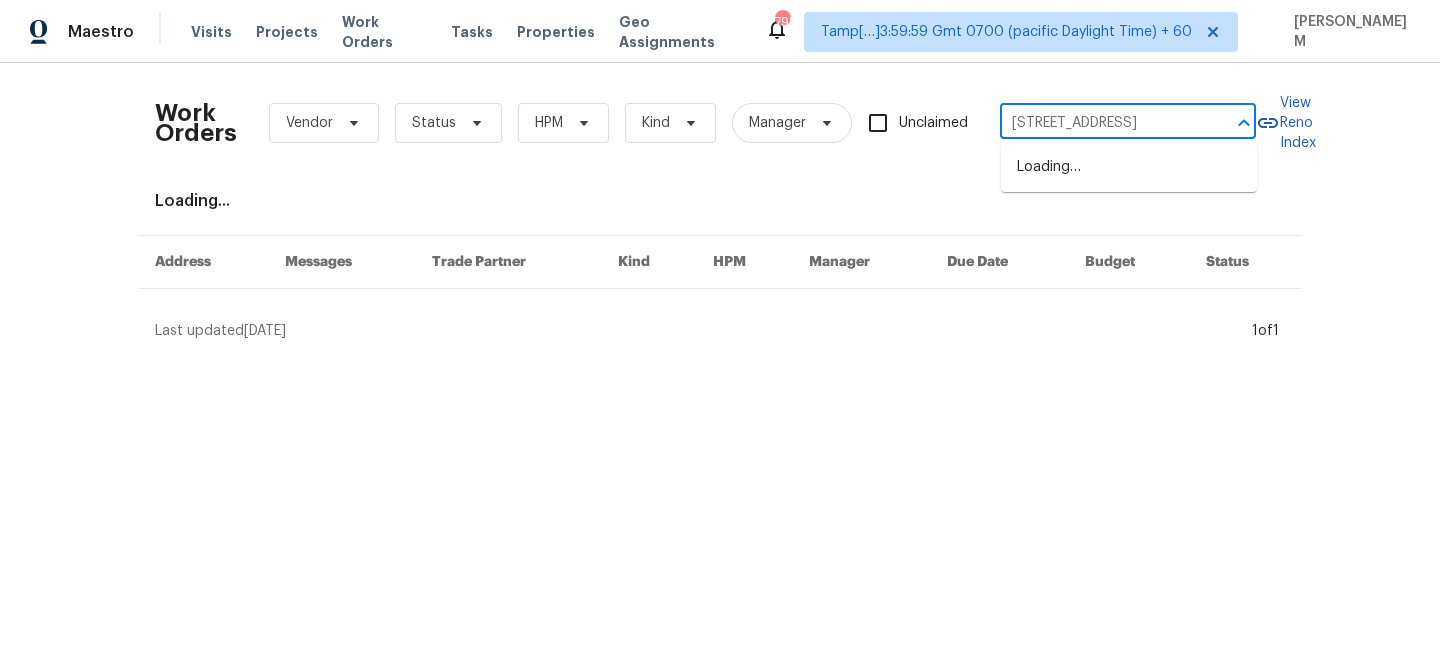 scroll, scrollTop: 0, scrollLeft: 94, axis: horizontal 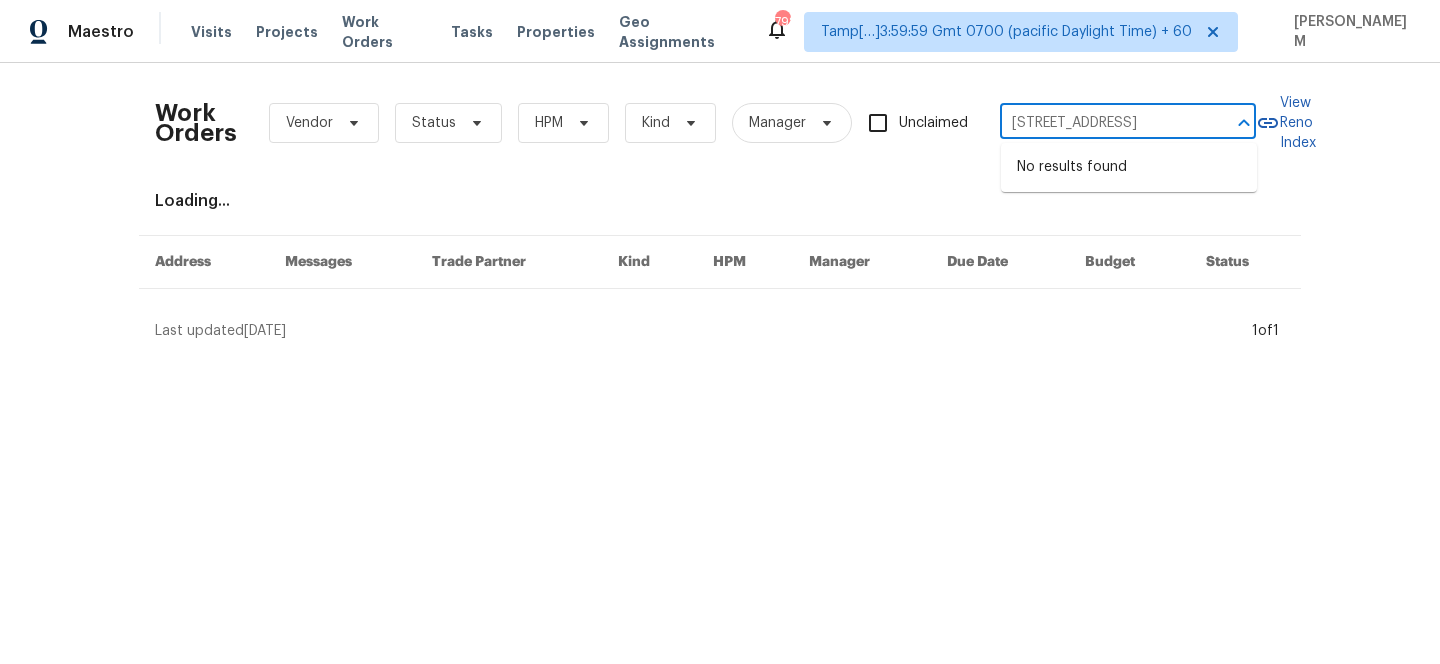 click on "[STREET_ADDRESS]" at bounding box center (1100, 123) 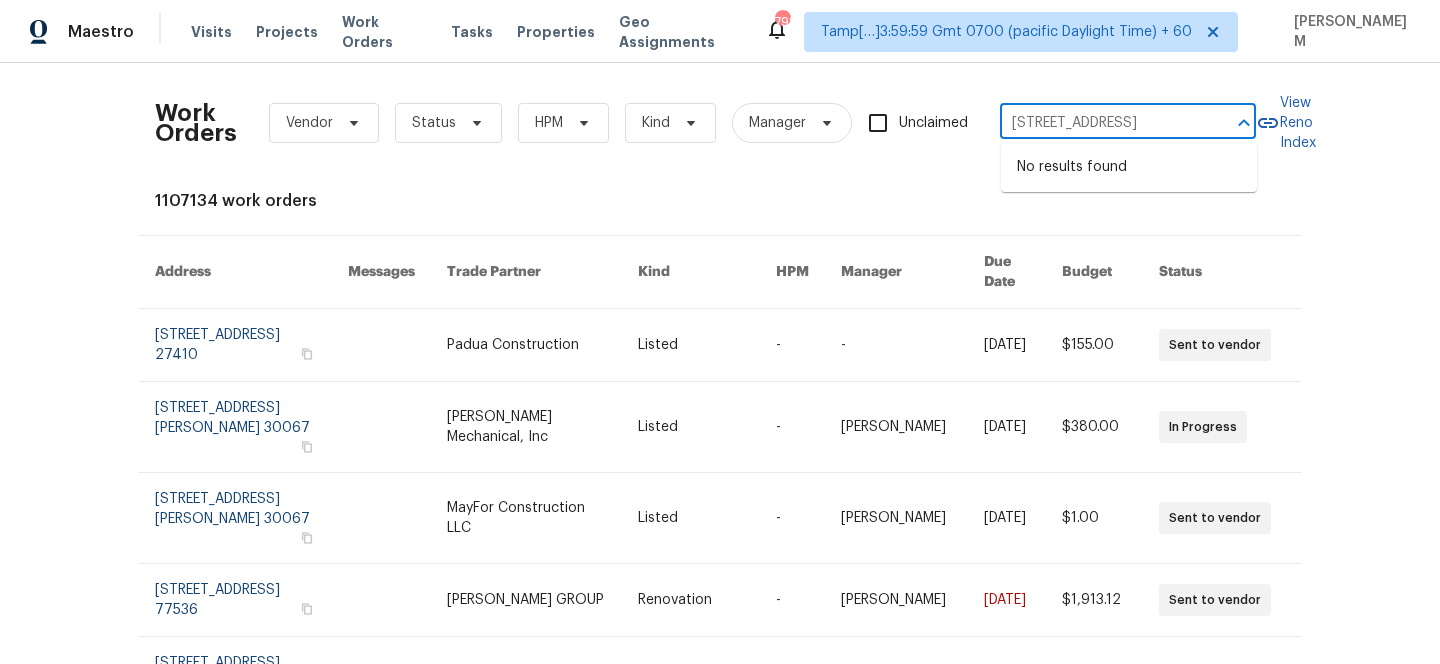 type on "[STREET_ADDRESS]" 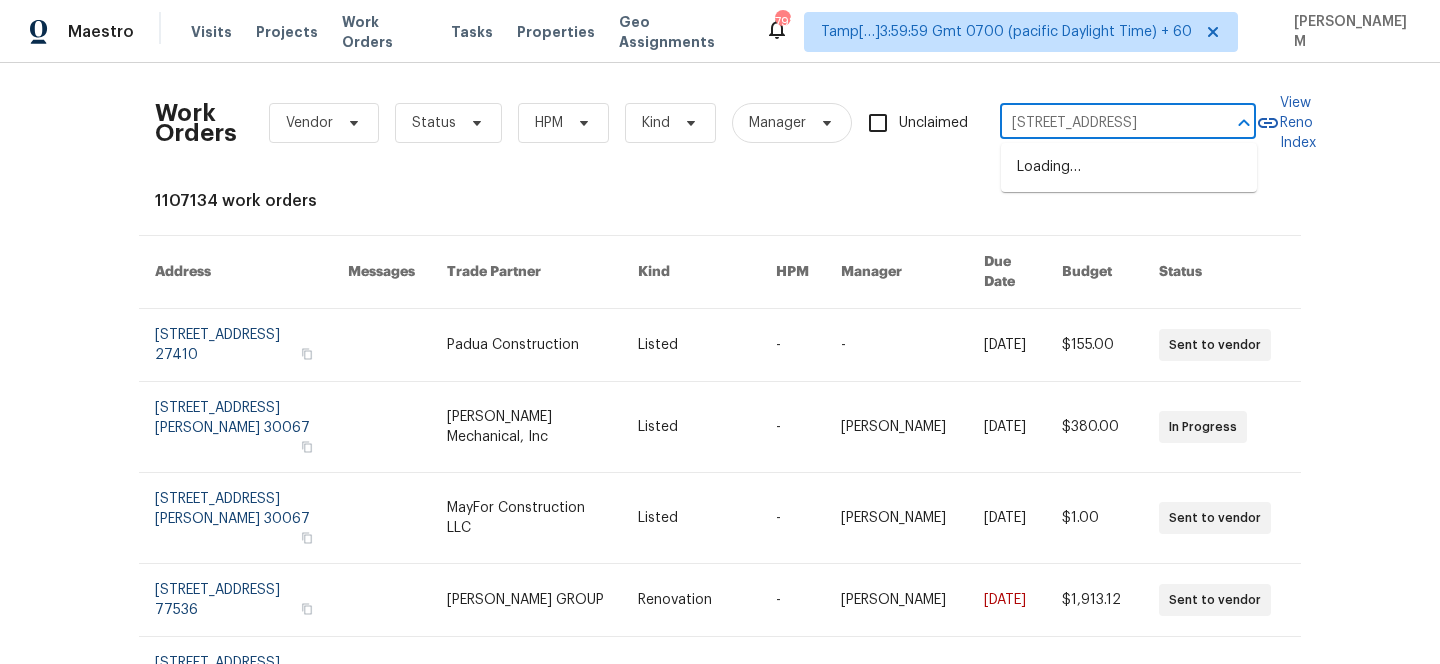 scroll, scrollTop: 0, scrollLeft: 90, axis: horizontal 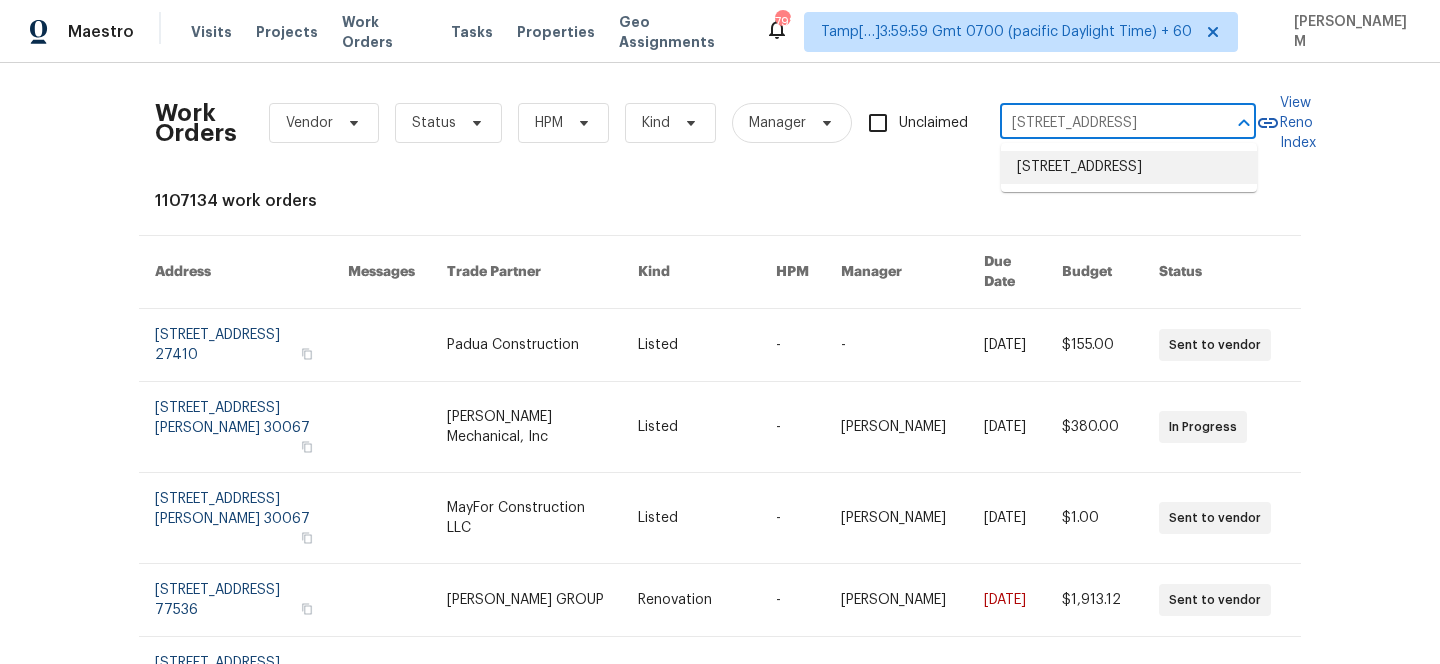 click on "[STREET_ADDRESS]" at bounding box center (1129, 167) 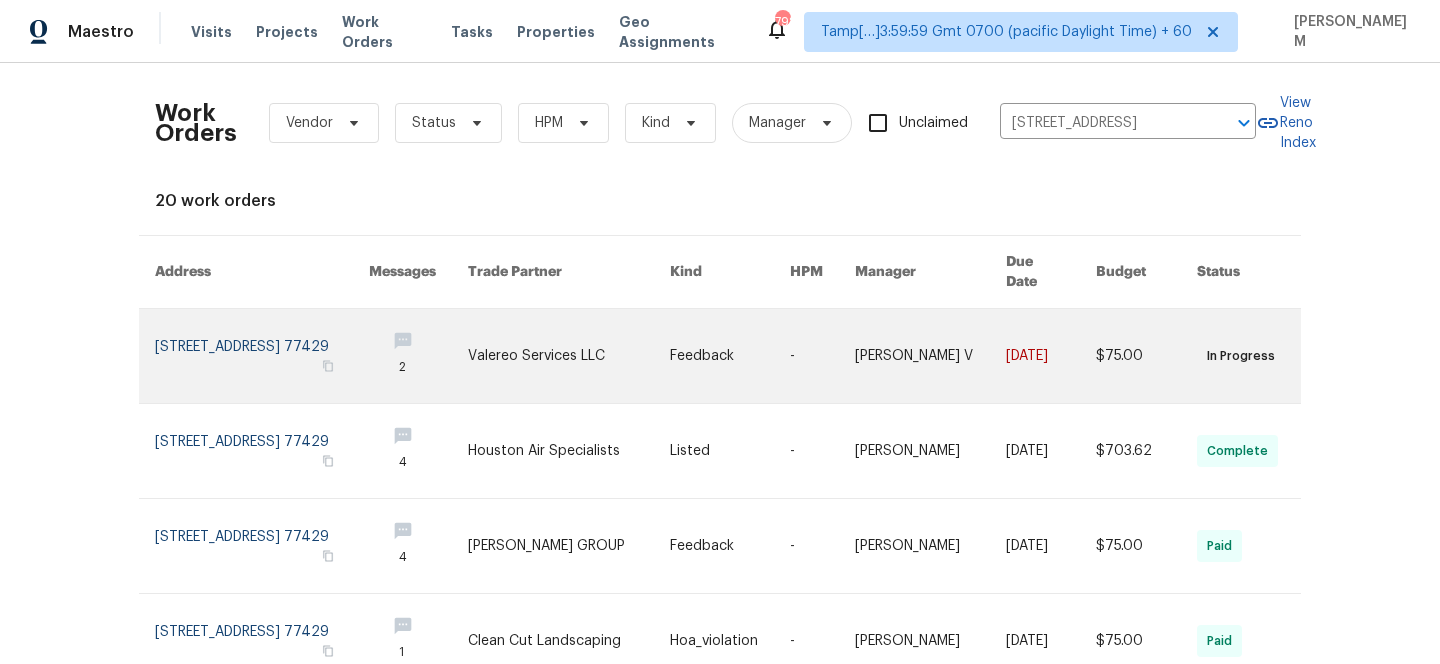click at bounding box center (822, 356) 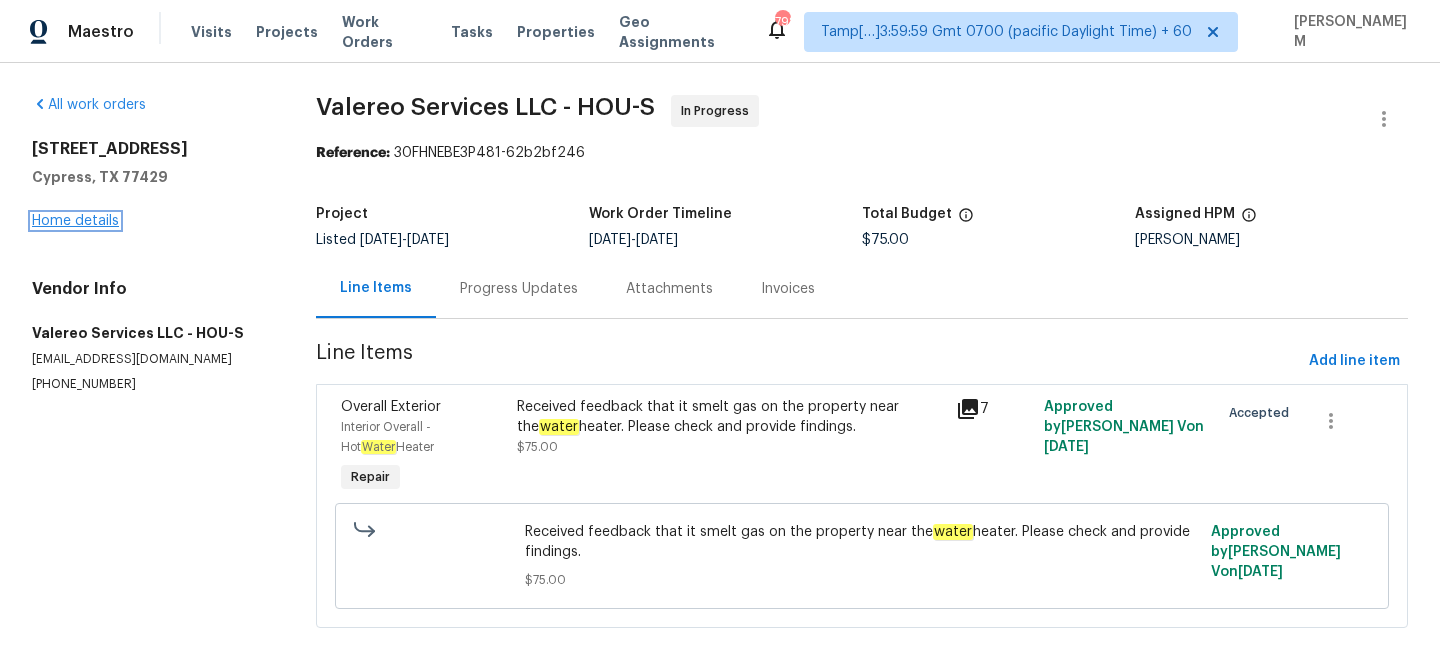 click on "Home details" at bounding box center (75, 221) 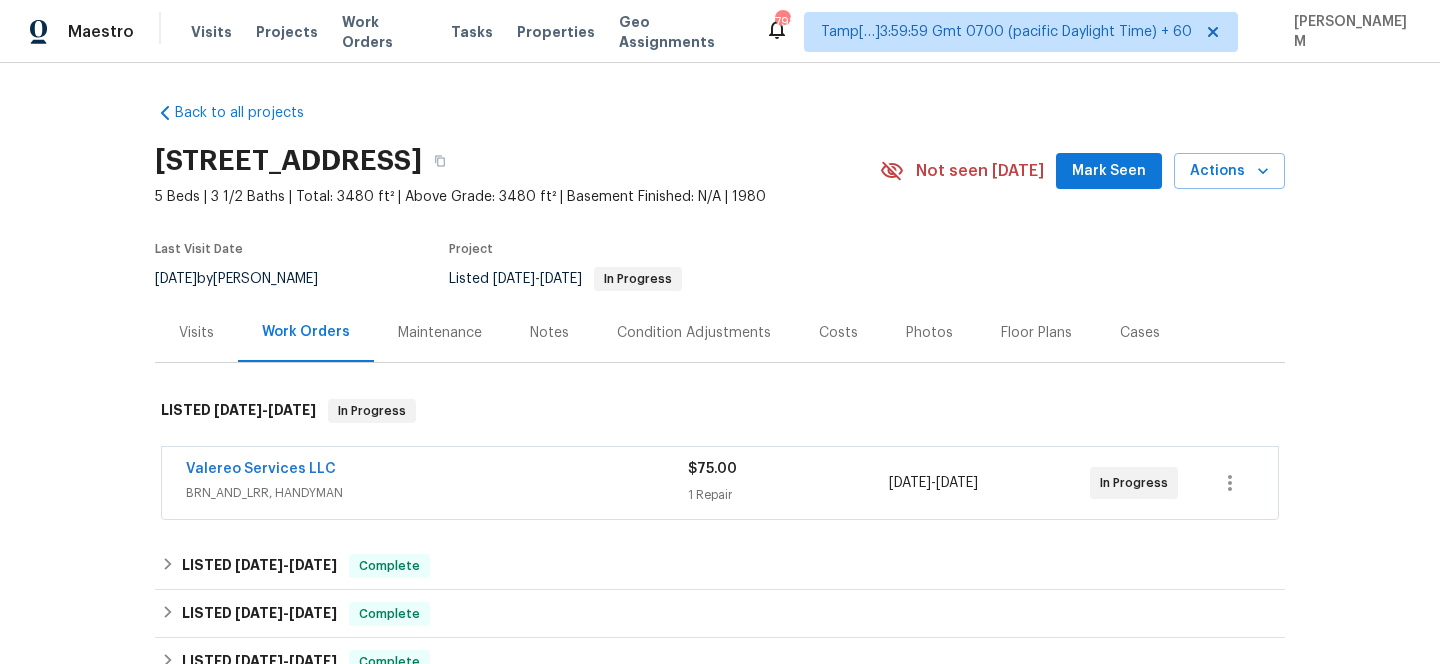 click on "Visits" at bounding box center [196, 333] 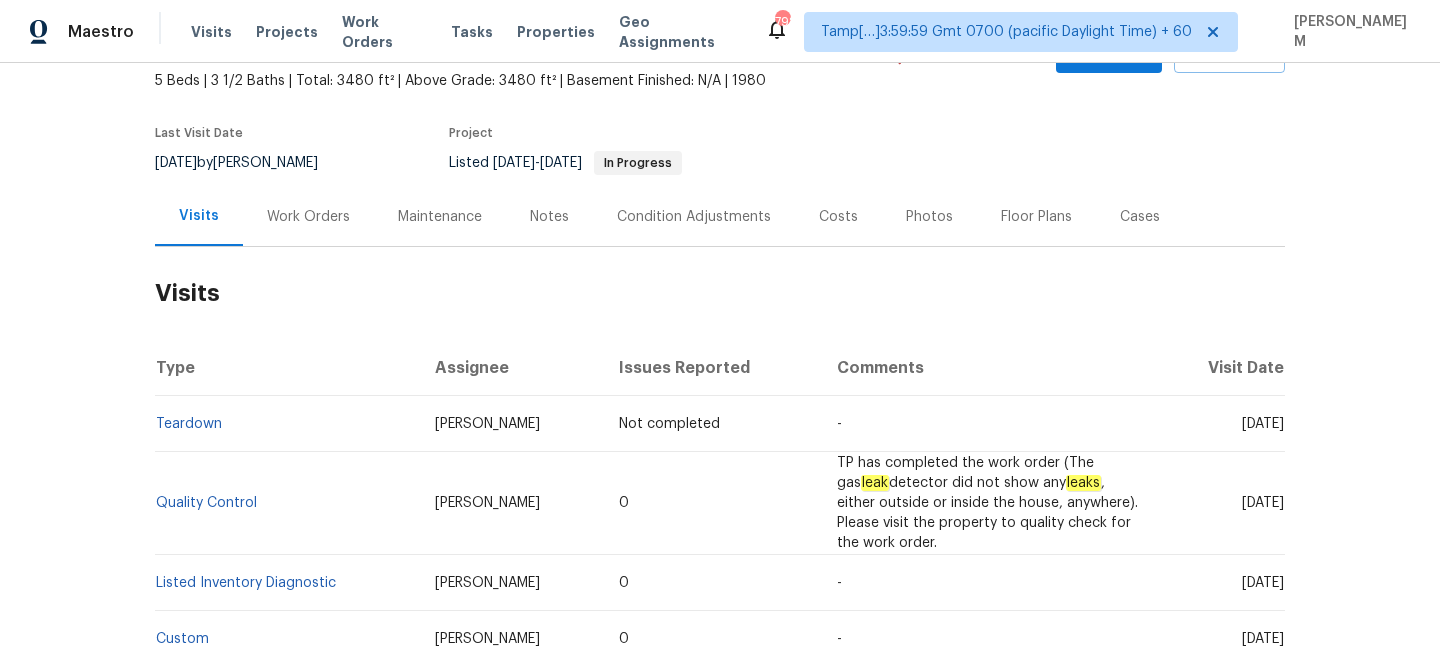 scroll, scrollTop: 9, scrollLeft: 0, axis: vertical 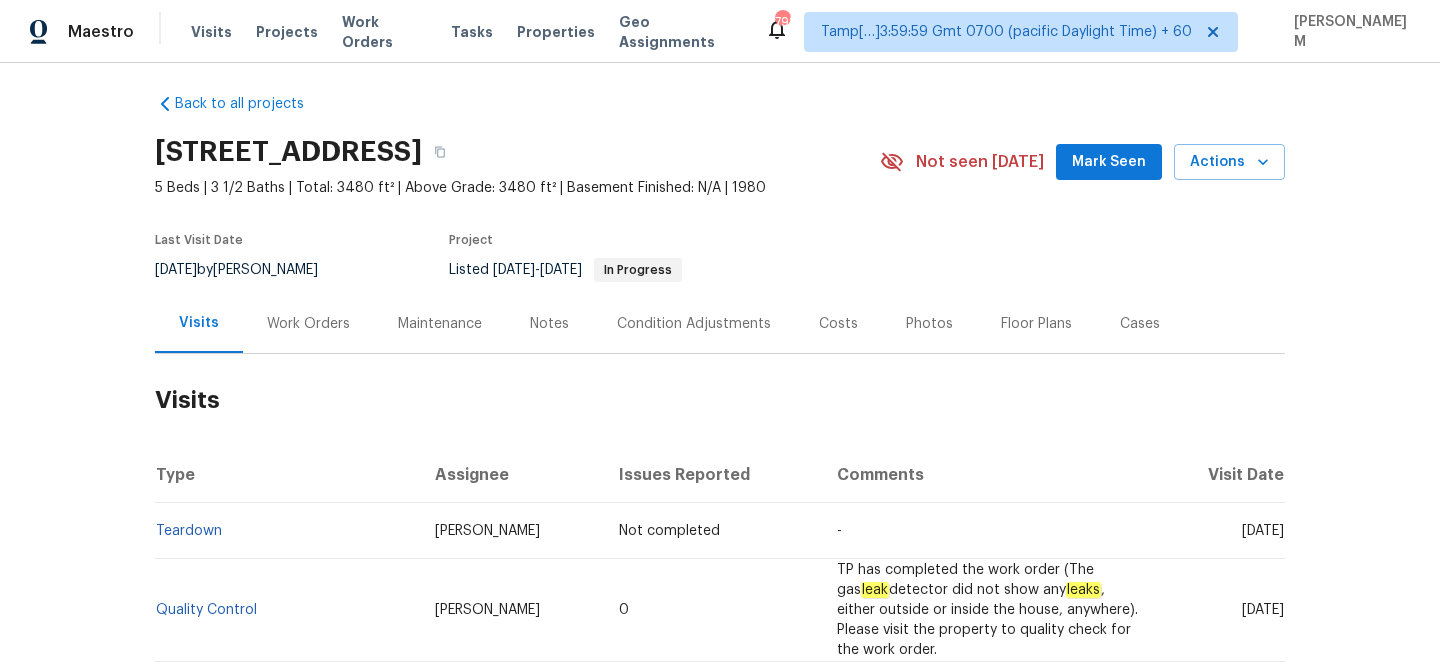 click on "Maintenance" at bounding box center [440, 324] 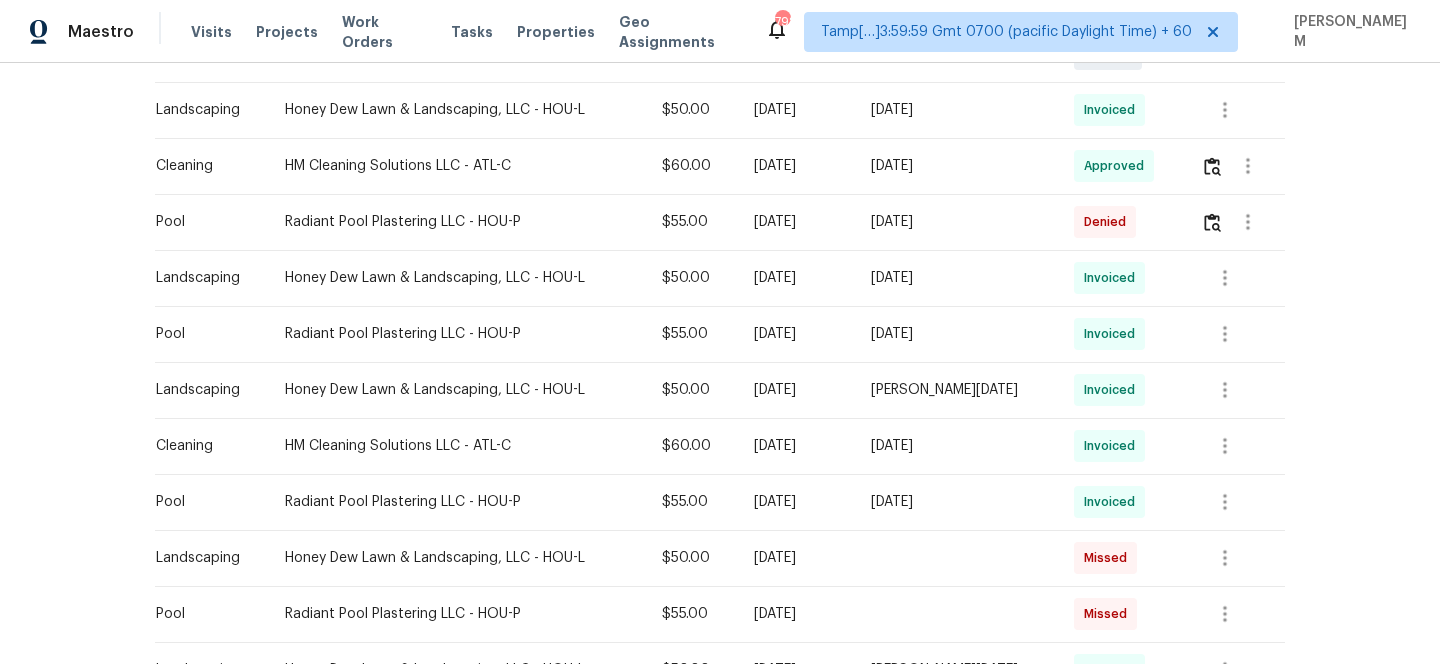 scroll, scrollTop: 803, scrollLeft: 0, axis: vertical 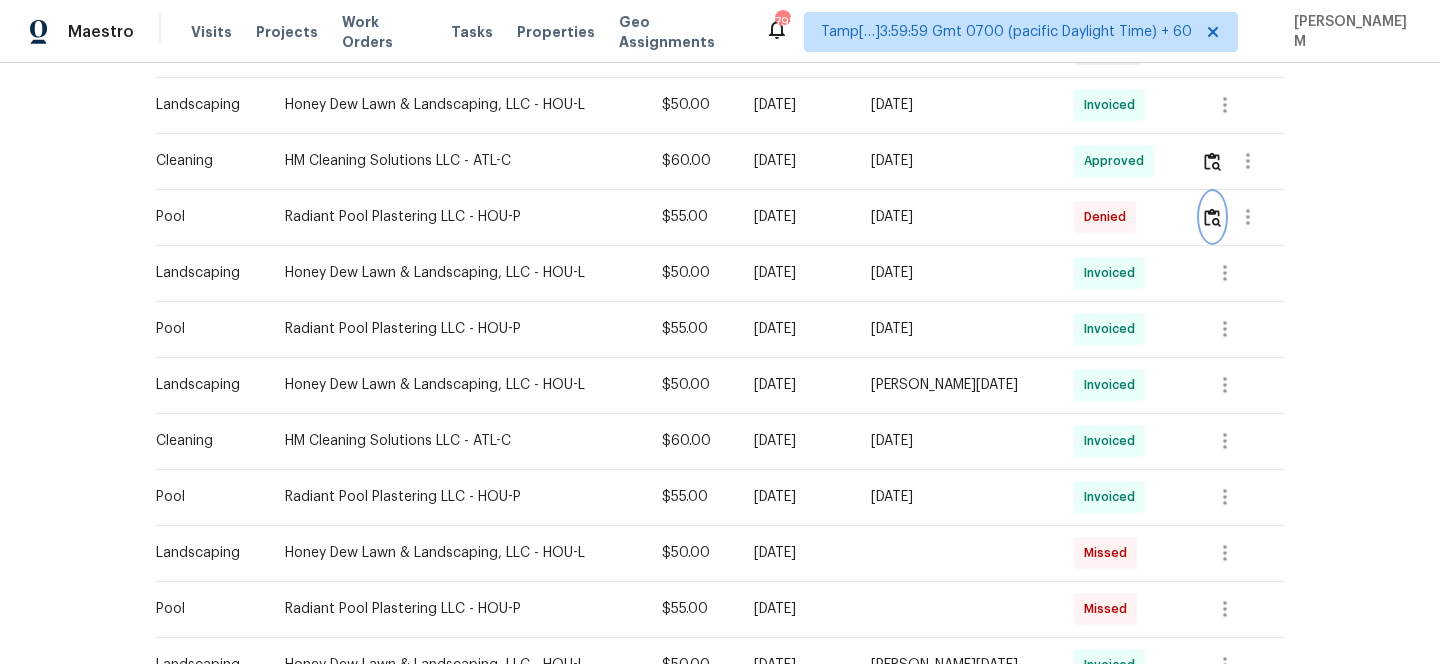 click at bounding box center [1212, 217] 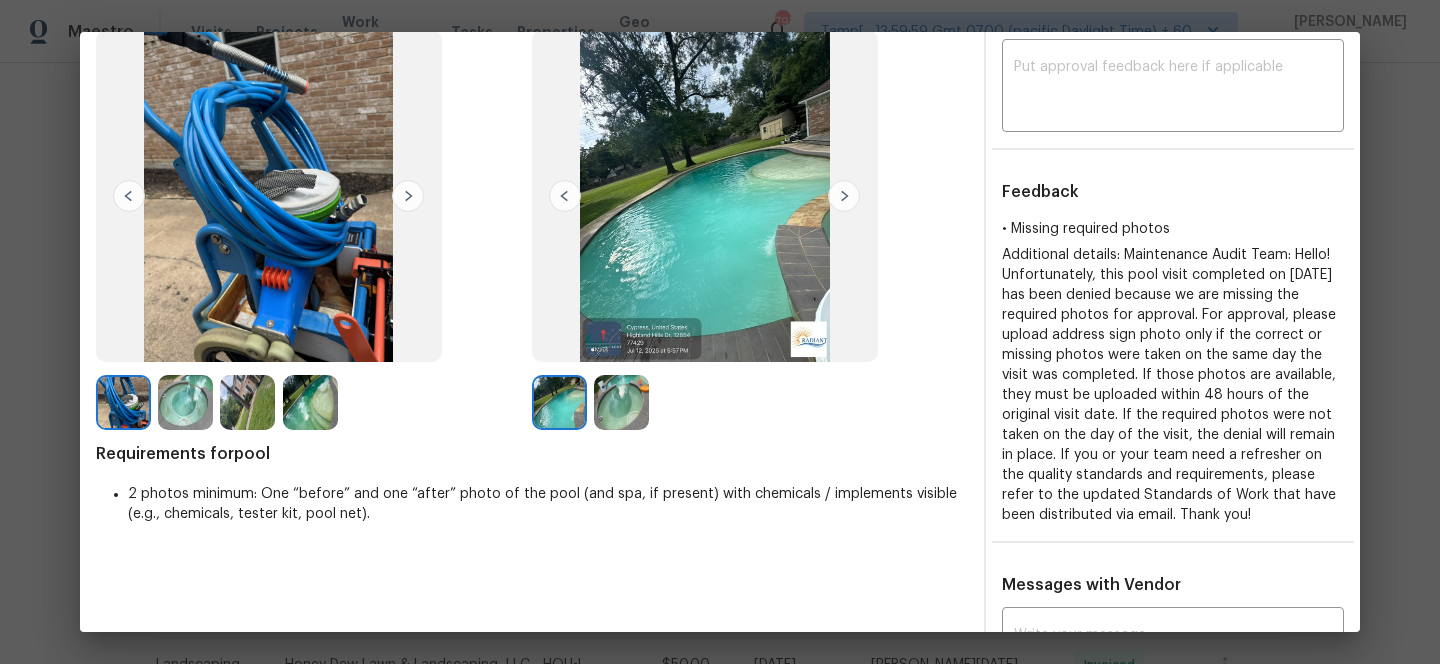 scroll, scrollTop: 122, scrollLeft: 0, axis: vertical 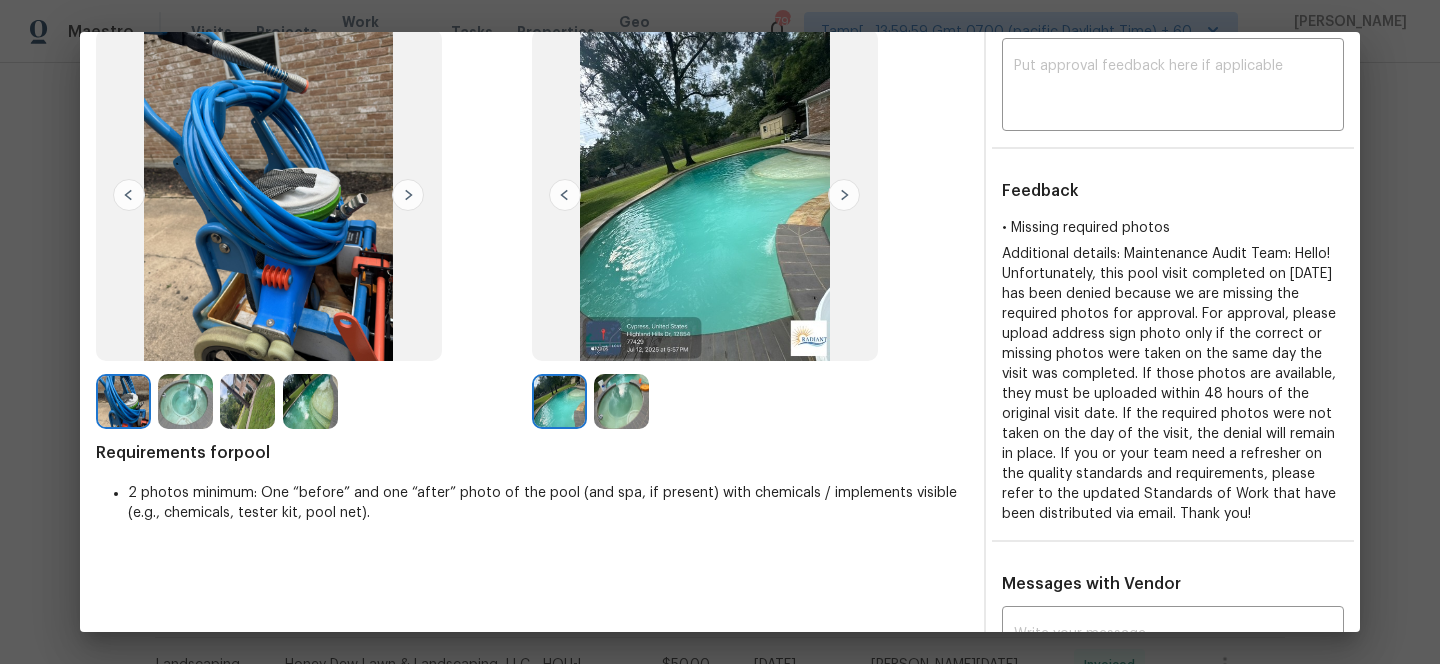 click at bounding box center (621, 401) 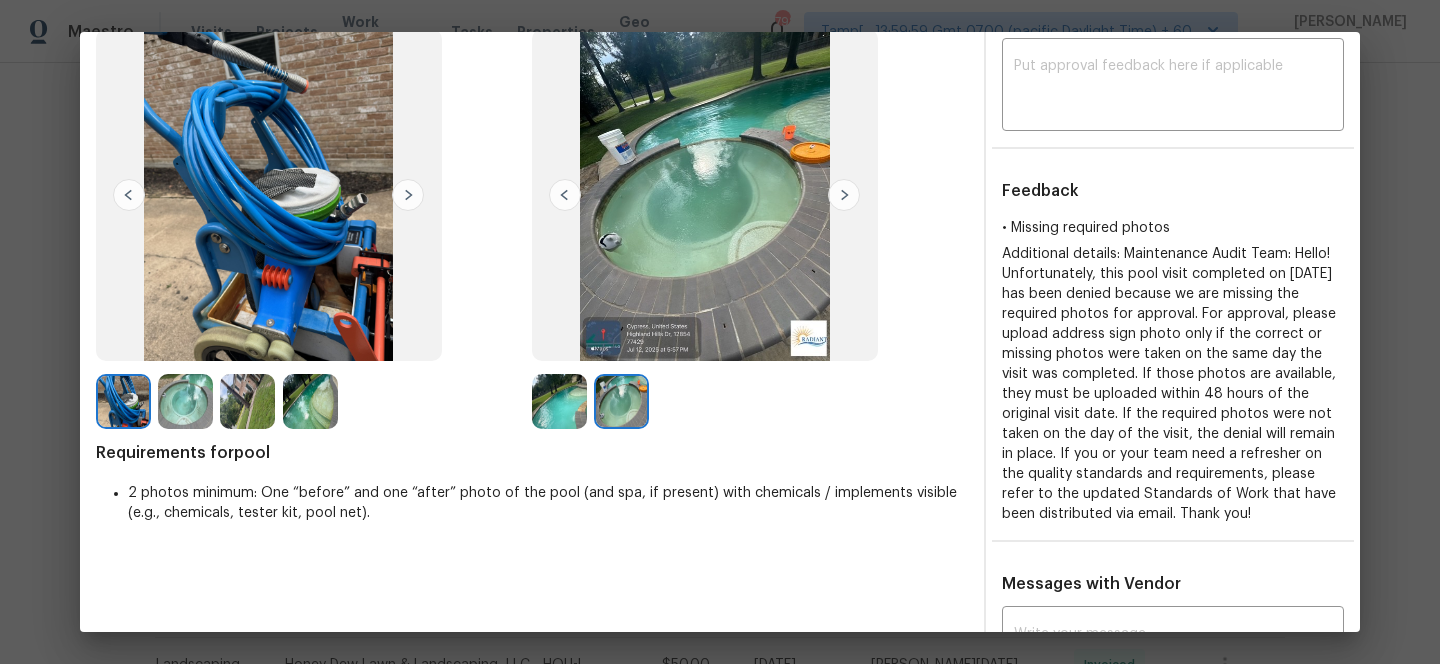 click at bounding box center [559, 401] 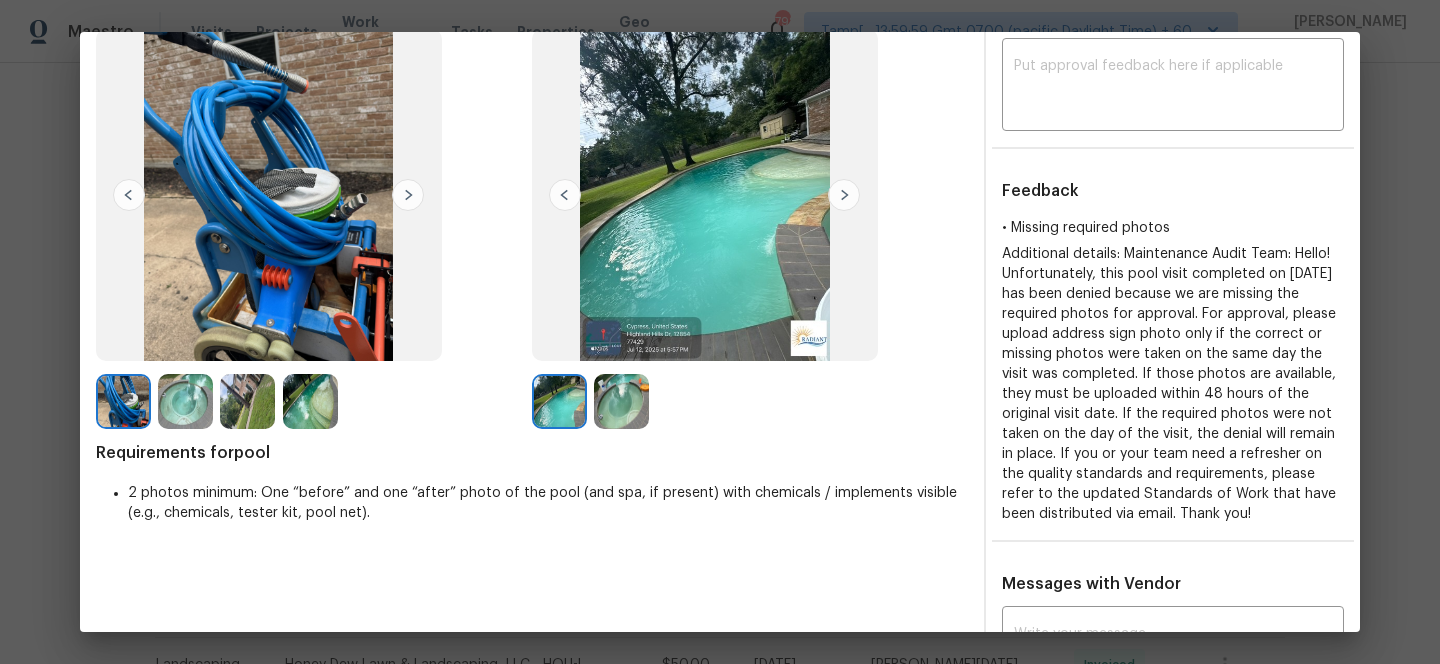 click at bounding box center [185, 401] 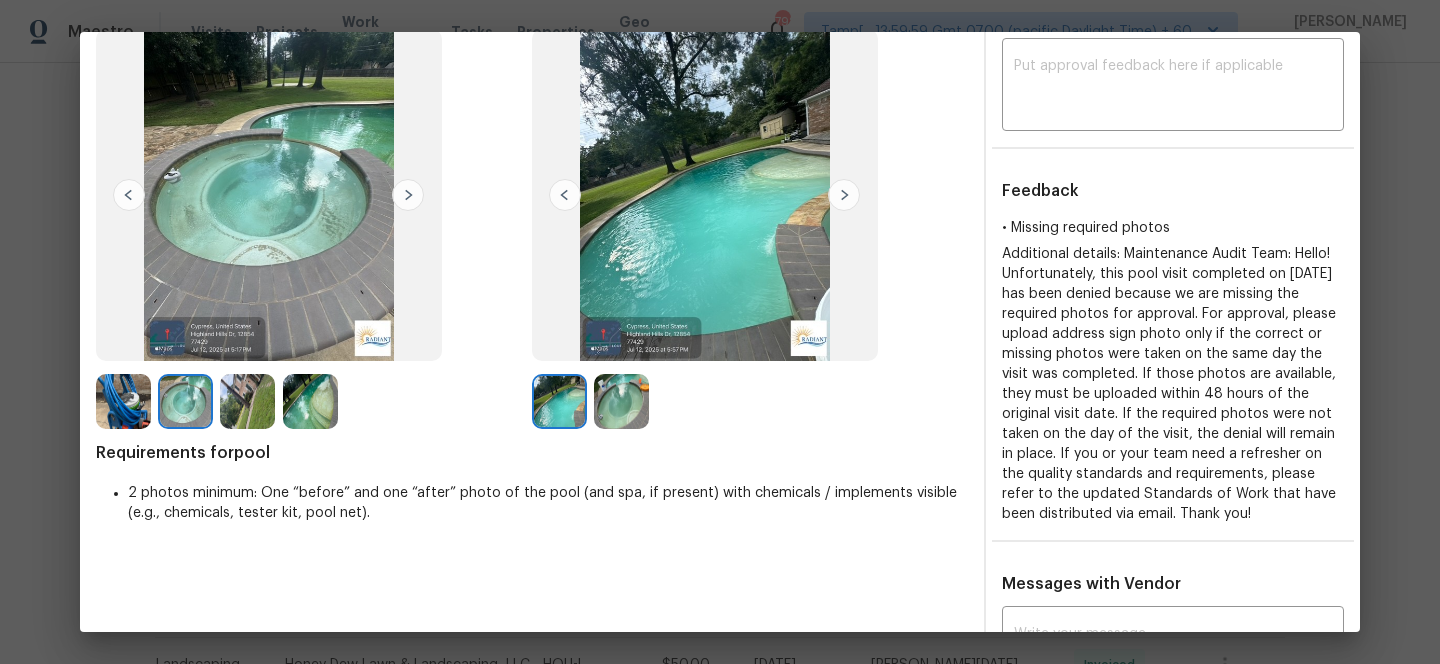 click at bounding box center [247, 401] 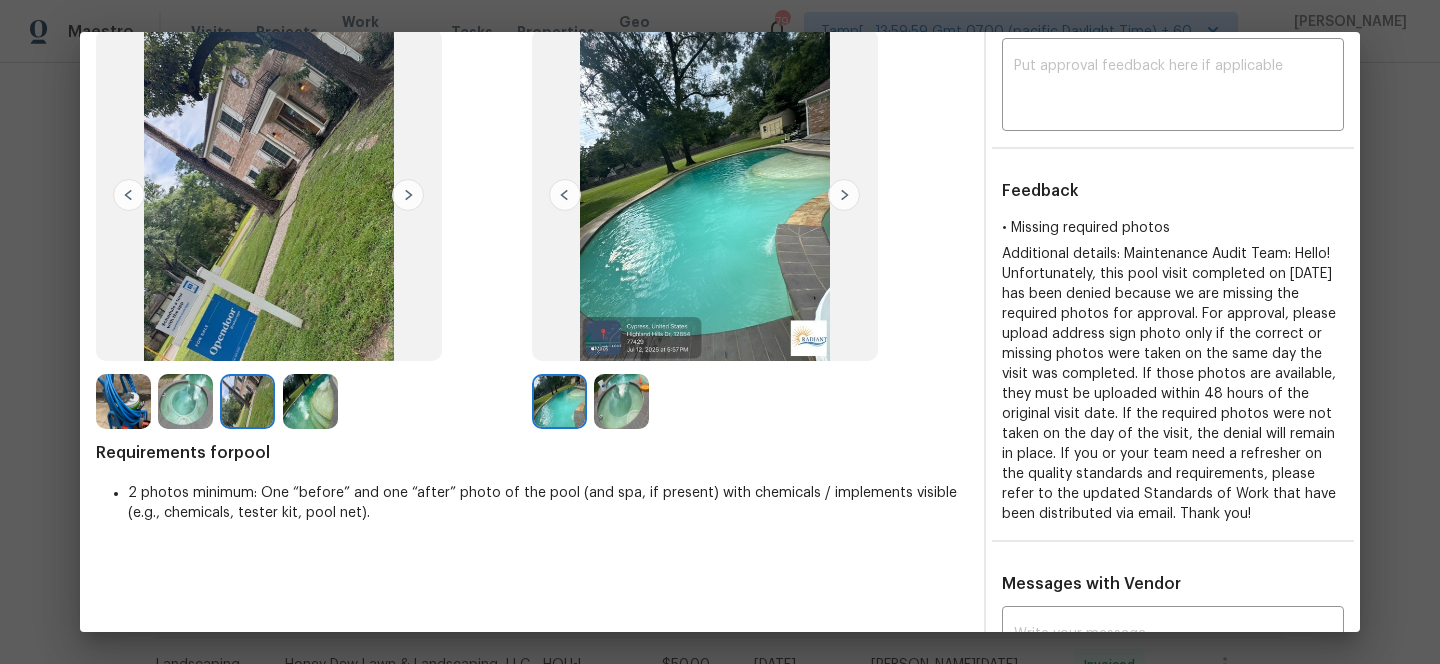 click at bounding box center [247, 401] 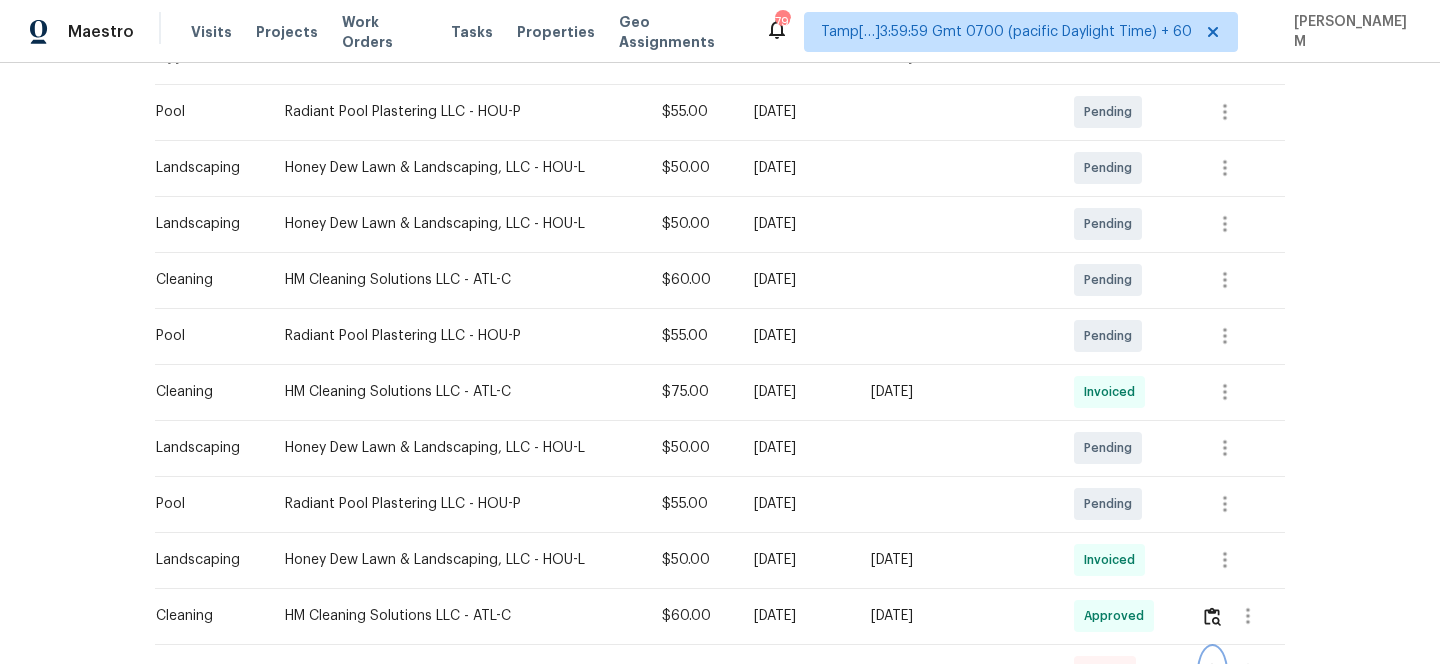 scroll, scrollTop: 0, scrollLeft: 0, axis: both 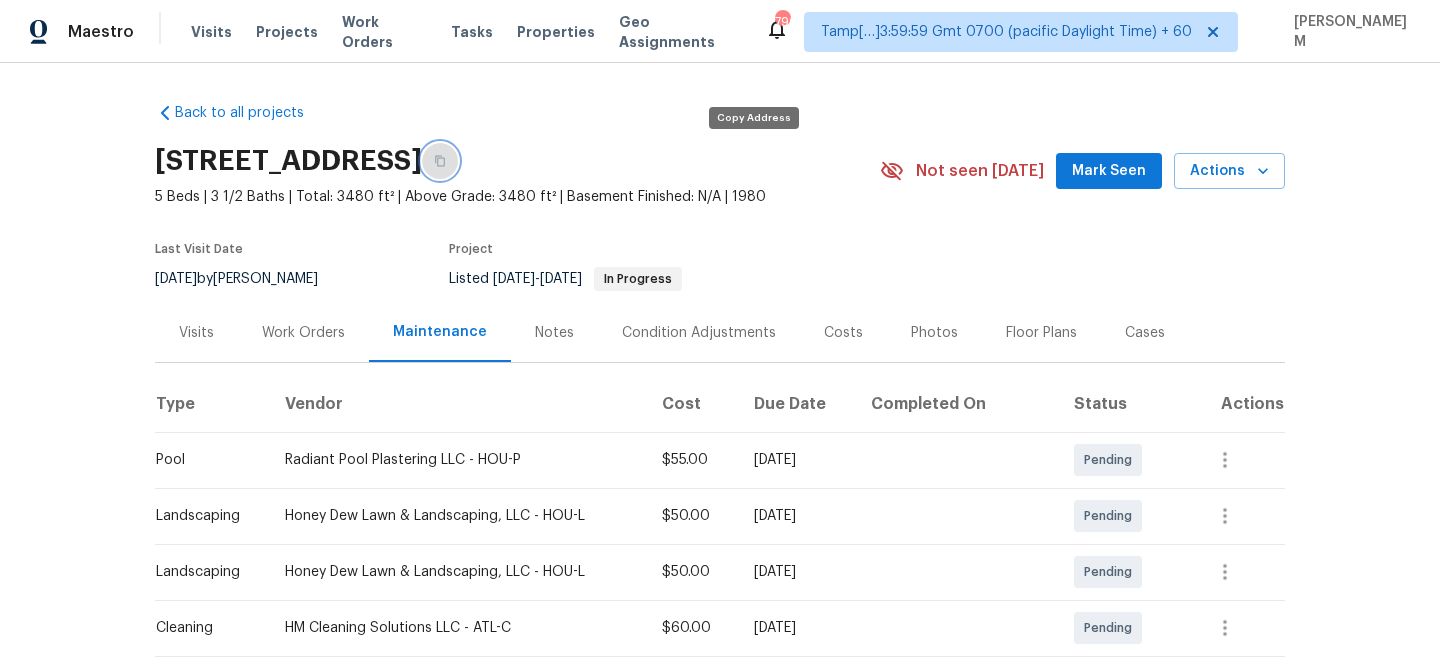 click at bounding box center [440, 161] 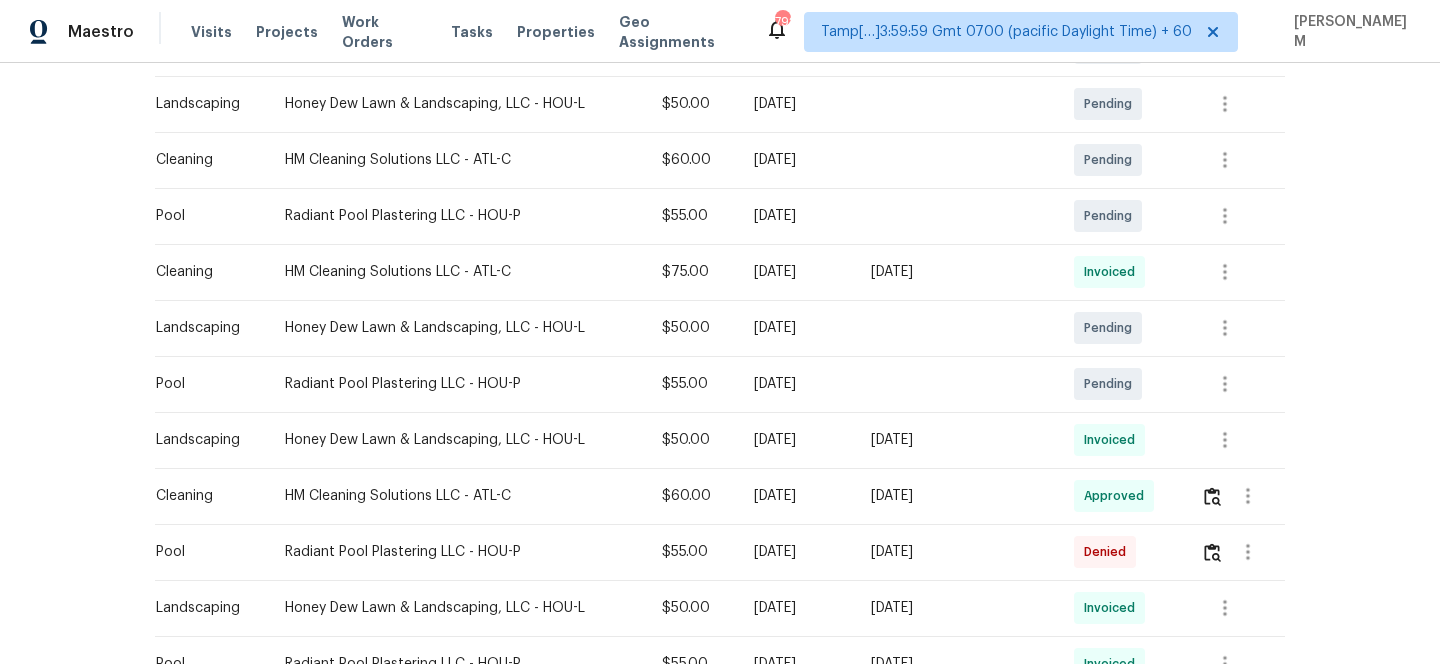 scroll, scrollTop: 507, scrollLeft: 0, axis: vertical 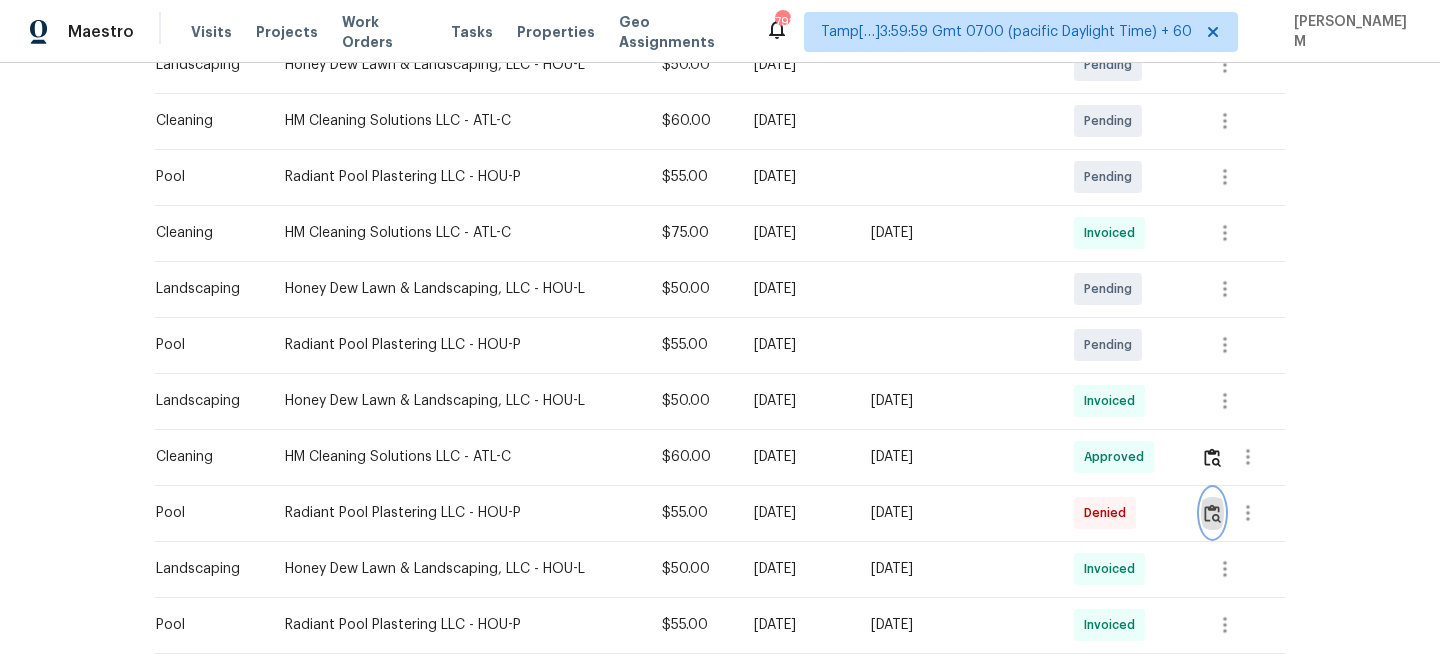 click at bounding box center [1212, 513] 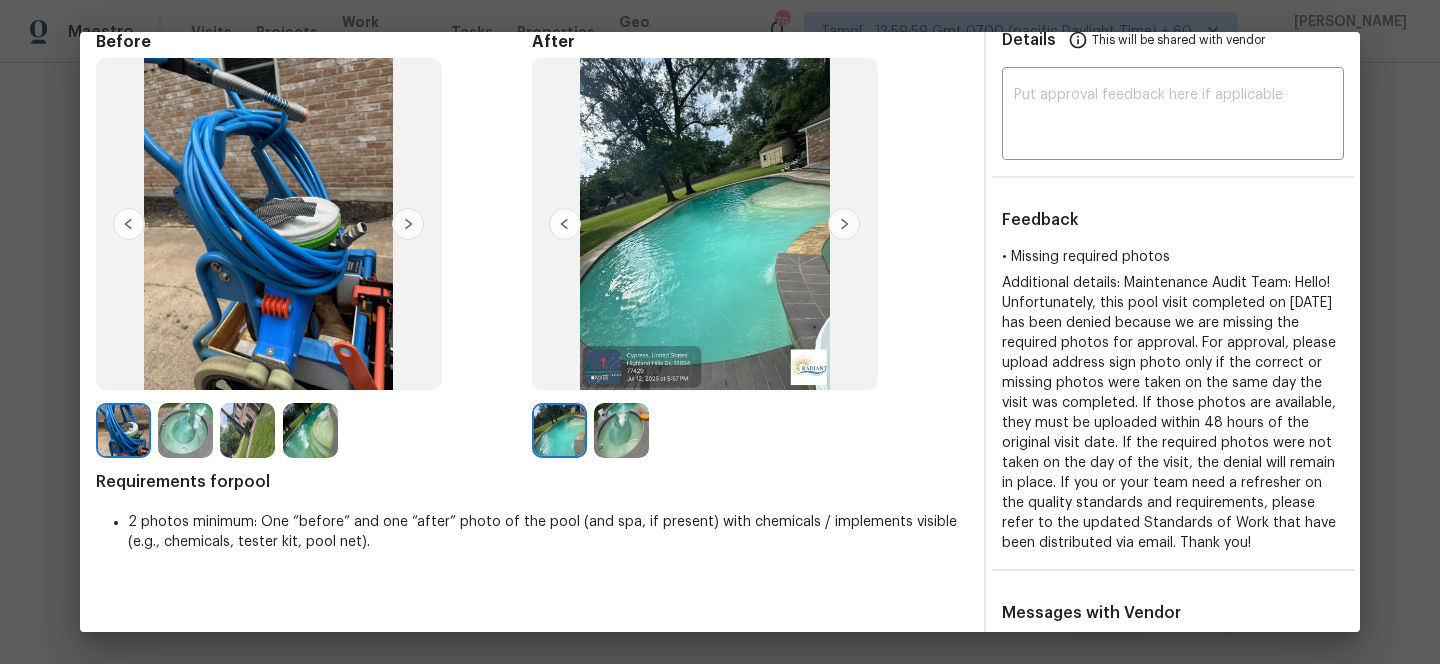 scroll, scrollTop: 101, scrollLeft: 0, axis: vertical 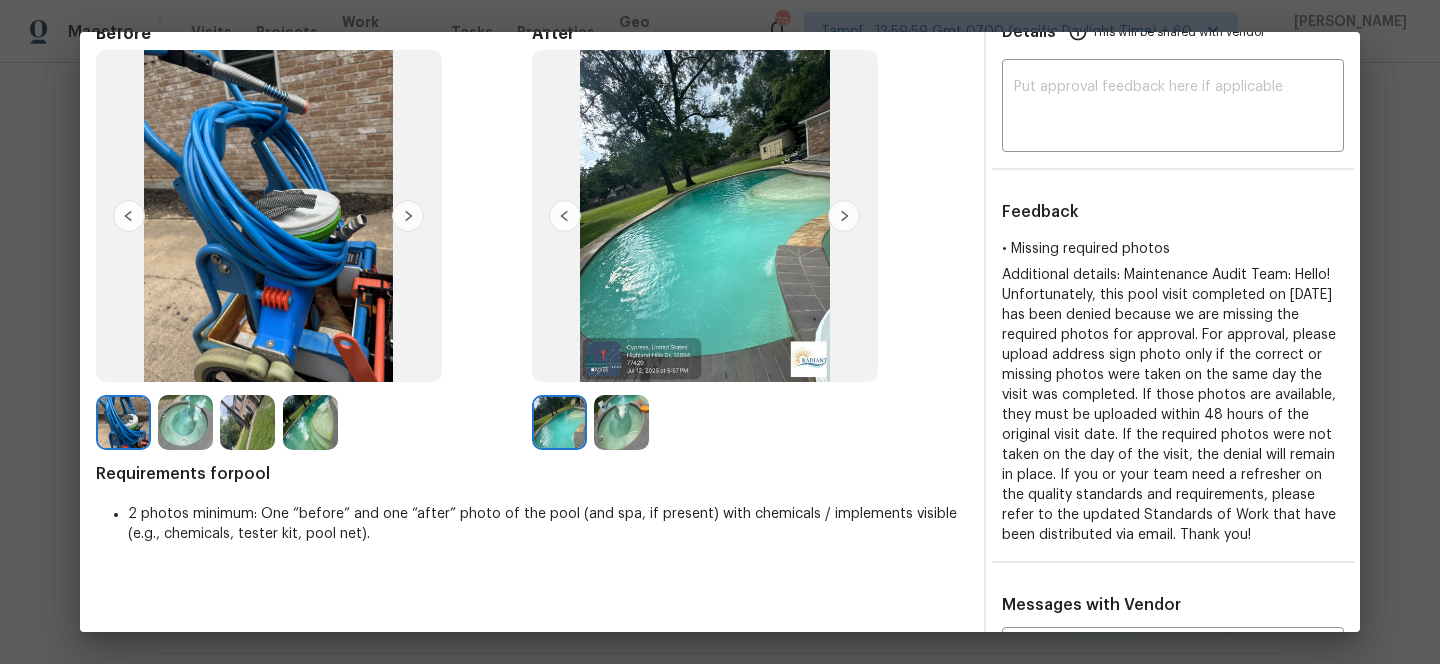 click at bounding box center (621, 422) 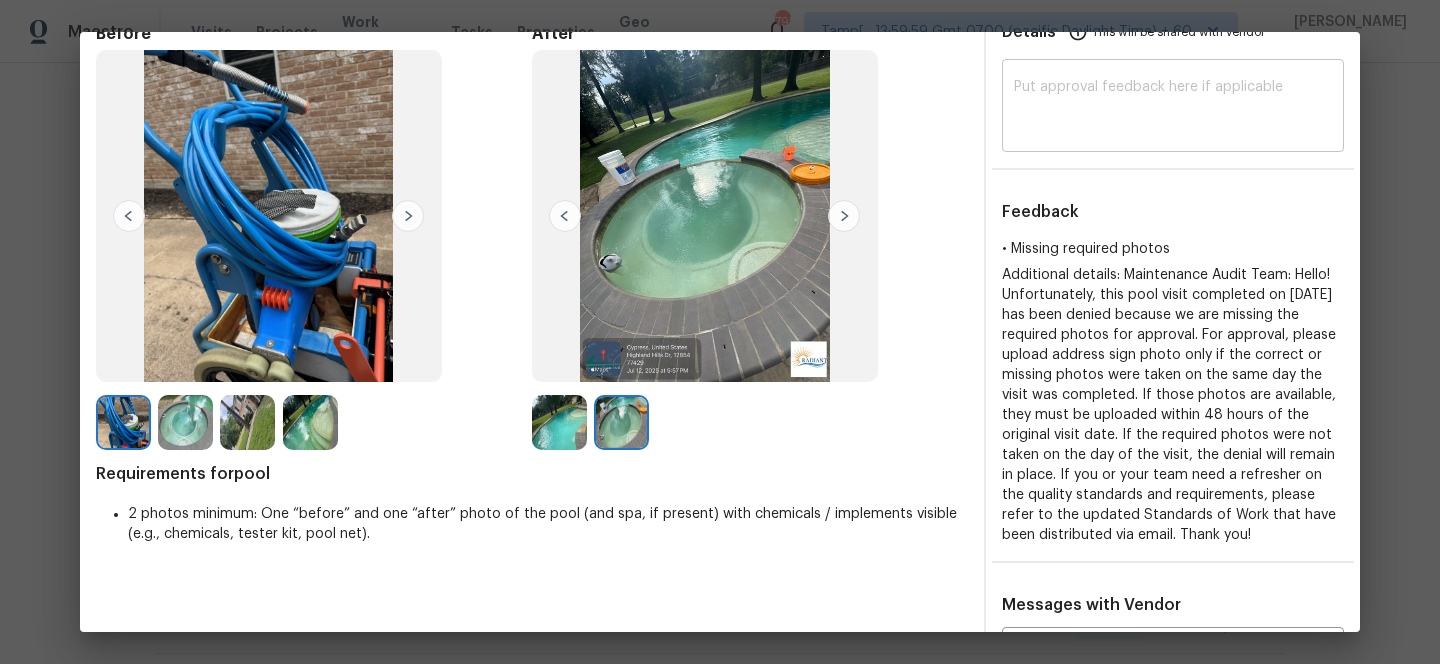 click at bounding box center (1173, 108) 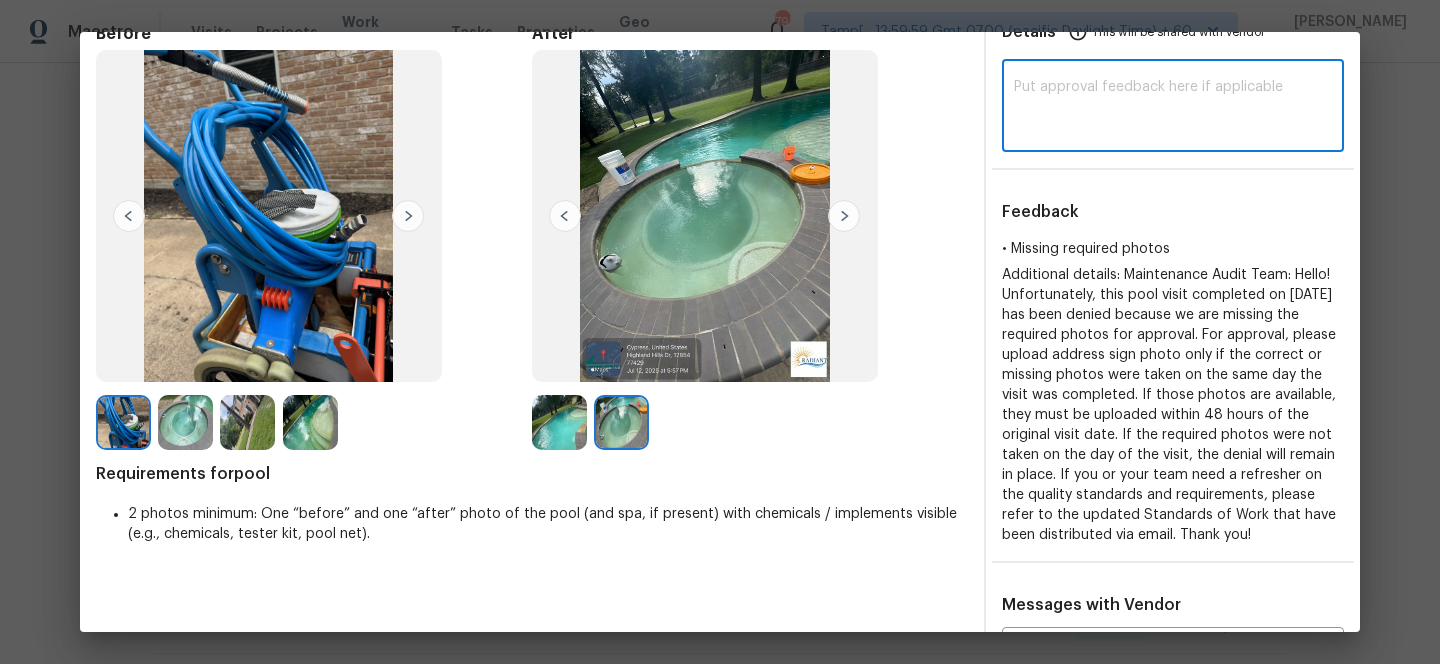 paste on "Maintenance Audit Team: Hello! After further review this visit was approved." 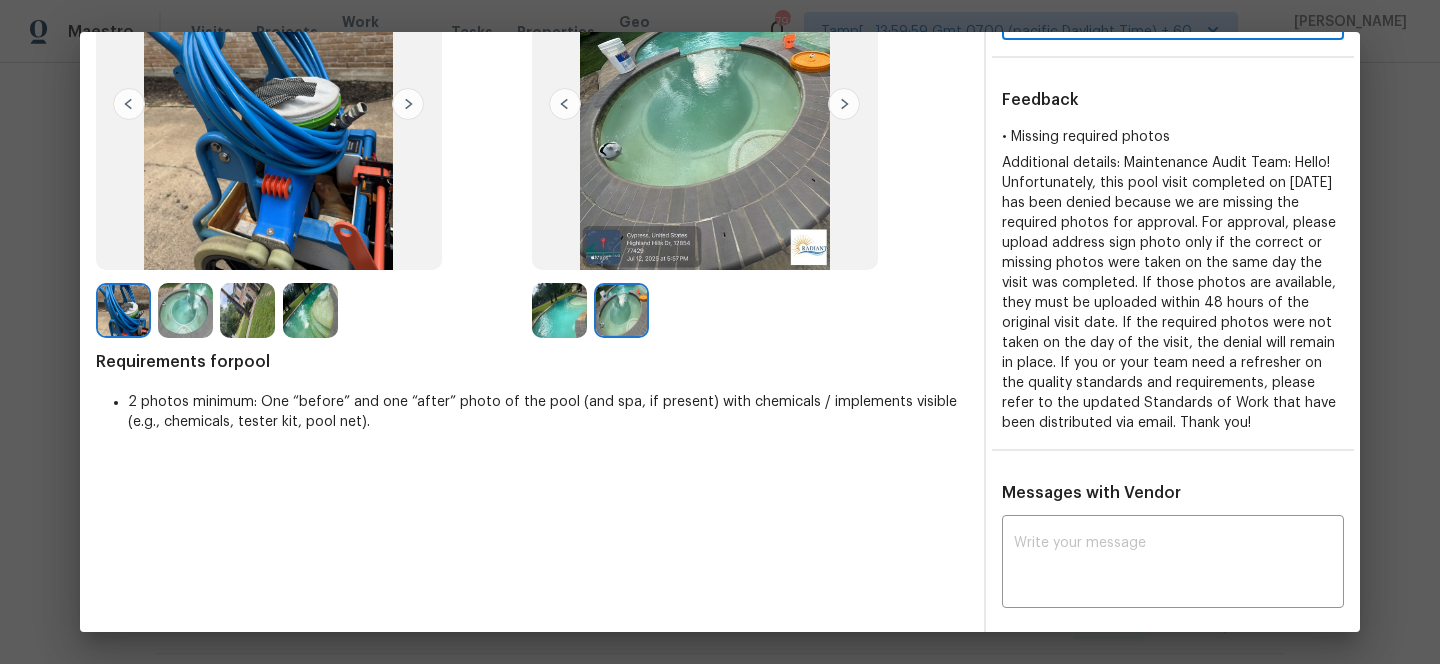 scroll, scrollTop: 0, scrollLeft: 0, axis: both 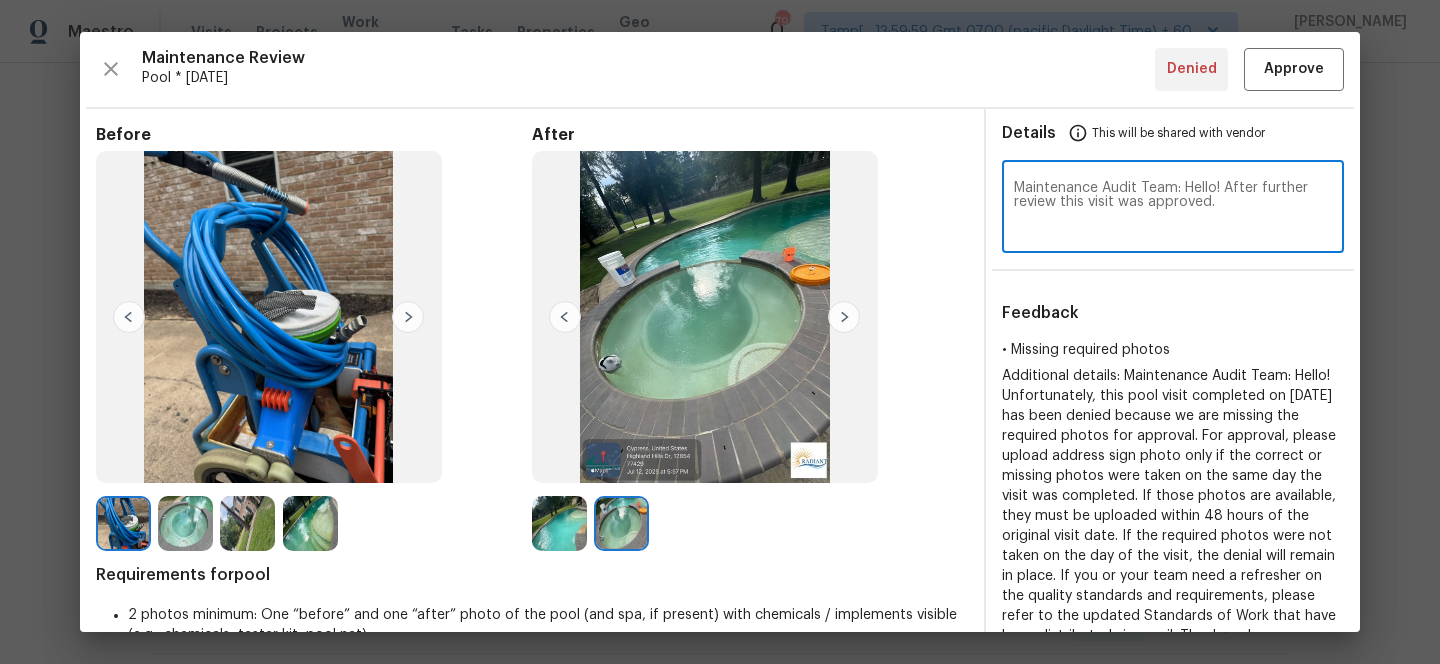 type on "Maintenance Audit Team: Hello! After further review this visit was approved." 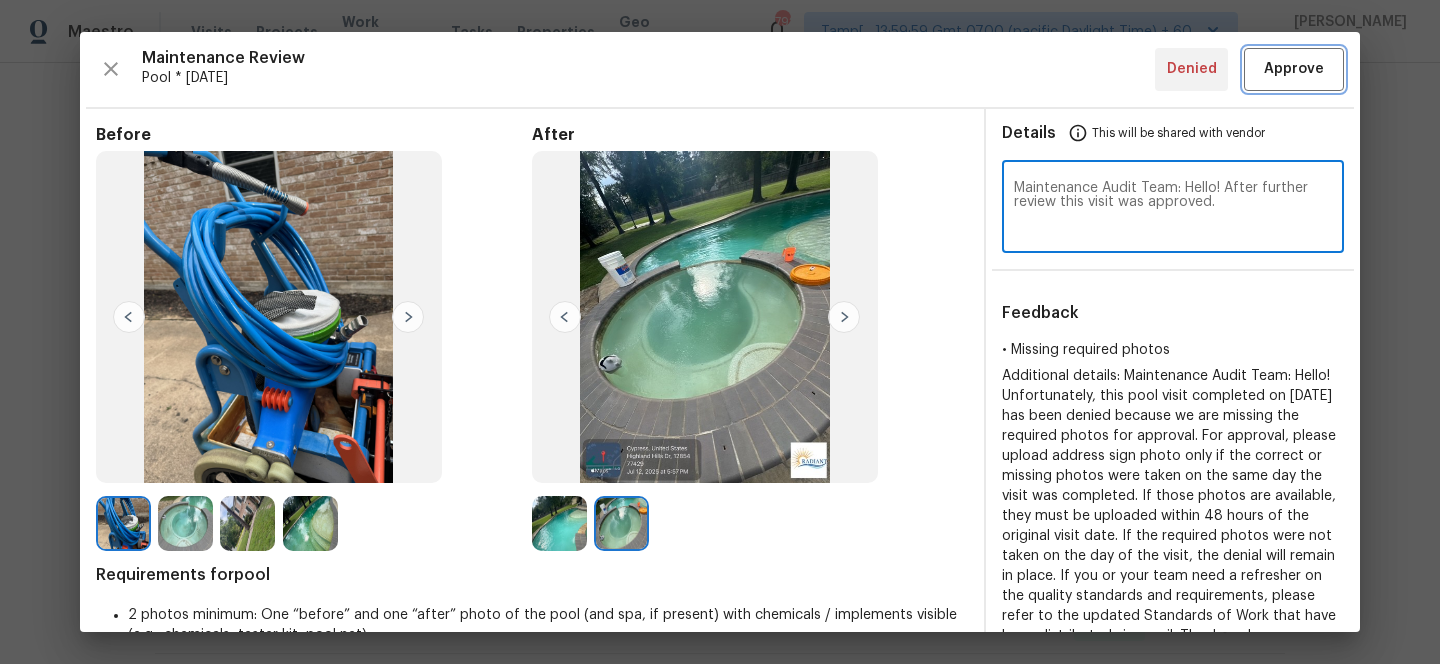 click on "Approve" at bounding box center [1294, 69] 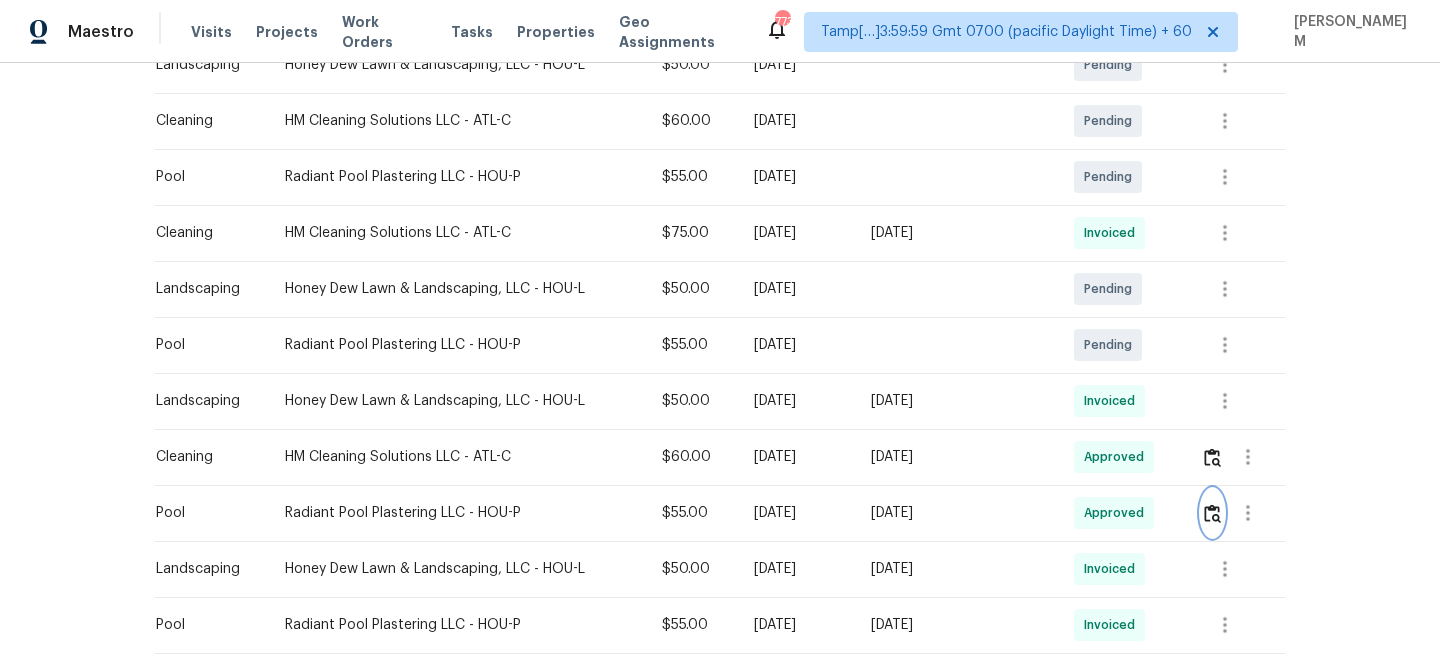 scroll, scrollTop: 0, scrollLeft: 0, axis: both 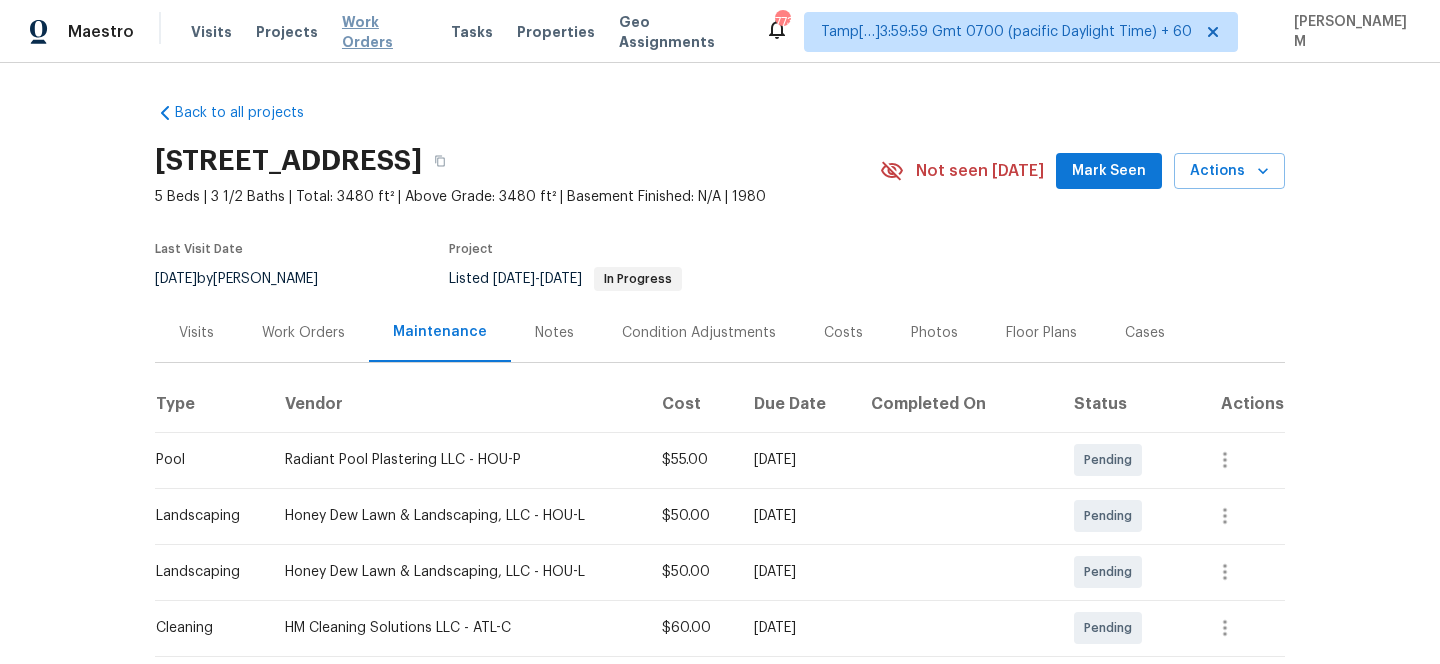 click on "Work Orders" at bounding box center [384, 32] 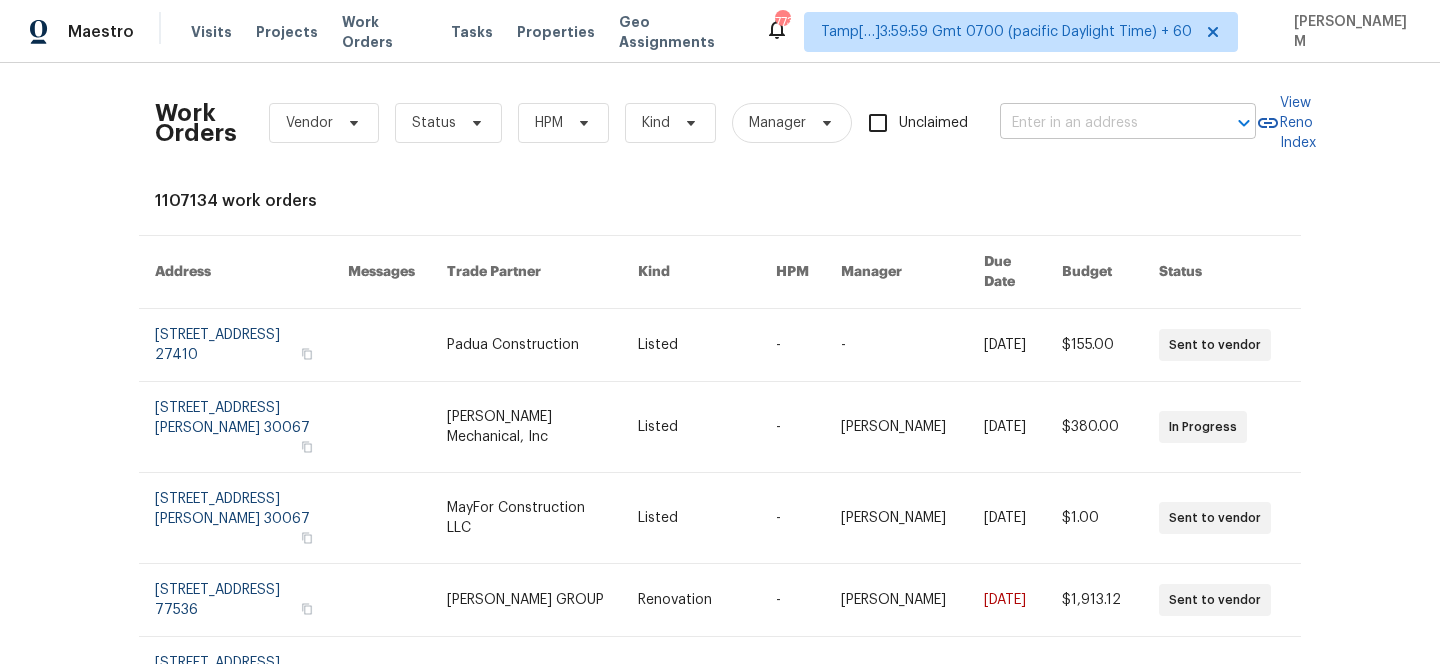 click at bounding box center (1100, 123) 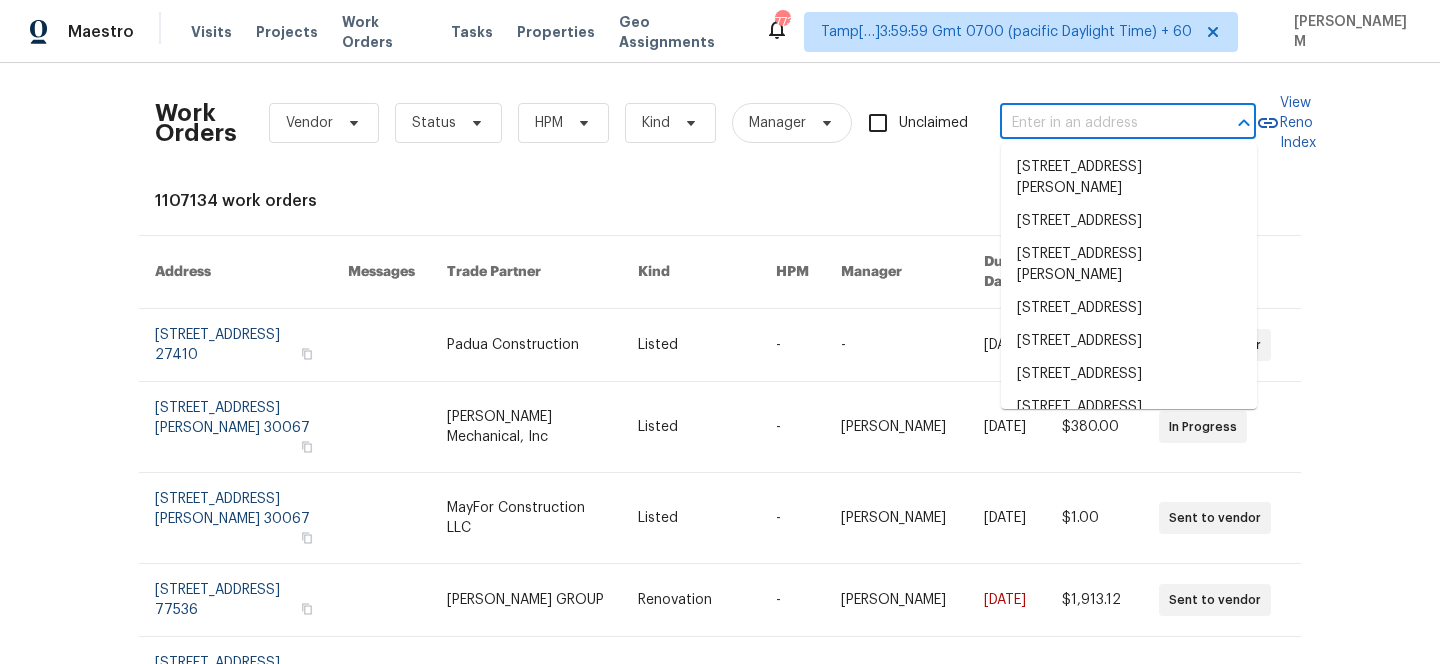 paste on "[STREET_ADDRESS]" 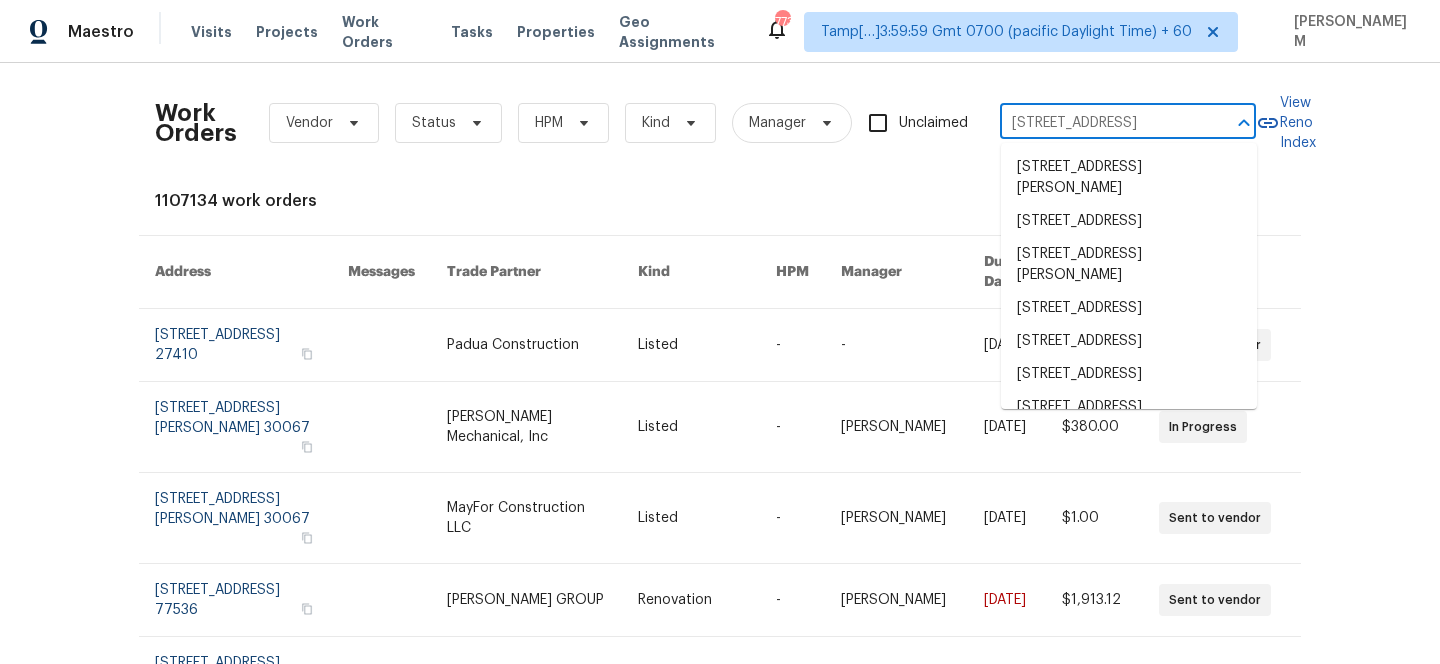 scroll, scrollTop: 0, scrollLeft: 69, axis: horizontal 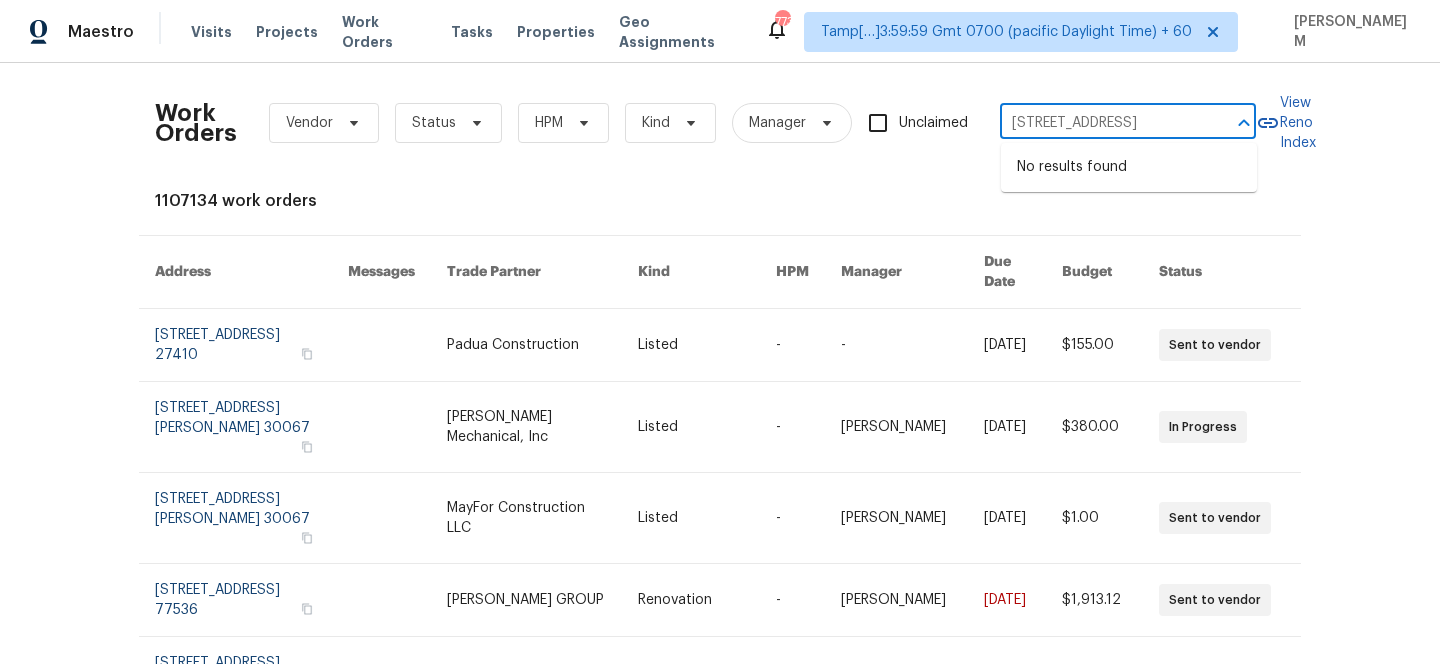 click on "[STREET_ADDRESS]" at bounding box center (1100, 123) 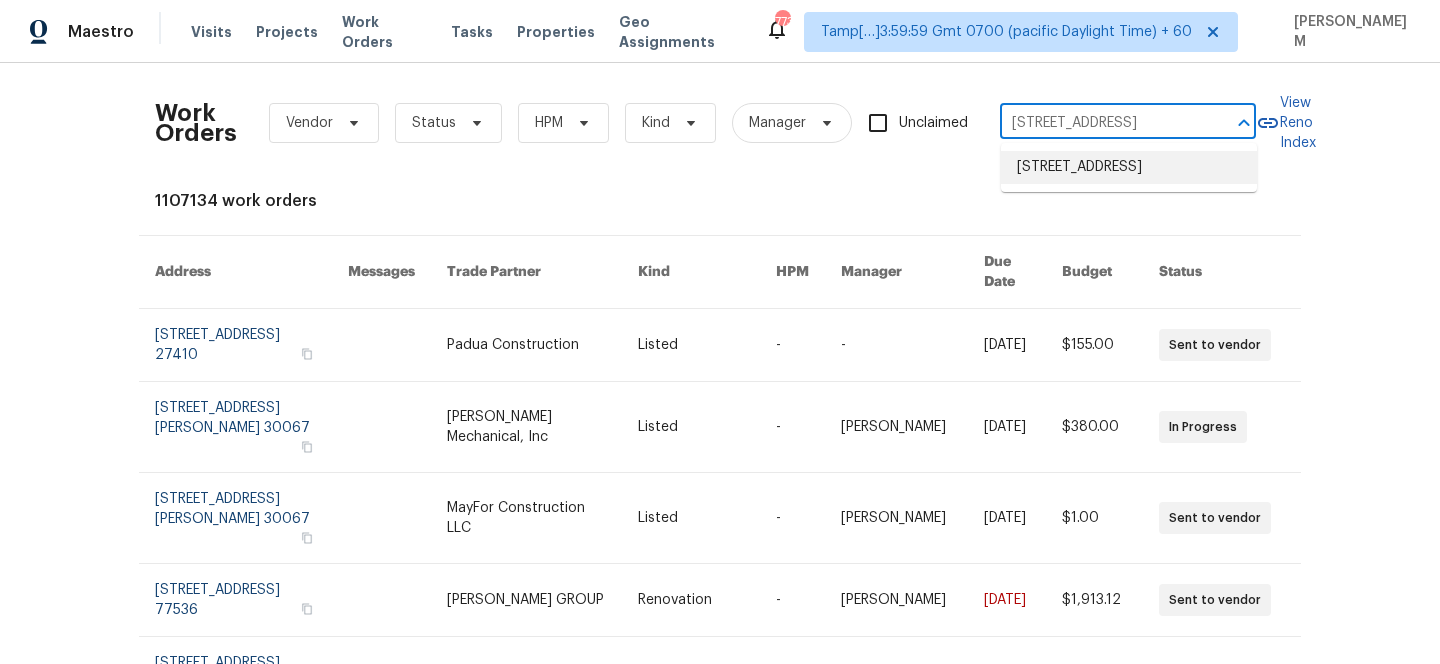 click on "[STREET_ADDRESS]" at bounding box center (1129, 167) 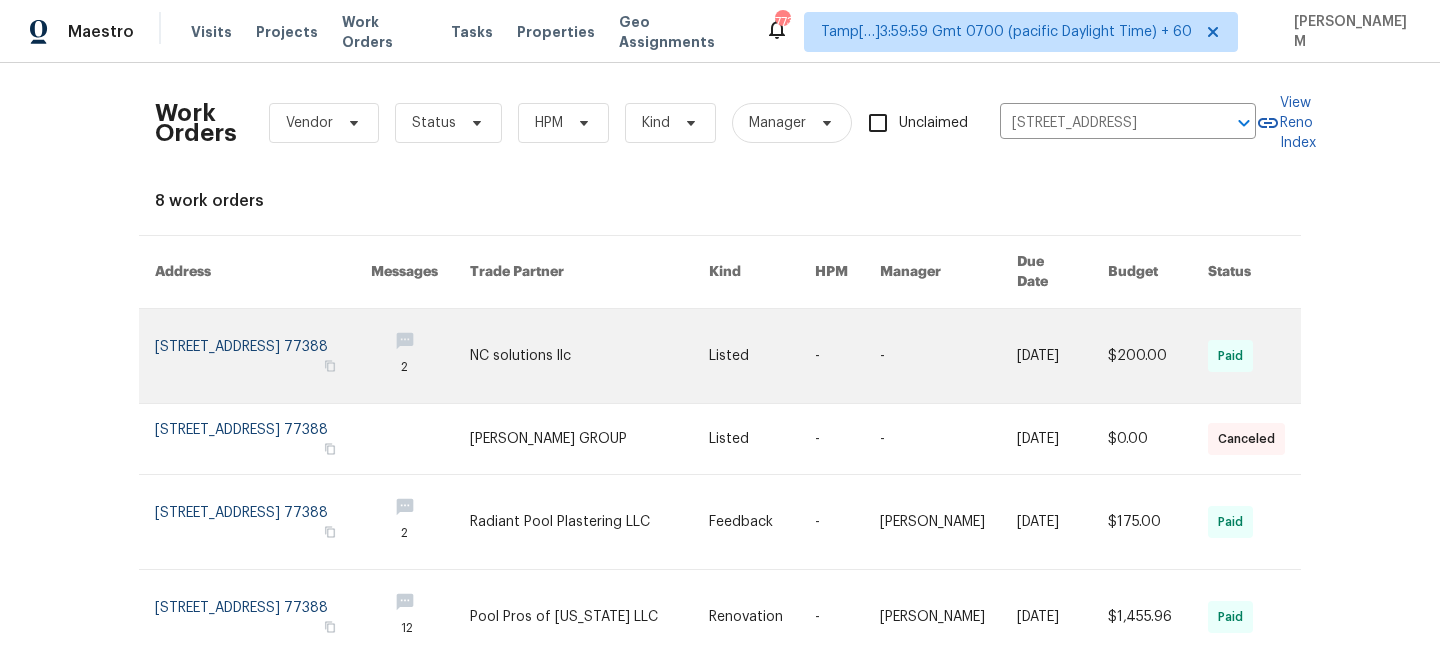 click at bounding box center [589, 356] 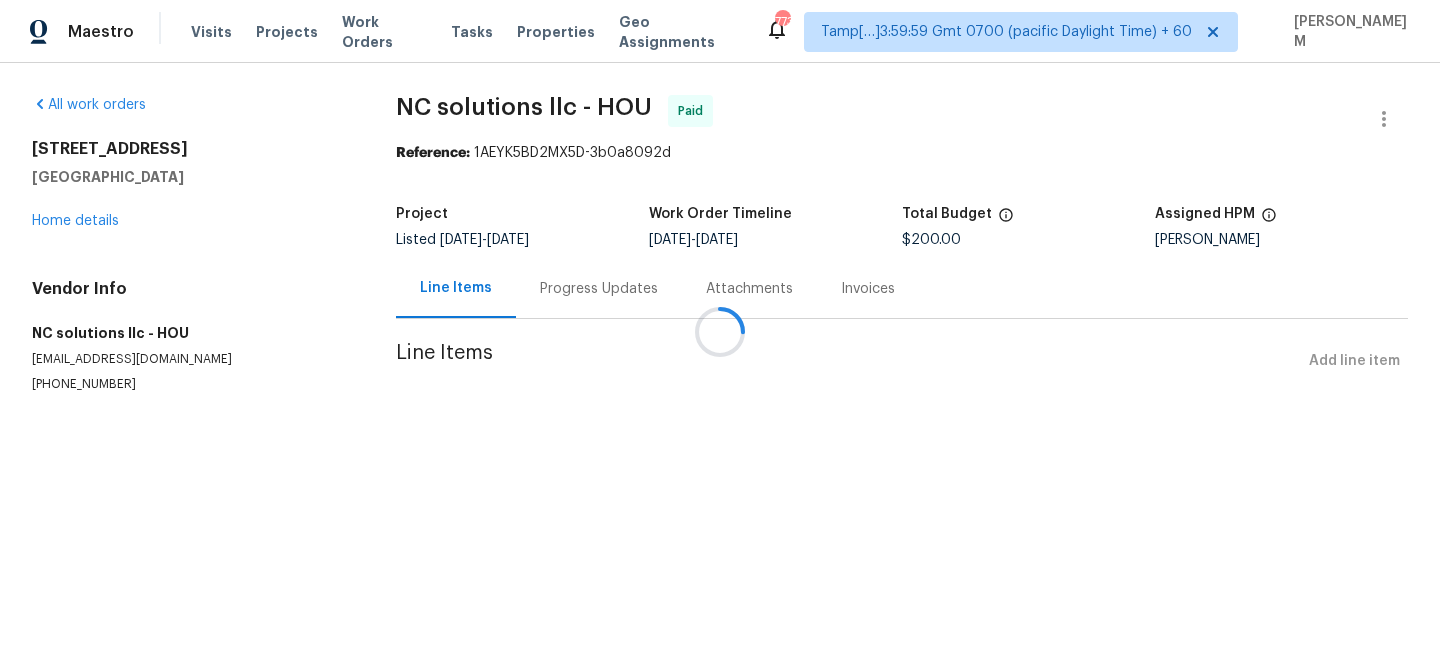 click at bounding box center [720, 332] 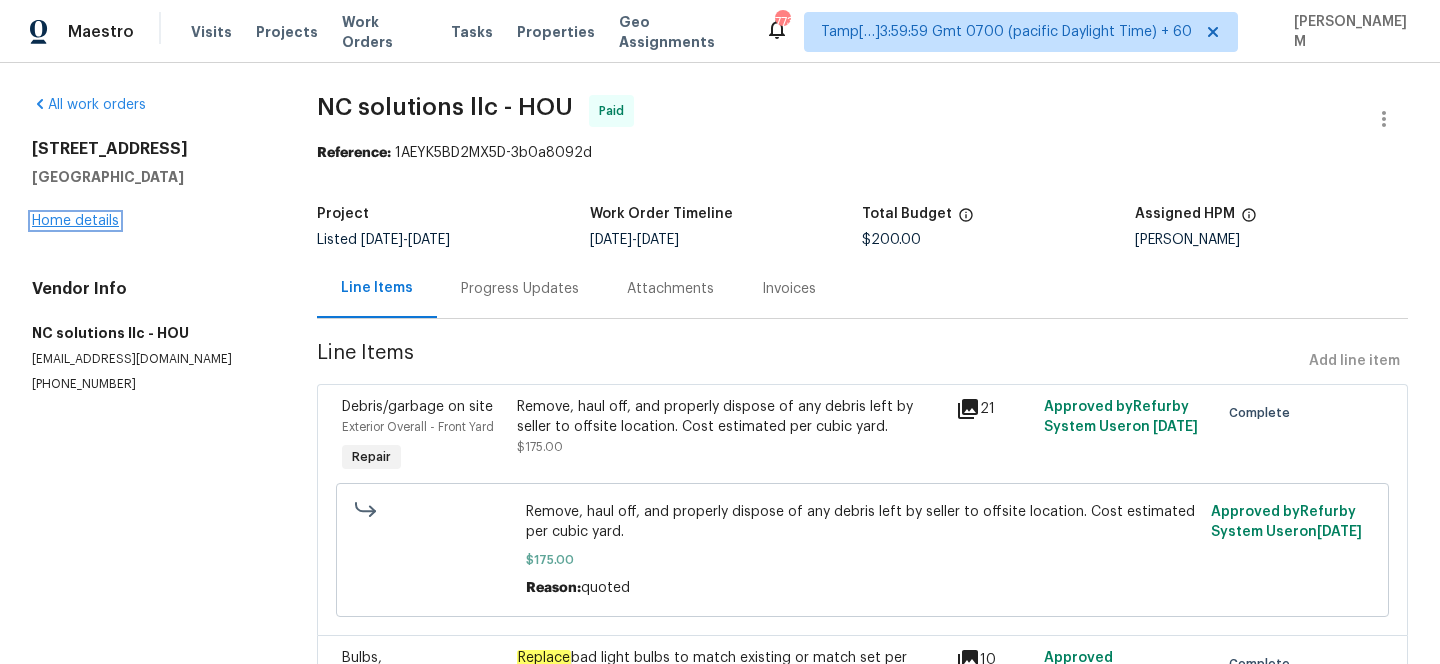 click on "Home details" at bounding box center (75, 221) 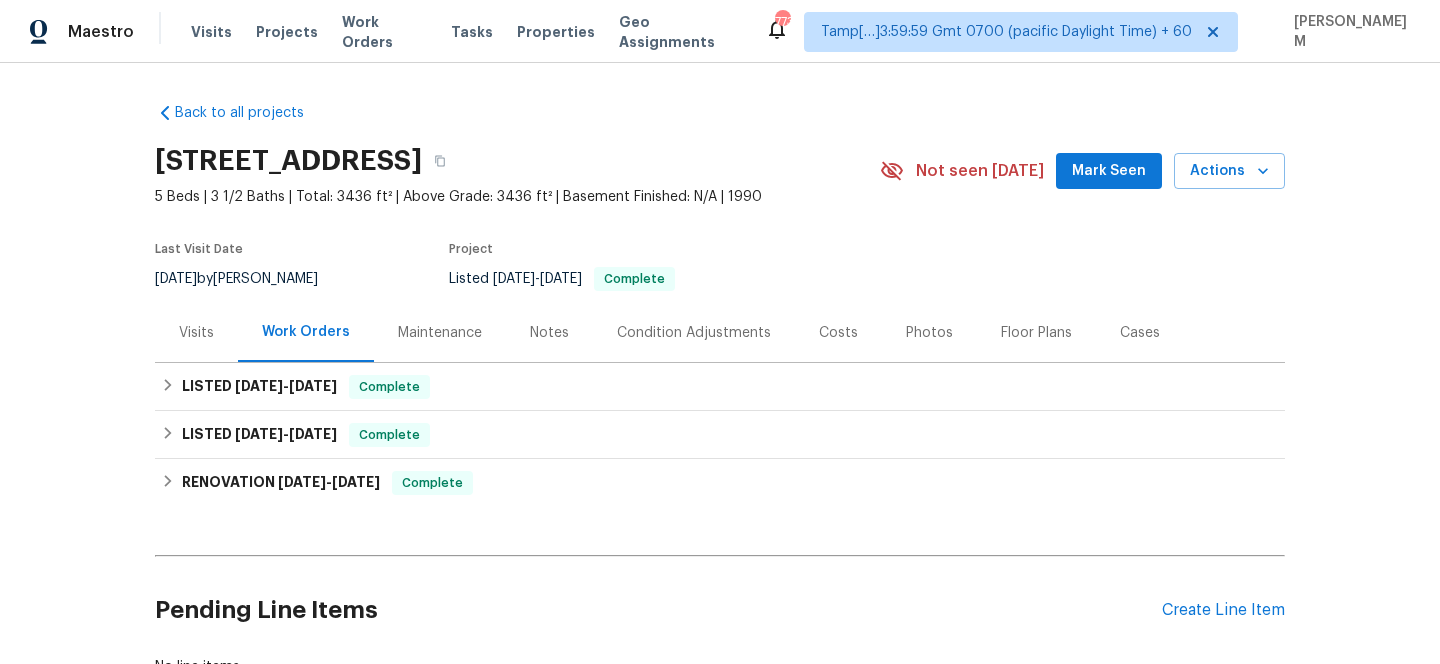click on "Maintenance" at bounding box center (440, 333) 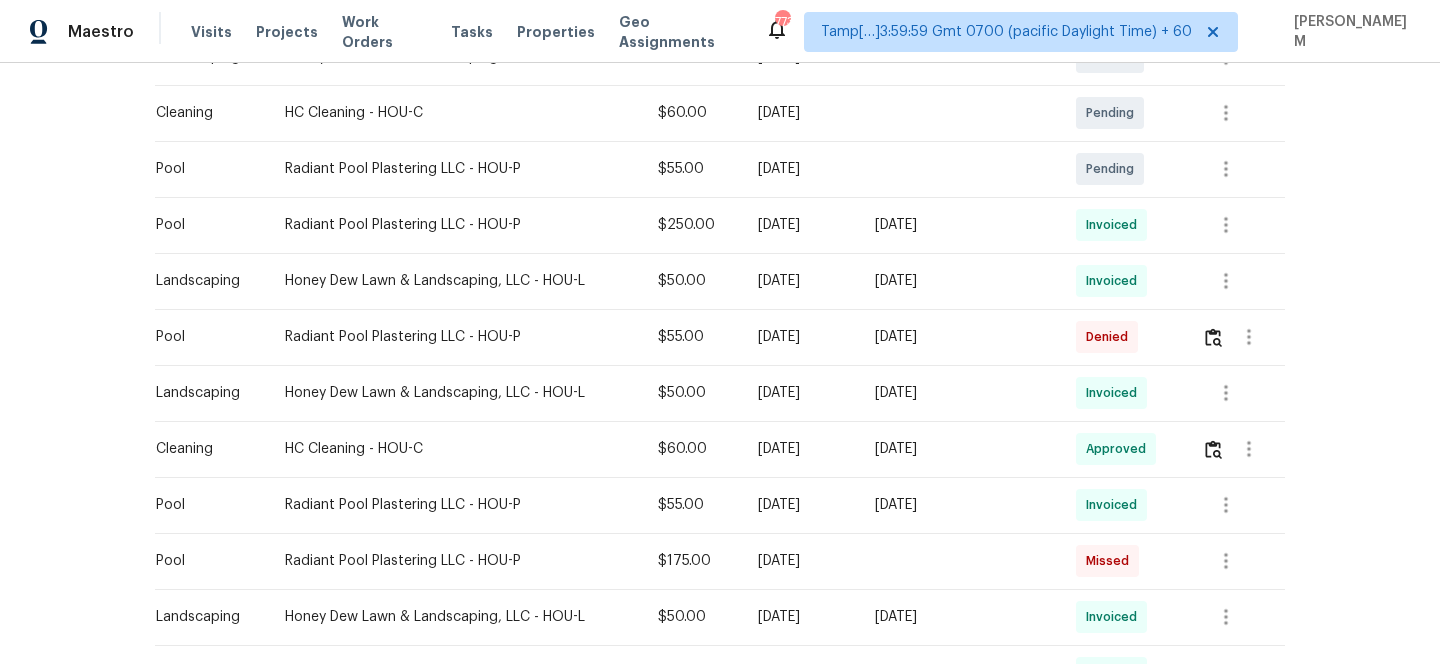 scroll, scrollTop: 685, scrollLeft: 0, axis: vertical 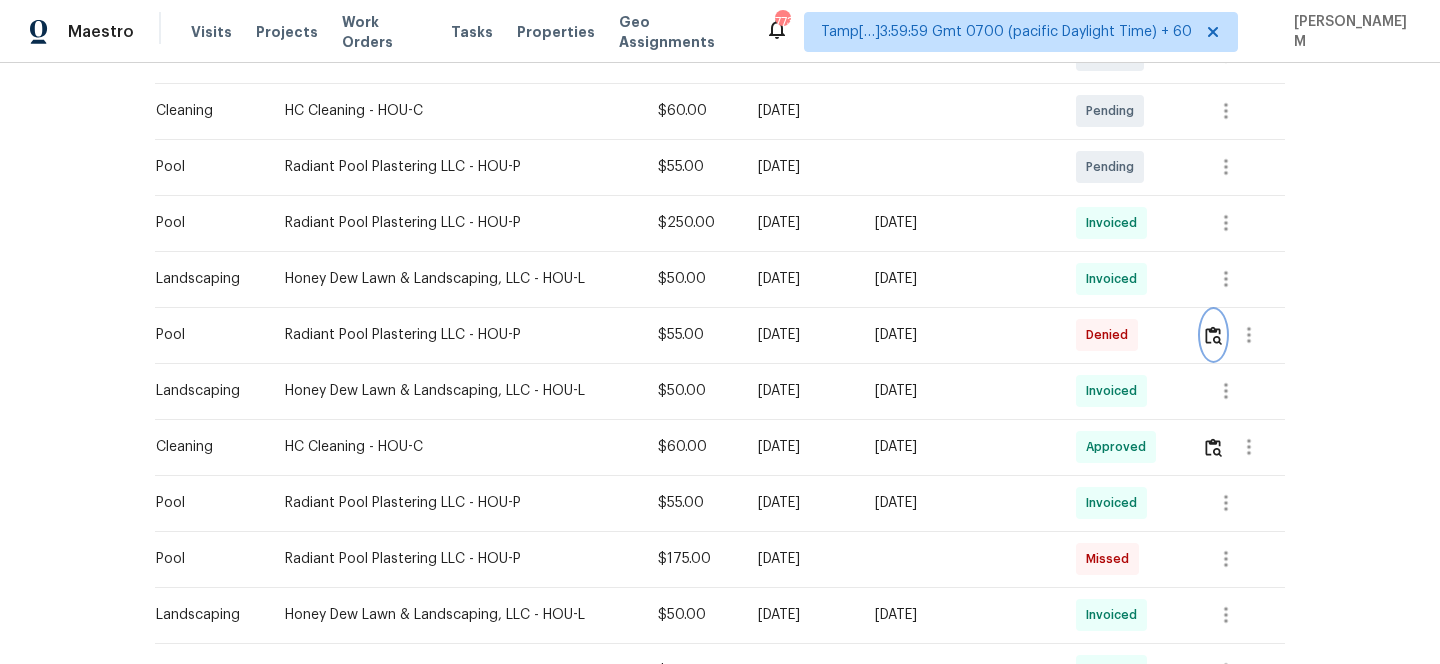 click at bounding box center (1213, 335) 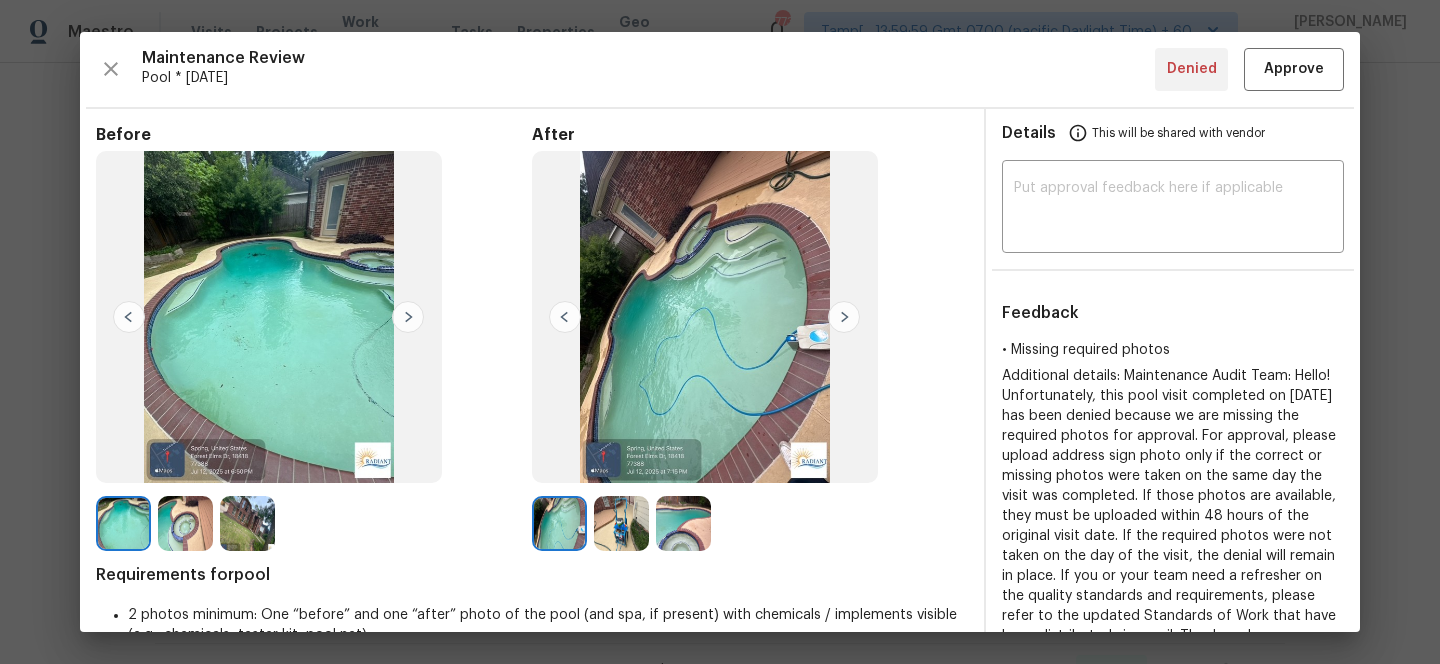 click at bounding box center [621, 523] 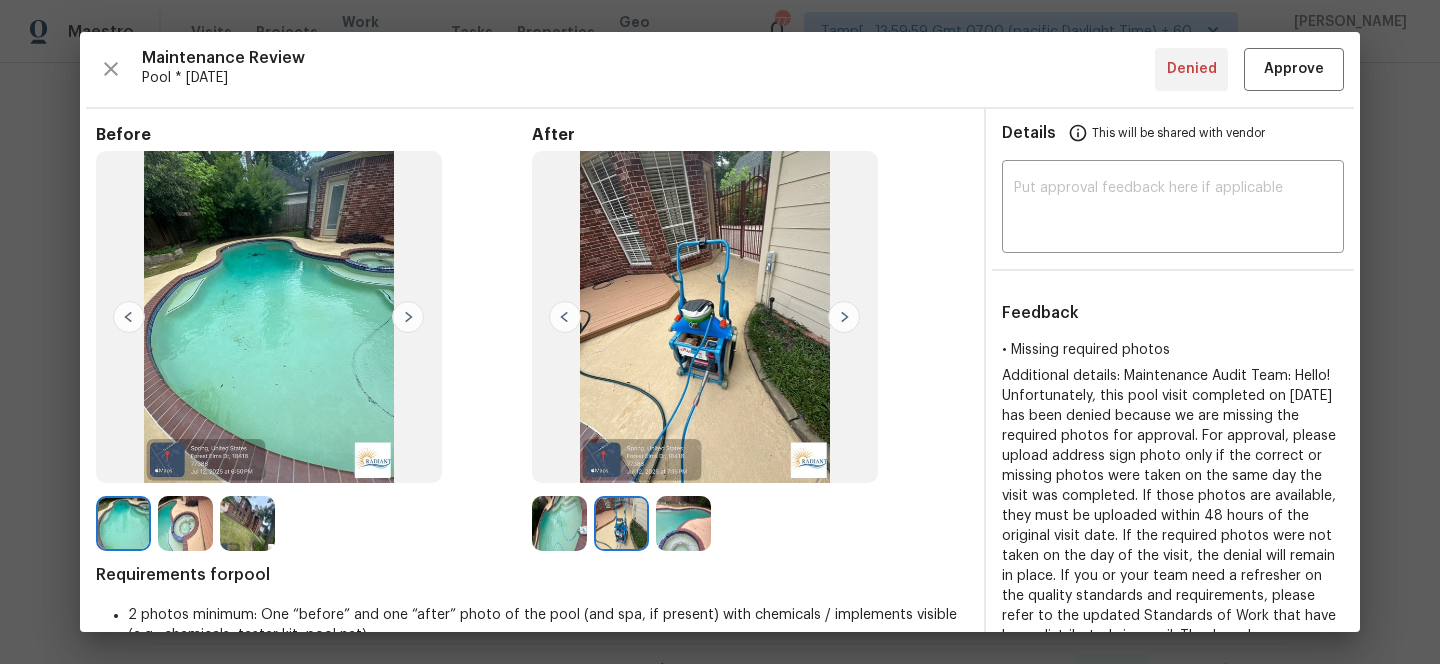 click at bounding box center [683, 523] 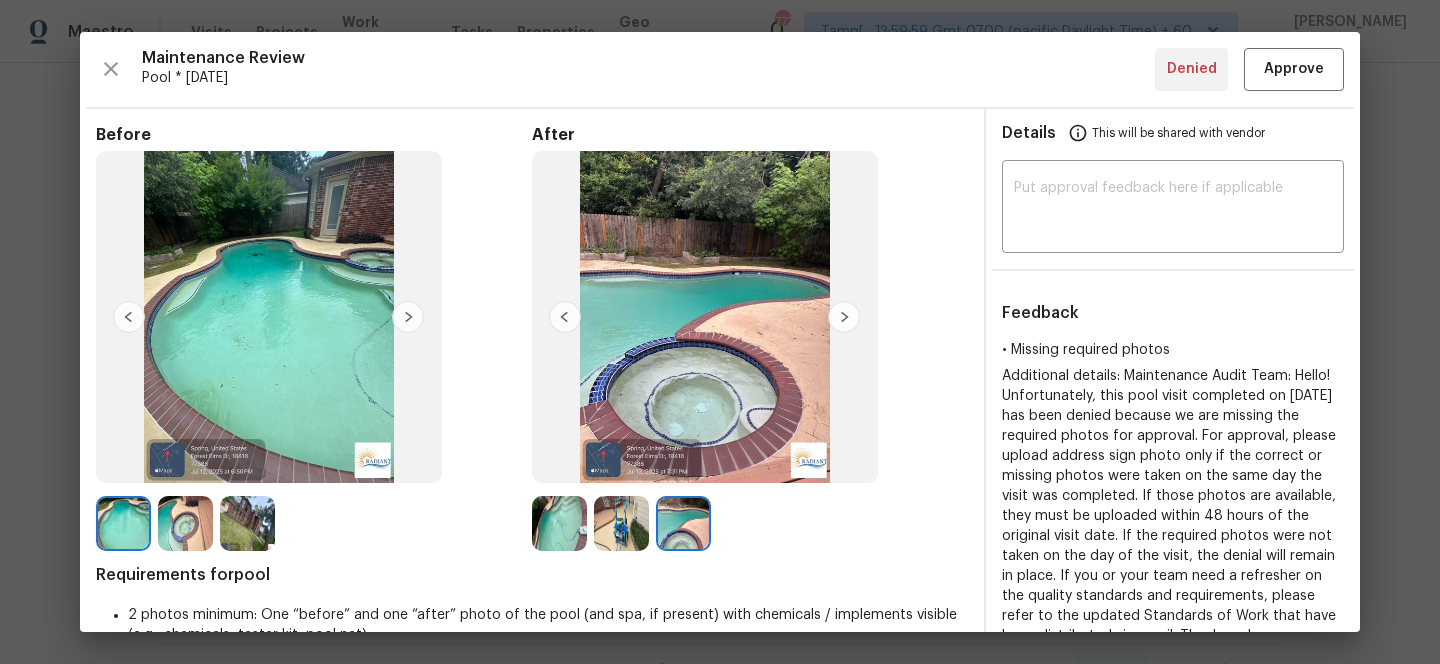 click at bounding box center [621, 523] 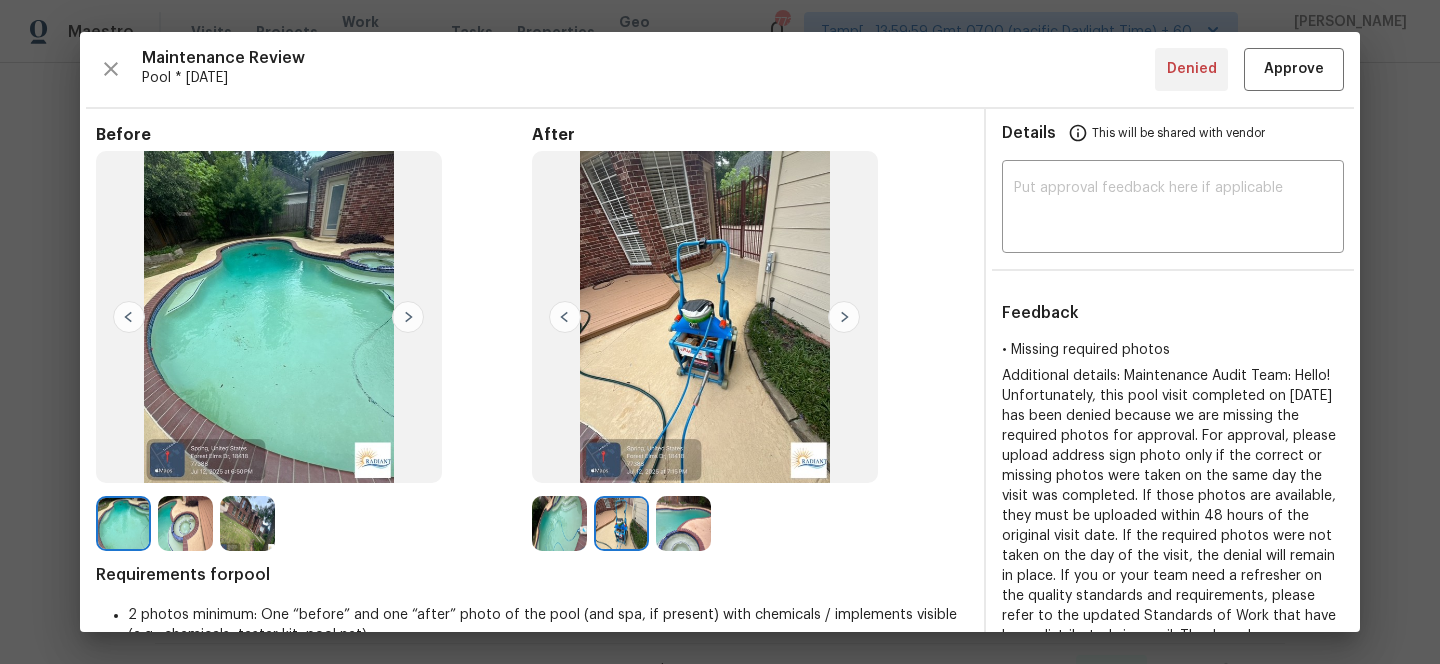 click at bounding box center [559, 523] 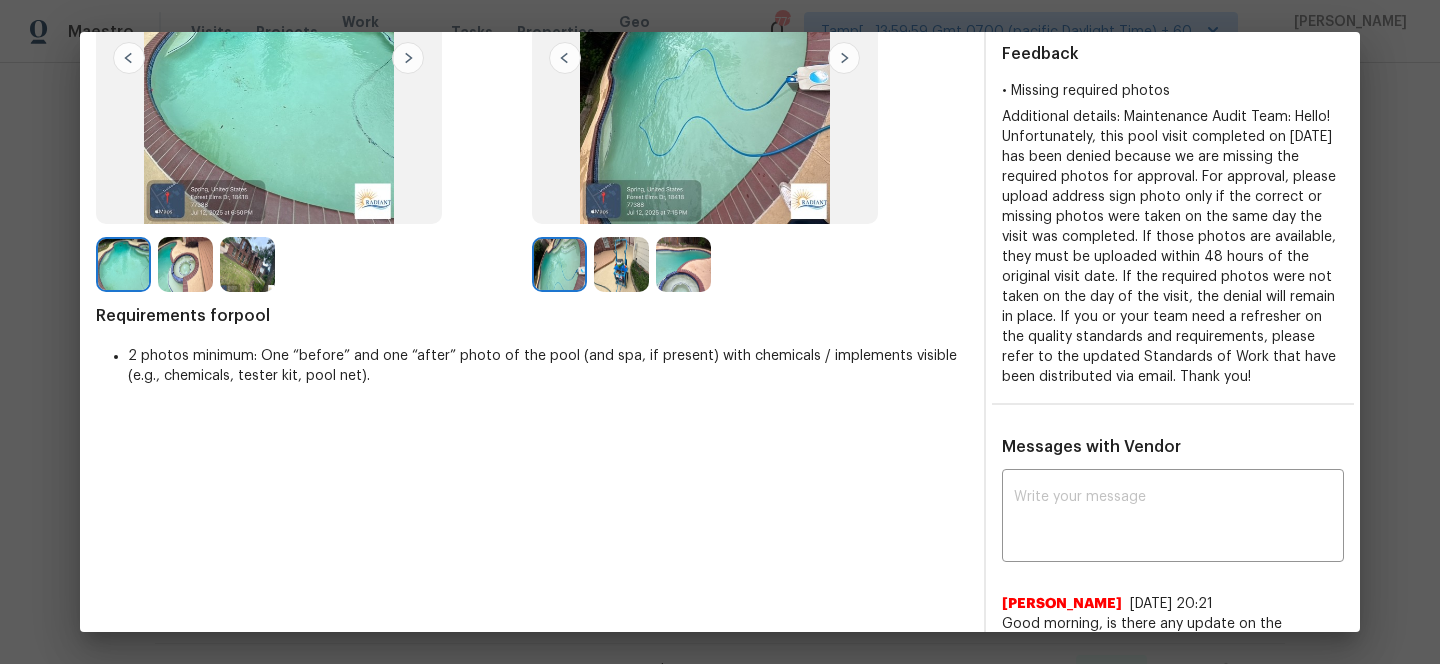 scroll, scrollTop: 198, scrollLeft: 0, axis: vertical 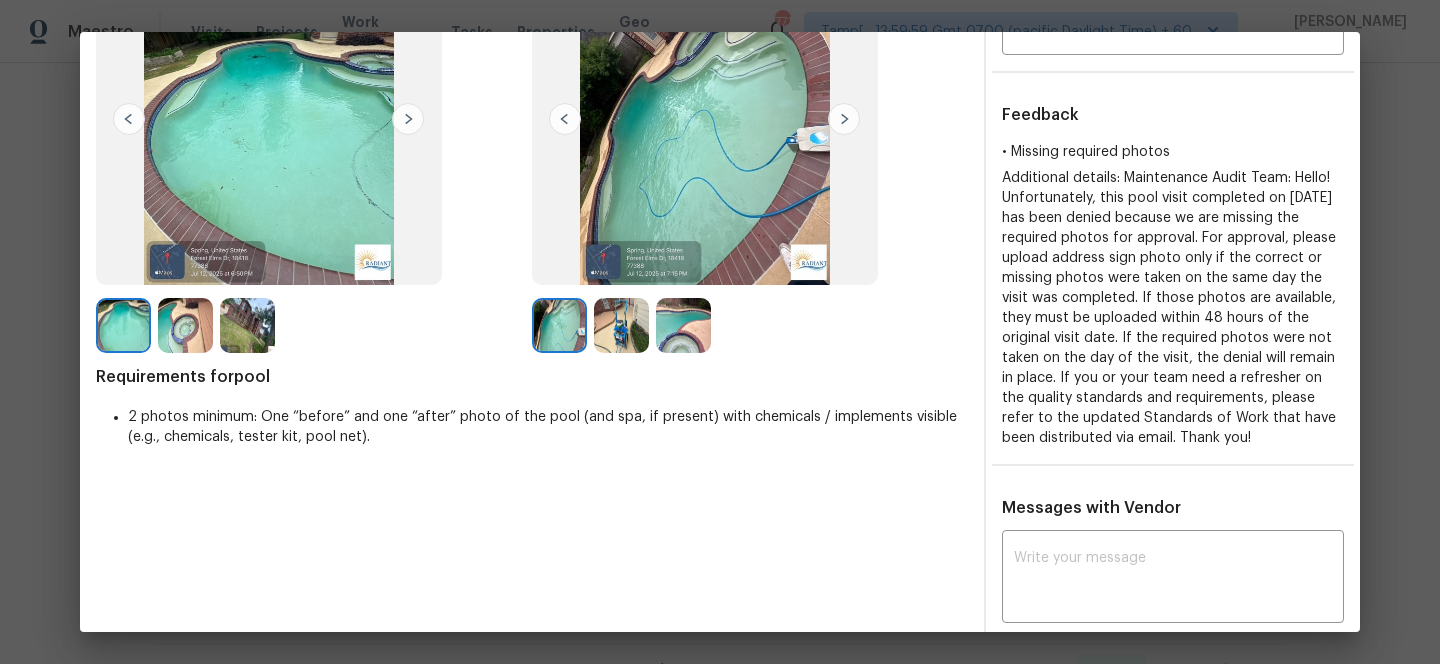 click at bounding box center [247, 325] 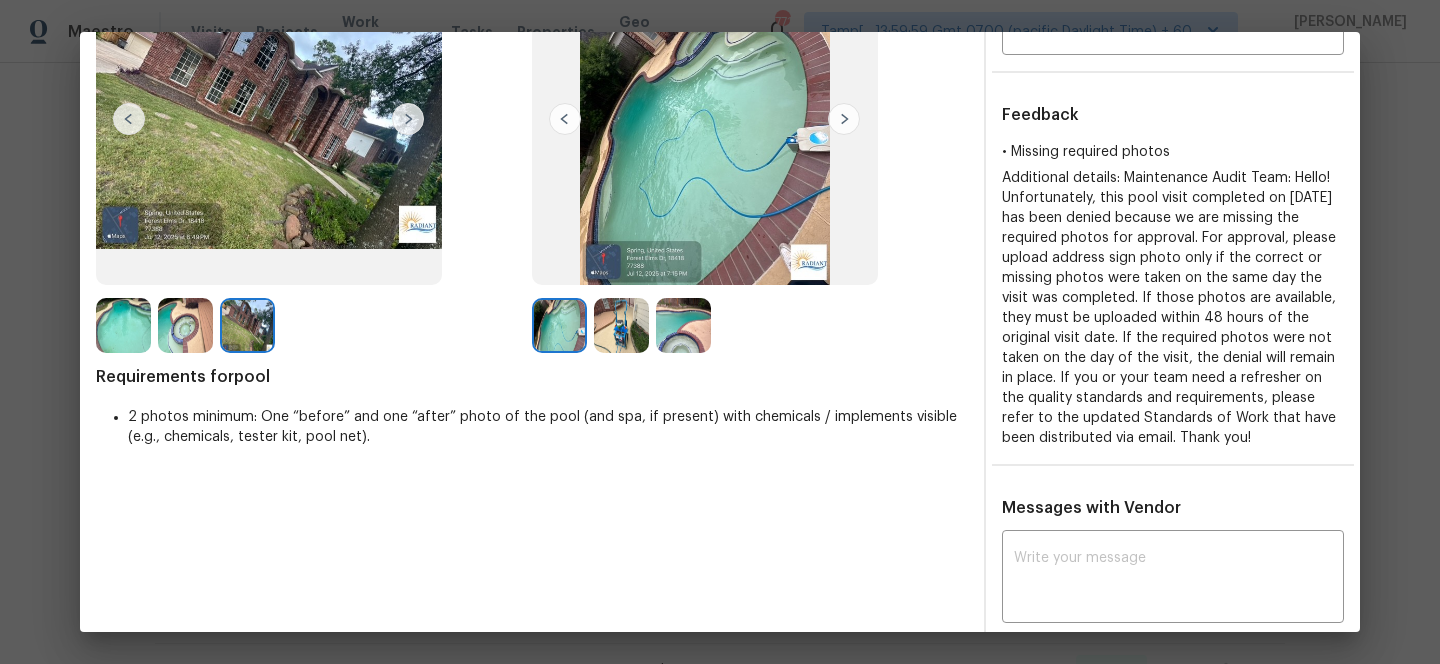 click at bounding box center [247, 325] 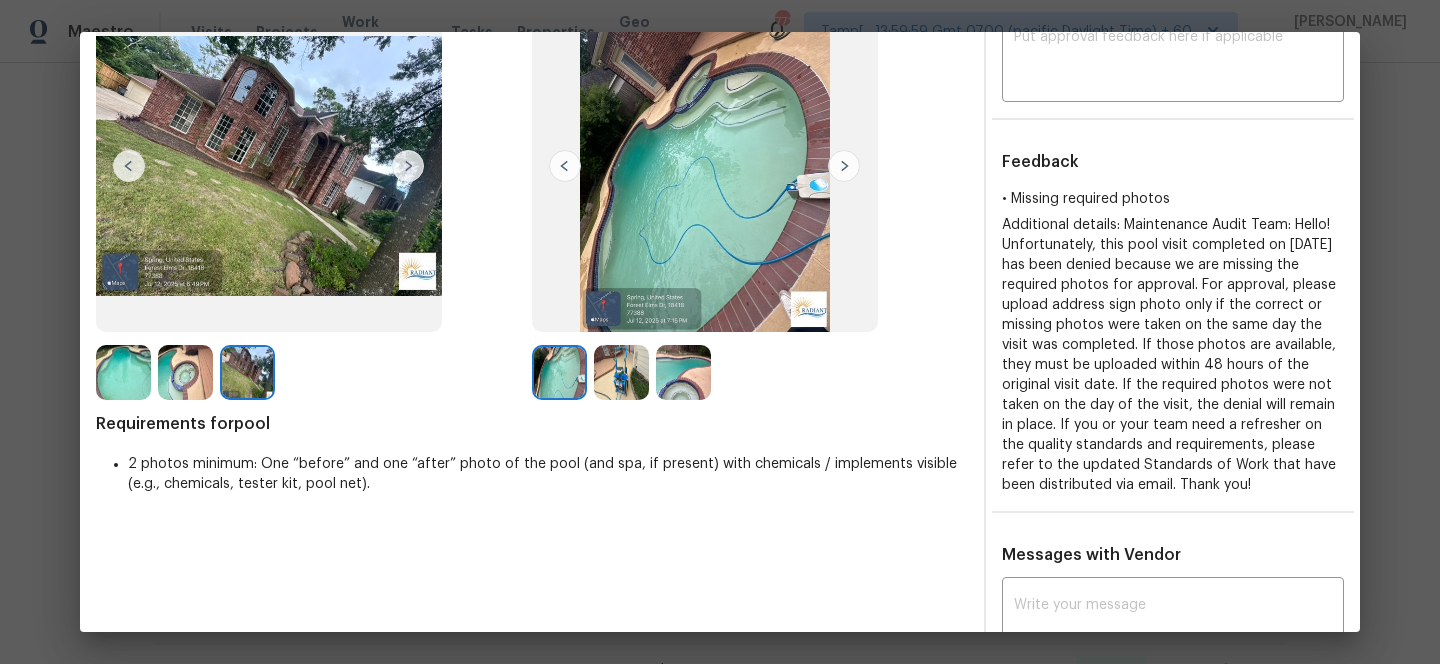scroll, scrollTop: 149, scrollLeft: 0, axis: vertical 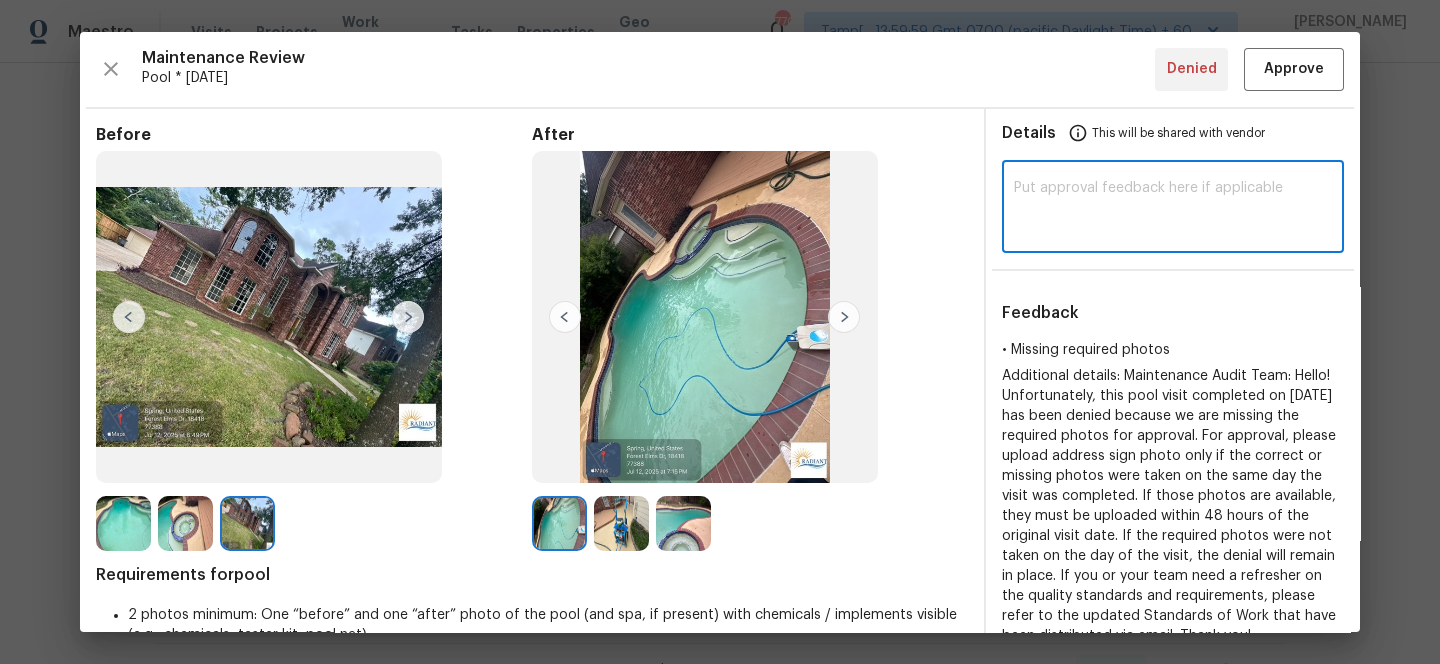 click at bounding box center [1173, 209] 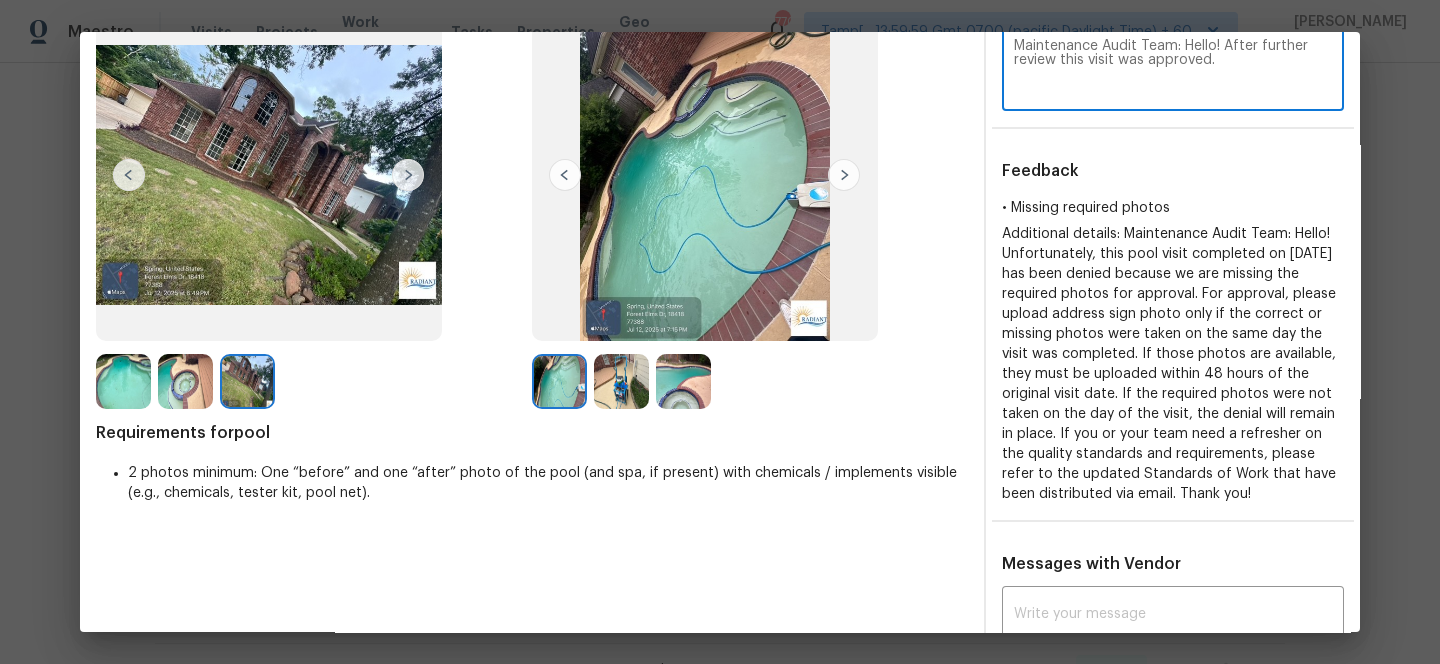 scroll, scrollTop: 0, scrollLeft: 0, axis: both 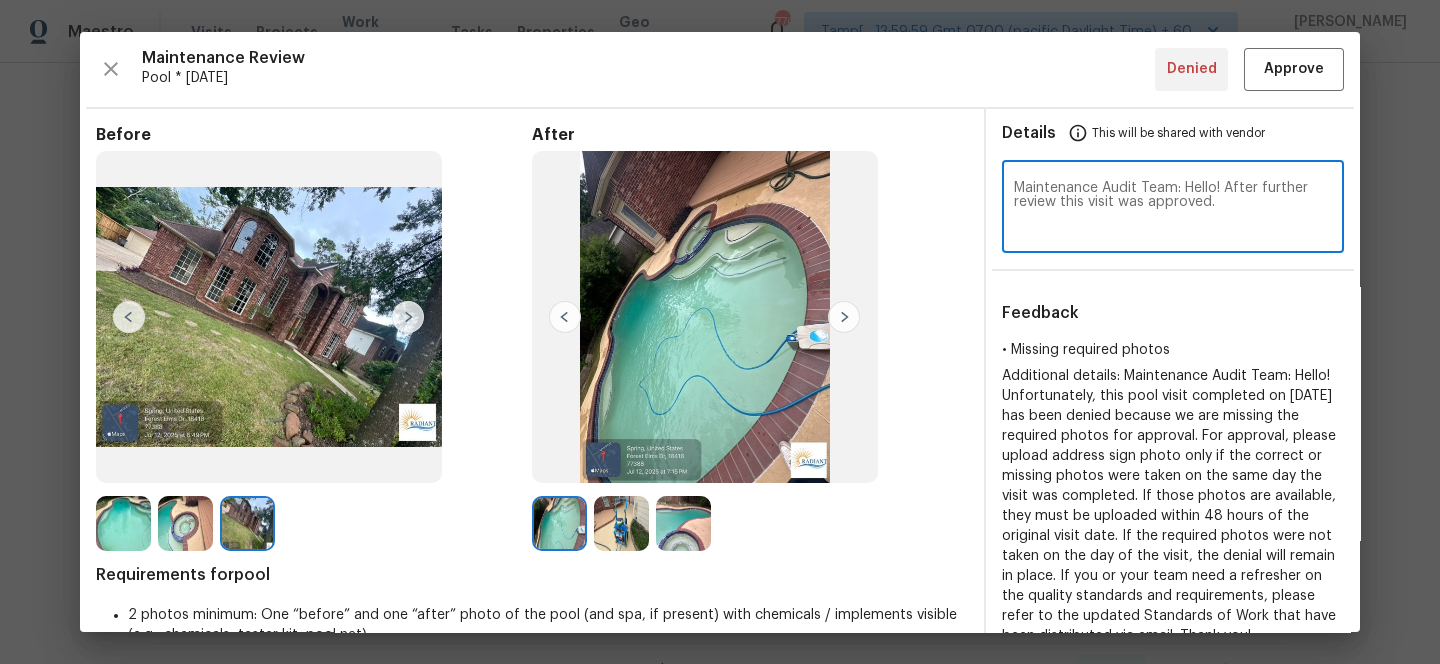 type on "Maintenance Audit Team: Hello! After further review this visit was approved." 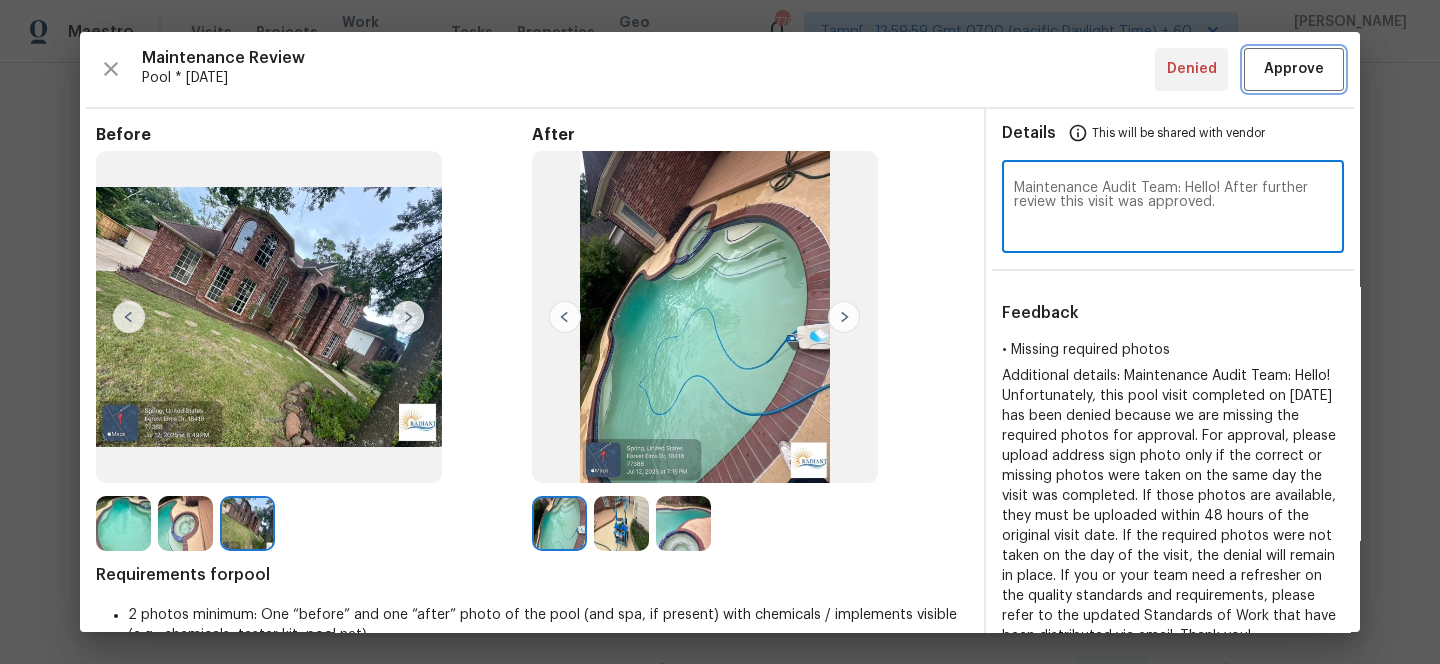 click on "Approve" at bounding box center (1294, 69) 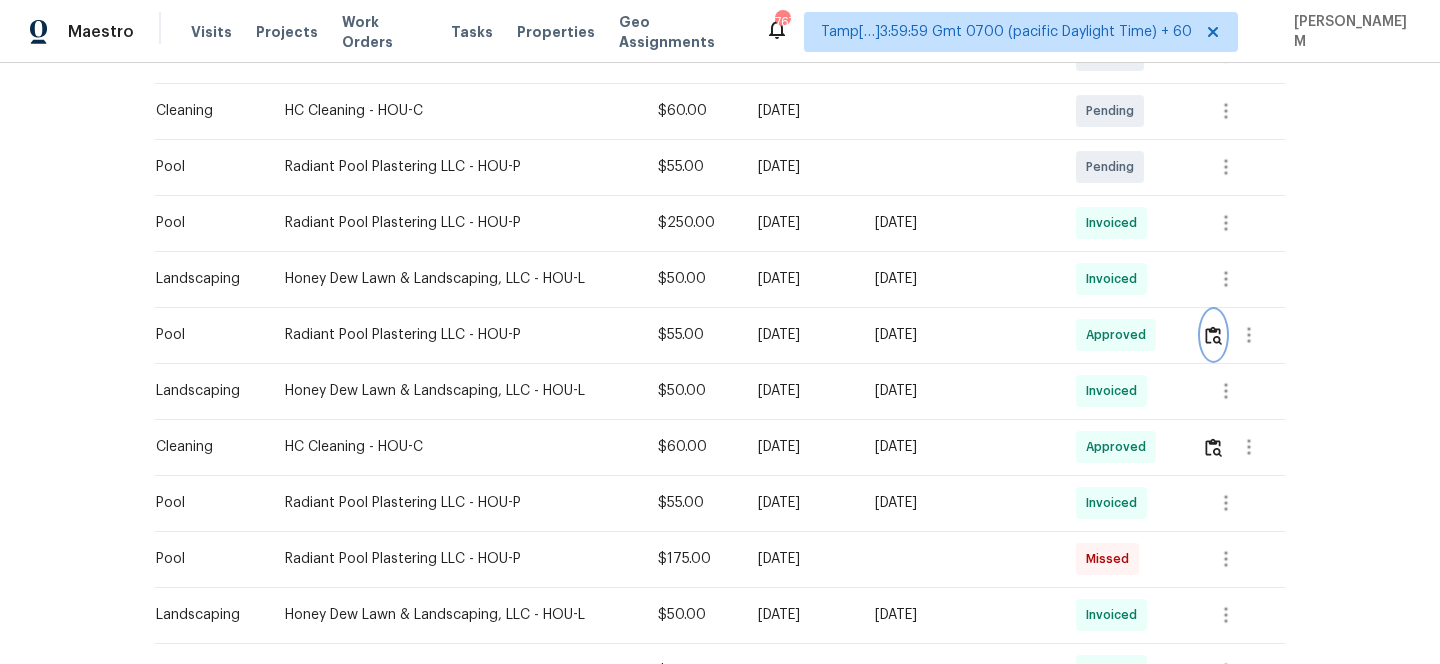 scroll, scrollTop: 0, scrollLeft: 0, axis: both 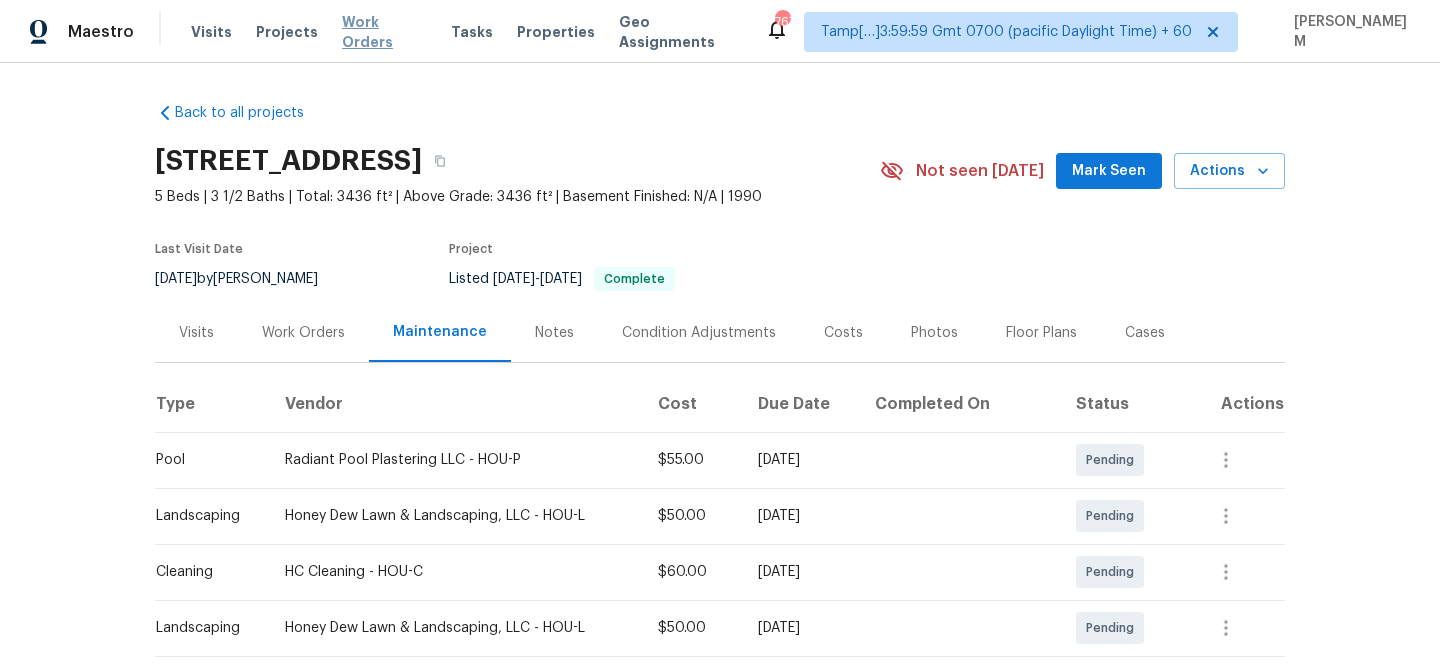 click on "Work Orders" at bounding box center (384, 32) 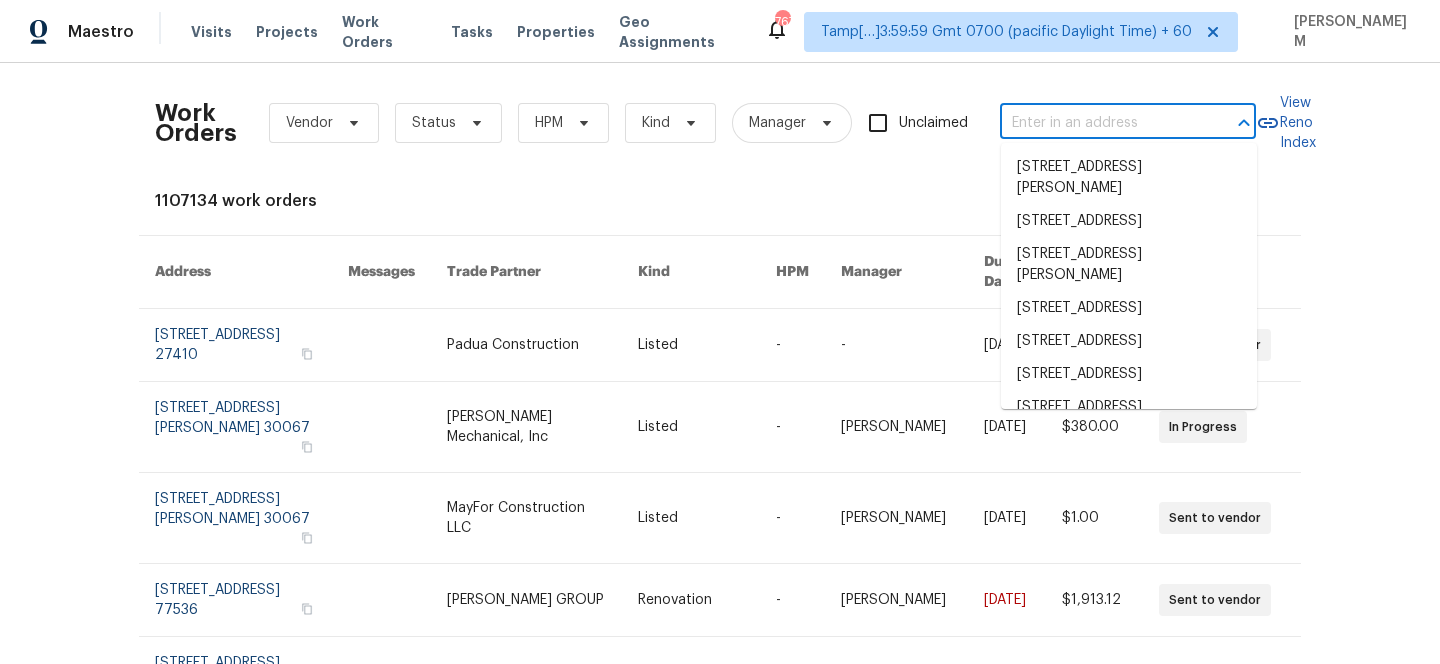 click at bounding box center [1100, 123] 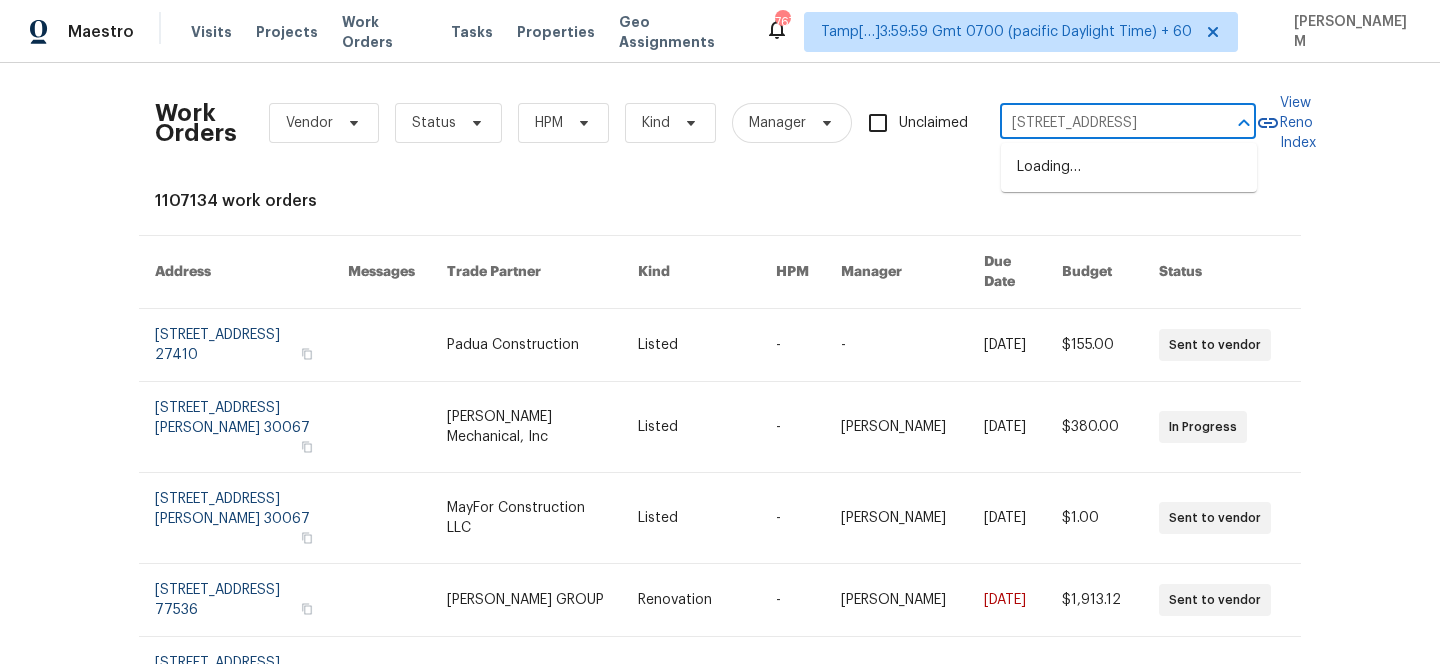 scroll, scrollTop: 0, scrollLeft: 53, axis: horizontal 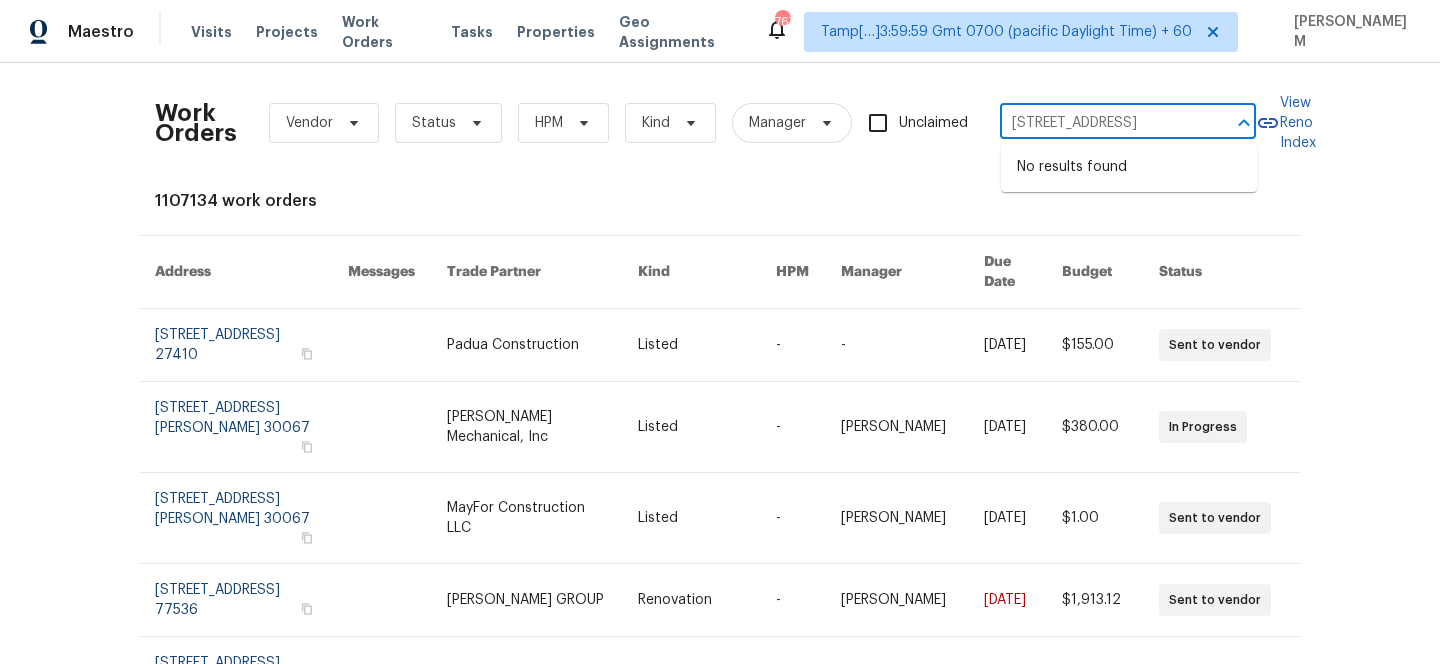 click on "[STREET_ADDRESS]" at bounding box center (1100, 123) 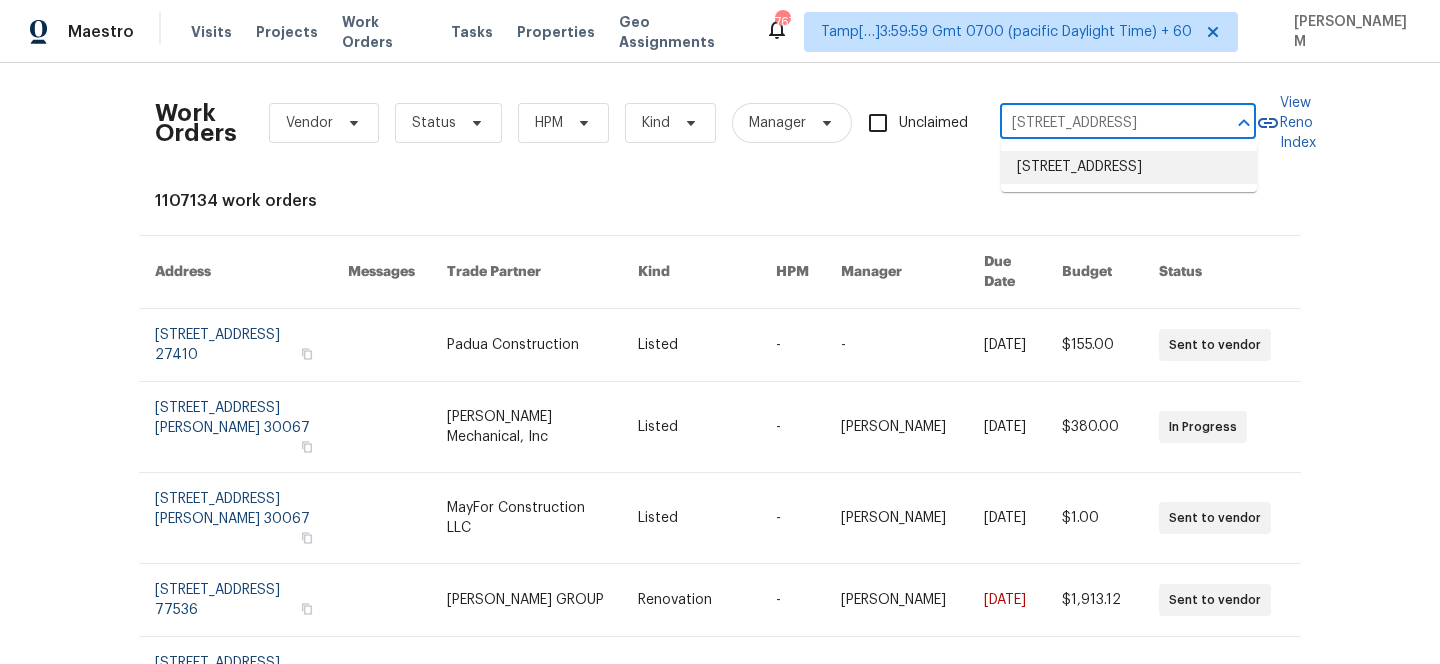 click on "[STREET_ADDRESS]" at bounding box center [1129, 167] 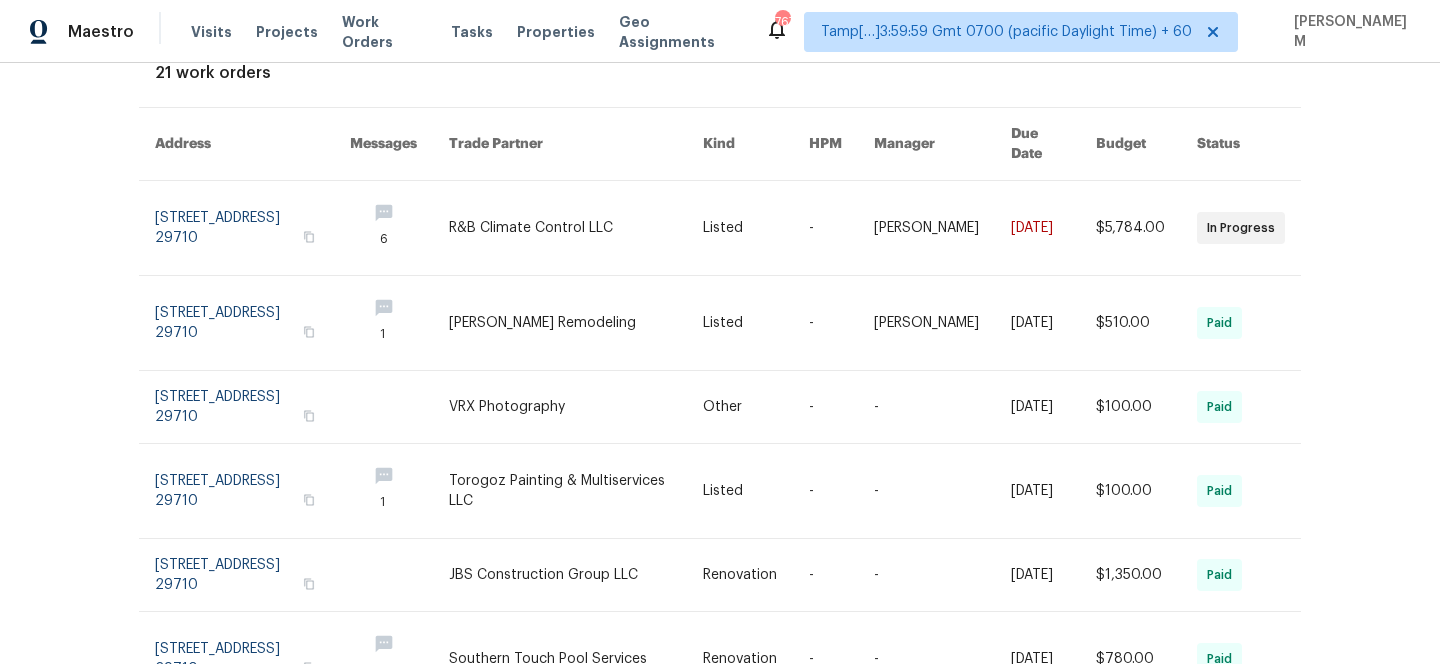 scroll, scrollTop: 124, scrollLeft: 0, axis: vertical 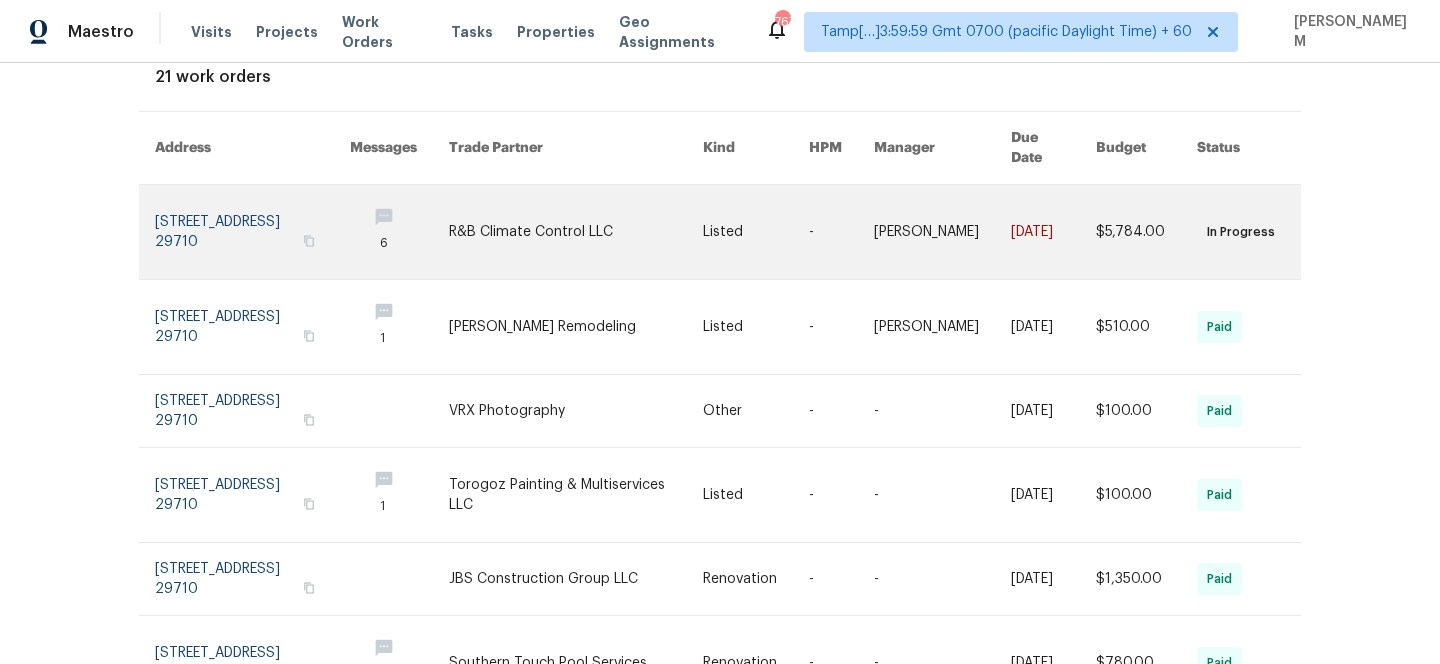click at bounding box center [576, 232] 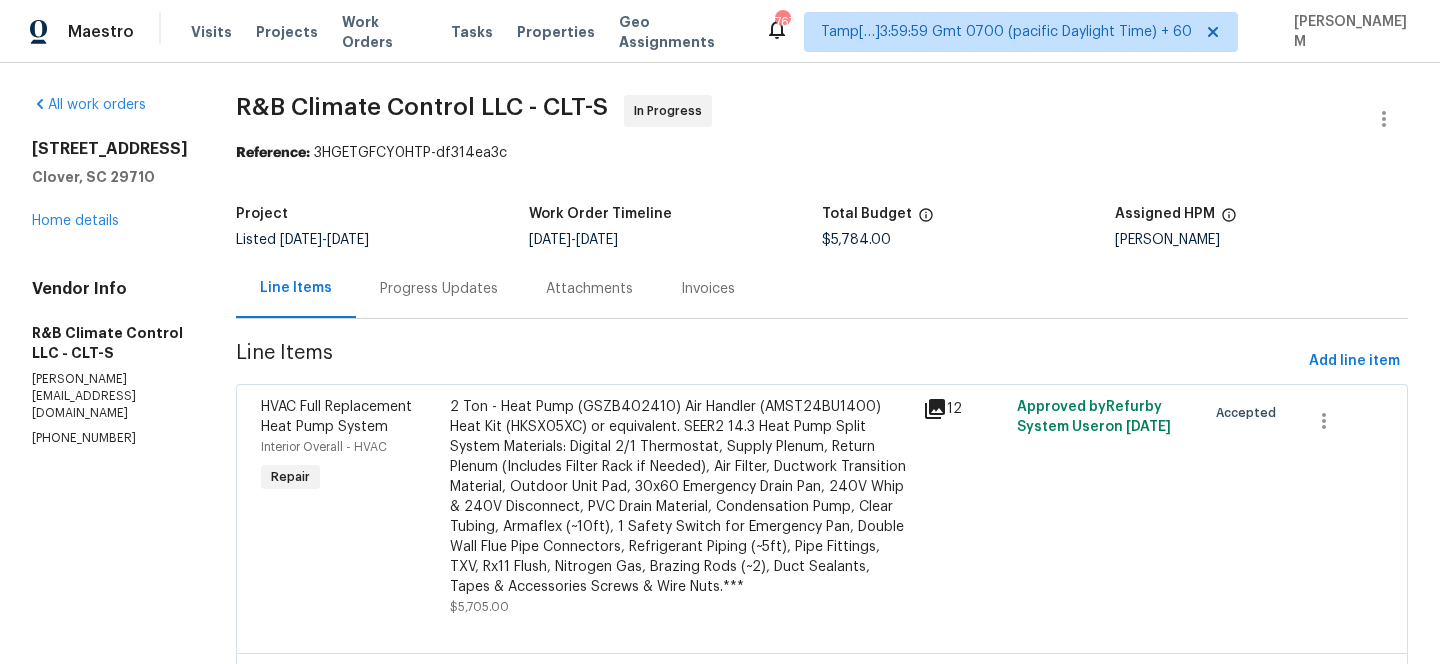 click on "[STREET_ADDRESS][PERSON_NAME] Home details" at bounding box center [110, 185] 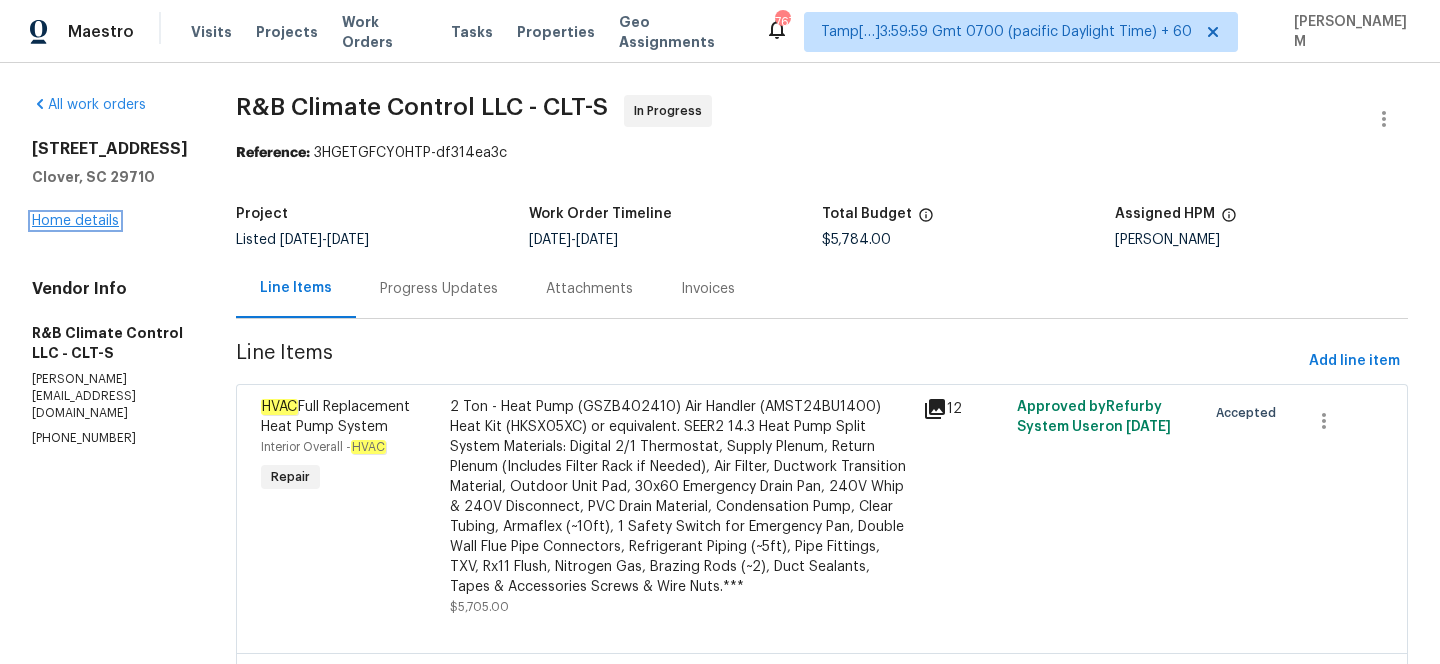 click on "Home details" at bounding box center (75, 221) 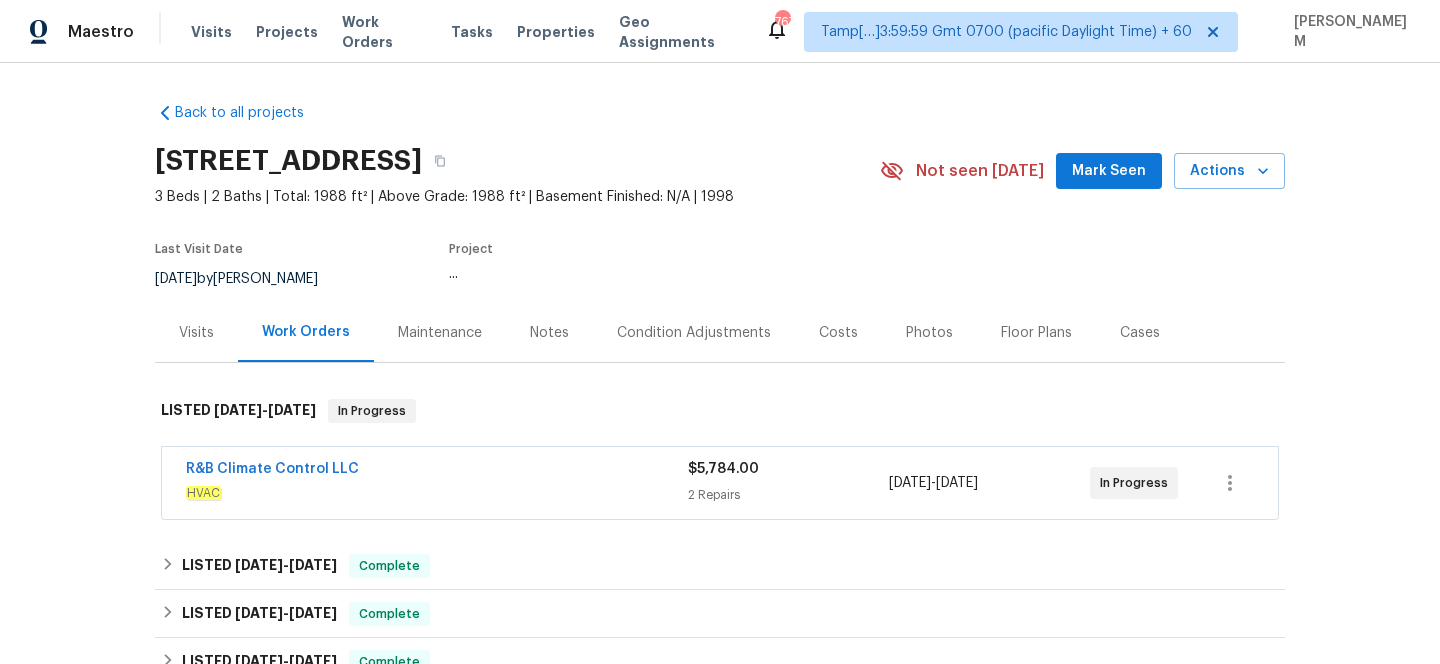 click on "Maintenance" at bounding box center (440, 333) 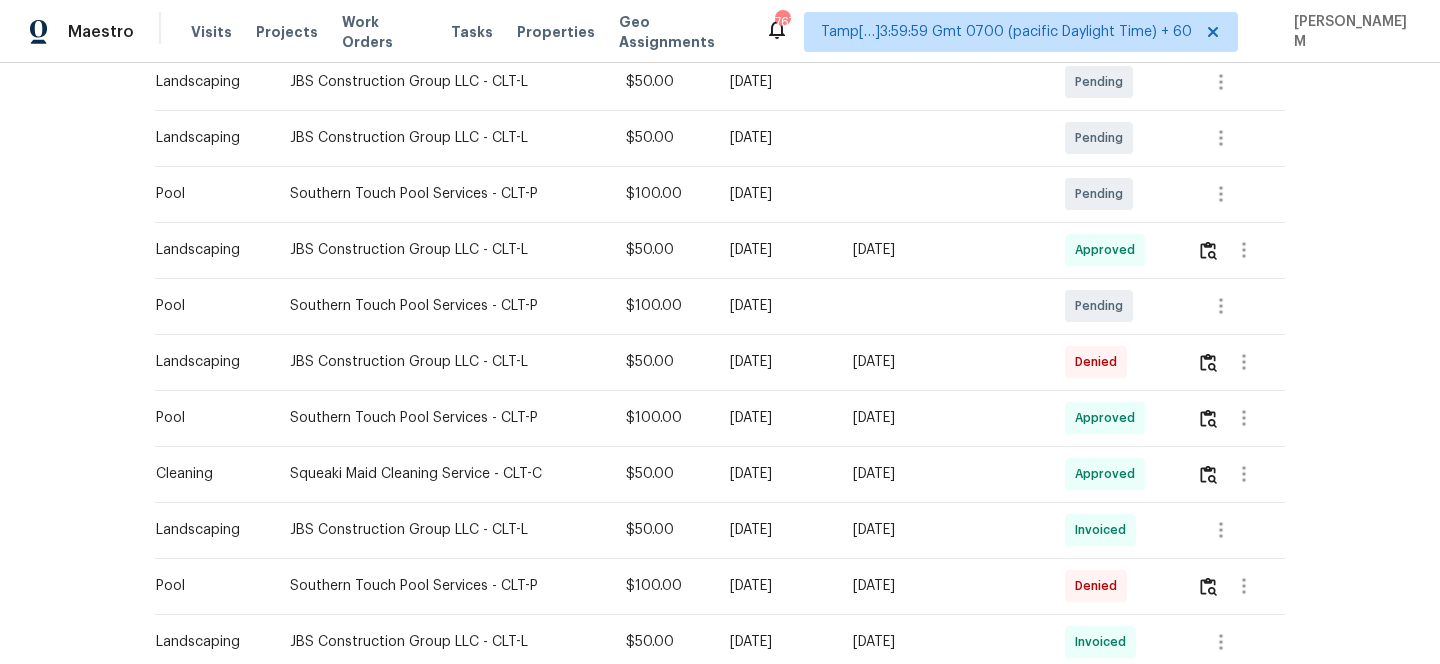 scroll, scrollTop: 452, scrollLeft: 0, axis: vertical 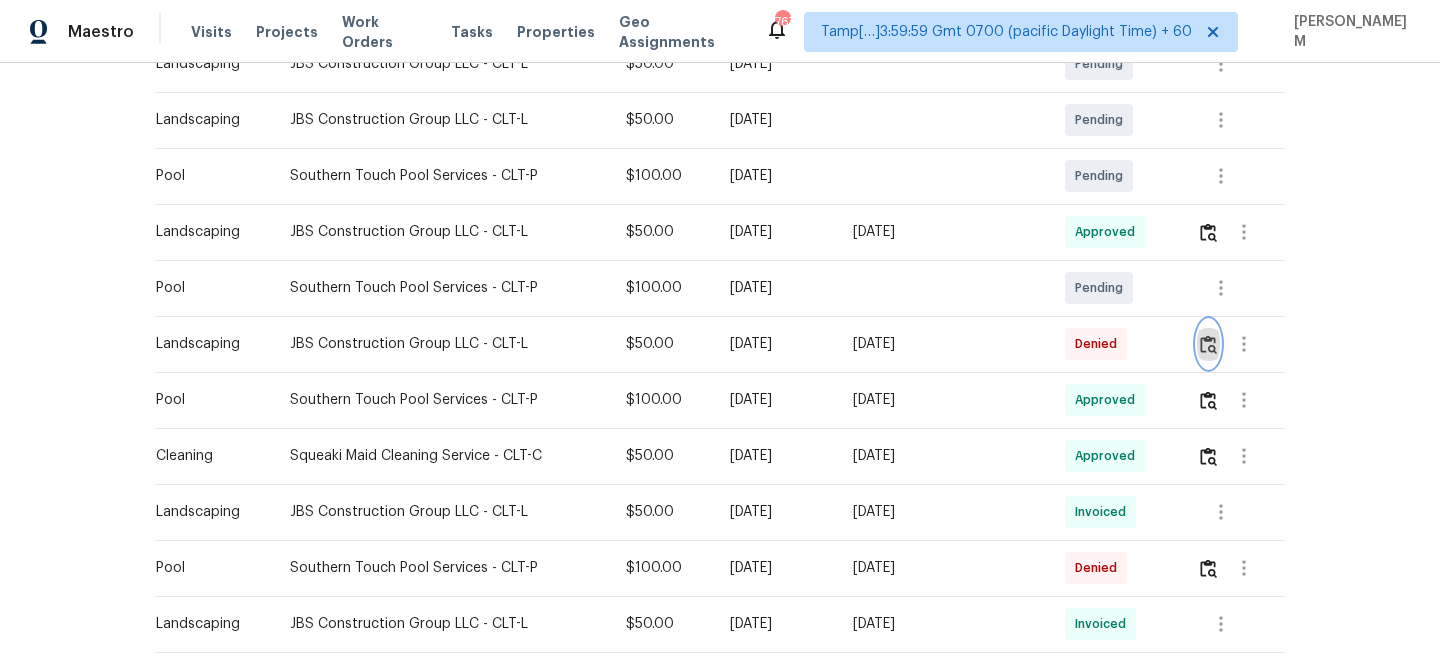 click at bounding box center [1208, 344] 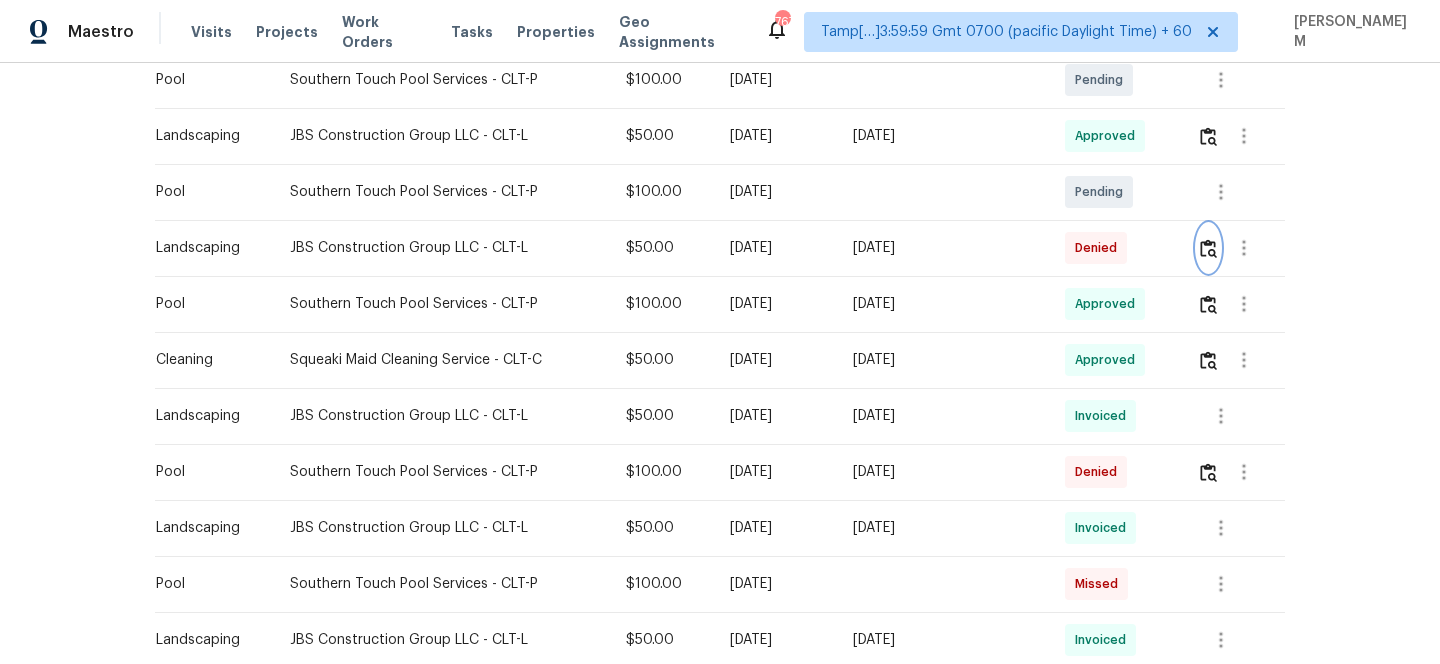 scroll, scrollTop: 547, scrollLeft: 0, axis: vertical 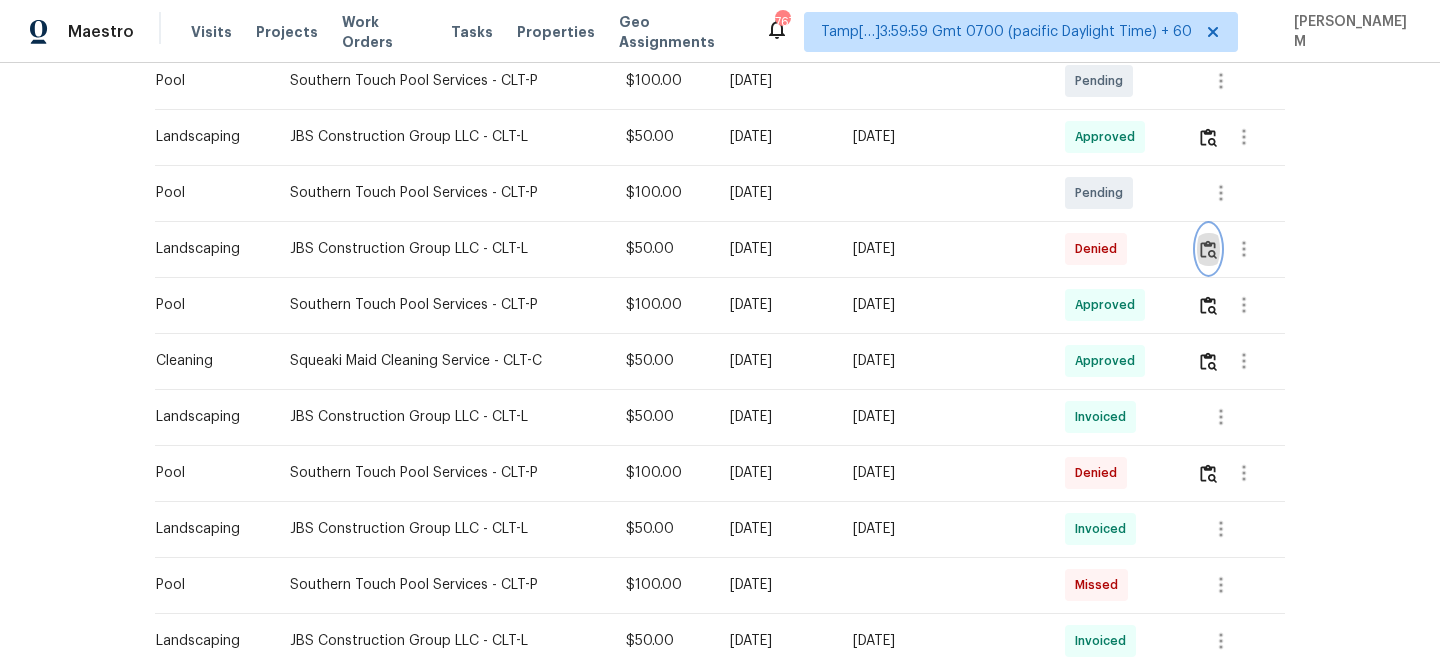 click at bounding box center [1208, 249] 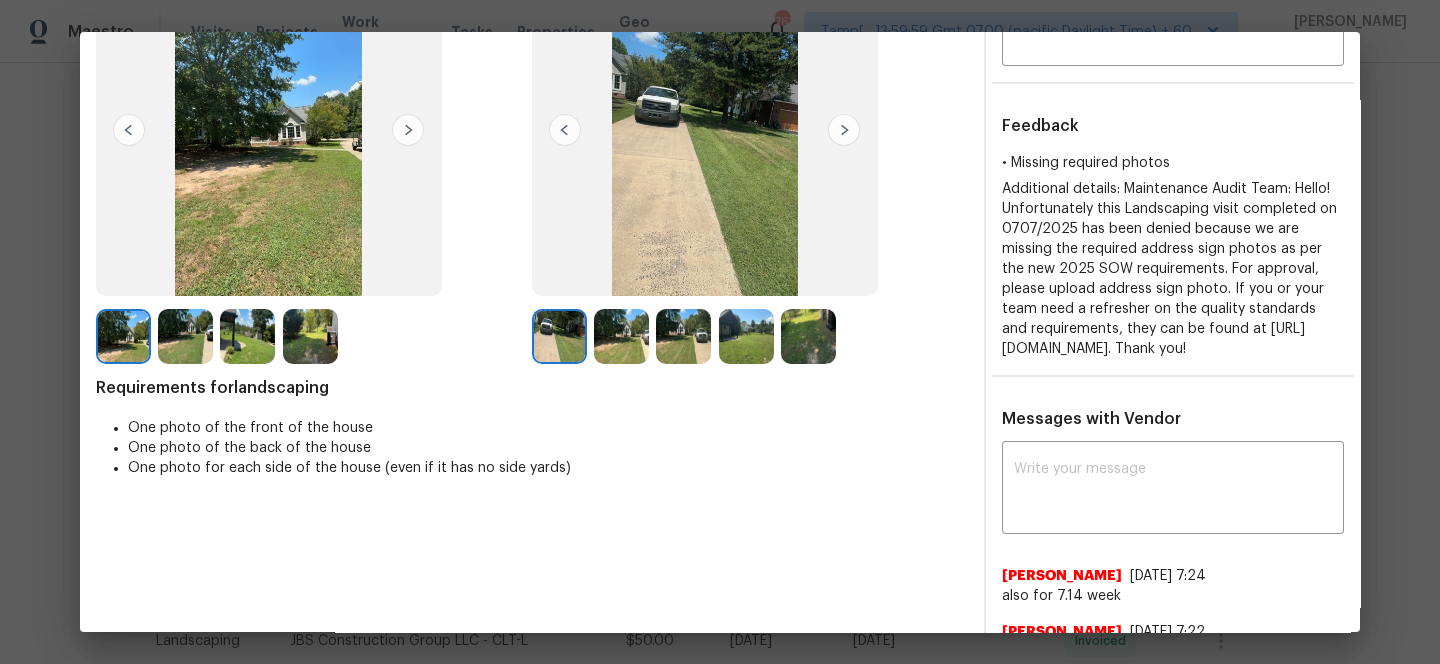 scroll, scrollTop: 181, scrollLeft: 0, axis: vertical 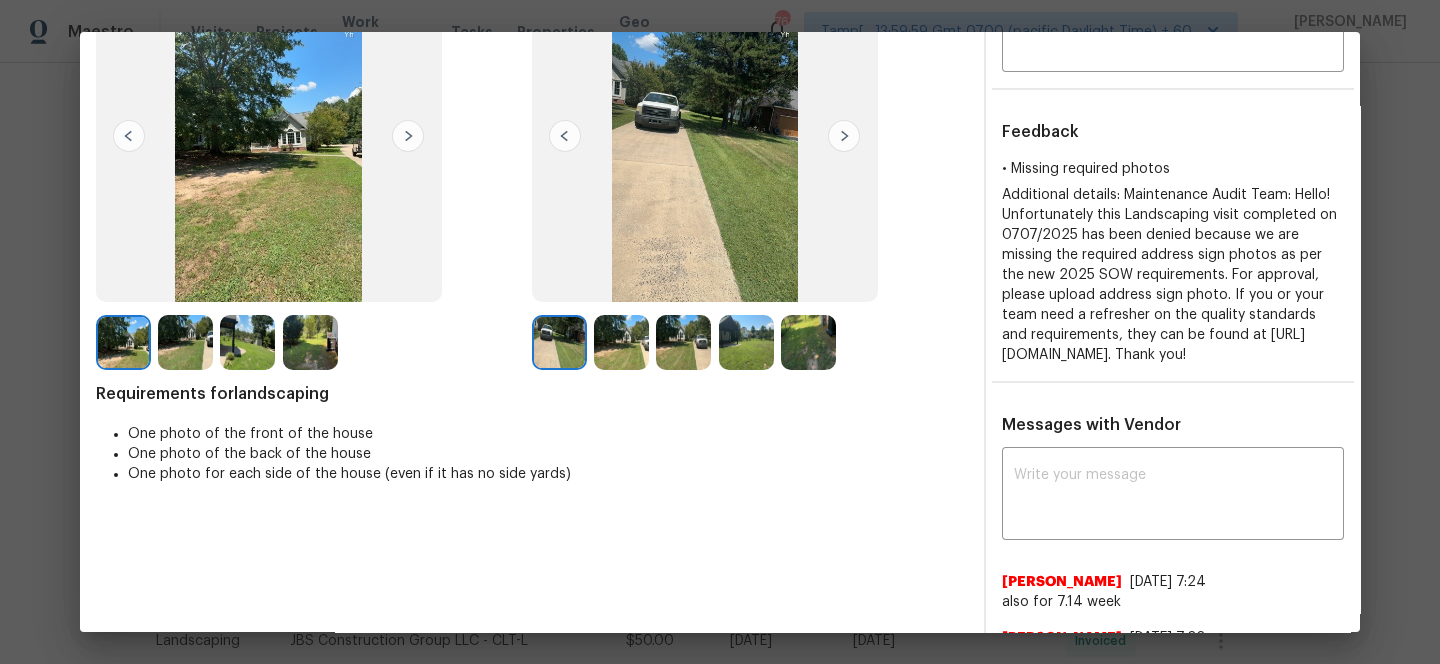click at bounding box center [844, 136] 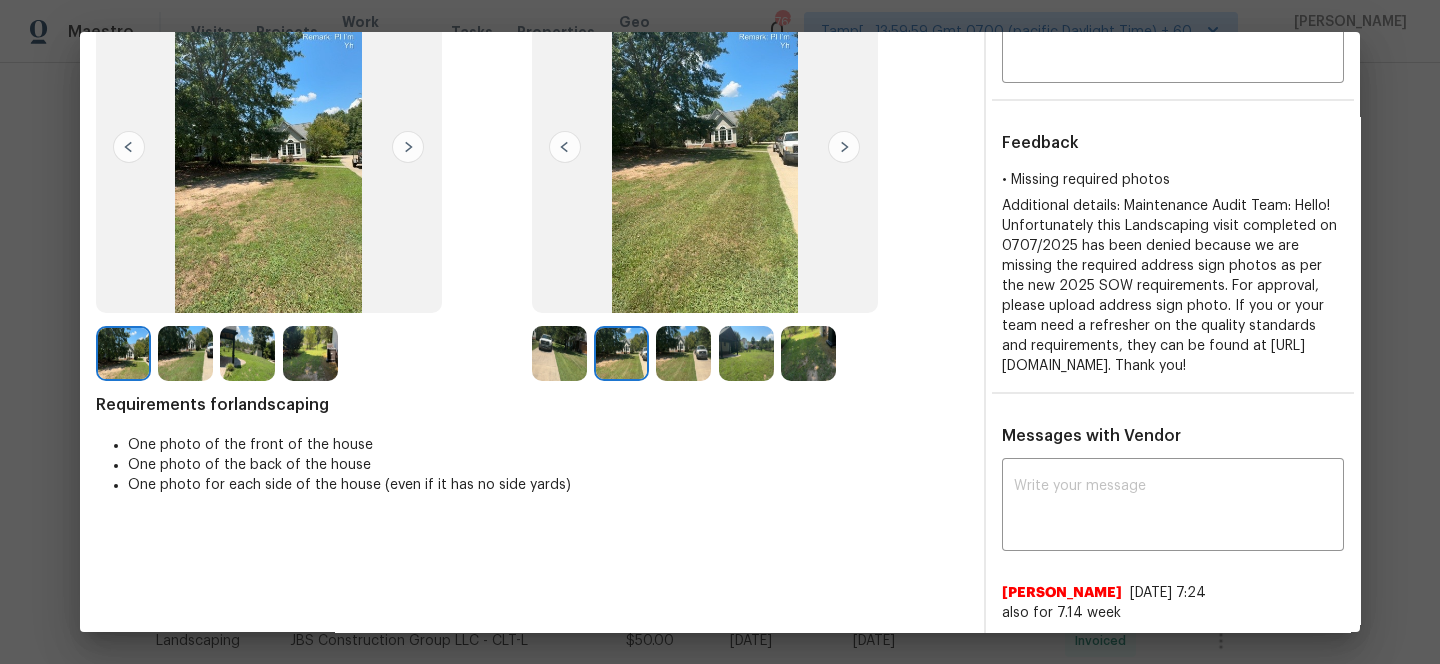 scroll, scrollTop: 169, scrollLeft: 0, axis: vertical 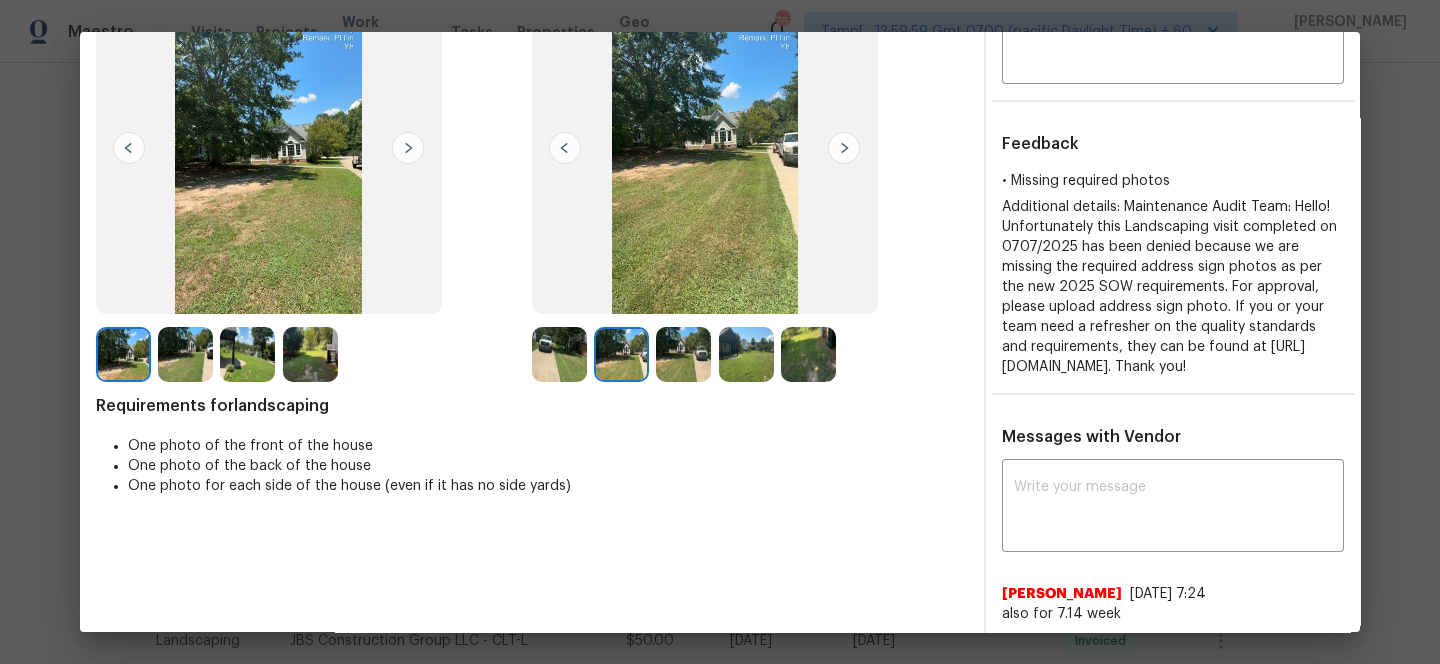 click at bounding box center (705, 148) 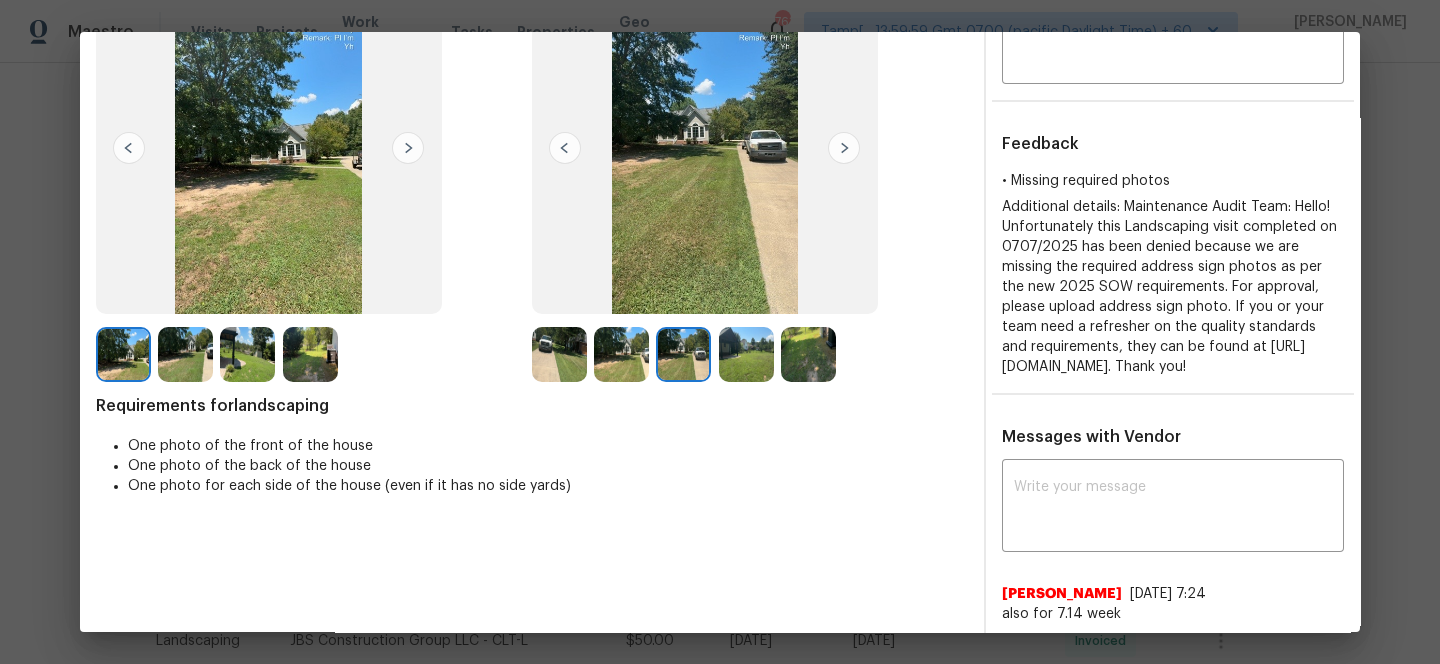 click at bounding box center [844, 148] 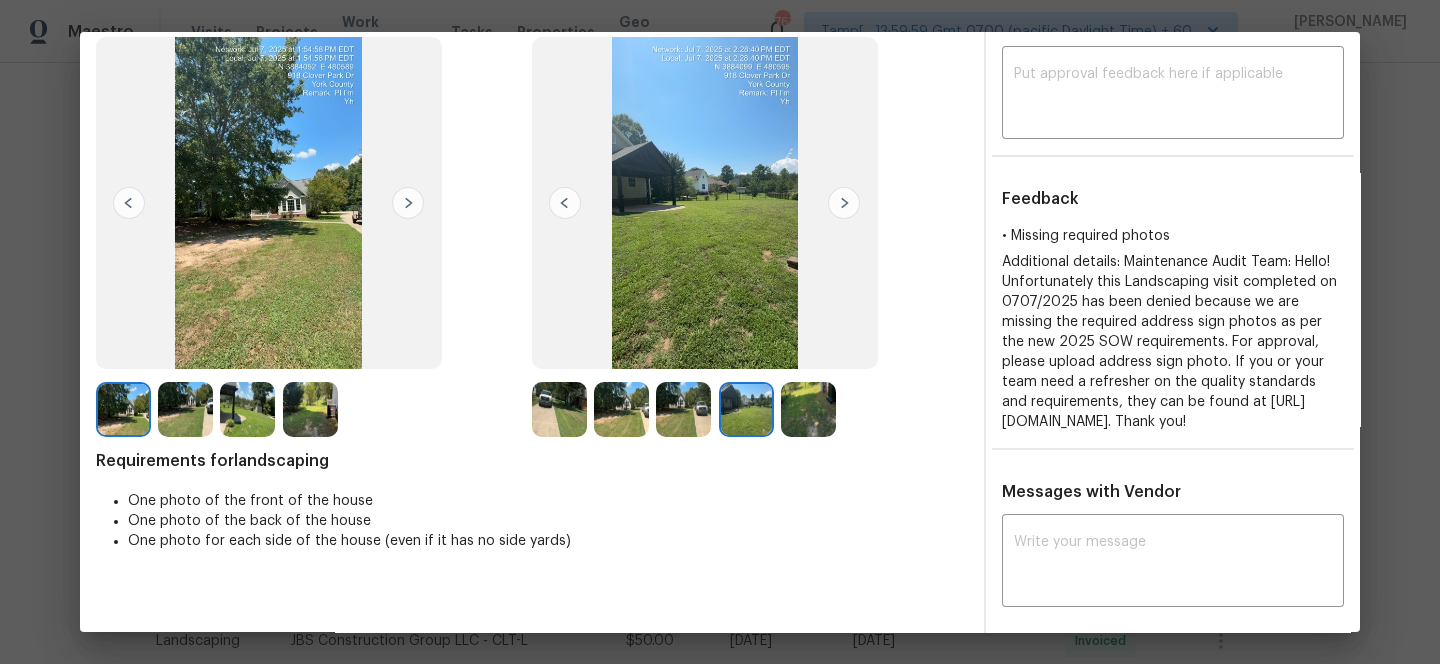 scroll, scrollTop: 112, scrollLeft: 0, axis: vertical 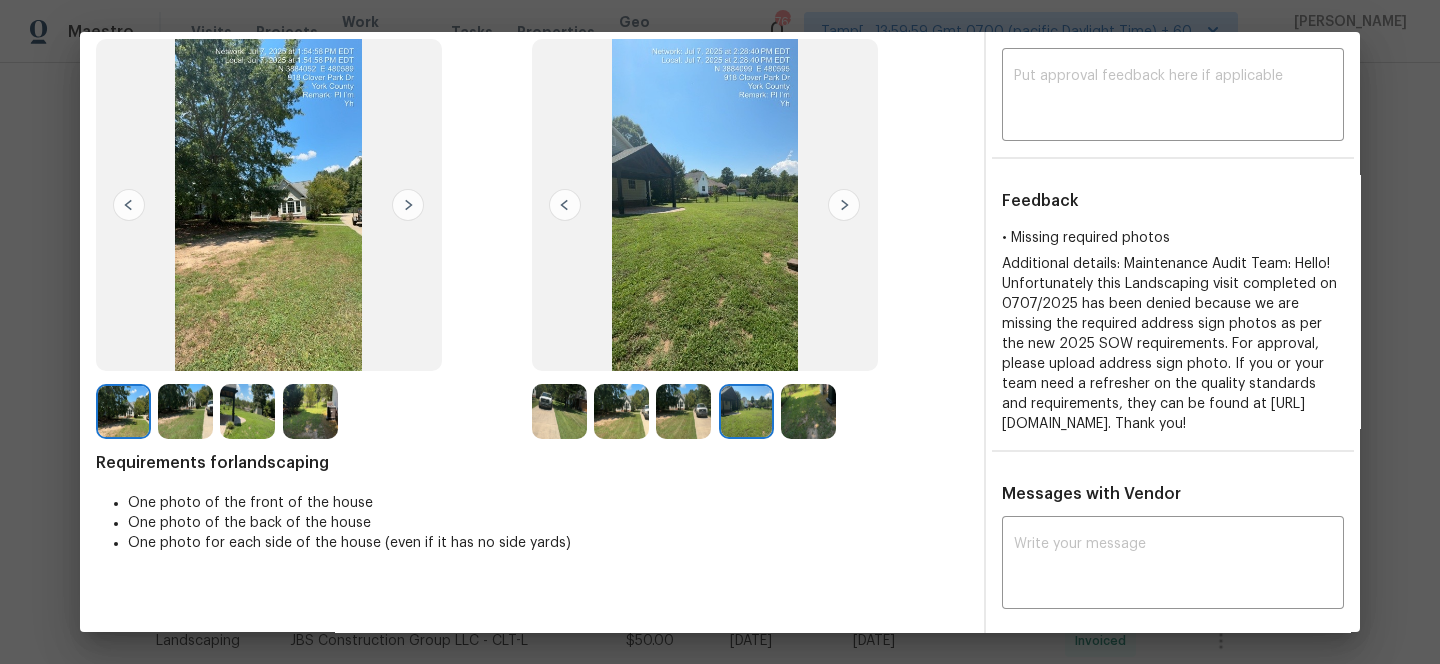 click at bounding box center [844, 205] 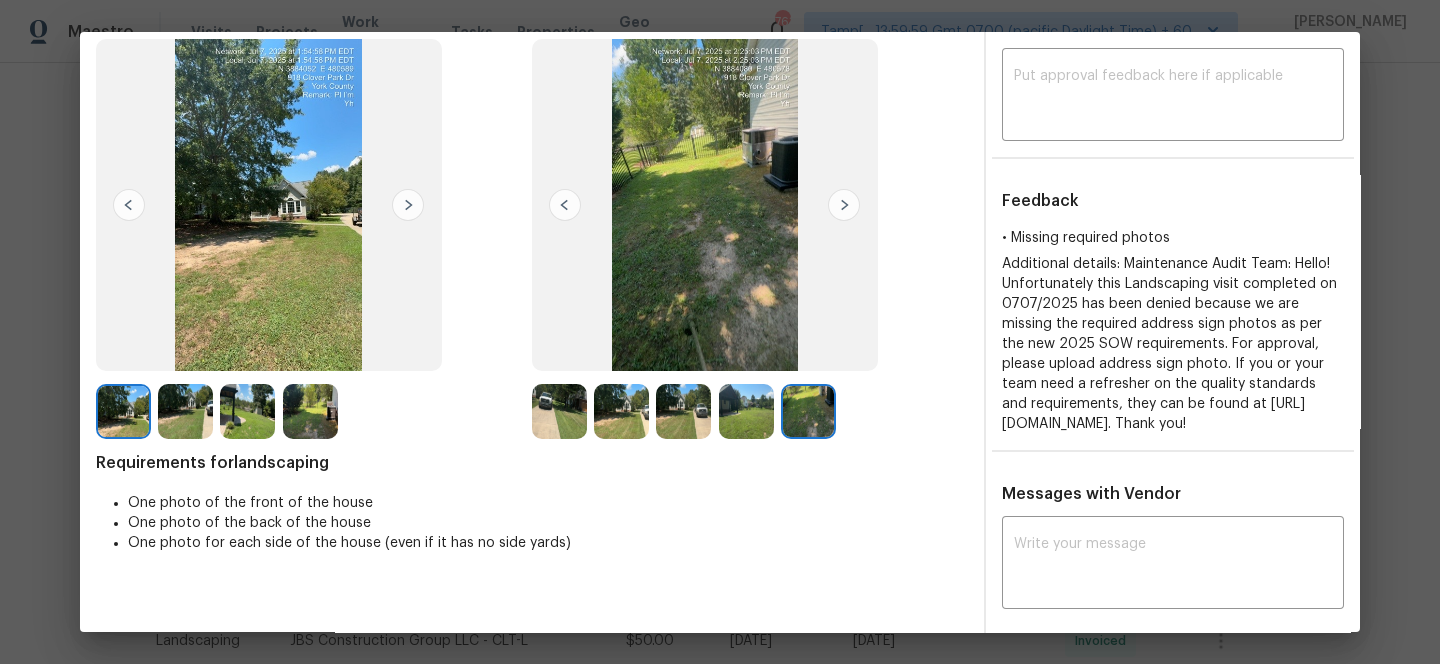 click at bounding box center [844, 205] 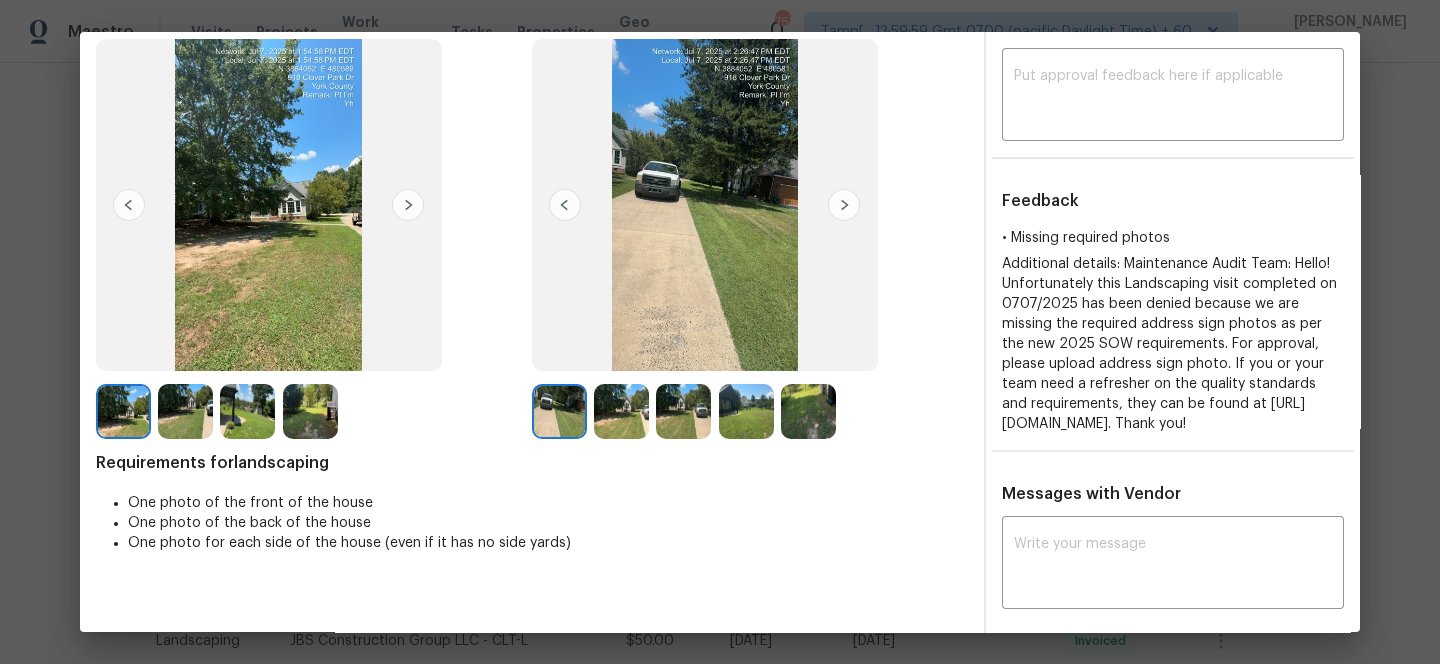 click at bounding box center (621, 411) 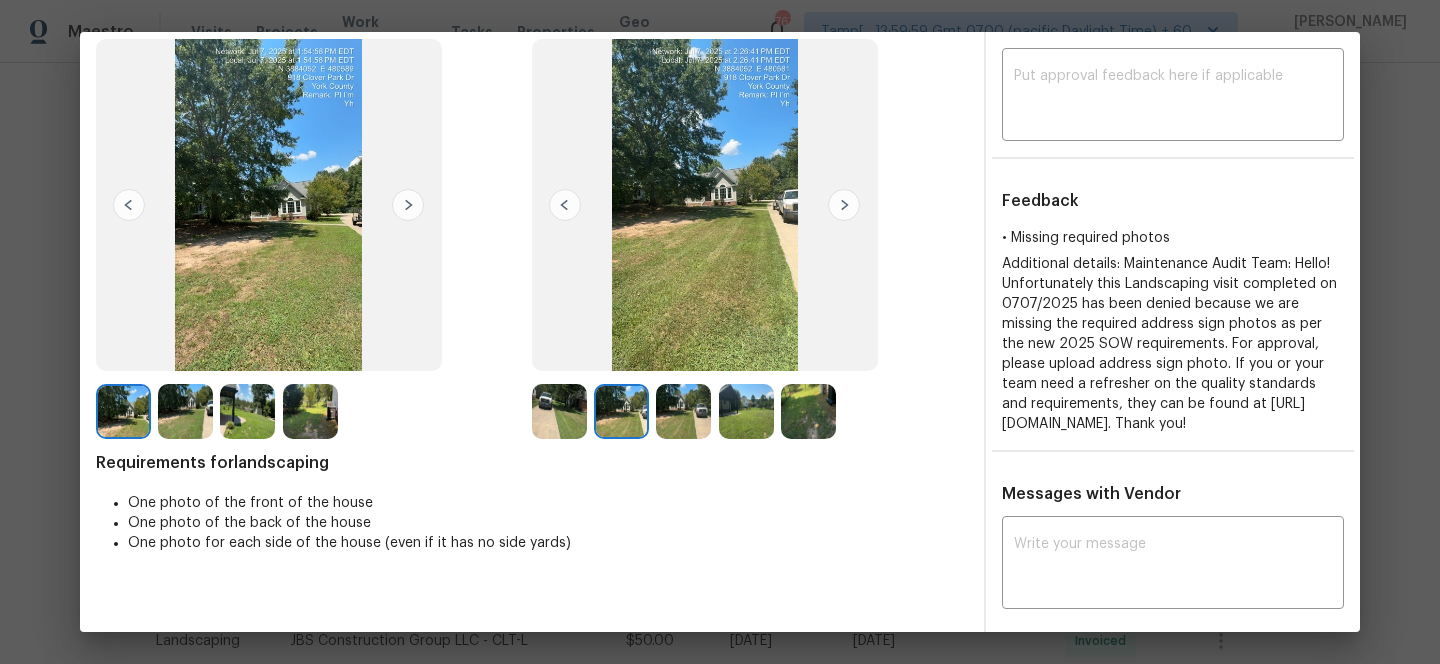 click on "Additional details: Maintenance Audit Team: Hello! Unfortunately this Landscaping visit completed on 0707/2025 has been denied because we are missing the required address sign photos as per the new 2025 SOW requirements. For approval, please upload address sign photo. If you or your team need a refresher on the quality standards and requirements, they can be found at [URL][DOMAIN_NAME]. Thank you!" at bounding box center [1169, 344] 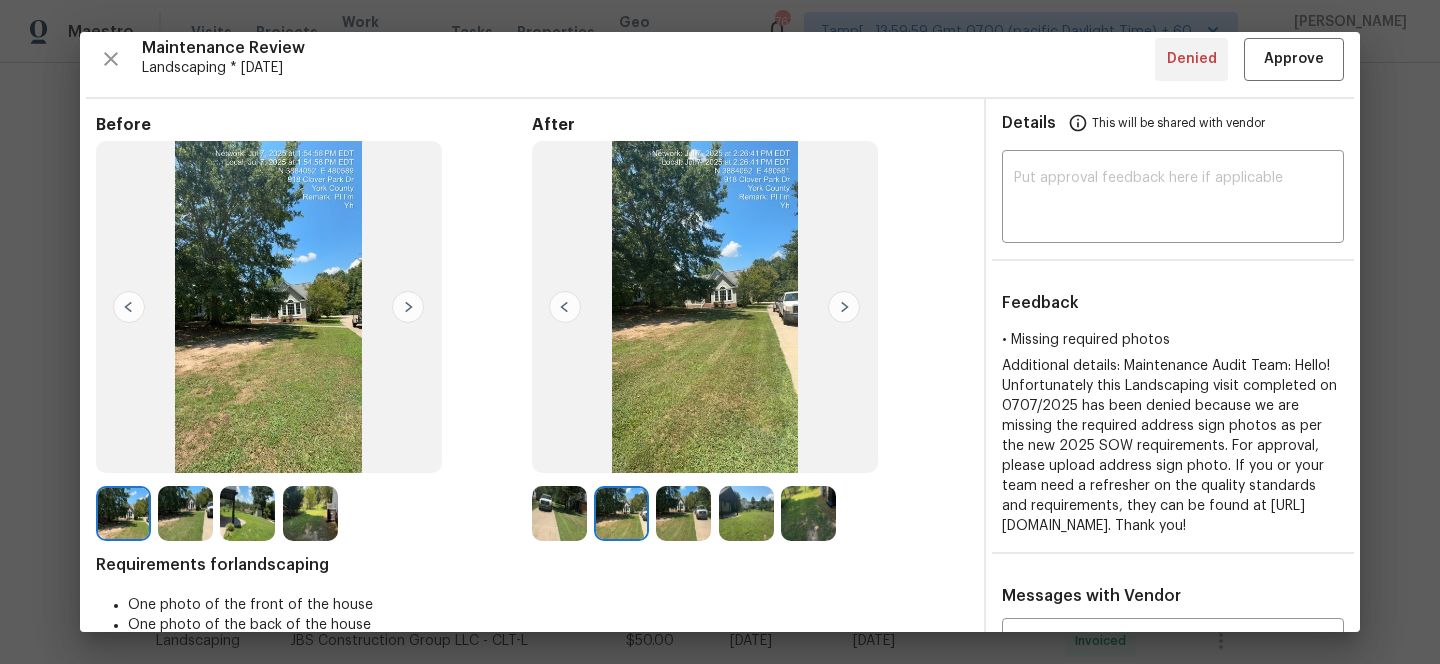 scroll, scrollTop: 2, scrollLeft: 0, axis: vertical 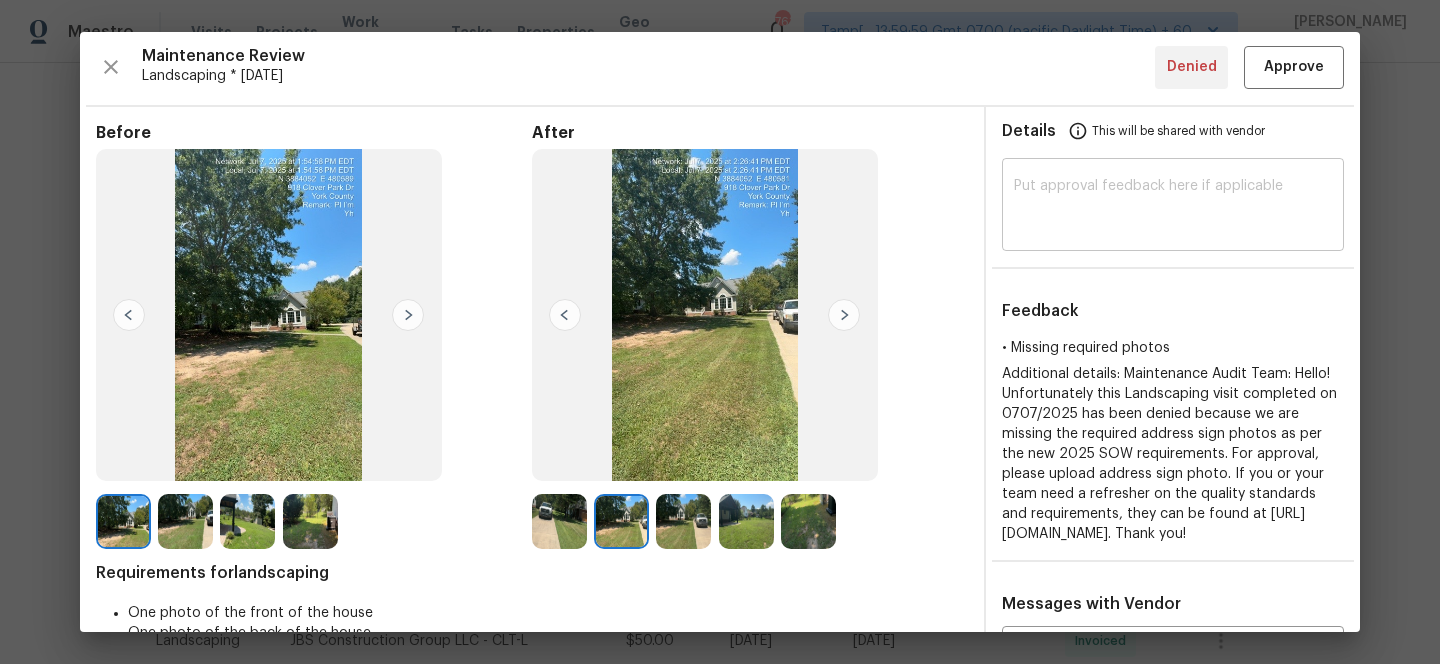 click on "​" at bounding box center [1173, 207] 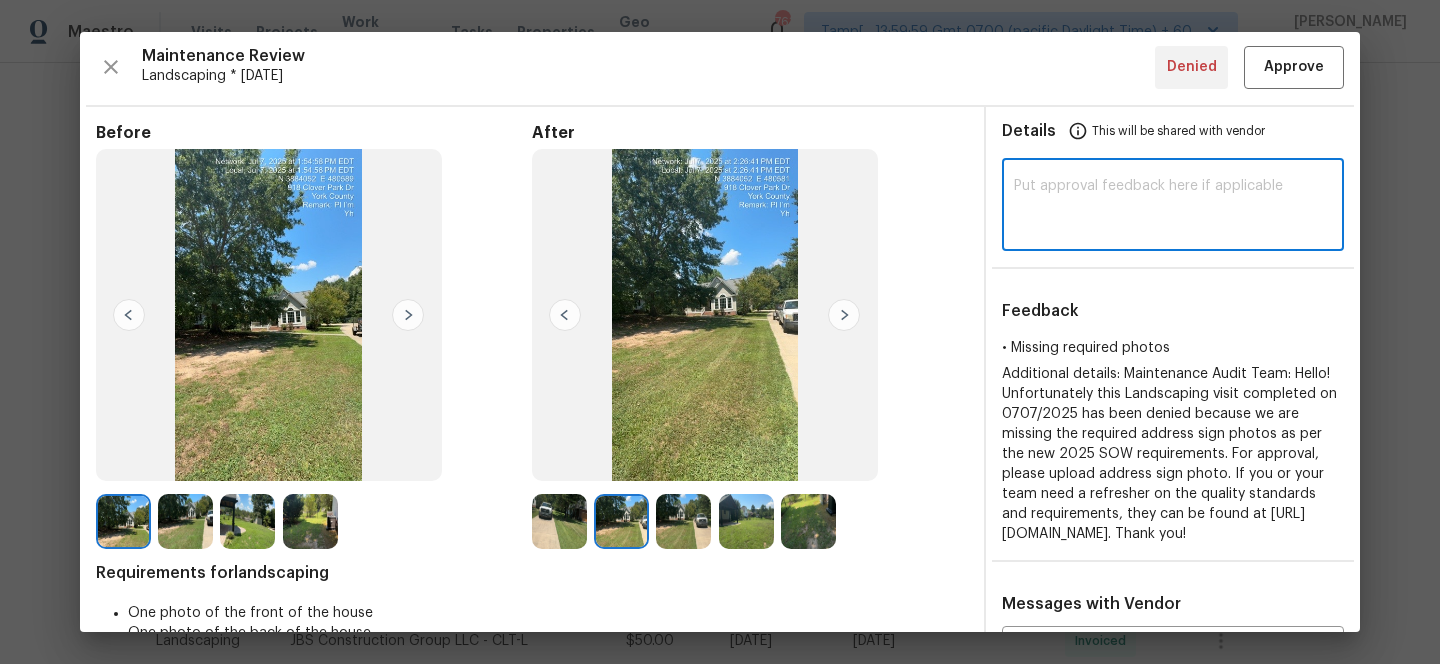 paste on "Maintenance Audit Team: Hello! After further review, We are approving this photo now in case future when uploading the photos please add address sign photo." 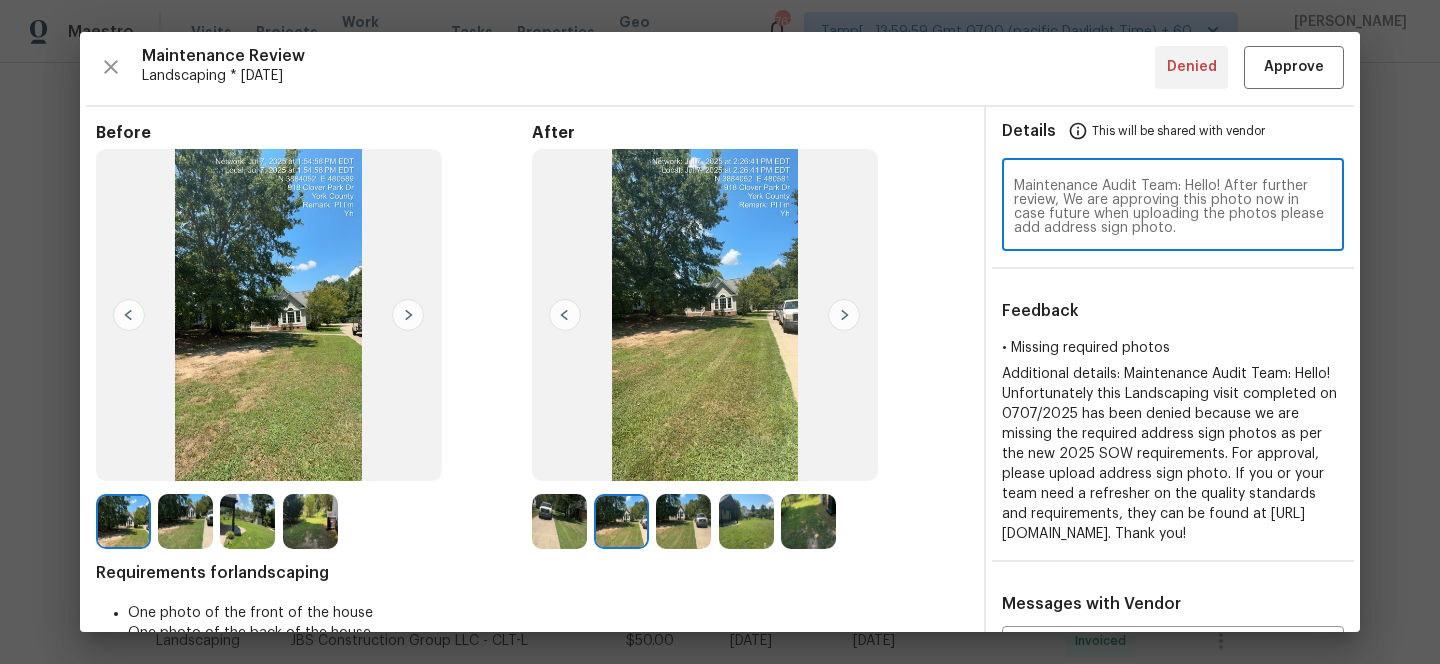 type on "Maintenance Audit Team: Hello! After further review, We are approving this photo now in case future when uploading the photos please add address sign photo." 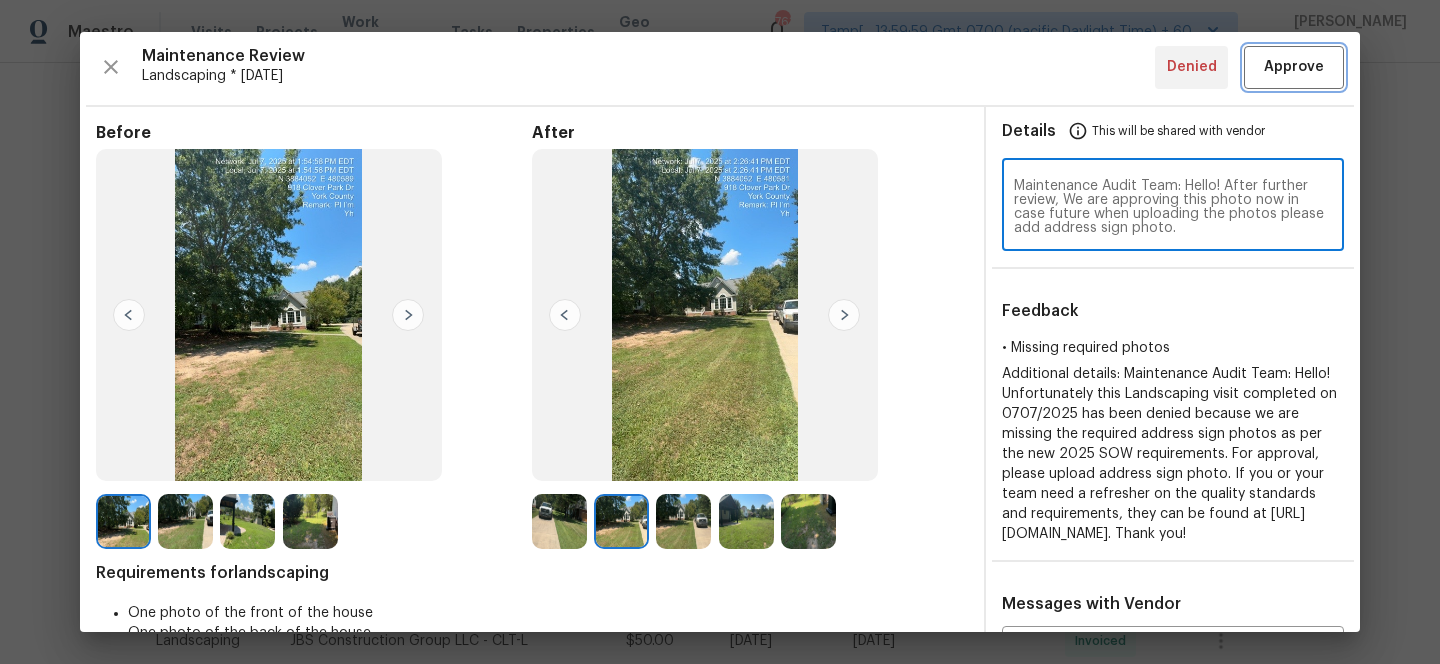 click on "Approve" at bounding box center (1294, 67) 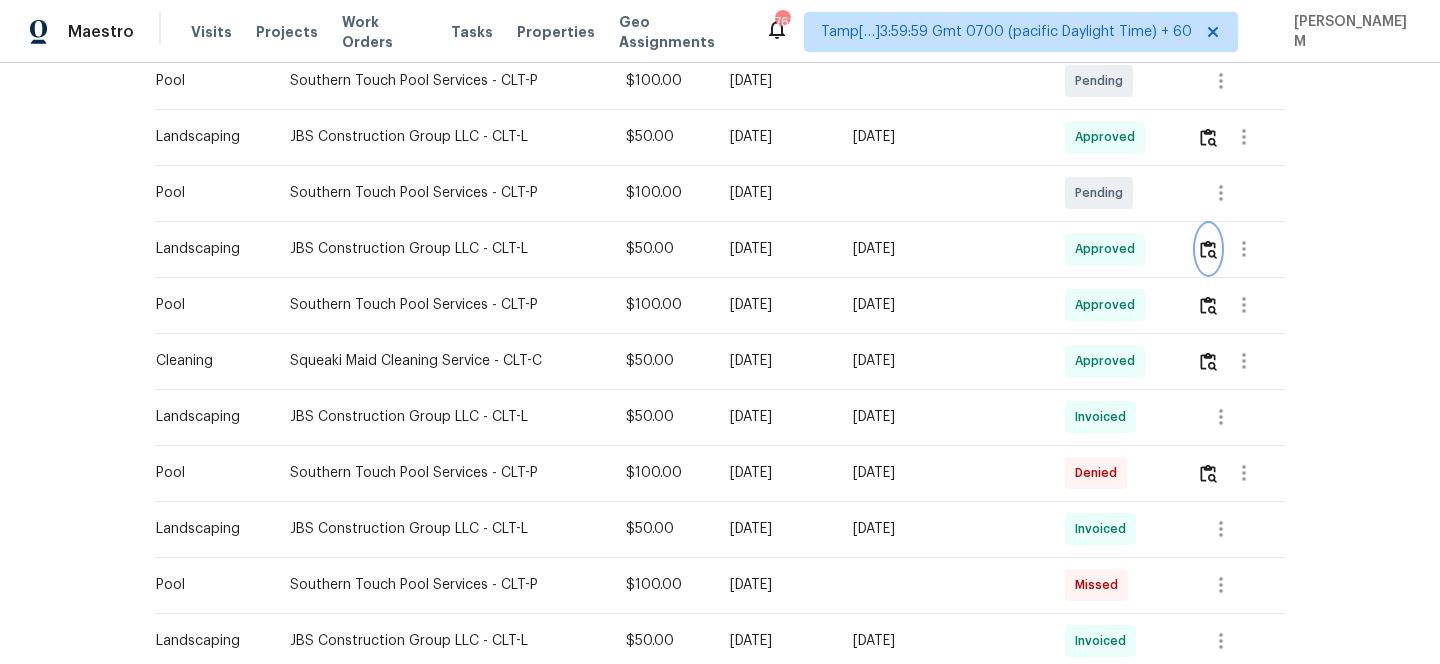 scroll, scrollTop: 0, scrollLeft: 0, axis: both 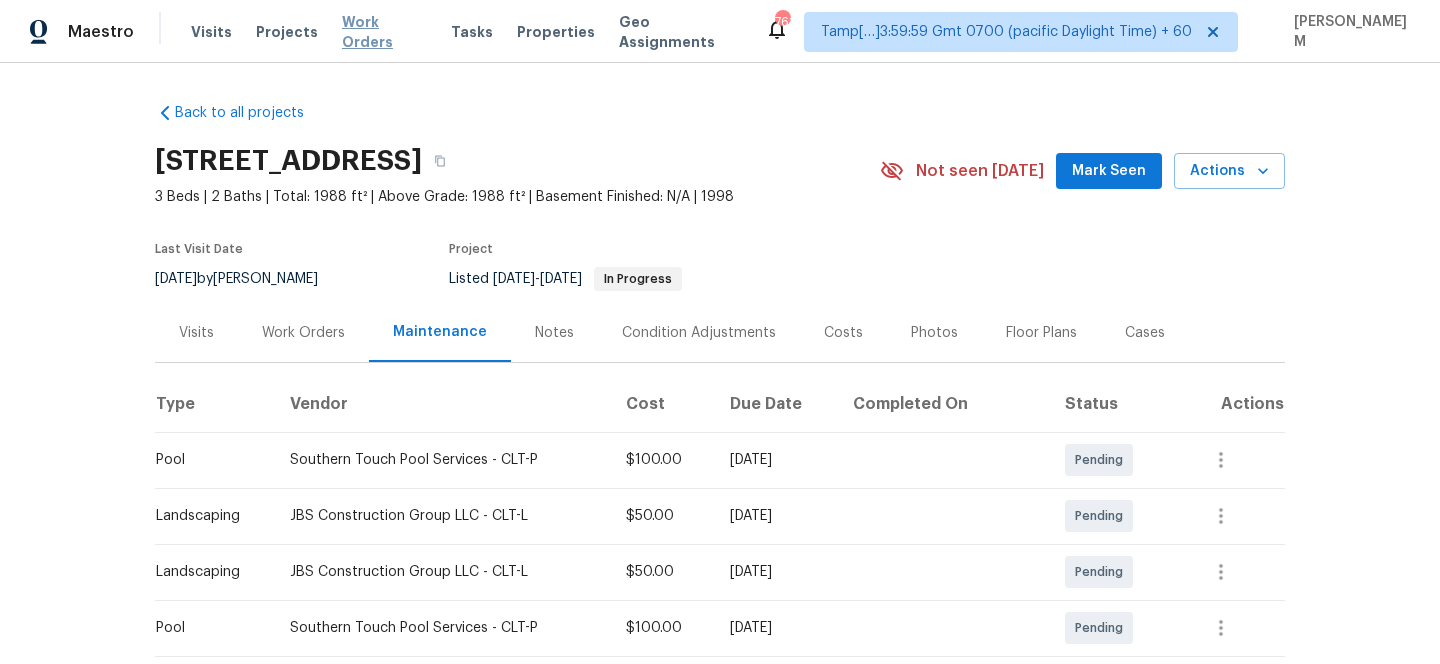 click on "Work Orders" at bounding box center (384, 32) 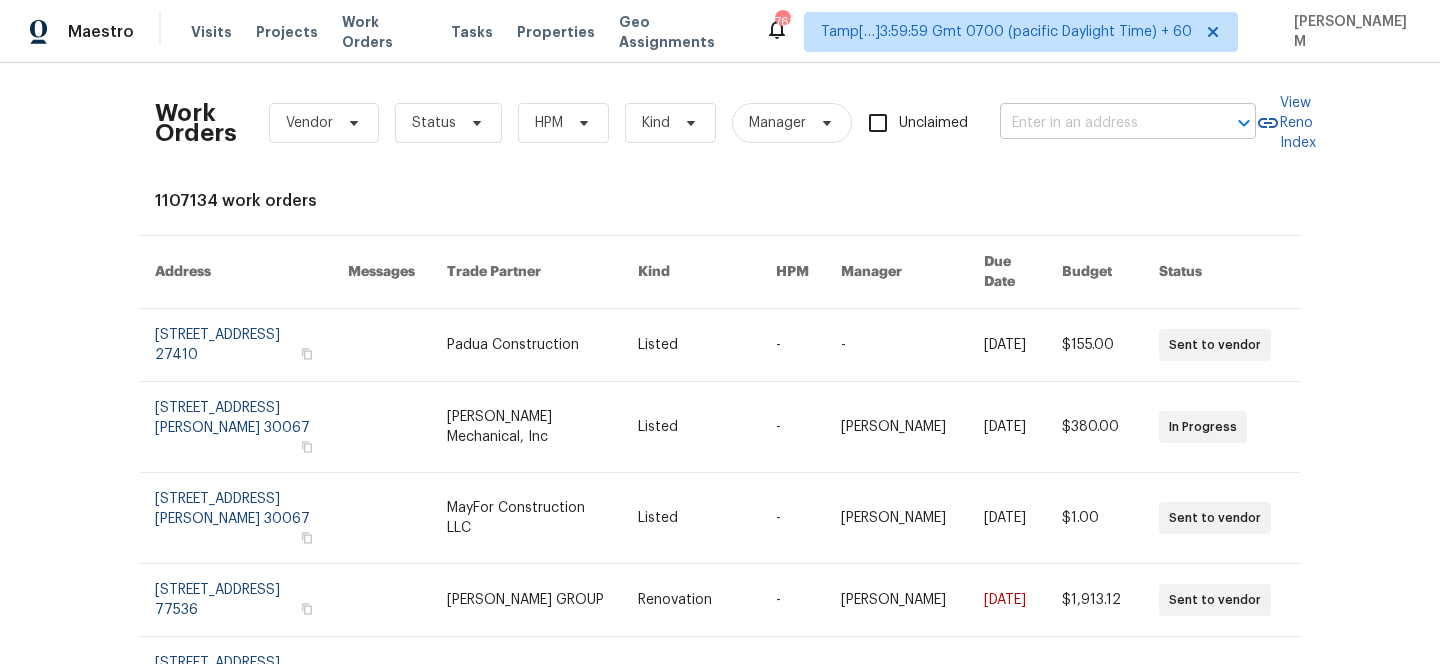 click at bounding box center [1100, 123] 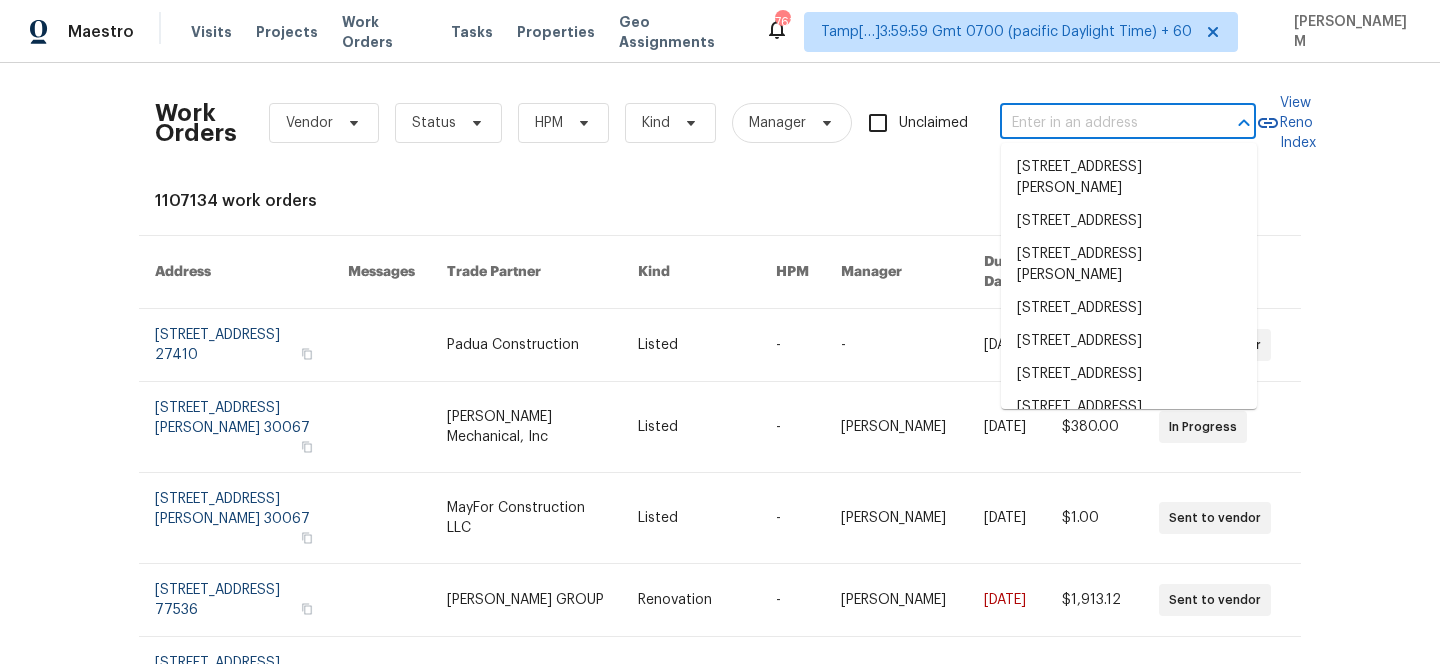 paste on "[STREET_ADDRESS][PERSON_NAME]" 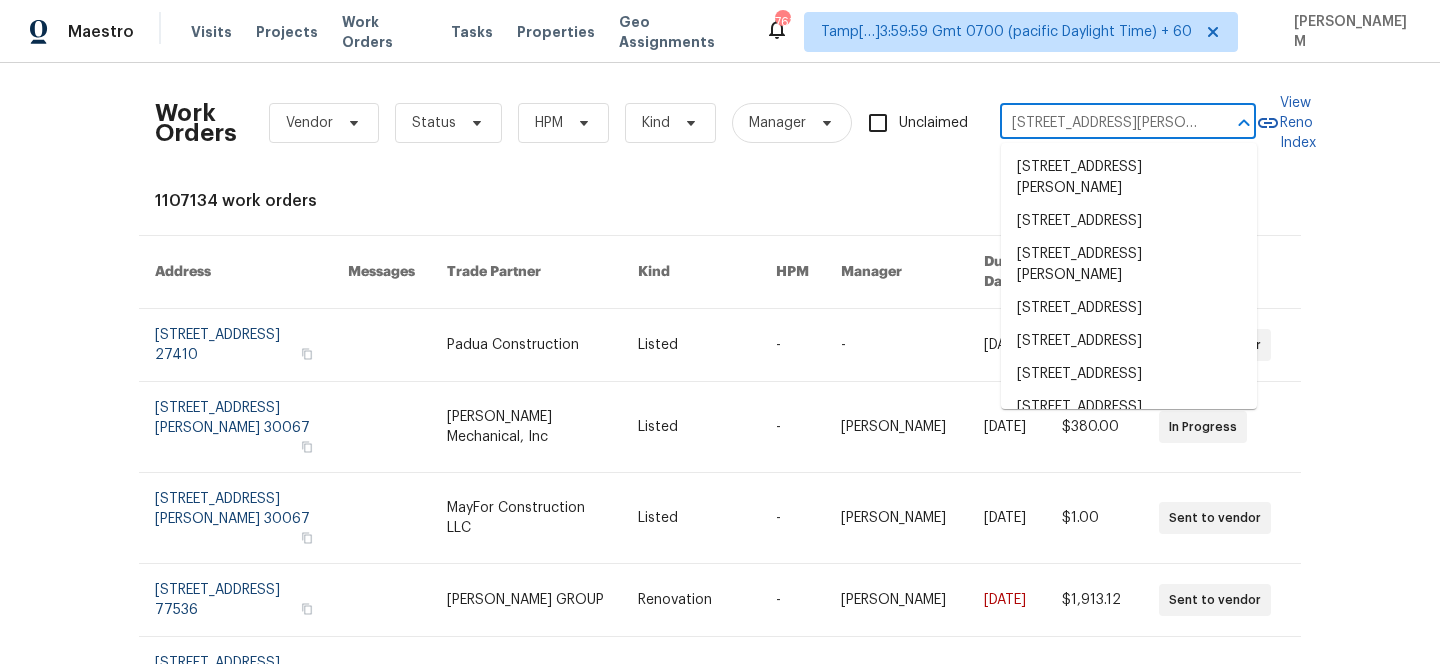 scroll, scrollTop: 0, scrollLeft: 69, axis: horizontal 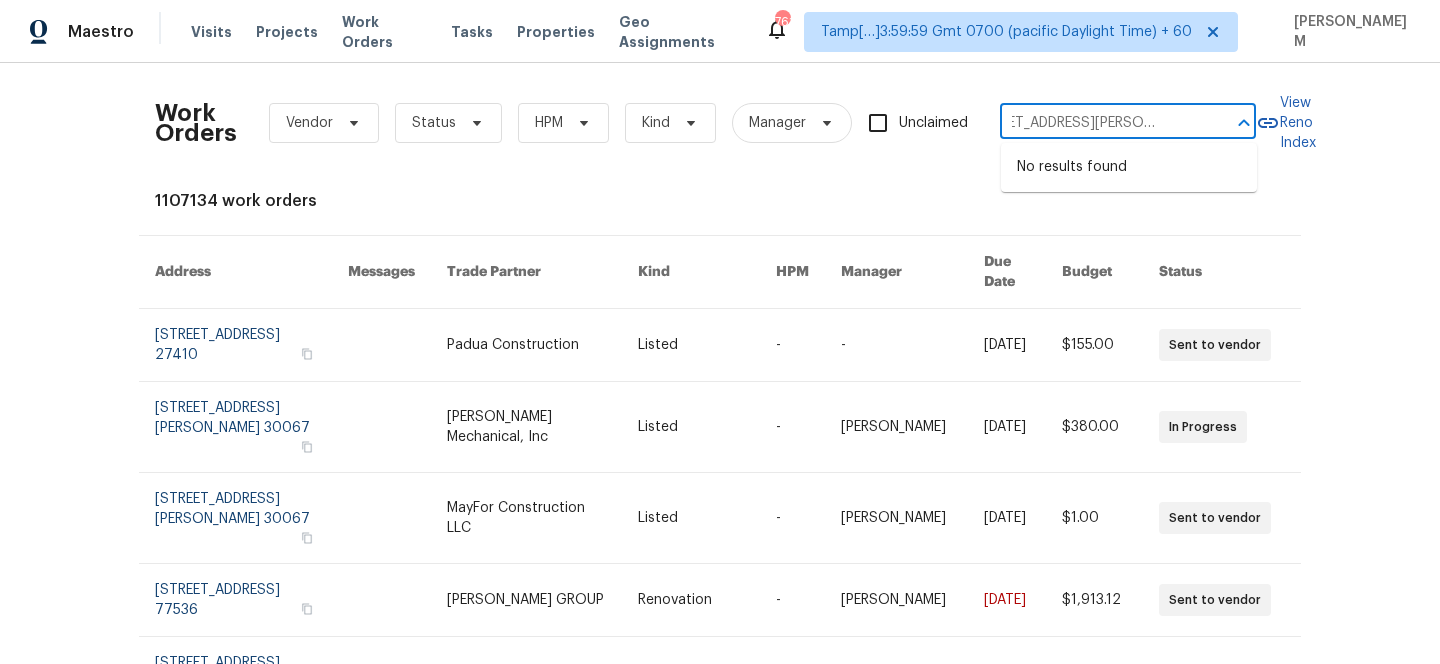 click on "[STREET_ADDRESS][PERSON_NAME]" at bounding box center (1100, 123) 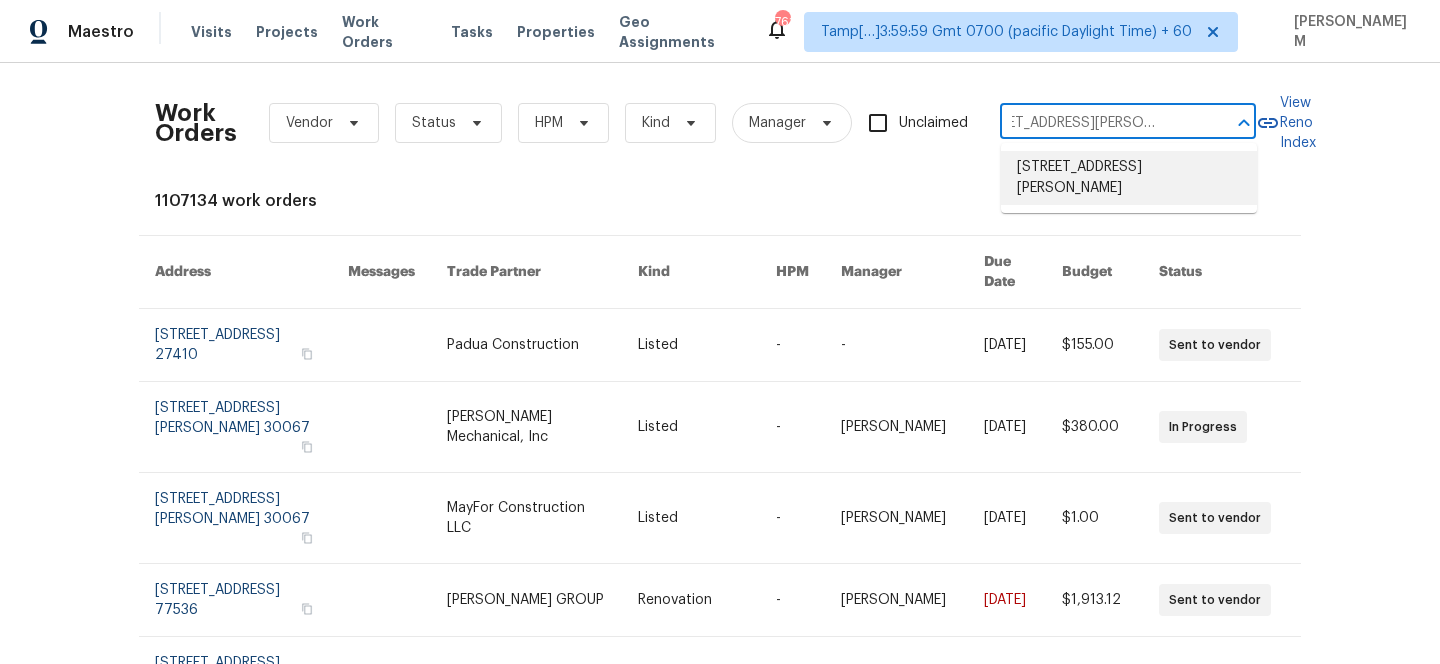 click on "[STREET_ADDRESS][PERSON_NAME]" at bounding box center [1129, 178] 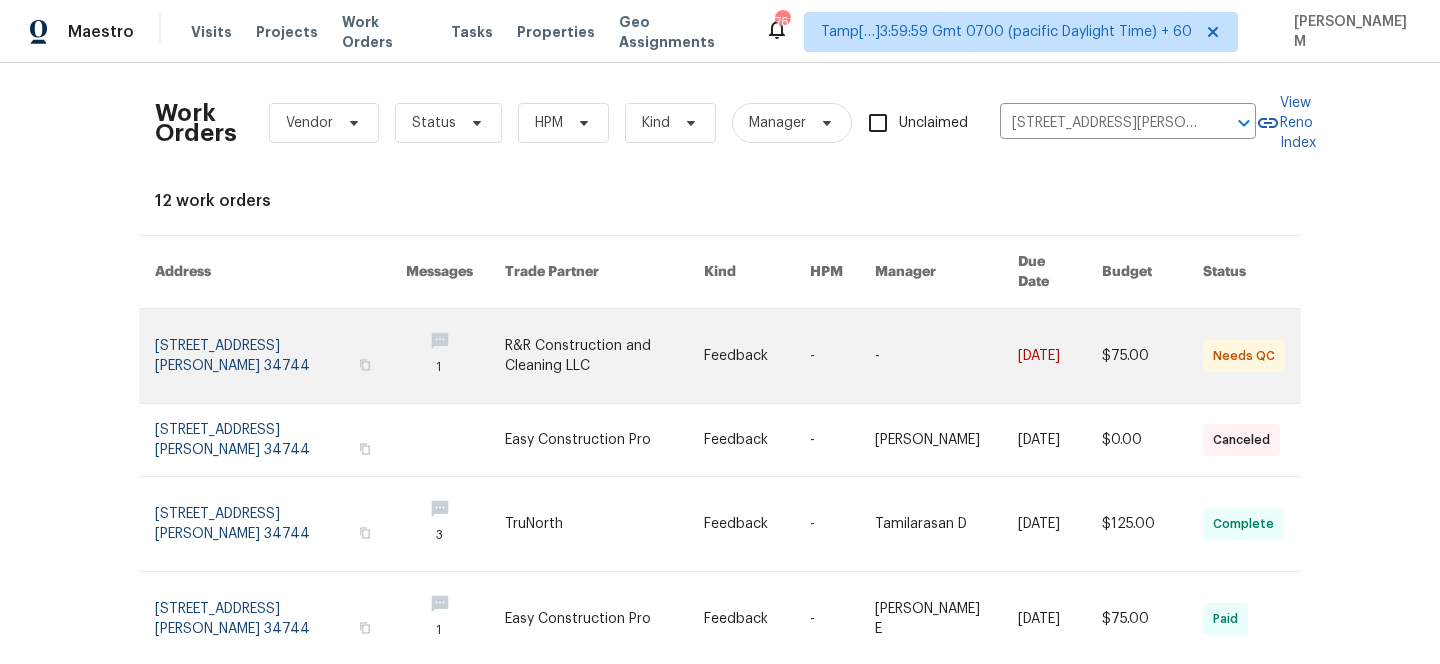 click at bounding box center (842, 356) 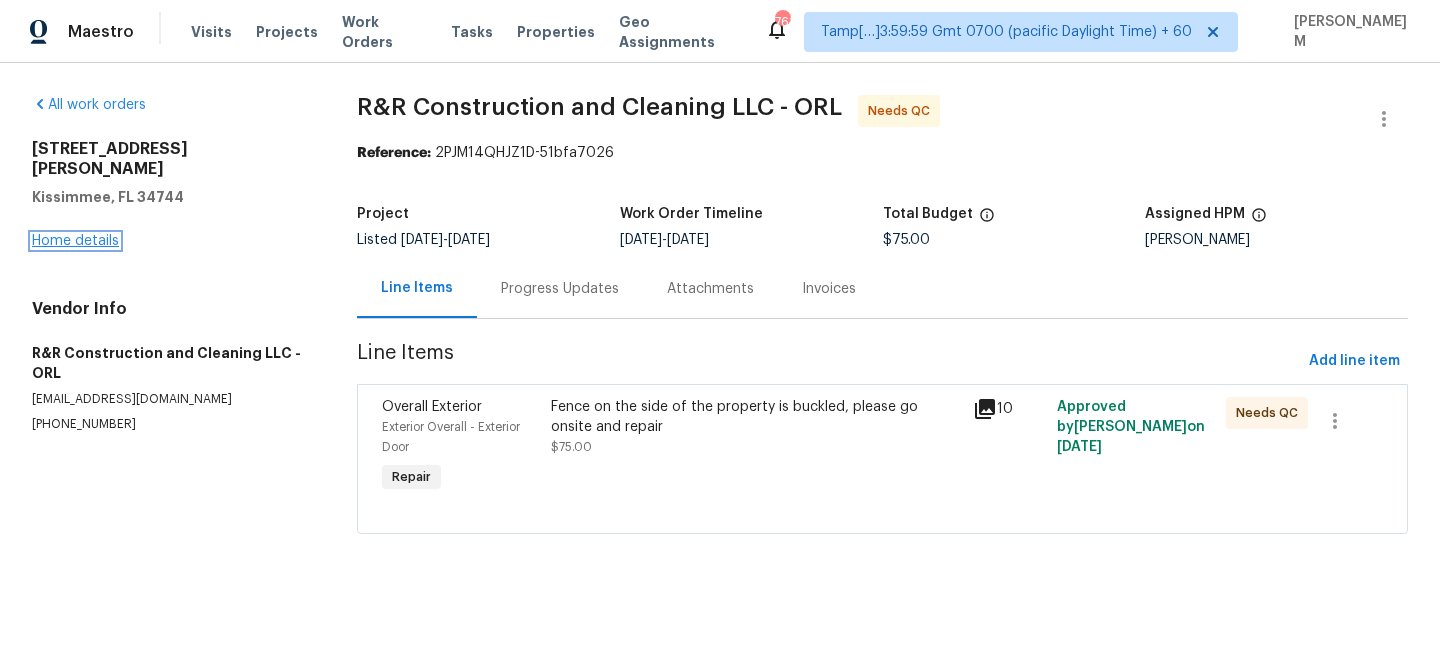 click on "Home details" at bounding box center [75, 241] 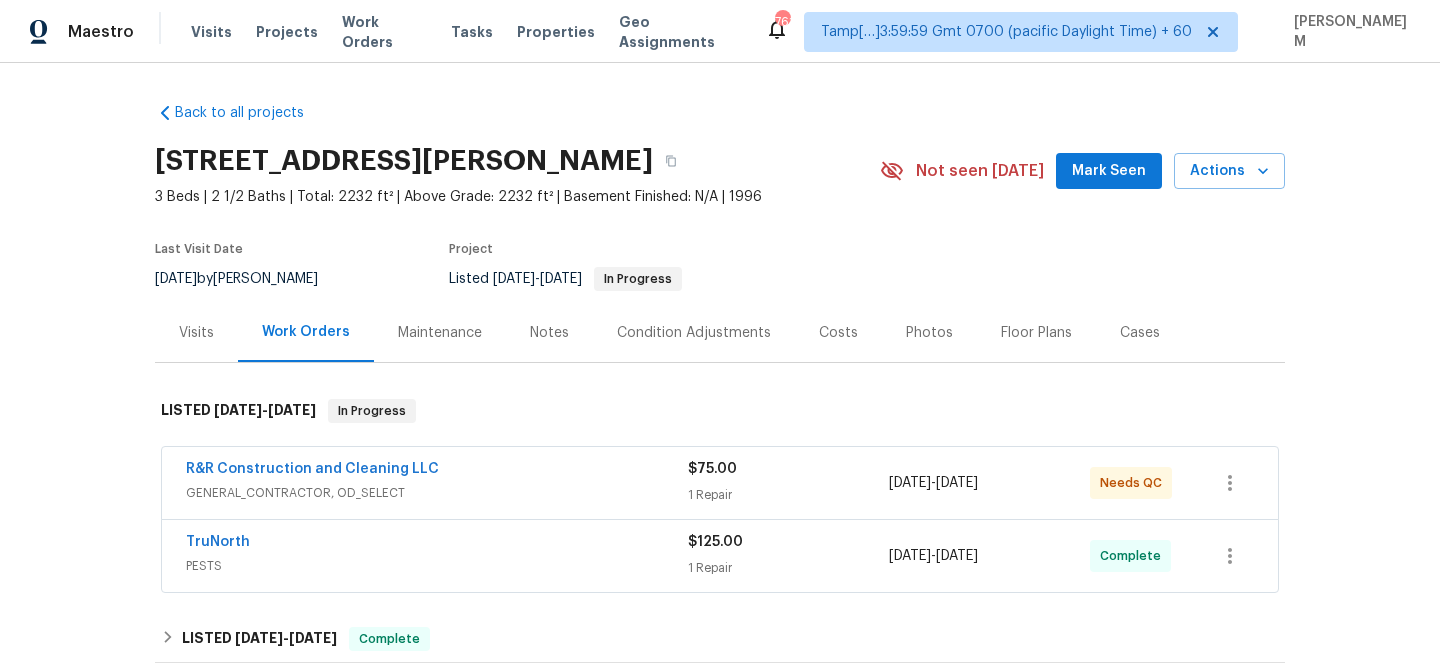 click on "Maintenance" at bounding box center [440, 332] 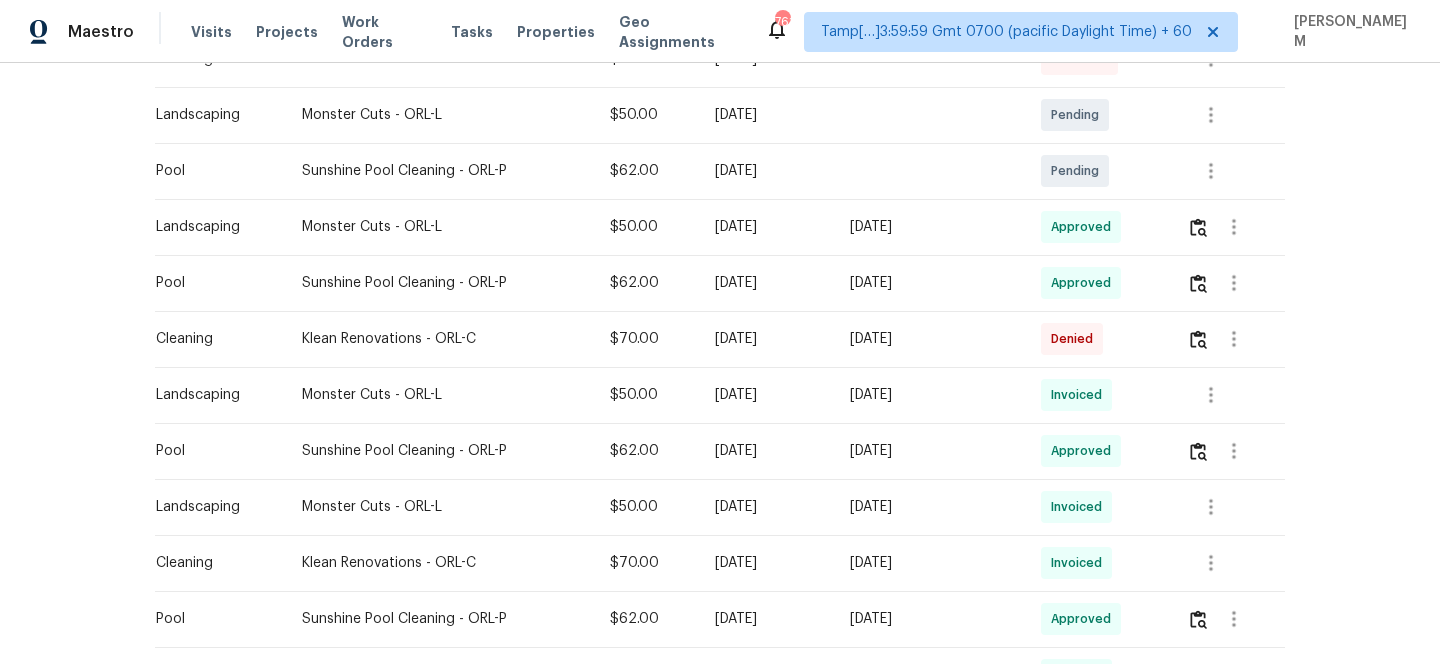 scroll, scrollTop: 723, scrollLeft: 0, axis: vertical 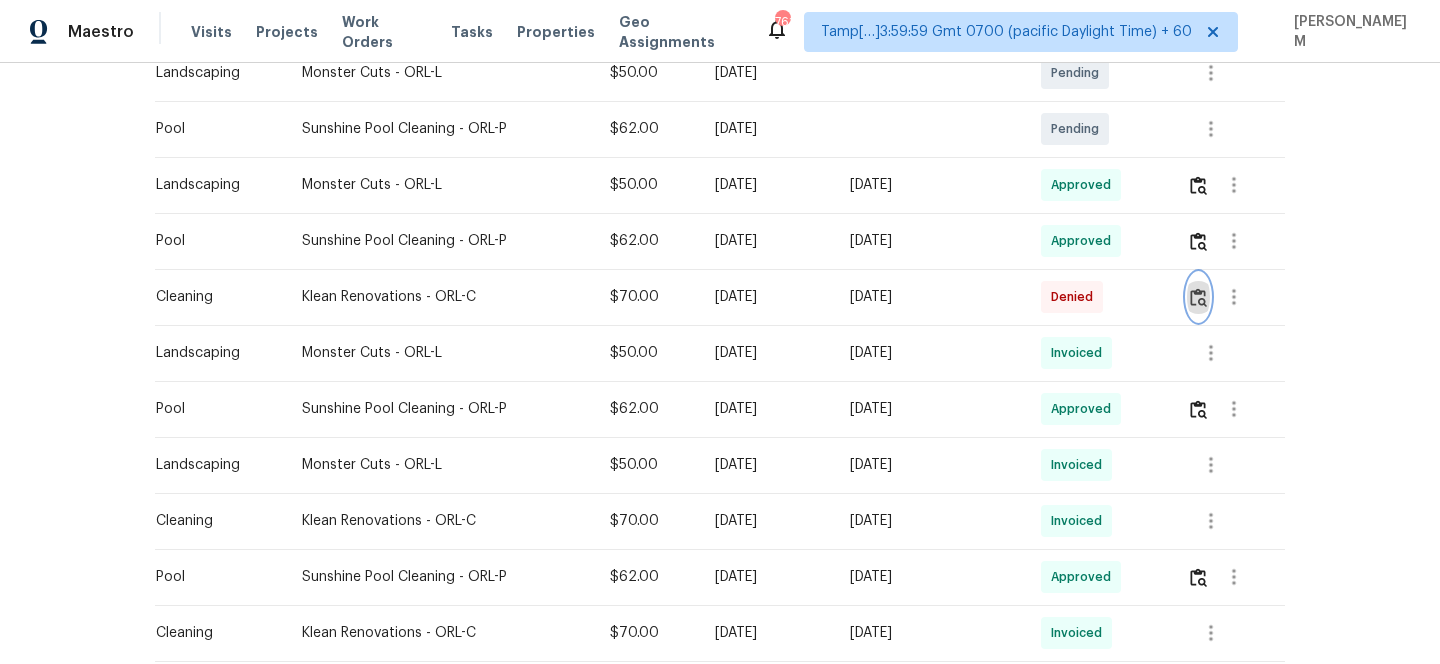 click at bounding box center (1198, 297) 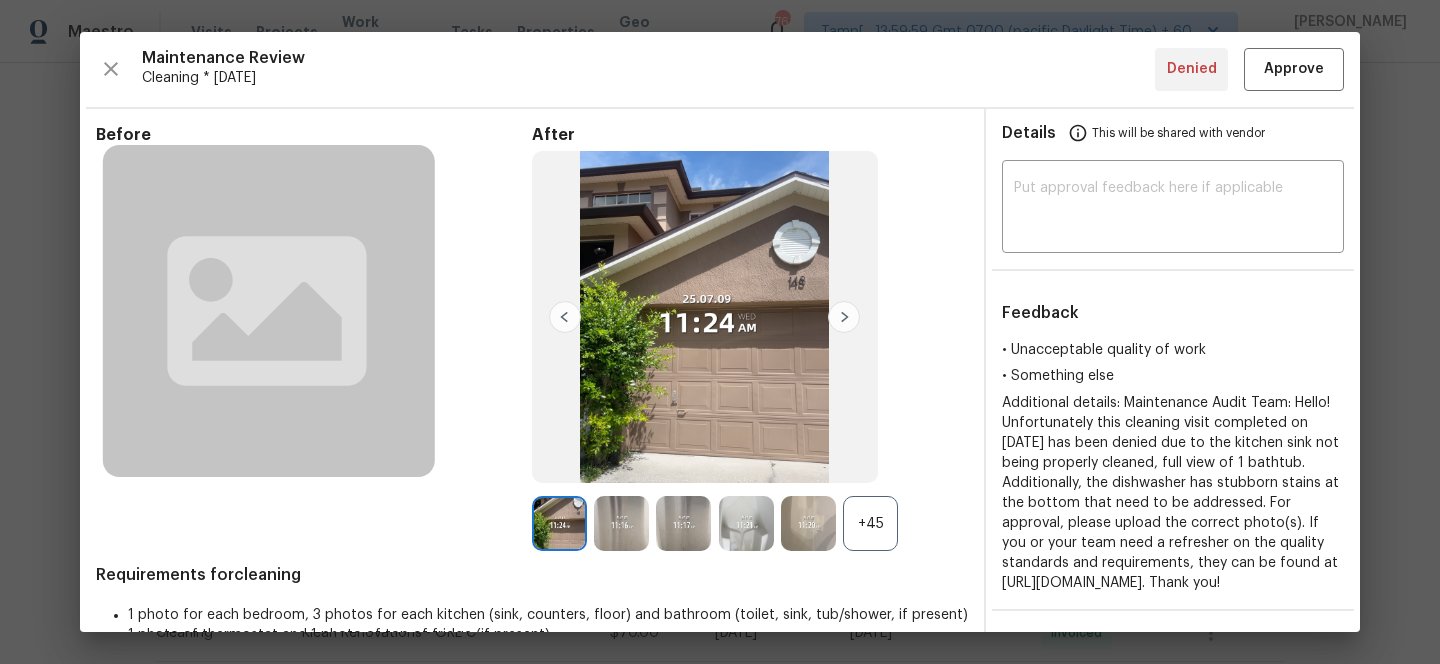 click on "+45" at bounding box center [870, 523] 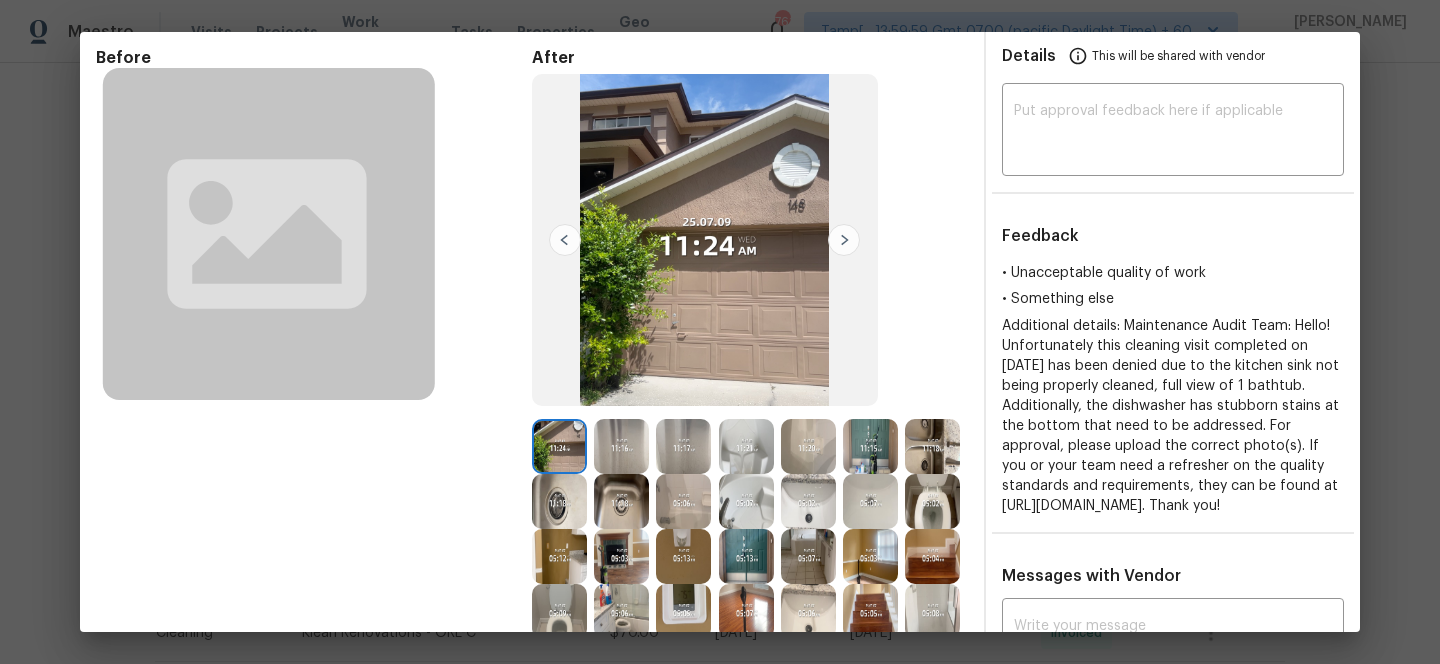 scroll, scrollTop: 79, scrollLeft: 0, axis: vertical 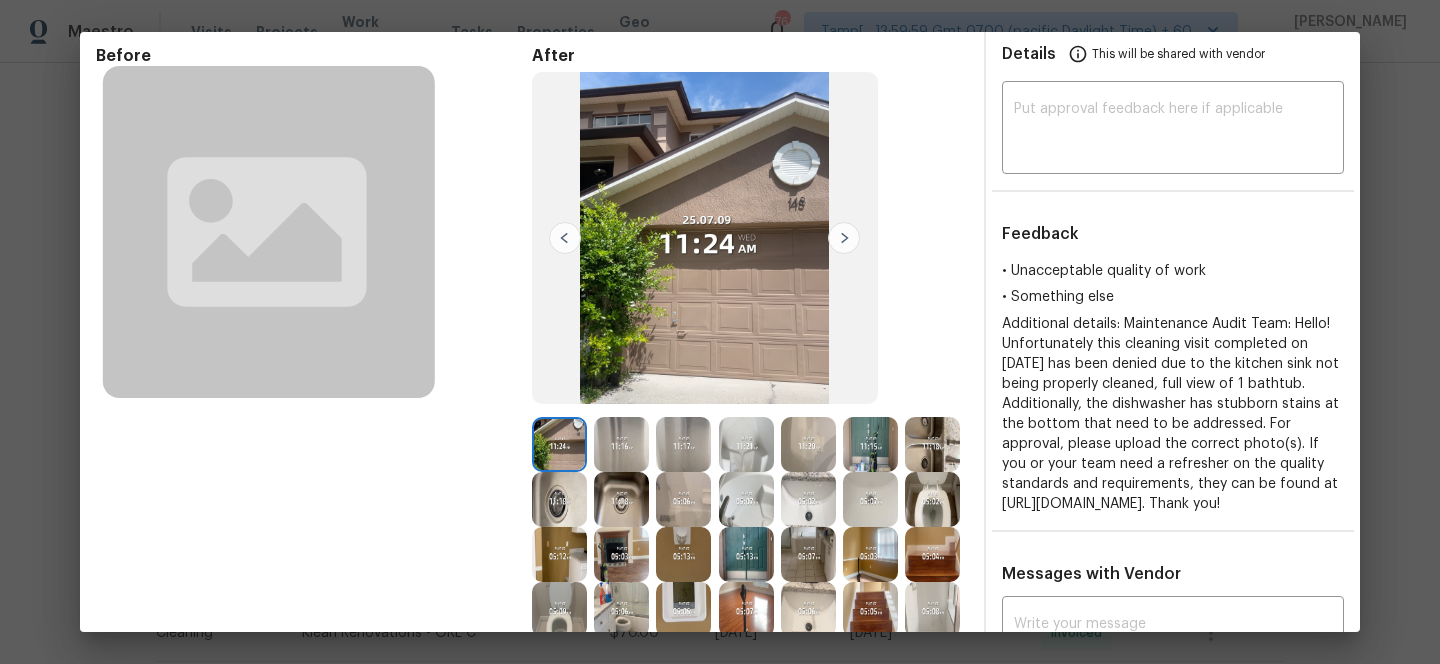 click at bounding box center [621, 444] 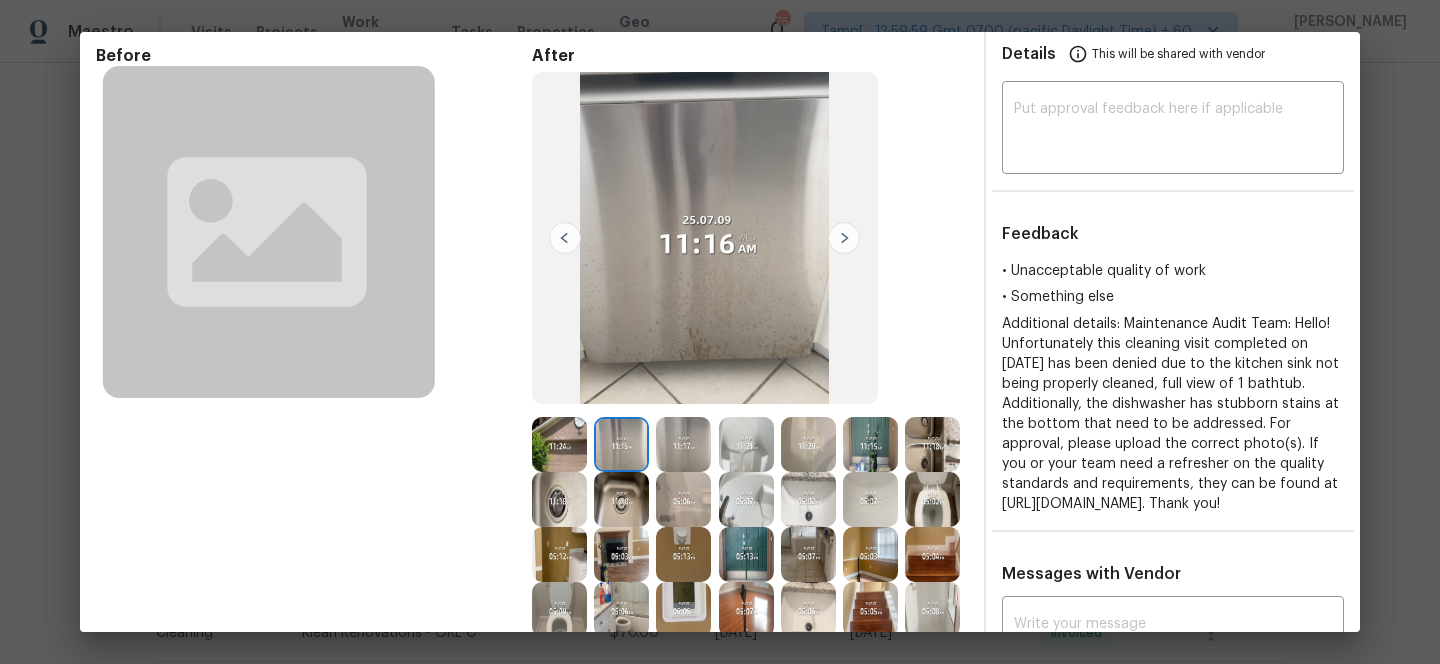 click at bounding box center [625, 444] 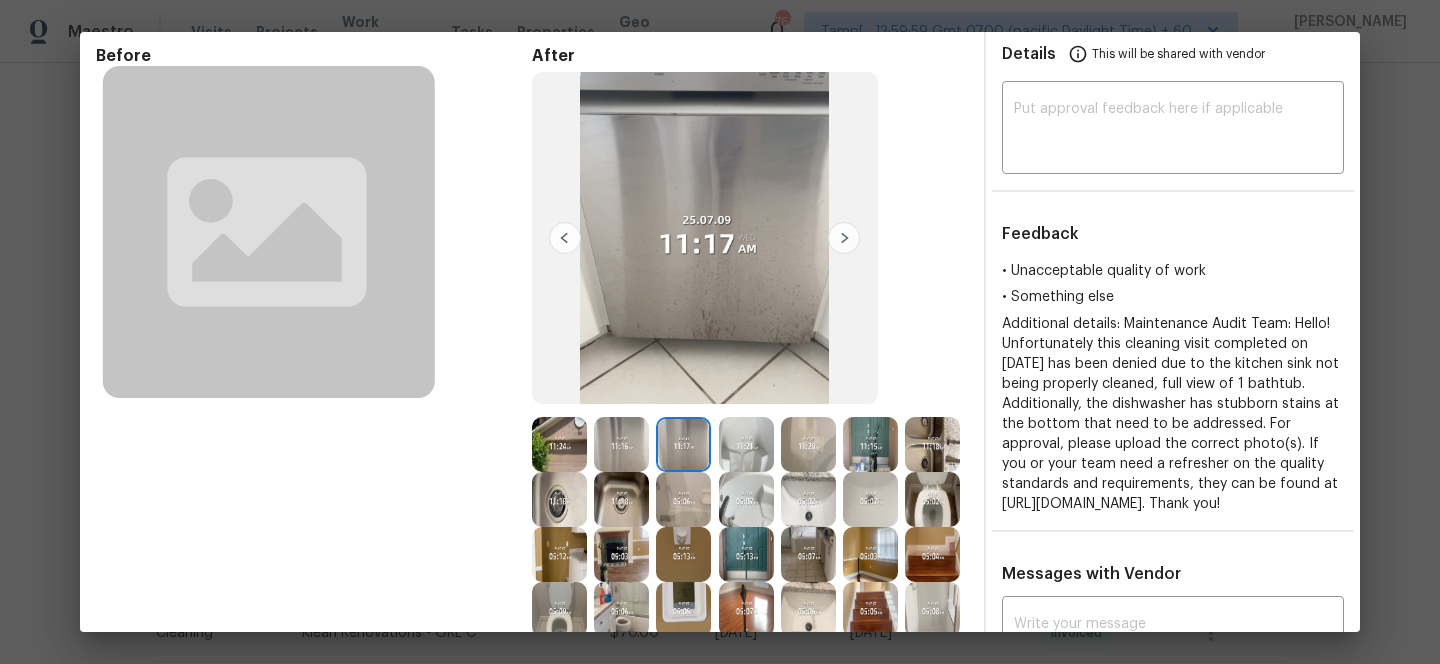click at bounding box center [746, 444] 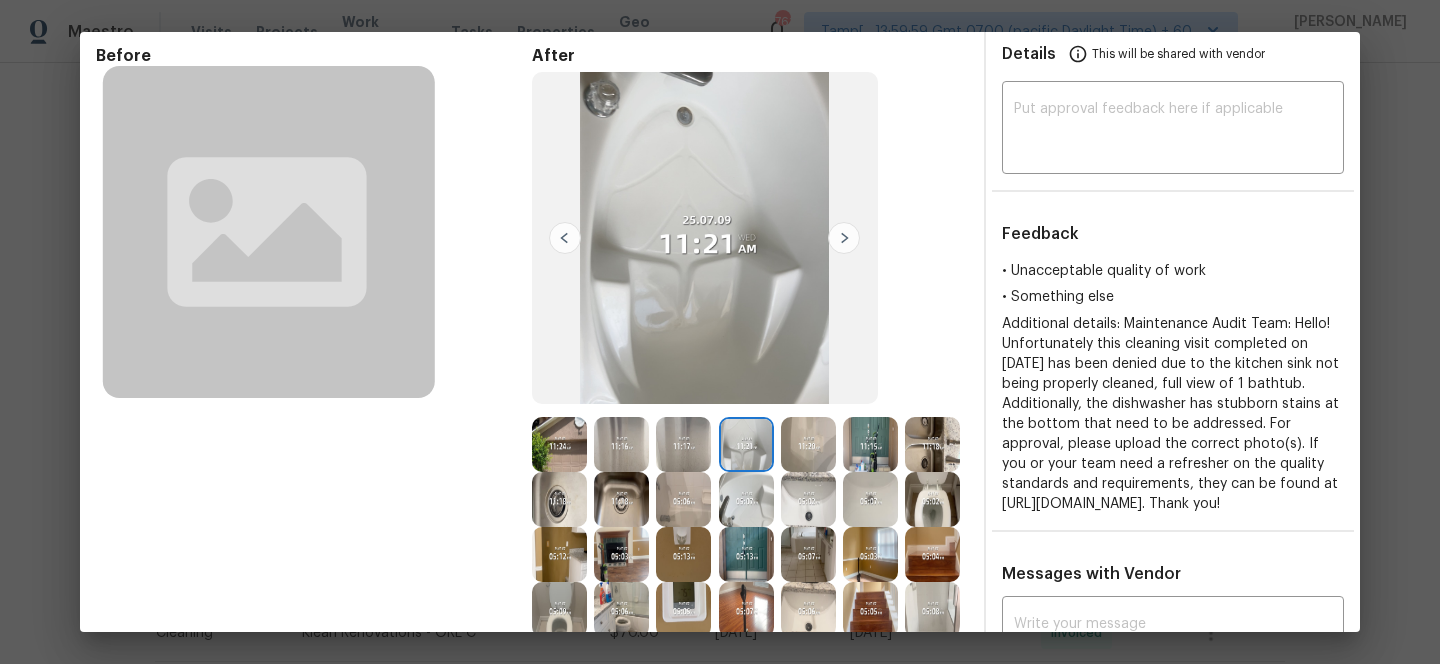 click at bounding box center [808, 444] 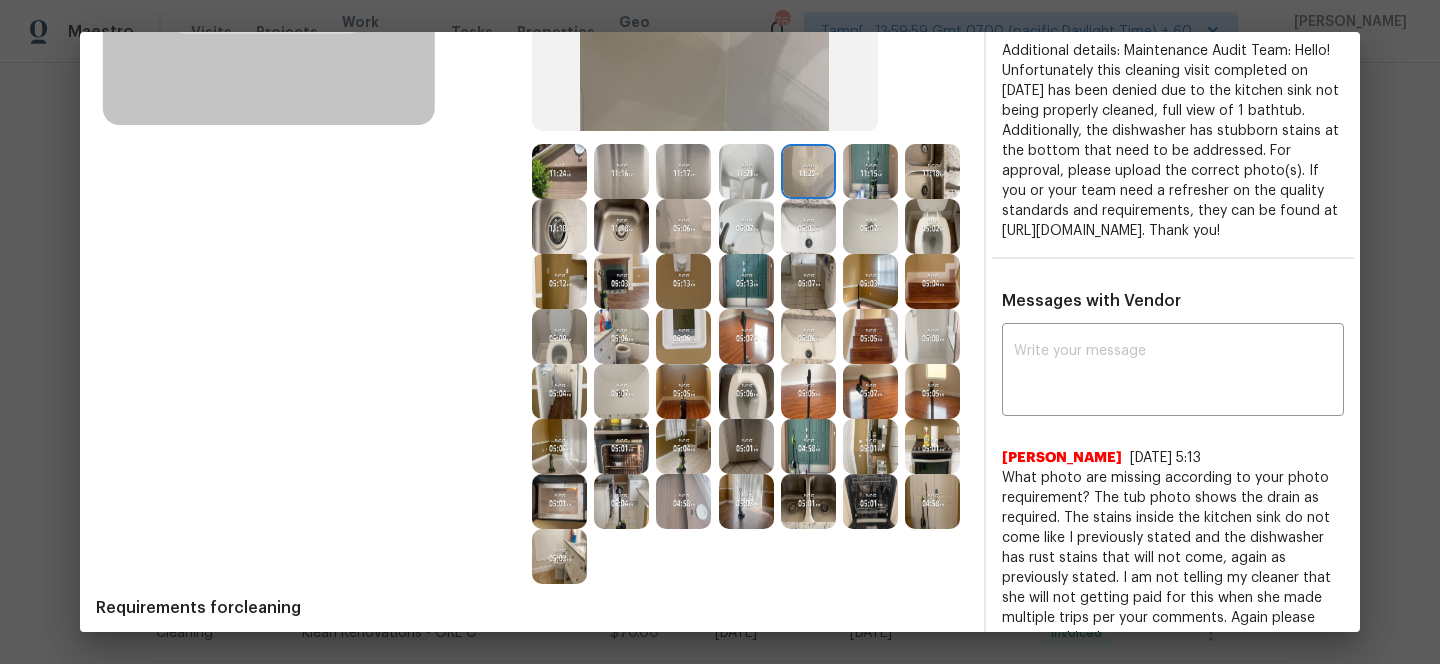 scroll, scrollTop: 341, scrollLeft: 0, axis: vertical 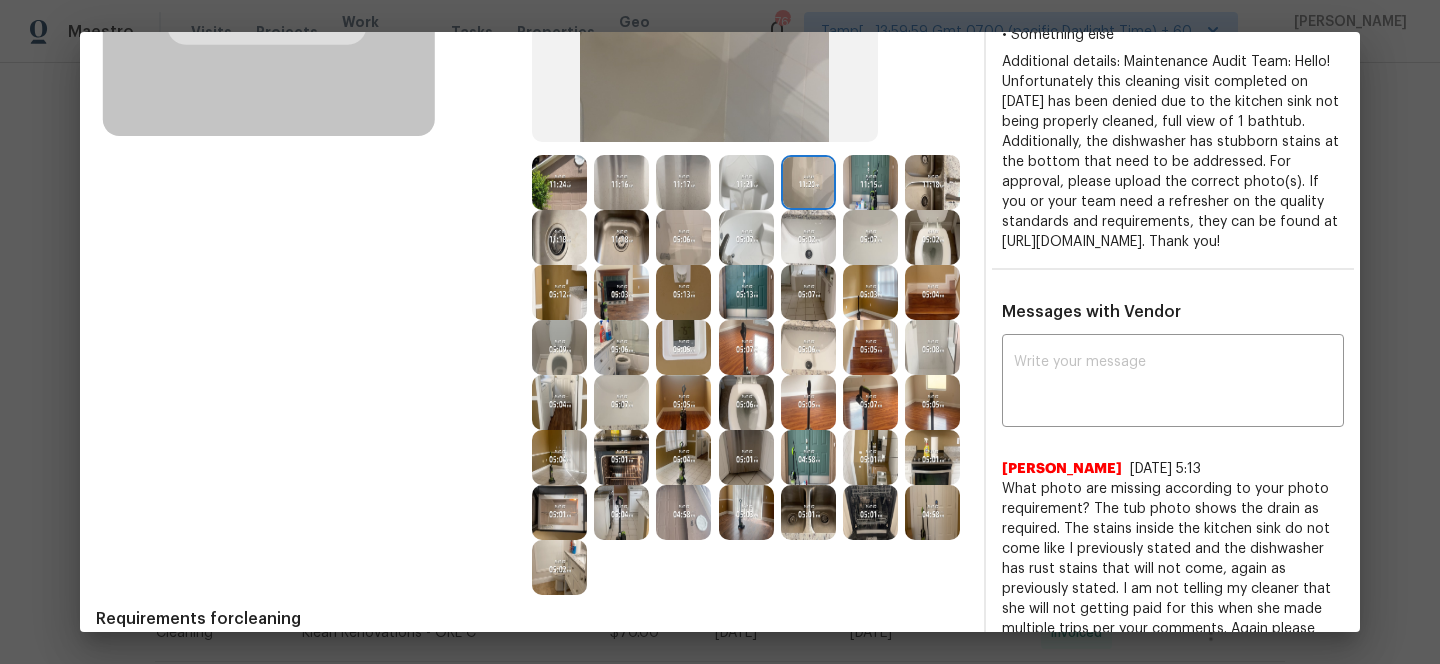 click at bounding box center [621, 512] 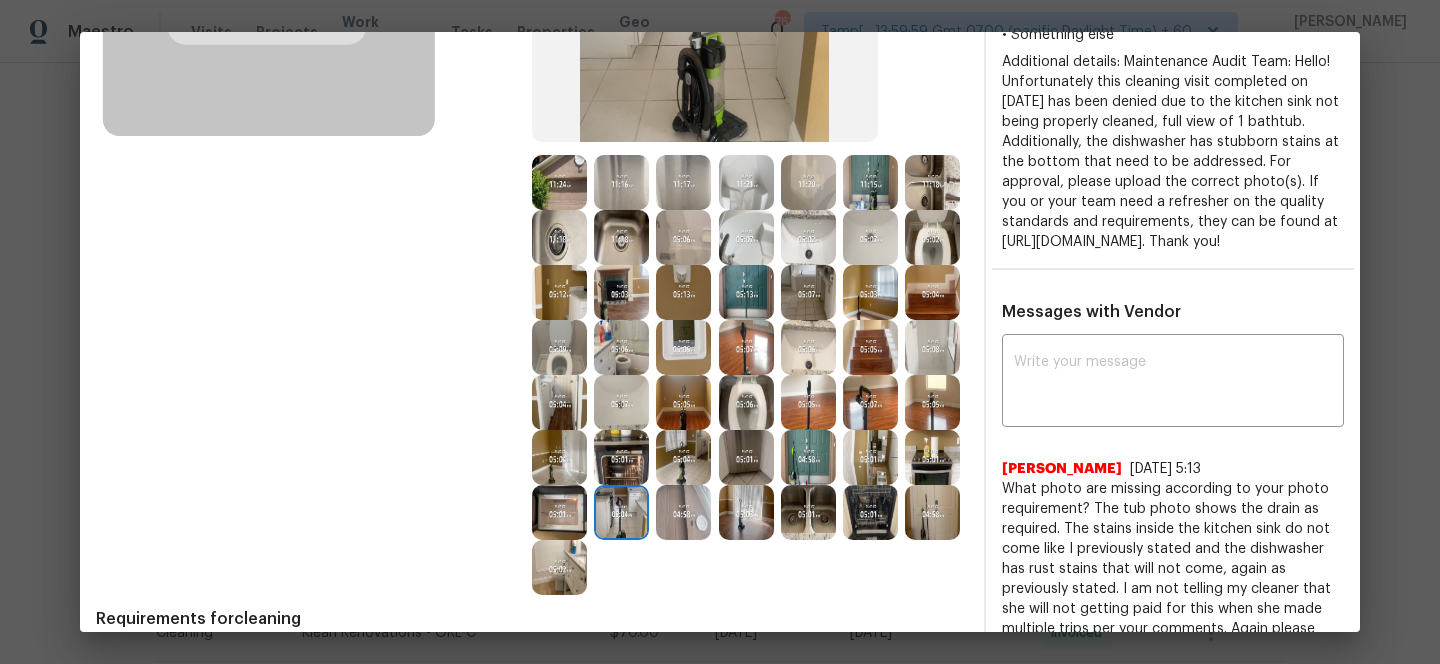 click at bounding box center (683, 512) 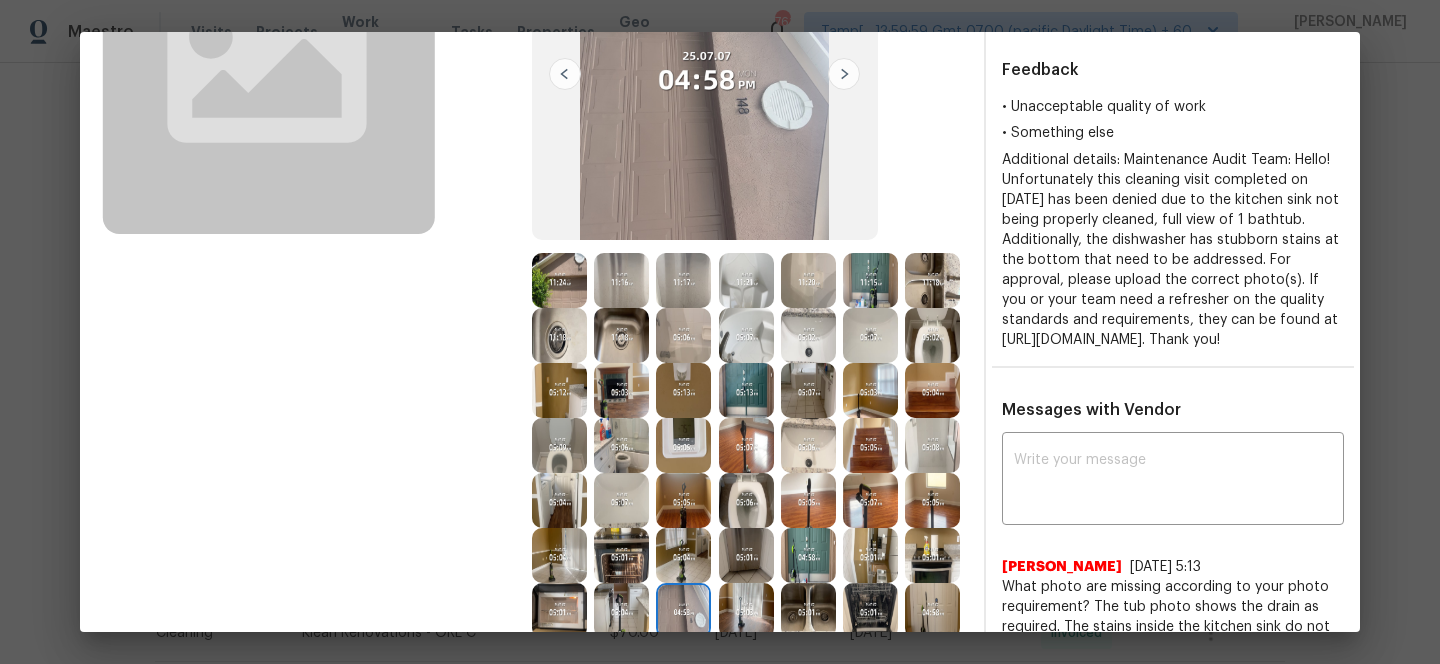 scroll, scrollTop: 179, scrollLeft: 0, axis: vertical 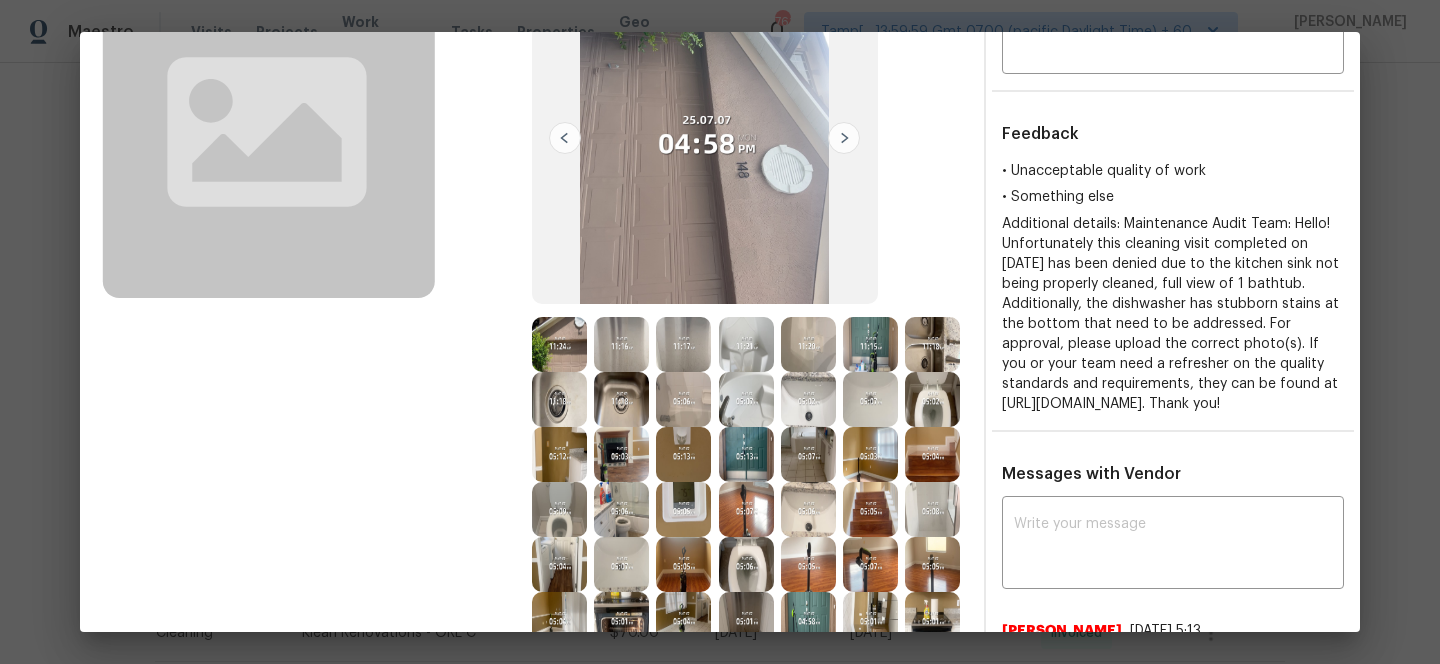 click at bounding box center [559, 344] 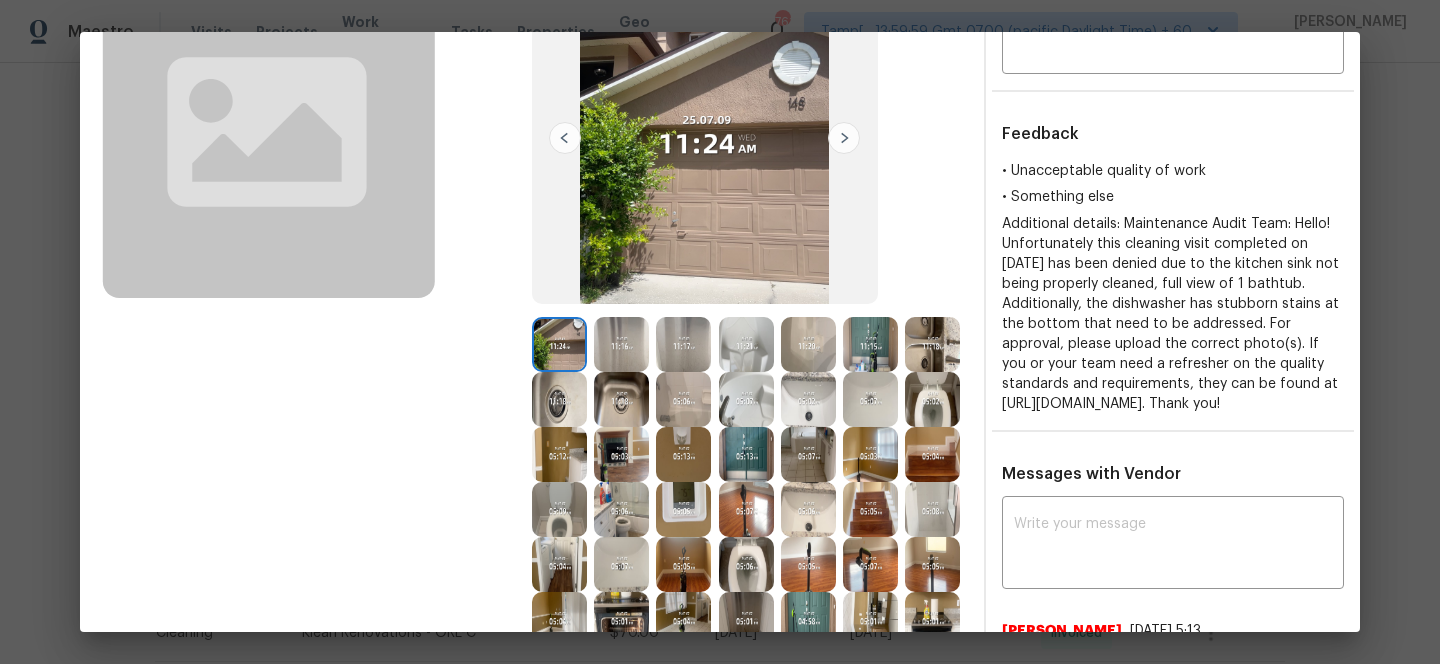 click at bounding box center (621, 344) 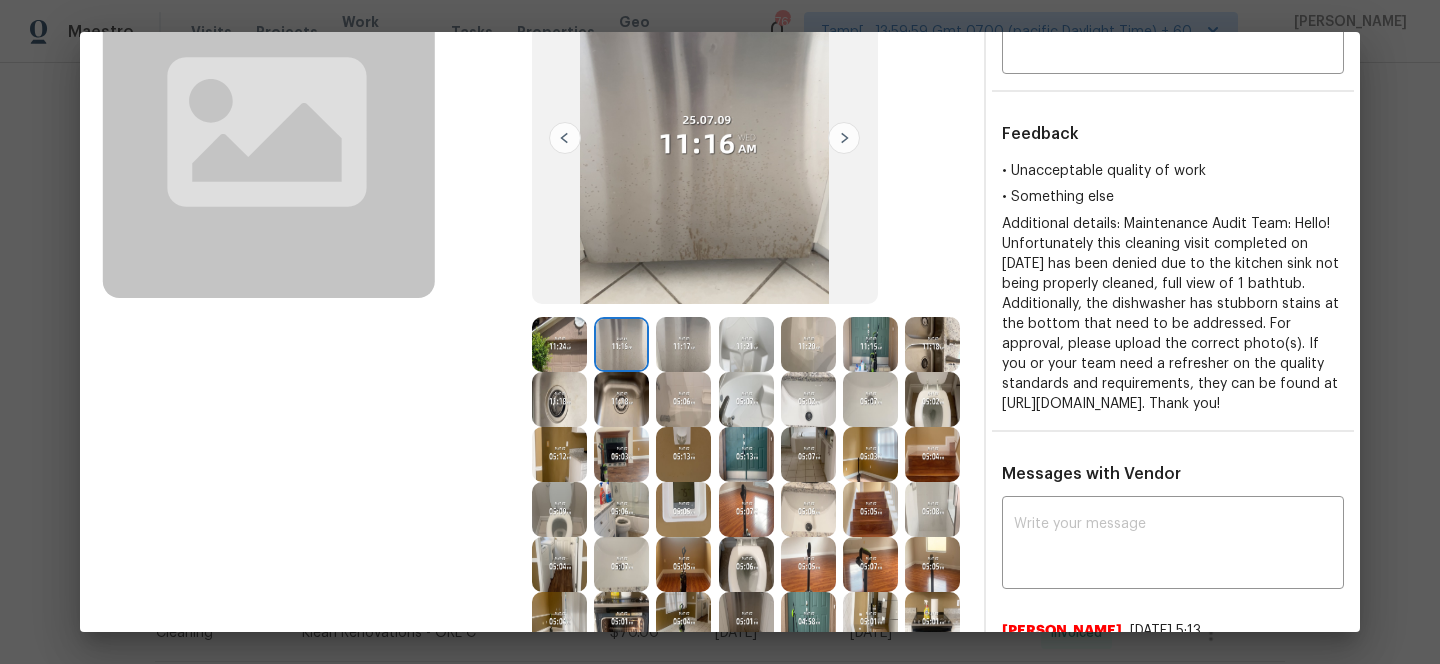 click at bounding box center [683, 344] 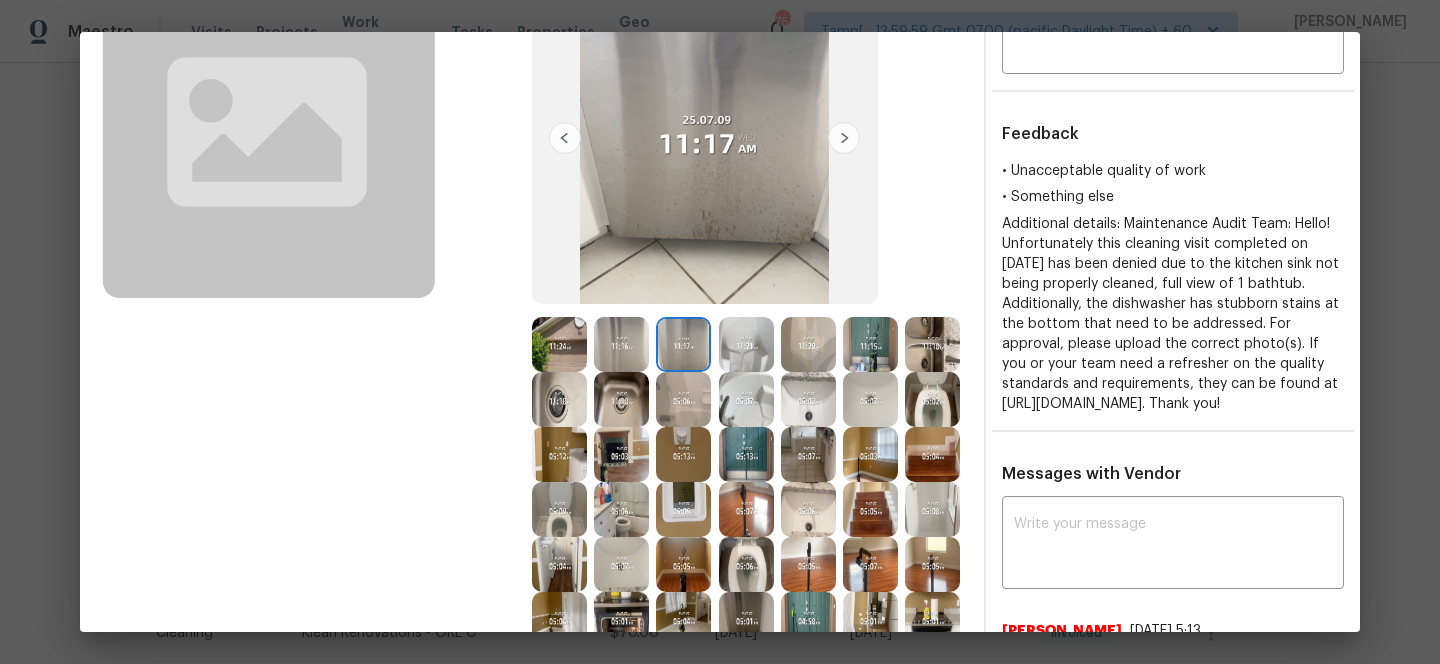click at bounding box center (746, 344) 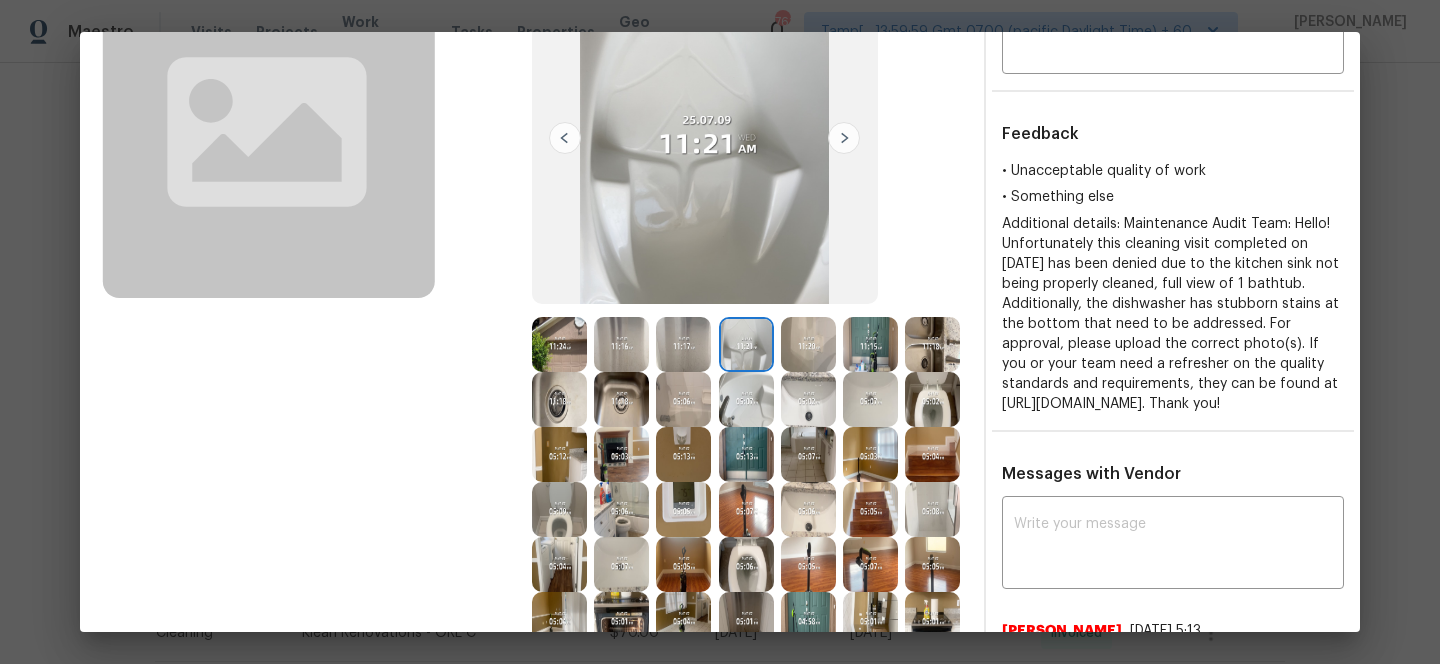 click at bounding box center (750, 399) 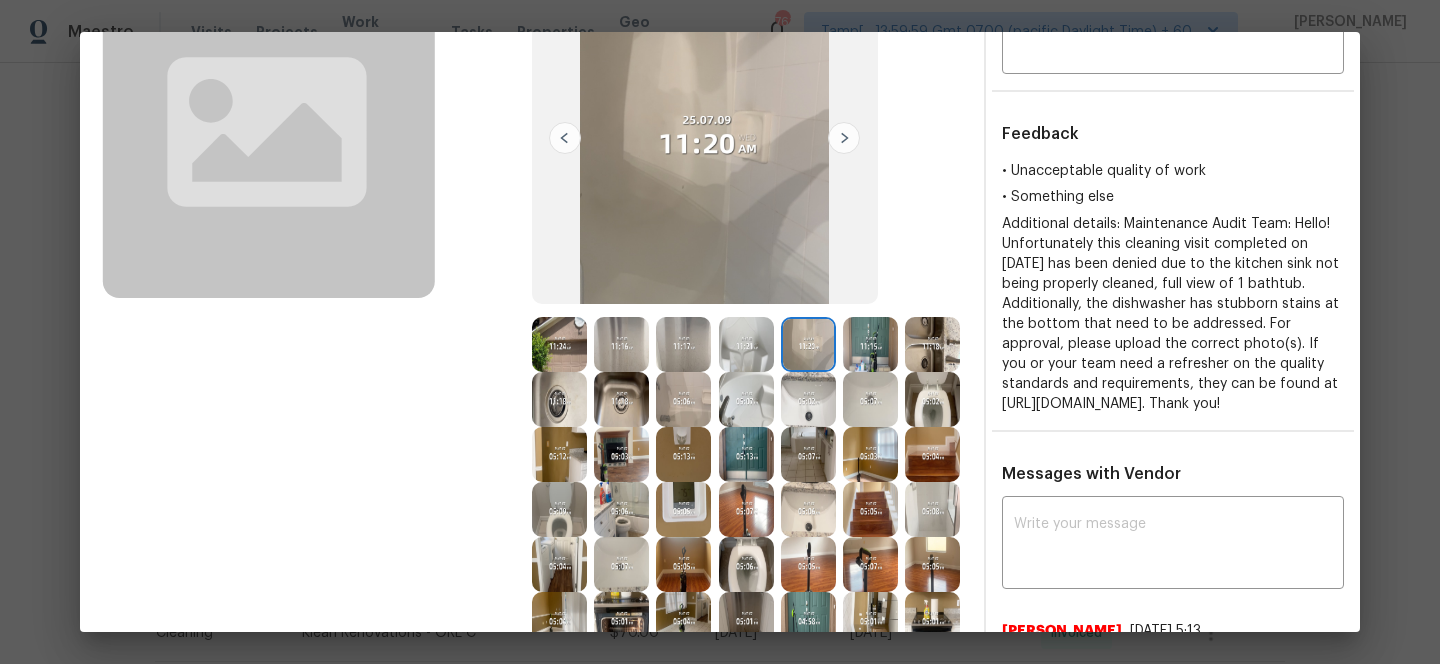 click at bounding box center (870, 344) 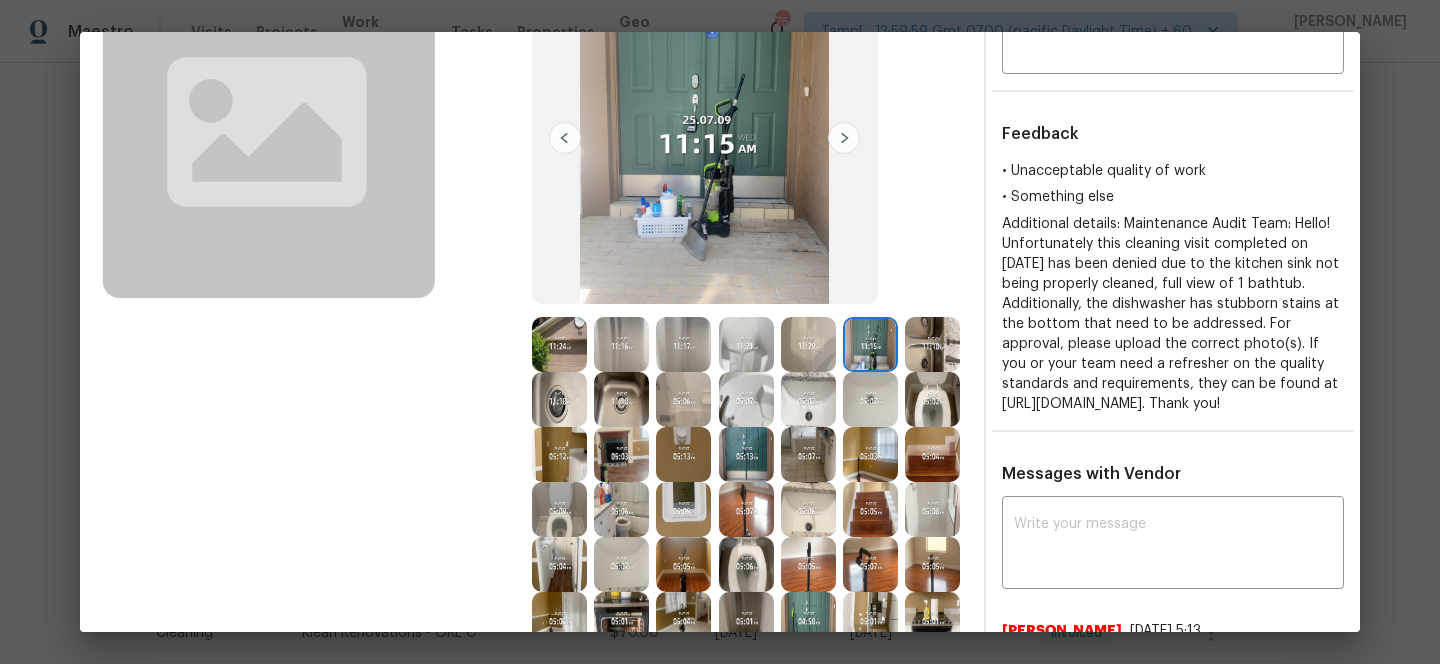 click at bounding box center [932, 344] 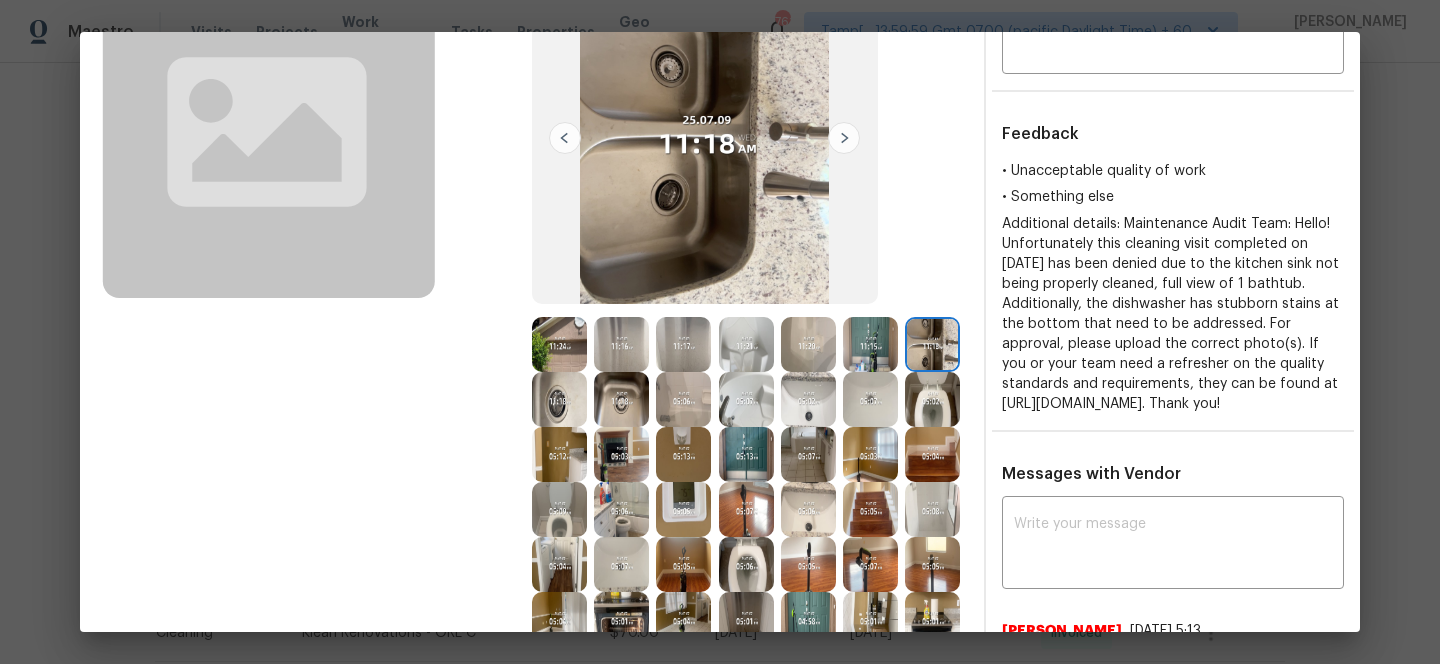 click at bounding box center [559, 399] 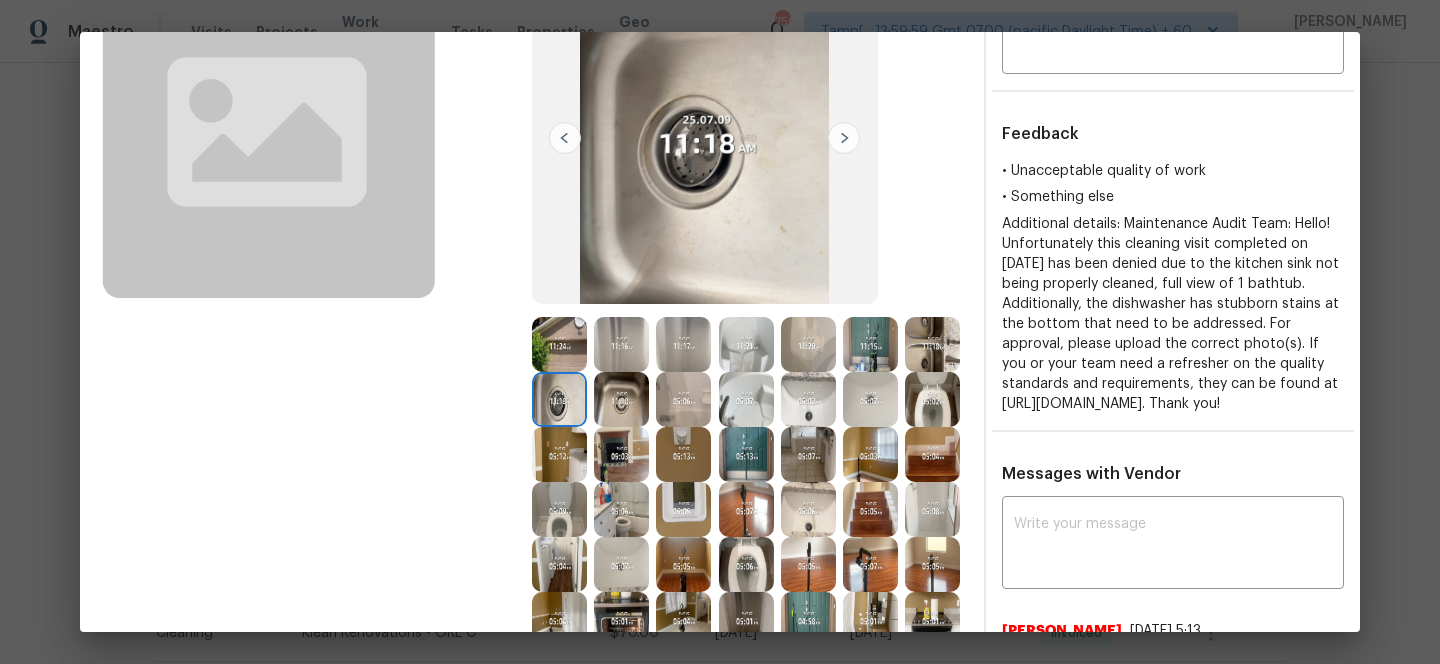 click at bounding box center [621, 399] 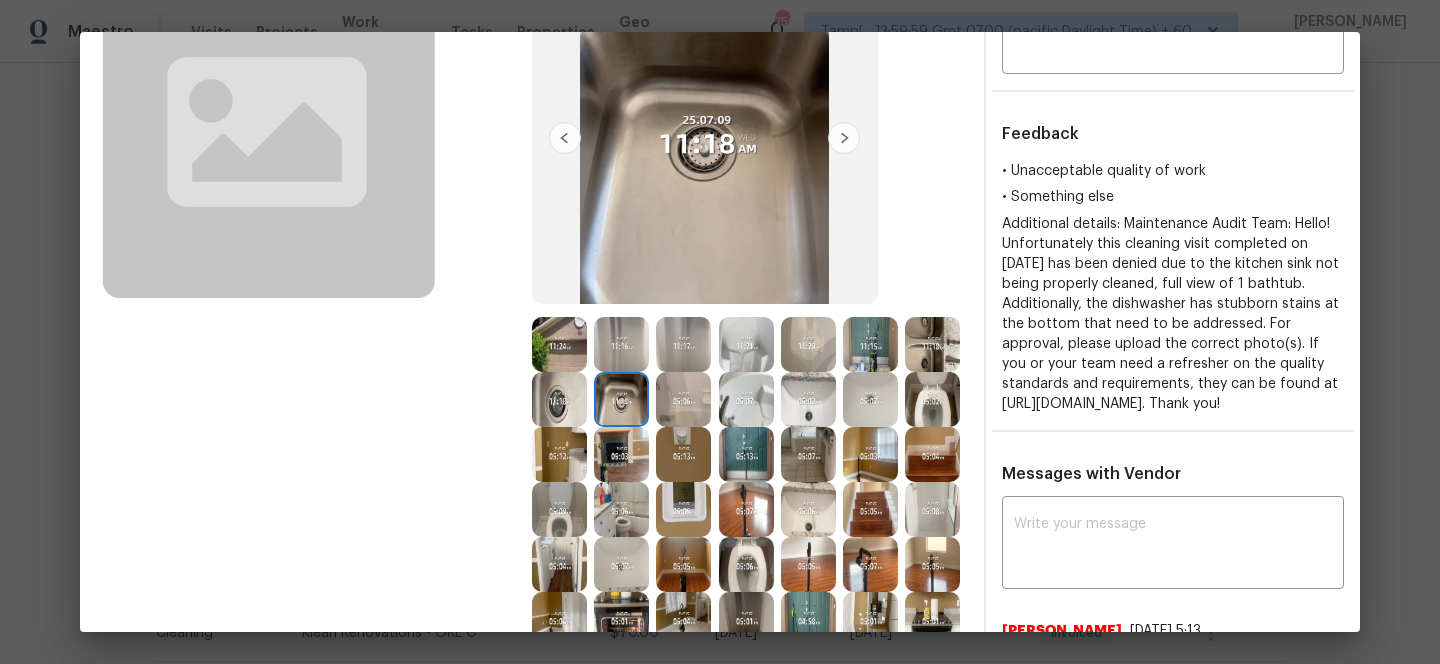 click at bounding box center (683, 399) 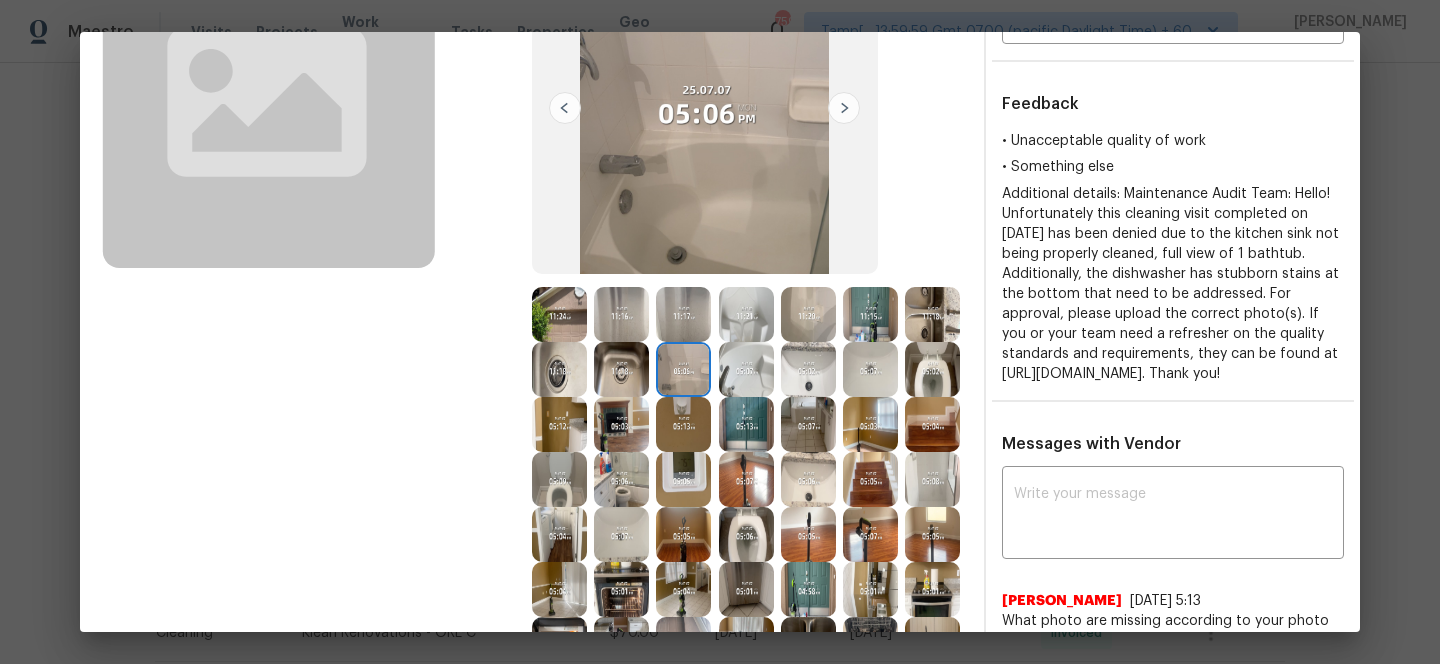 scroll, scrollTop: 210, scrollLeft: 0, axis: vertical 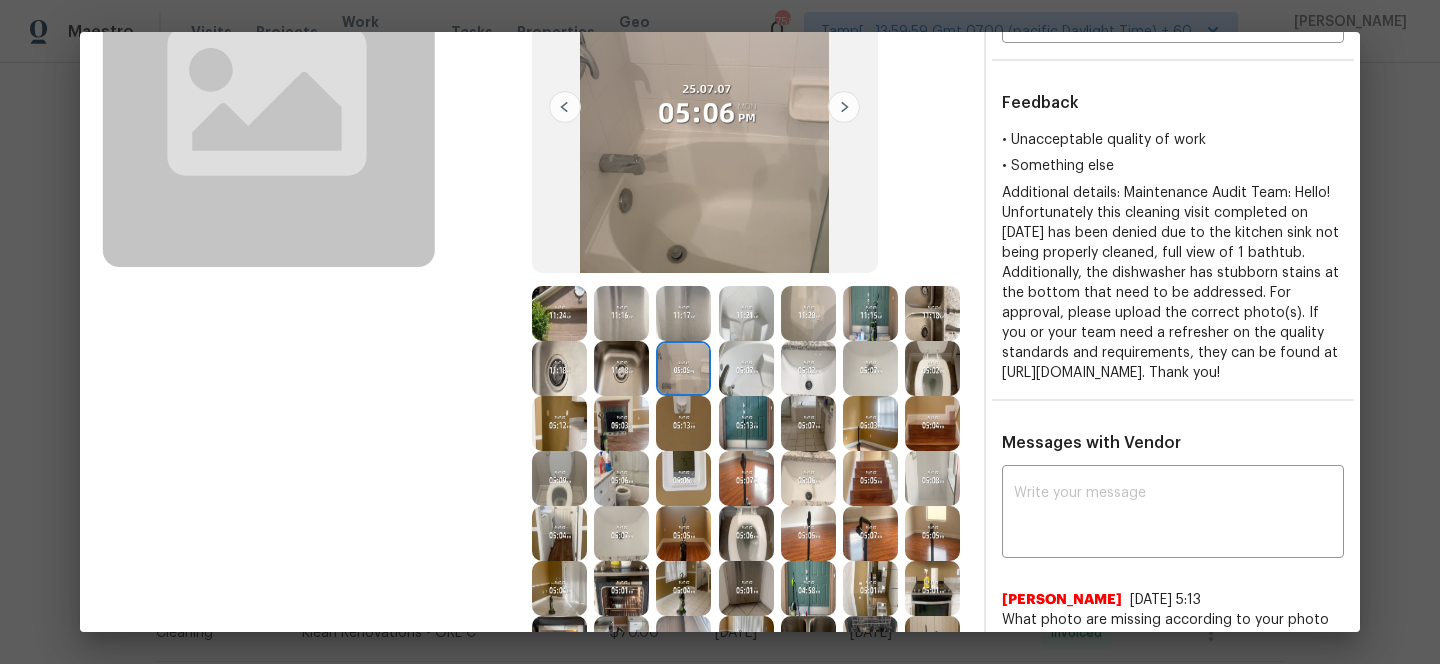 click at bounding box center (746, 423) 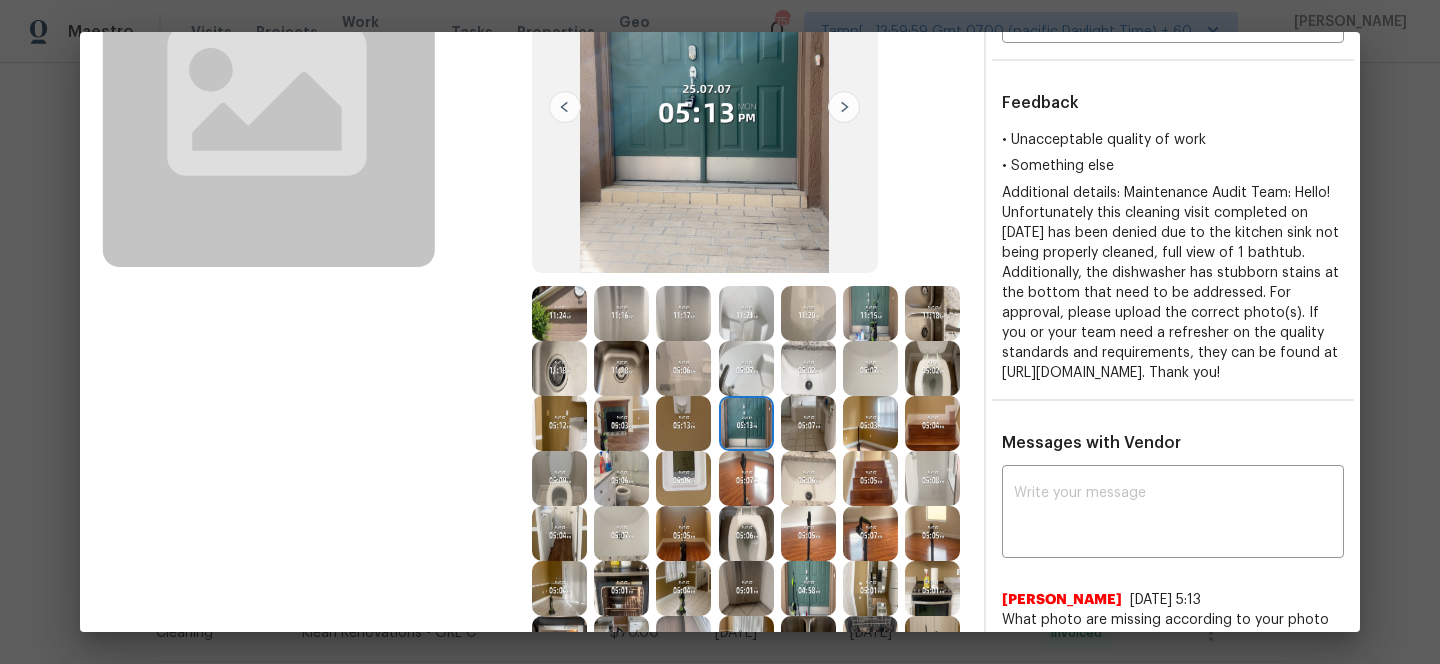 click at bounding box center (746, 368) 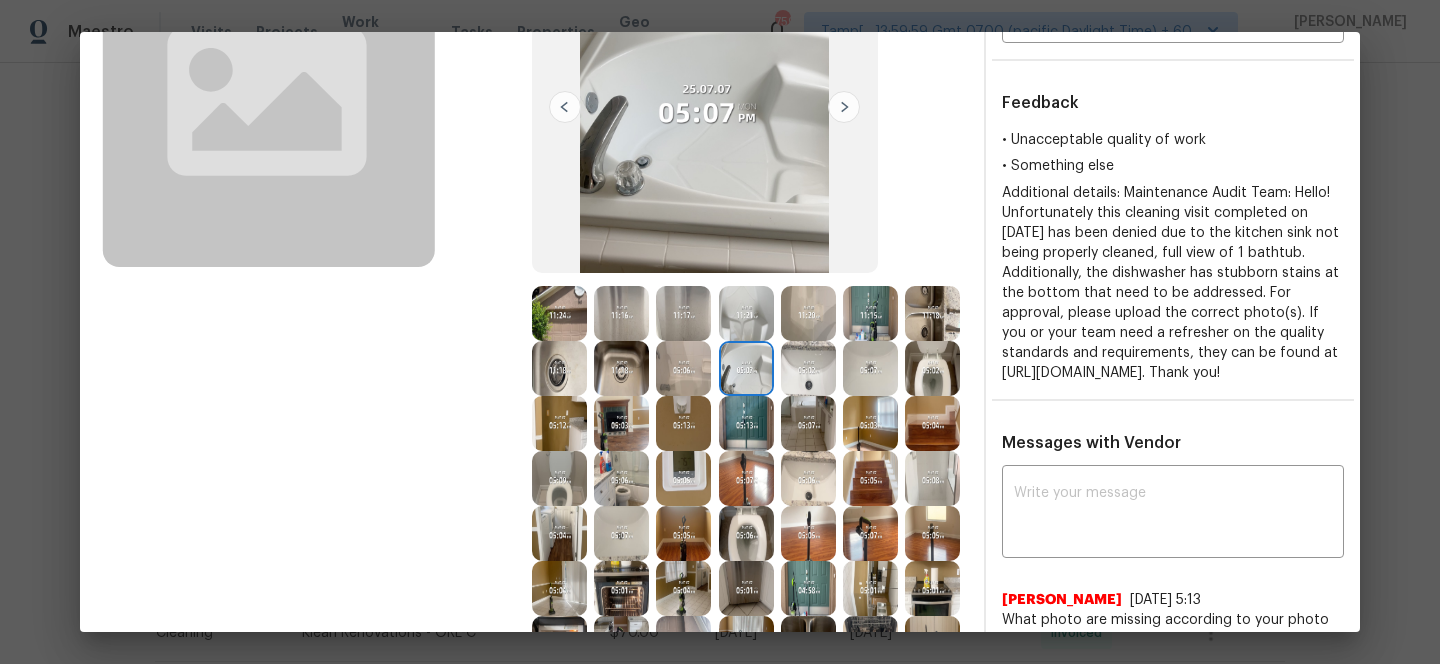 click at bounding box center (808, 368) 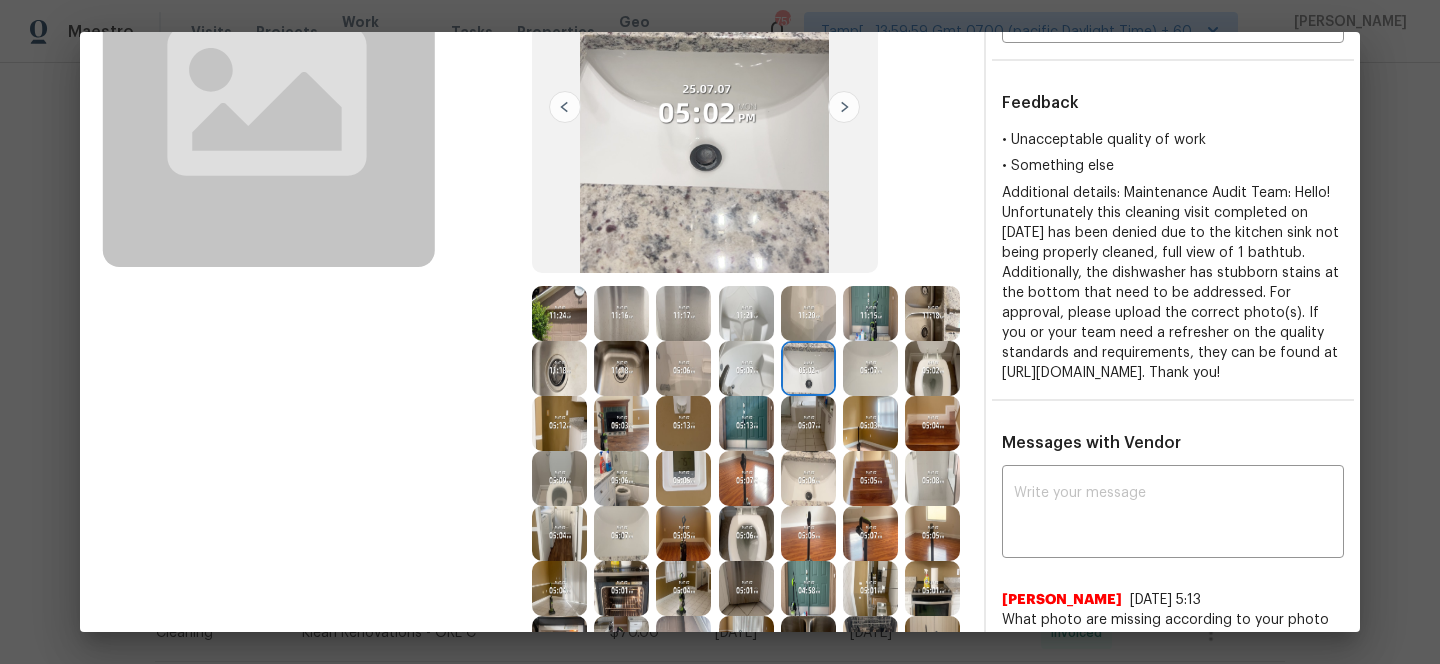 click at bounding box center (870, 368) 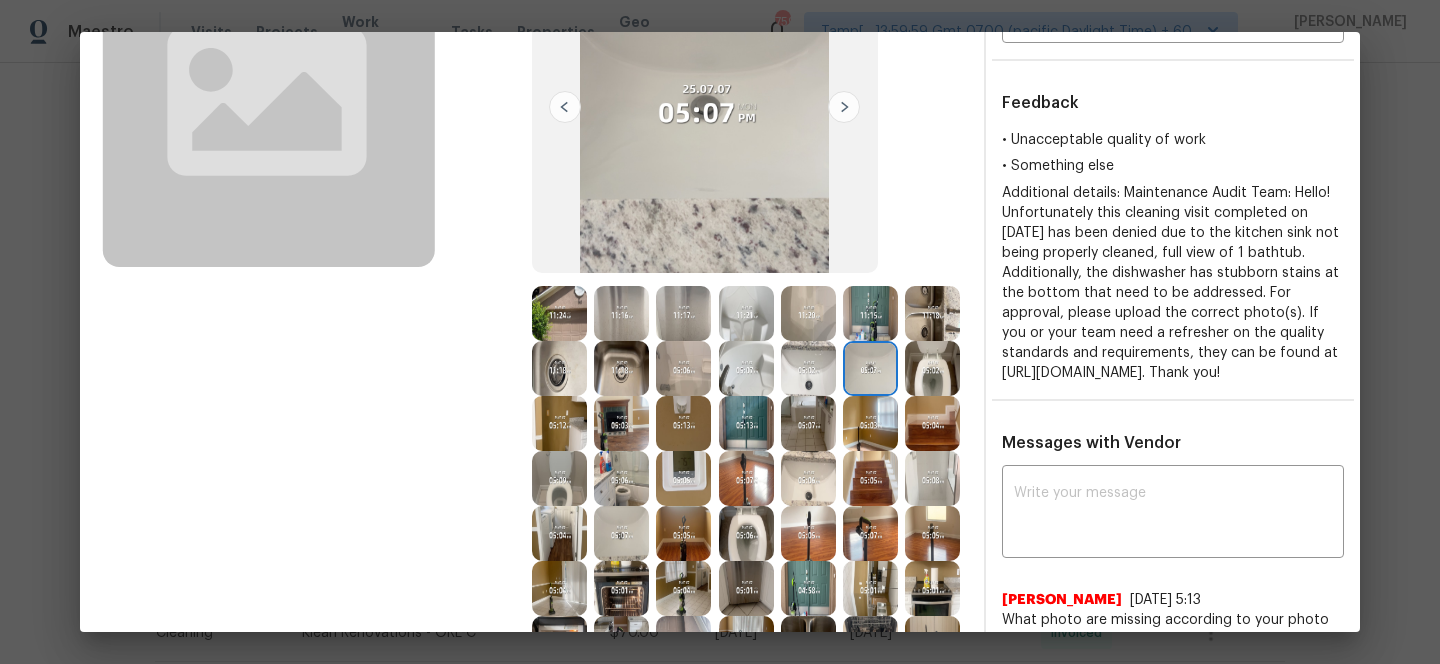 click at bounding box center (932, 368) 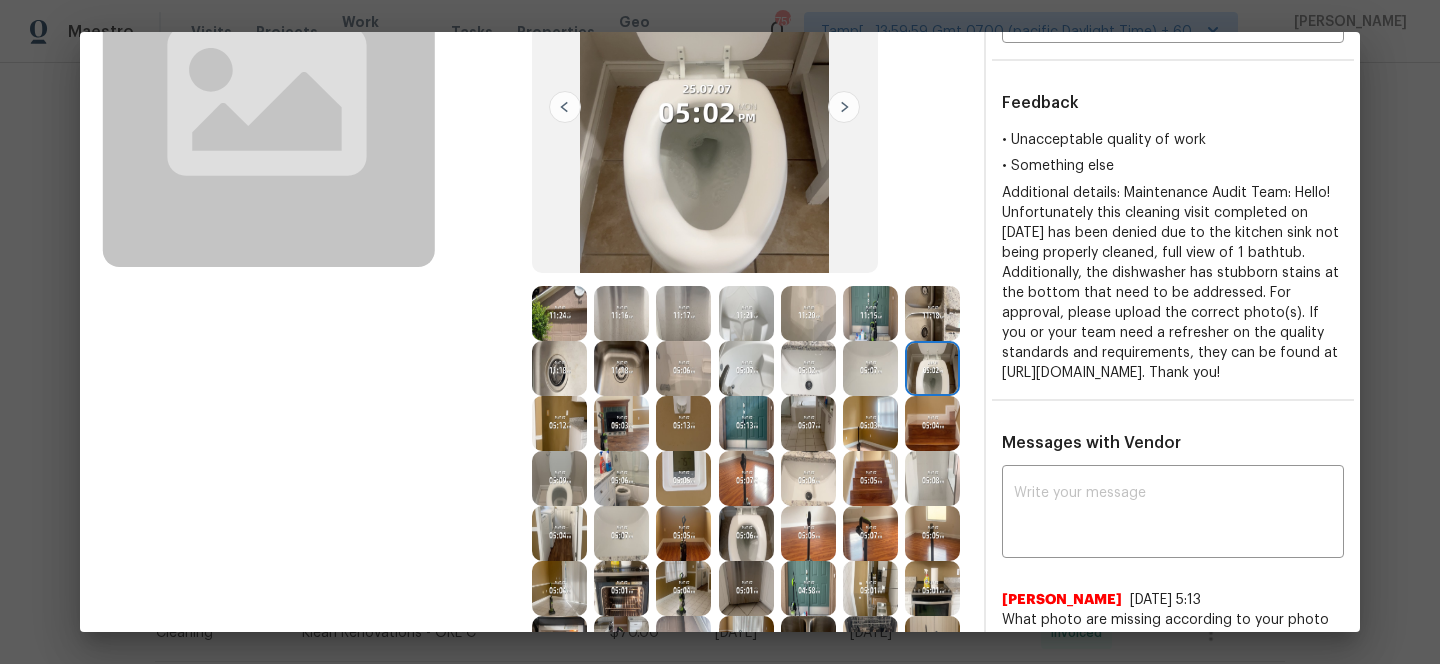 click at bounding box center [559, 423] 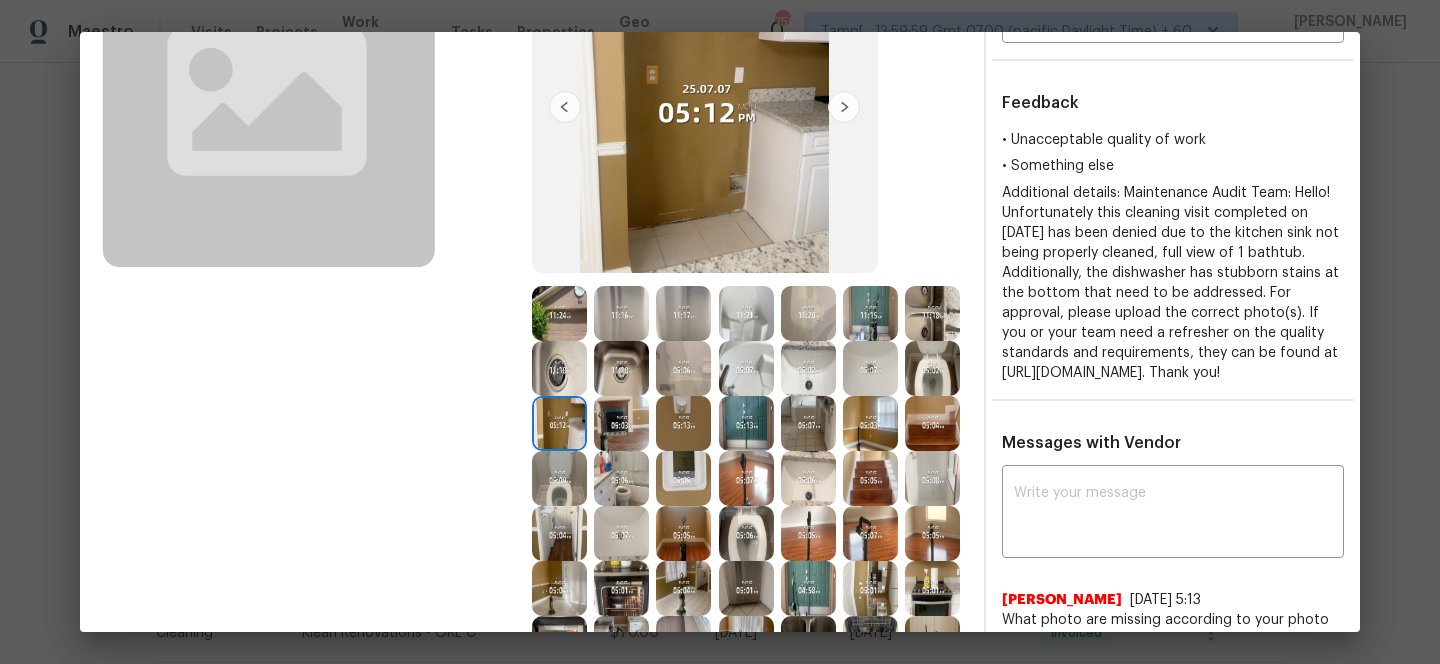 click at bounding box center (625, 423) 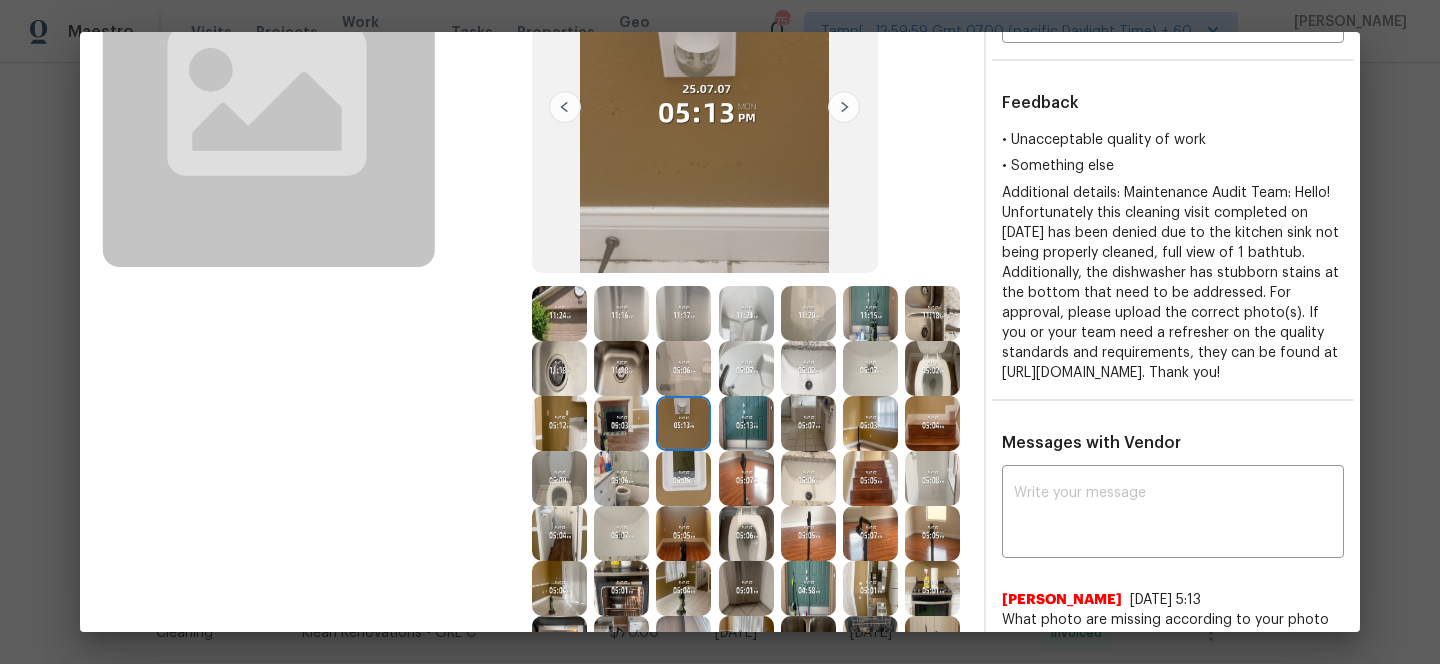 click at bounding box center [746, 423] 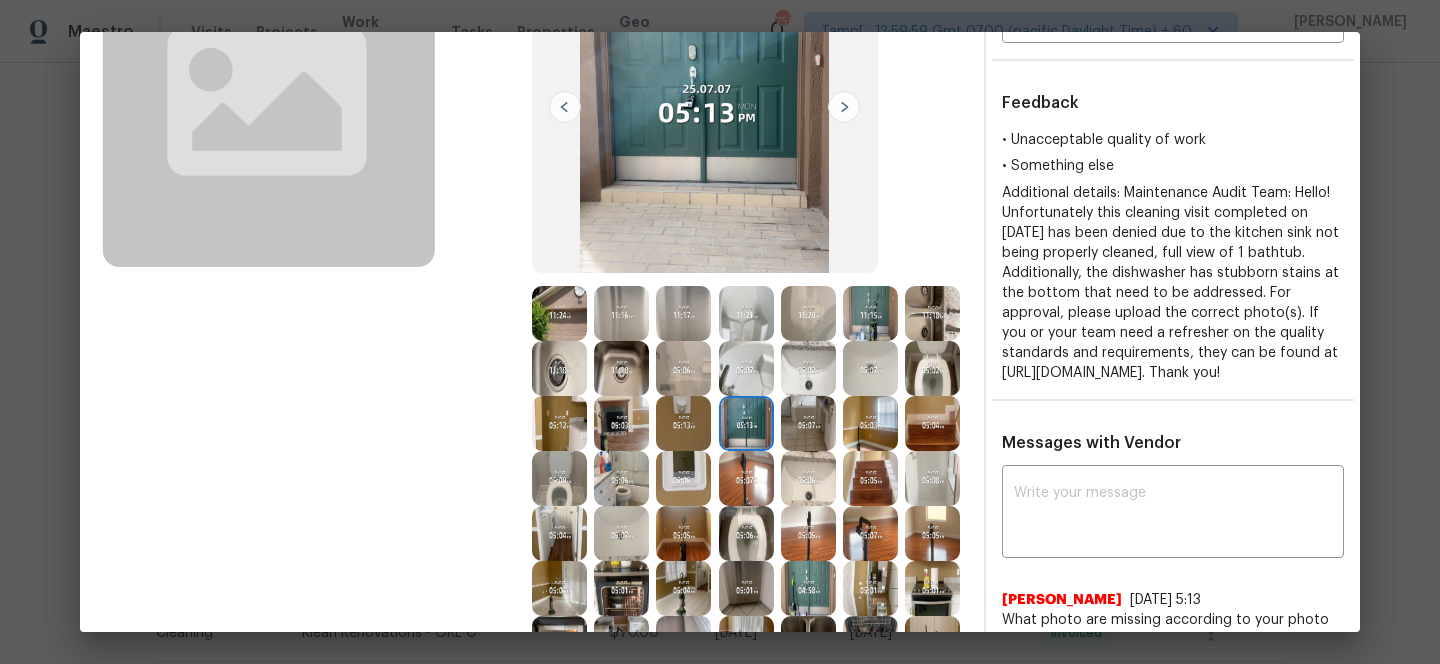 click at bounding box center (808, 423) 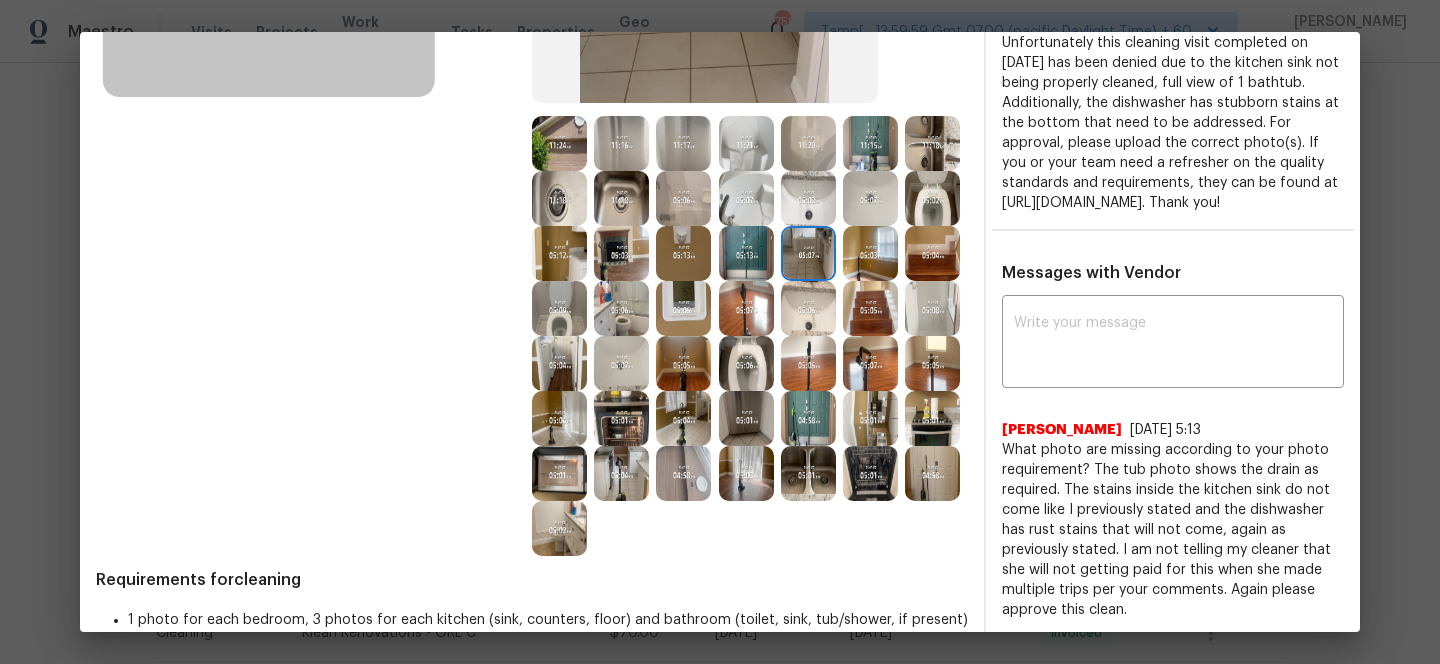 scroll, scrollTop: 413, scrollLeft: 0, axis: vertical 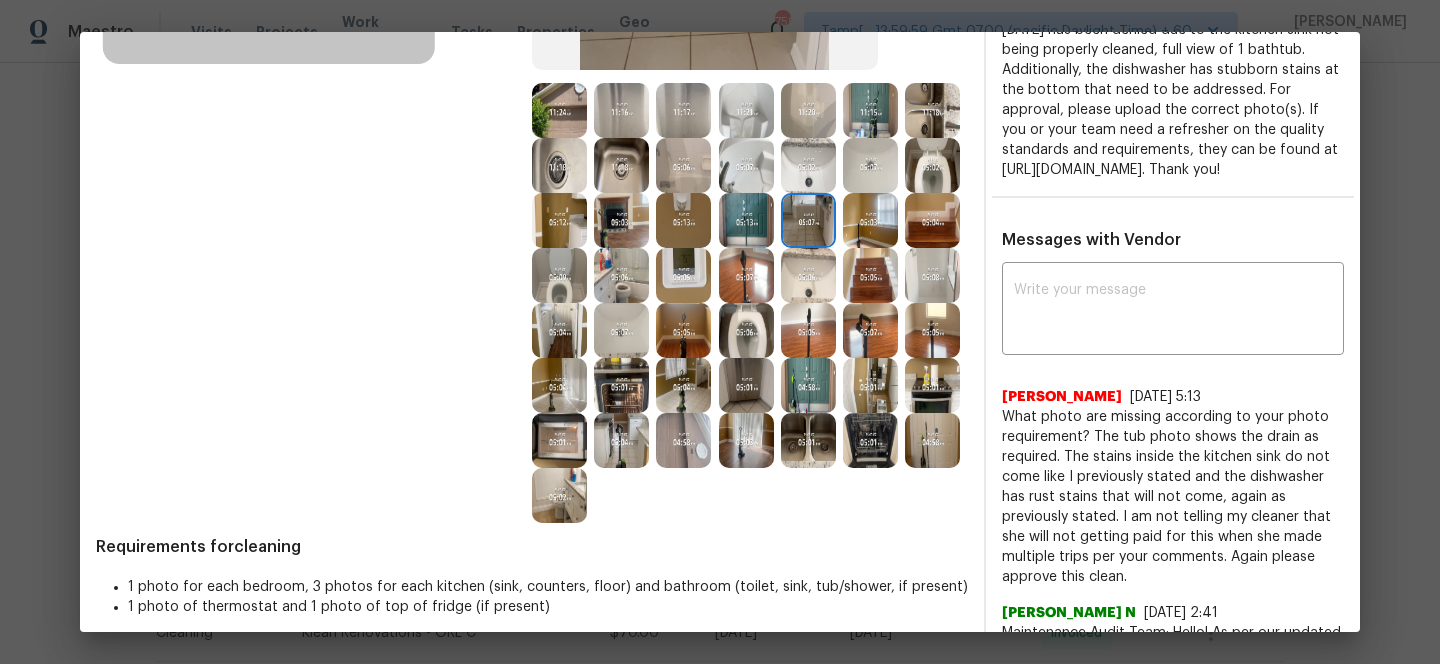 click at bounding box center (621, 440) 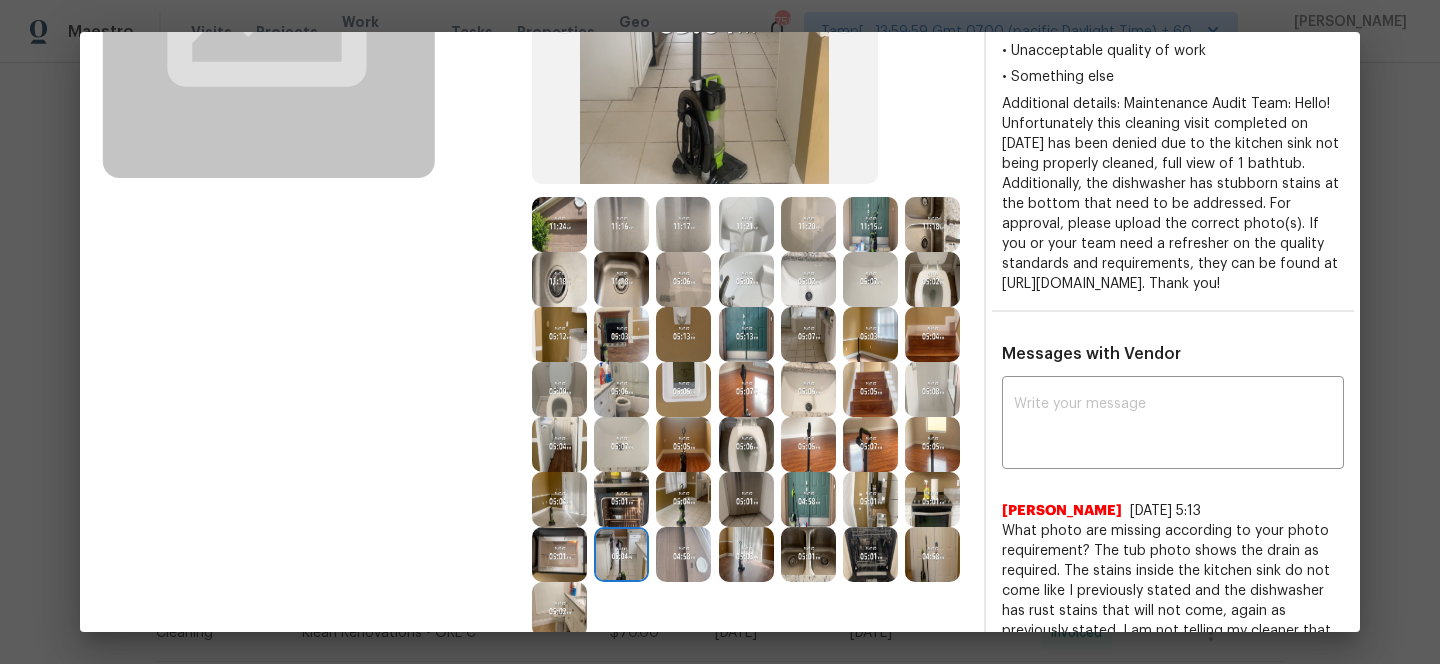 scroll, scrollTop: 266, scrollLeft: 0, axis: vertical 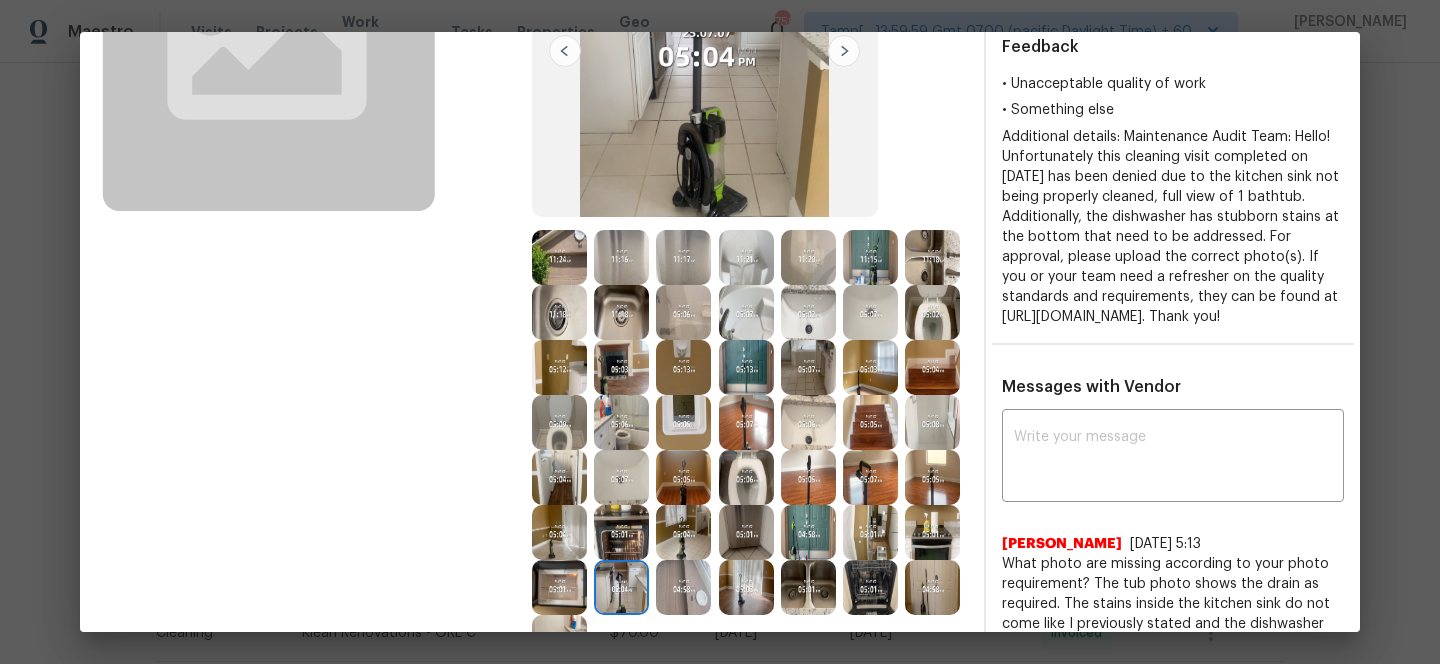 click at bounding box center (559, 257) 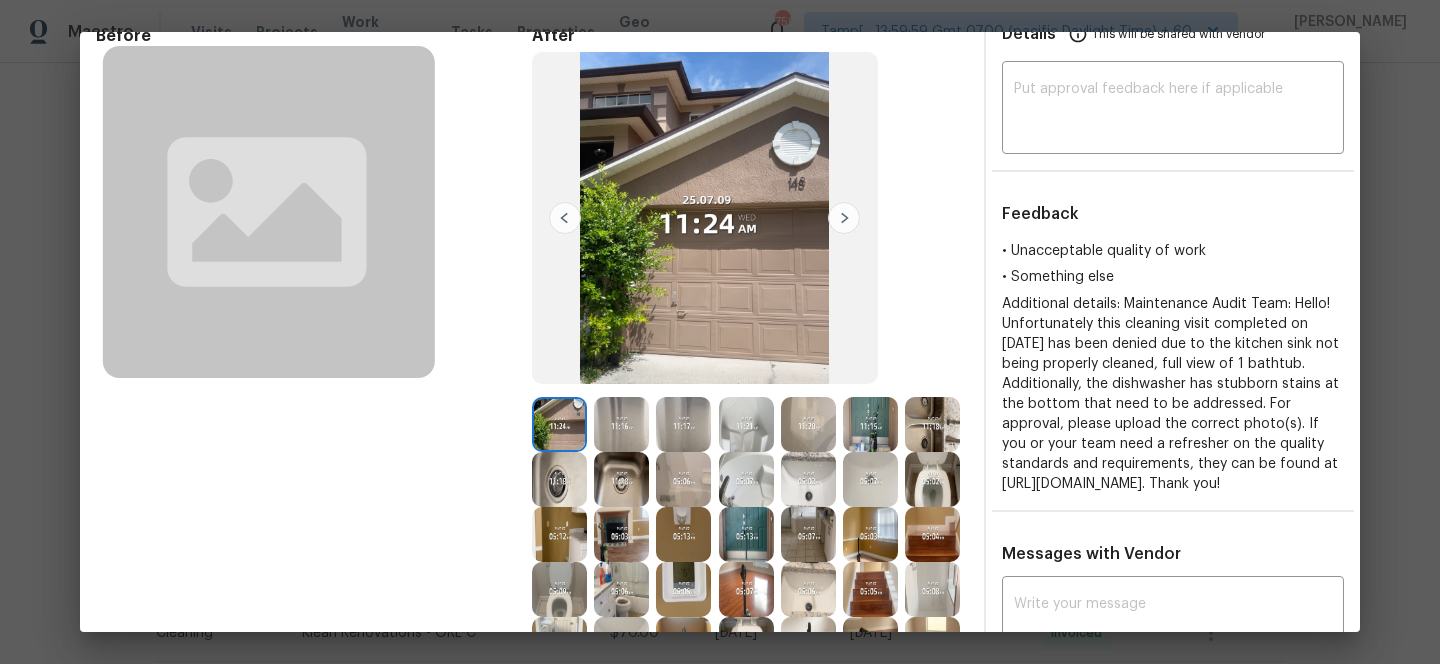 scroll, scrollTop: 97, scrollLeft: 0, axis: vertical 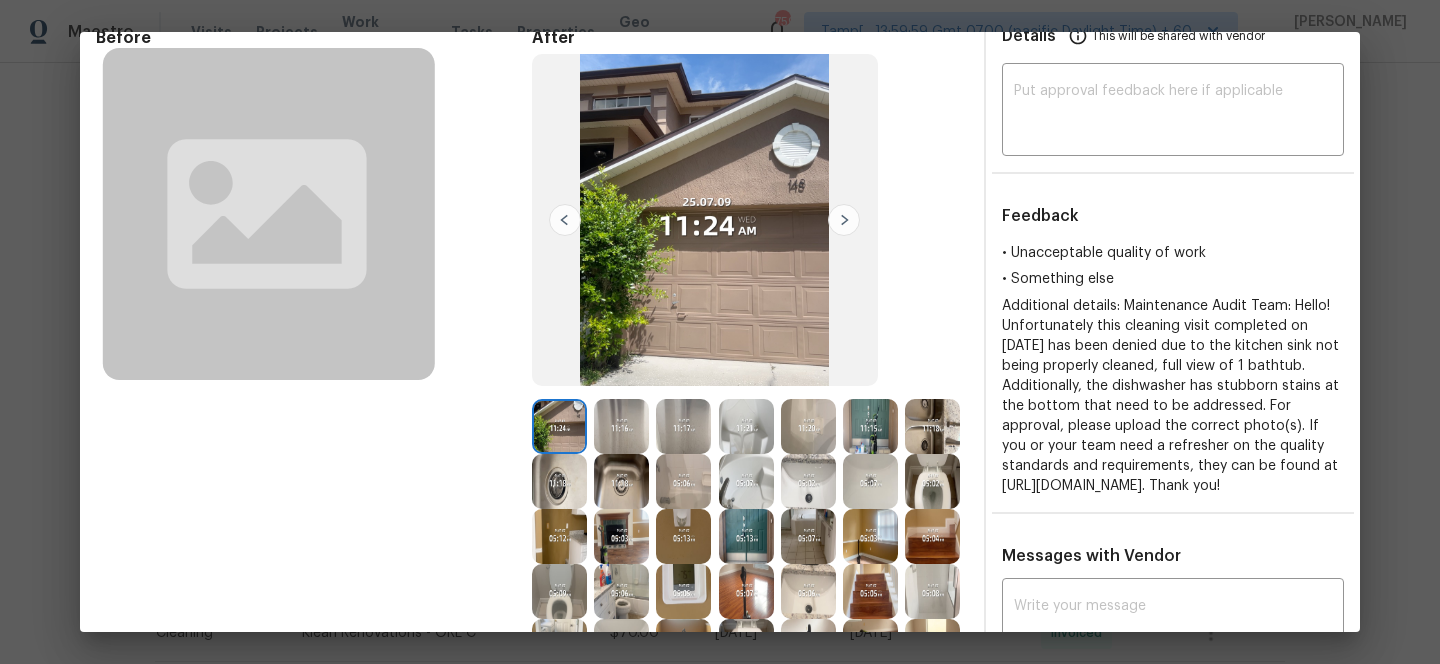 click at bounding box center (844, 220) 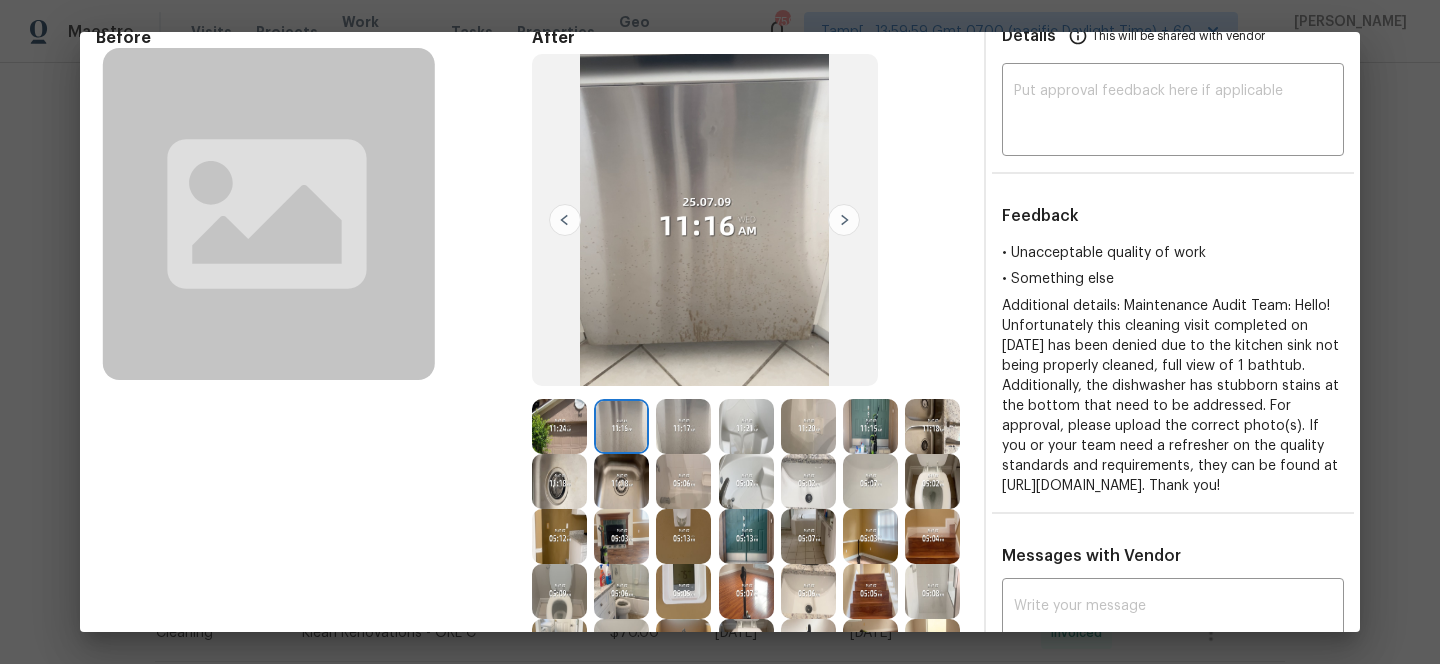 click at bounding box center [844, 220] 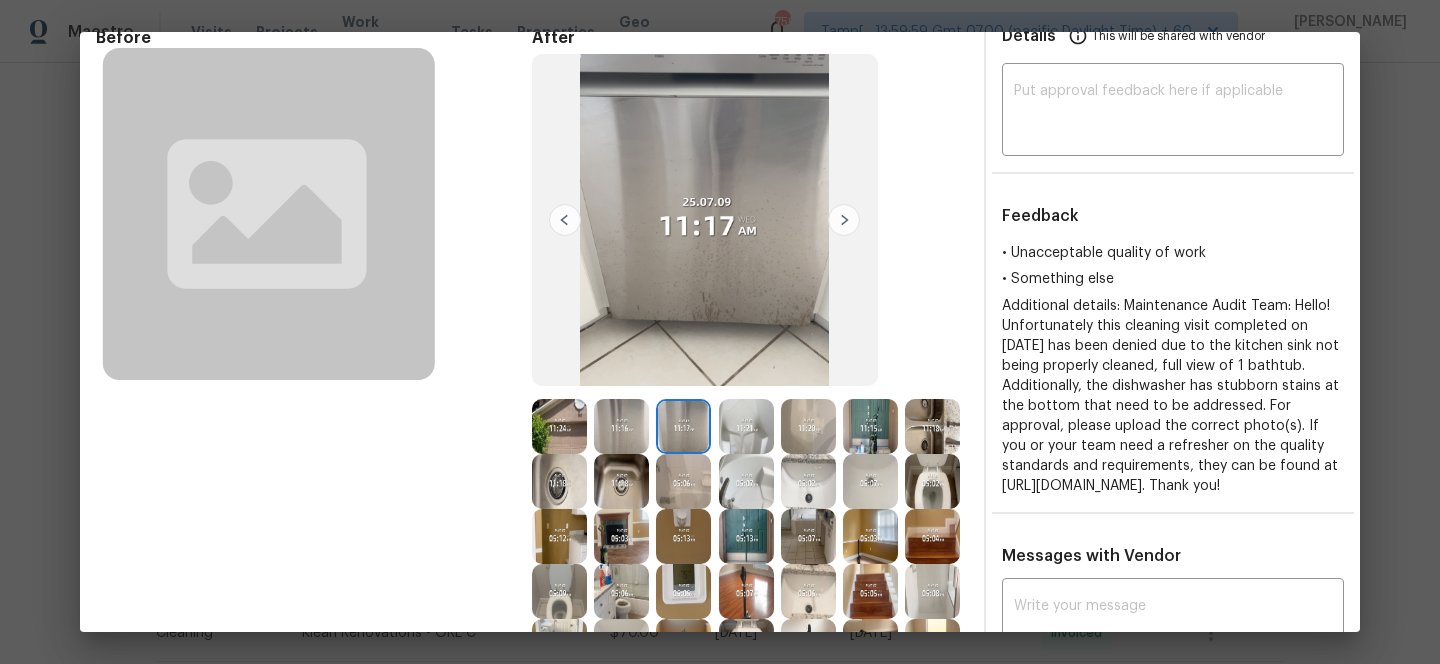 click at bounding box center [844, 220] 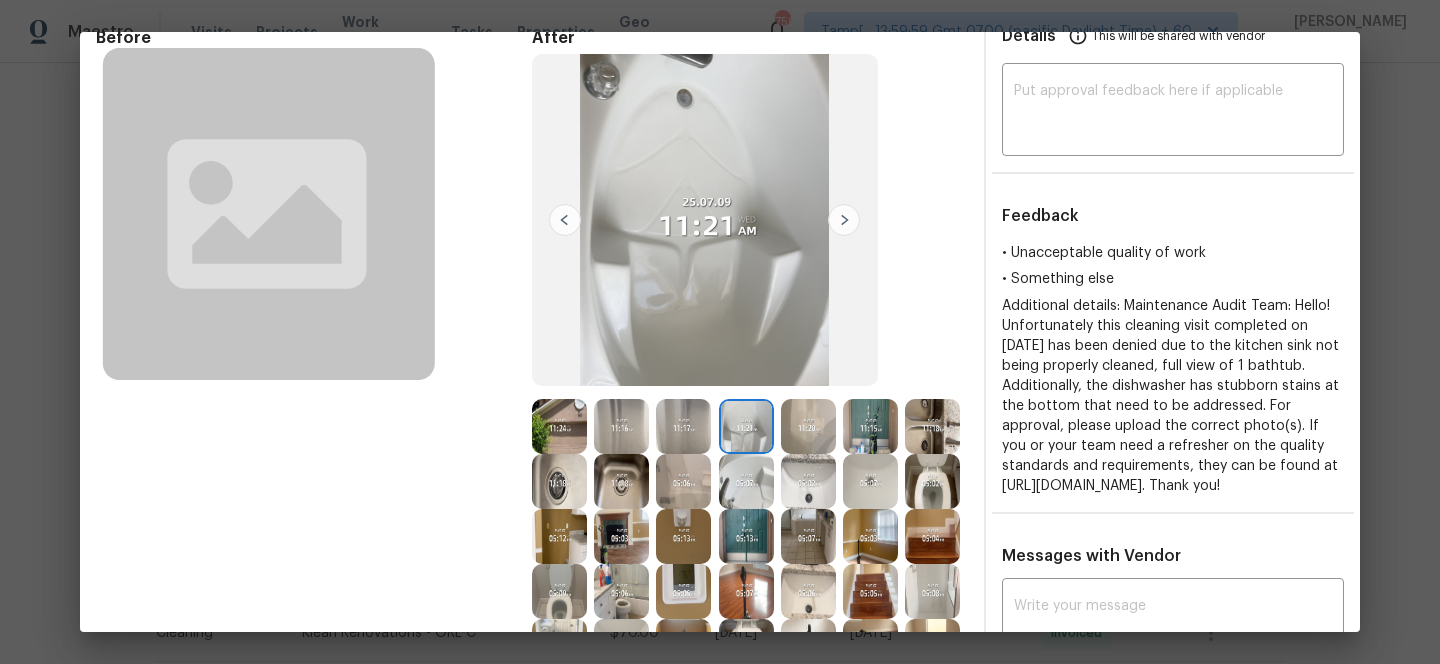 click at bounding box center (844, 220) 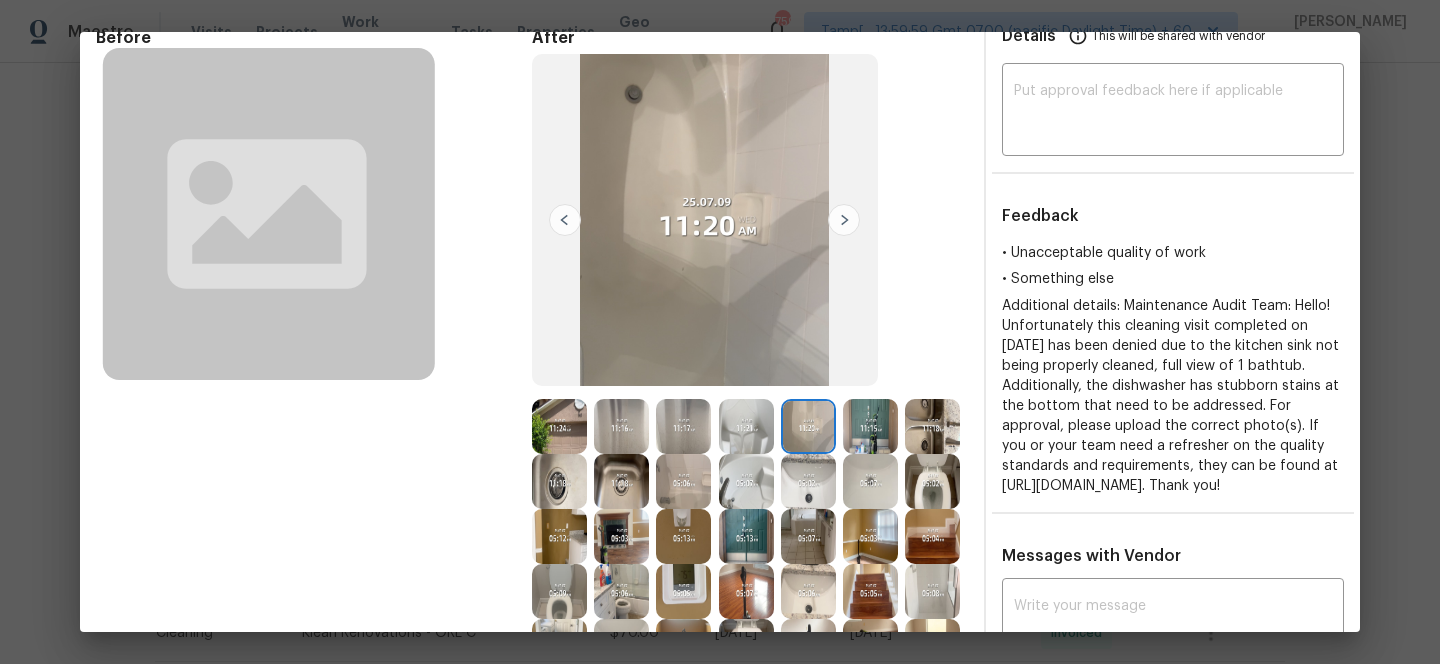 click at bounding box center [844, 220] 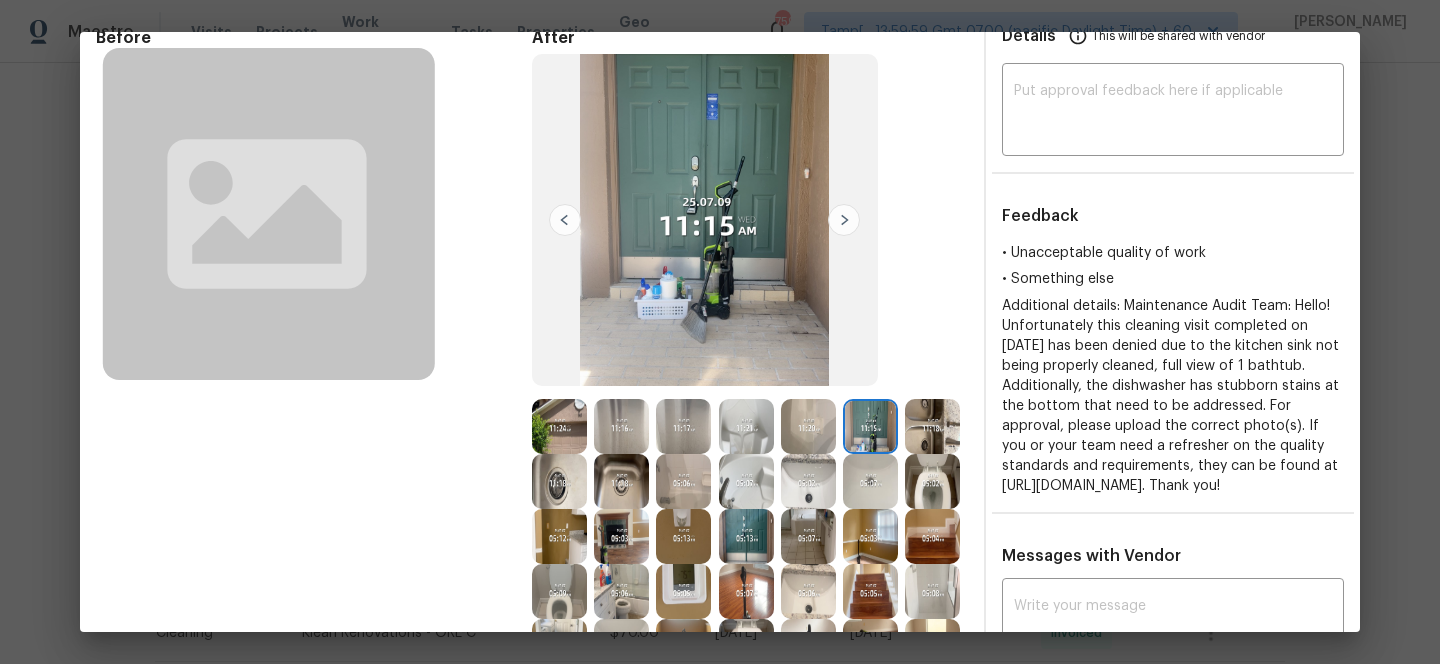 click at bounding box center [844, 220] 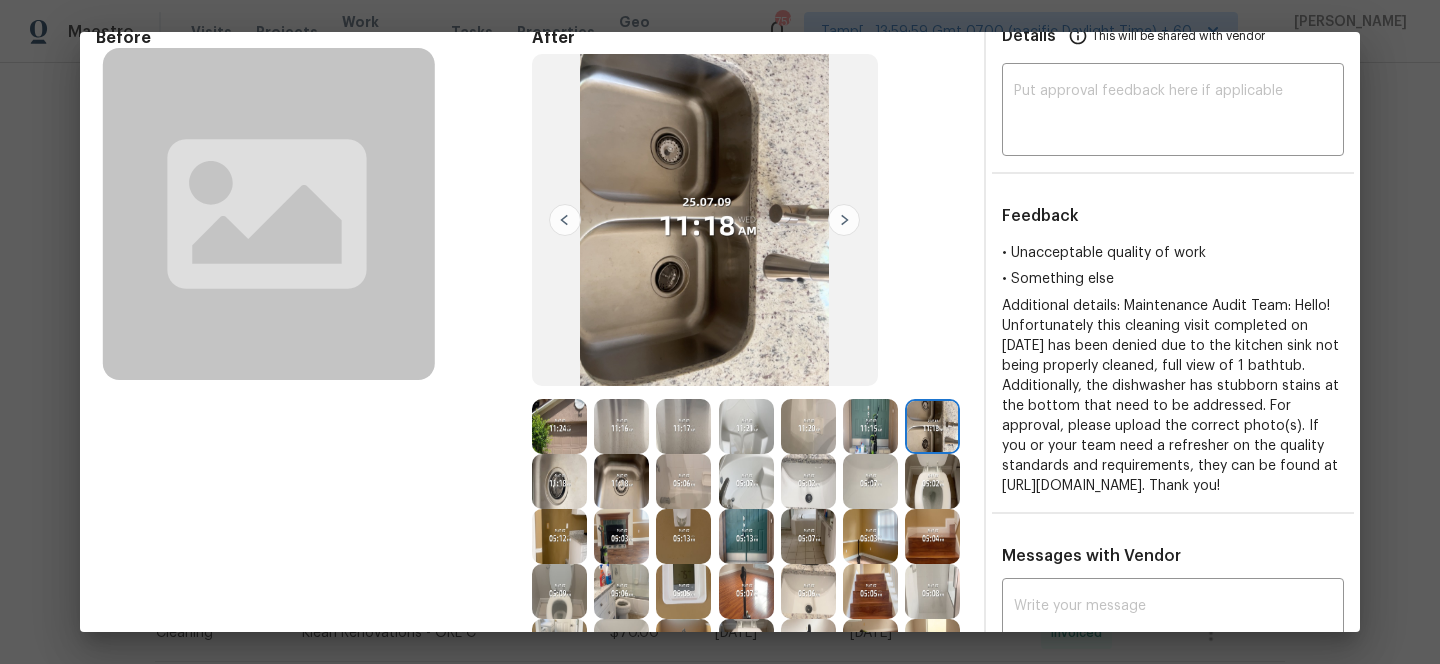 click at bounding box center [844, 220] 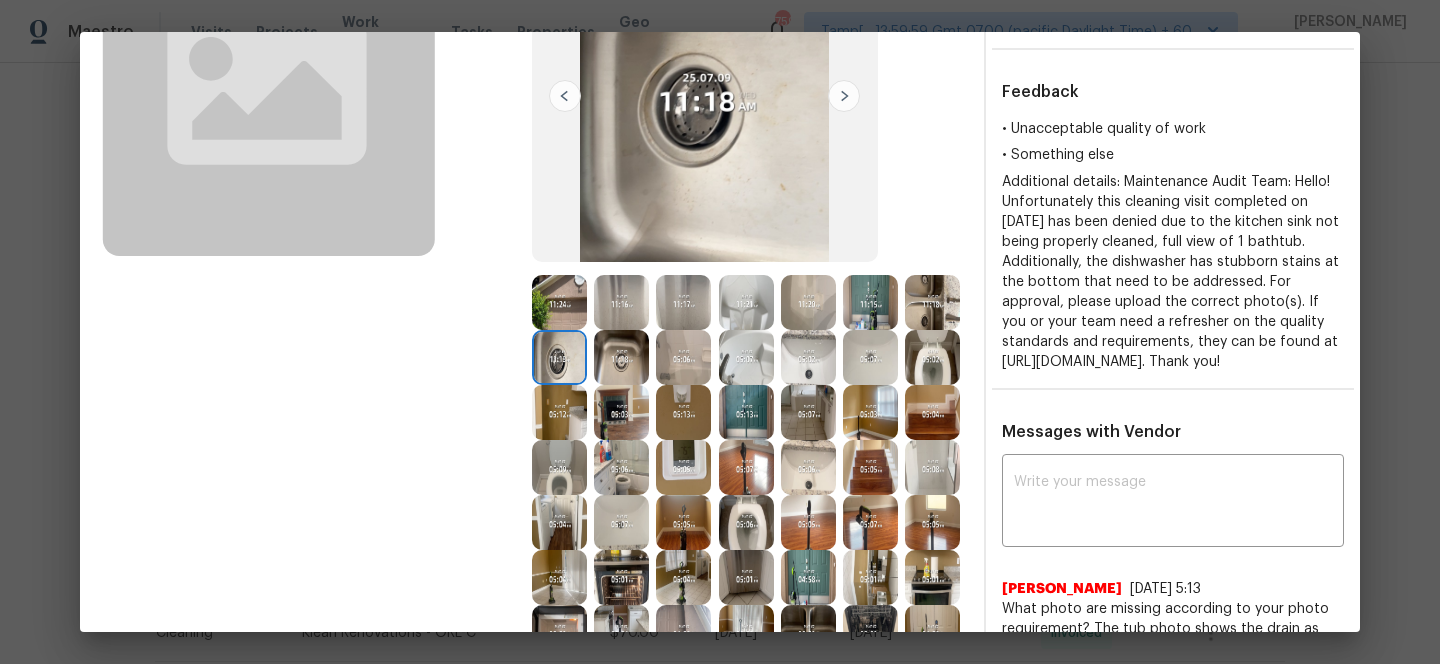 scroll, scrollTop: 283, scrollLeft: 0, axis: vertical 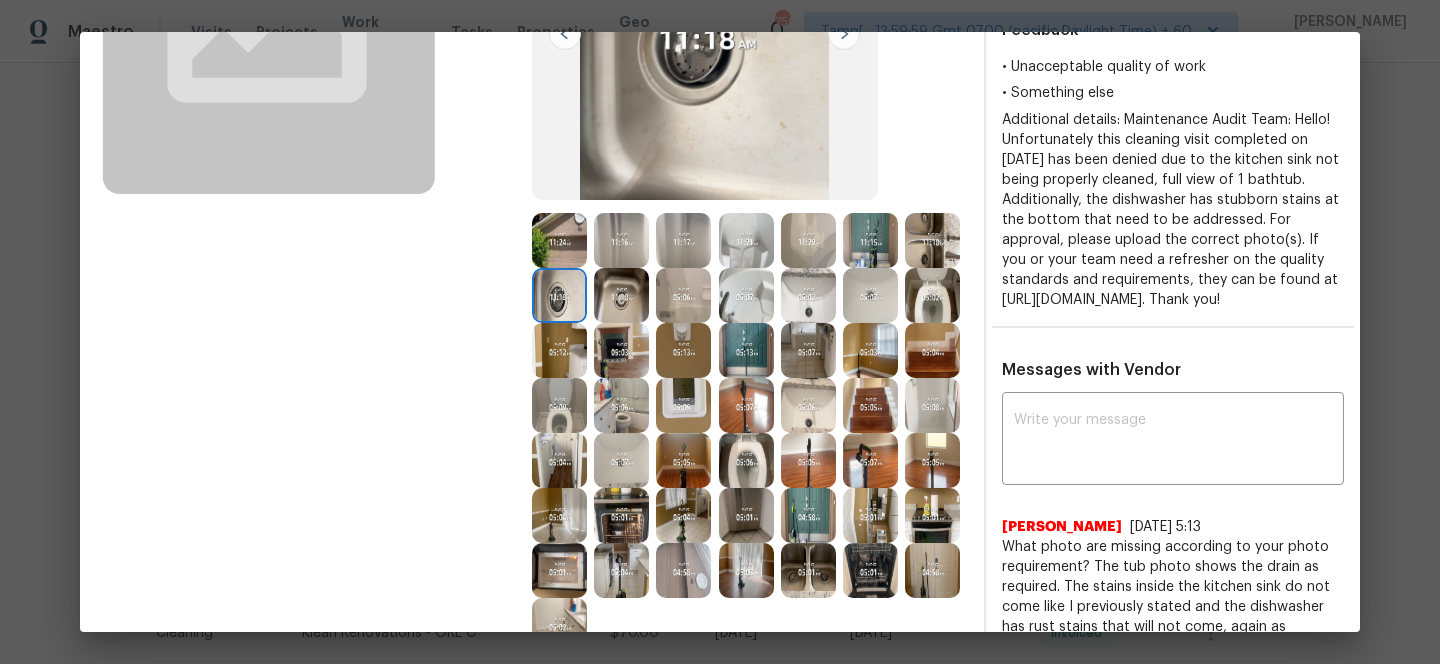 click at bounding box center (621, 405) 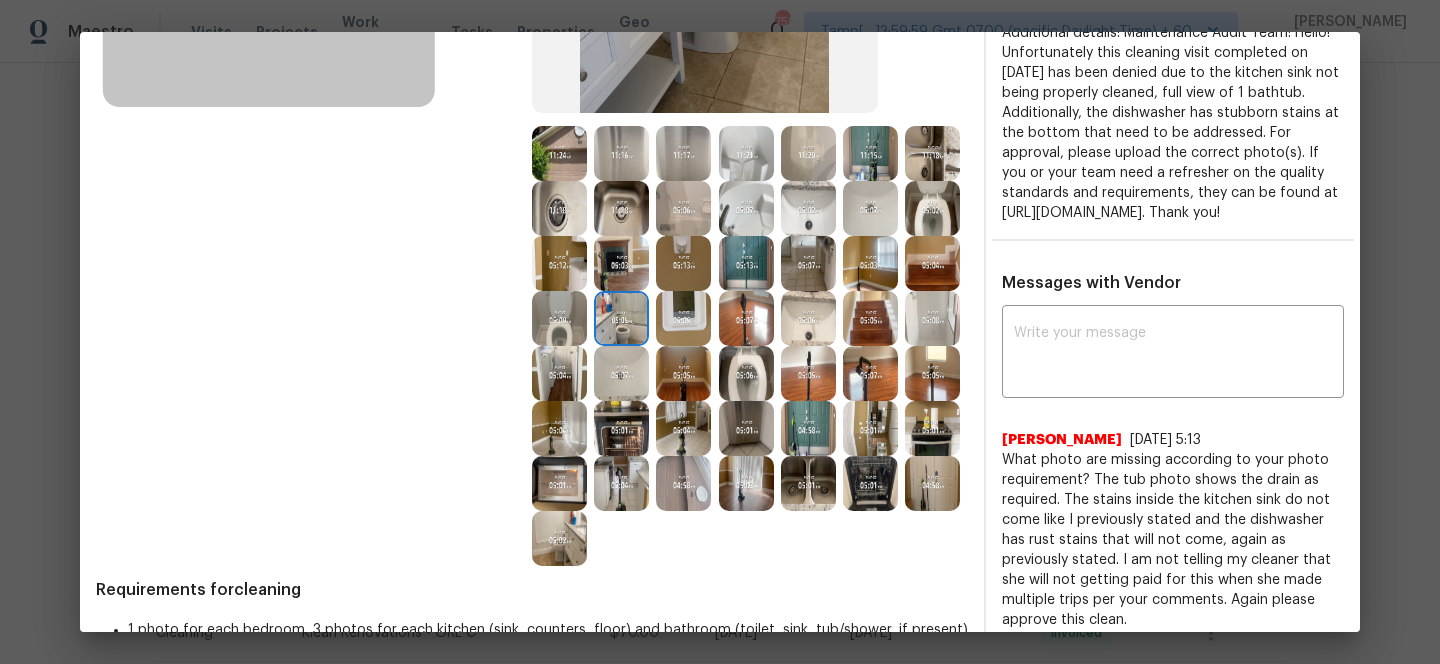 scroll, scrollTop: 376, scrollLeft: 0, axis: vertical 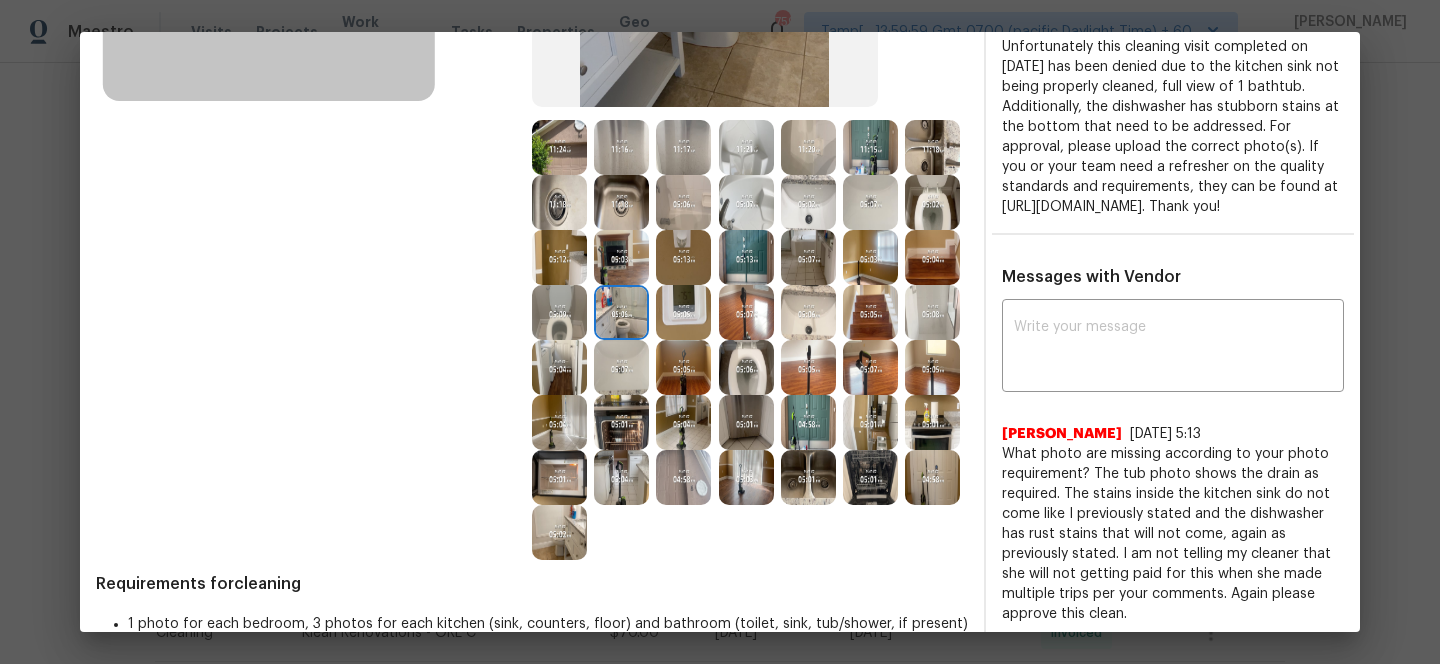 click at bounding box center (559, 532) 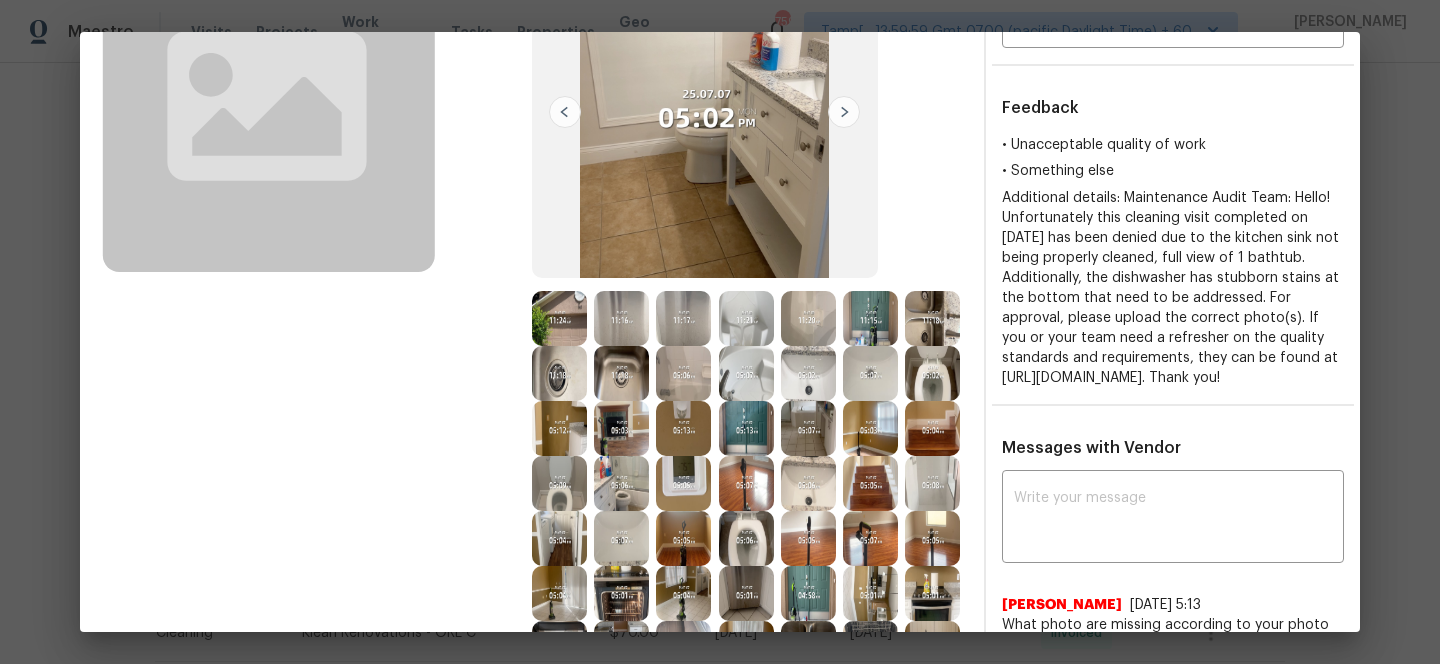 scroll, scrollTop: 201, scrollLeft: 0, axis: vertical 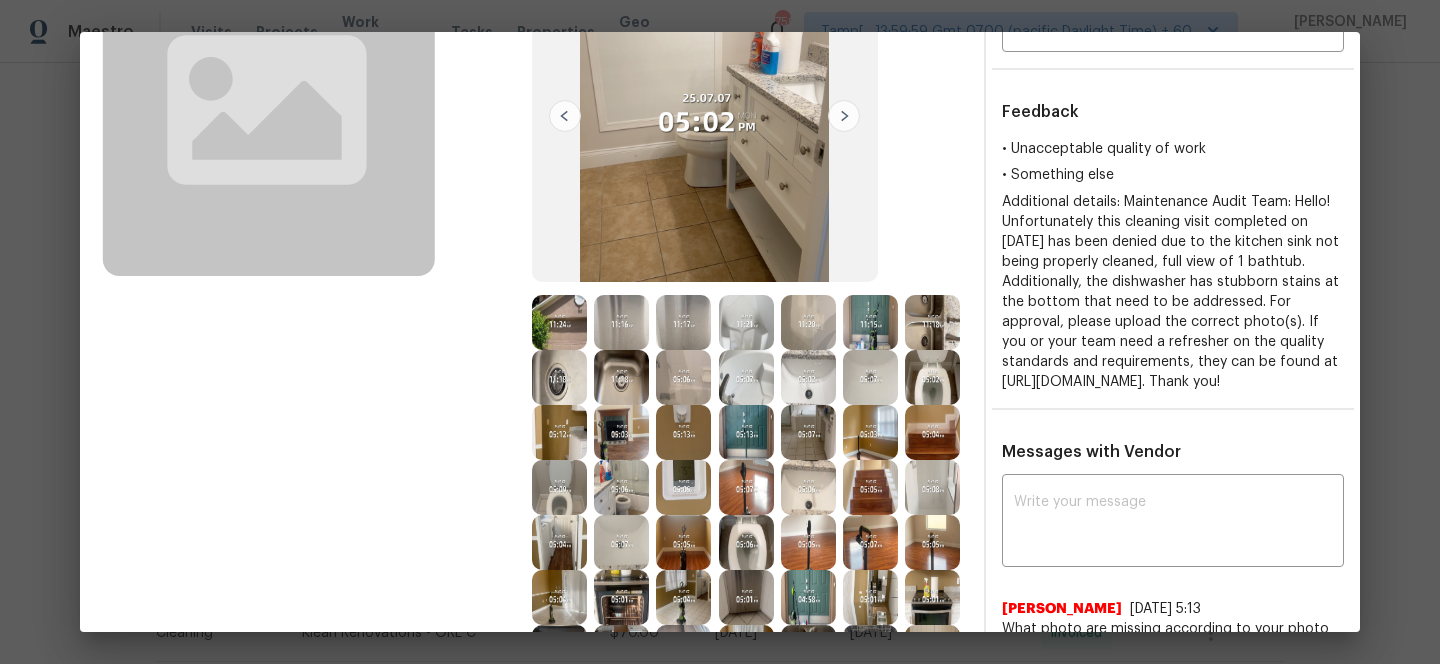click at bounding box center [844, 116] 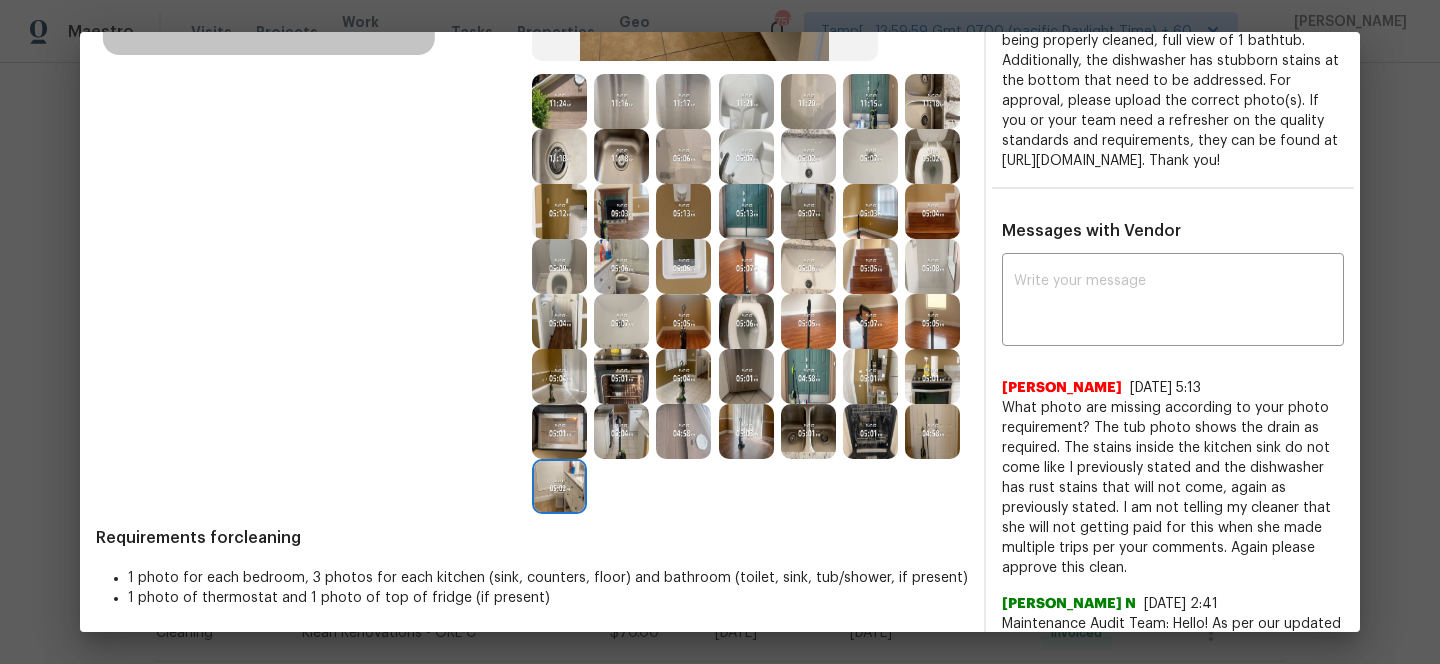 scroll, scrollTop: 424, scrollLeft: 0, axis: vertical 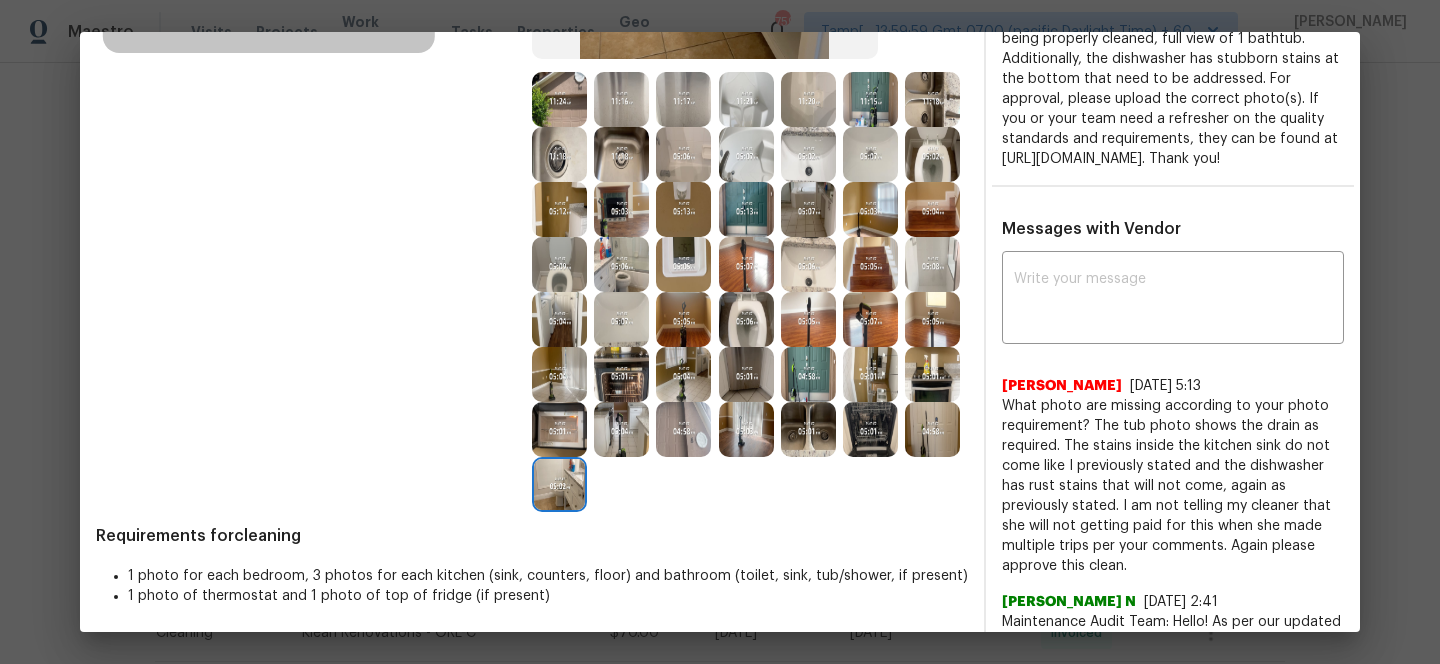 click at bounding box center (746, 319) 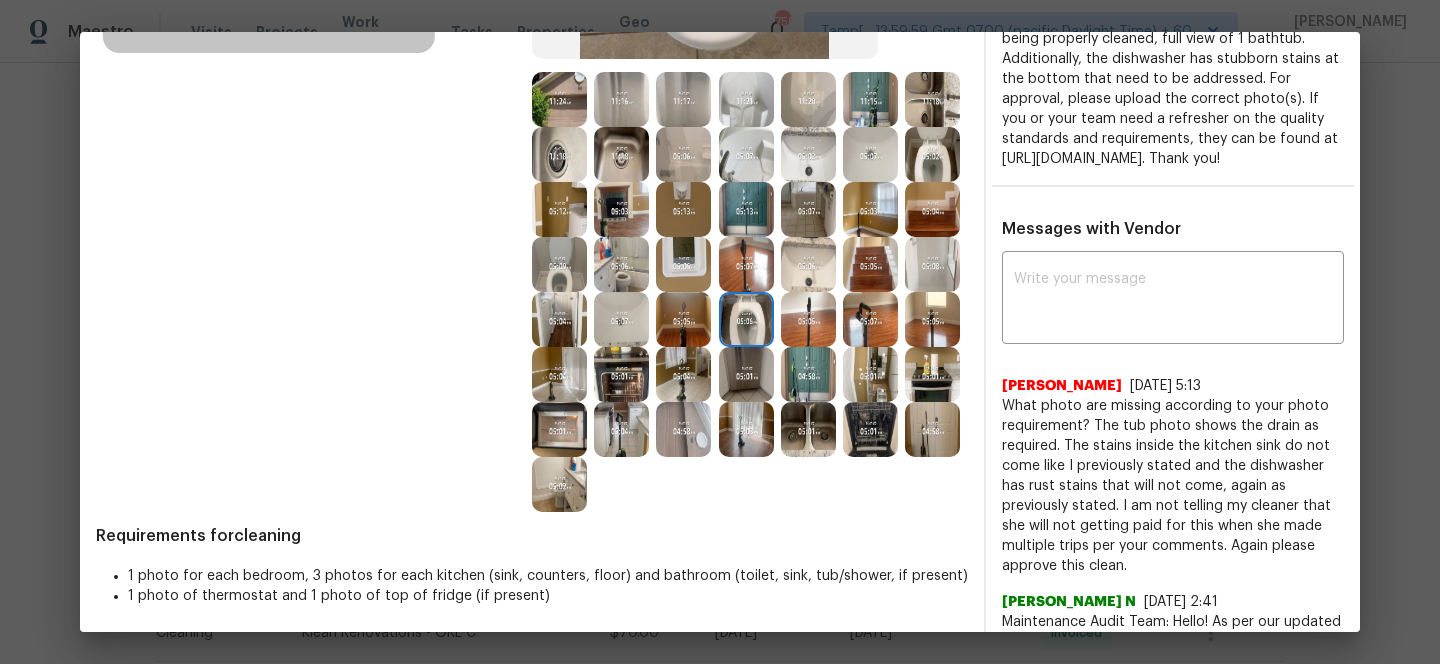 click at bounding box center (808, 264) 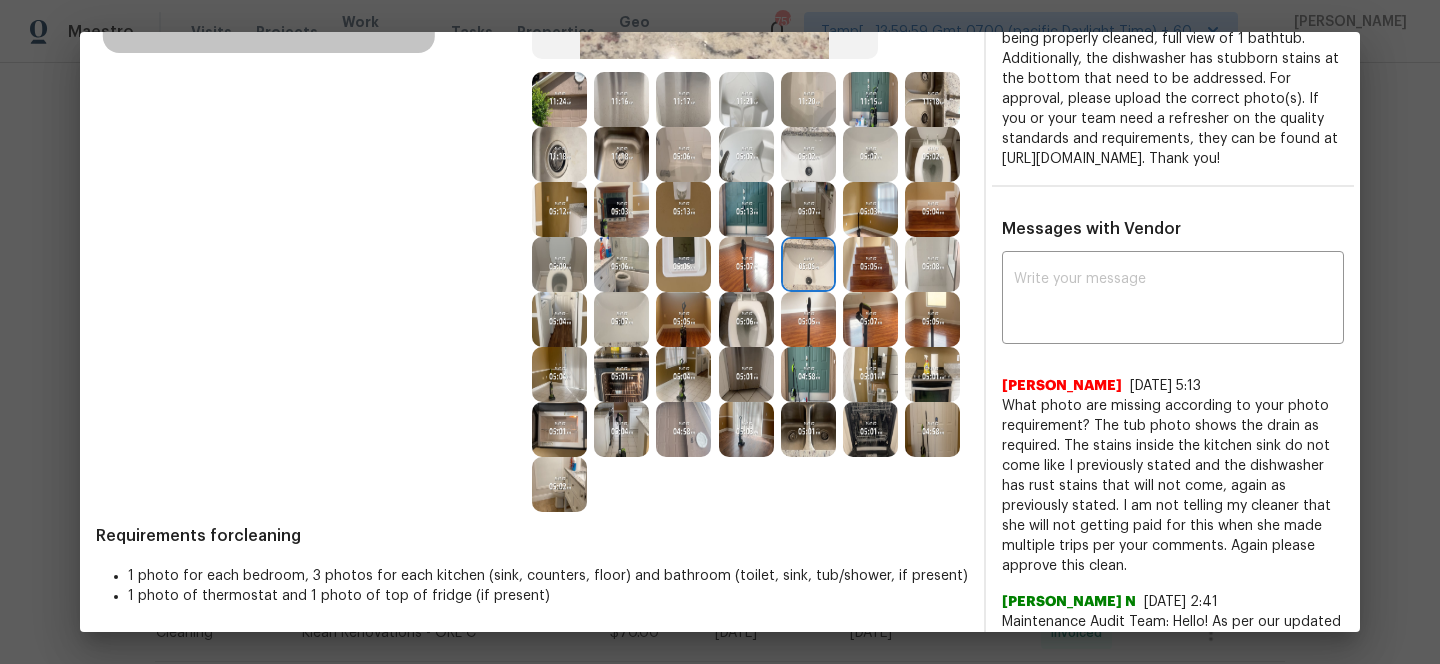 click at bounding box center (559, 319) 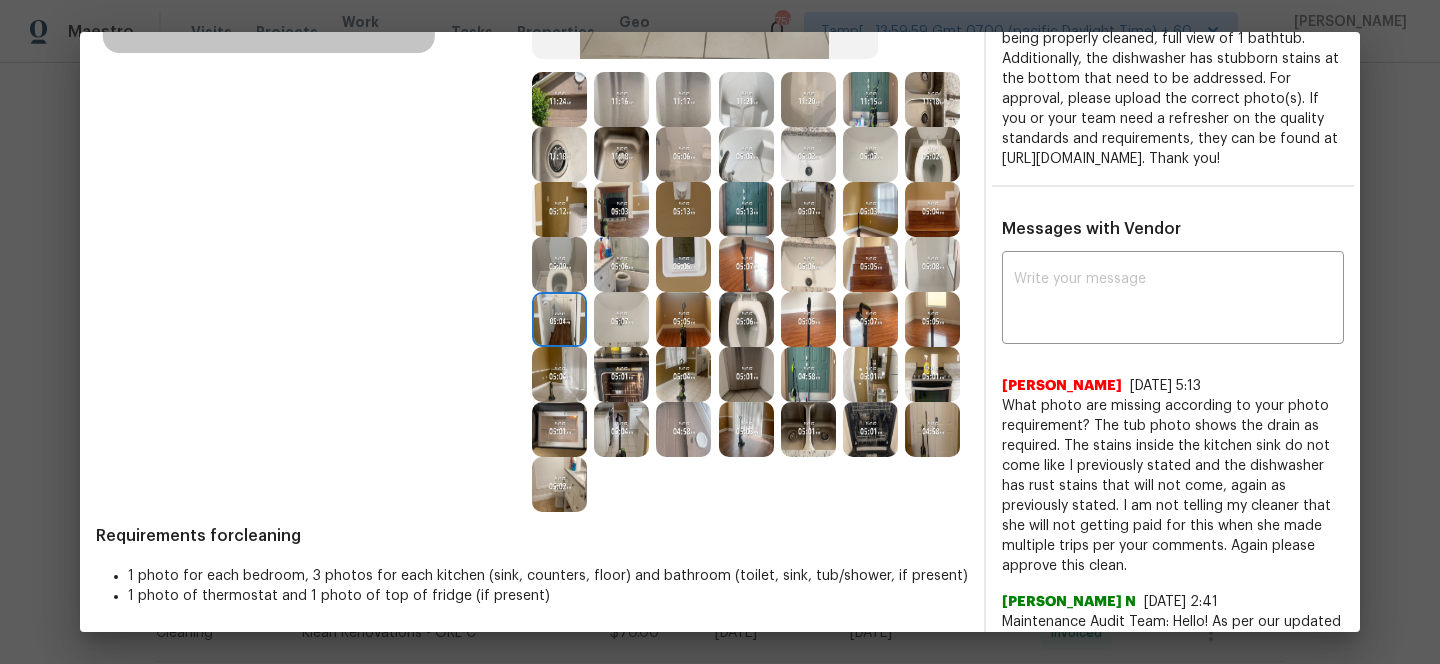 click at bounding box center [746, 154] 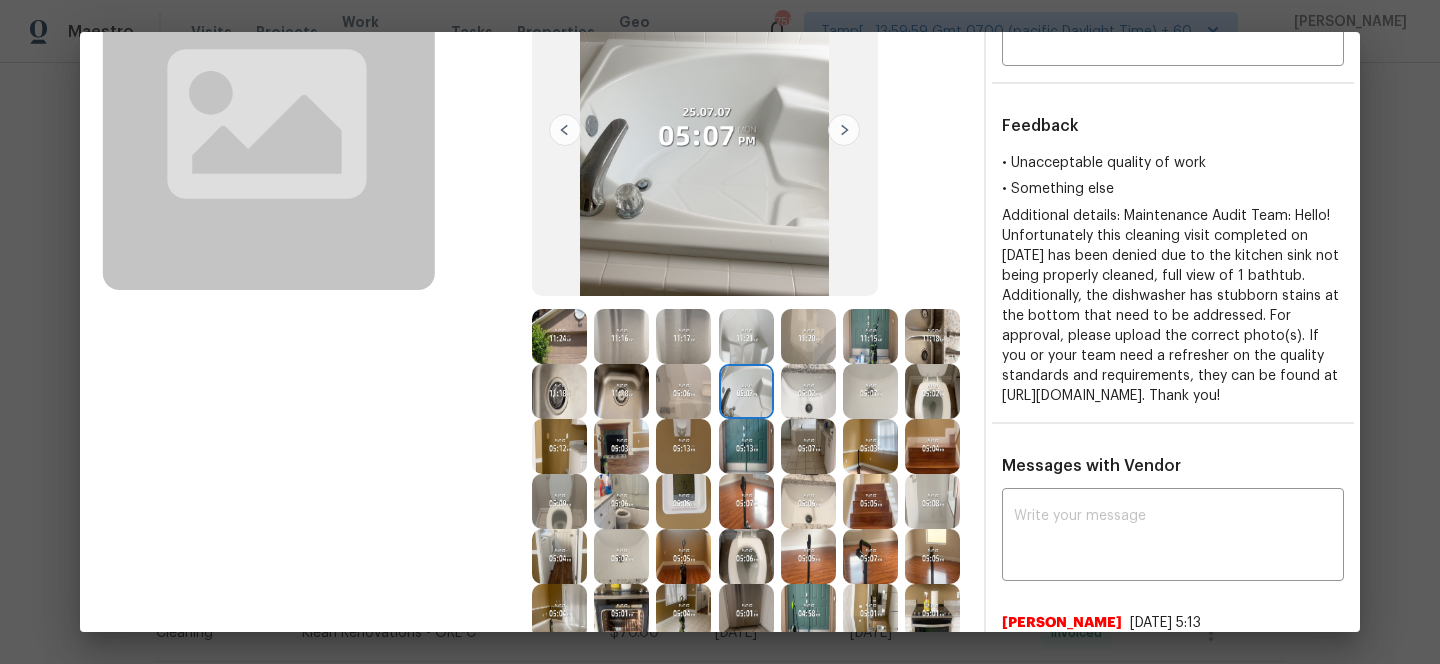 scroll, scrollTop: 193, scrollLeft: 0, axis: vertical 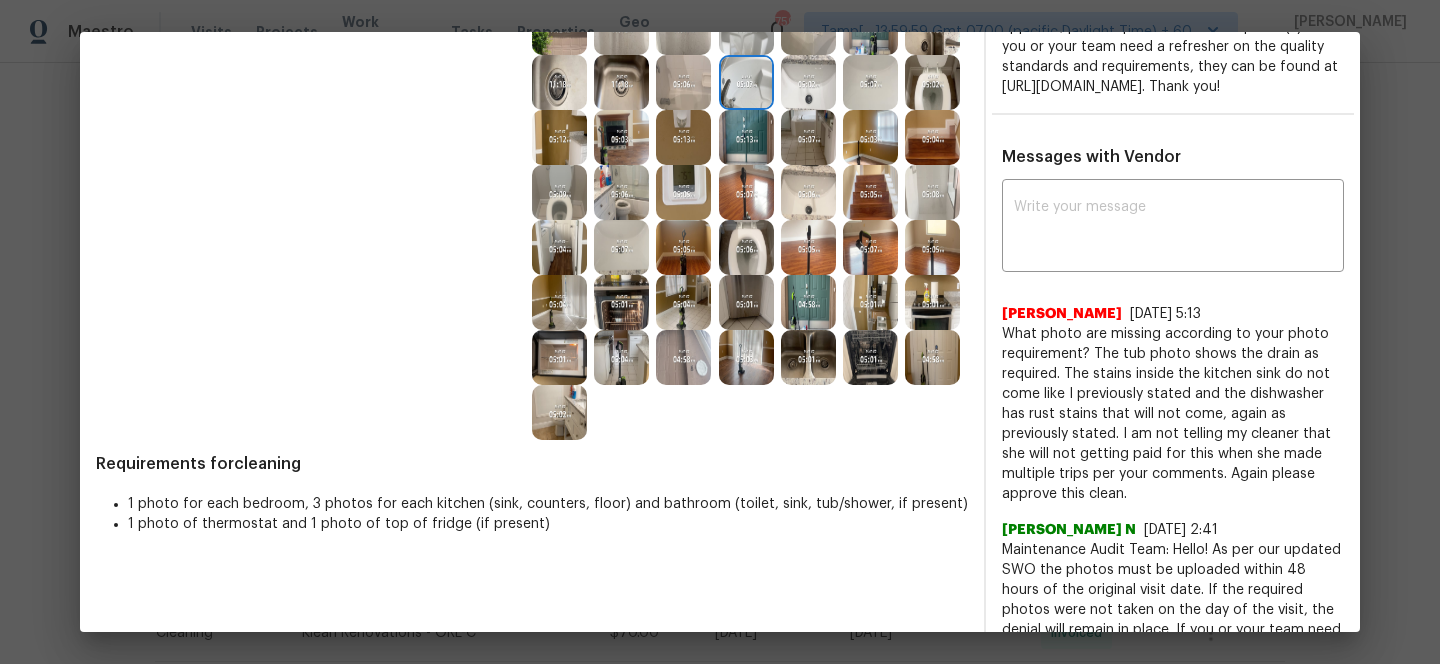 click at bounding box center (683, 357) 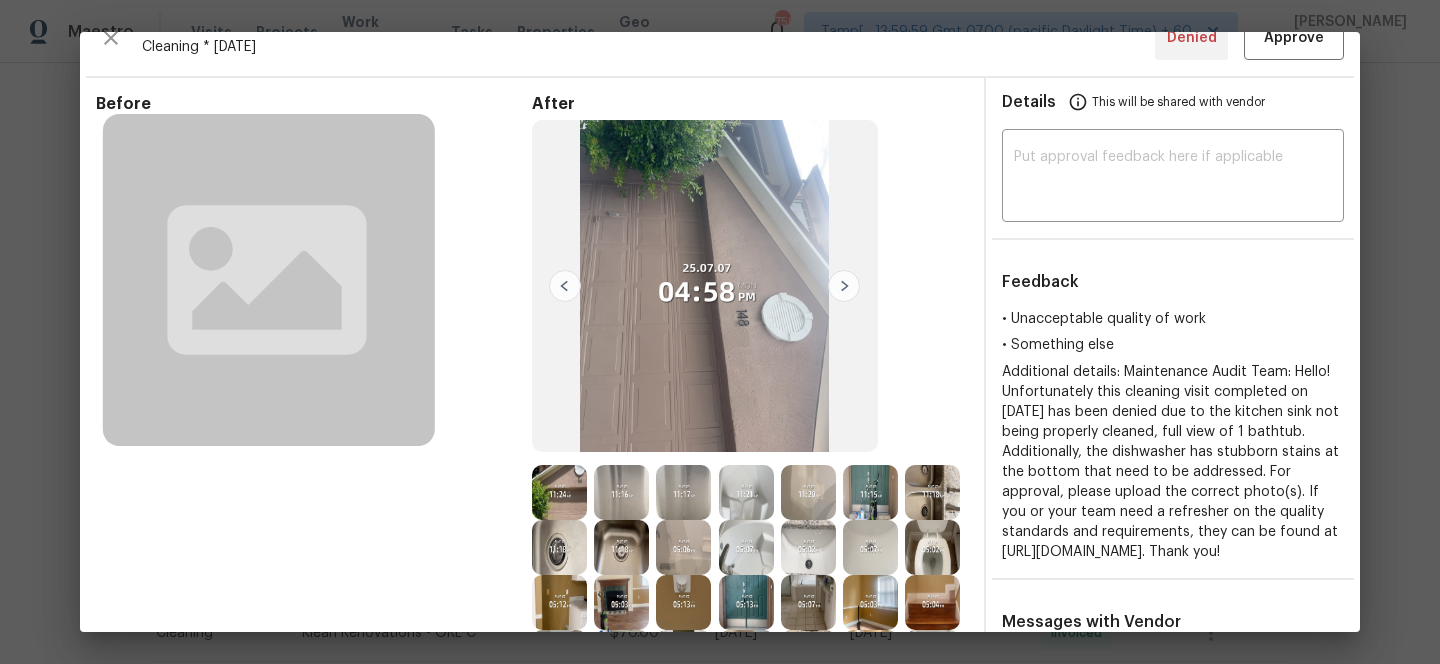 scroll, scrollTop: 44, scrollLeft: 0, axis: vertical 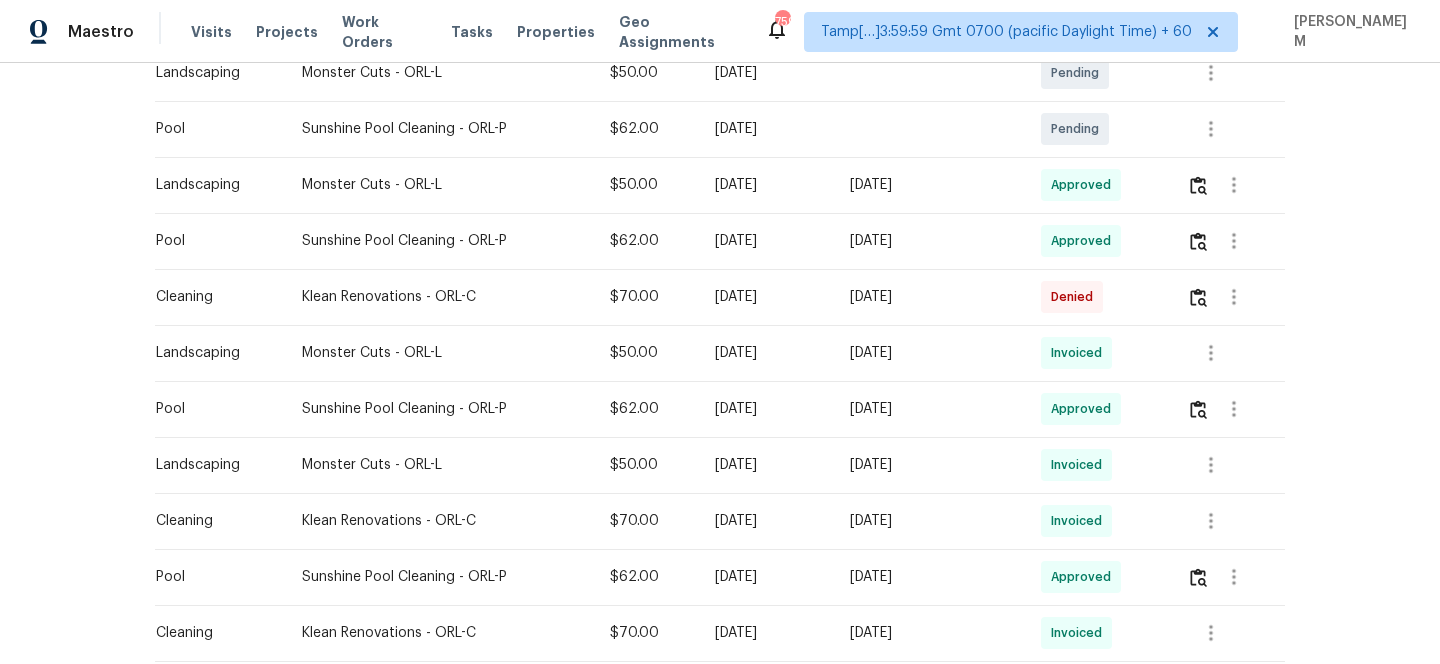 click on "Visits Projects Work Orders Tasks Properties Geo Assignments" at bounding box center (478, 32) 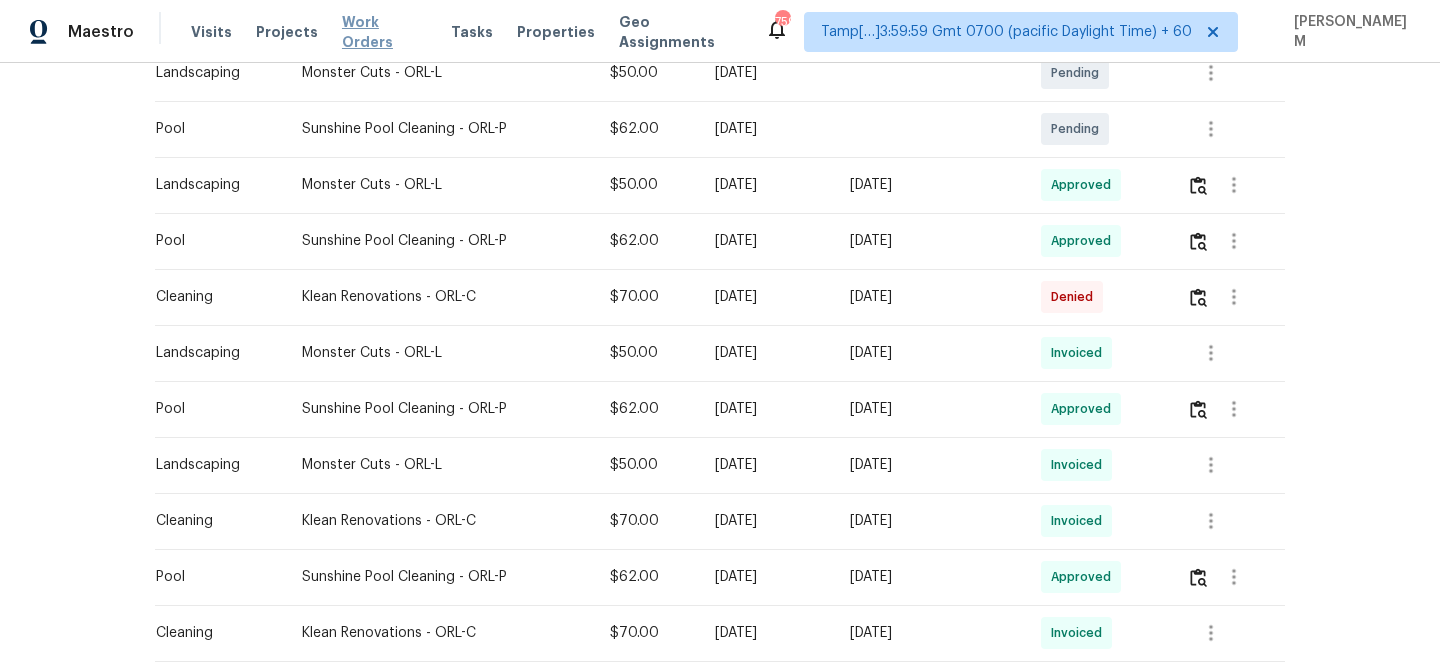 click on "Work Orders" at bounding box center (384, 32) 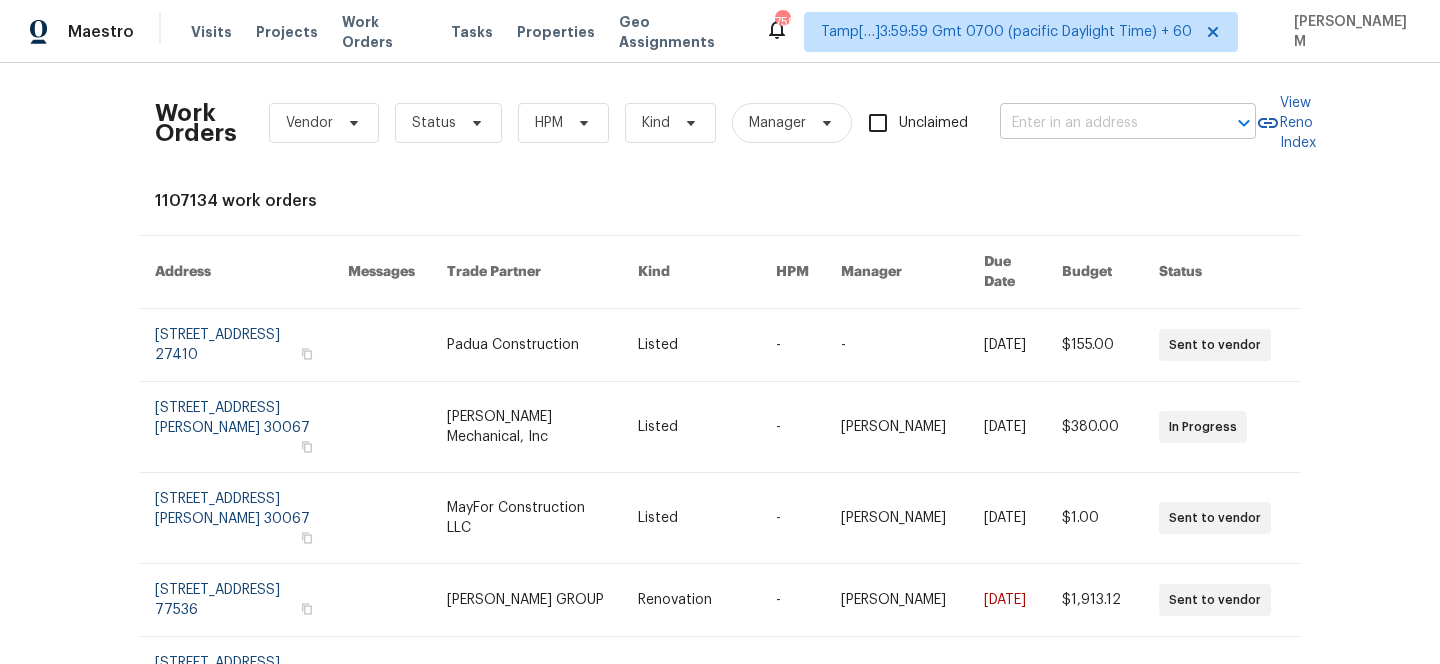 click at bounding box center (1100, 123) 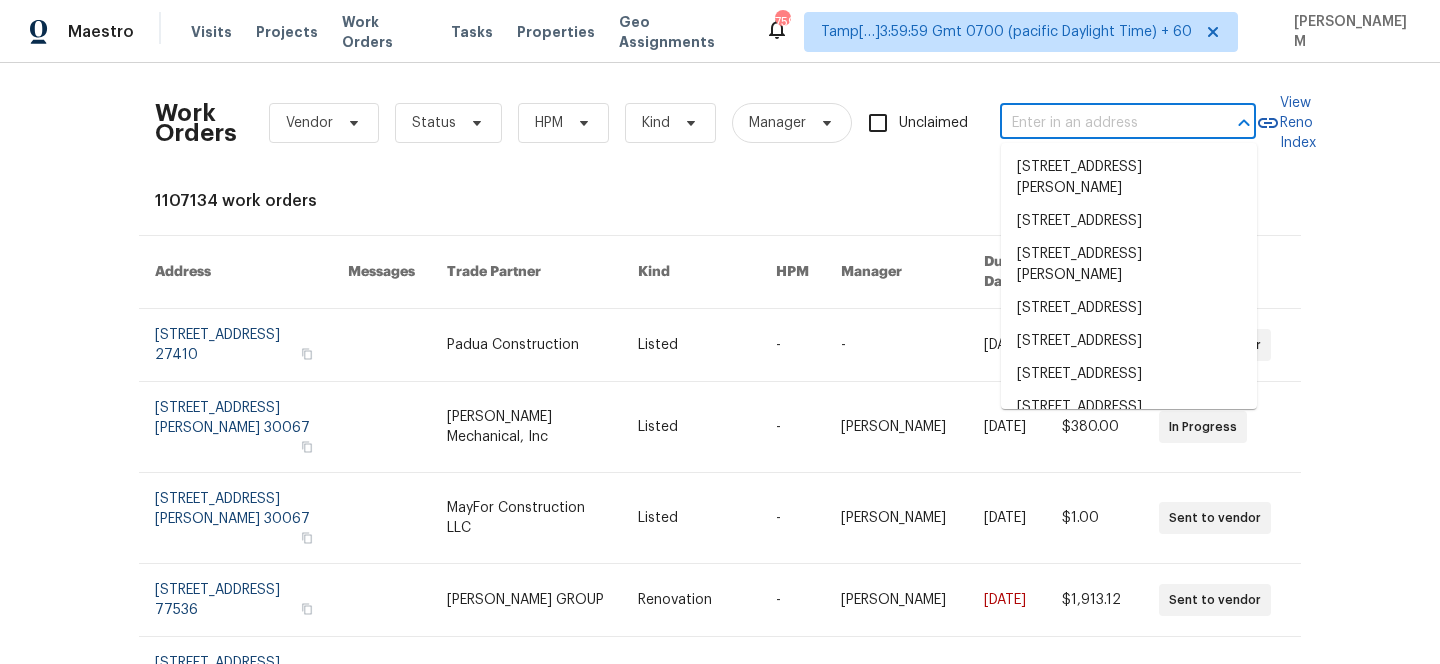 paste on "[STREET_ADDRESS]" 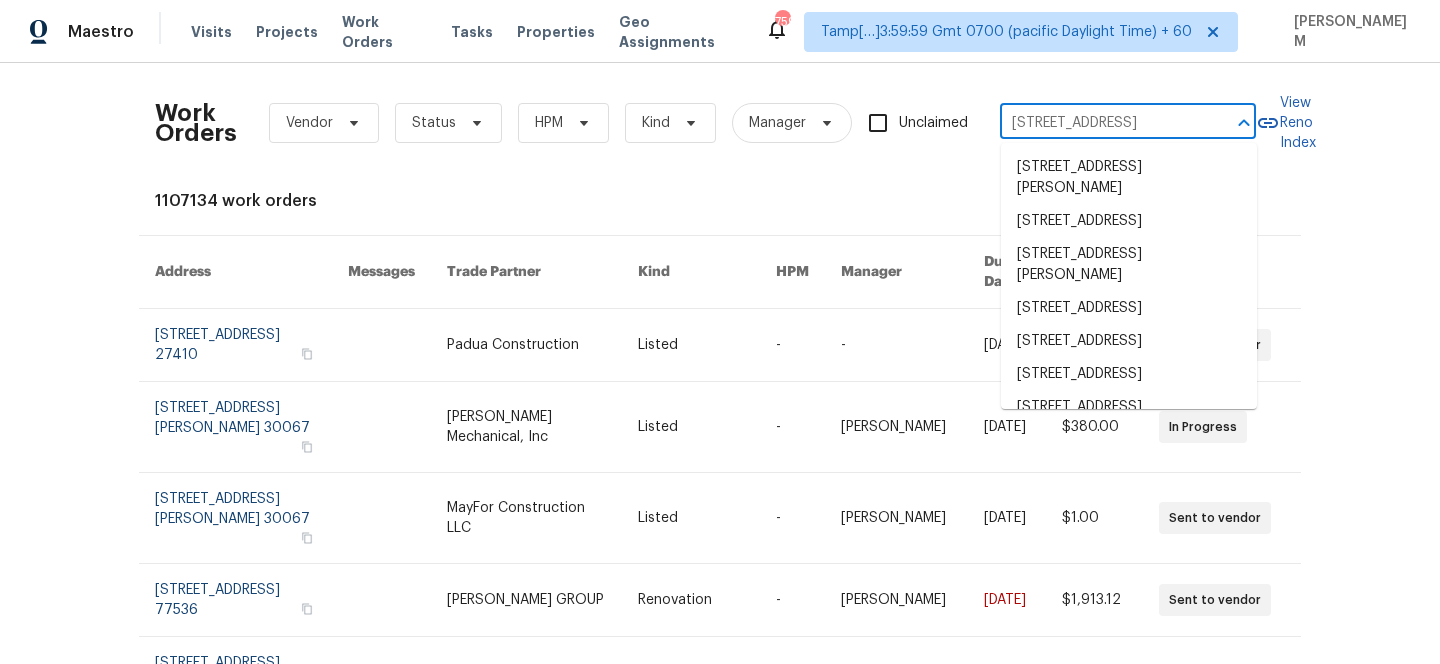 scroll, scrollTop: 0, scrollLeft: 59, axis: horizontal 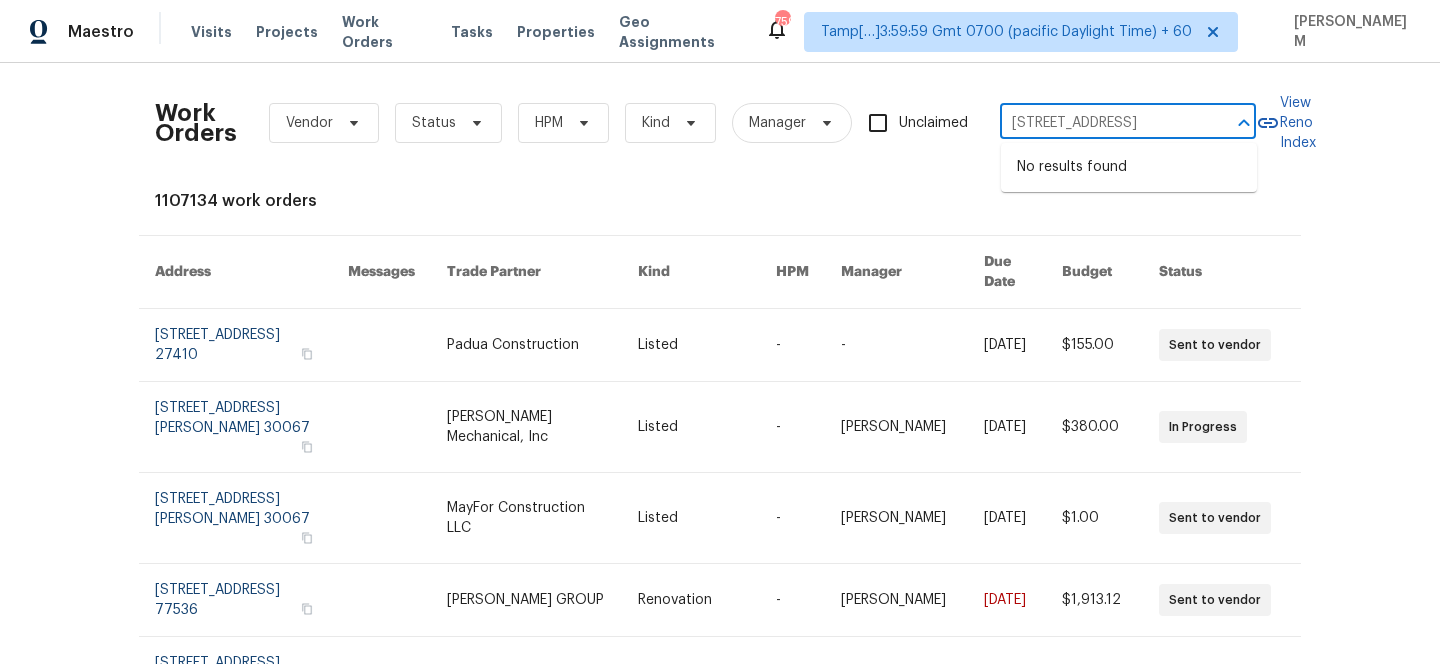 click on "[STREET_ADDRESS]" at bounding box center (1100, 123) 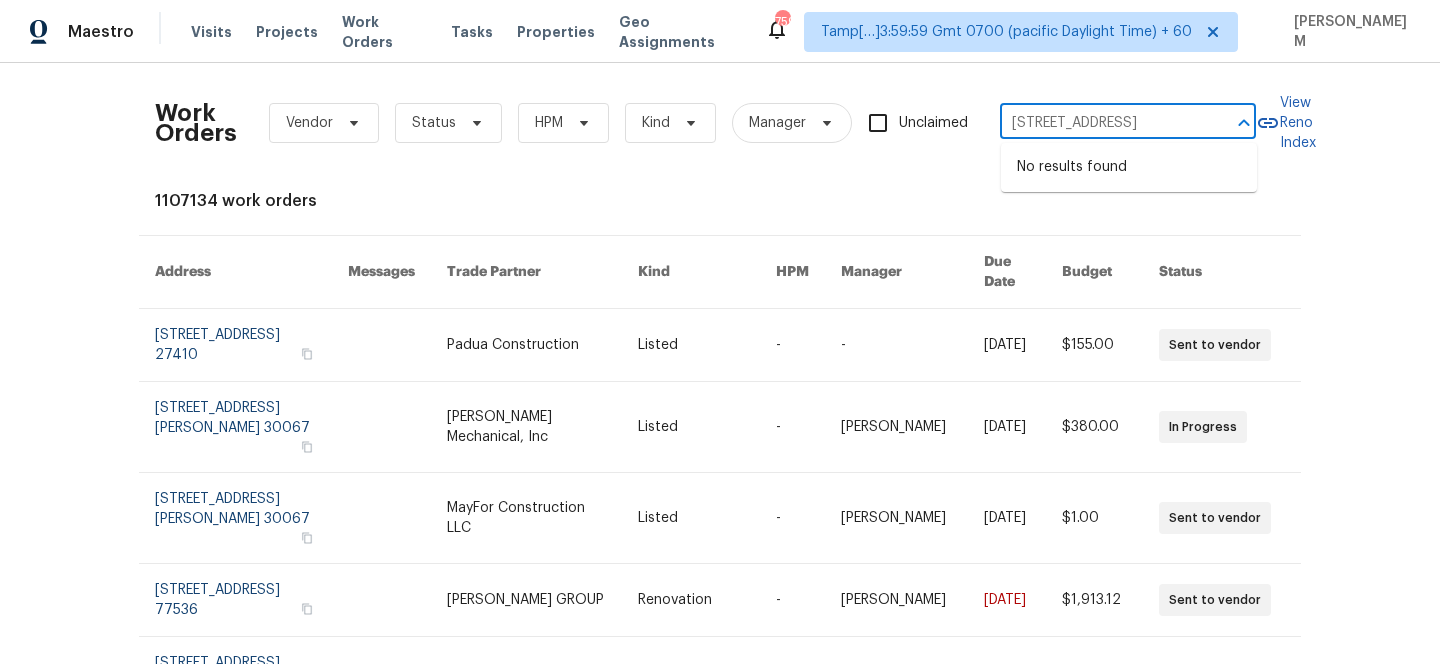 type on "[STREET_ADDRESS]" 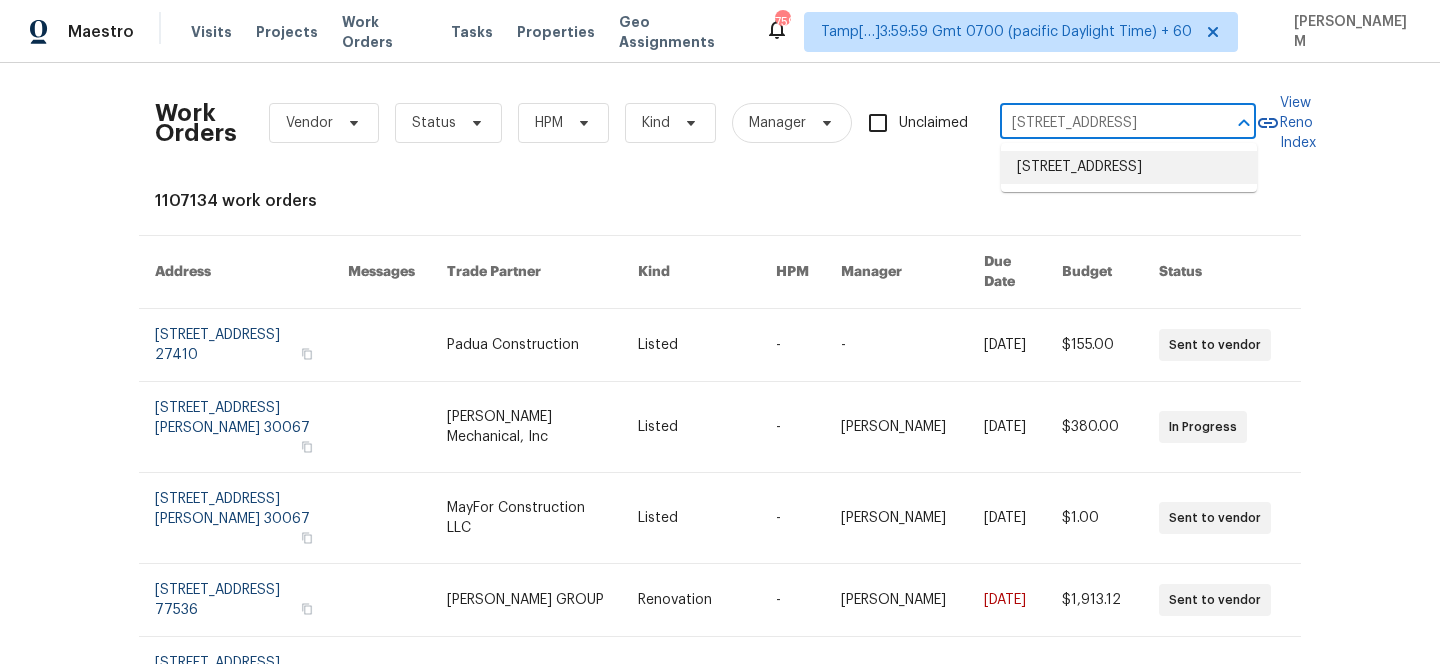click on "[STREET_ADDRESS]" at bounding box center (1129, 167) 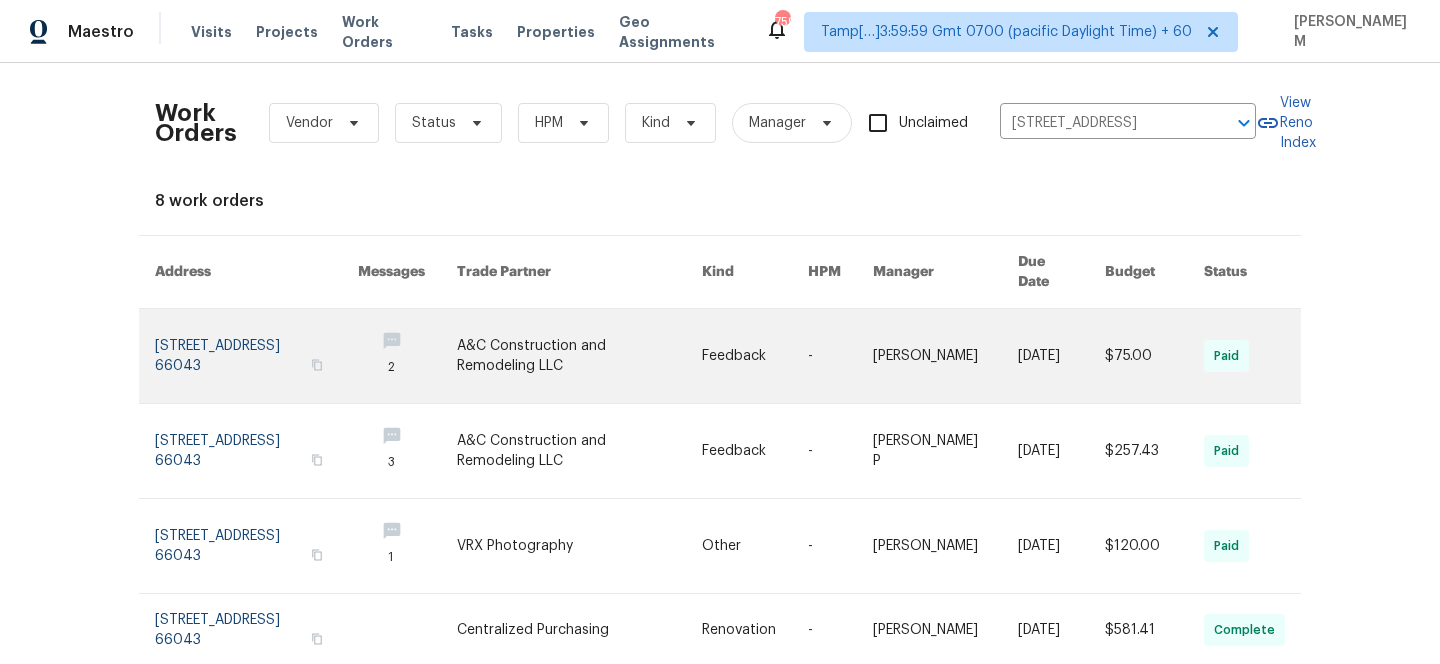 click at bounding box center [755, 356] 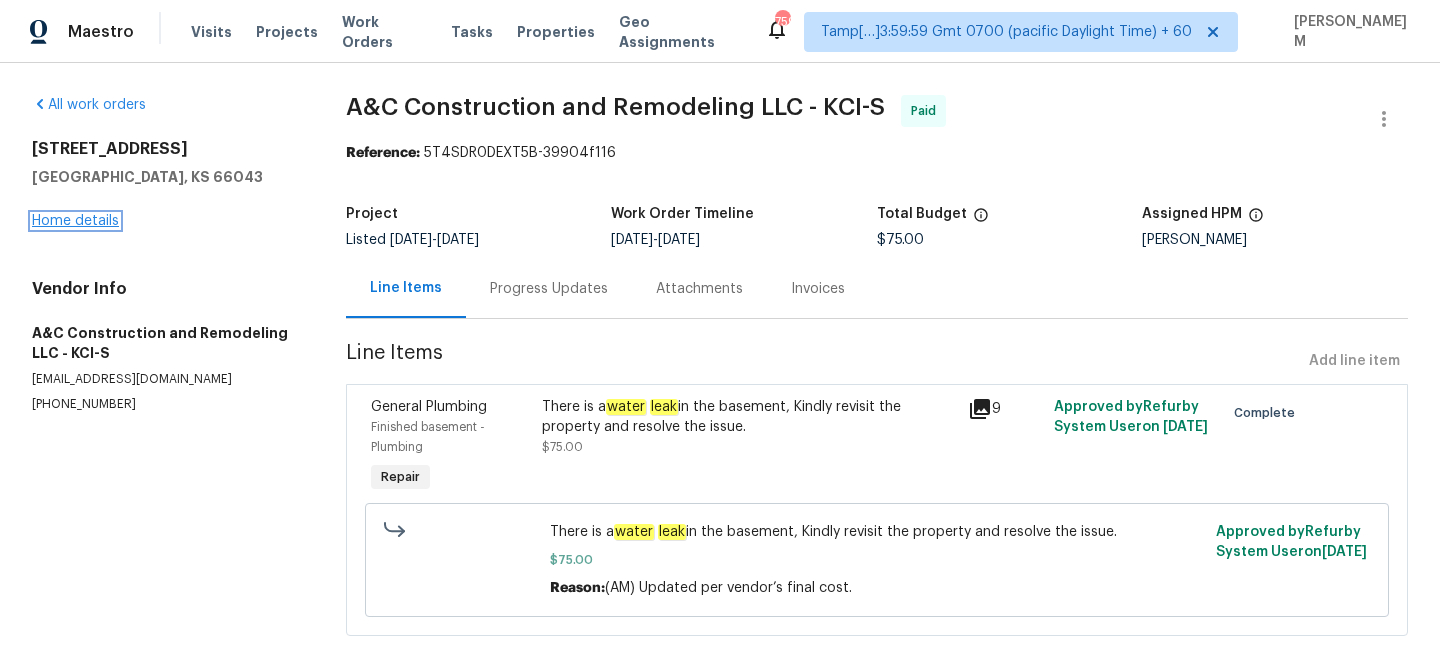 click on "Home details" at bounding box center [75, 221] 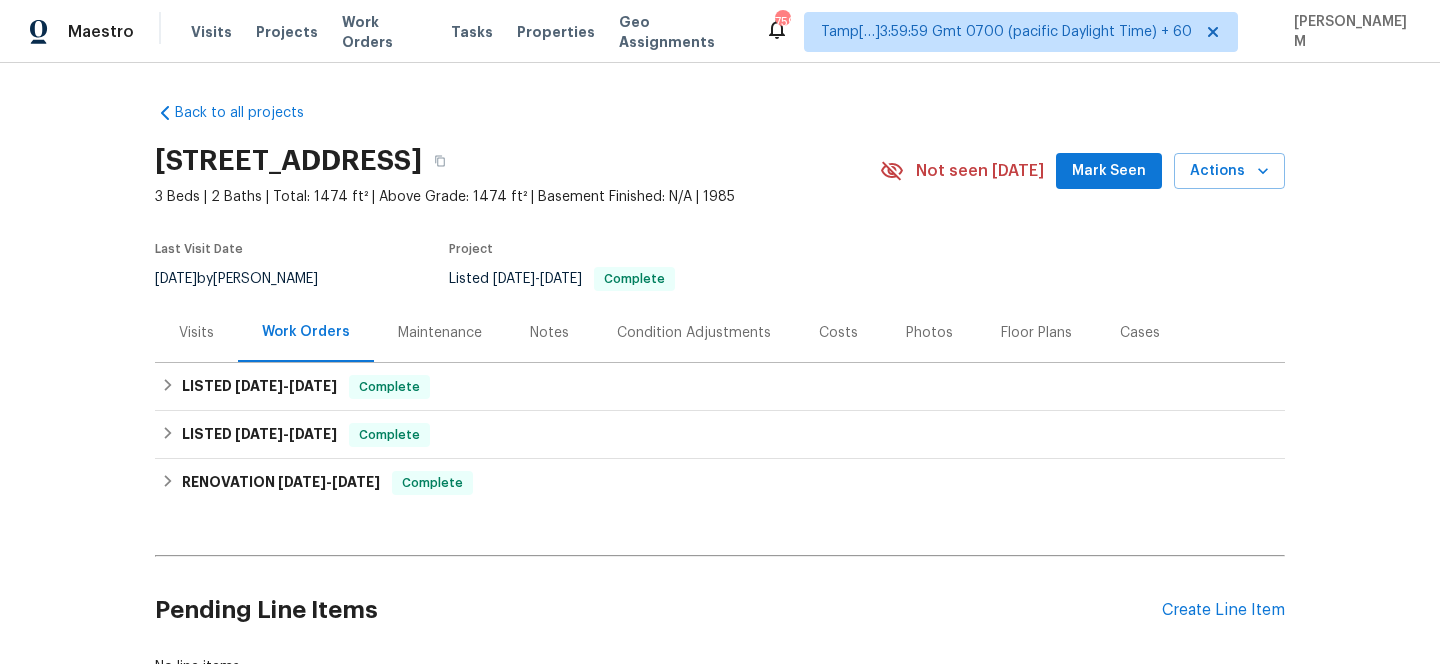 click on "Maintenance" at bounding box center [440, 333] 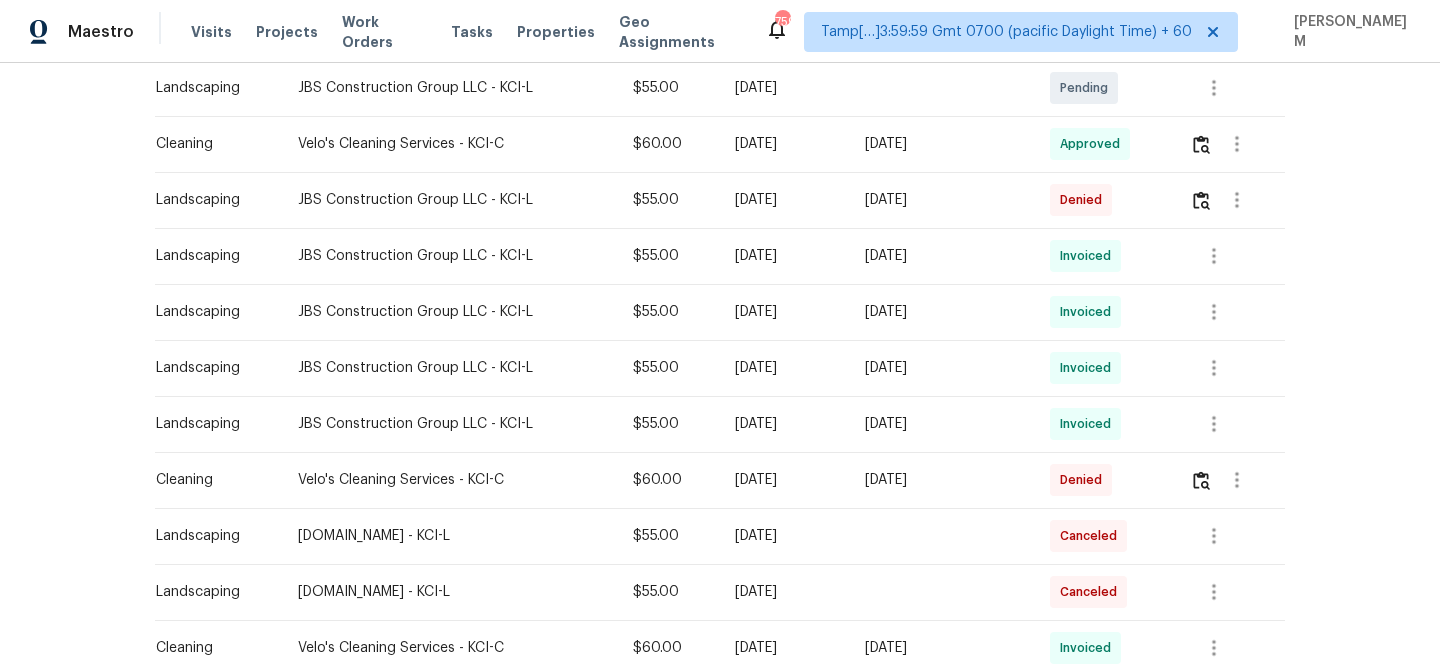 scroll, scrollTop: 526, scrollLeft: 0, axis: vertical 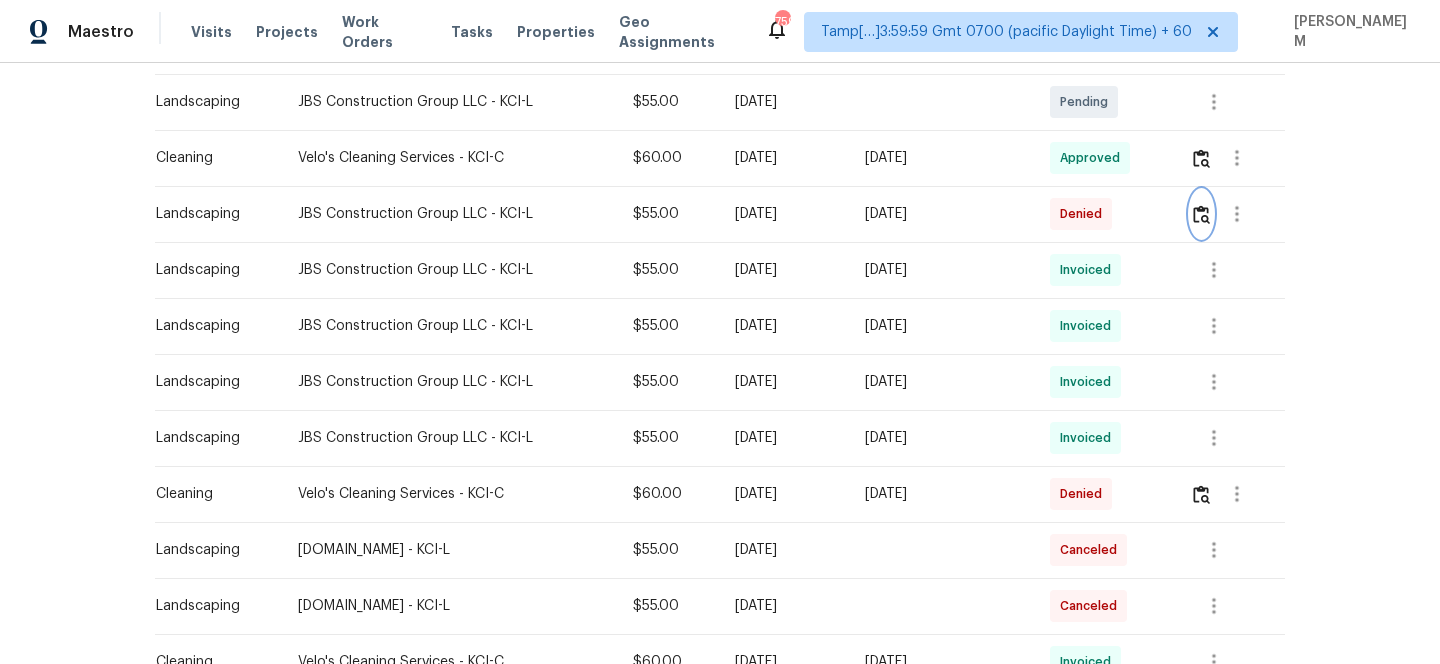 click at bounding box center [1201, 214] 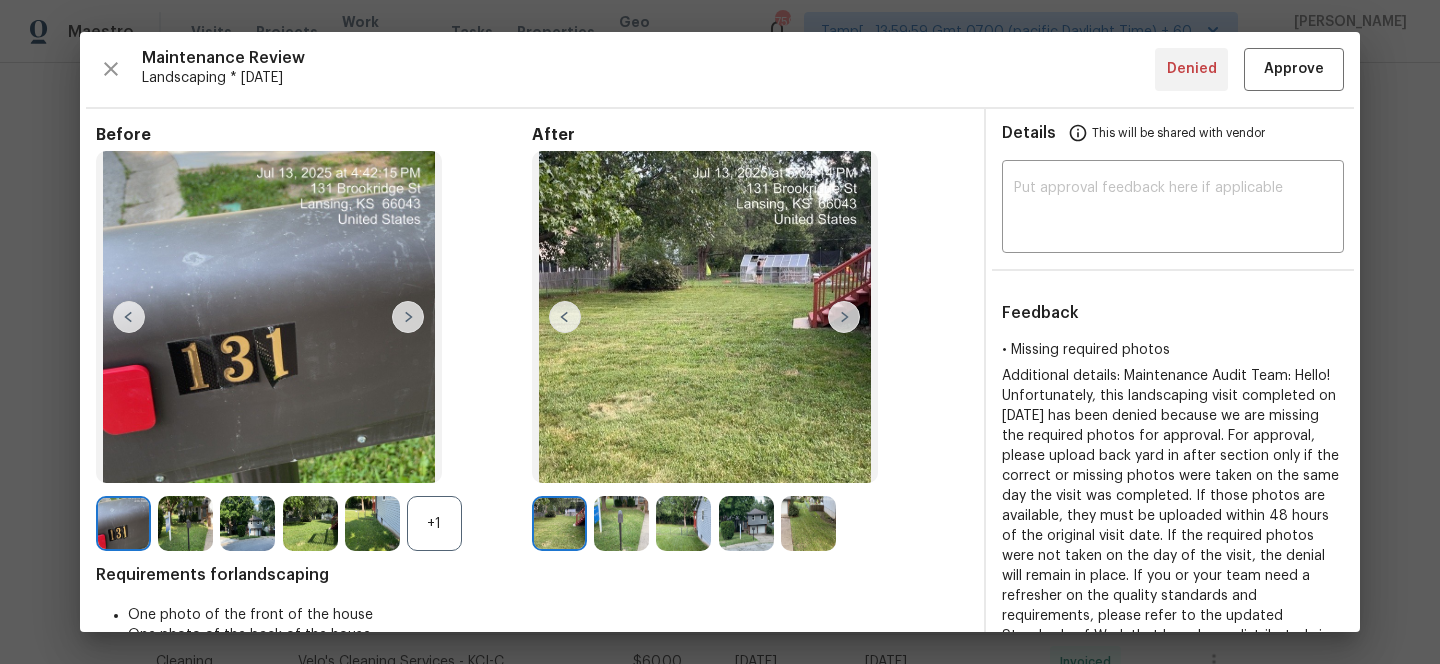 click on "+1" at bounding box center [434, 523] 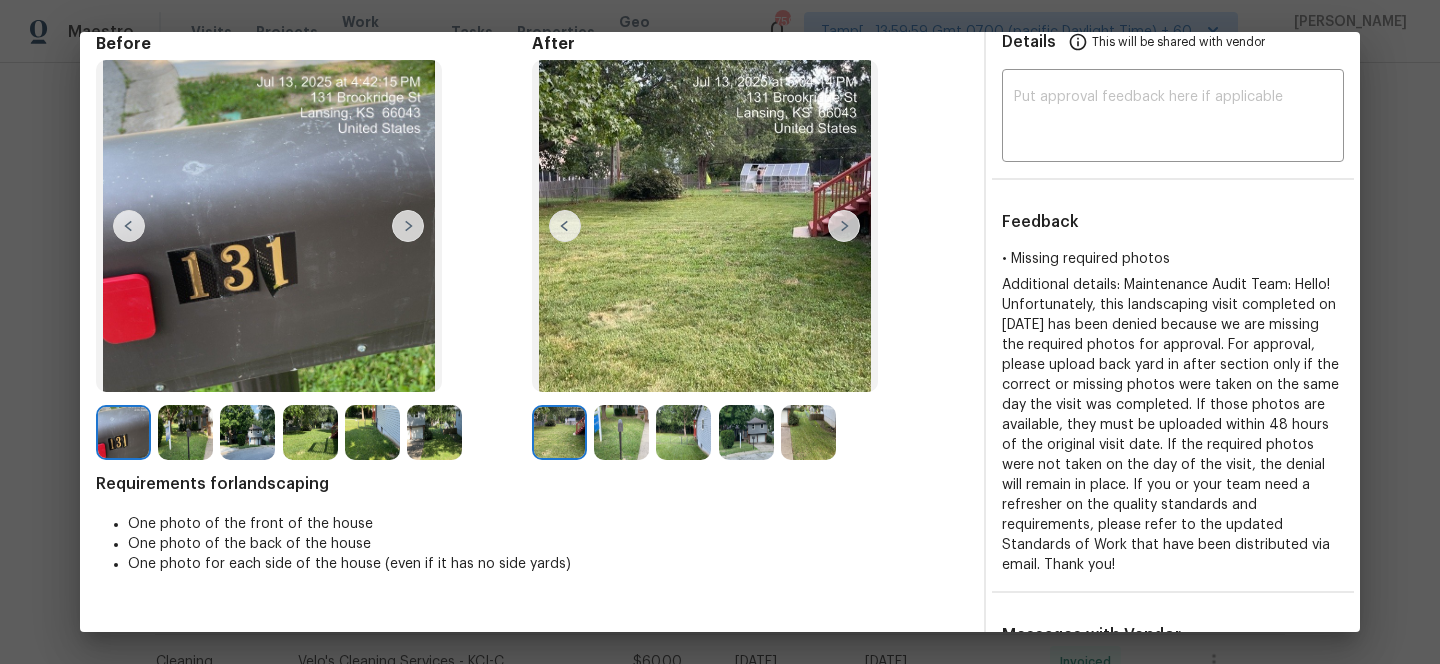 scroll, scrollTop: 94, scrollLeft: 0, axis: vertical 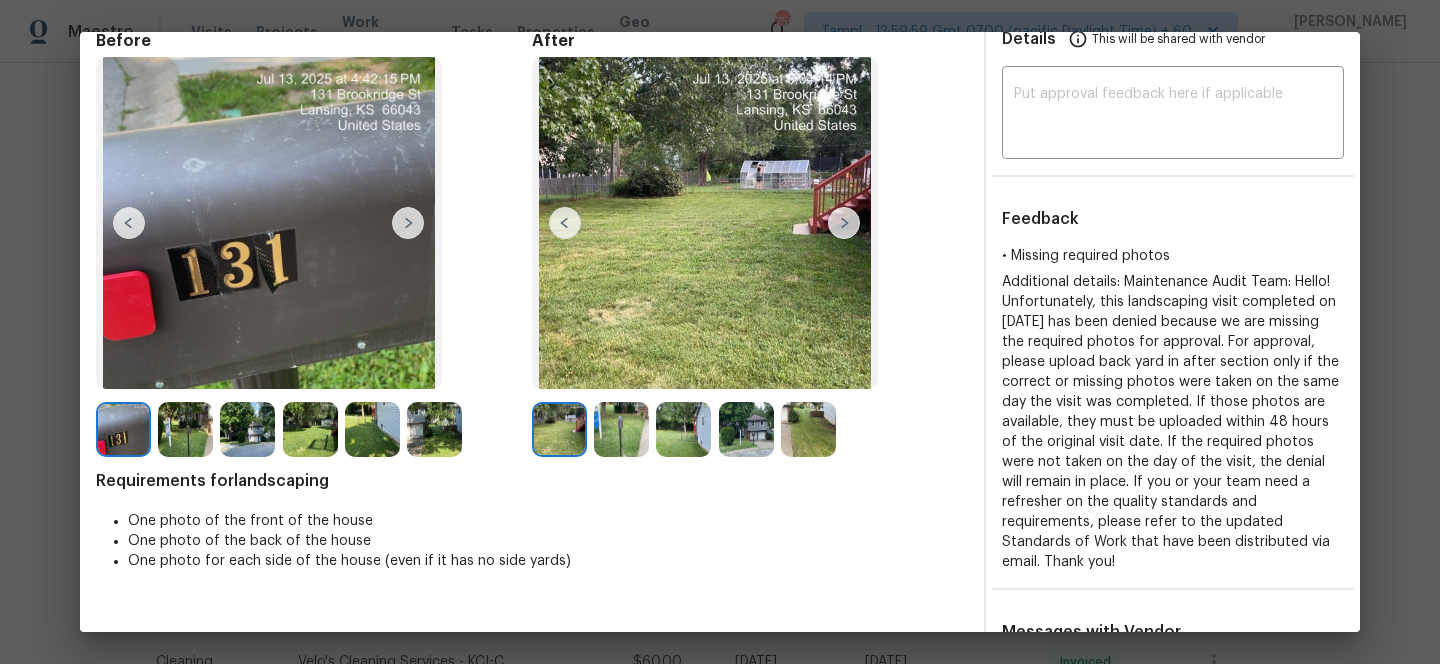 click at bounding box center [621, 429] 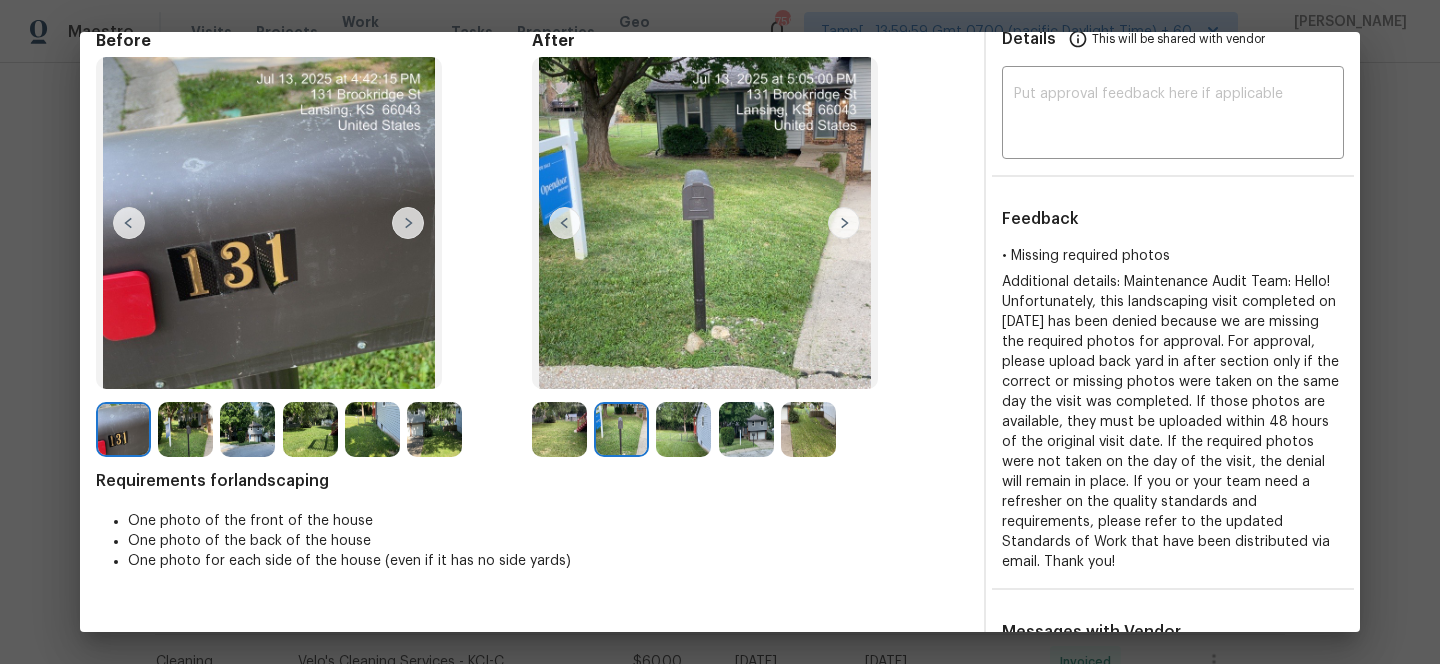click at bounding box center [683, 429] 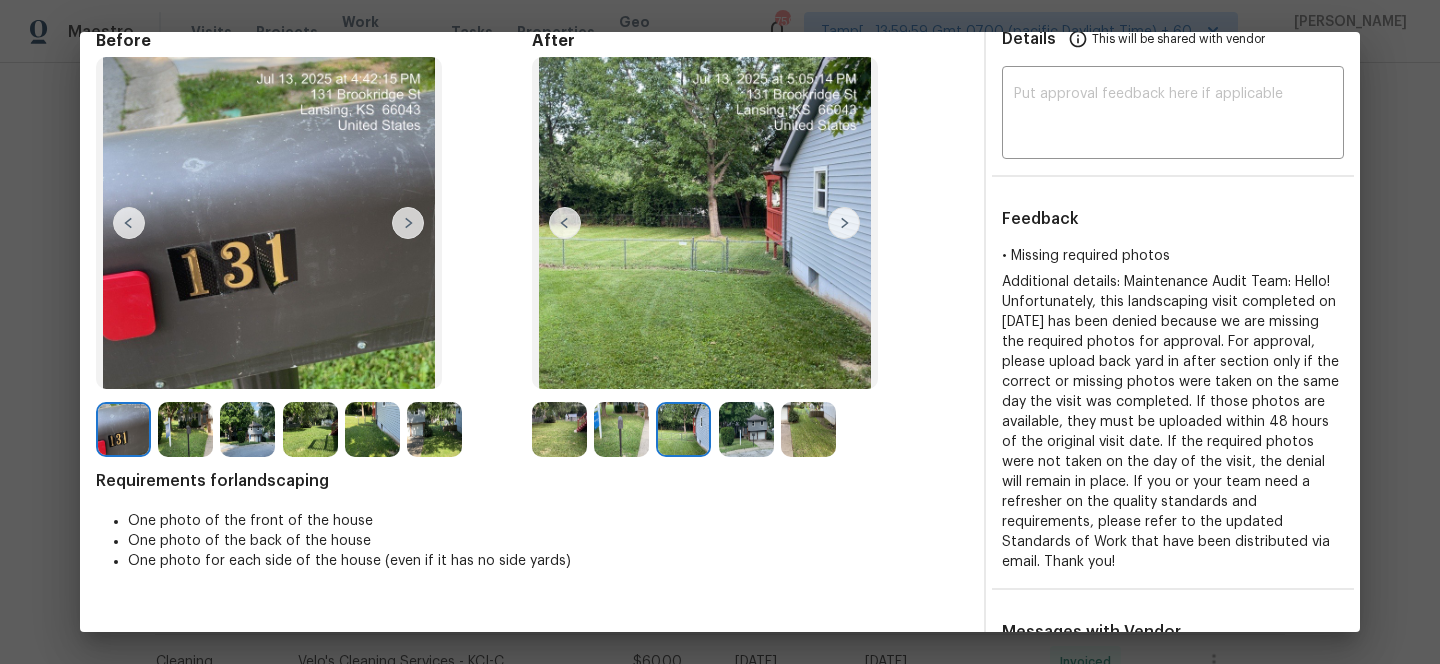 click at bounding box center [746, 429] 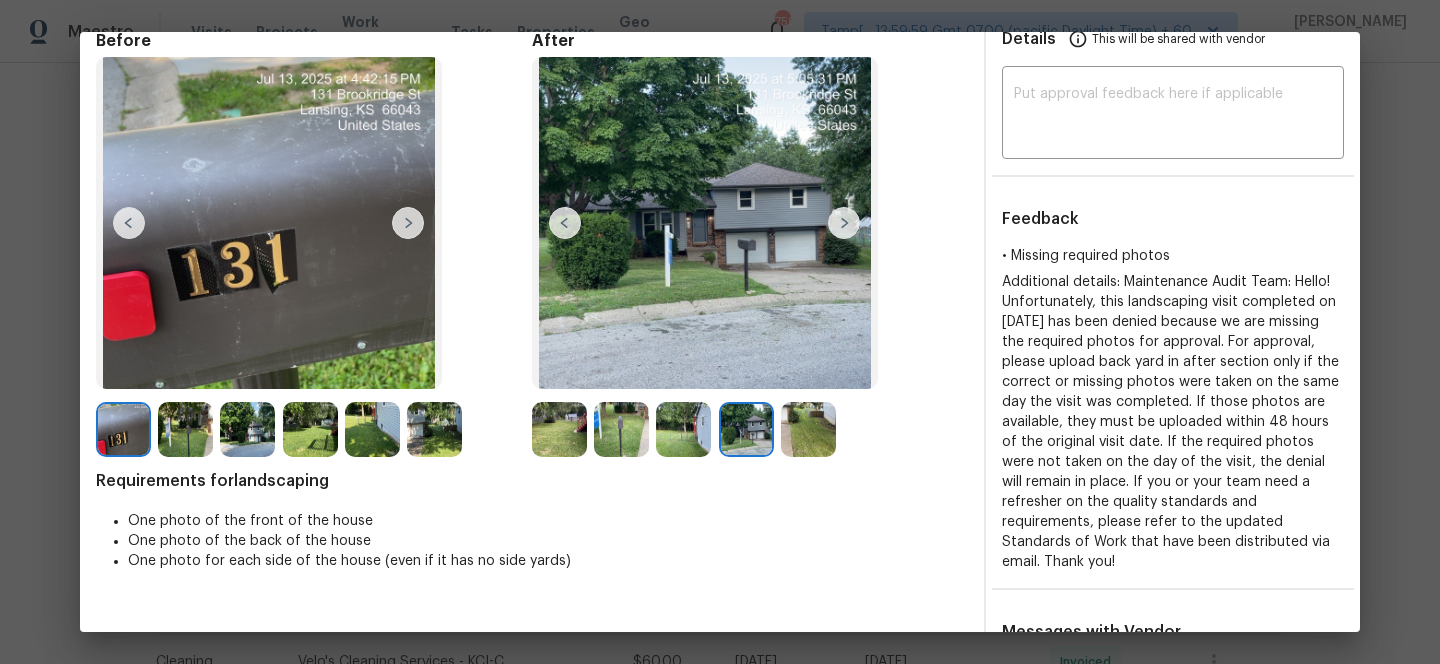 click at bounding box center (808, 429) 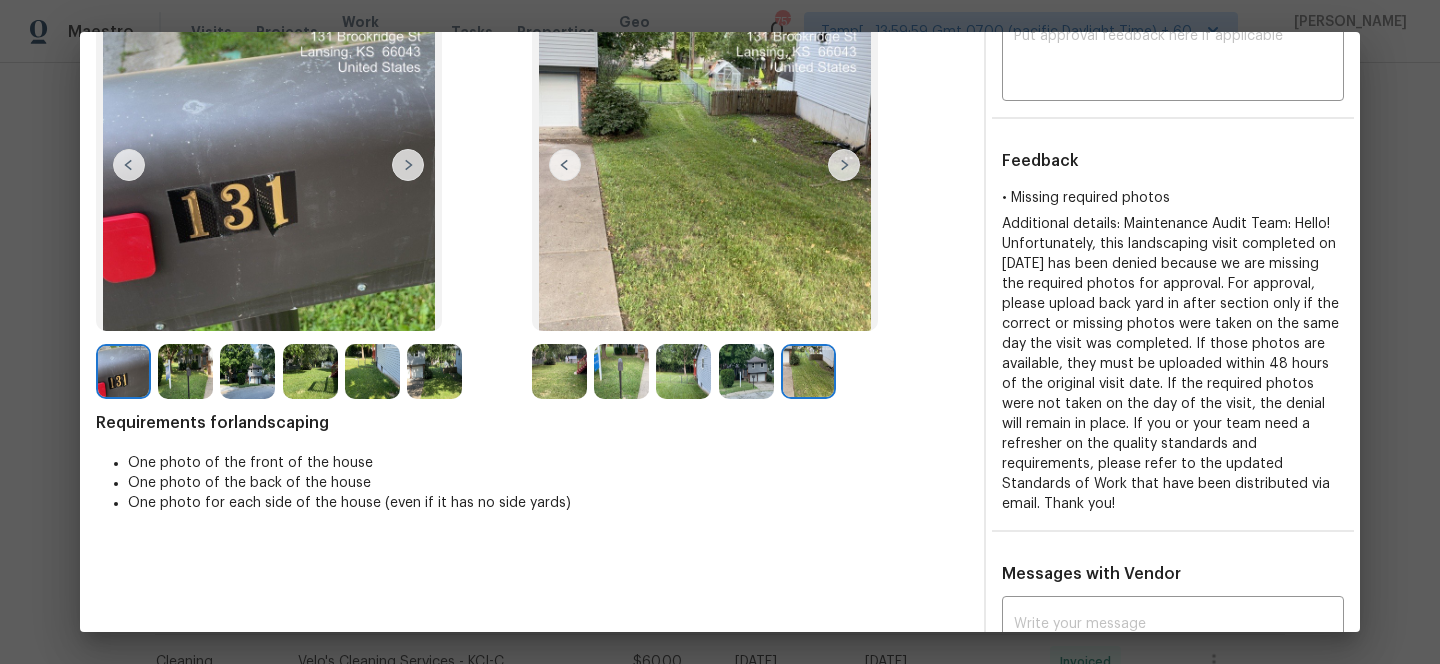 scroll, scrollTop: 53, scrollLeft: 0, axis: vertical 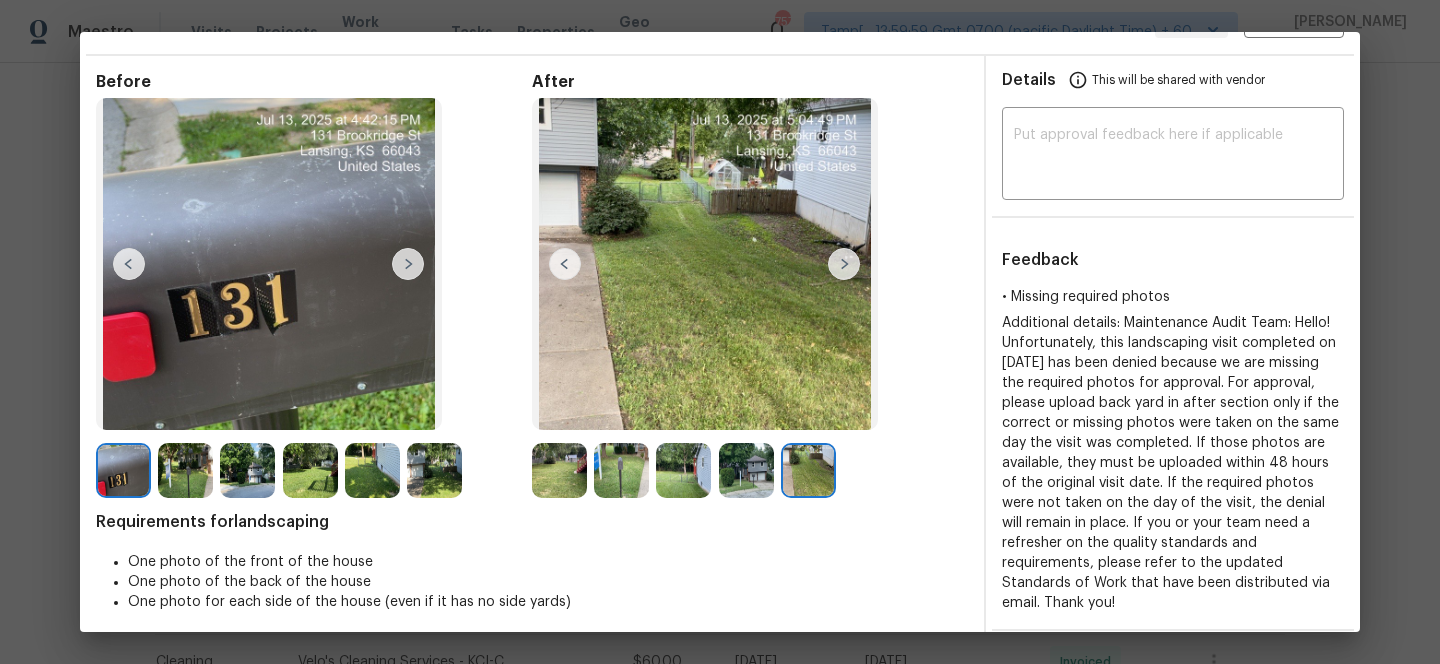 click at bounding box center [559, 470] 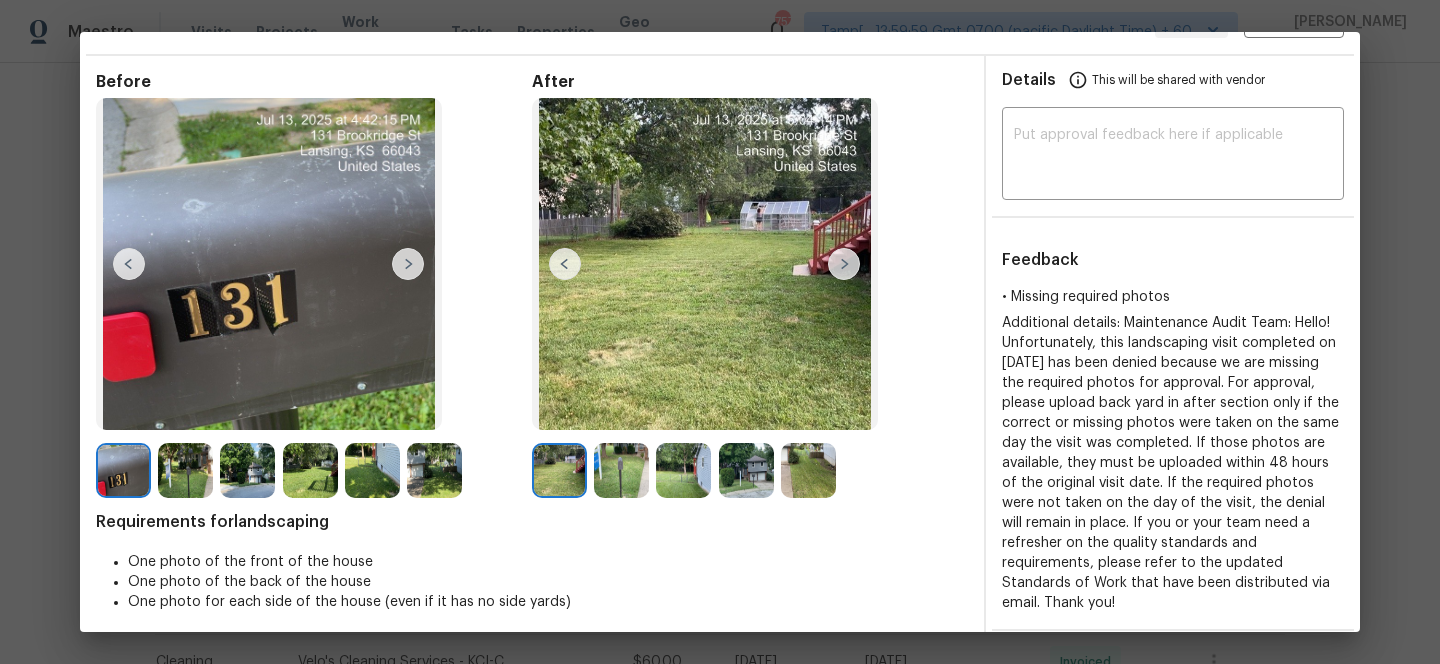 click at bounding box center (621, 470) 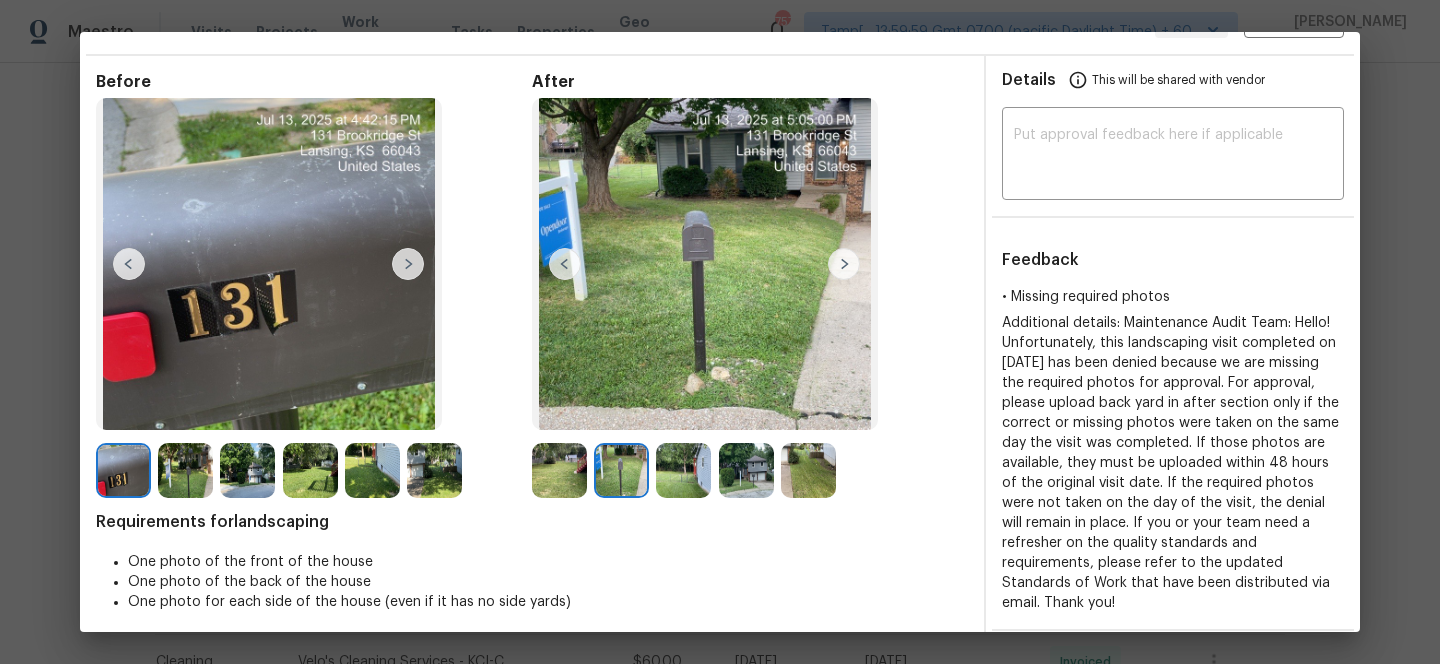 click at bounding box center (683, 470) 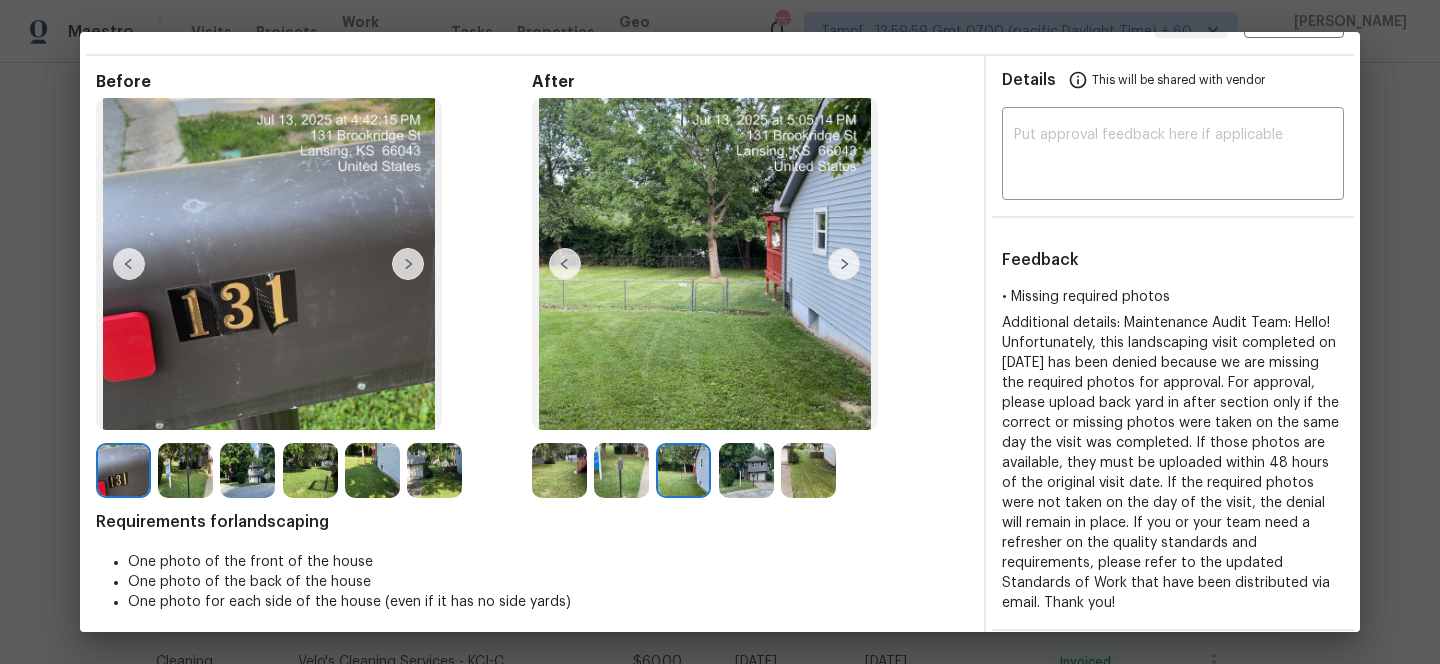 click at bounding box center [746, 470] 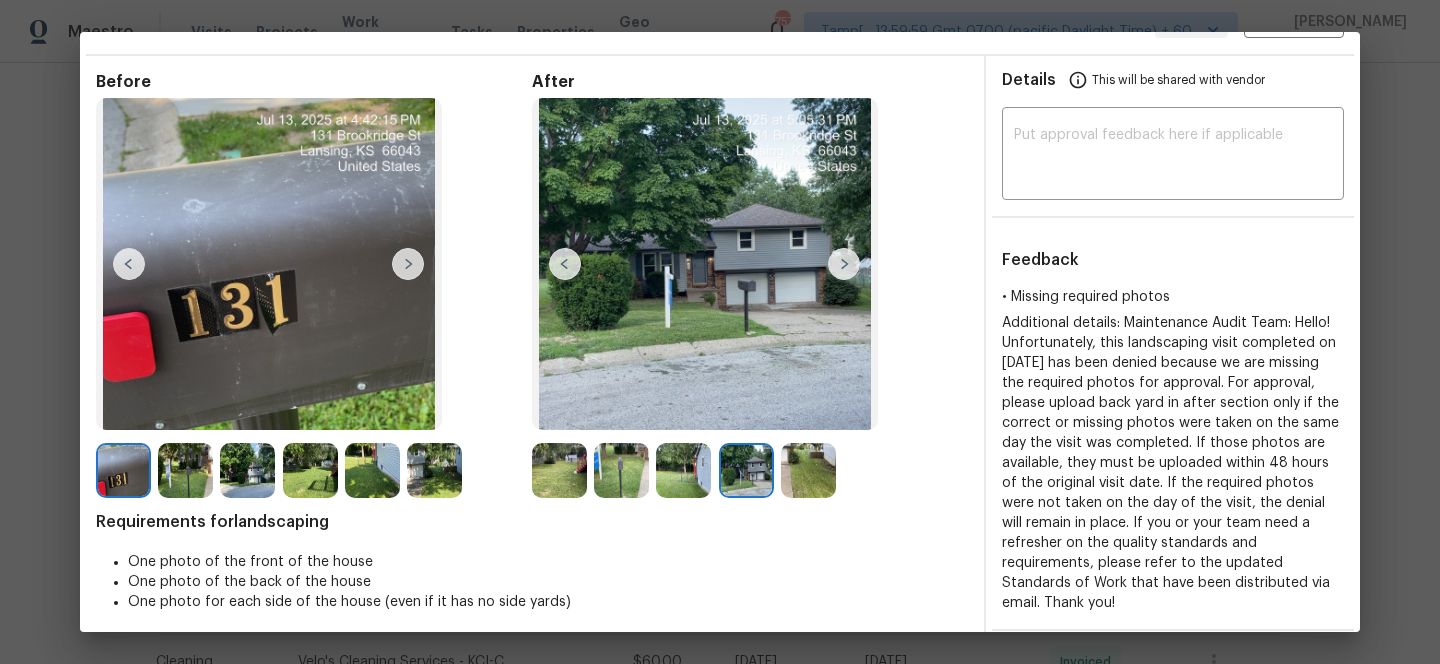 click at bounding box center [808, 470] 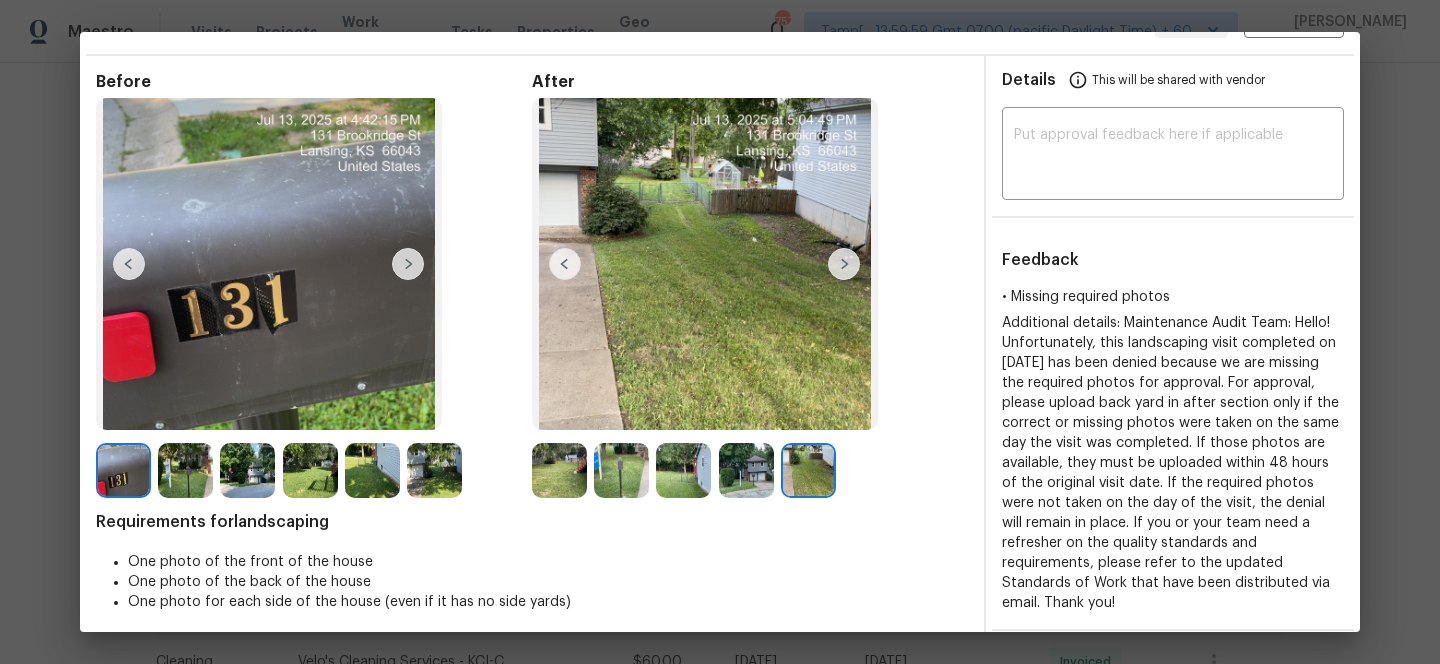 click at bounding box center [746, 470] 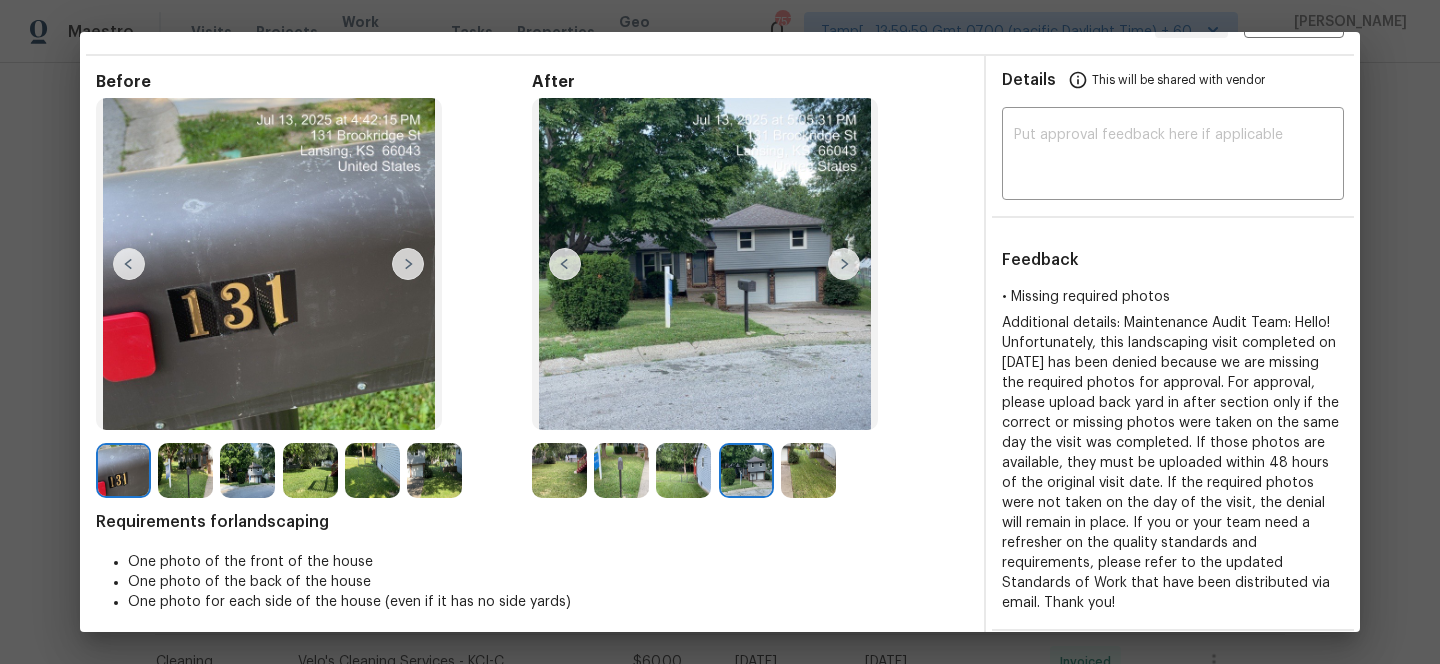 click at bounding box center (683, 470) 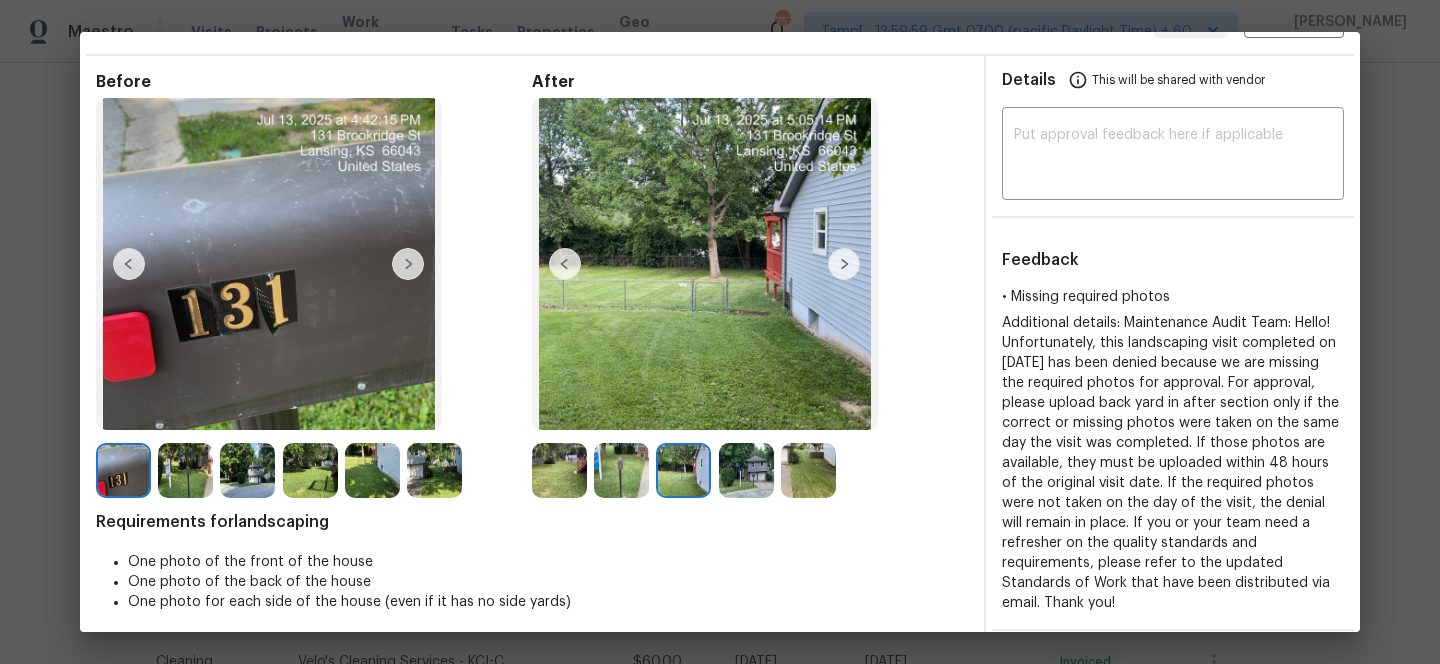 click at bounding box center [621, 470] 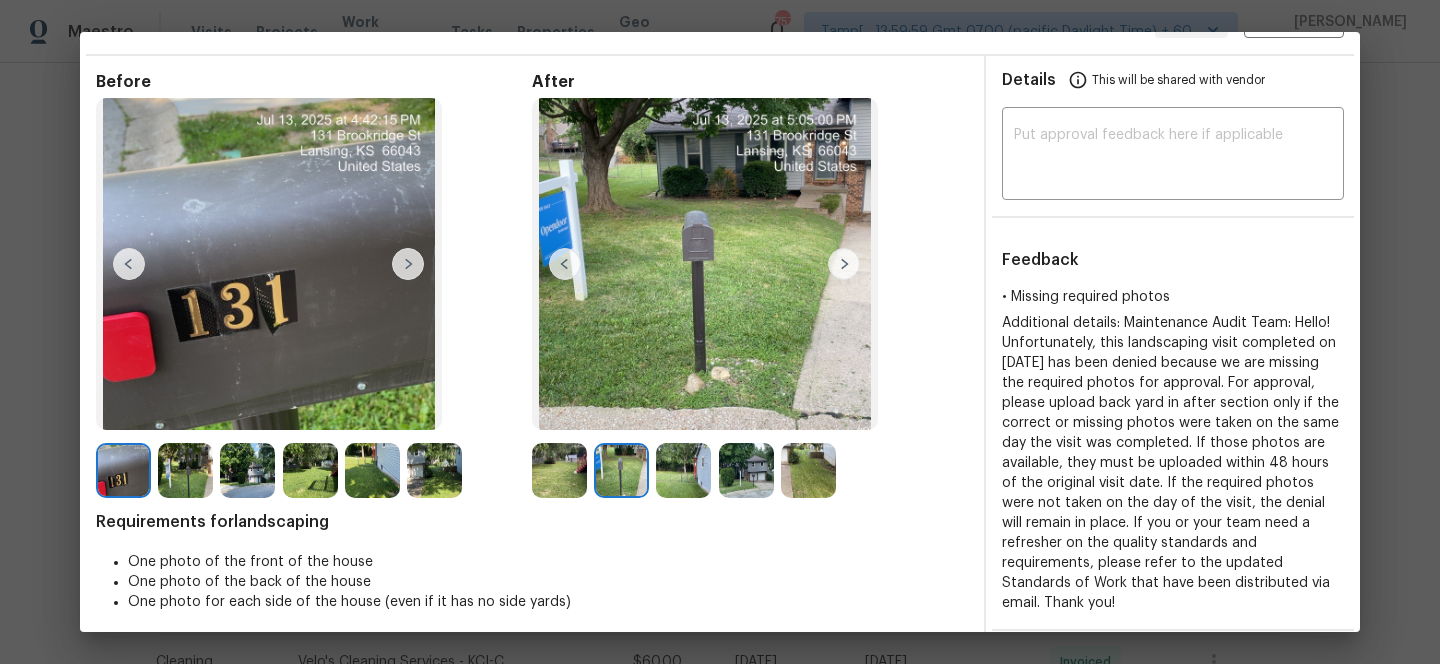 click at bounding box center [621, 470] 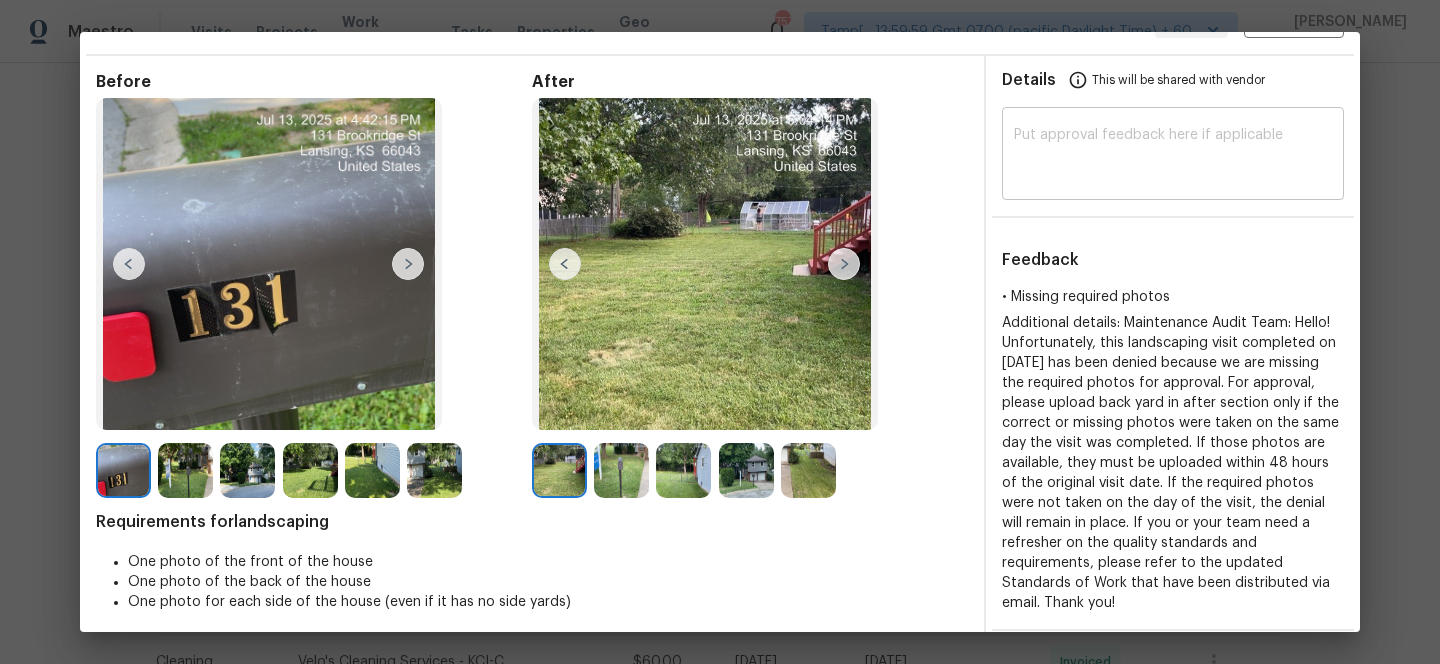 click at bounding box center (1173, 156) 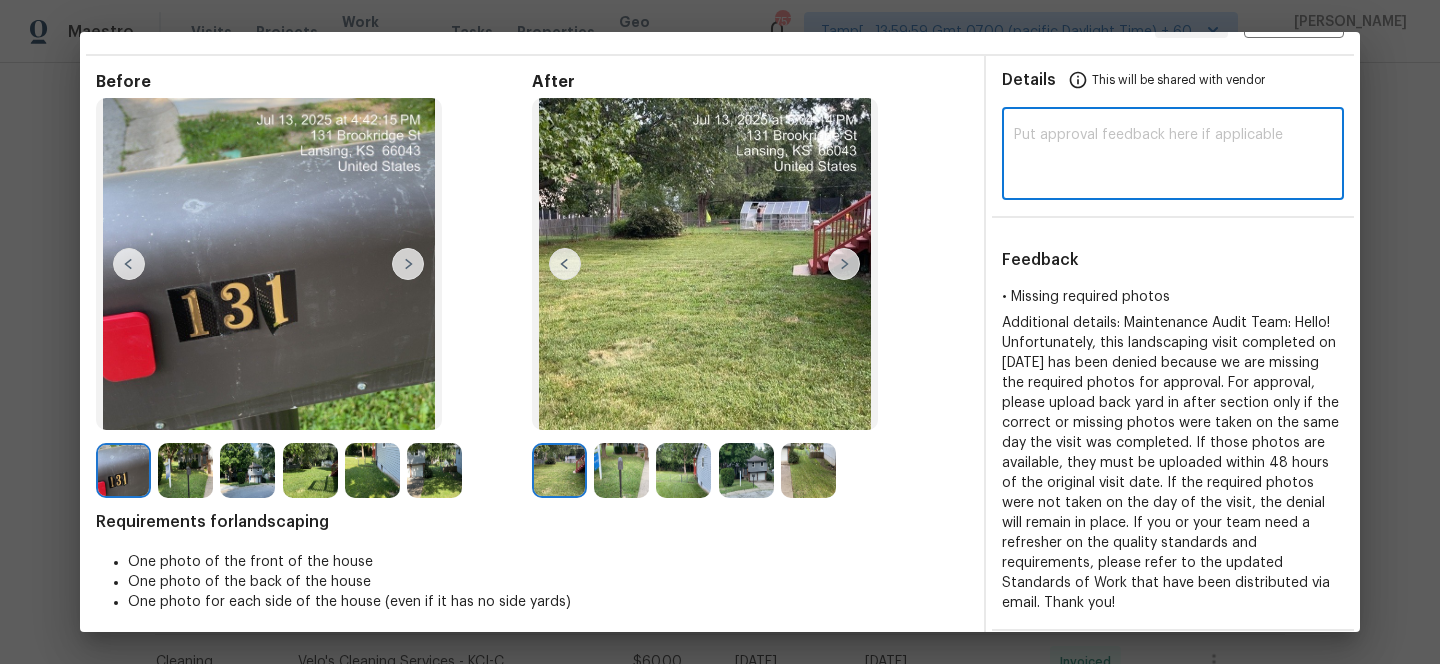 paste on "Maintenance Audit Team: Hello! After further review this visit was approved." 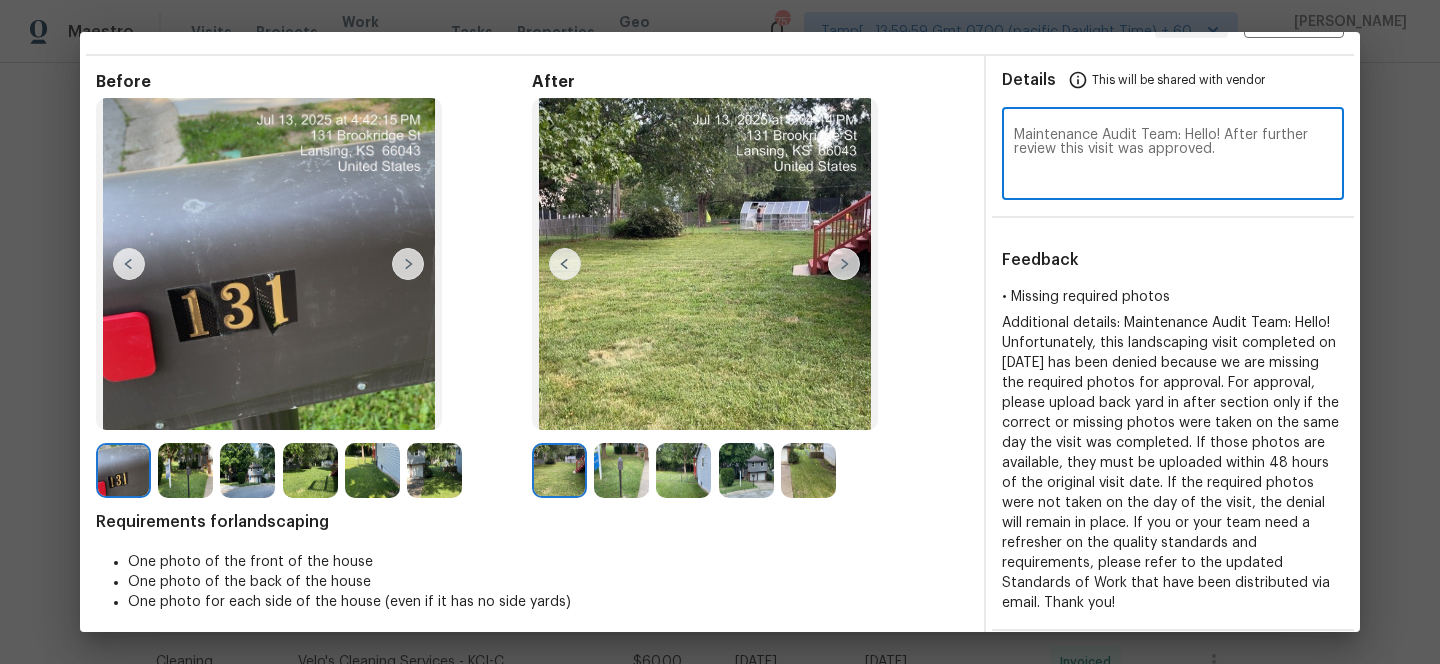 scroll, scrollTop: 0, scrollLeft: 0, axis: both 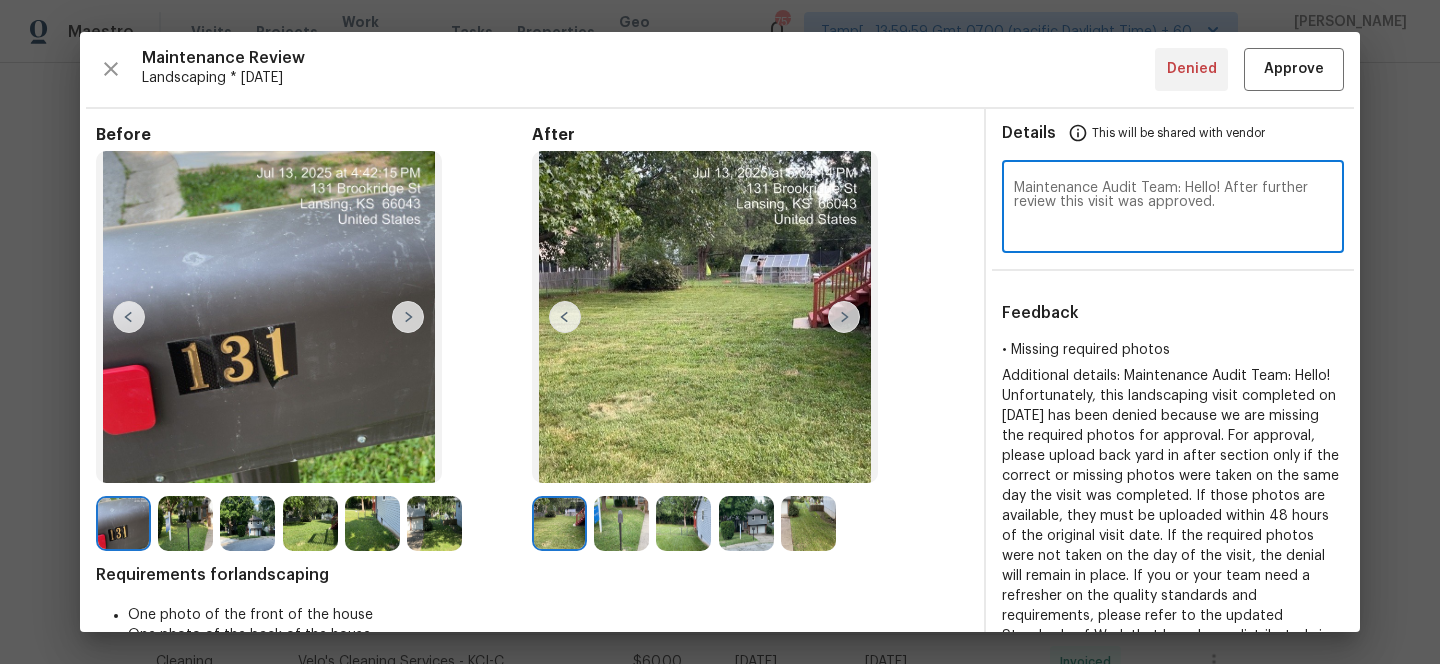 type on "Maintenance Audit Team: Hello! After further review this visit was approved." 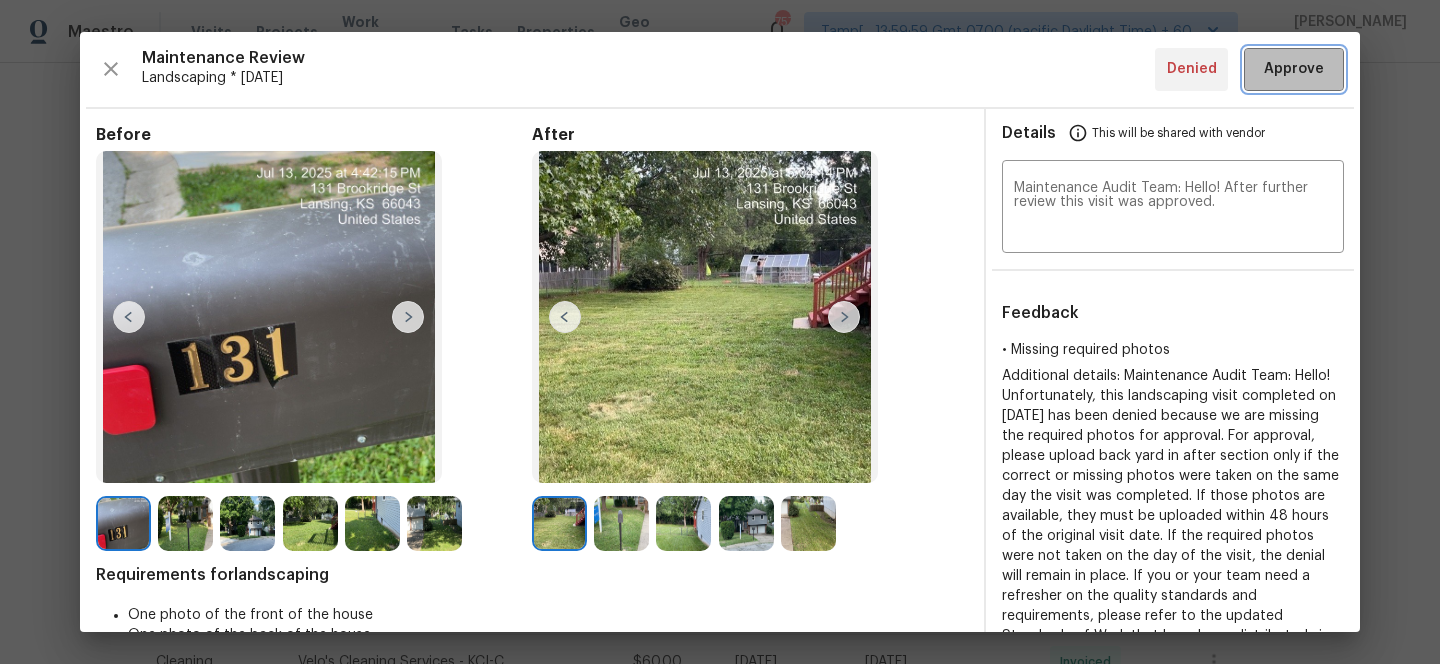 click on "Approve" at bounding box center (1294, 69) 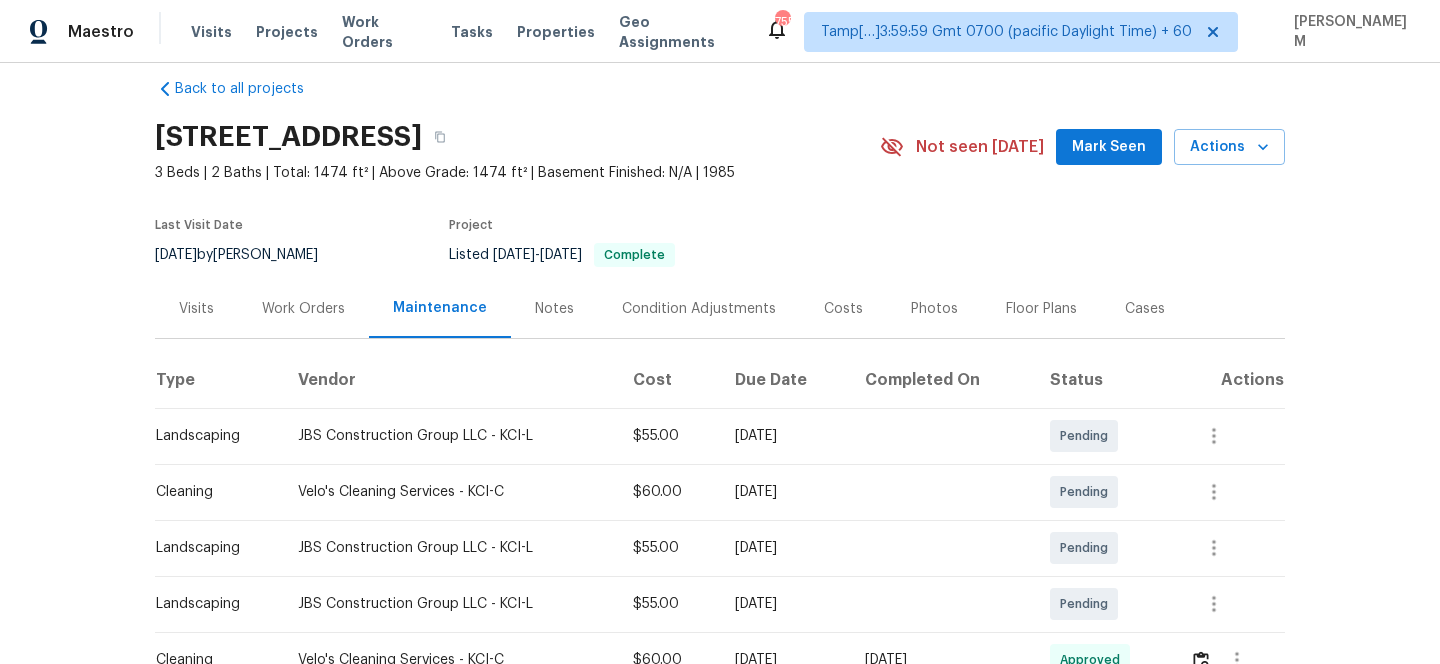 scroll, scrollTop: 0, scrollLeft: 0, axis: both 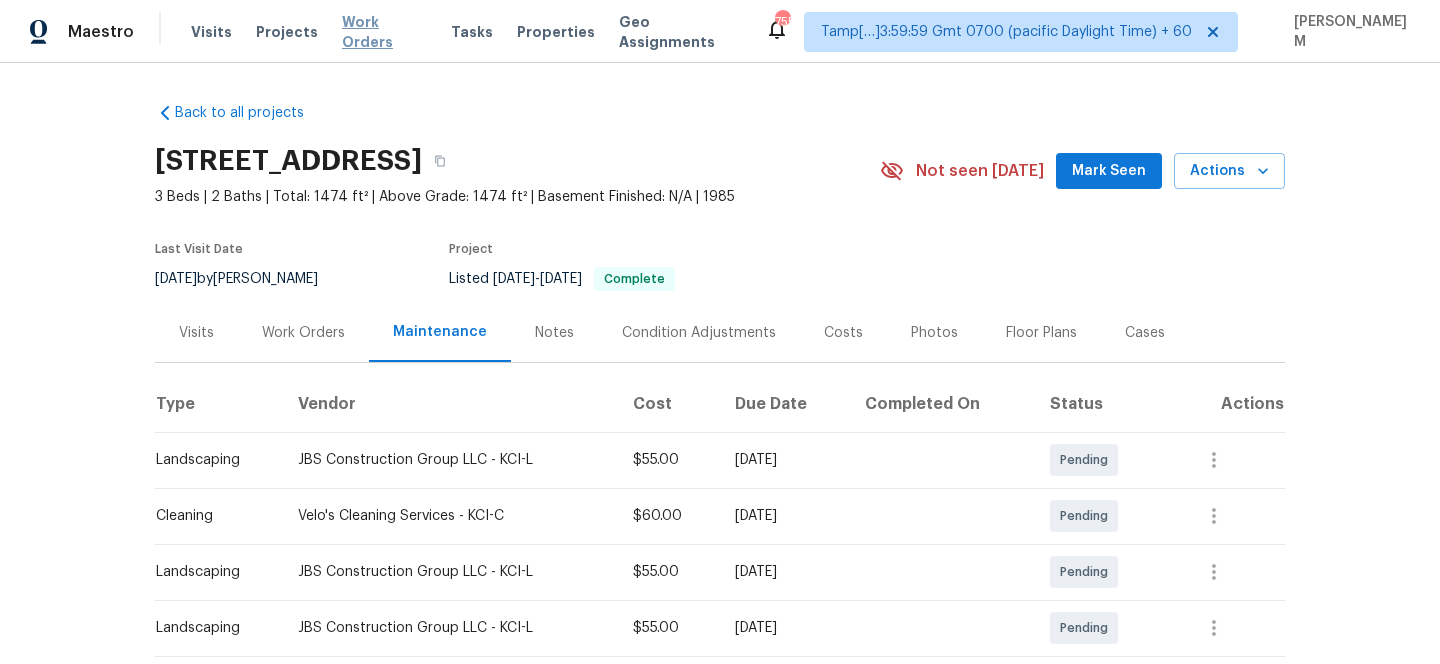 click on "Work Orders" at bounding box center [384, 32] 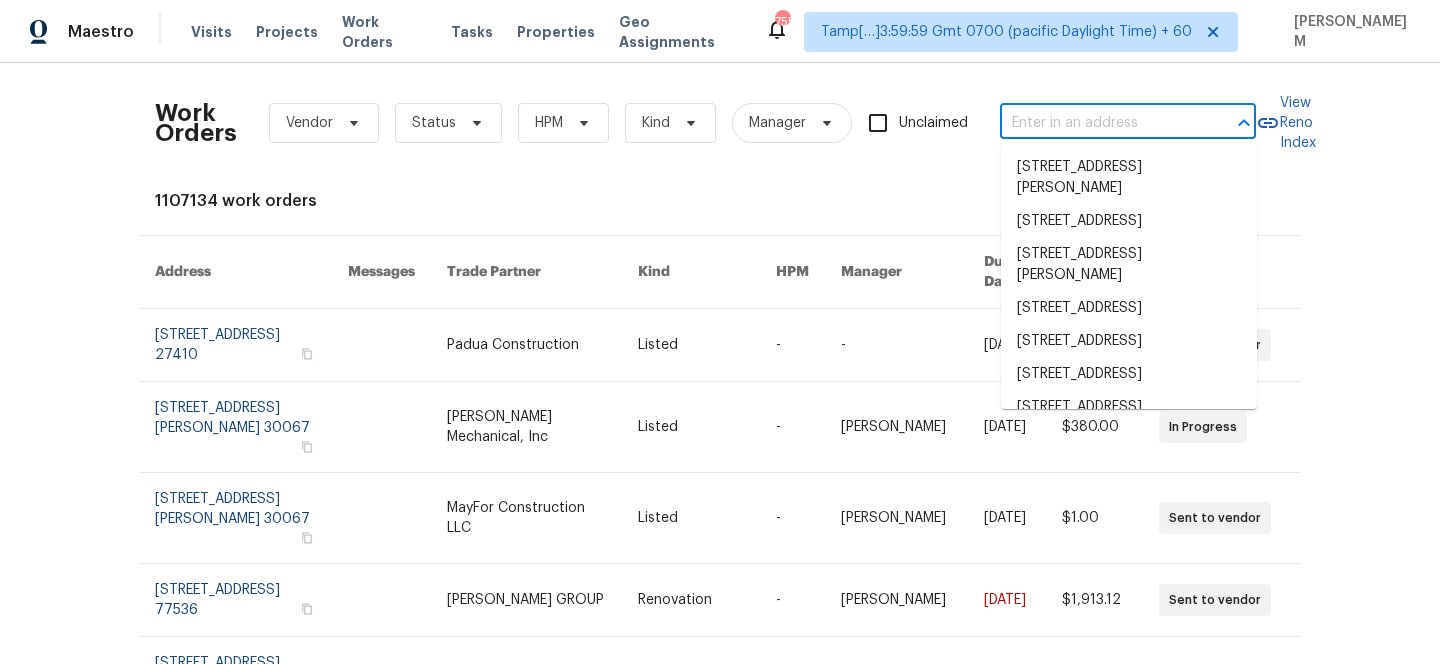 click at bounding box center [1100, 123] 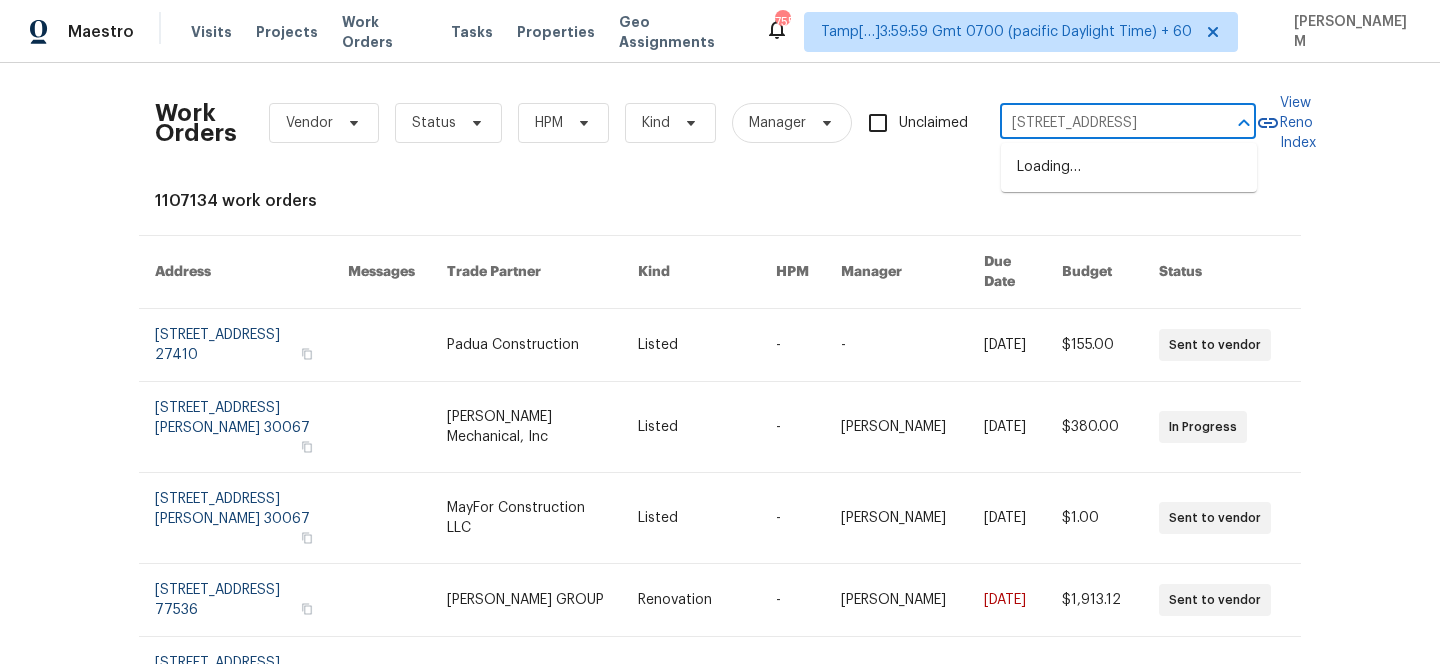 scroll, scrollTop: 0, scrollLeft: 64, axis: horizontal 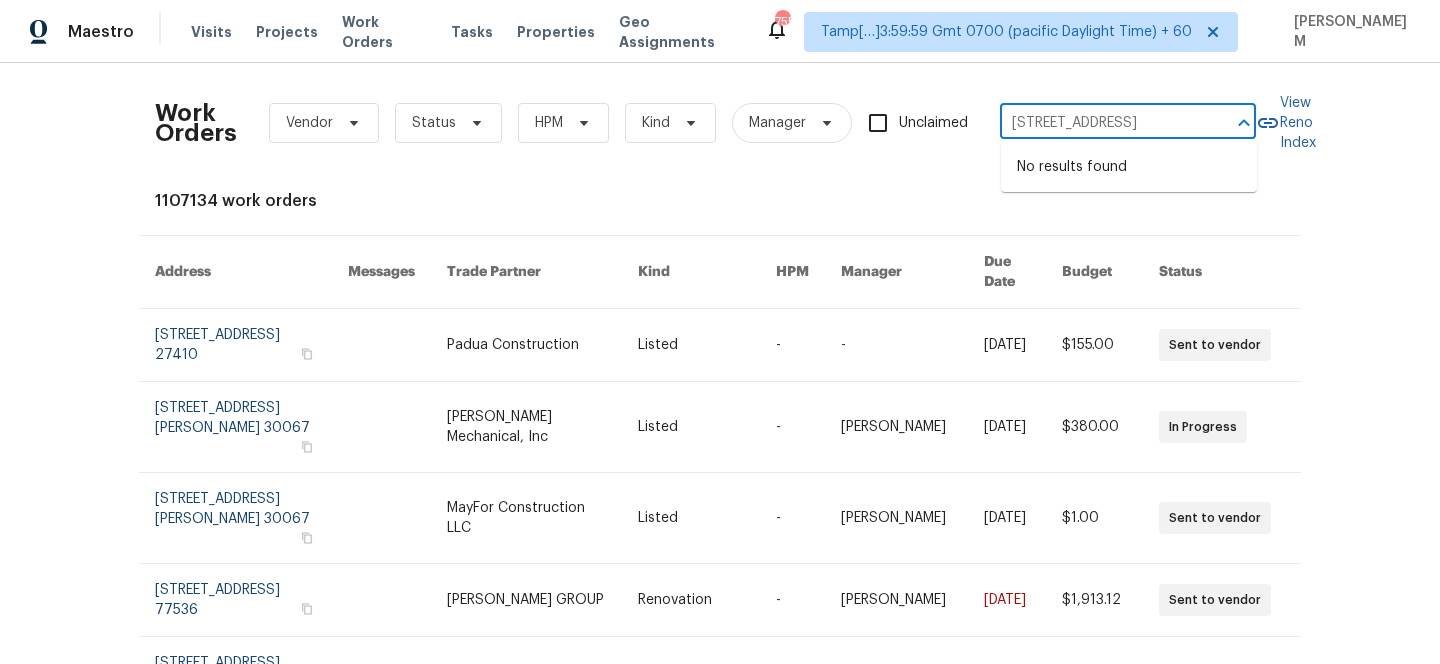 click on "[STREET_ADDRESS]" at bounding box center [1100, 123] 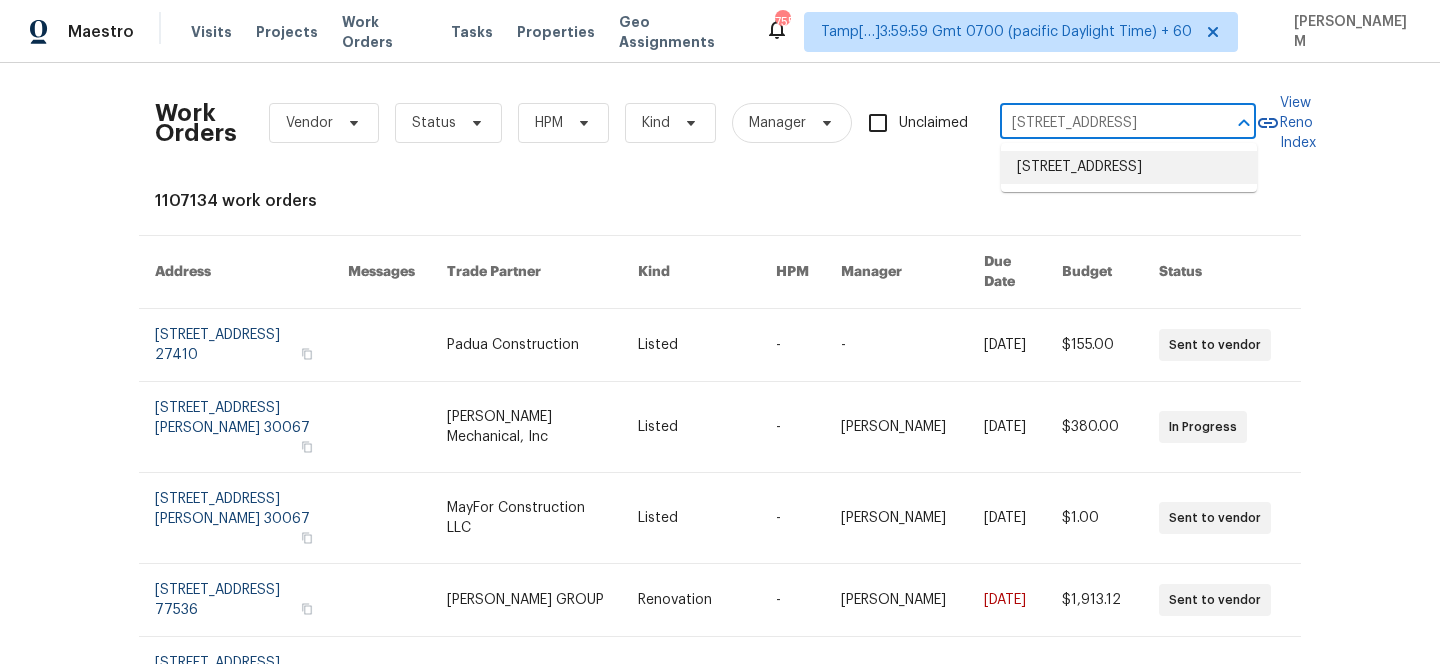 click on "[STREET_ADDRESS]" at bounding box center [1129, 167] 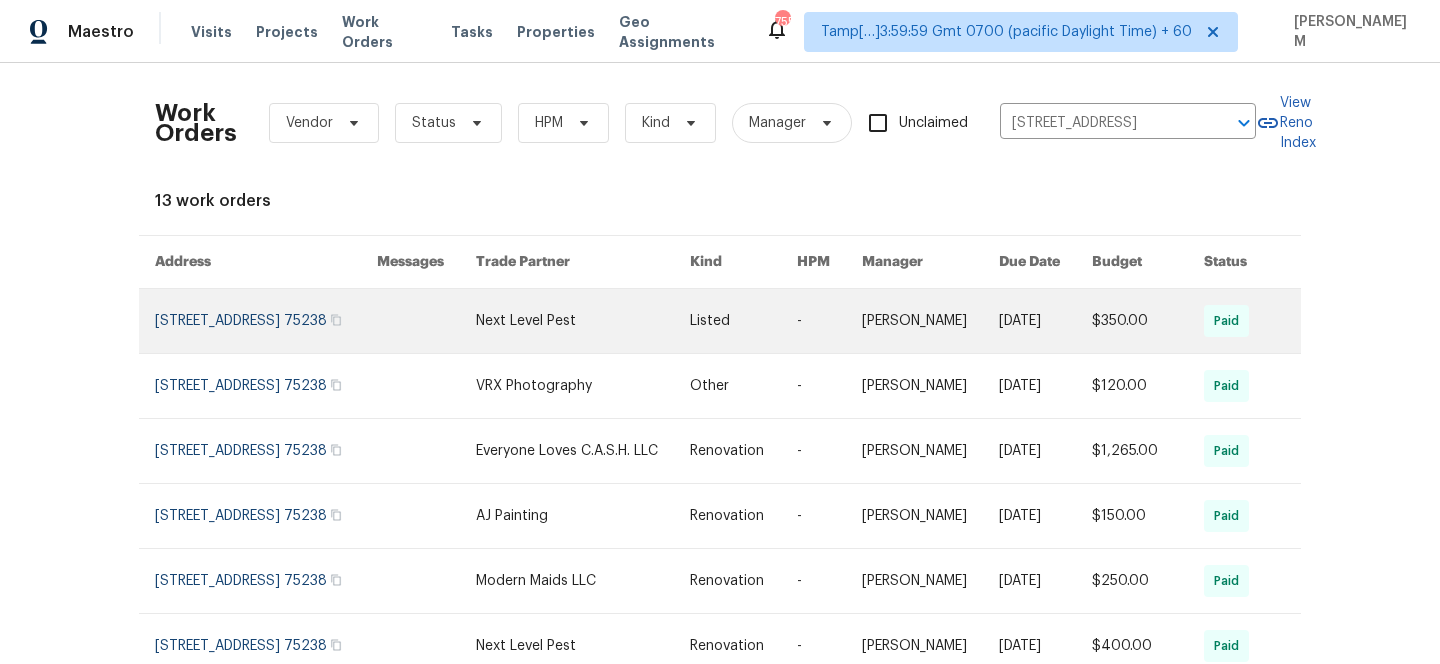 click at bounding box center [829, 321] 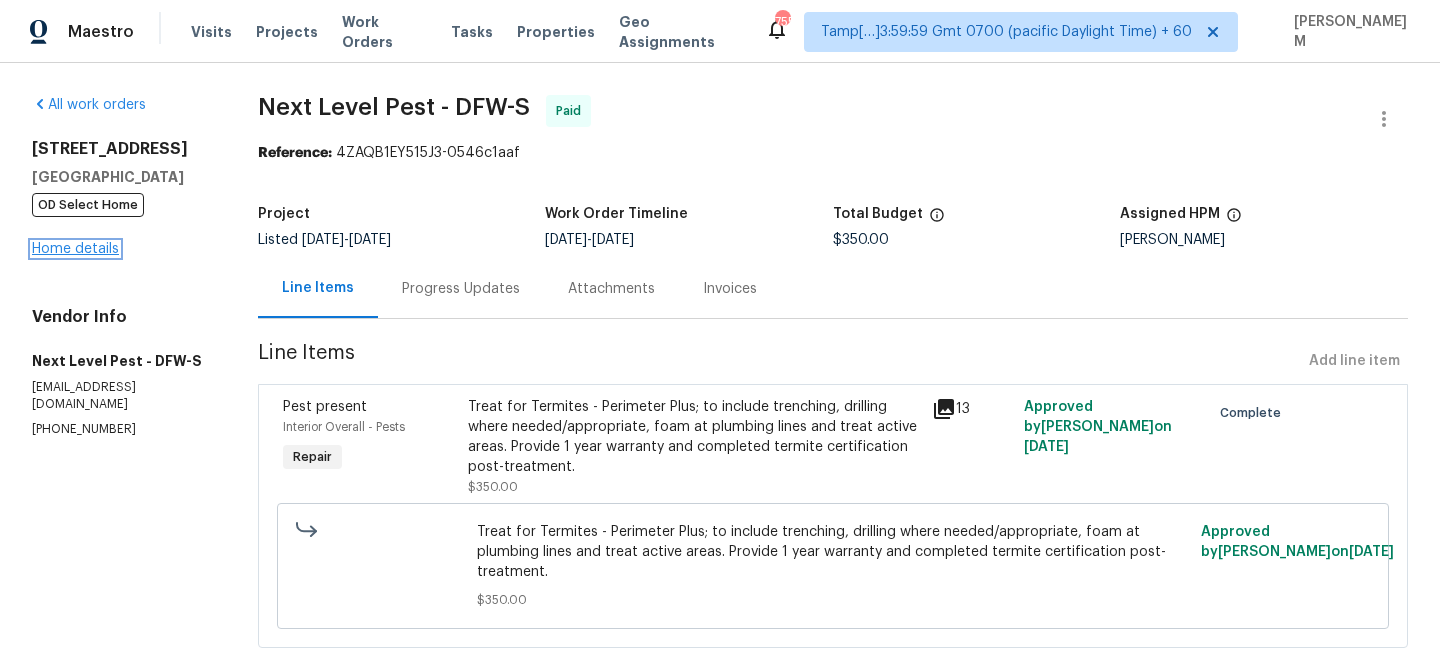click on "Home details" at bounding box center (75, 249) 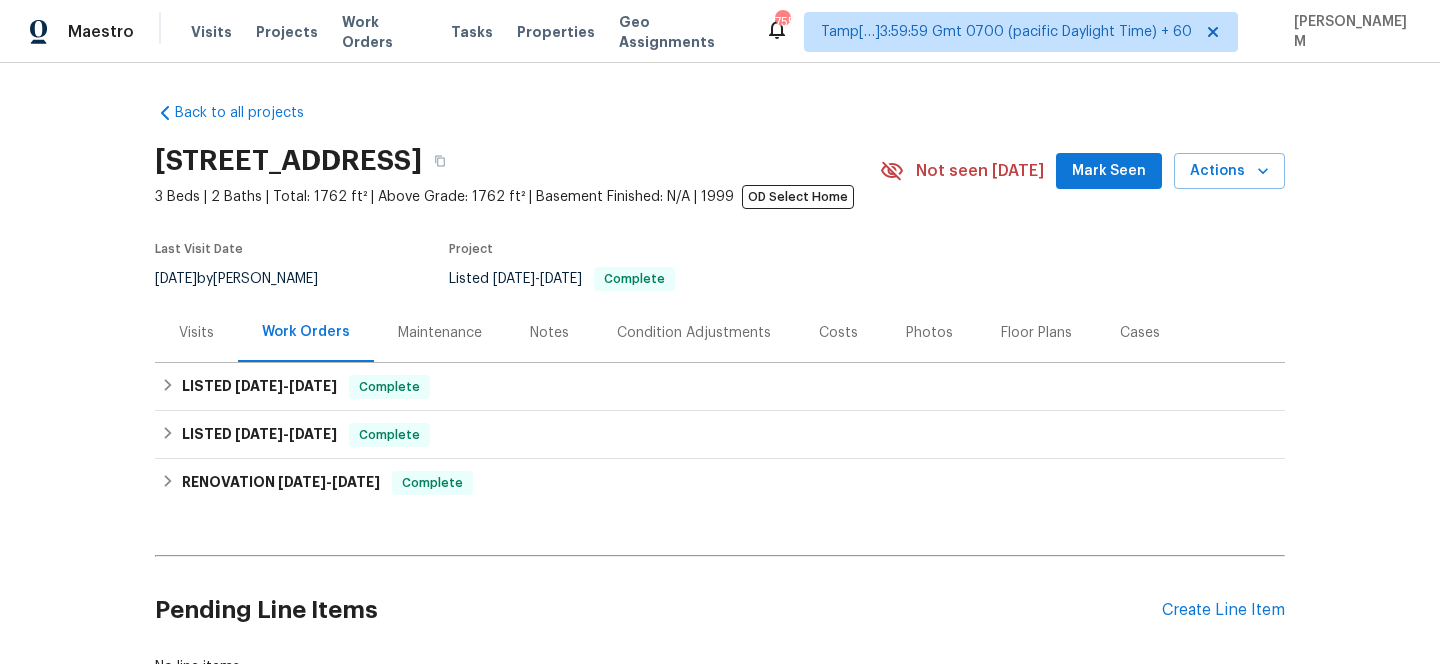 click on "Maintenance" at bounding box center (440, 333) 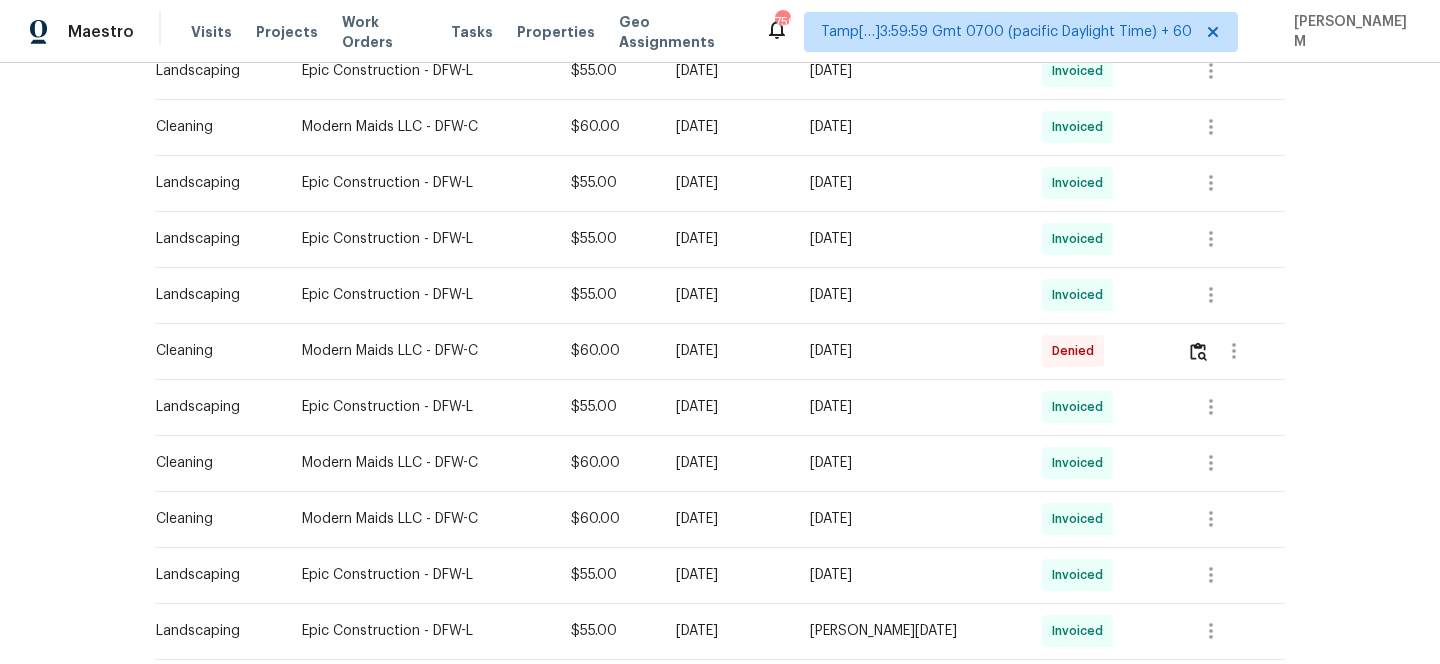scroll, scrollTop: 666, scrollLeft: 0, axis: vertical 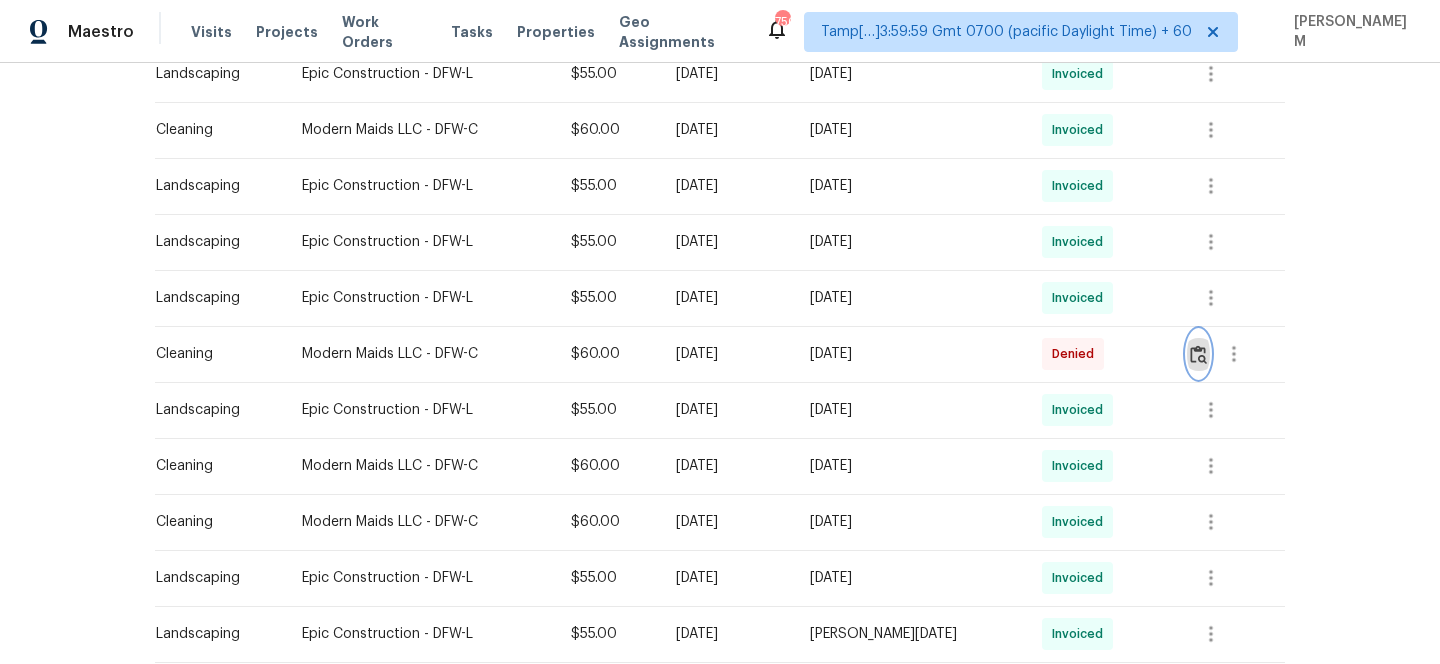 click at bounding box center [1198, 354] 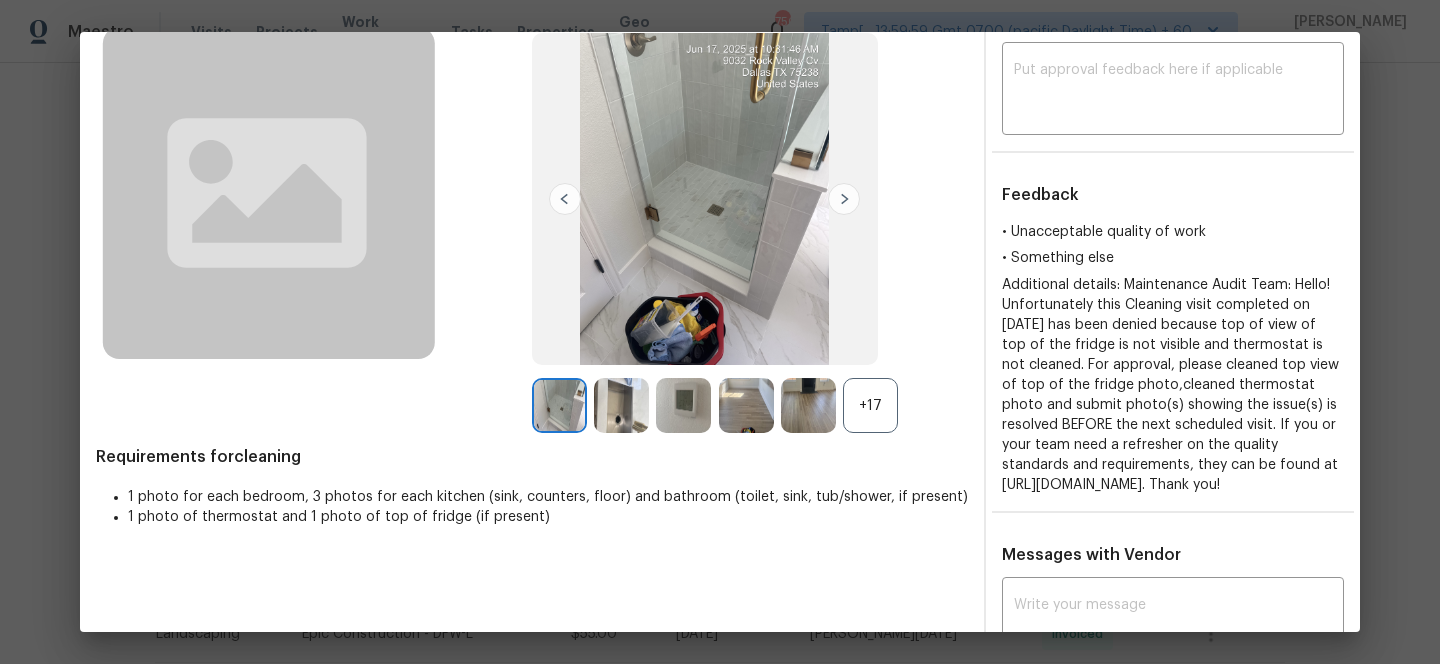 scroll, scrollTop: 109, scrollLeft: 0, axis: vertical 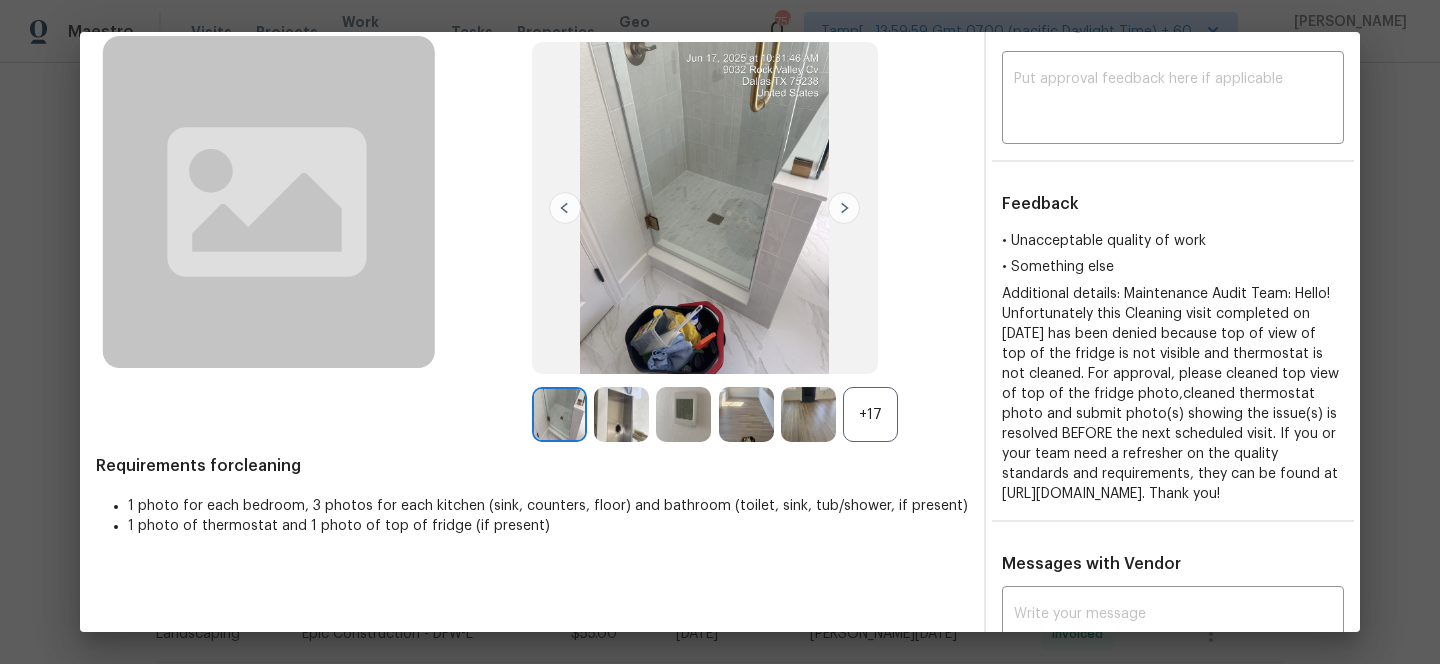 click at bounding box center (844, 208) 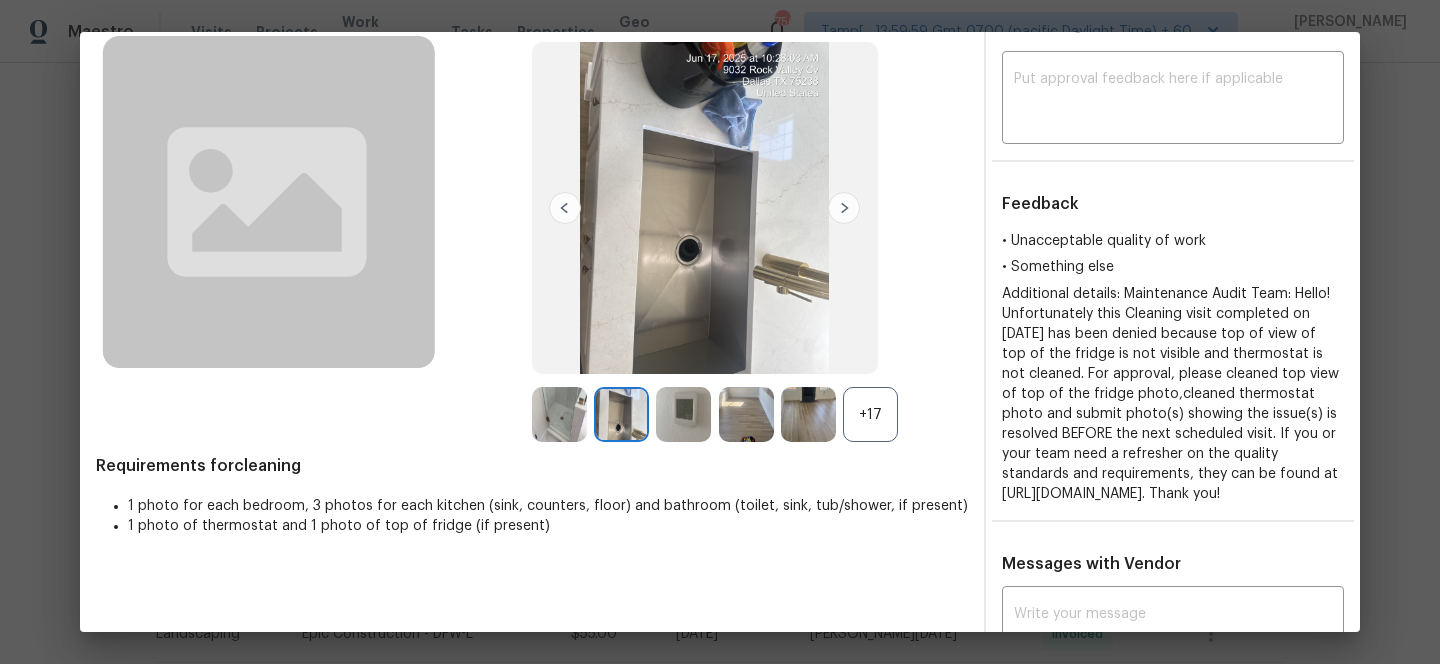 click at bounding box center (844, 208) 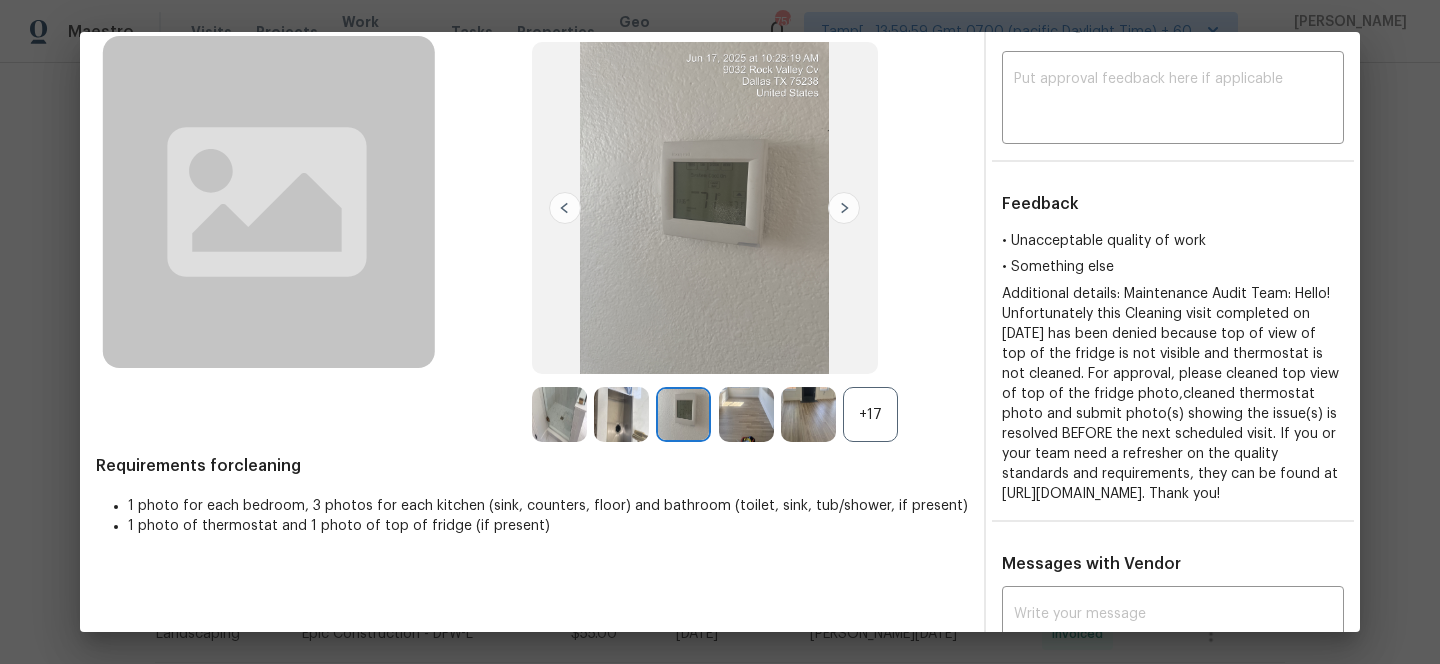 click at bounding box center [844, 208] 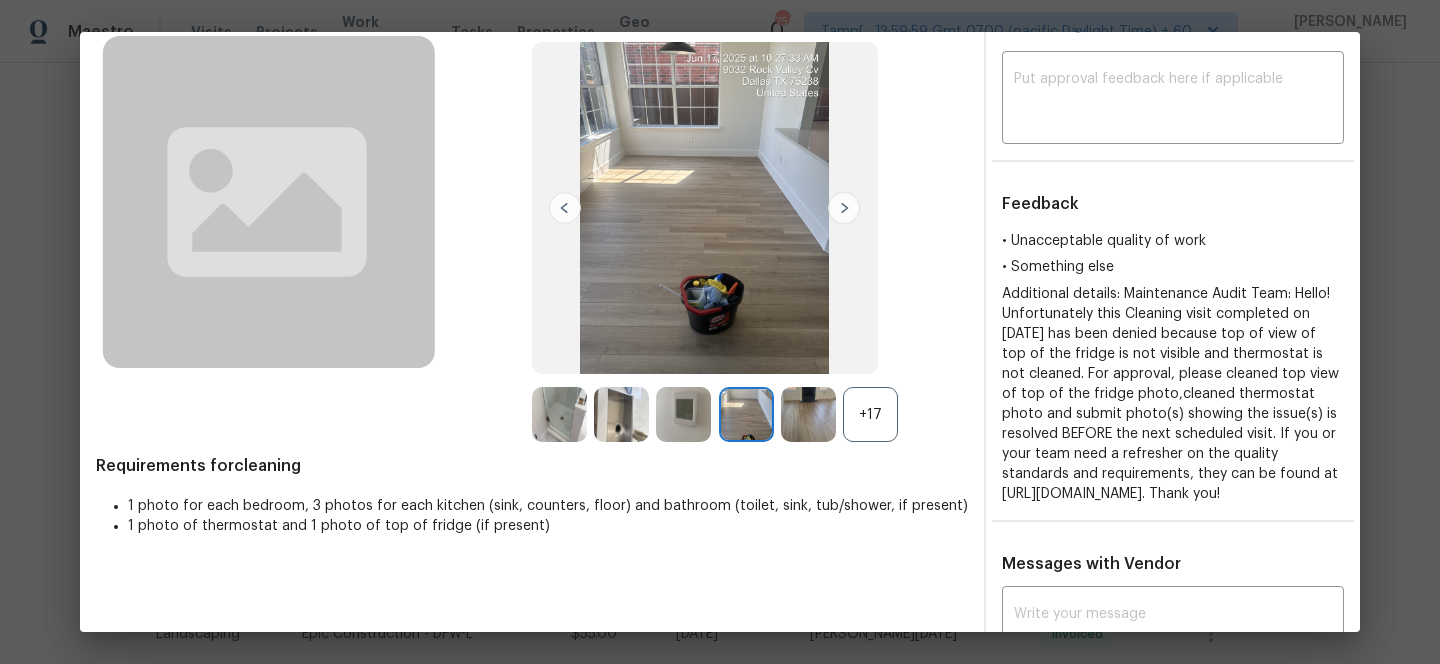click at bounding box center (565, 208) 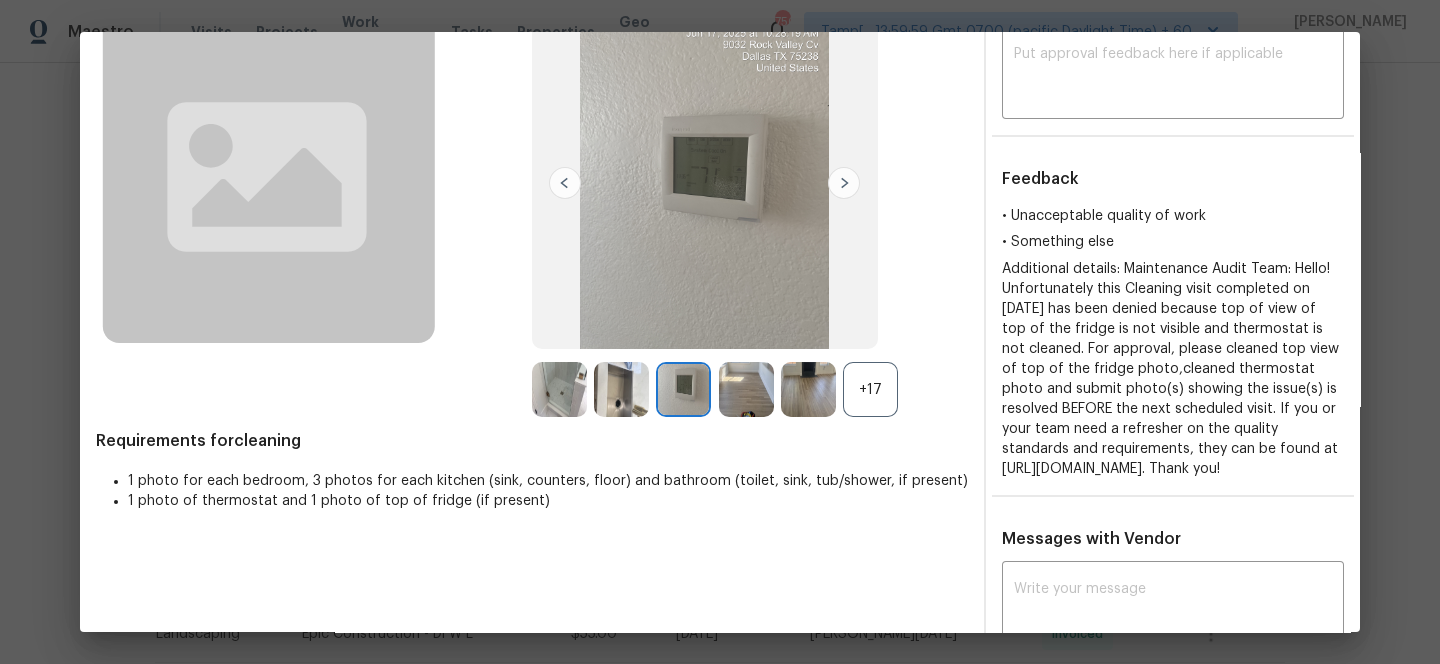 scroll, scrollTop: 106, scrollLeft: 0, axis: vertical 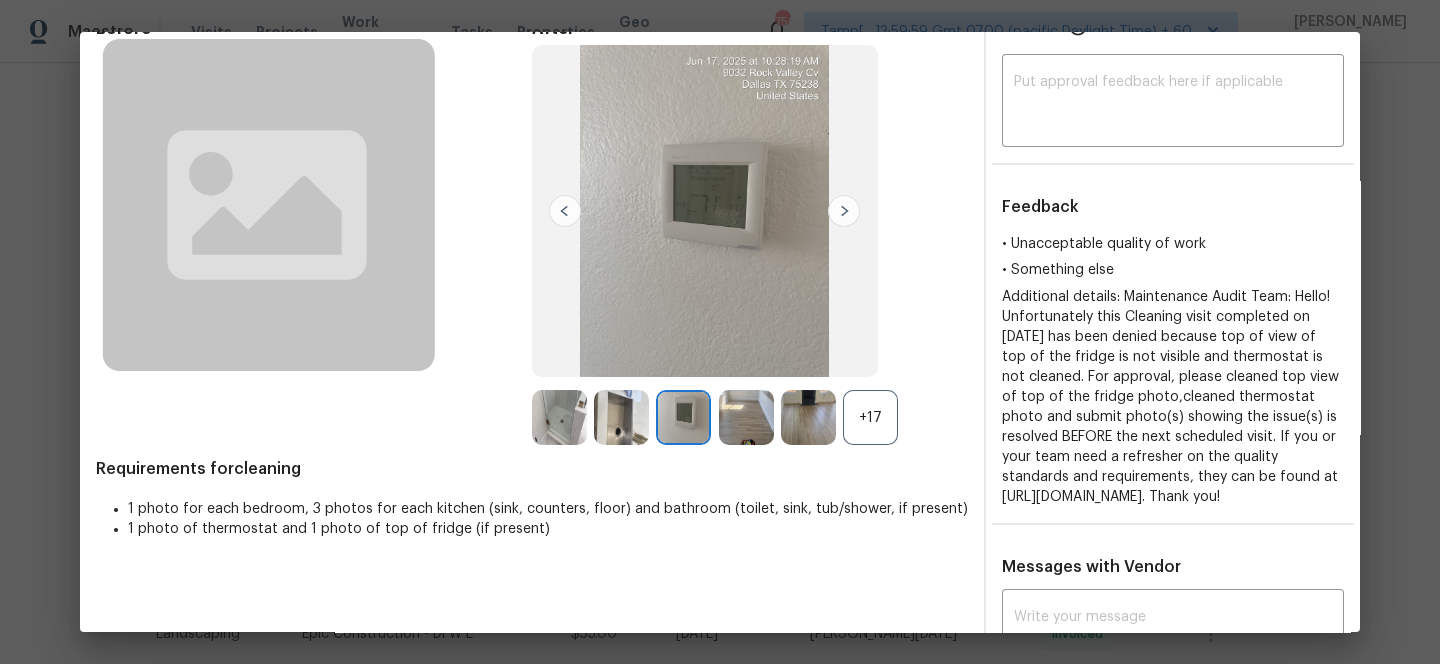 click at bounding box center [844, 211] 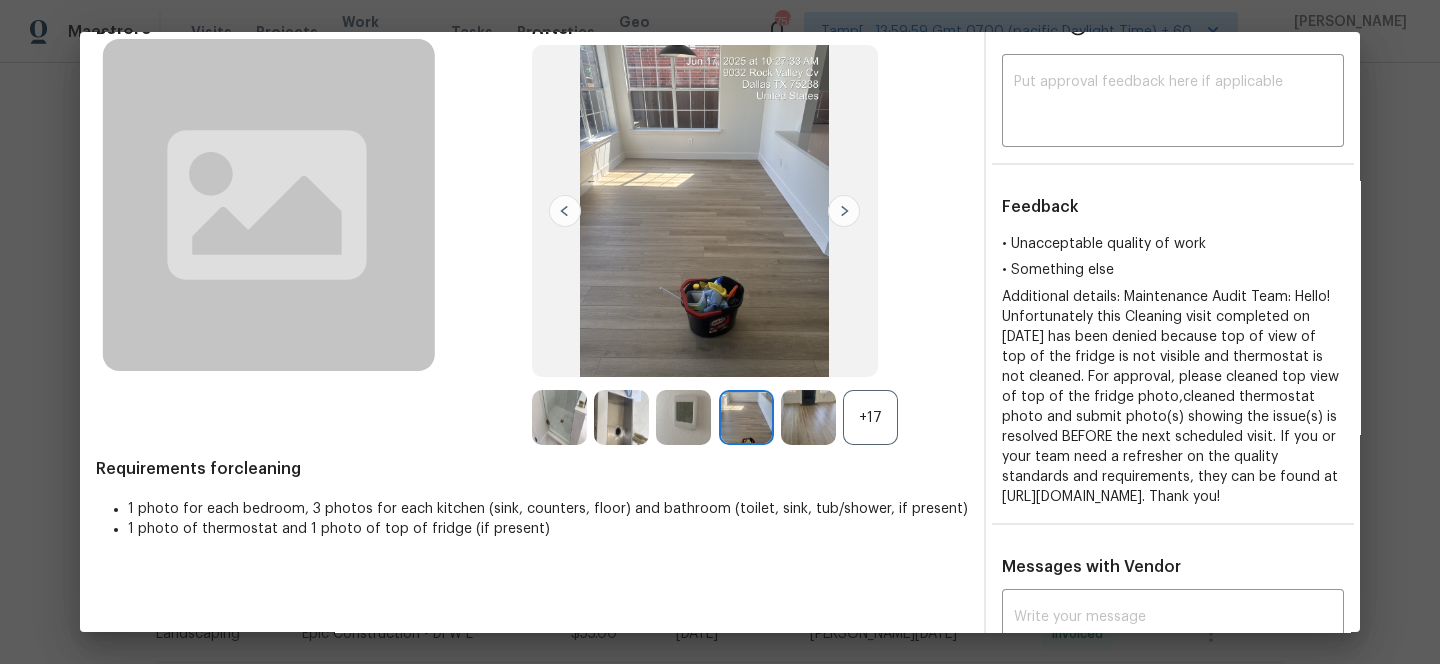 click at bounding box center [844, 211] 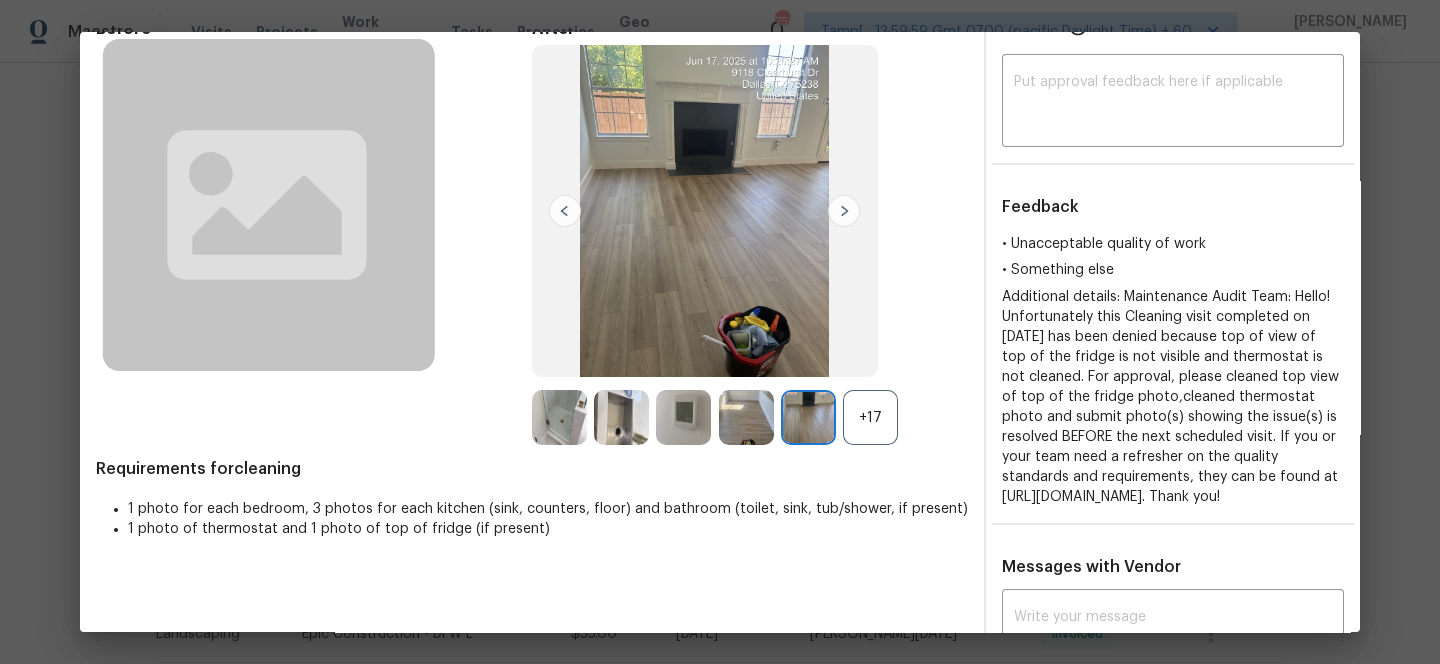 click at bounding box center (844, 211) 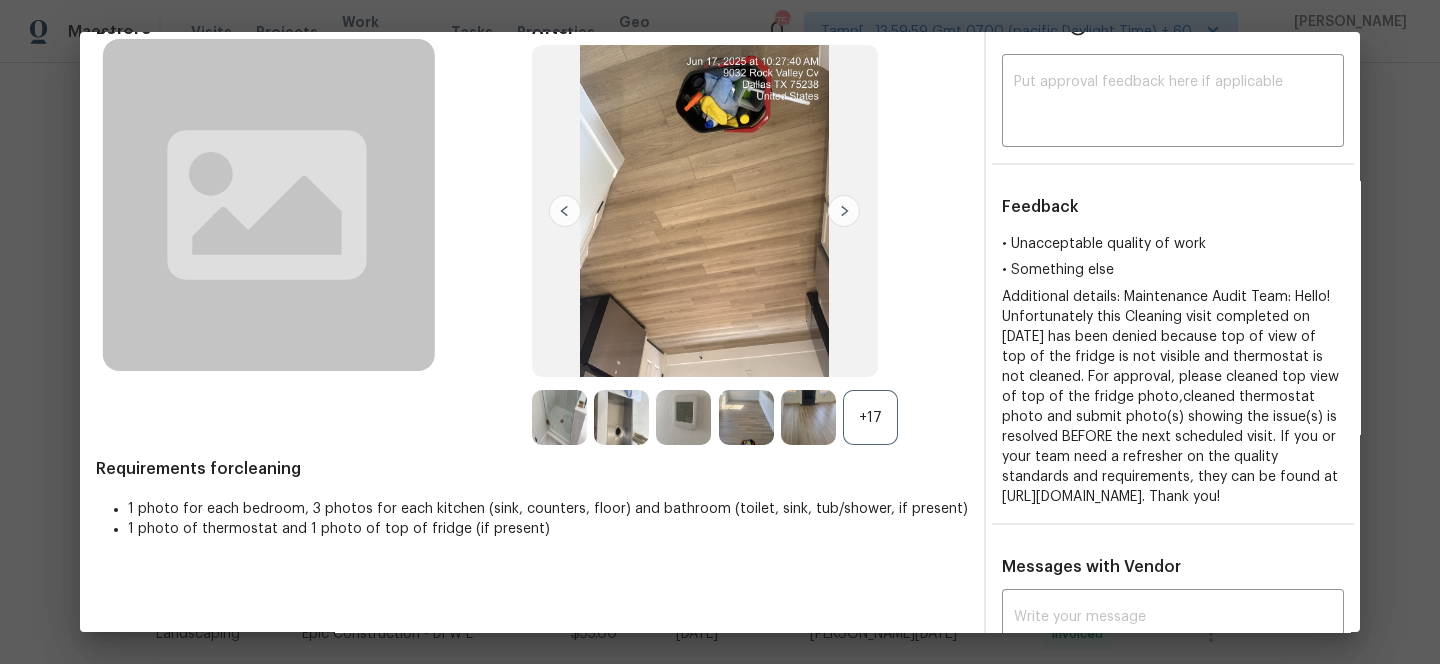 click on "+17" at bounding box center (870, 417) 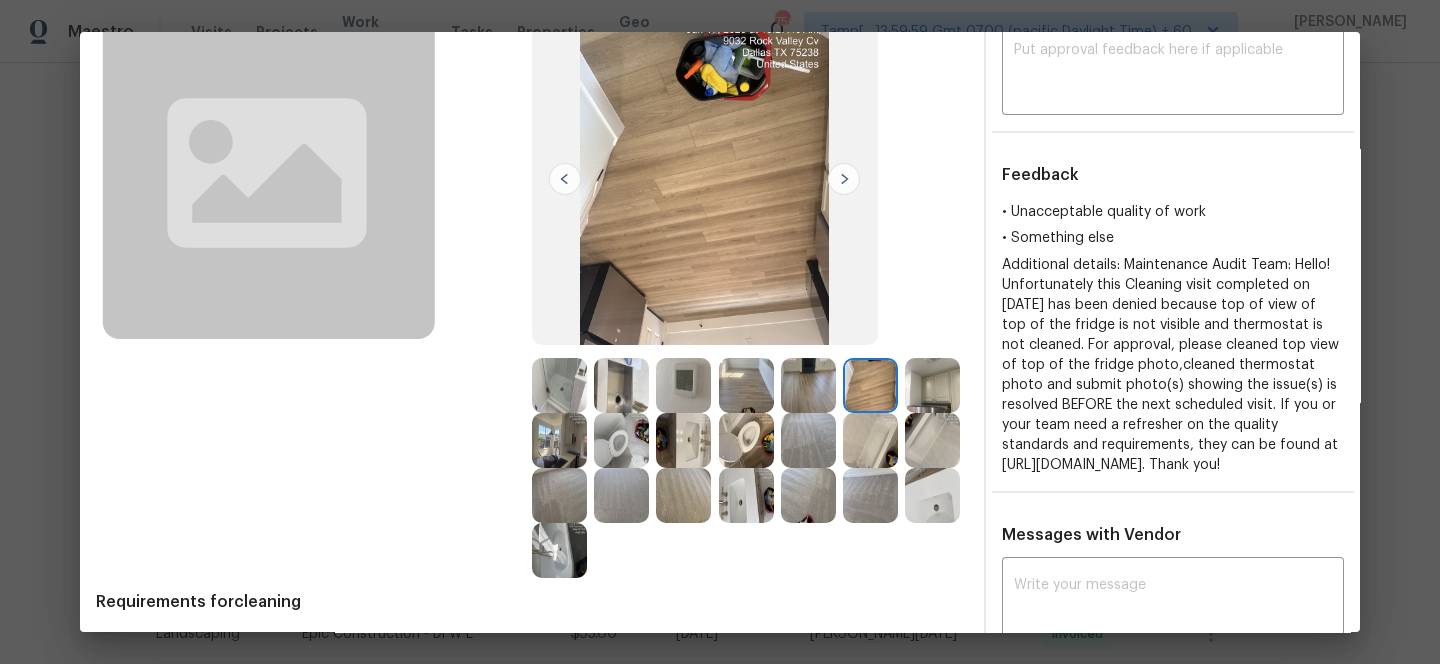 scroll, scrollTop: 152, scrollLeft: 0, axis: vertical 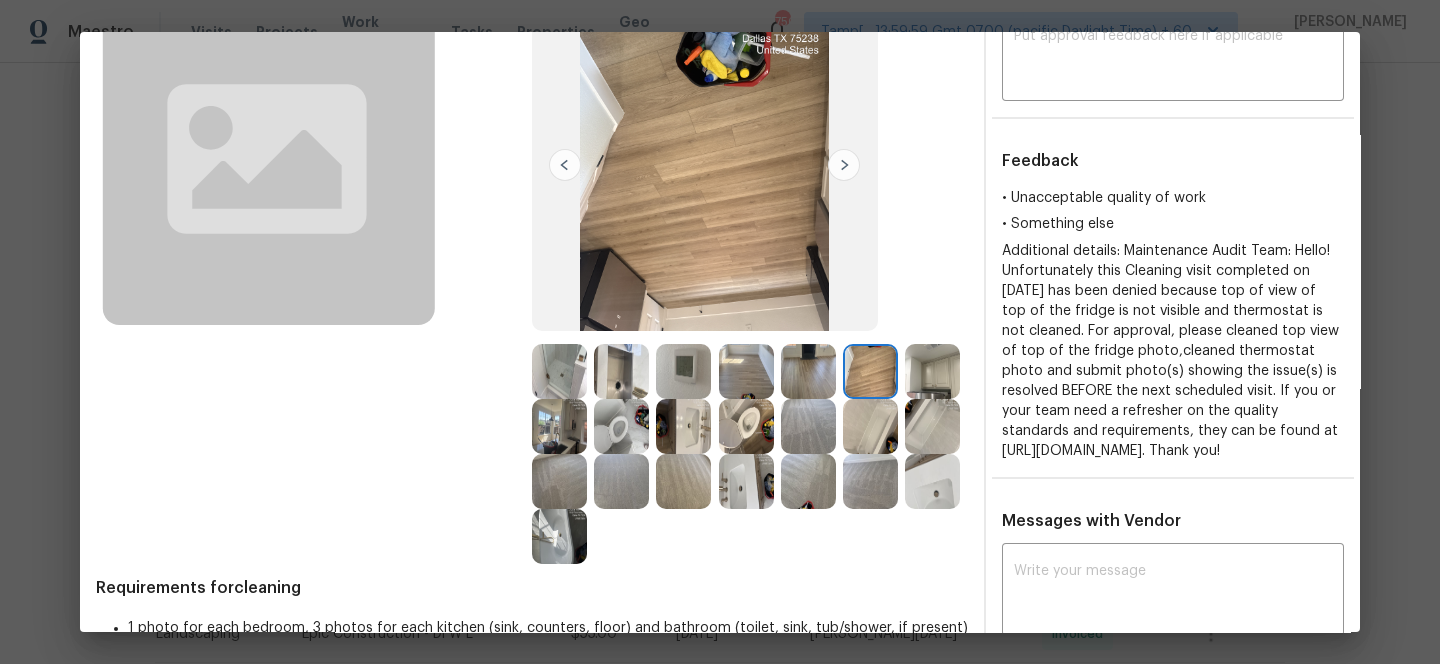 click at bounding box center [870, 426] 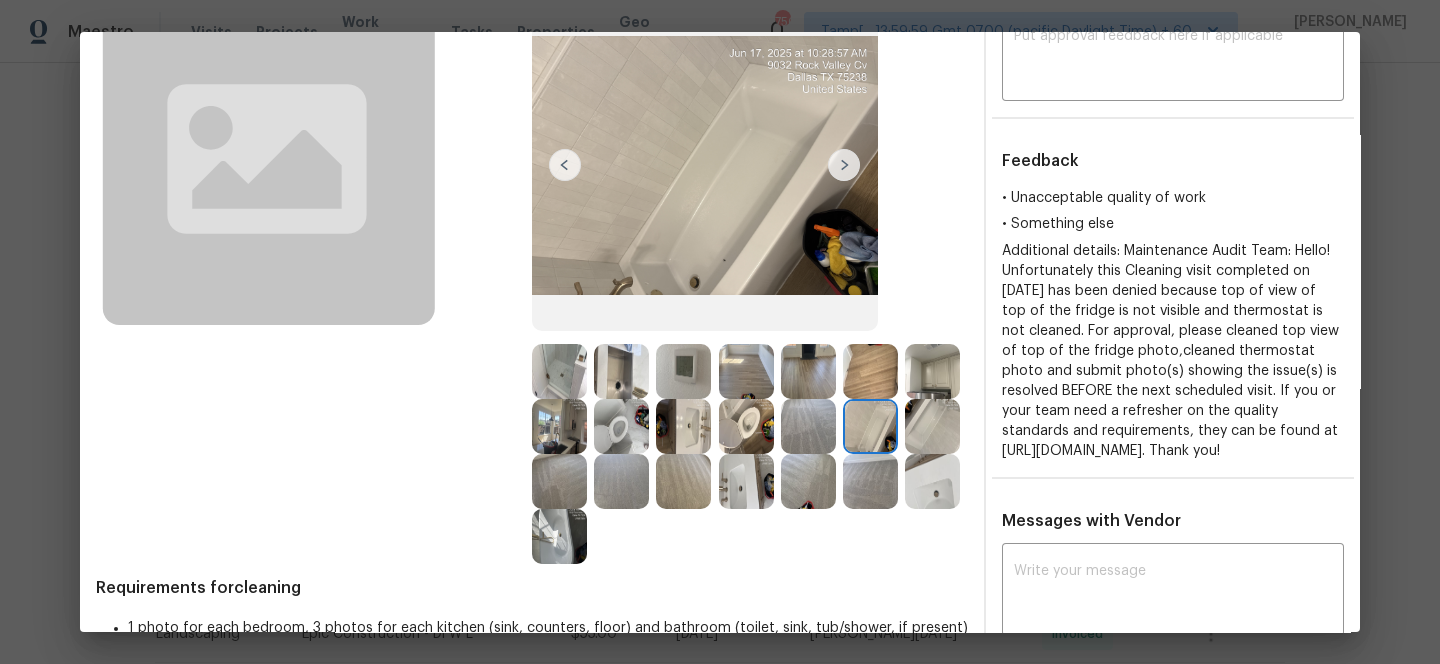 click at bounding box center (932, 426) 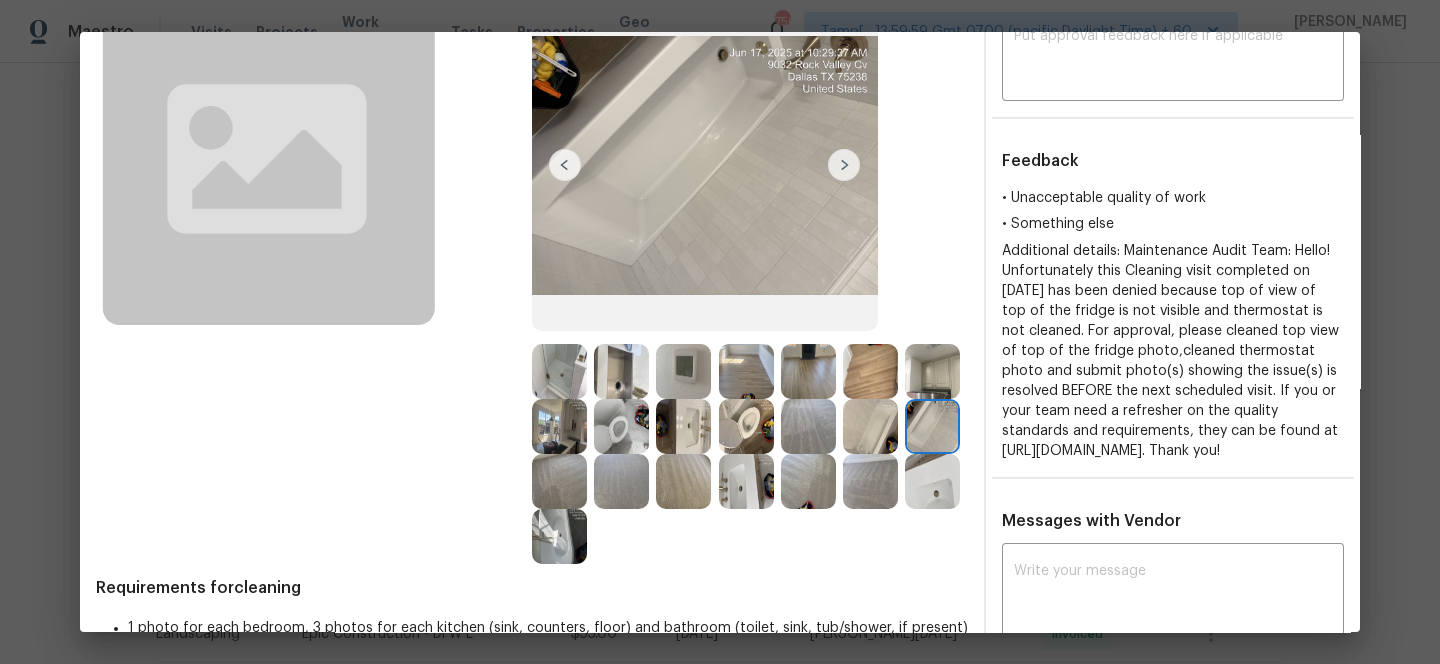 click at bounding box center (932, 426) 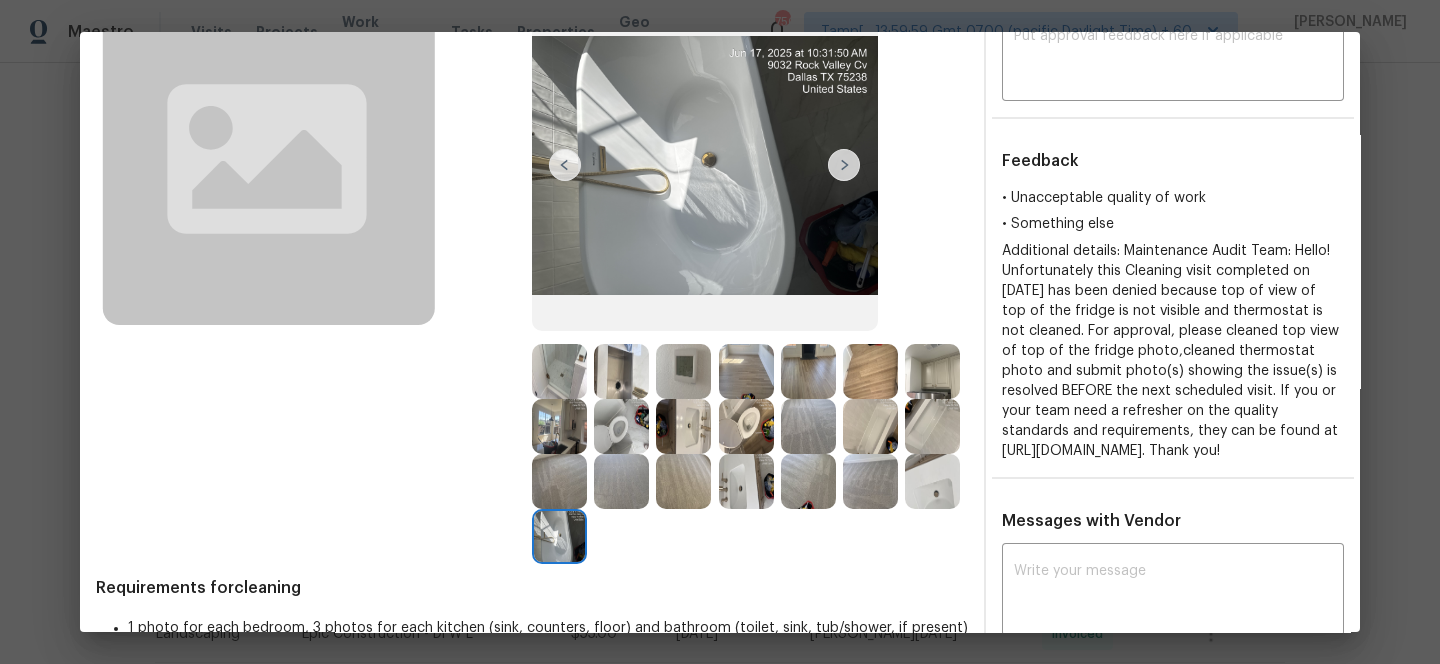 click at bounding box center (621, 371) 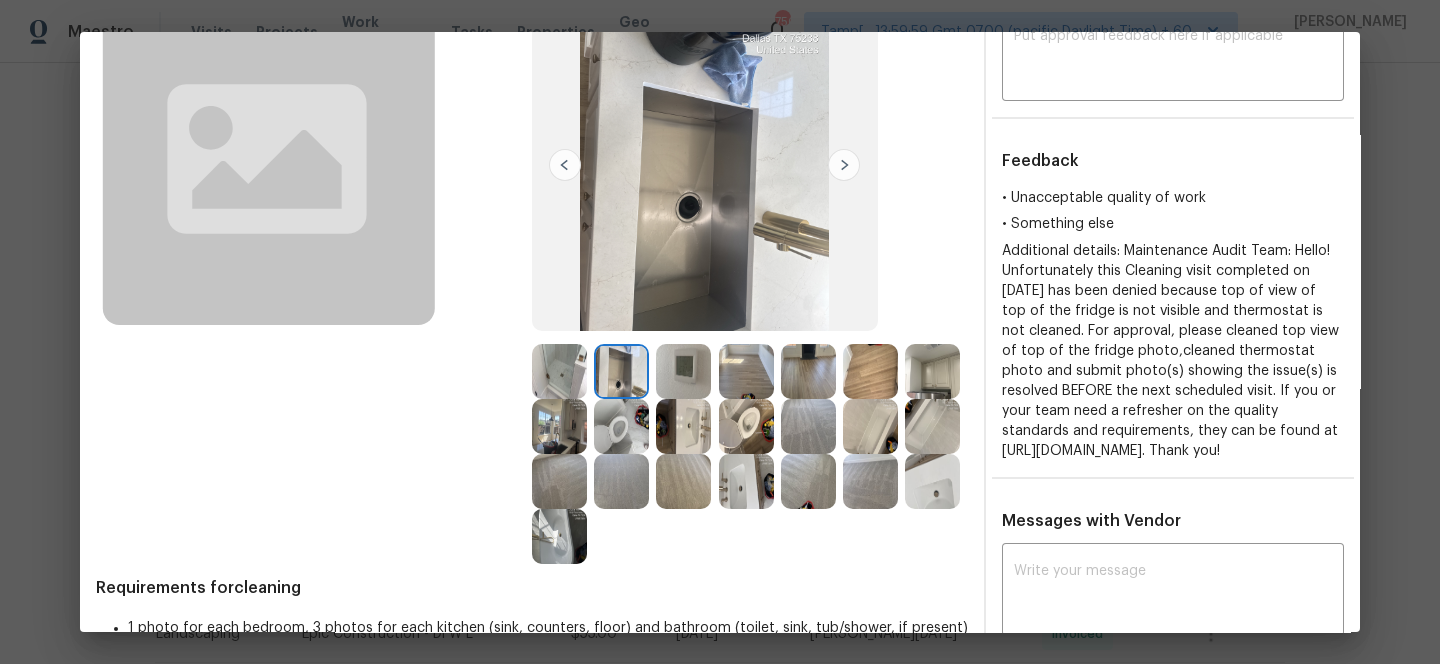 click at bounding box center (683, 371) 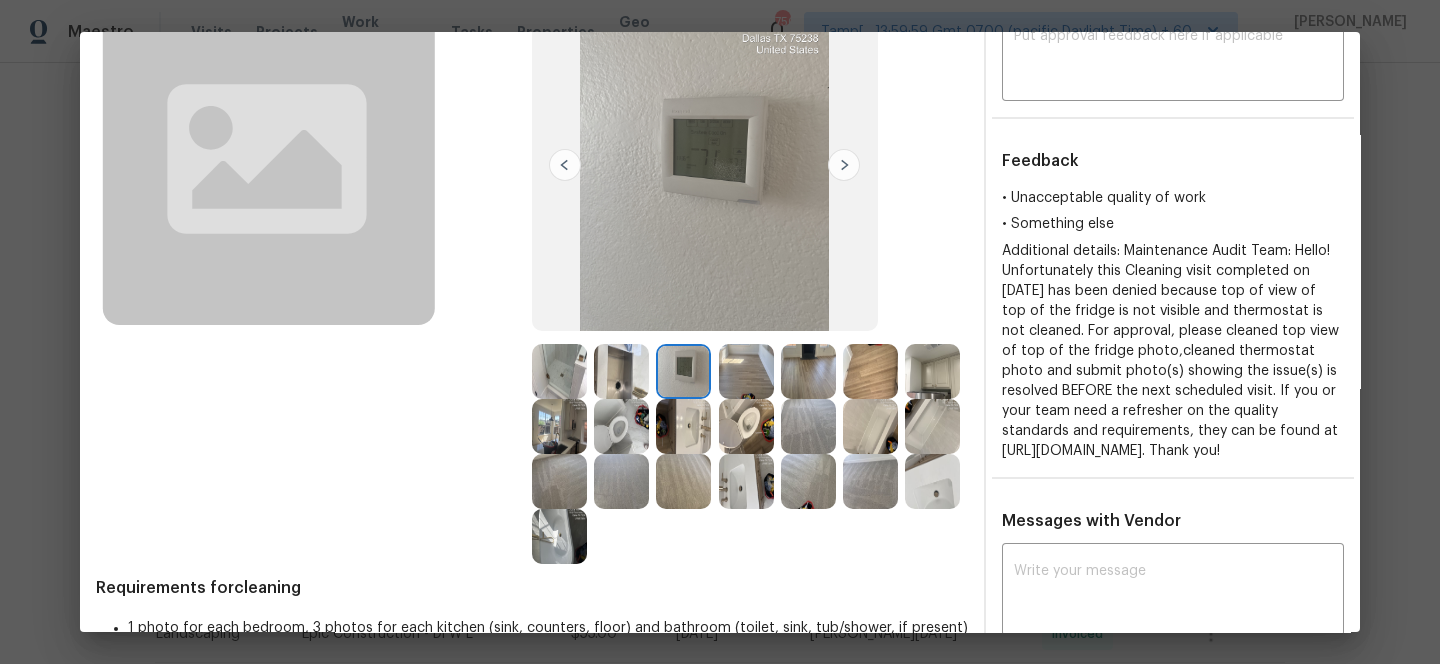 click at bounding box center (746, 371) 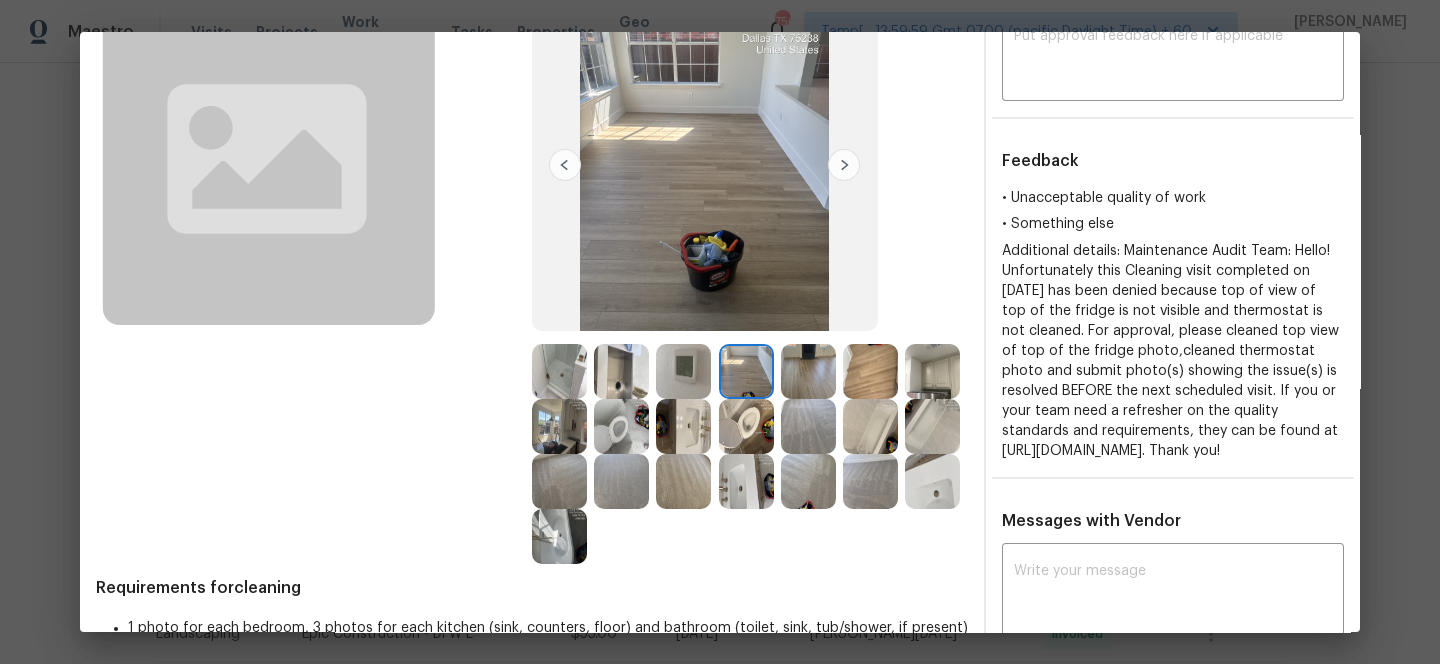 click at bounding box center (932, 371) 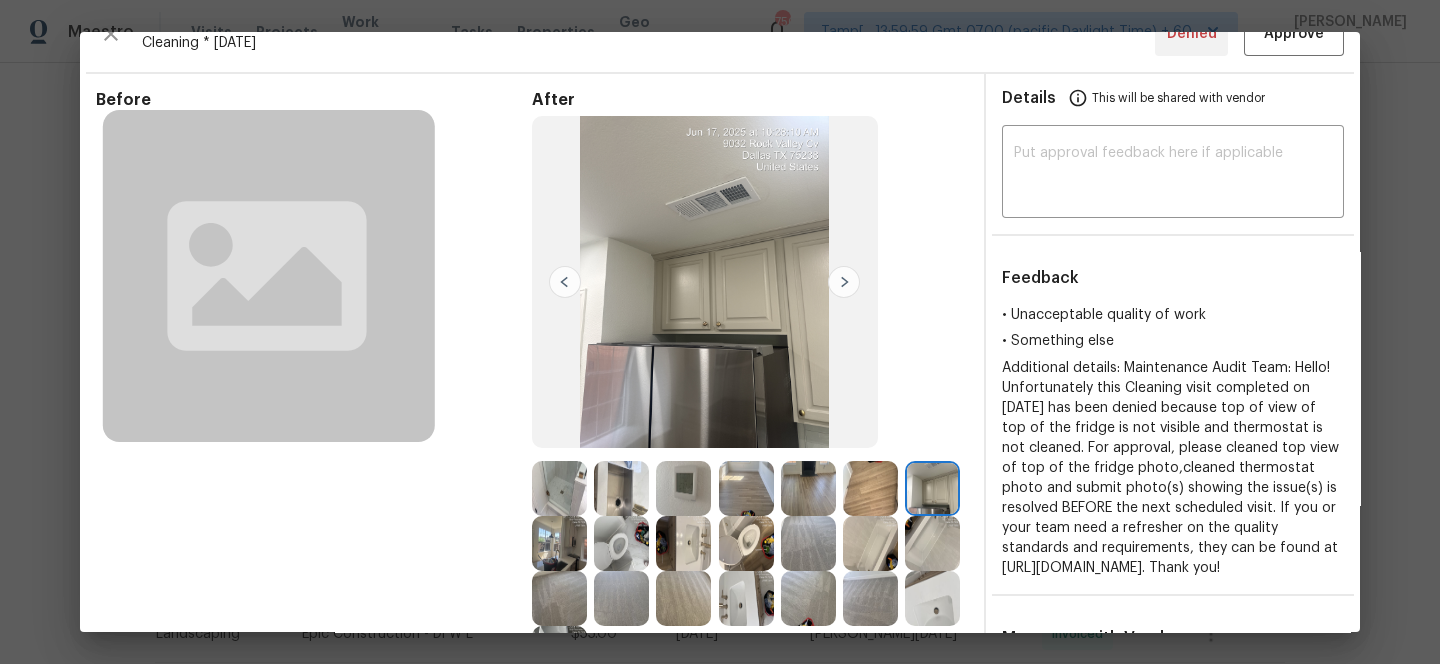 scroll, scrollTop: 28, scrollLeft: 0, axis: vertical 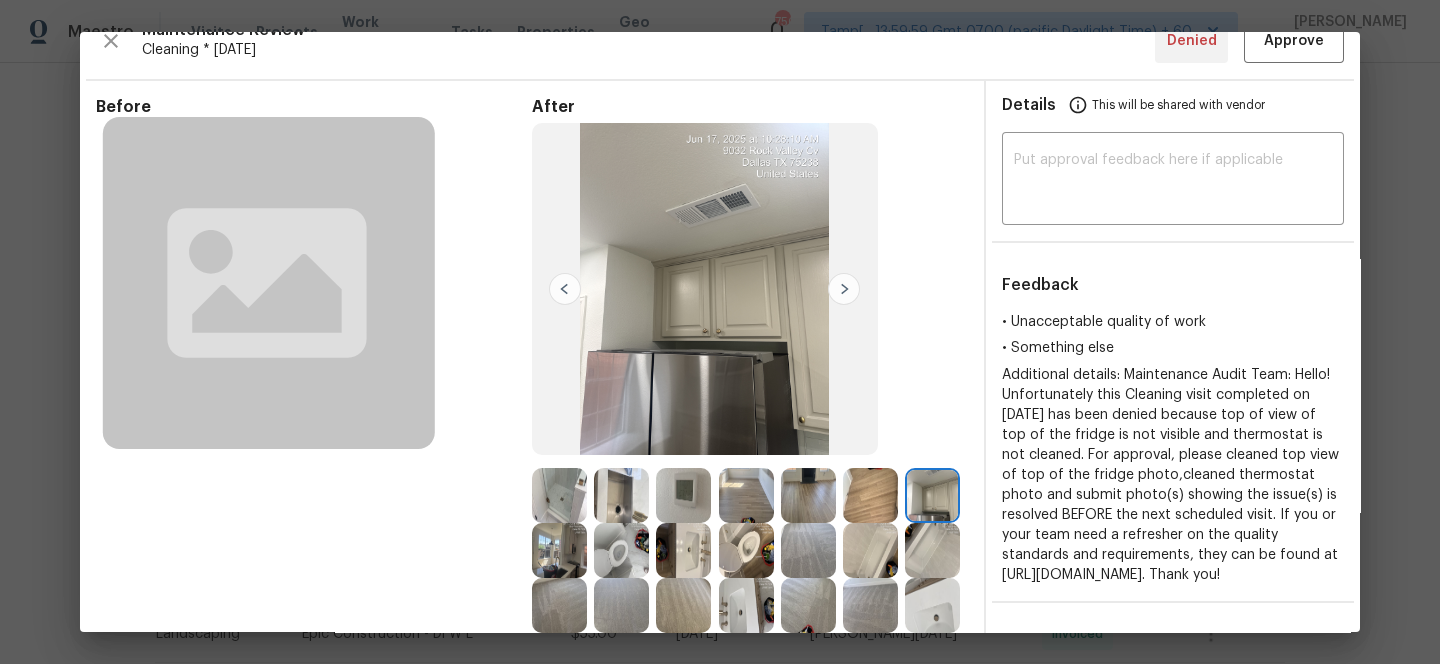 click at bounding box center (932, 495) 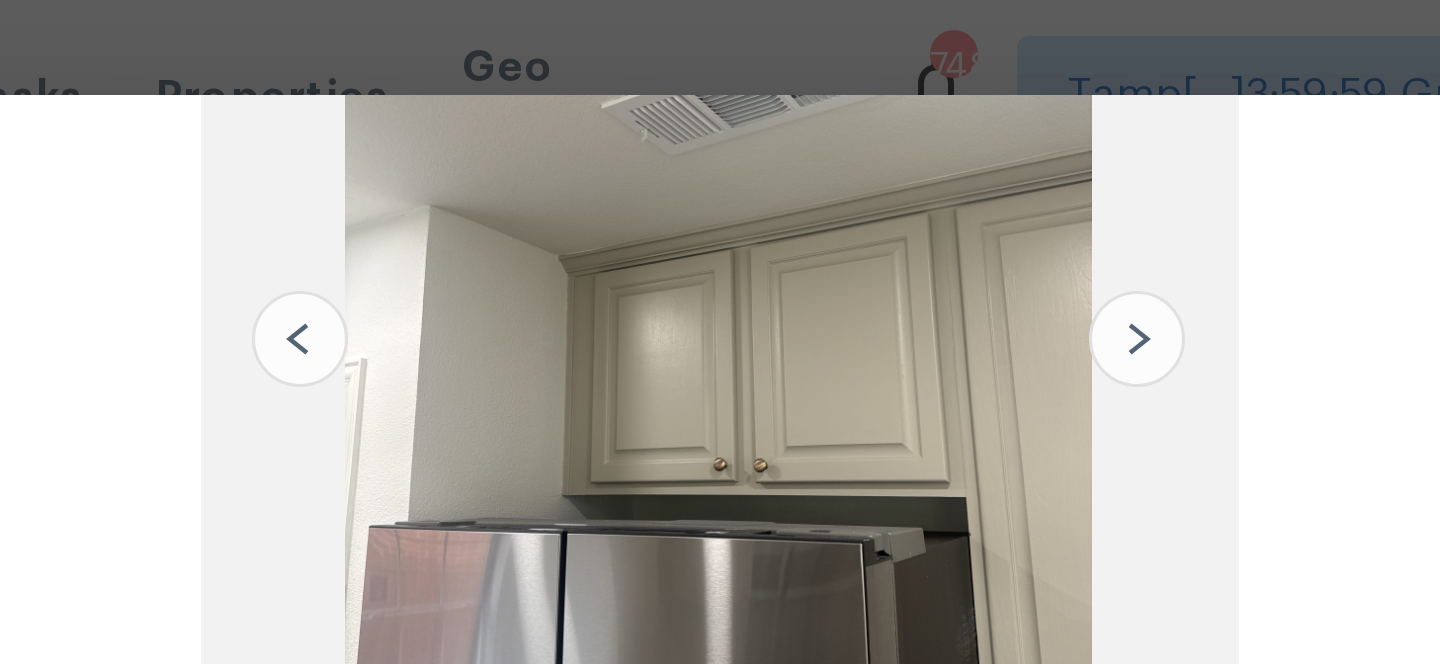 scroll, scrollTop: 204, scrollLeft: 0, axis: vertical 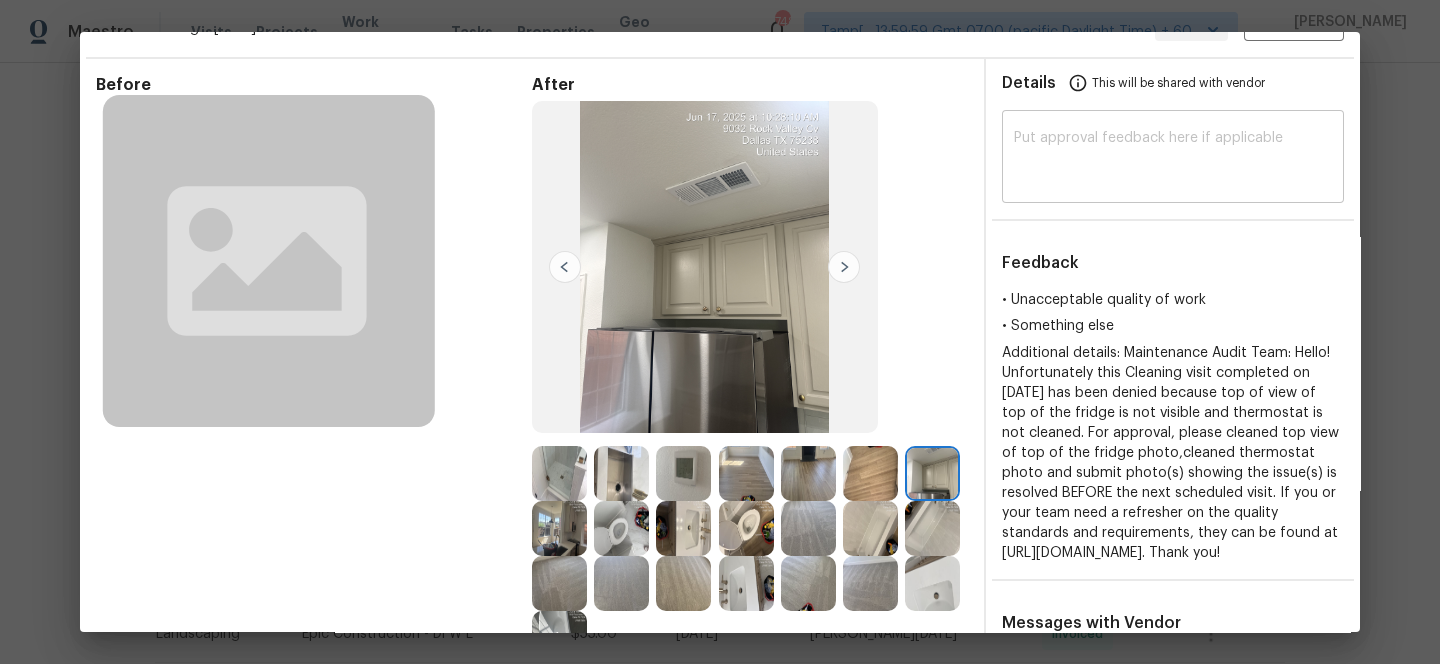 click at bounding box center [1173, 159] 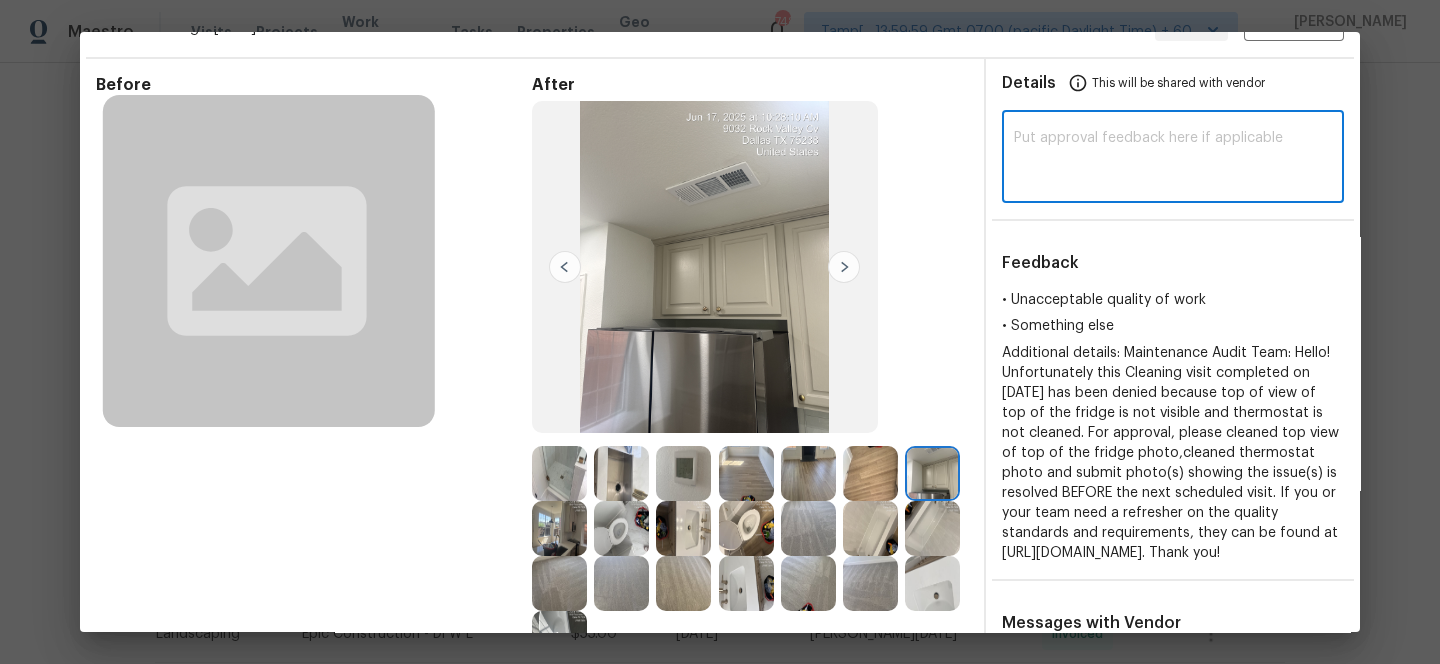 paste on "Maintenance Audit Team: Hello! After further review this visit was approved." 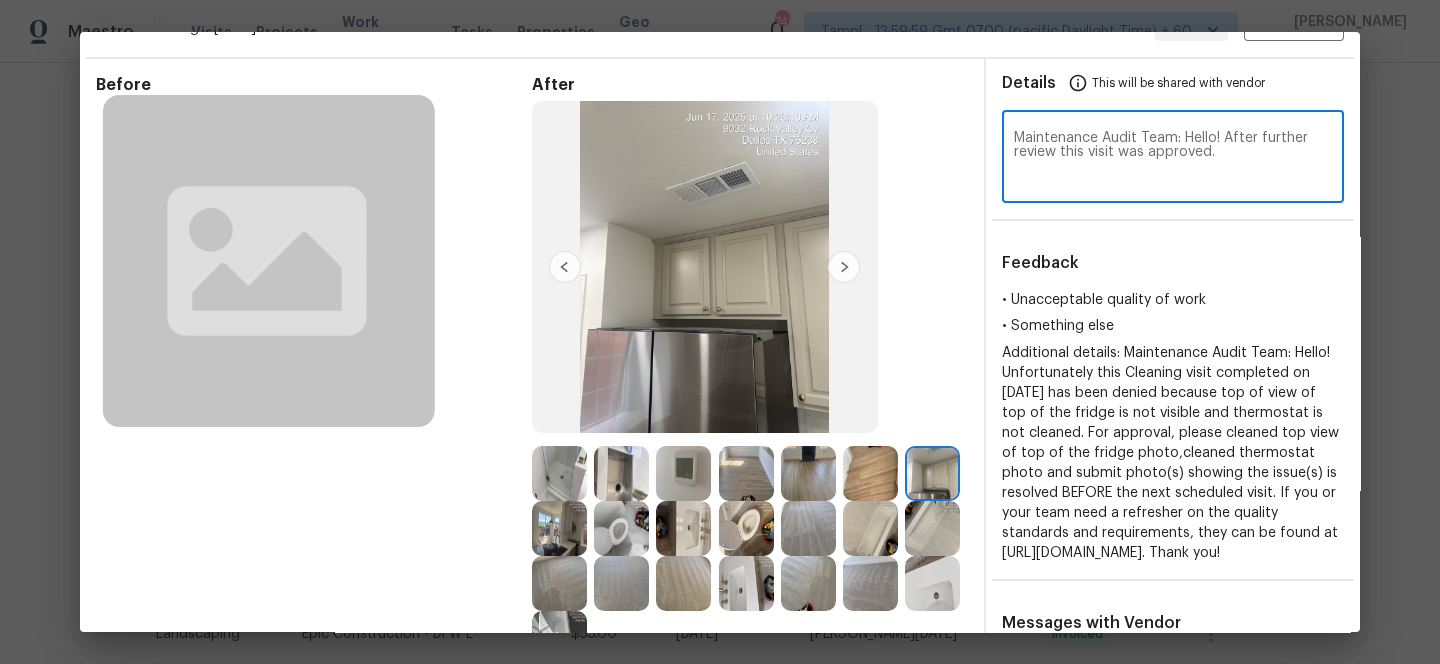 scroll, scrollTop: 0, scrollLeft: 0, axis: both 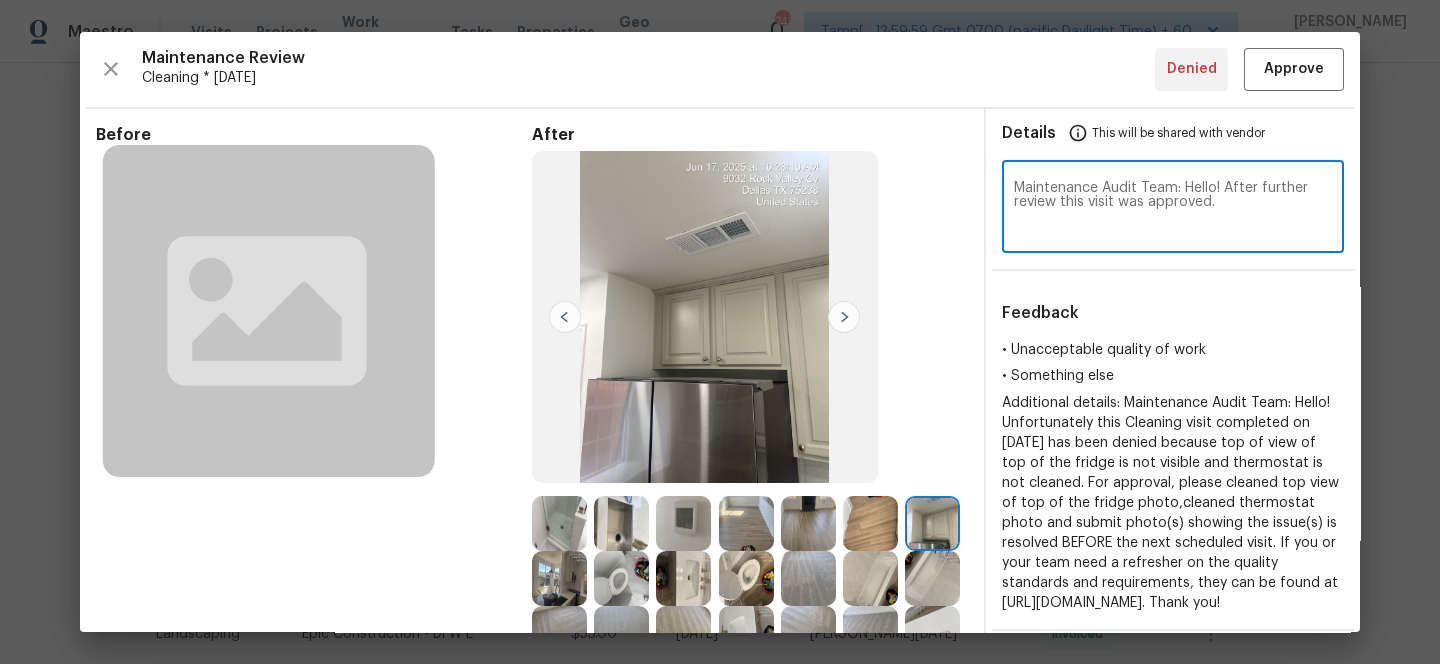 type on "Maintenance Audit Team: Hello! After further review this visit was approved." 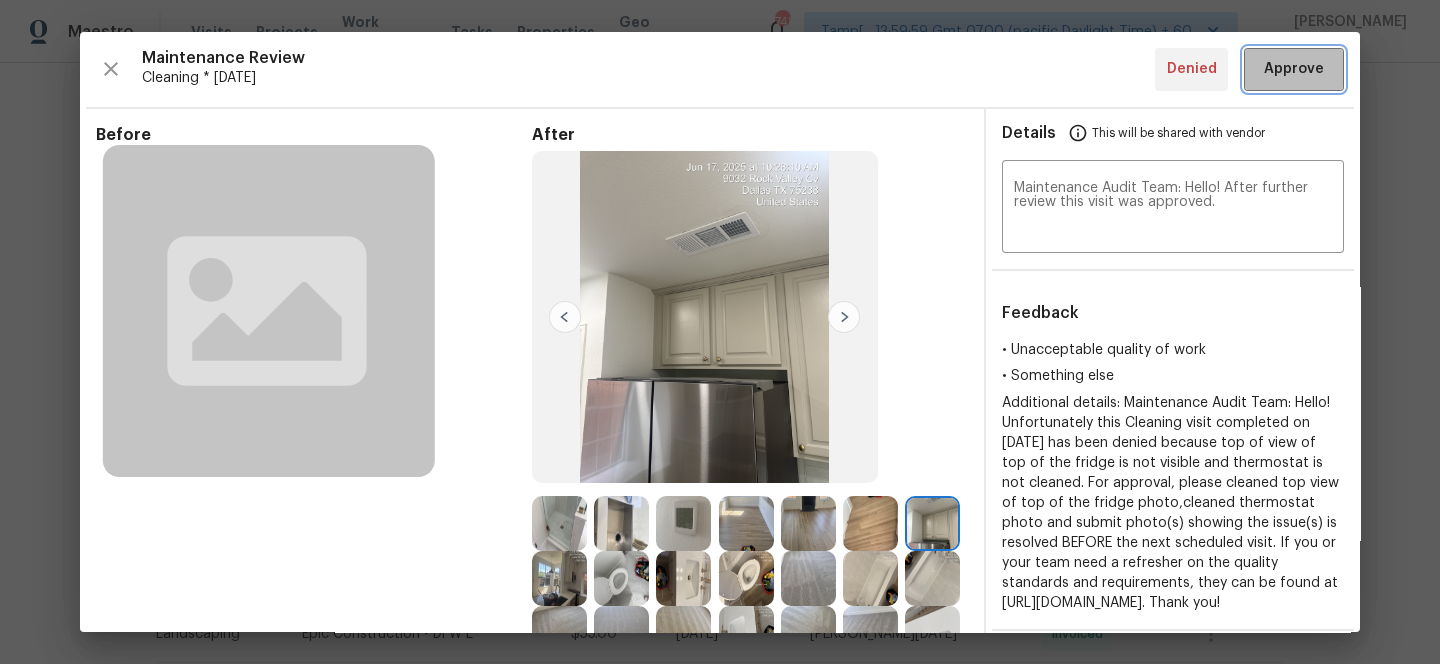 click on "Approve" at bounding box center [1294, 69] 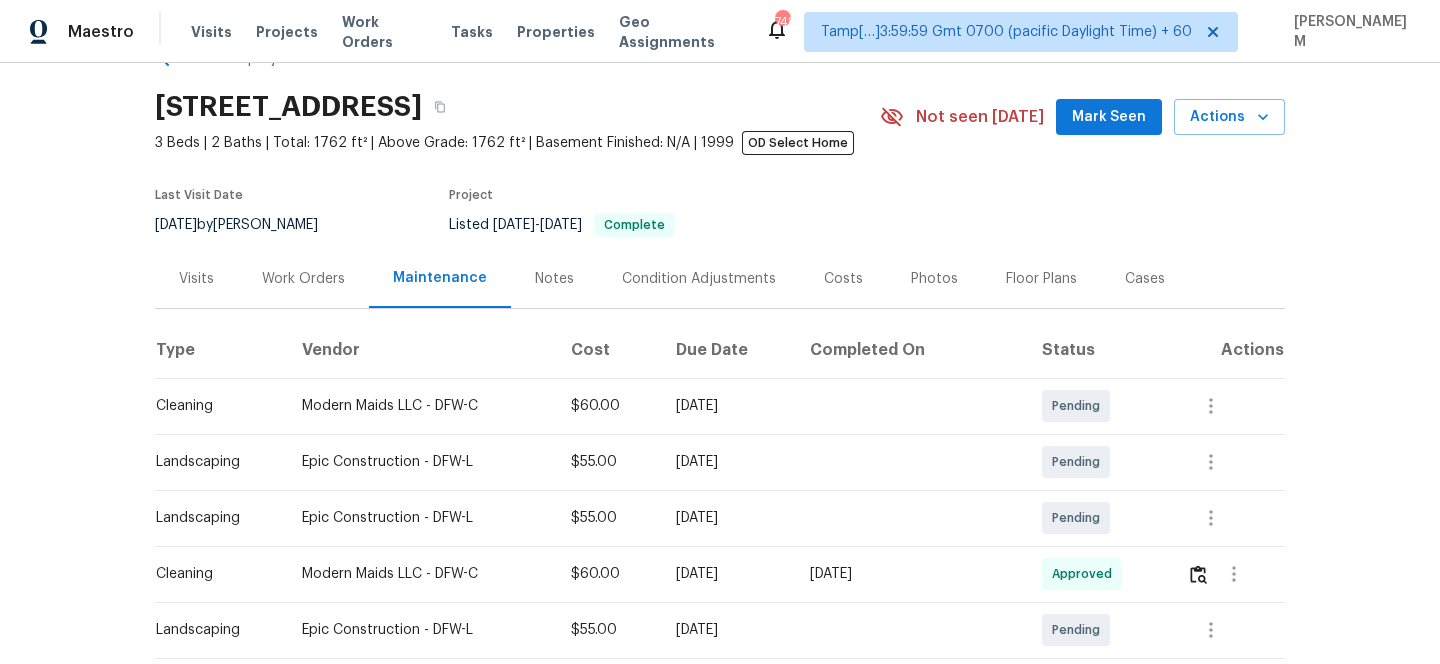 scroll, scrollTop: 37, scrollLeft: 0, axis: vertical 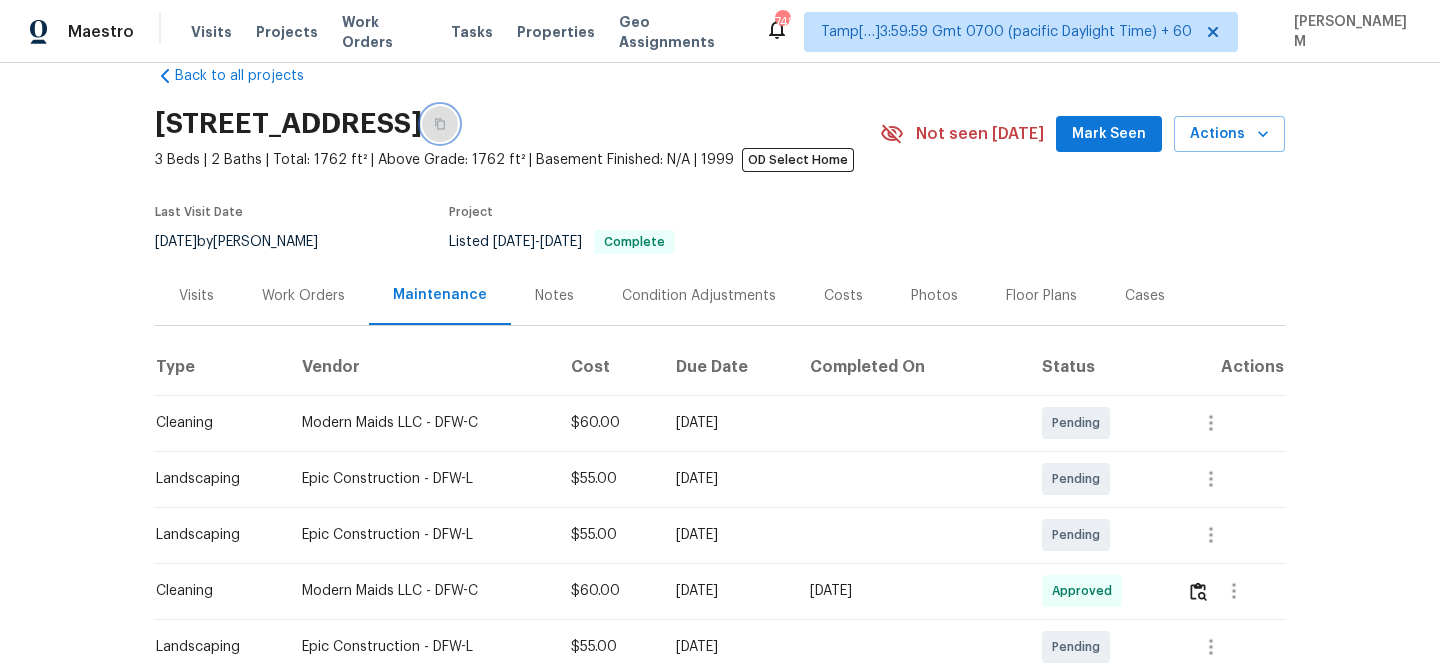 click 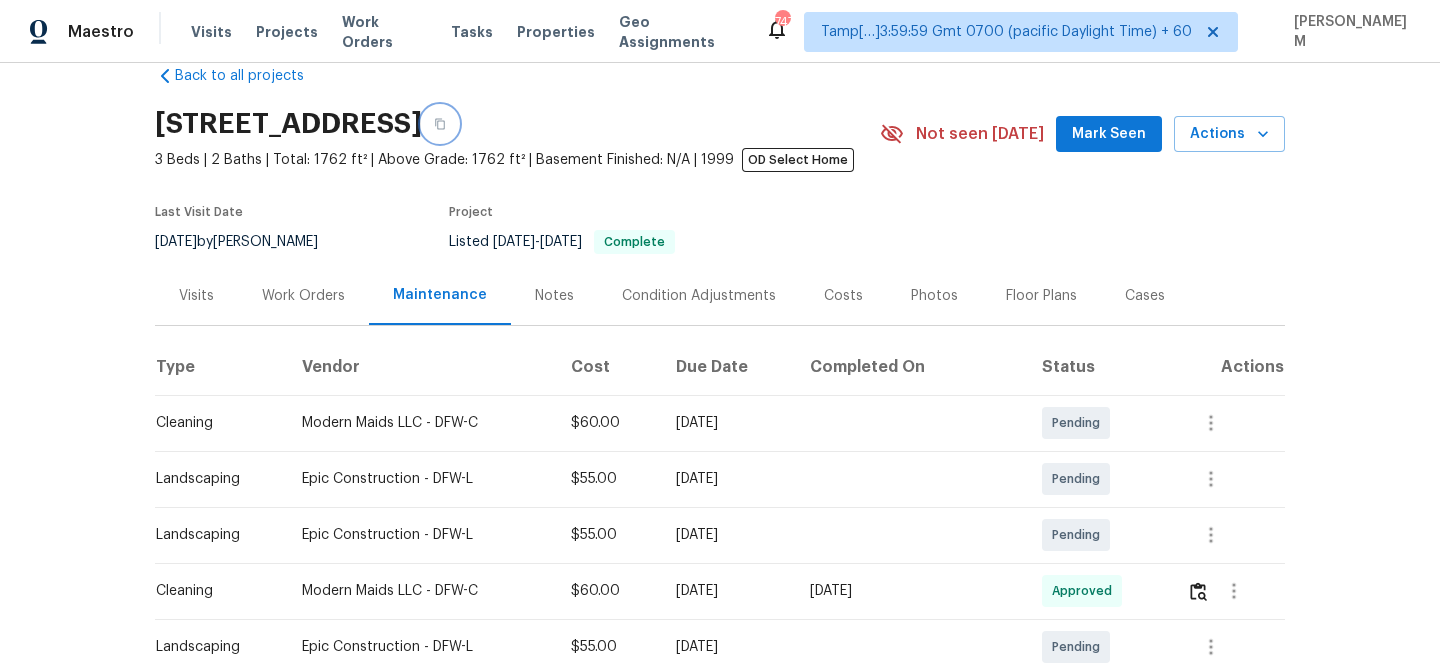 scroll, scrollTop: 0, scrollLeft: 0, axis: both 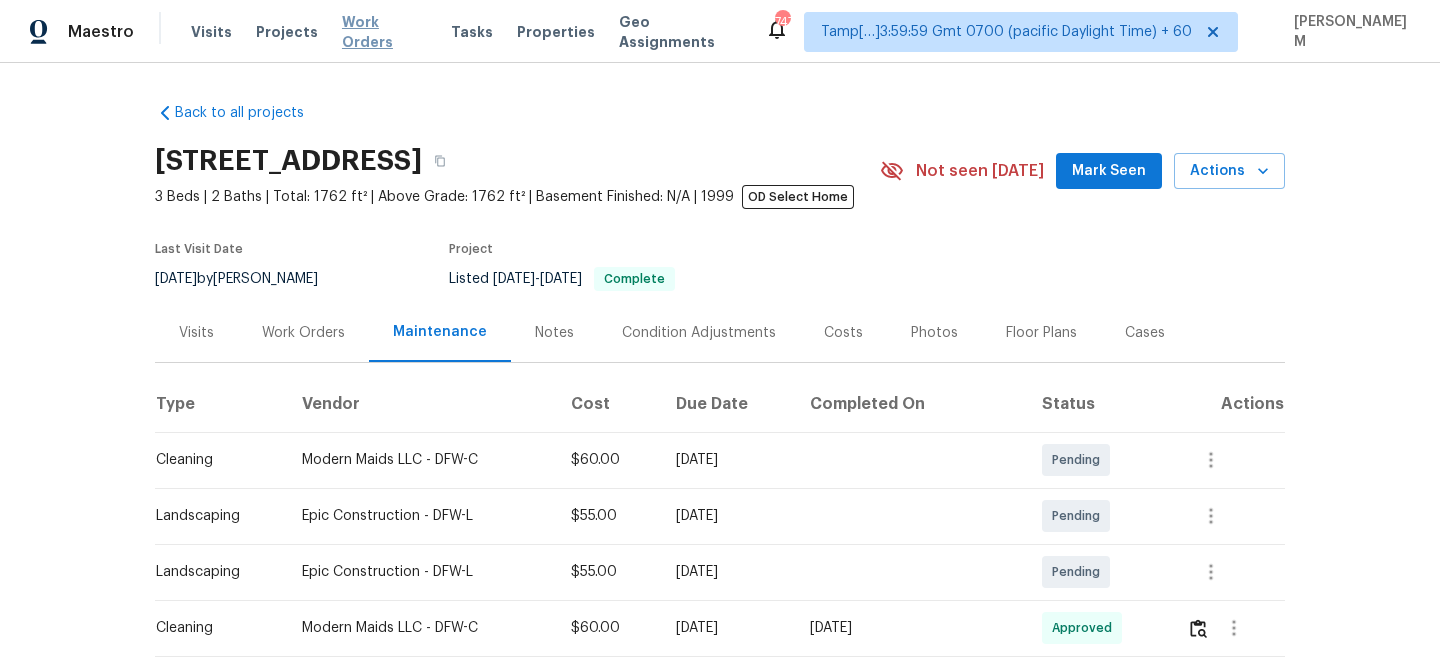 click on "Work Orders" at bounding box center (384, 32) 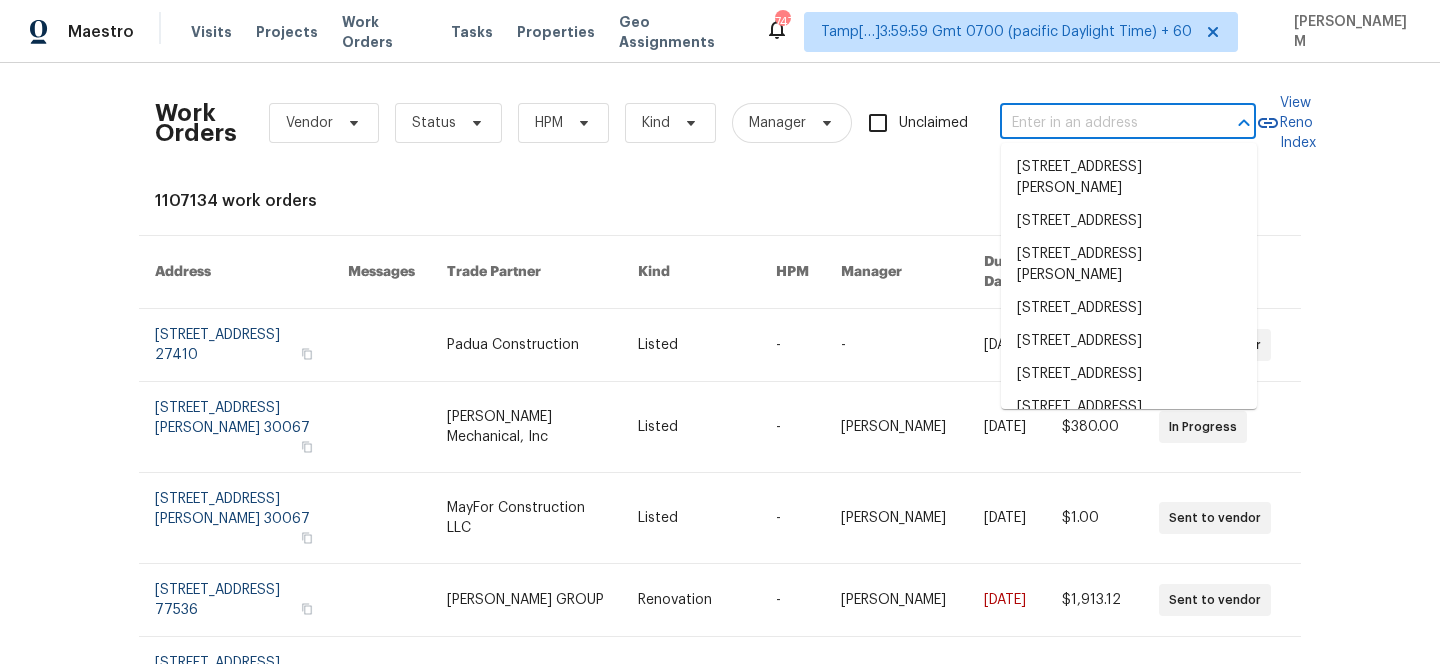 click at bounding box center (1100, 123) 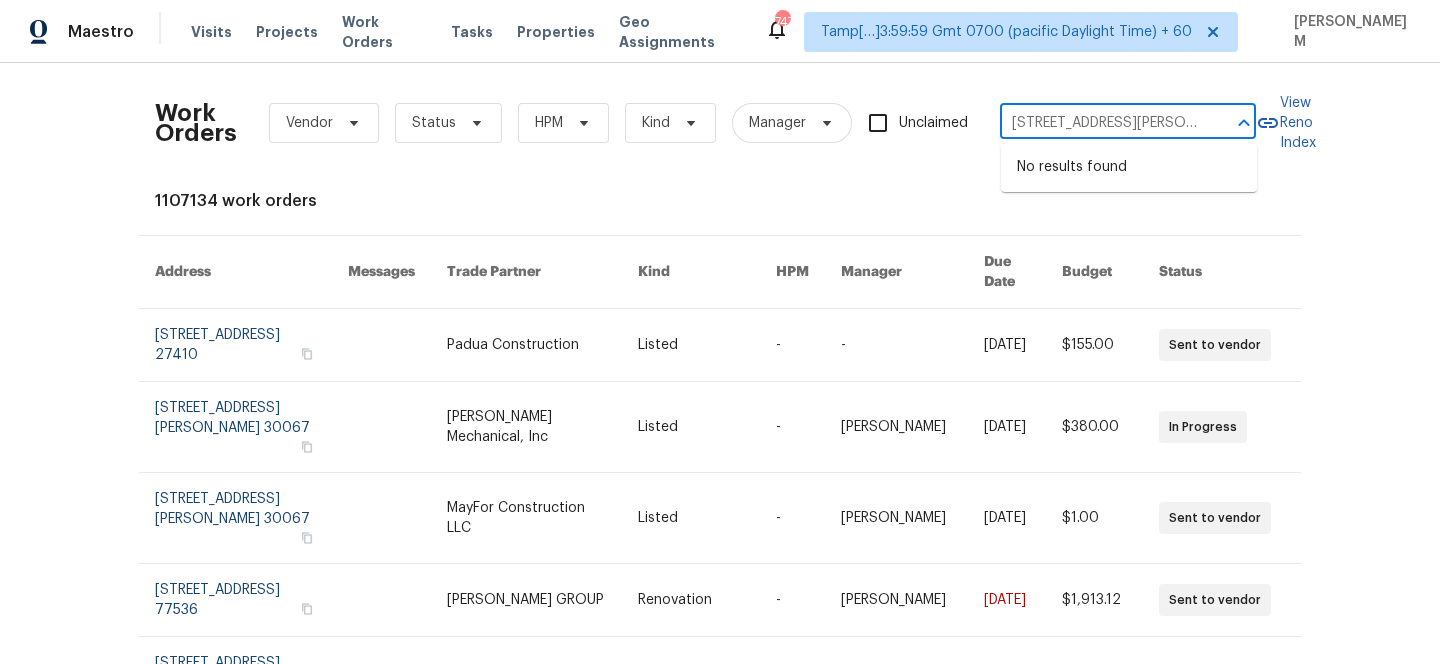 scroll, scrollTop: 0, scrollLeft: 69, axis: horizontal 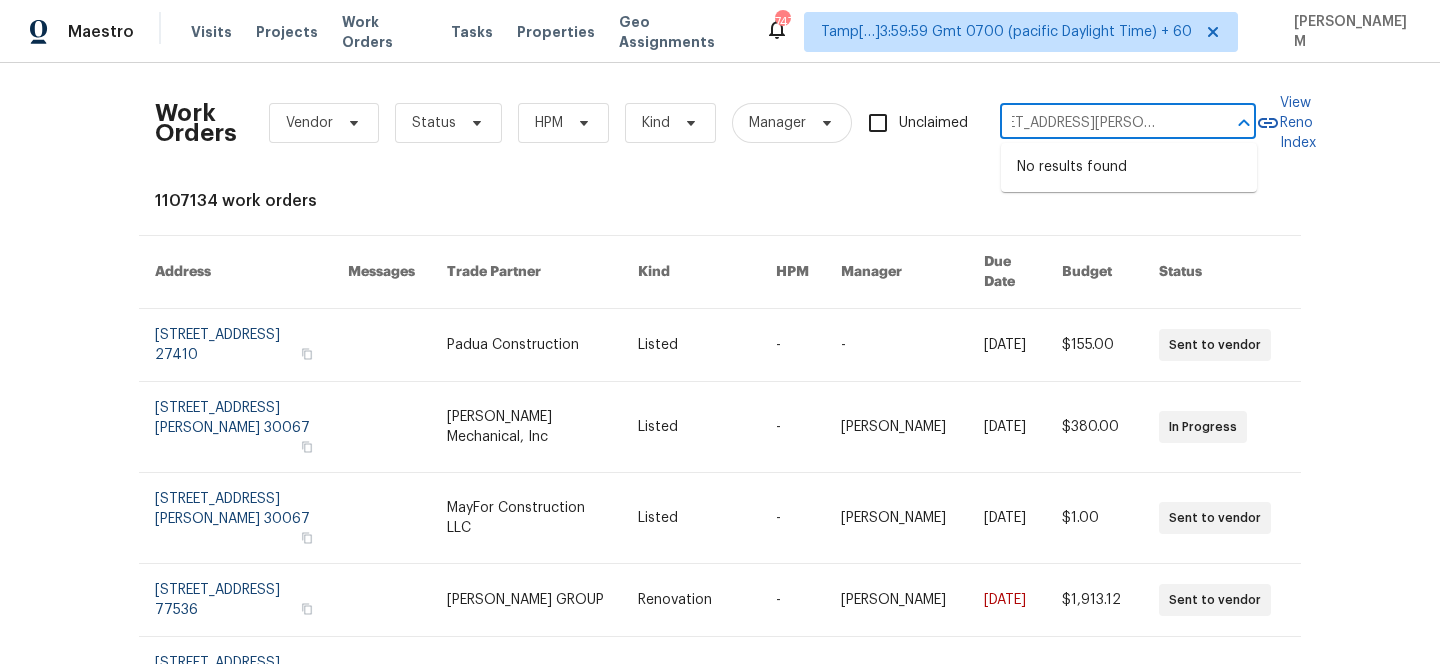 click on "[STREET_ADDRESS][PERSON_NAME]" at bounding box center (1100, 123) 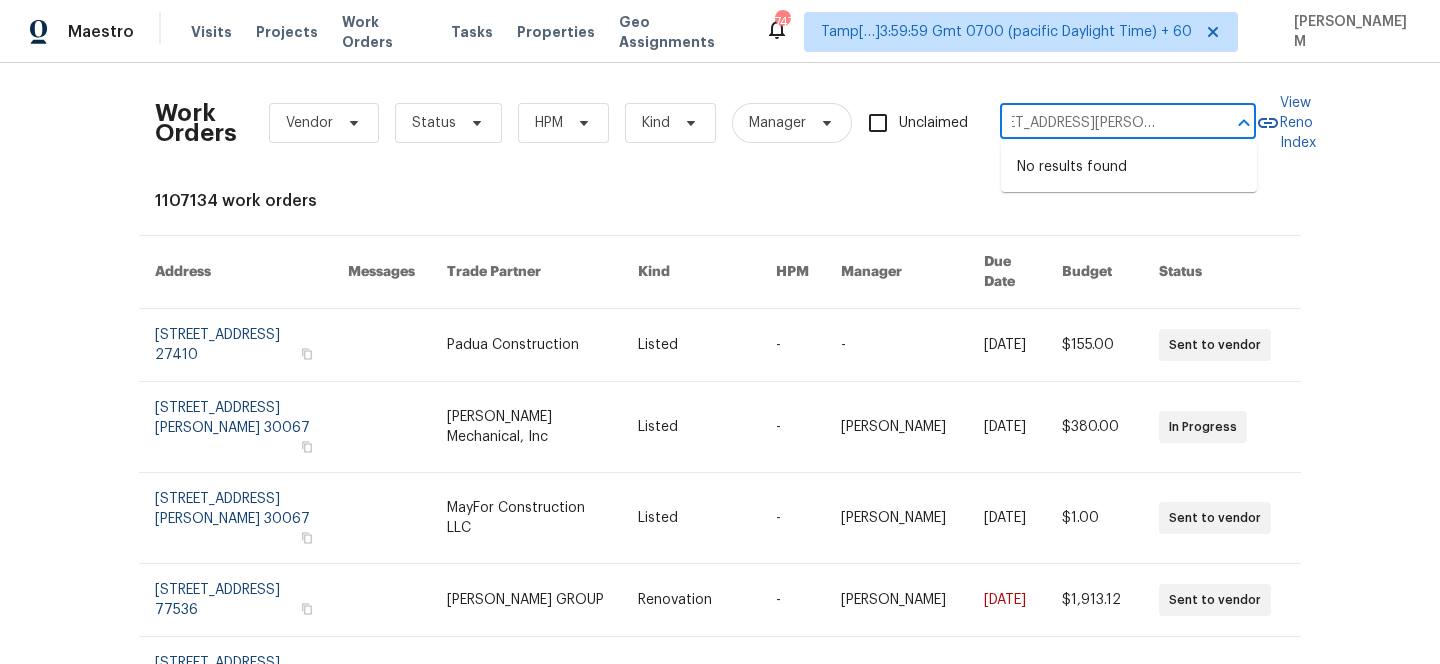 type on "[STREET_ADDRESS][PERSON_NAME]" 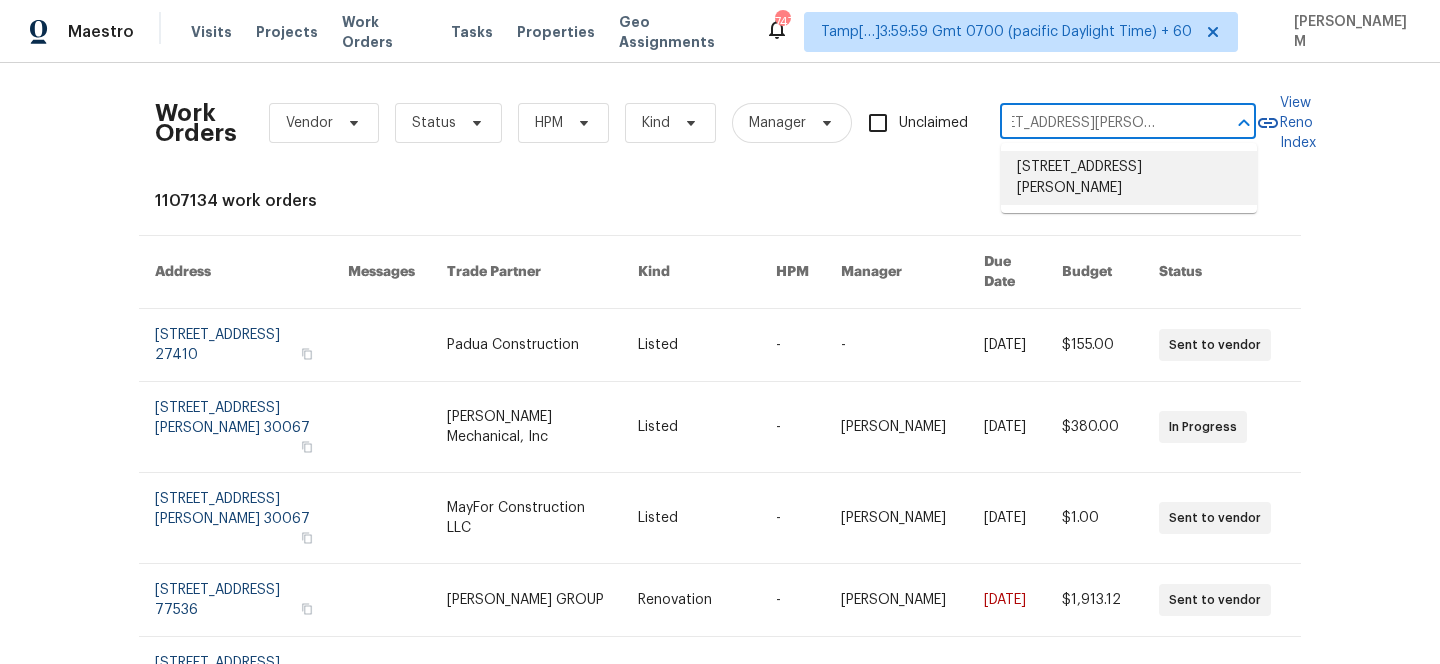click on "[STREET_ADDRESS][PERSON_NAME]" at bounding box center (1129, 178) 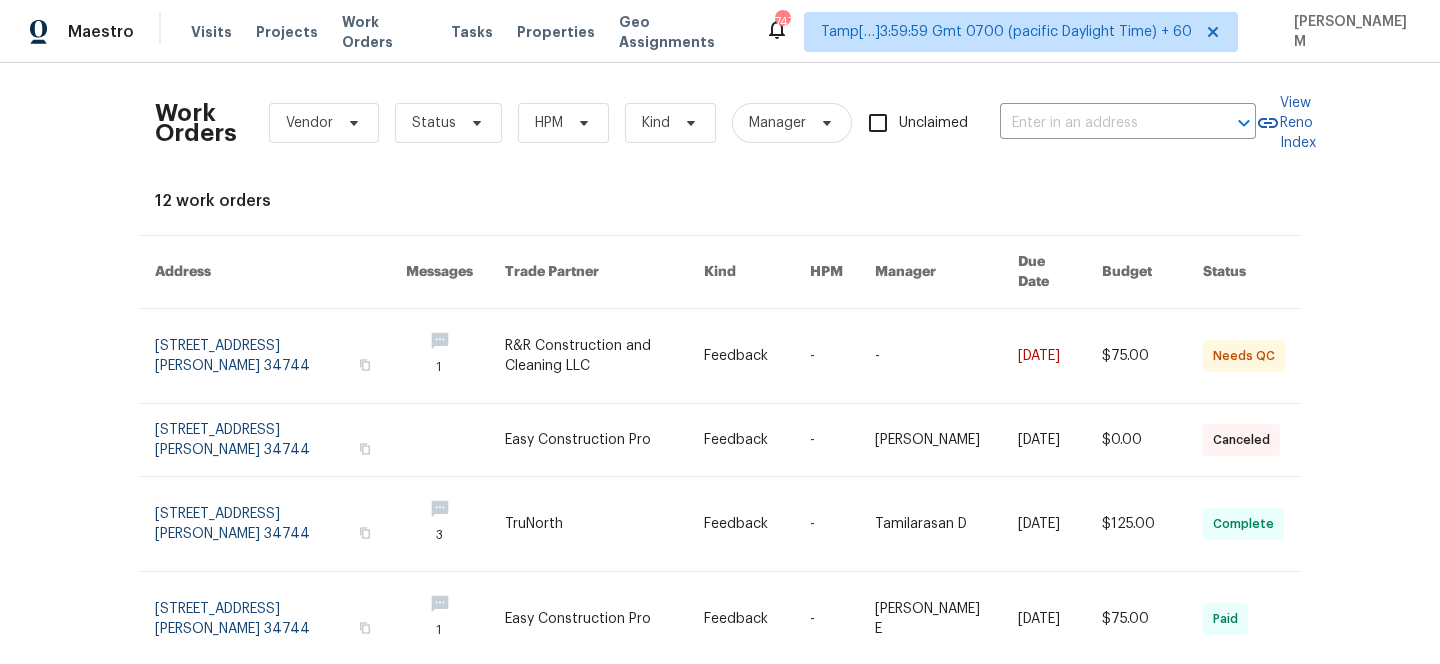 type on "[STREET_ADDRESS][PERSON_NAME]" 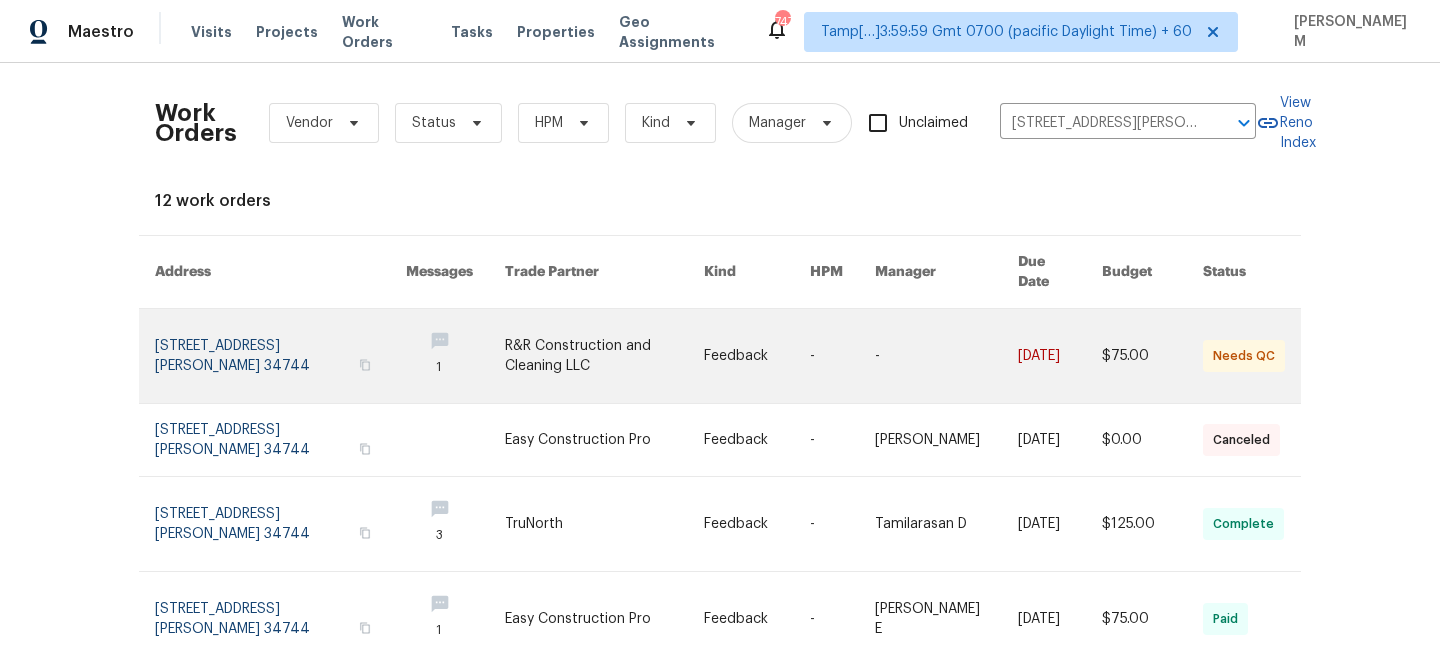 click on "-" at bounding box center (930, 356) 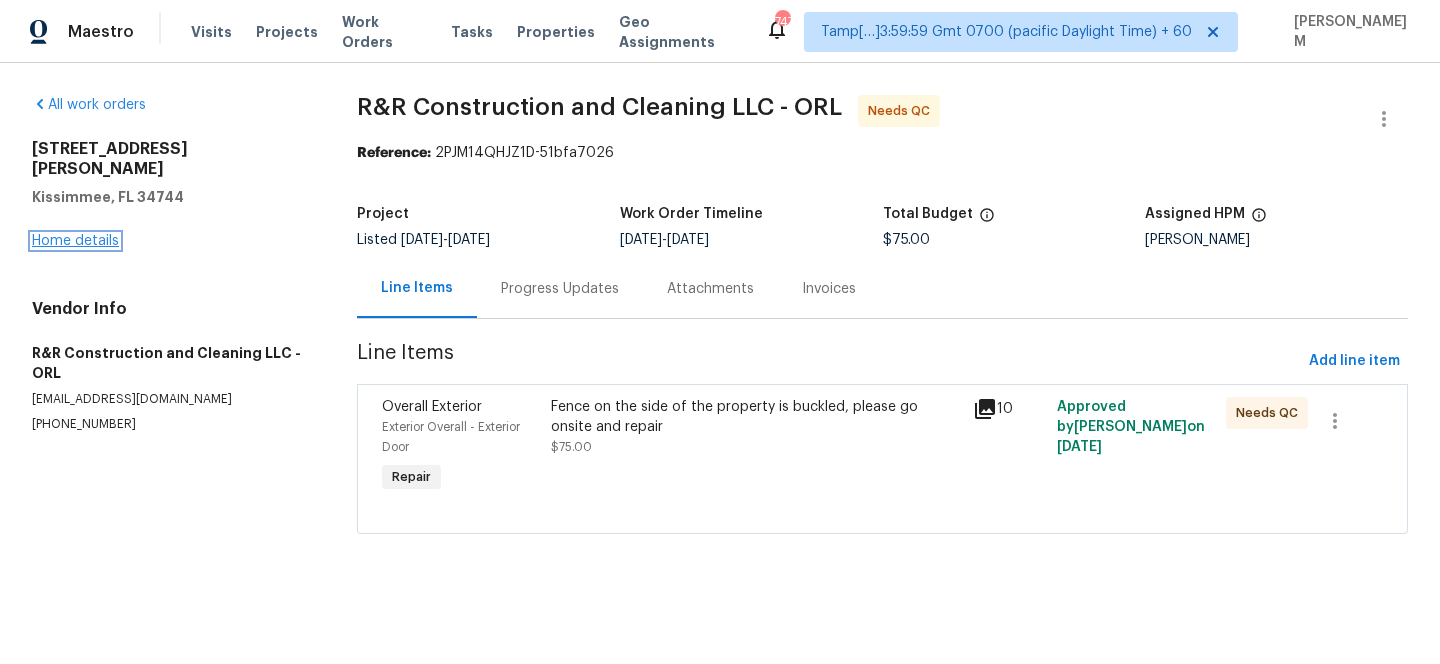 click on "Home details" at bounding box center [75, 241] 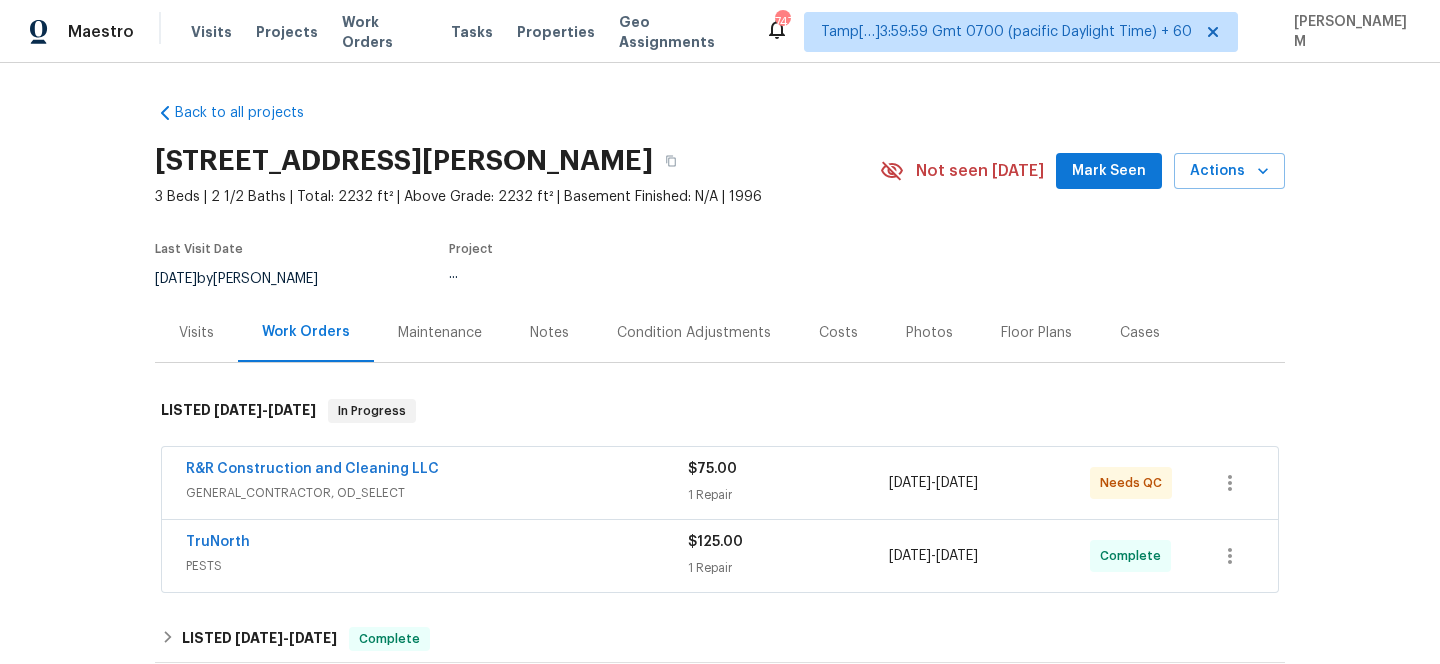 click on "Maintenance" at bounding box center (440, 333) 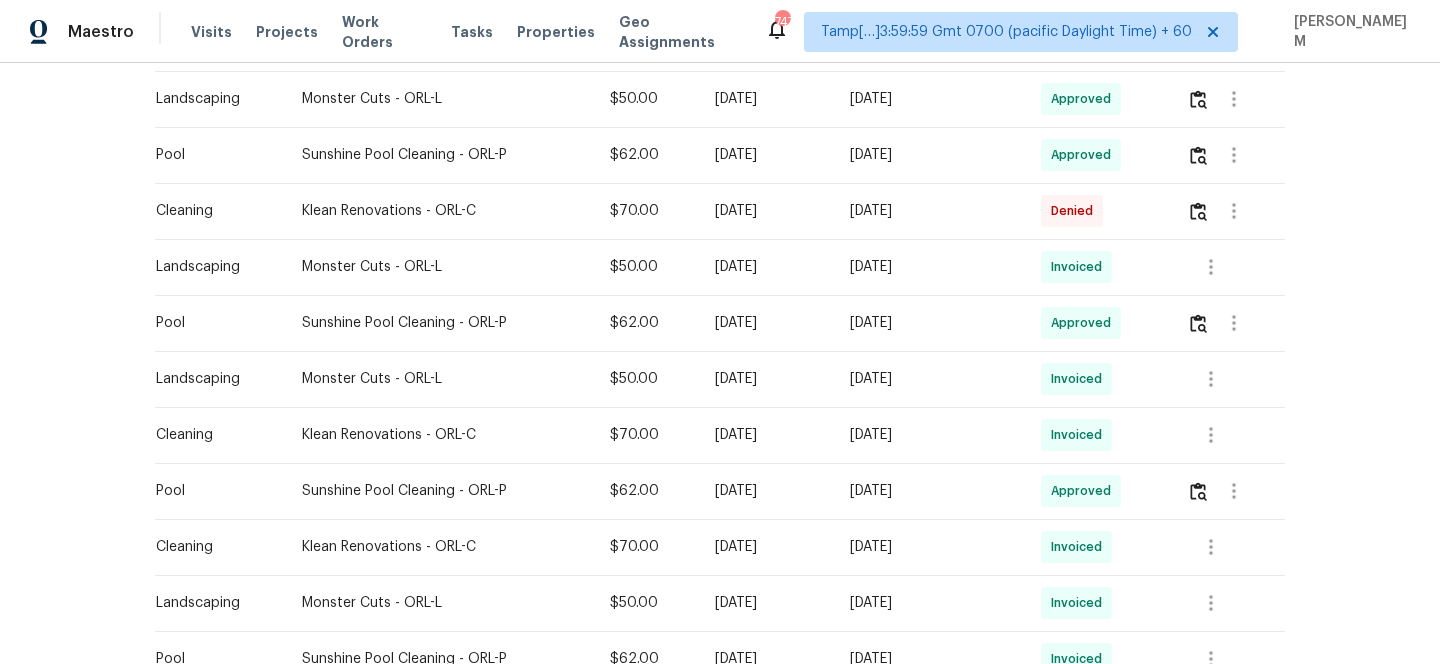 scroll, scrollTop: 818, scrollLeft: 0, axis: vertical 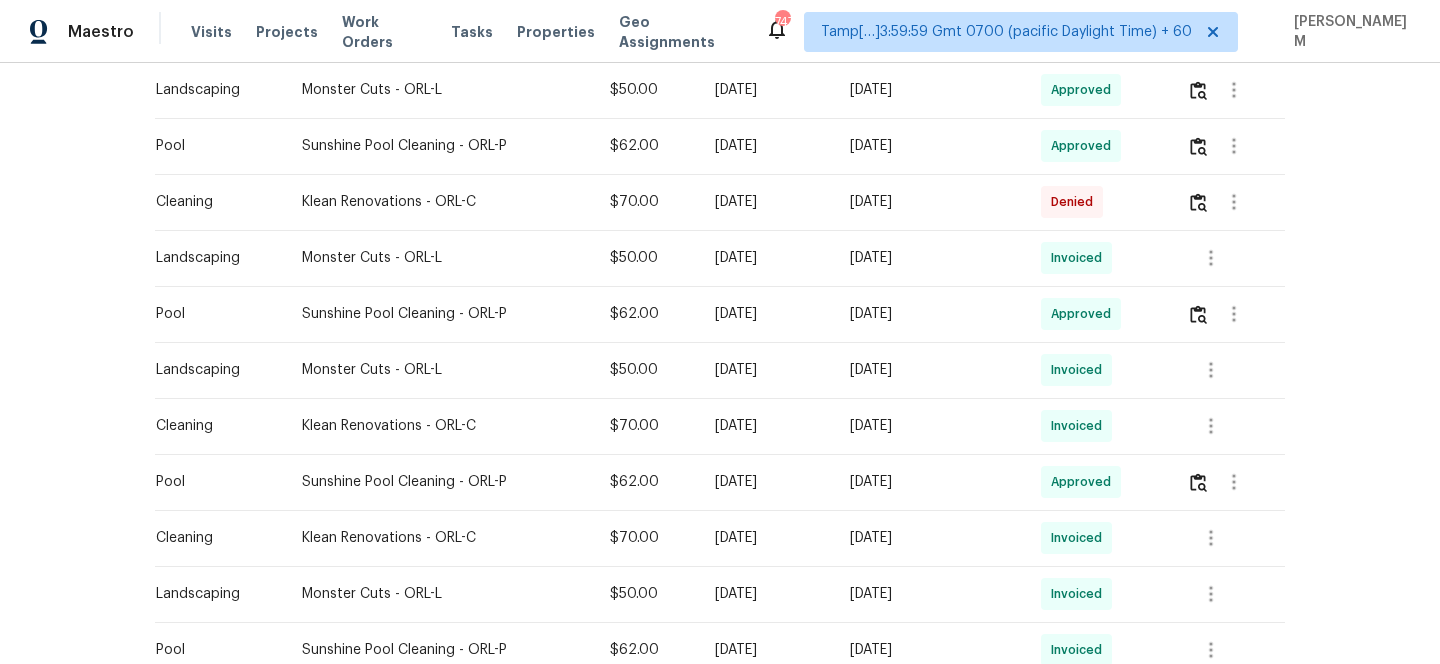 click at bounding box center [1235, 202] 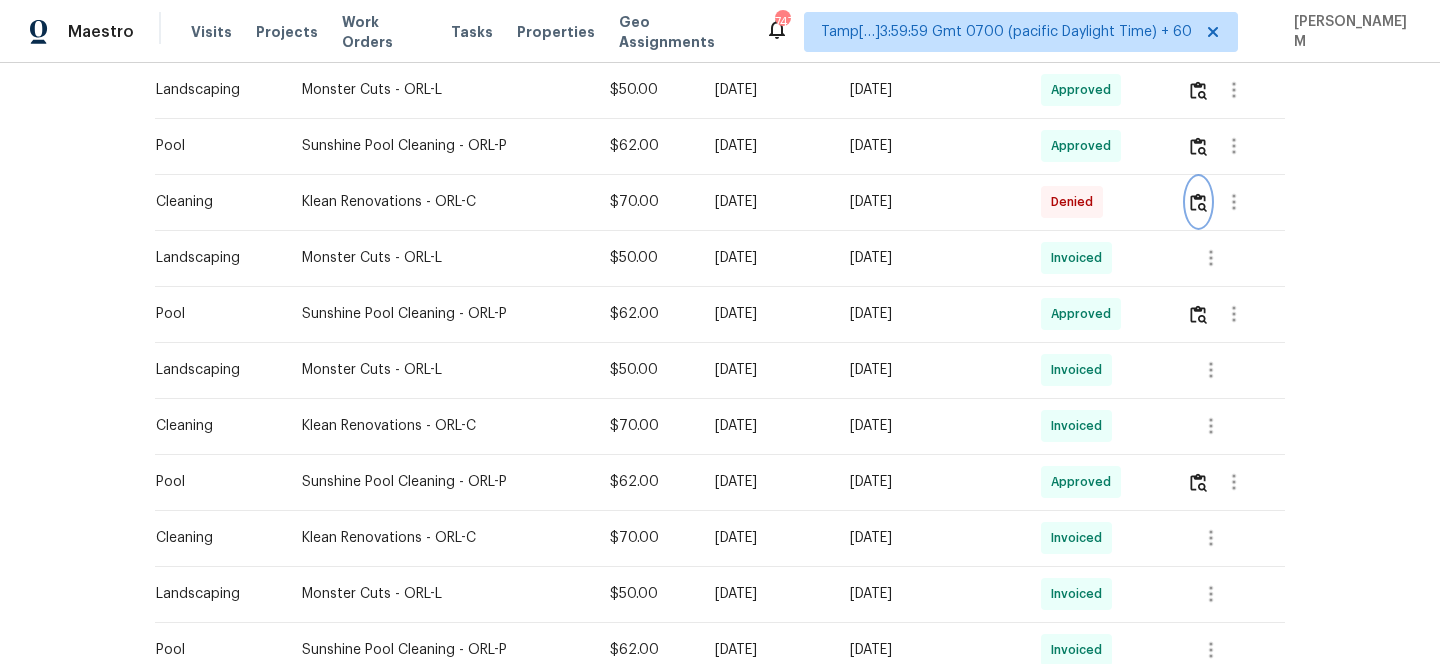 click at bounding box center (1198, 202) 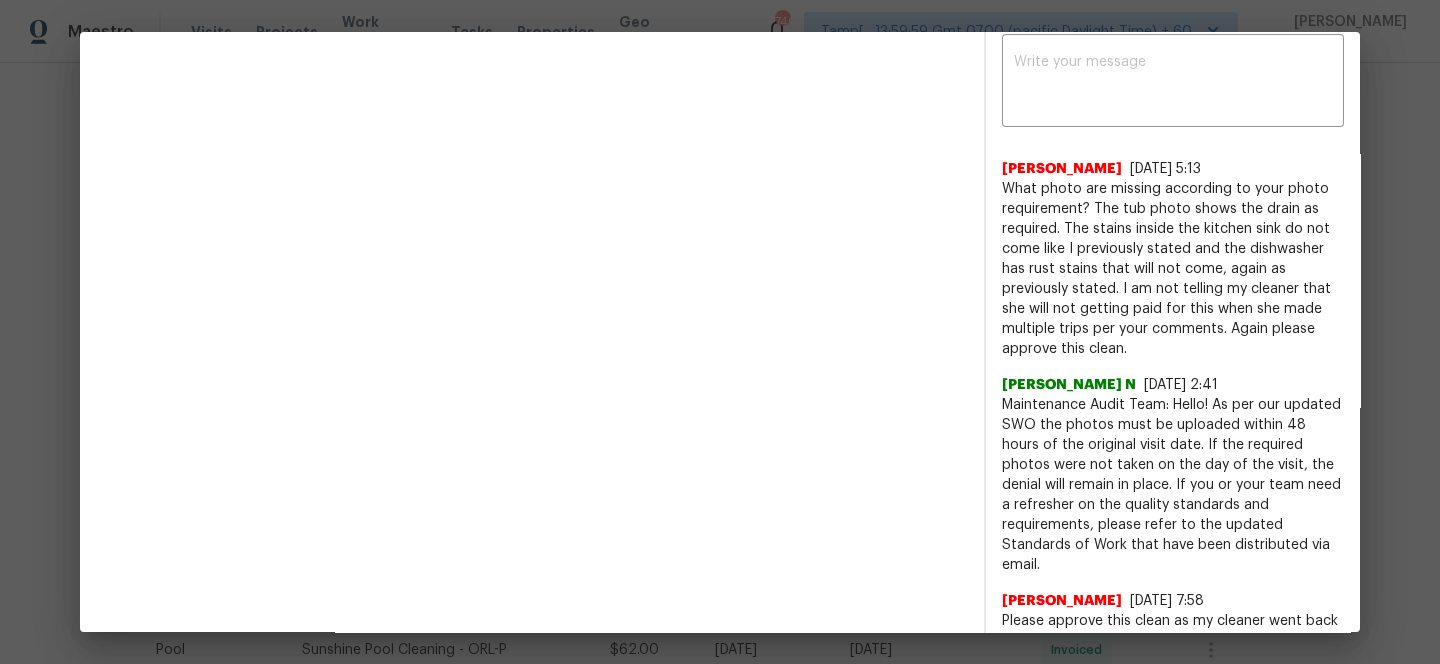 scroll, scrollTop: 645, scrollLeft: 0, axis: vertical 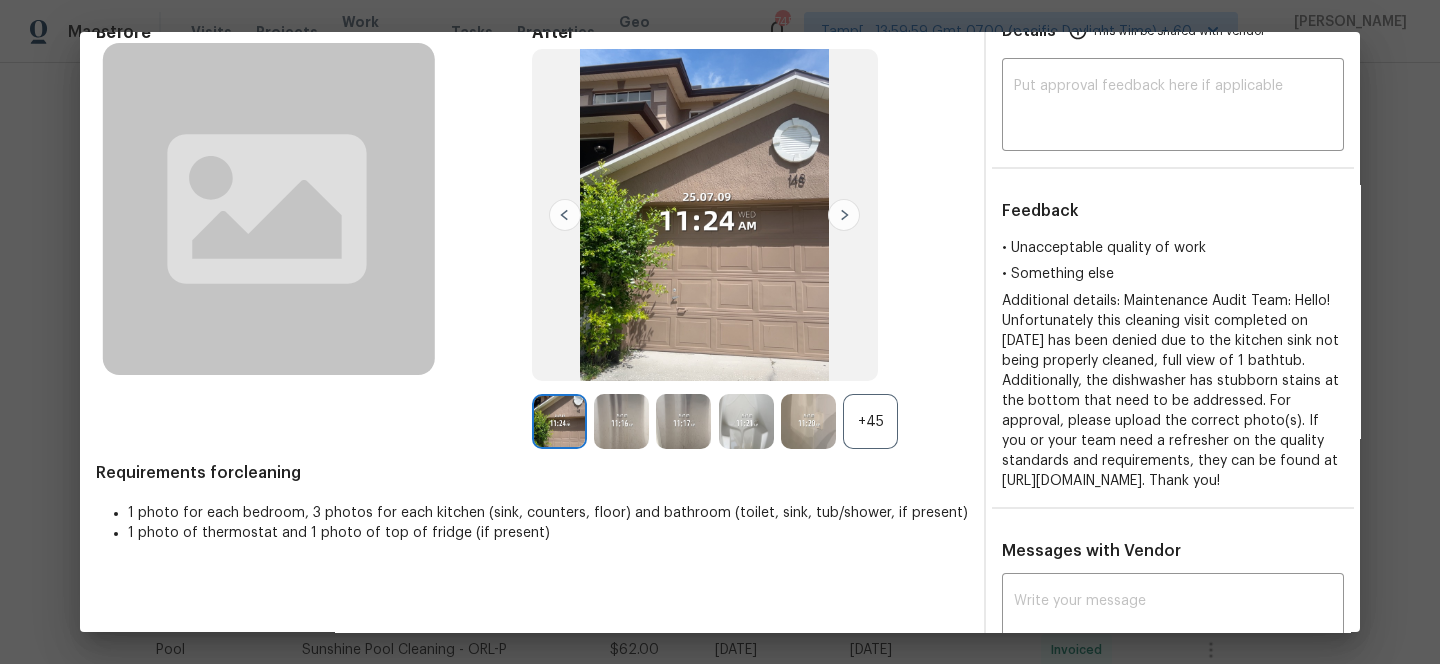 click at bounding box center [621, 421] 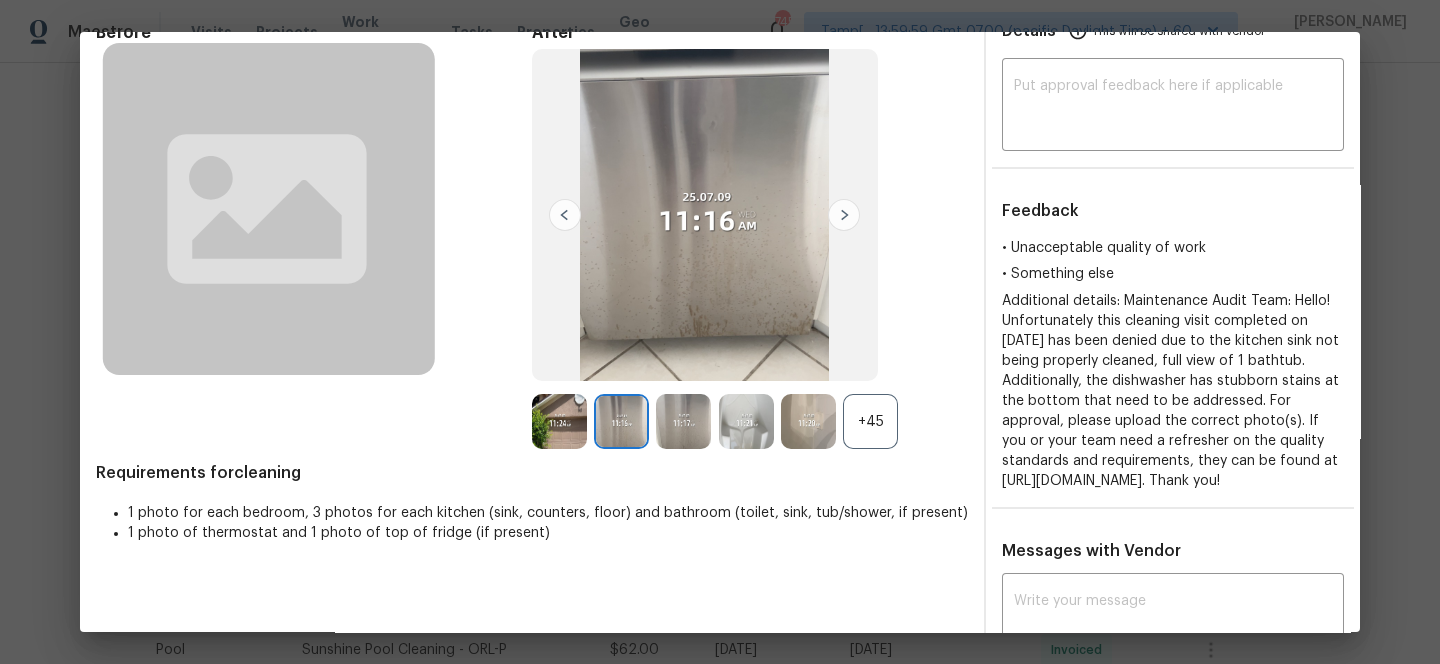 click at bounding box center [683, 421] 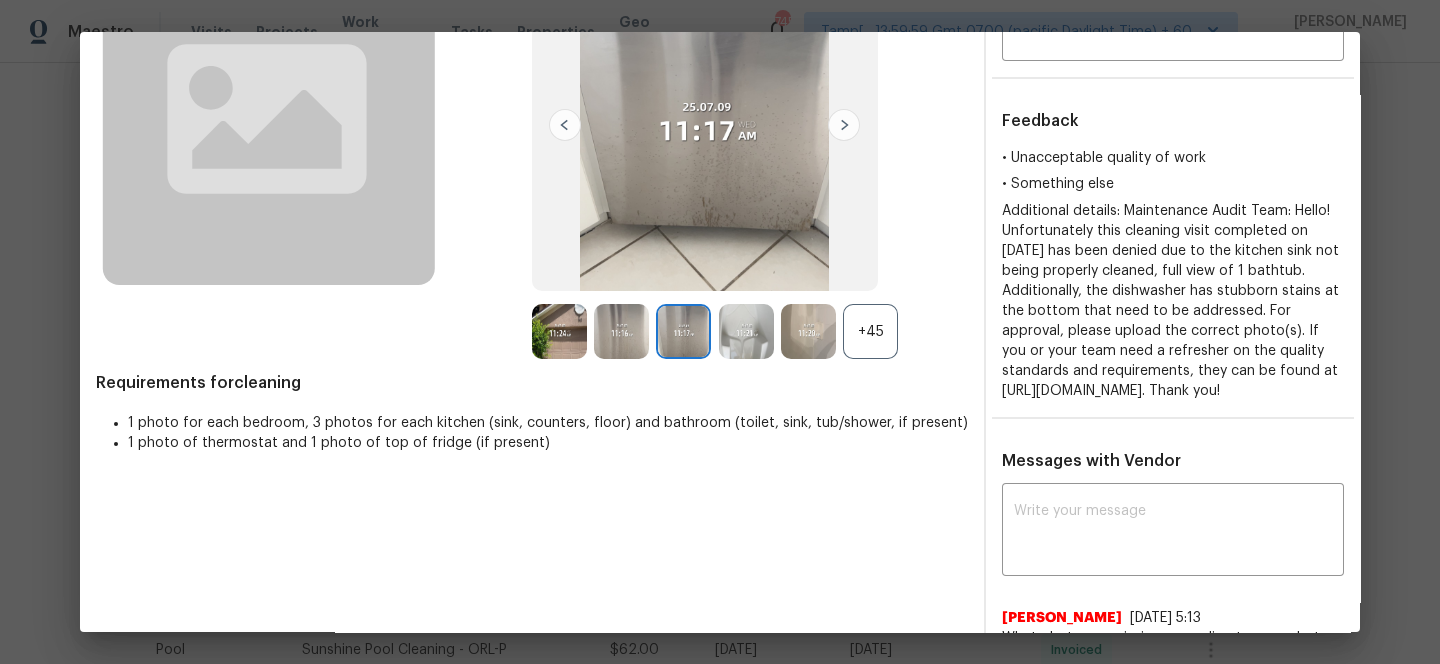scroll, scrollTop: 176, scrollLeft: 0, axis: vertical 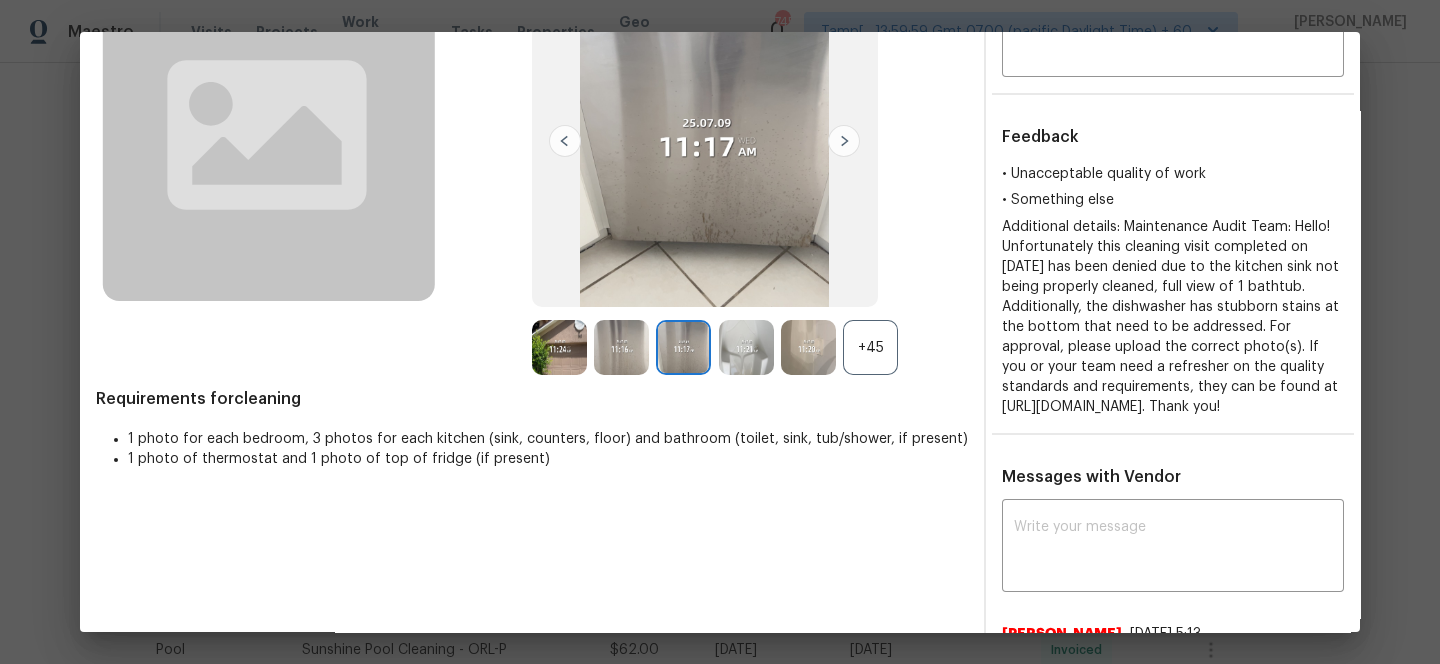 click on "Before" at bounding box center [314, 162] 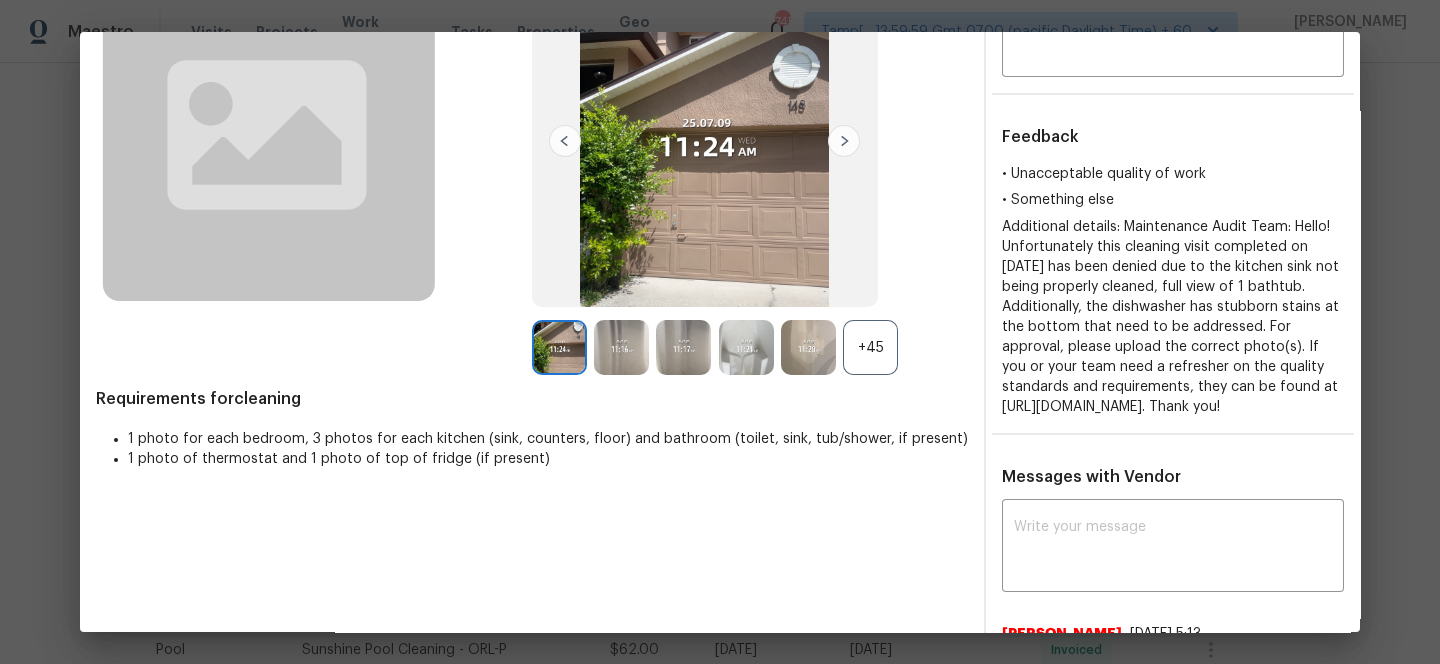 click at bounding box center [621, 347] 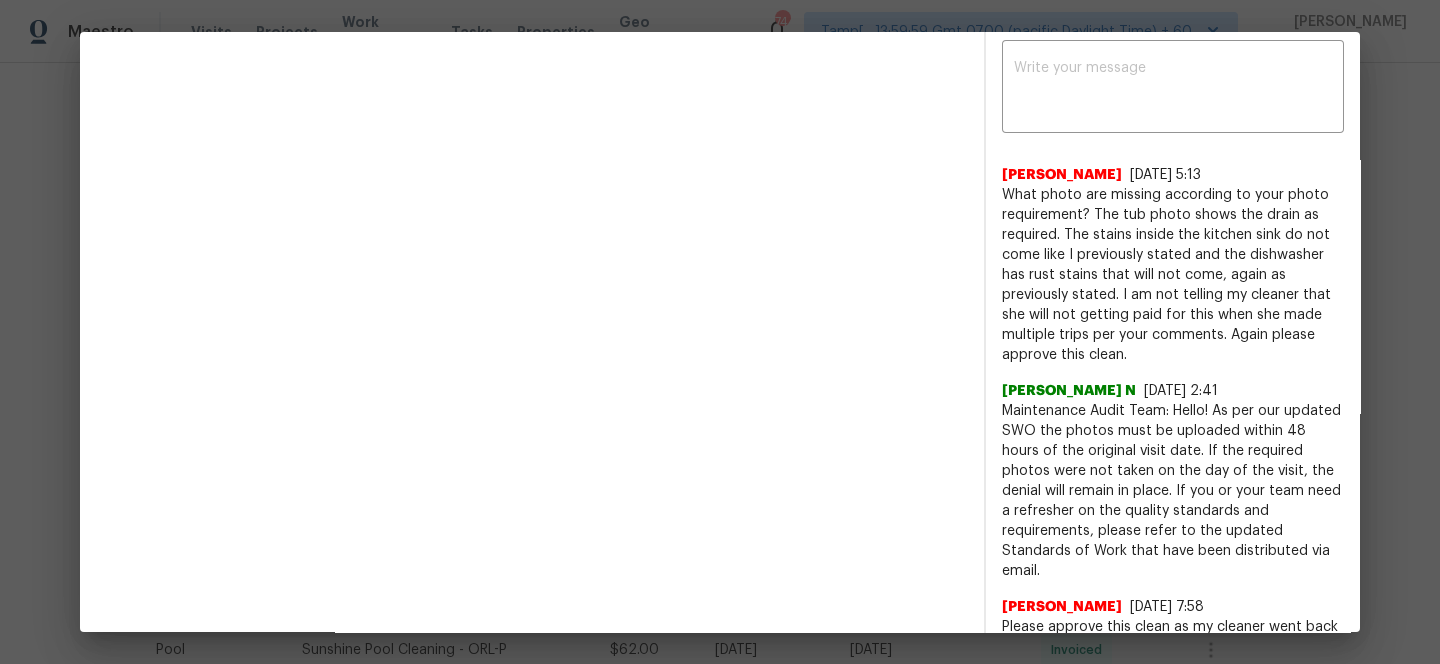 scroll, scrollTop: 648, scrollLeft: 0, axis: vertical 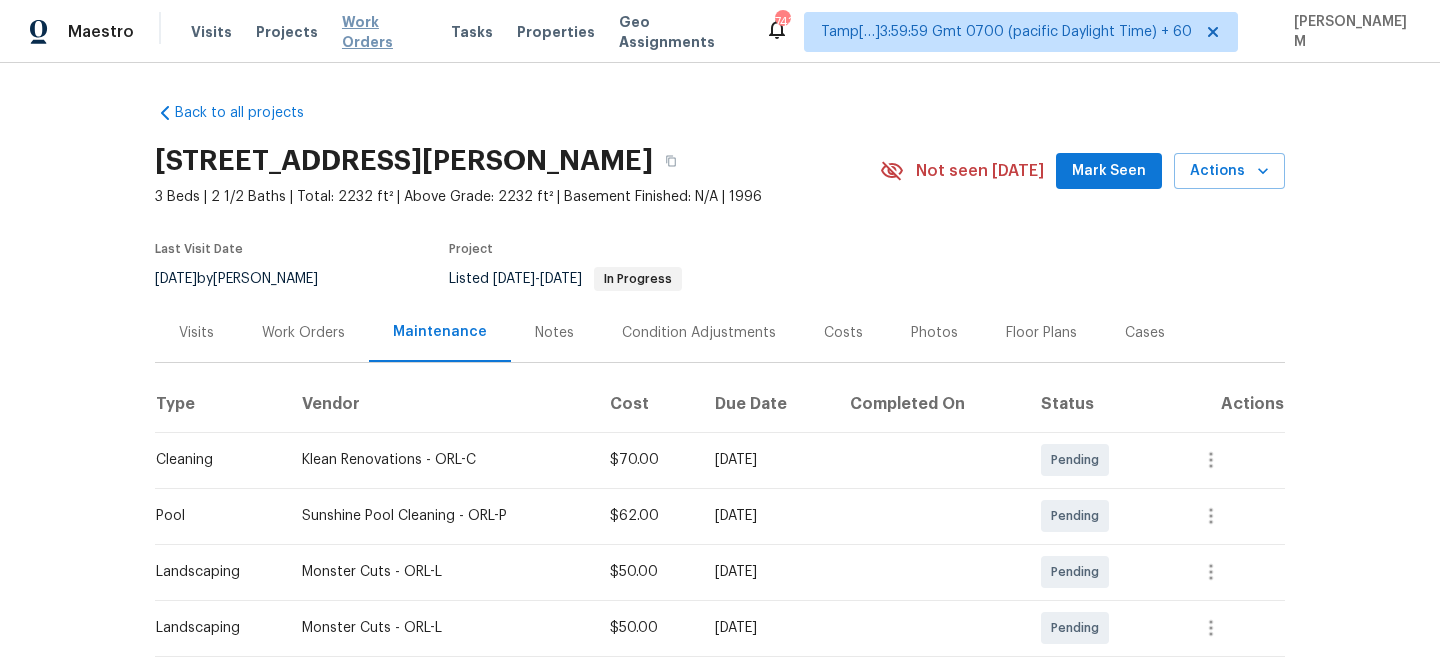 click on "Work Orders" at bounding box center [384, 32] 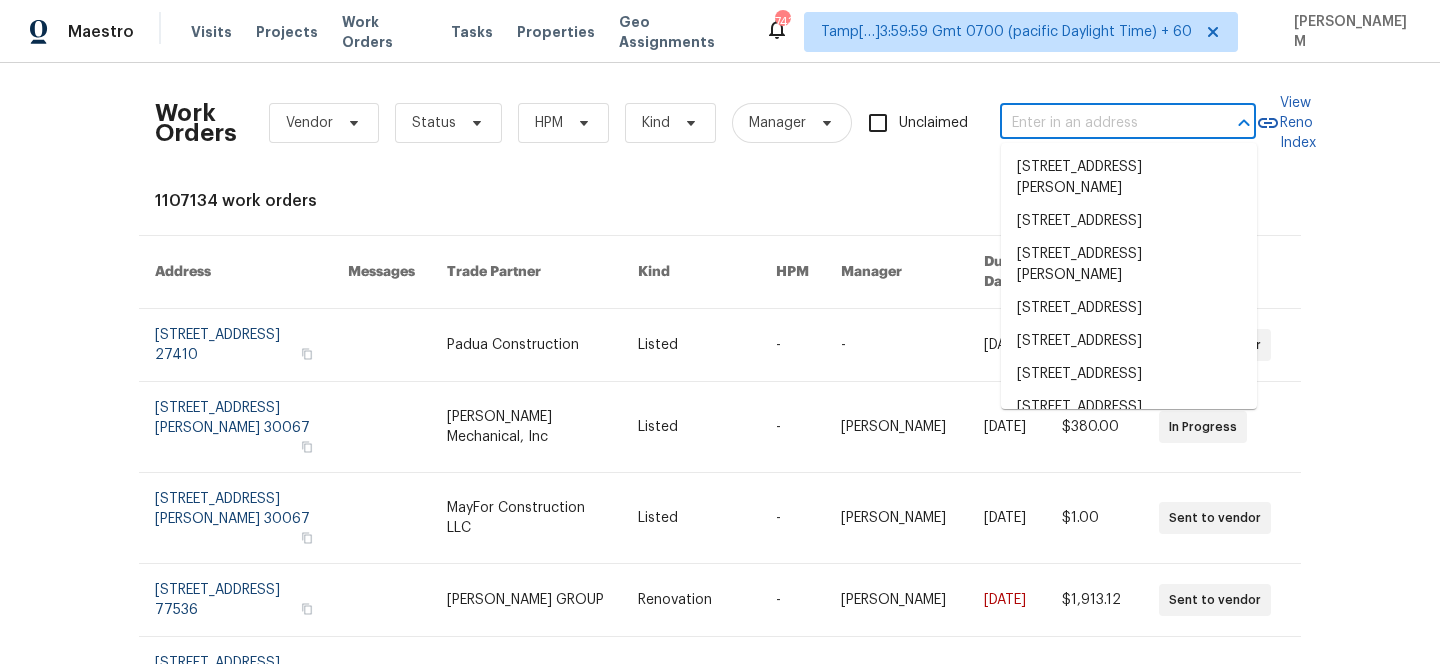 click at bounding box center [1100, 123] 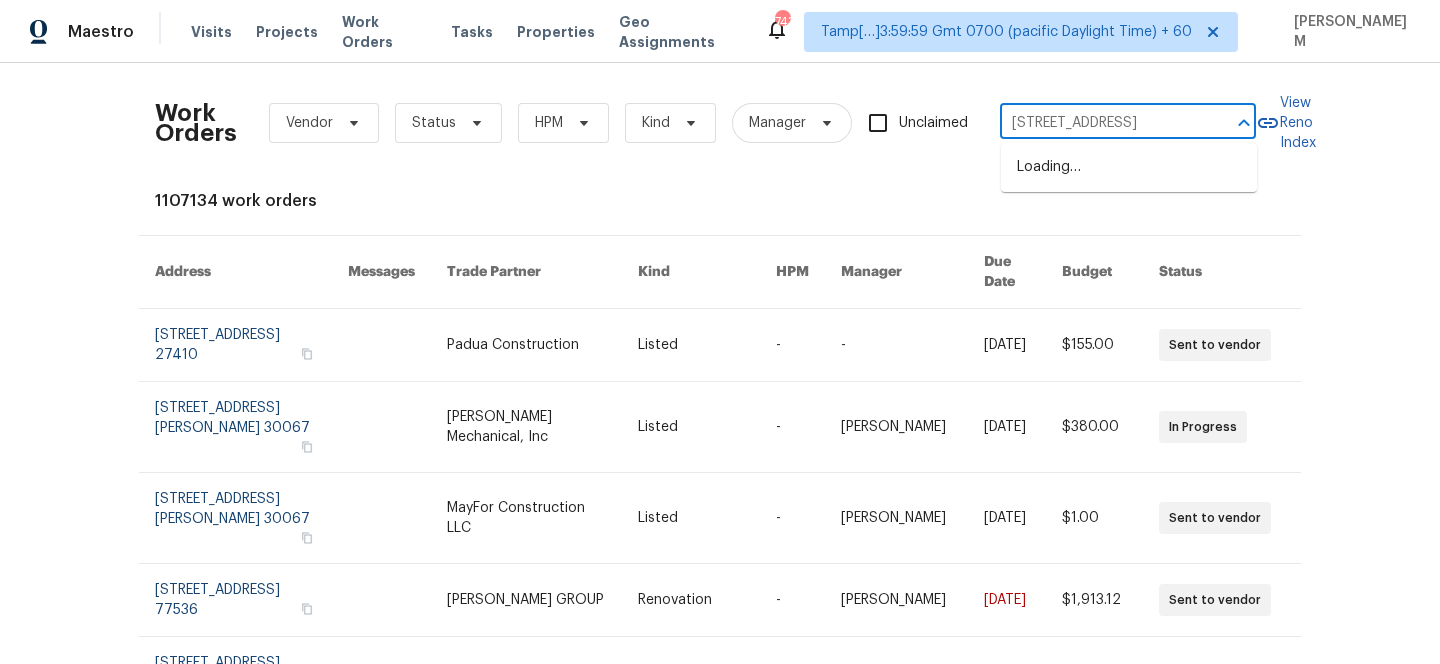scroll, scrollTop: 0, scrollLeft: 64, axis: horizontal 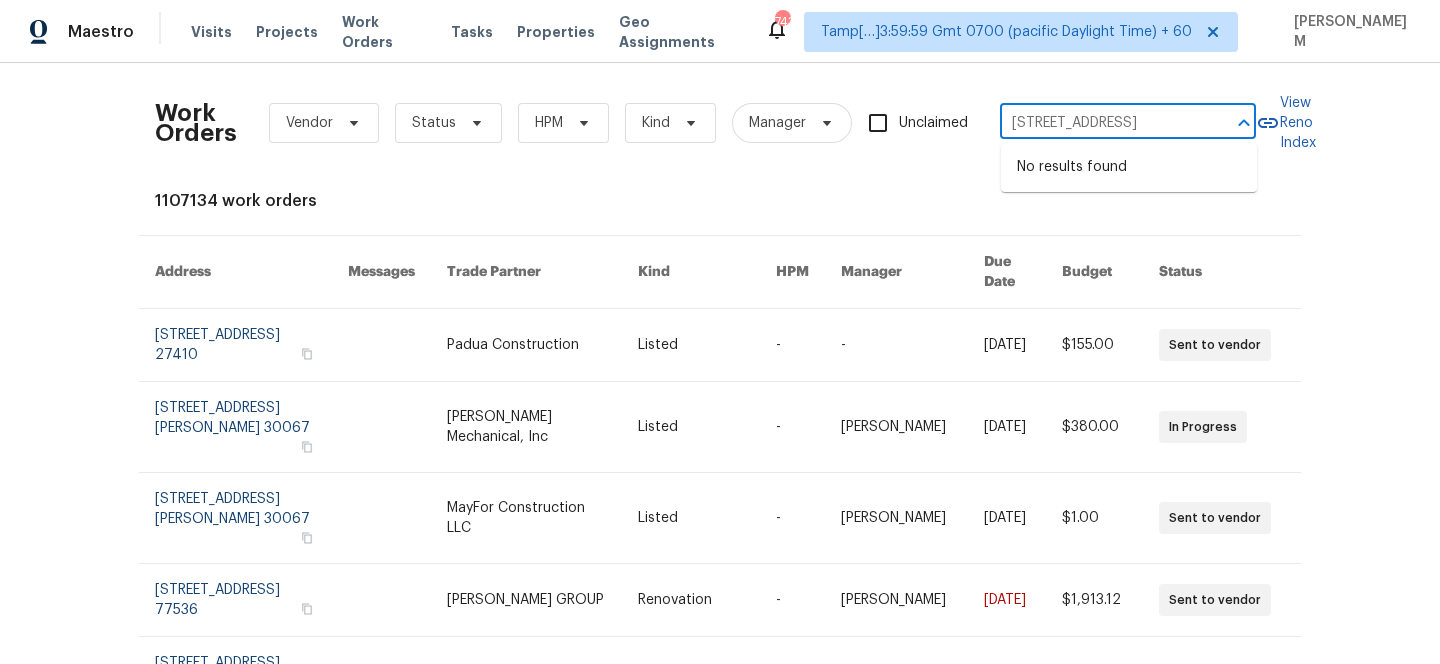 type on "[STREET_ADDRESS]" 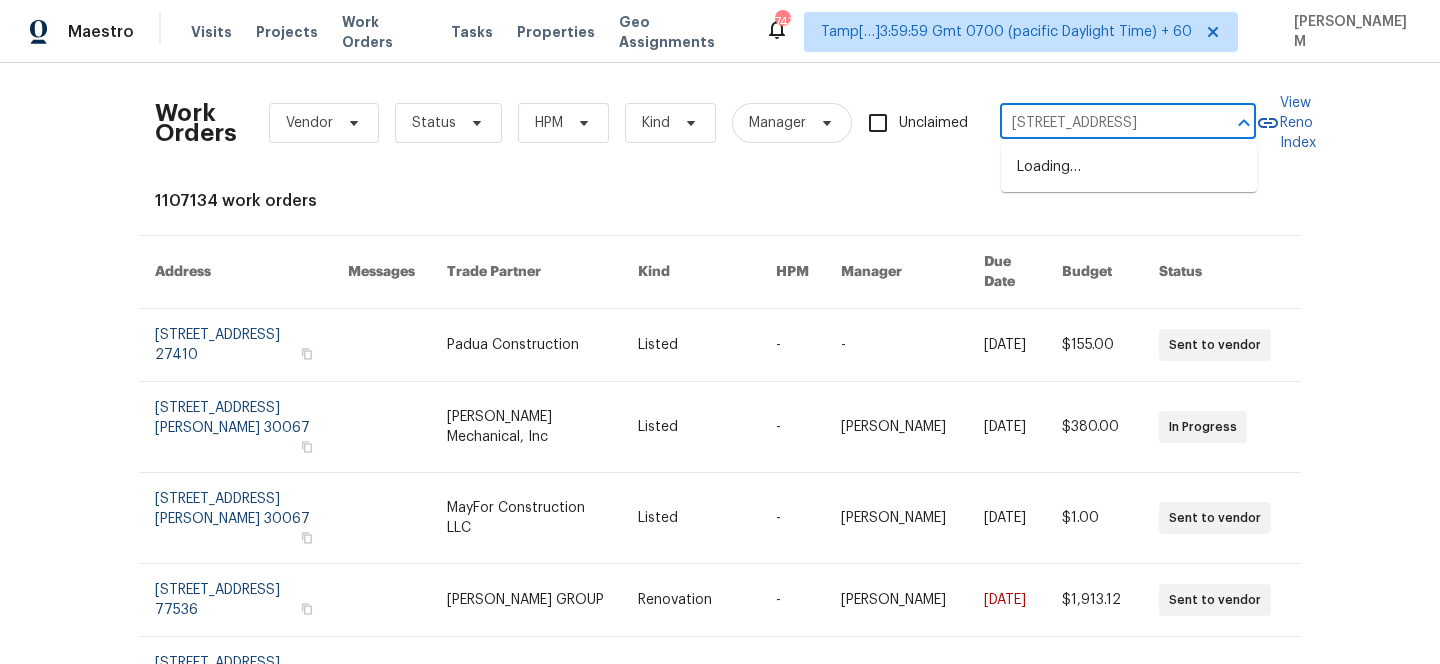 scroll, scrollTop: 0, scrollLeft: 59, axis: horizontal 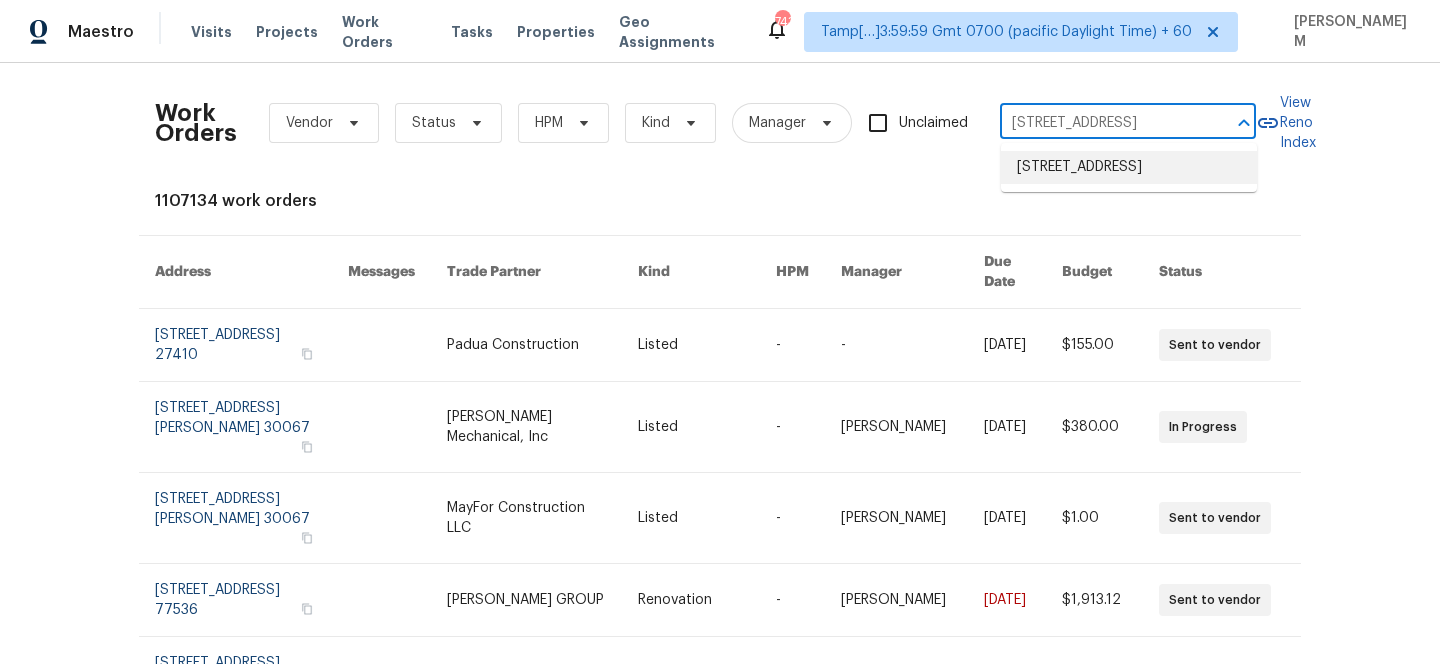 click on "[STREET_ADDRESS]" at bounding box center [1129, 167] 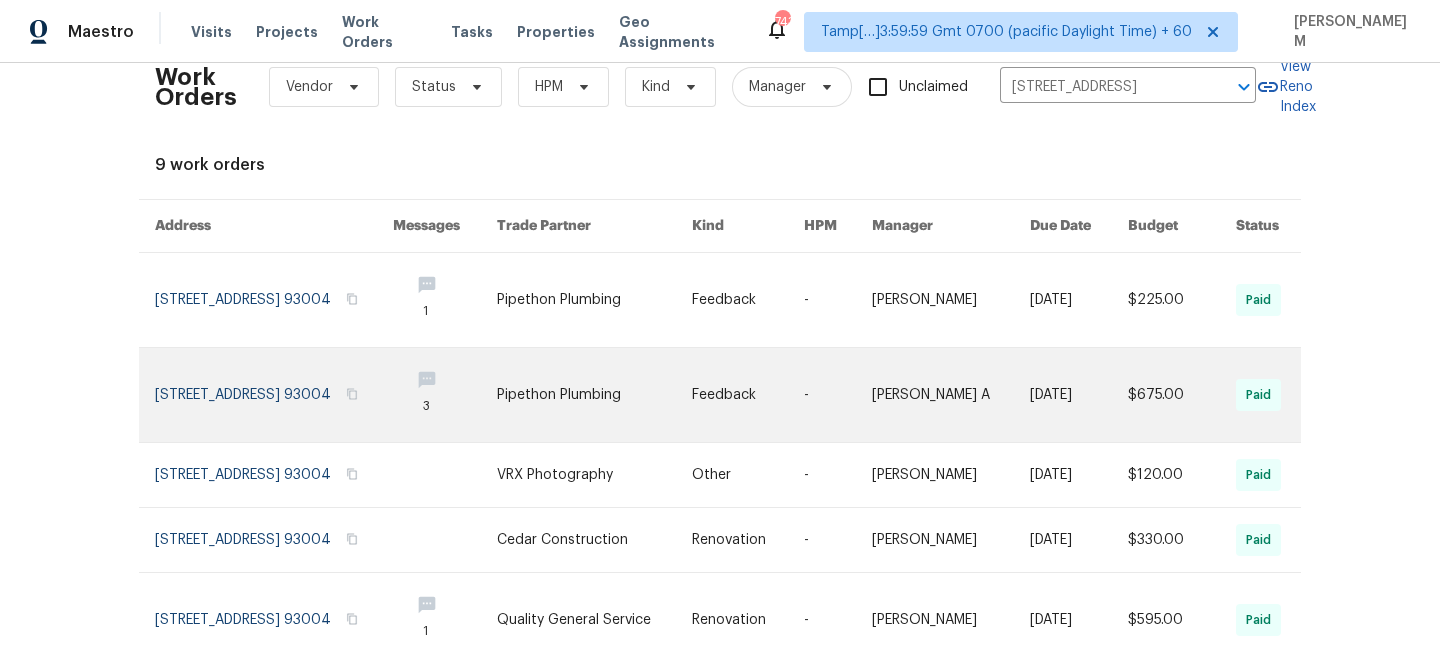scroll, scrollTop: 40, scrollLeft: 0, axis: vertical 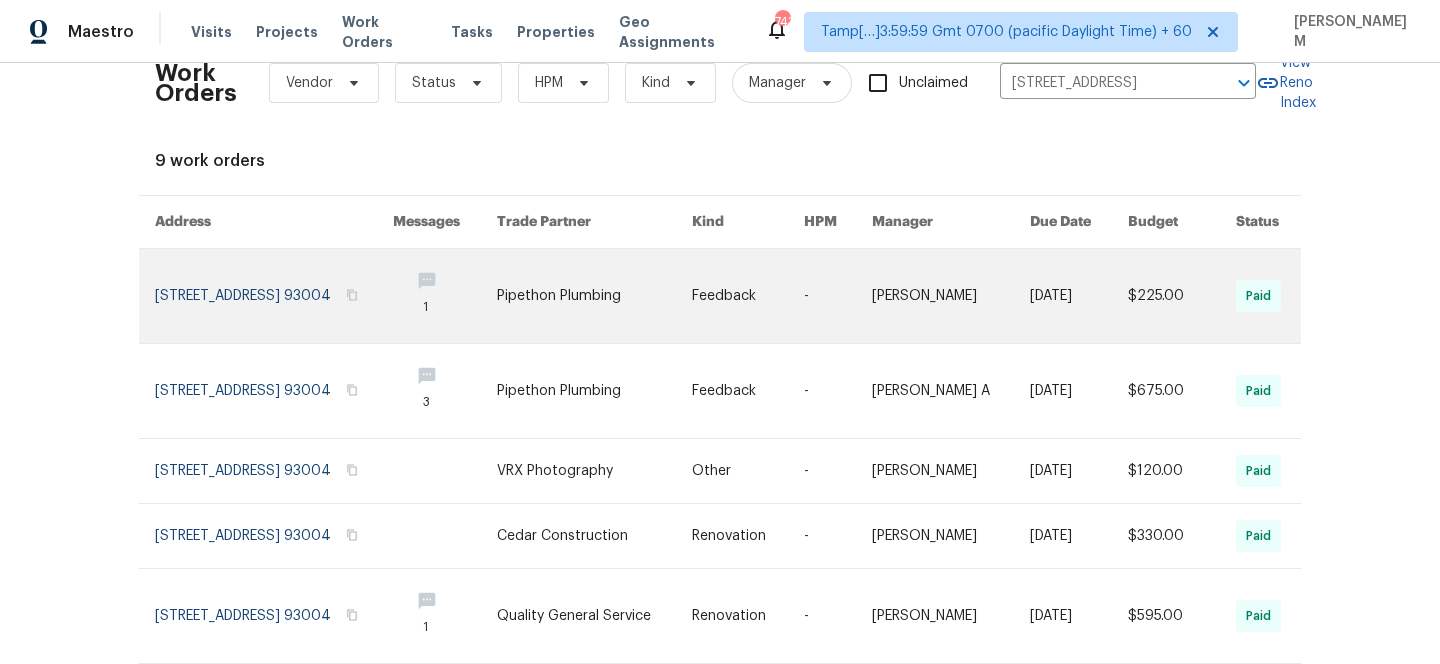 click at bounding box center (951, 296) 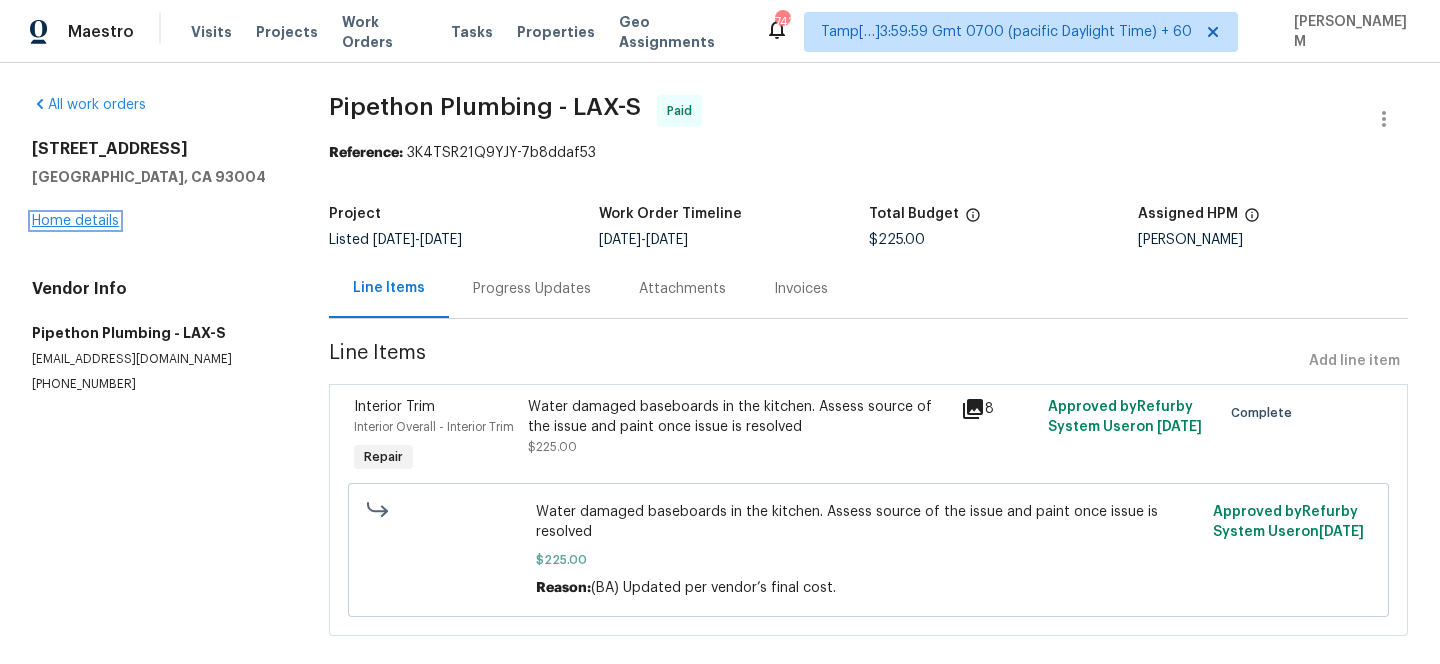click on "Home details" at bounding box center (75, 221) 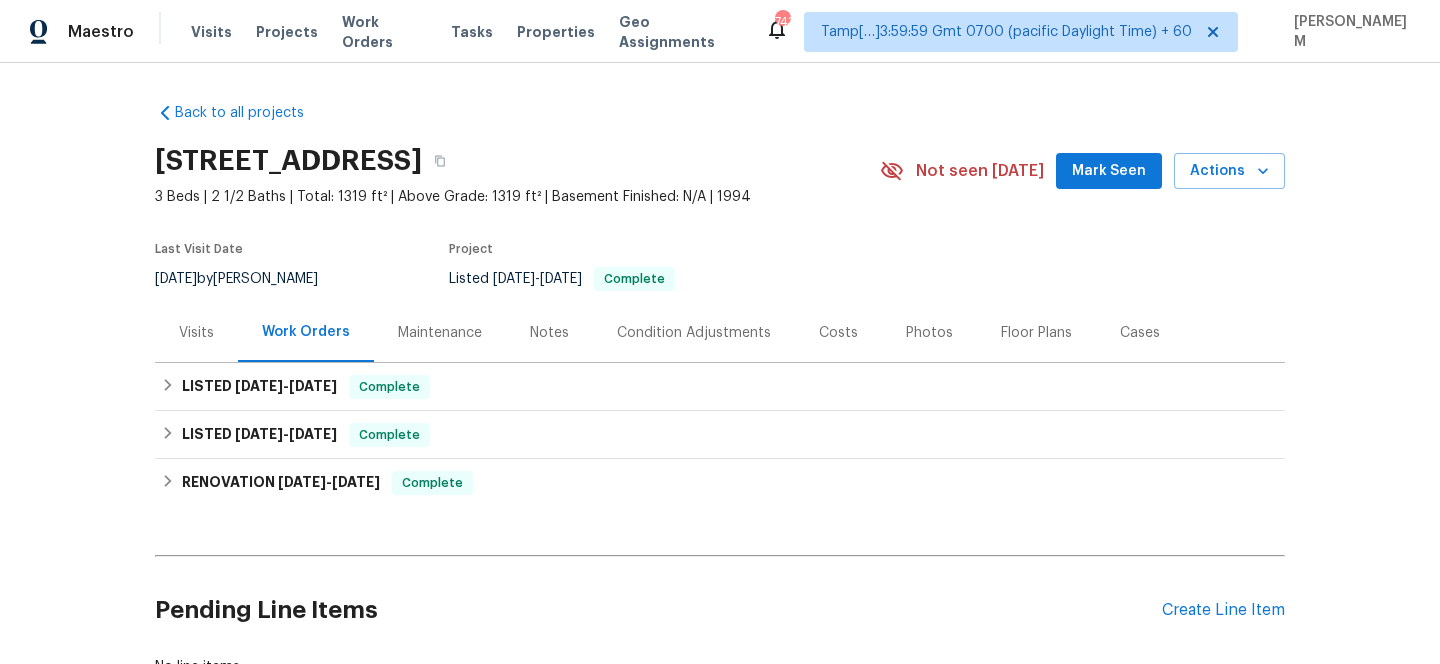 click on "Maintenance" at bounding box center [440, 333] 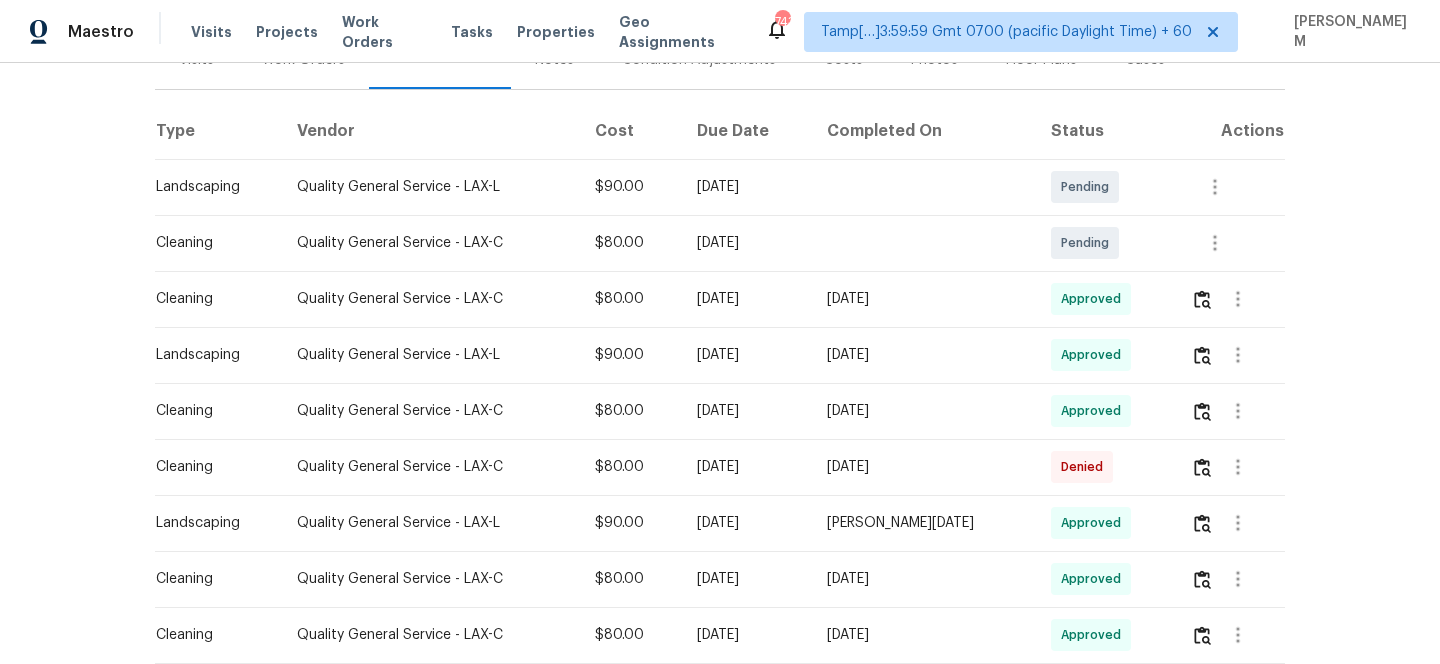 scroll, scrollTop: 309, scrollLeft: 0, axis: vertical 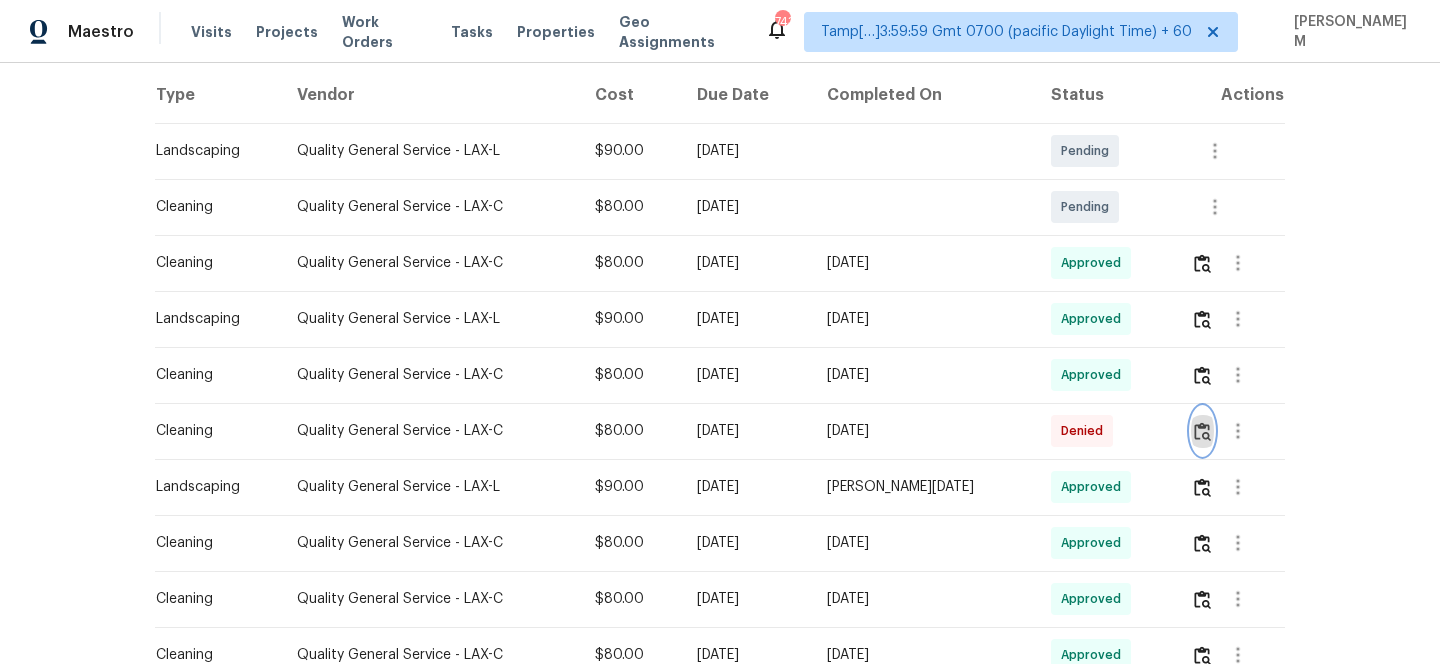 click at bounding box center [1202, 431] 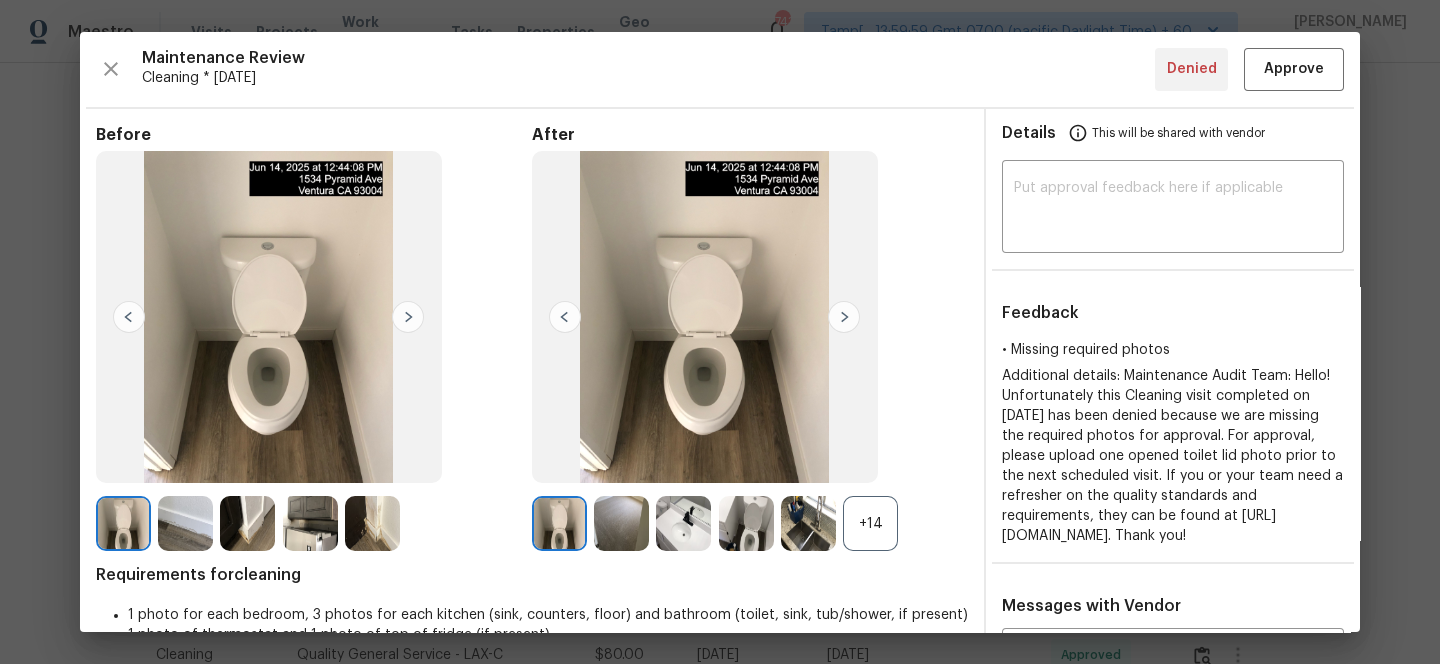 click on "+14" at bounding box center [870, 523] 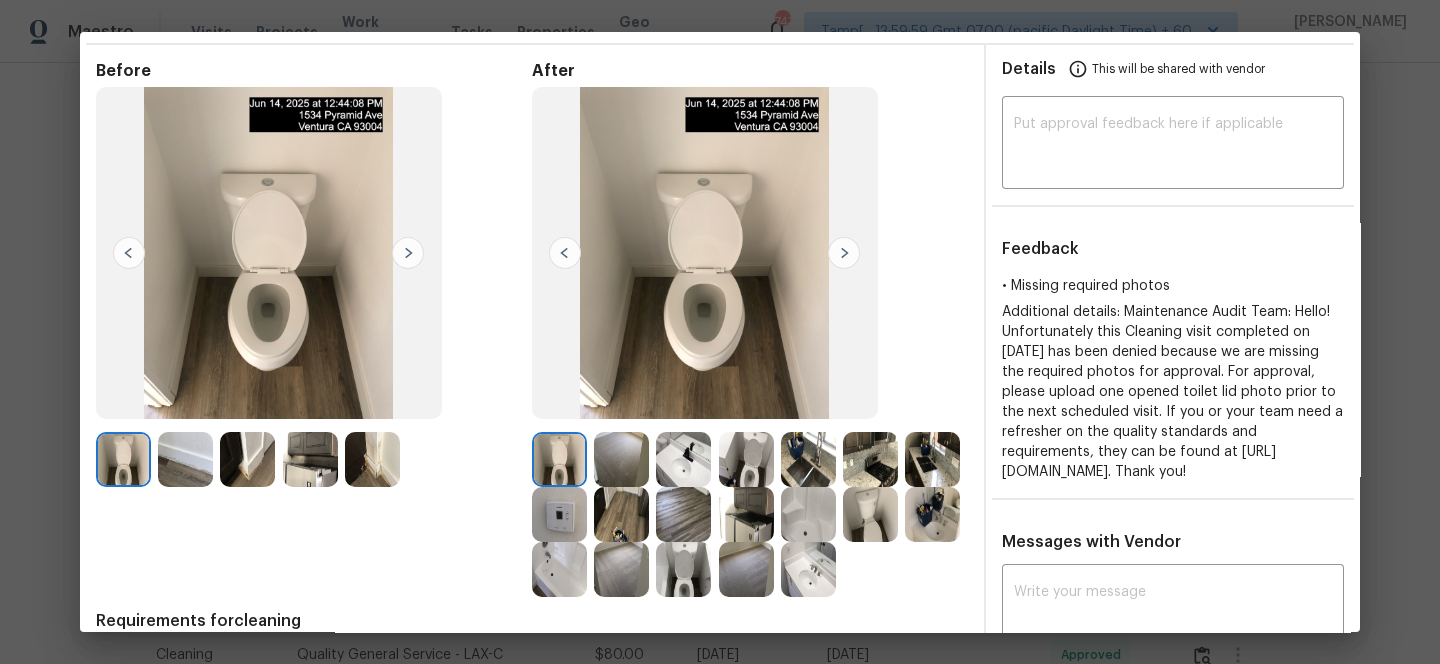 scroll, scrollTop: 46, scrollLeft: 0, axis: vertical 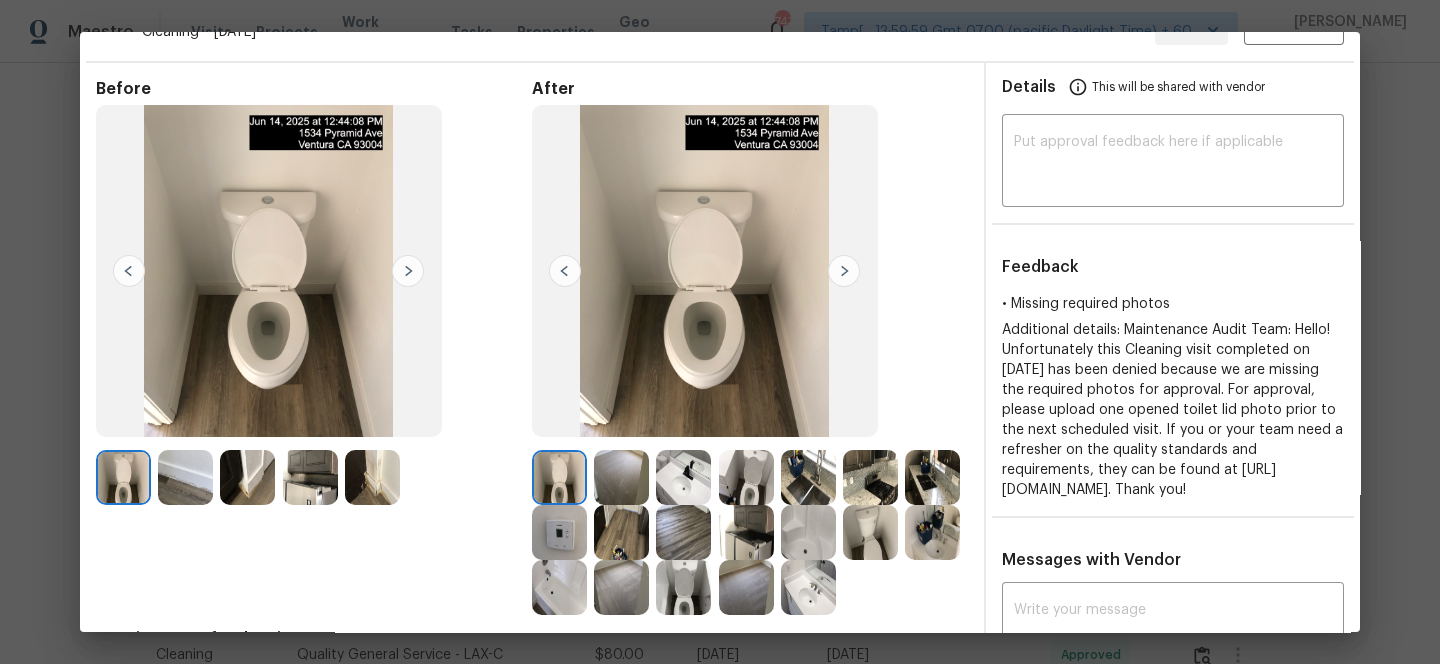 click at bounding box center (844, 271) 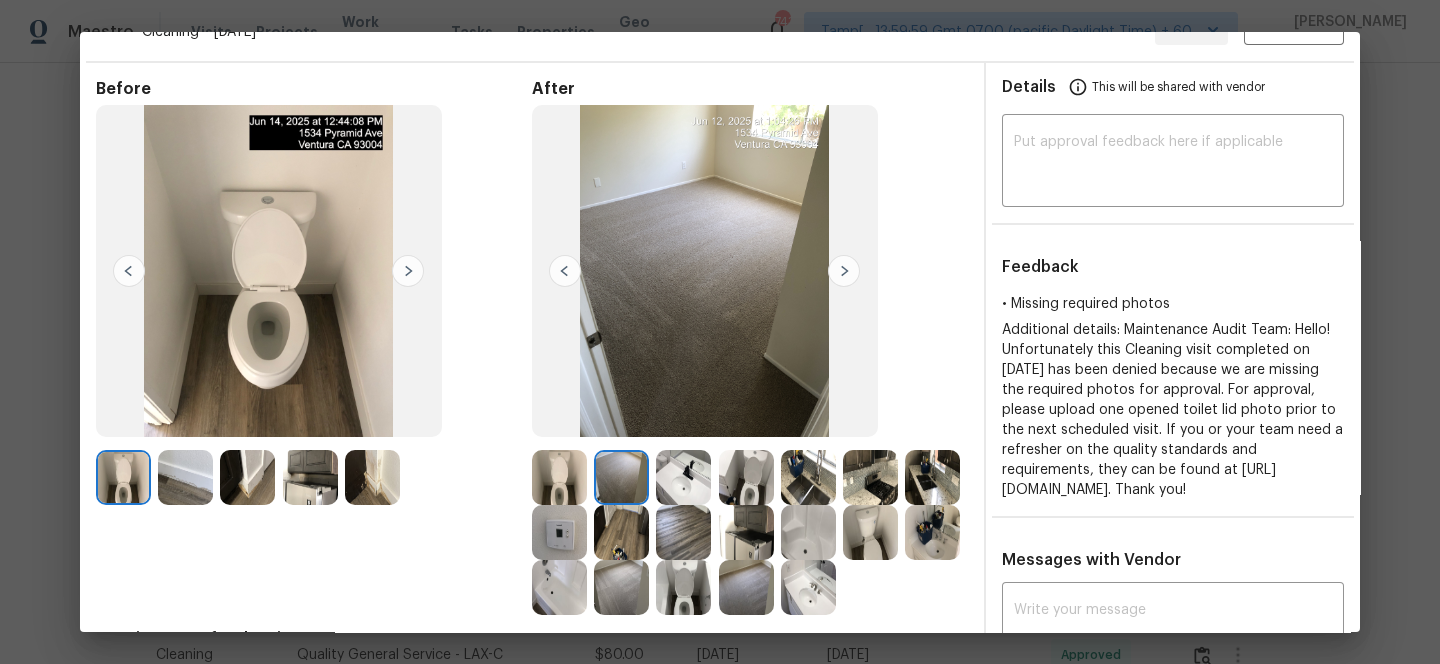 click at bounding box center (844, 271) 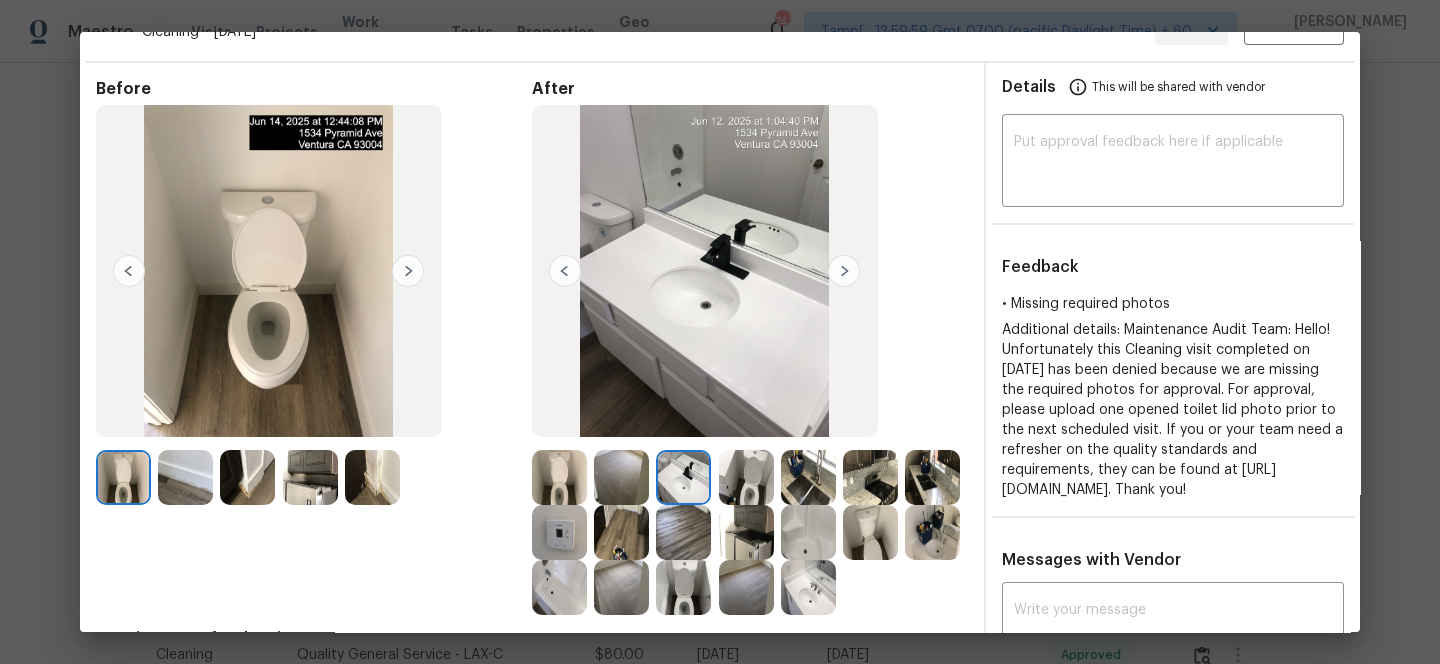 click at bounding box center [844, 271] 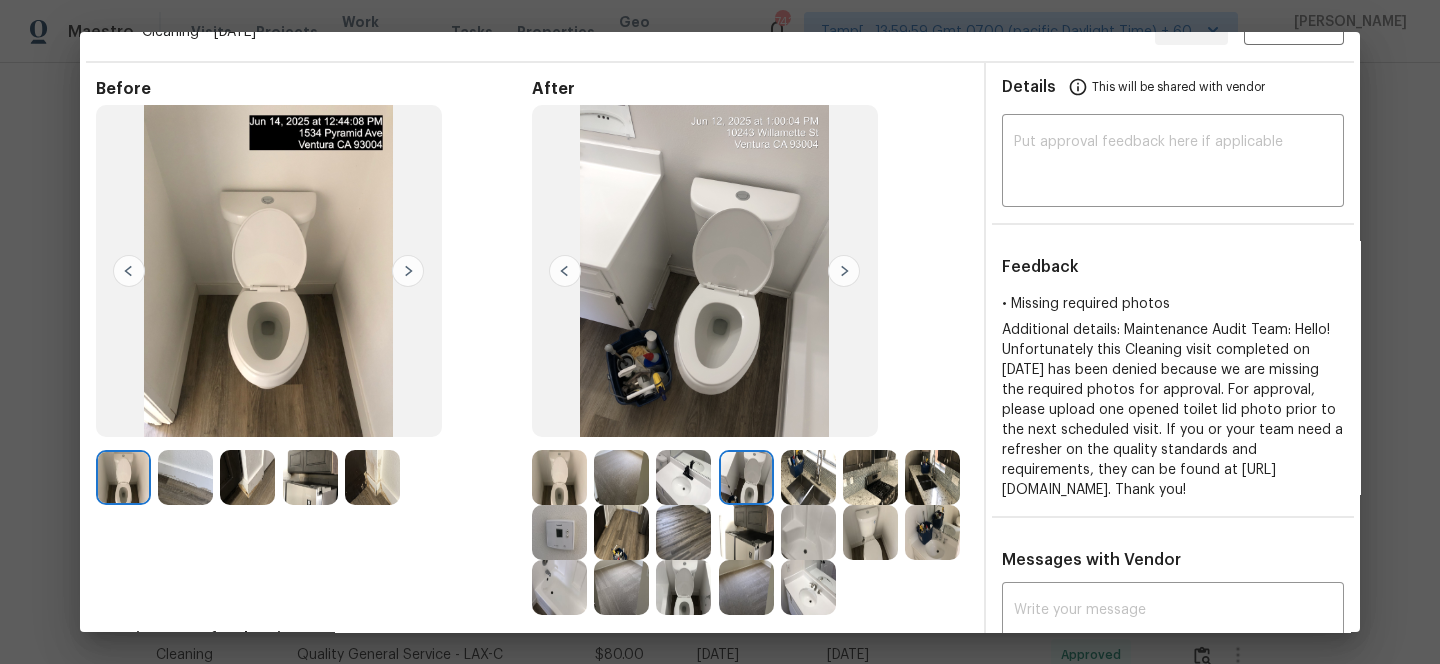 click at bounding box center (844, 271) 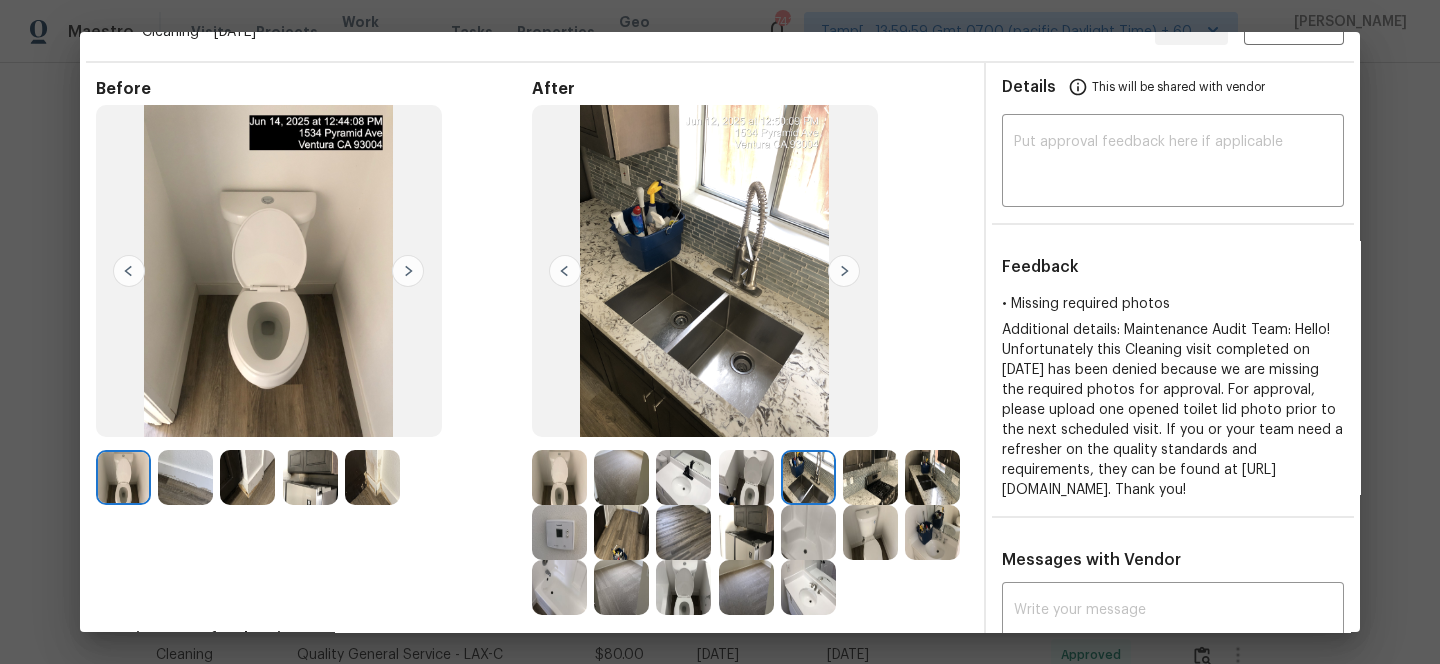click at bounding box center [844, 271] 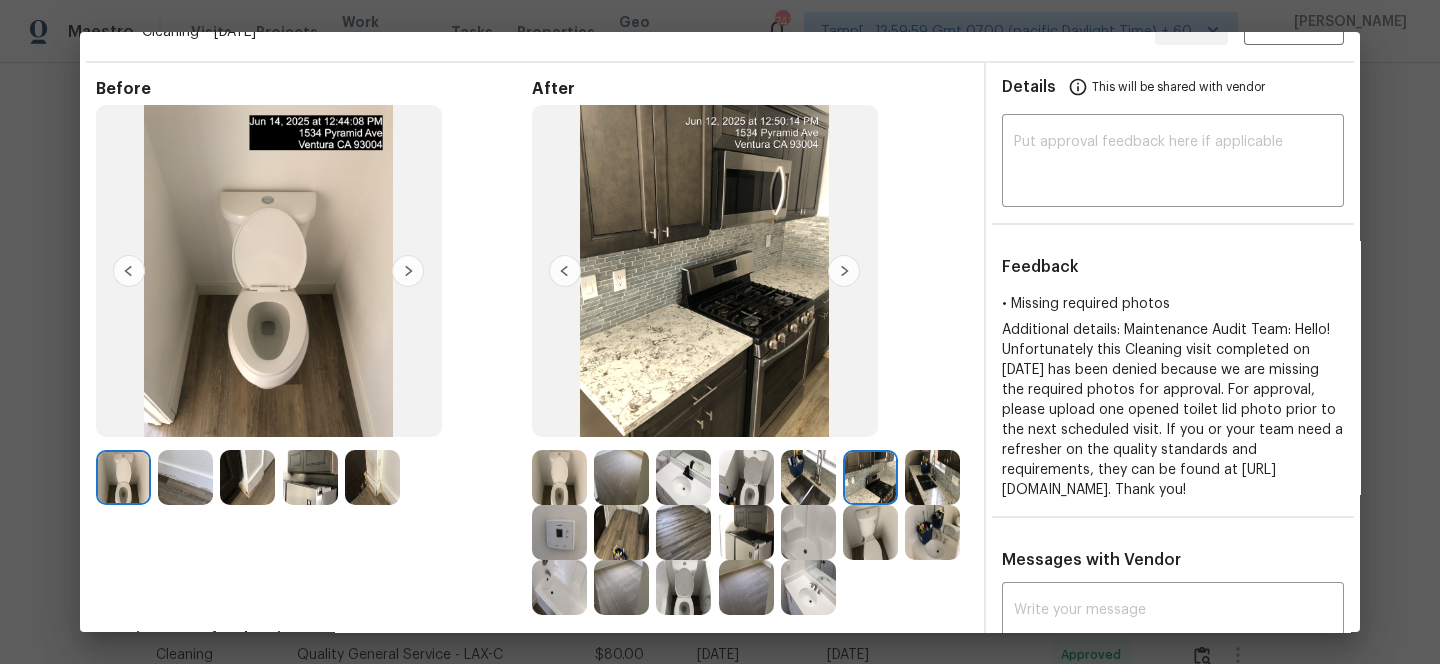 click at bounding box center [844, 271] 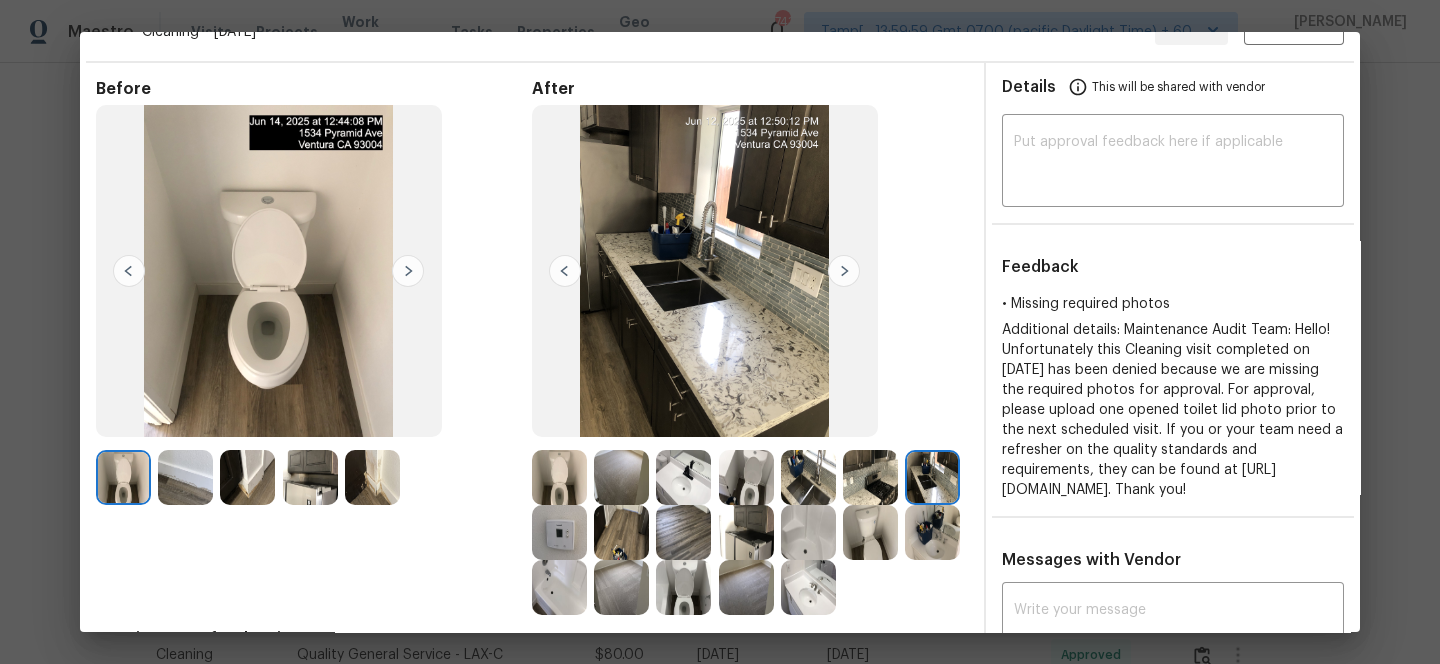 click at bounding box center (746, 532) 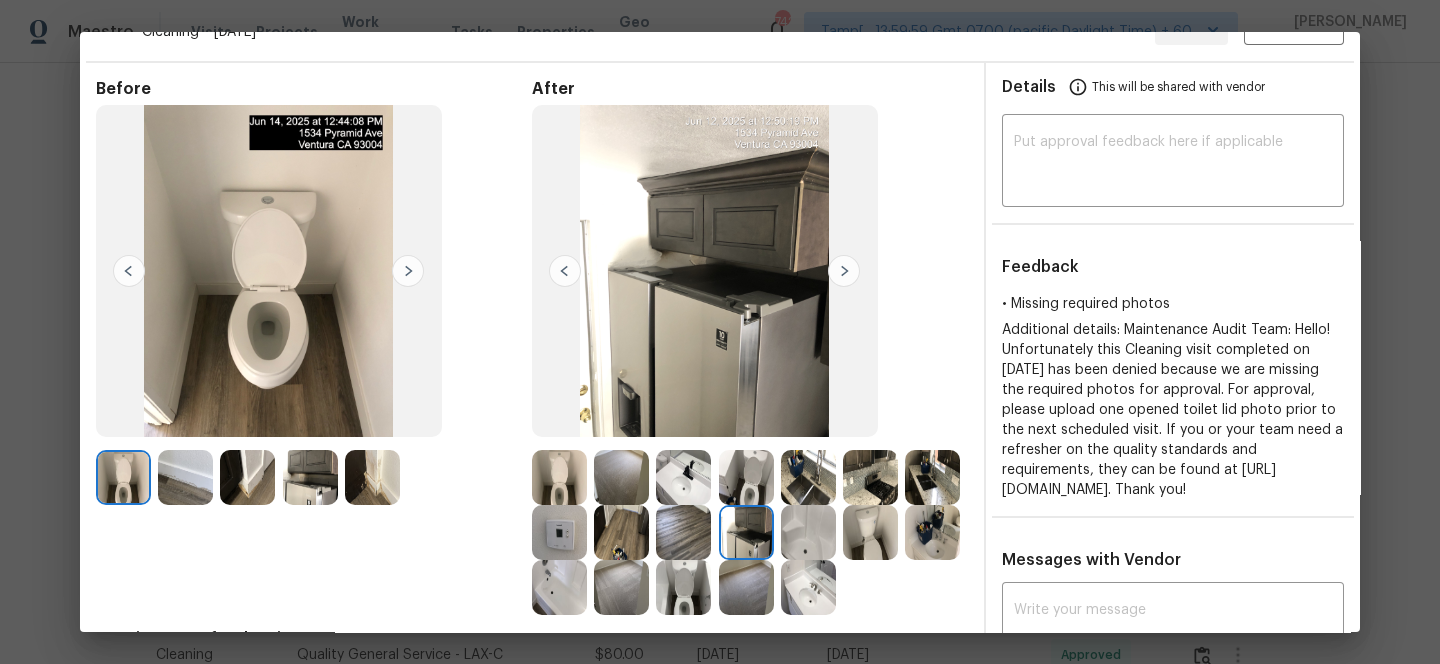 click at bounding box center [808, 532] 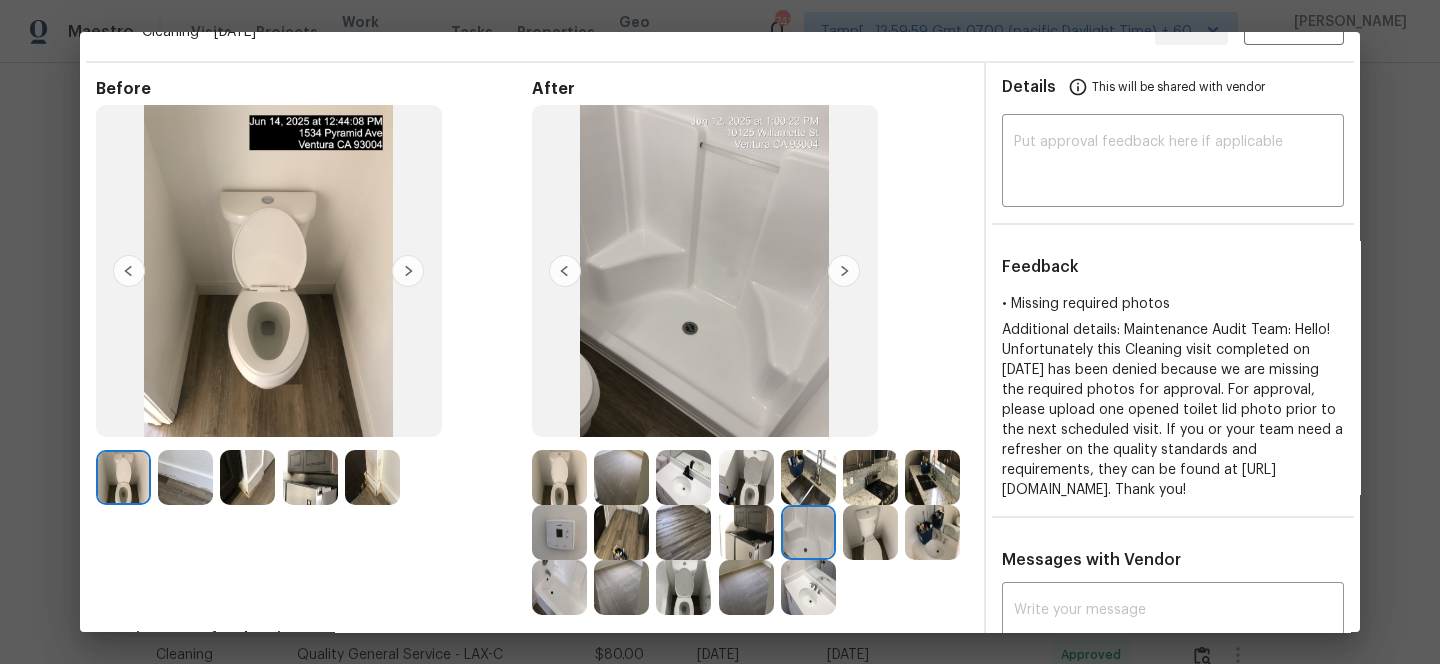 click at bounding box center [808, 532] 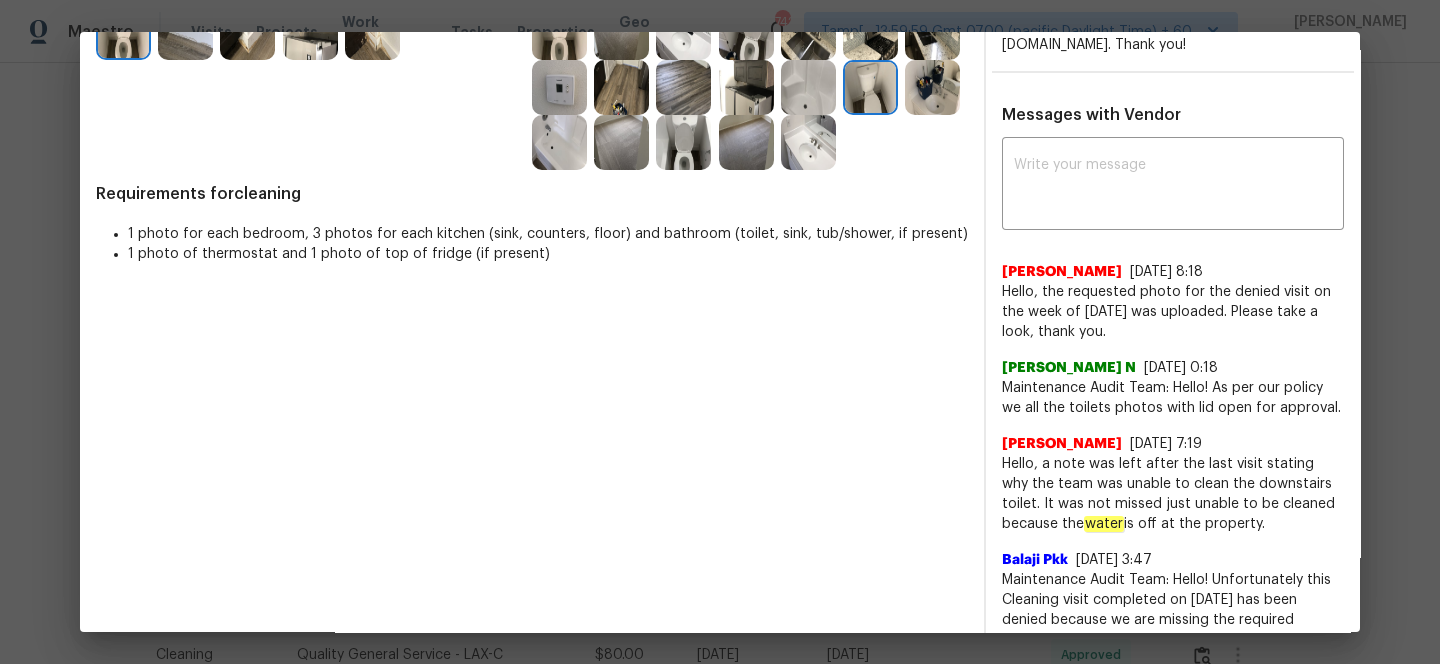 scroll, scrollTop: 474, scrollLeft: 0, axis: vertical 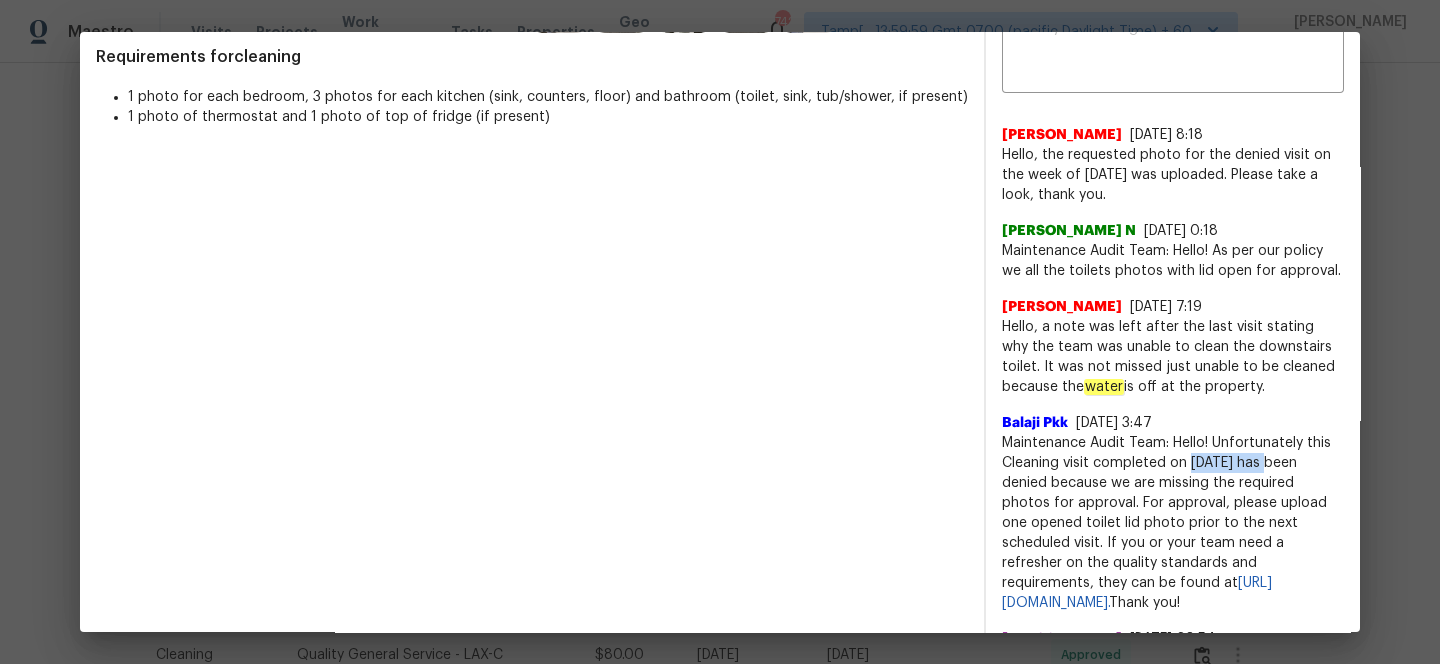 drag, startPoint x: 1190, startPoint y: 479, endPoint x: 1270, endPoint y: 477, distance: 80.024994 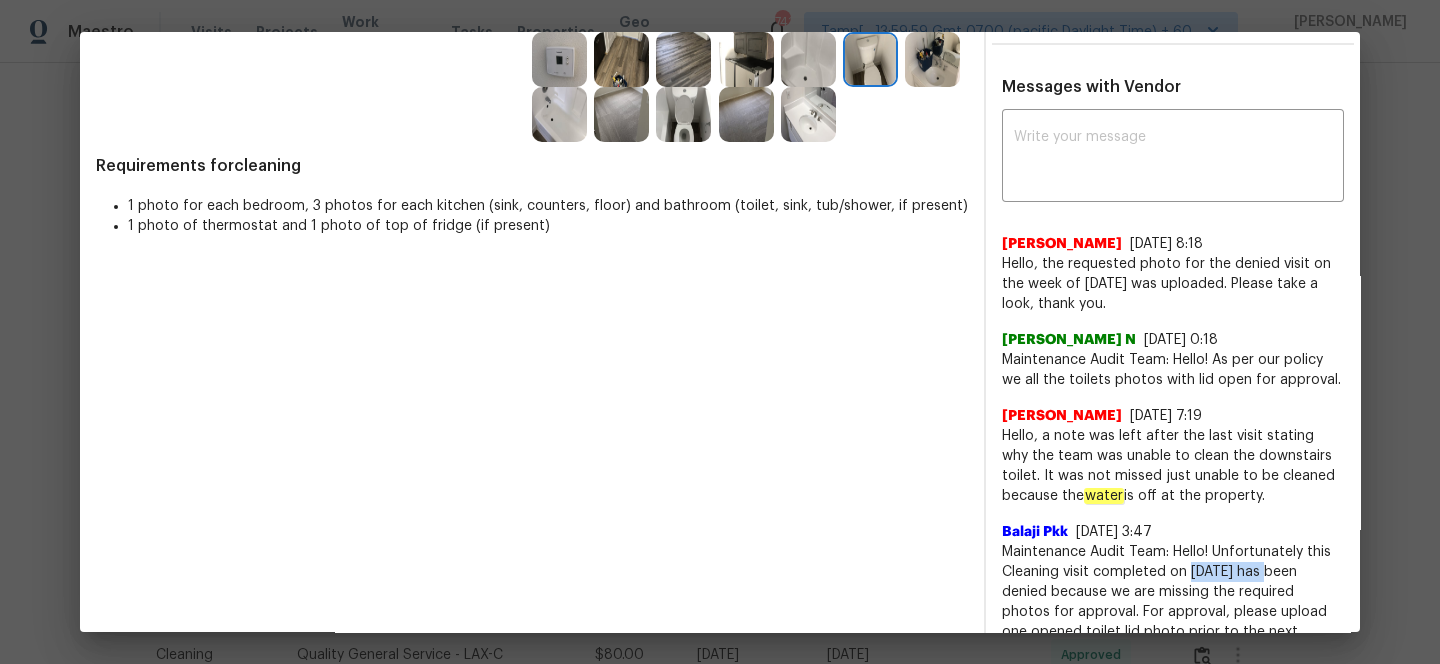 scroll, scrollTop: 511, scrollLeft: 0, axis: vertical 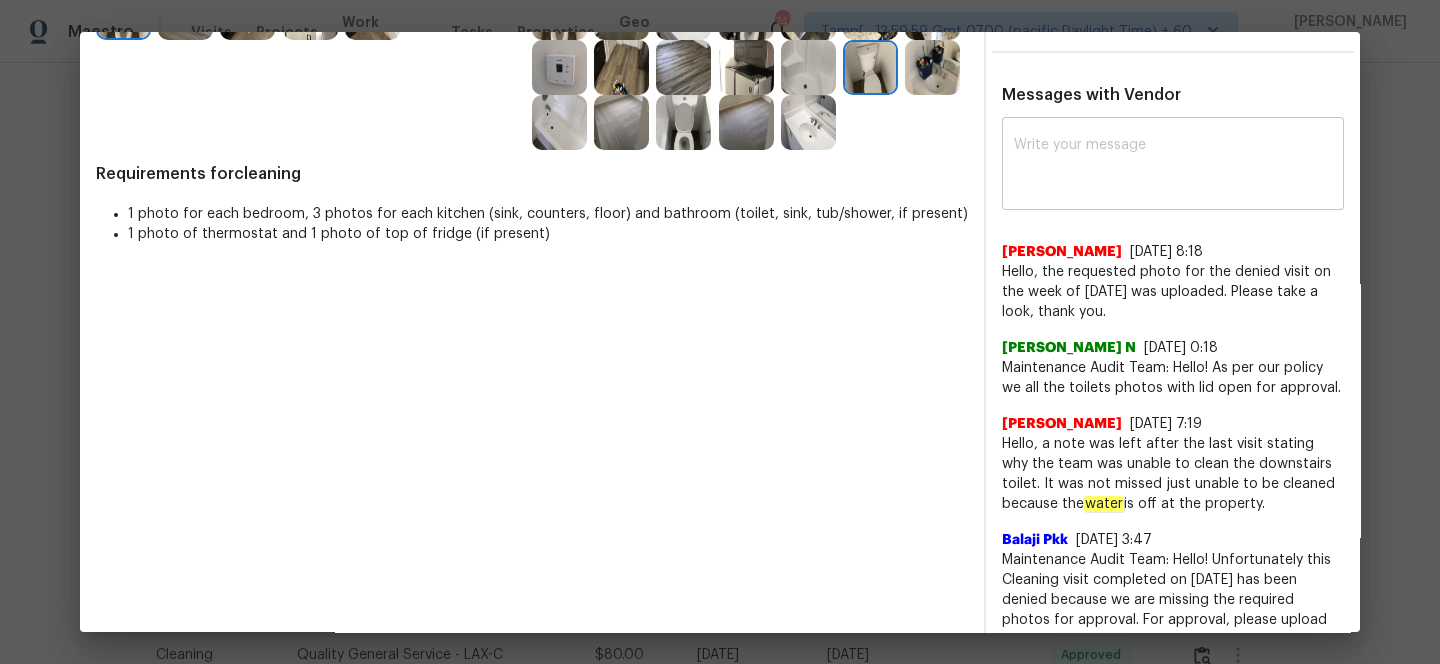 click at bounding box center [1173, 166] 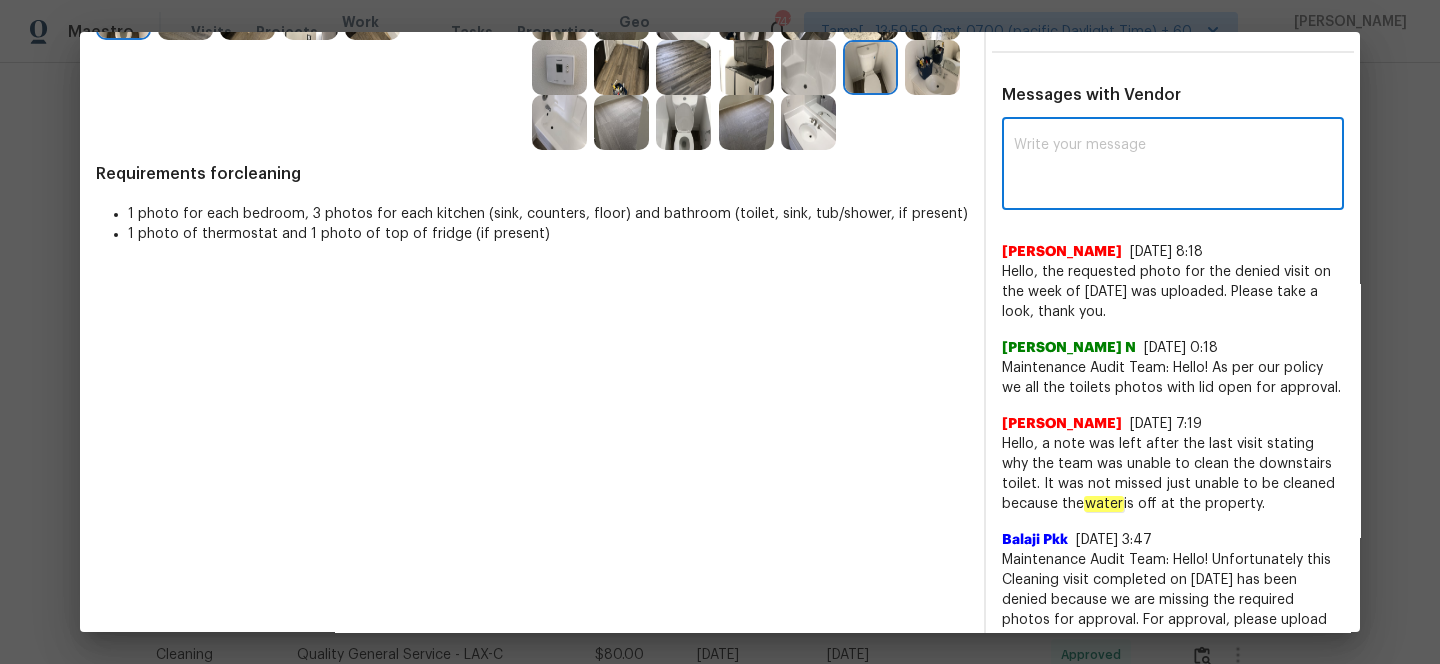 paste on "Additional details: Maintenance Audit Team: Hello! Unfortunately, this Landscaping visit completed o [DATE]  has been denied because we are missing the required photos for approval. For approval, please upload the missing photo on same day the visit was completed as per our new SOW policy. If those photos are available, they must be uploaded within 48 hours of the original visit date. If the required photos were not taken on the day of the visit, the denial will remain in place. If you or your team need a refresher on the quality standards and requirements, please refer to the updated Standards of Work that have been distributed via email. Thank you!" 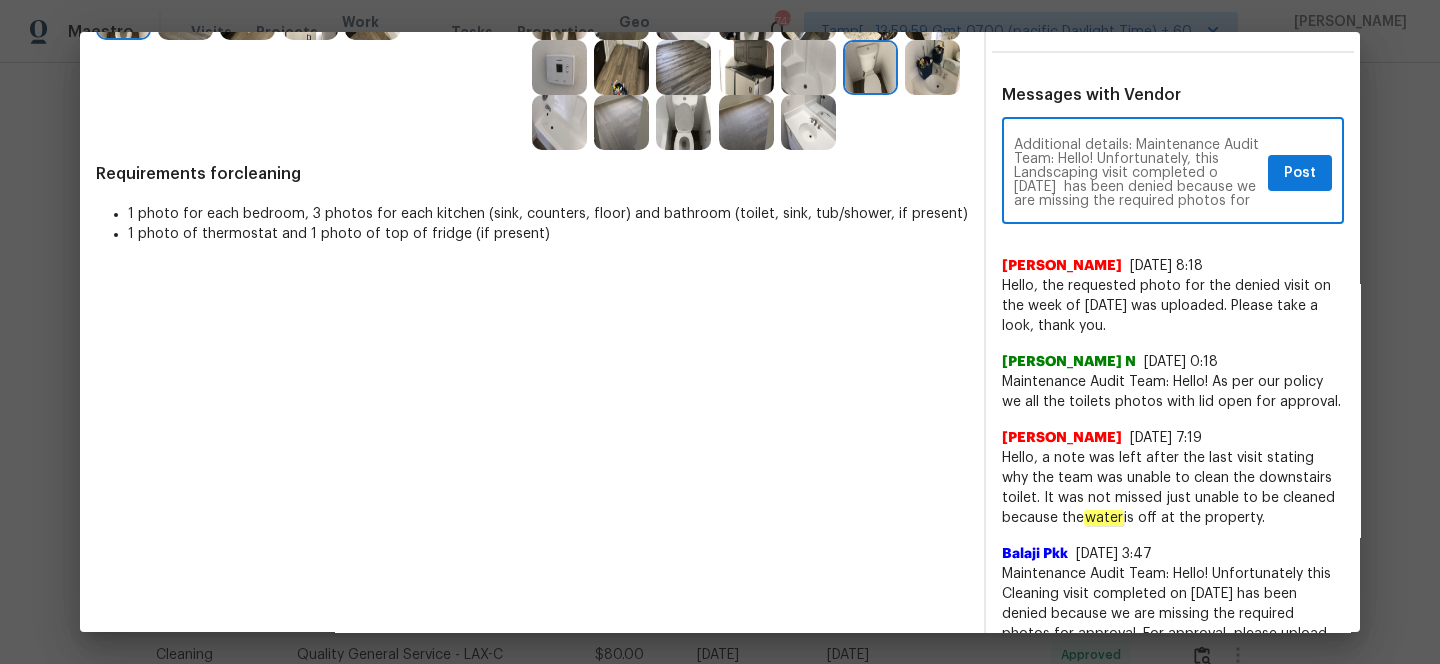 scroll, scrollTop: 210, scrollLeft: 0, axis: vertical 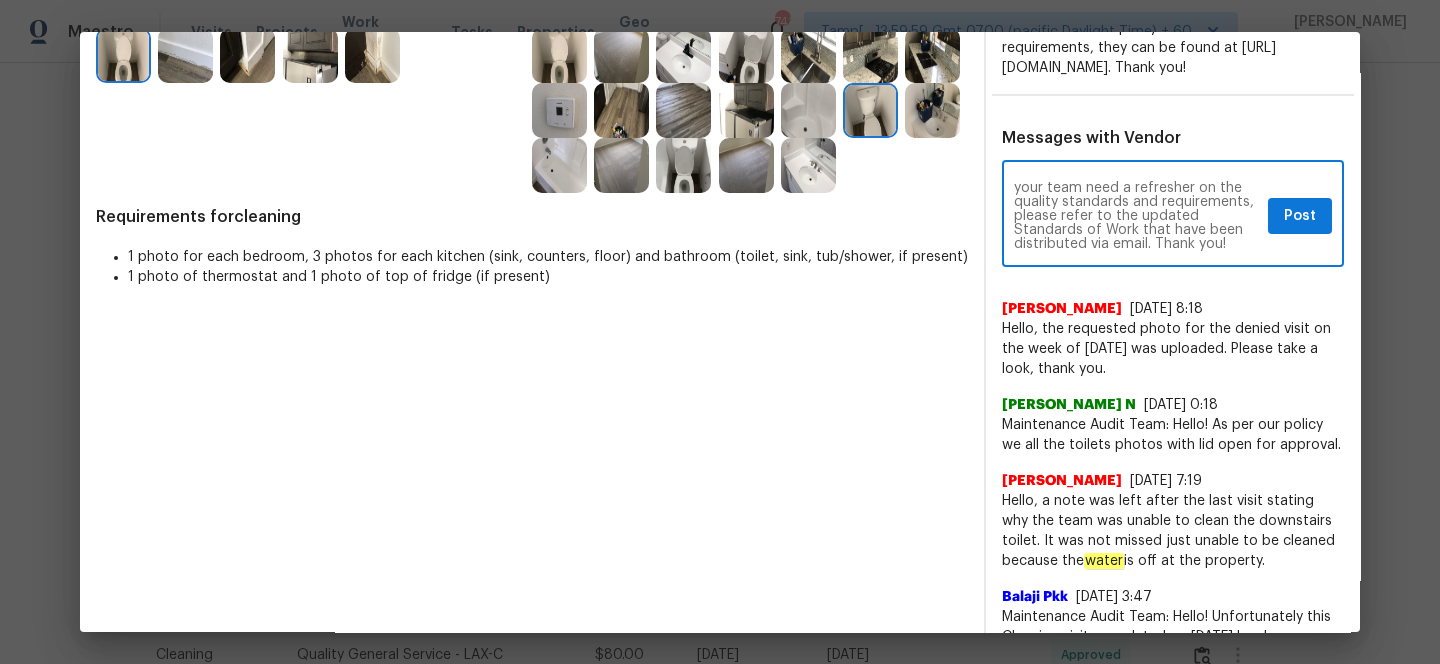 click on "Additional details: Maintenance Audit Team: Hello! Unfortunately, this Landscaping visit completed o [DATE]  has been denied because we are missing the required photos for approval. For approval, please upload the missing photo on same day the visit was completed as per our new SOW policy. If those photos are available, they must be uploaded within 48 hours of the original visit date. If the required photos were not taken on the day of the visit, the denial will remain in place. If you or your team need a refresher on the quality standards and requirements, please refer to the updated Standards of Work that have been distributed via email. Thank you!" at bounding box center [1137, 216] 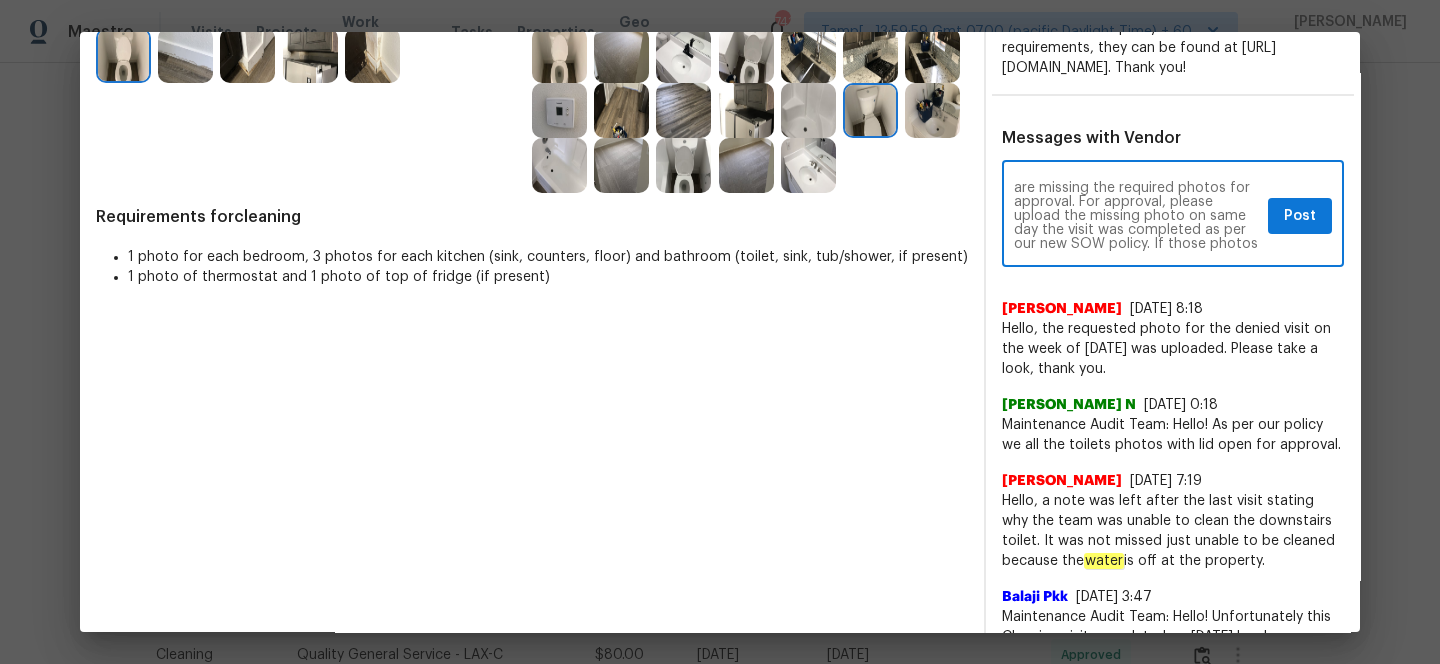 scroll, scrollTop: 0, scrollLeft: 0, axis: both 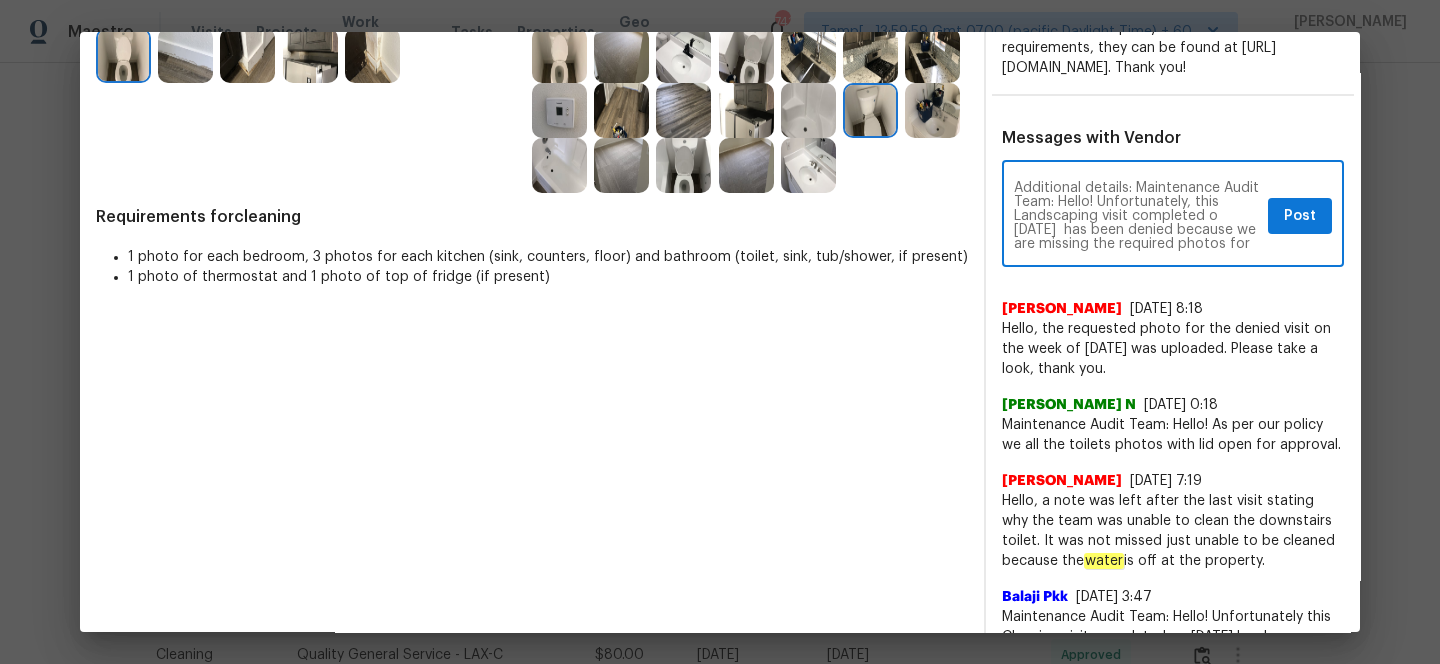 type on "Additional details: Maintenance Audit Team: Hello! Unfortunately, this Landscaping visit completed o [DATE]  has been denied because we are missing the required photos for approval. For approval, please upload the missing photo on same day the visit was completed as per our new SOW policy. If those photos are available, they must be uploaded within 48 hours of the original visit date. If the required photos were not taken on the day of the visit, the denial will remain in place. If you or your team need a refresher on the quality standards and requirements, please refer to the updated Standards of Work that have been distributed via email. Thank you!" 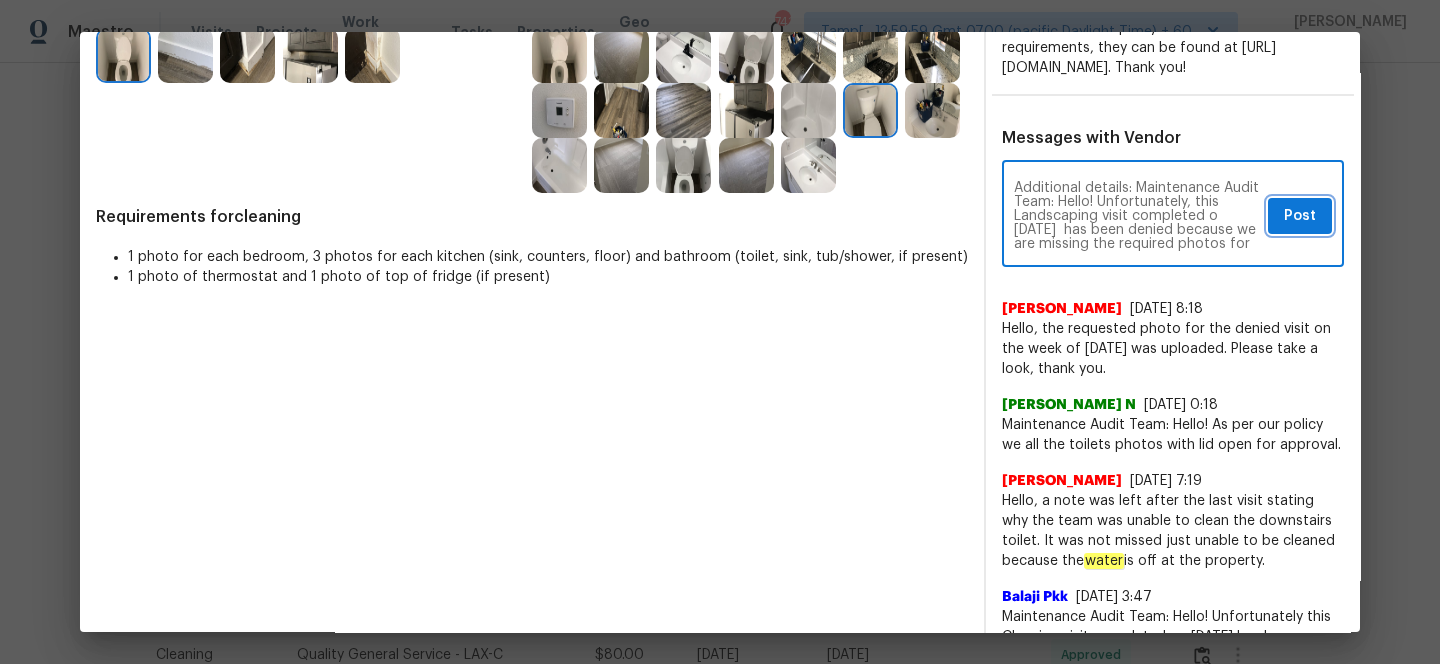 click on "Post" at bounding box center (1300, 216) 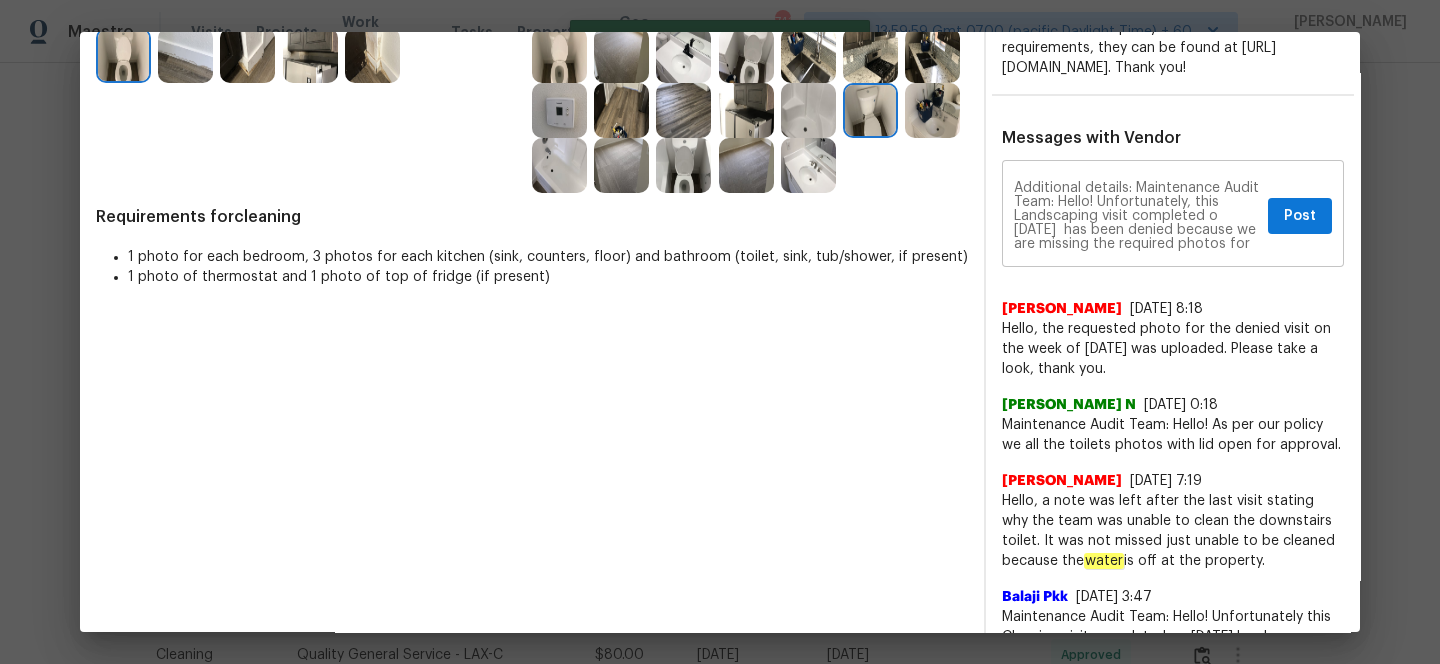 type 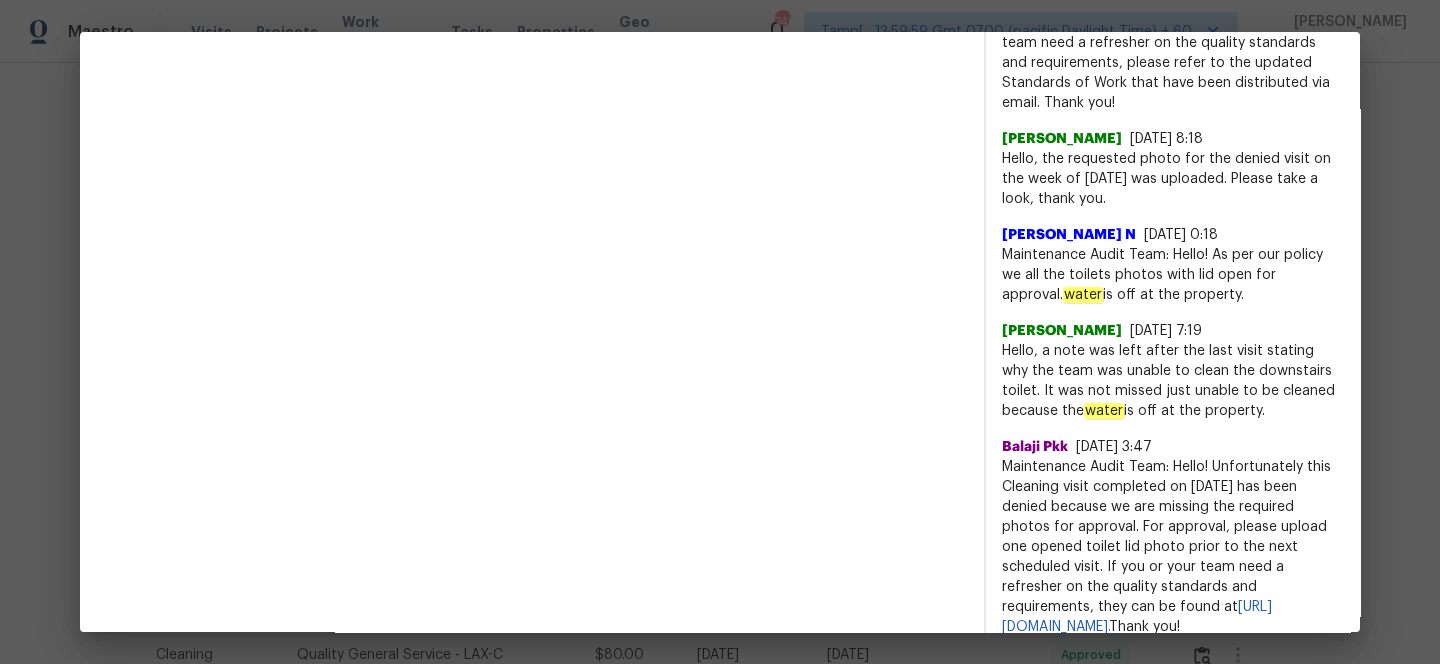 scroll, scrollTop: 947, scrollLeft: 0, axis: vertical 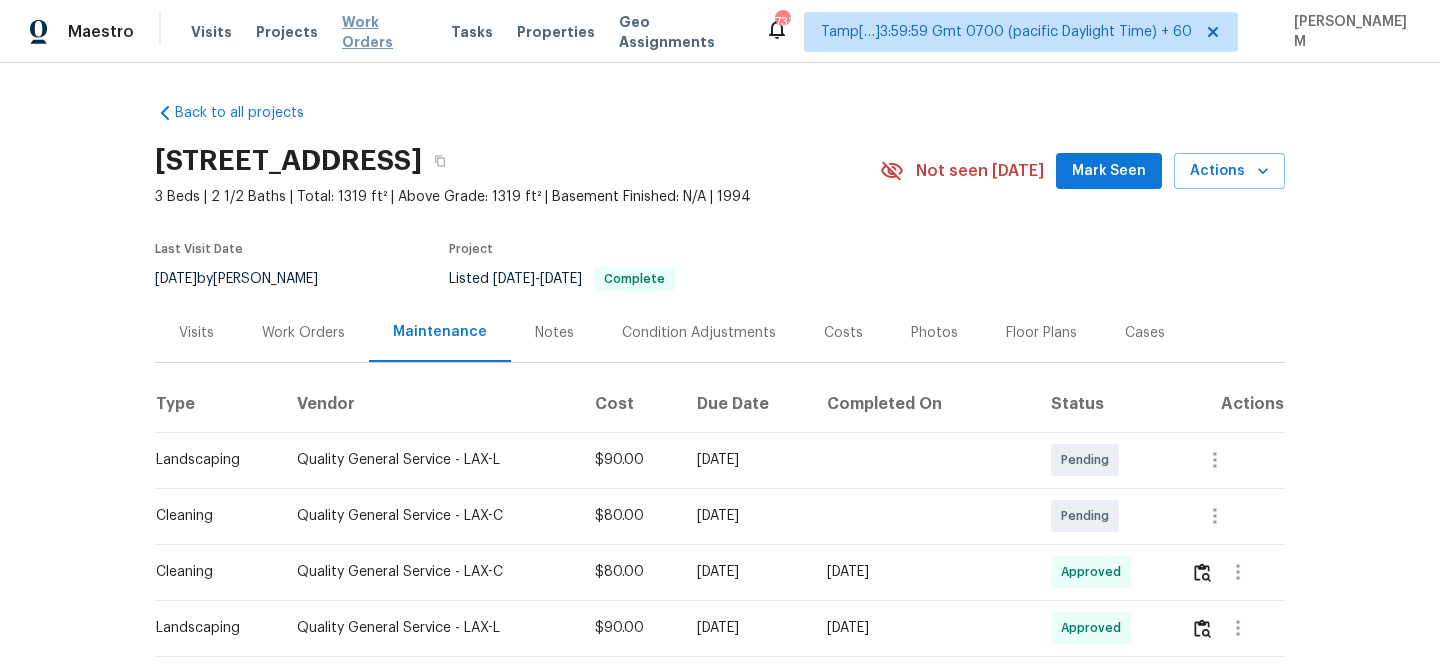 click on "Work Orders" at bounding box center (384, 32) 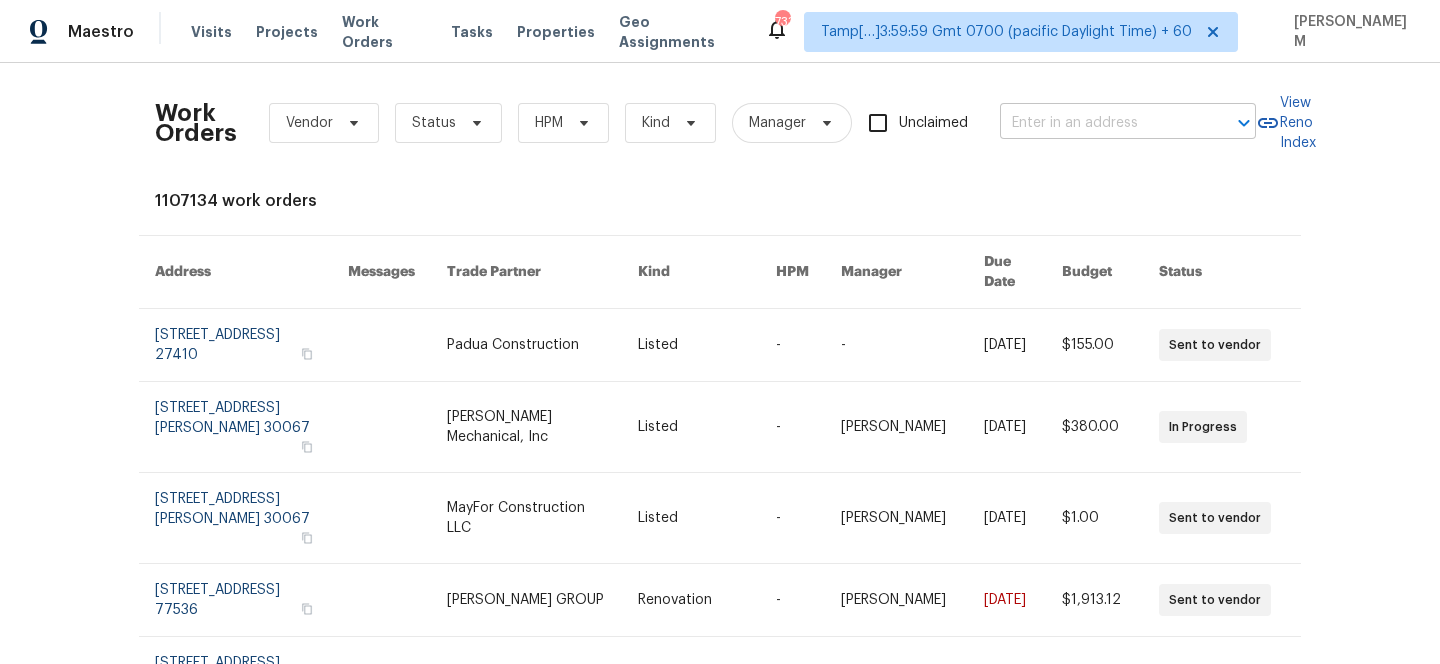 click at bounding box center [1100, 123] 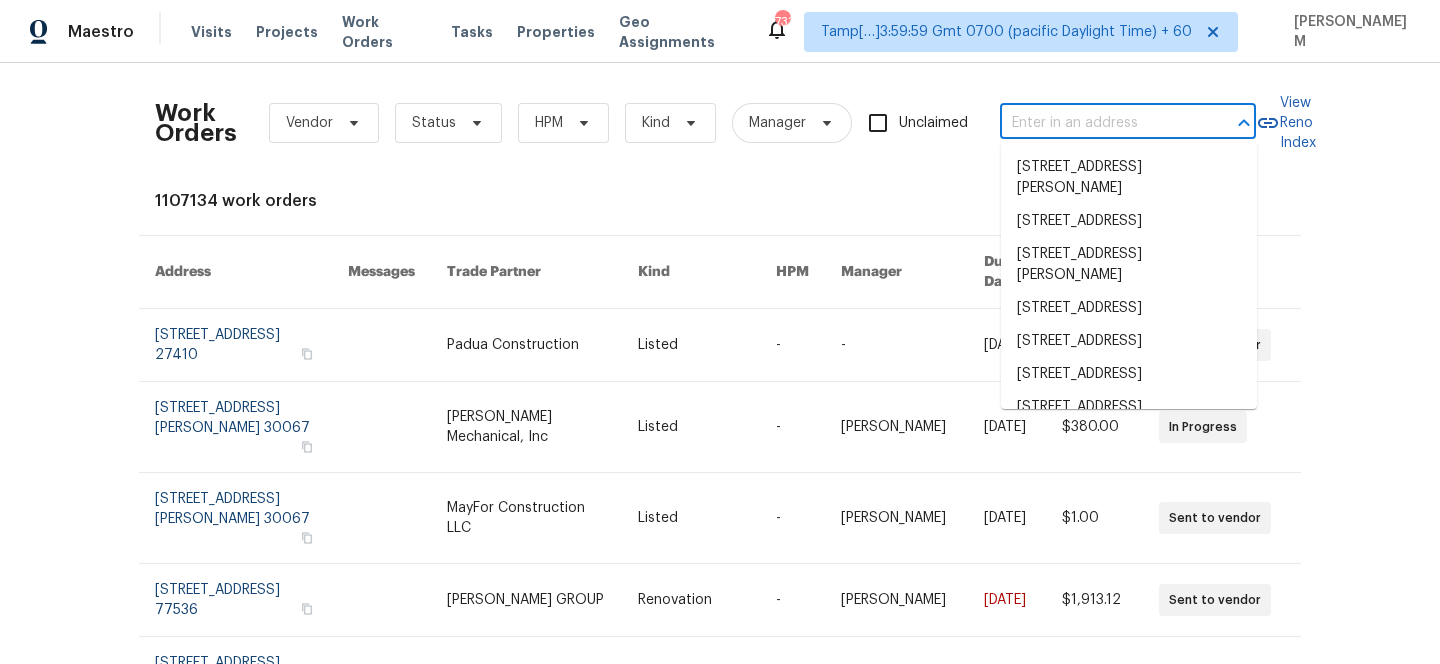 paste on "[STREET_ADDRESS]" 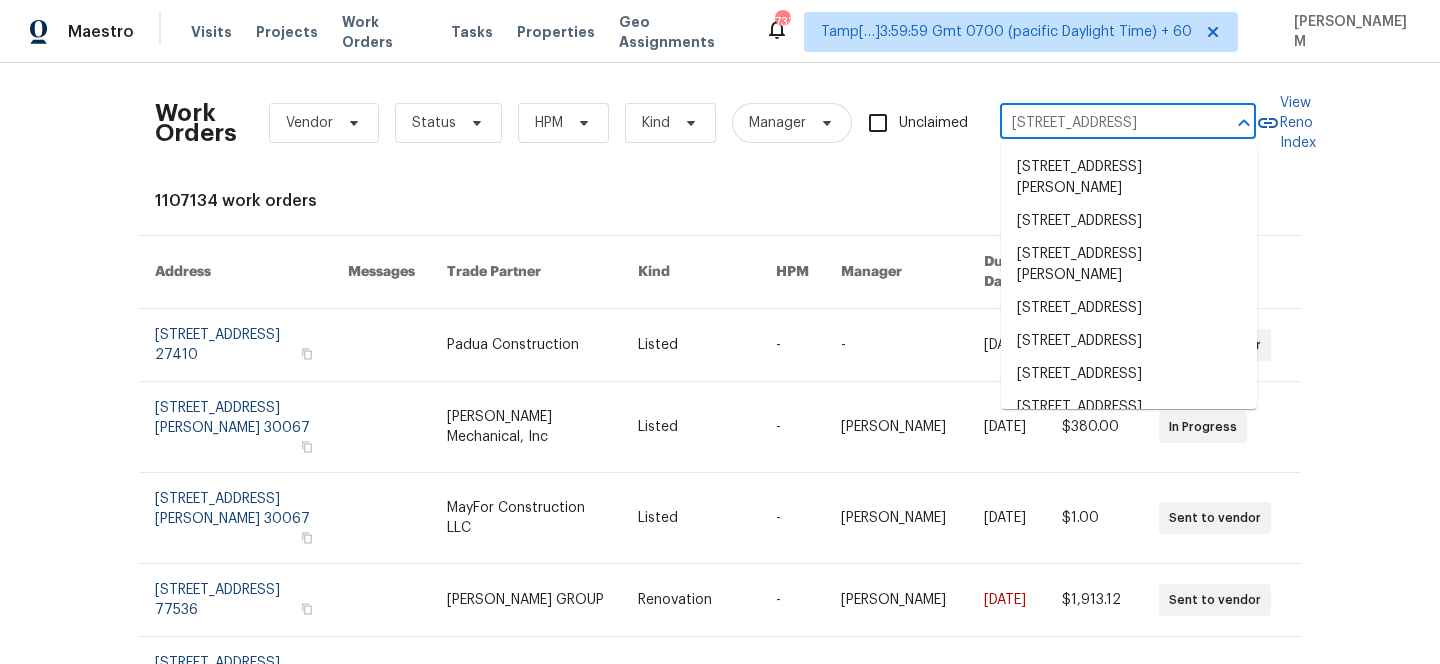 scroll, scrollTop: 0, scrollLeft: 77, axis: horizontal 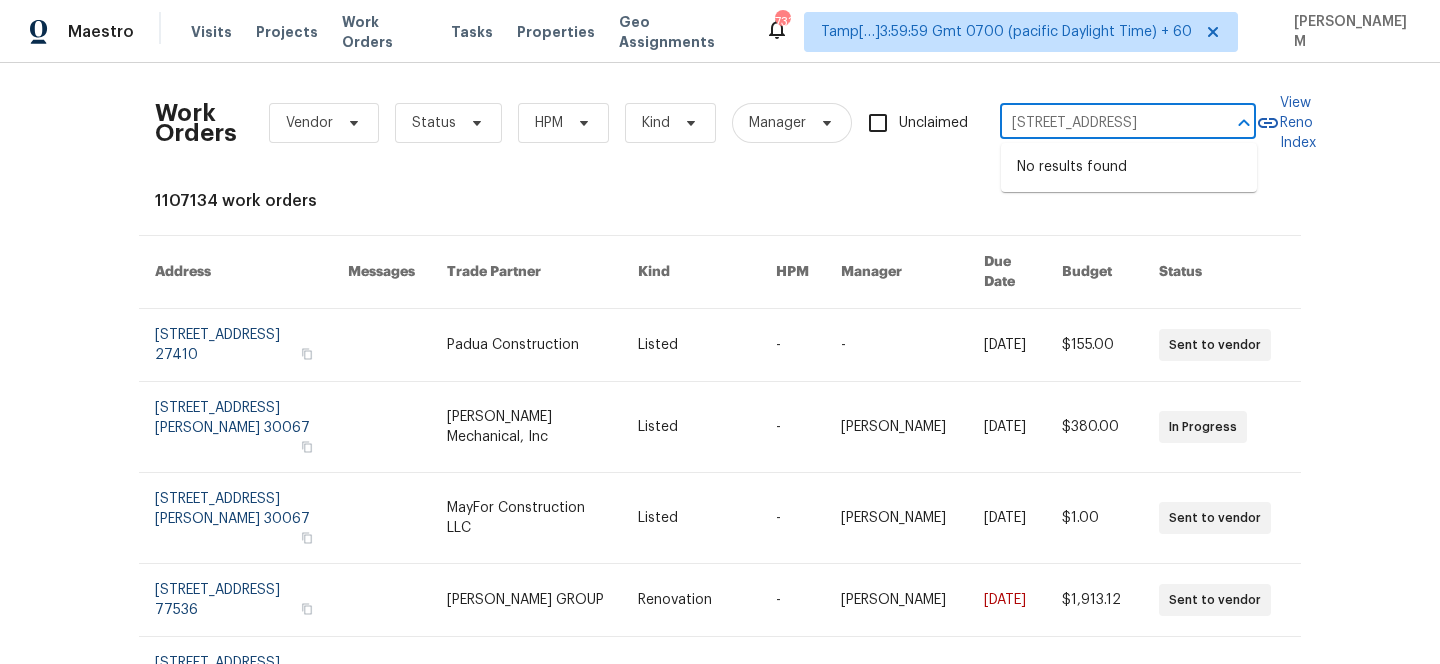 click on "[STREET_ADDRESS]" at bounding box center [1100, 123] 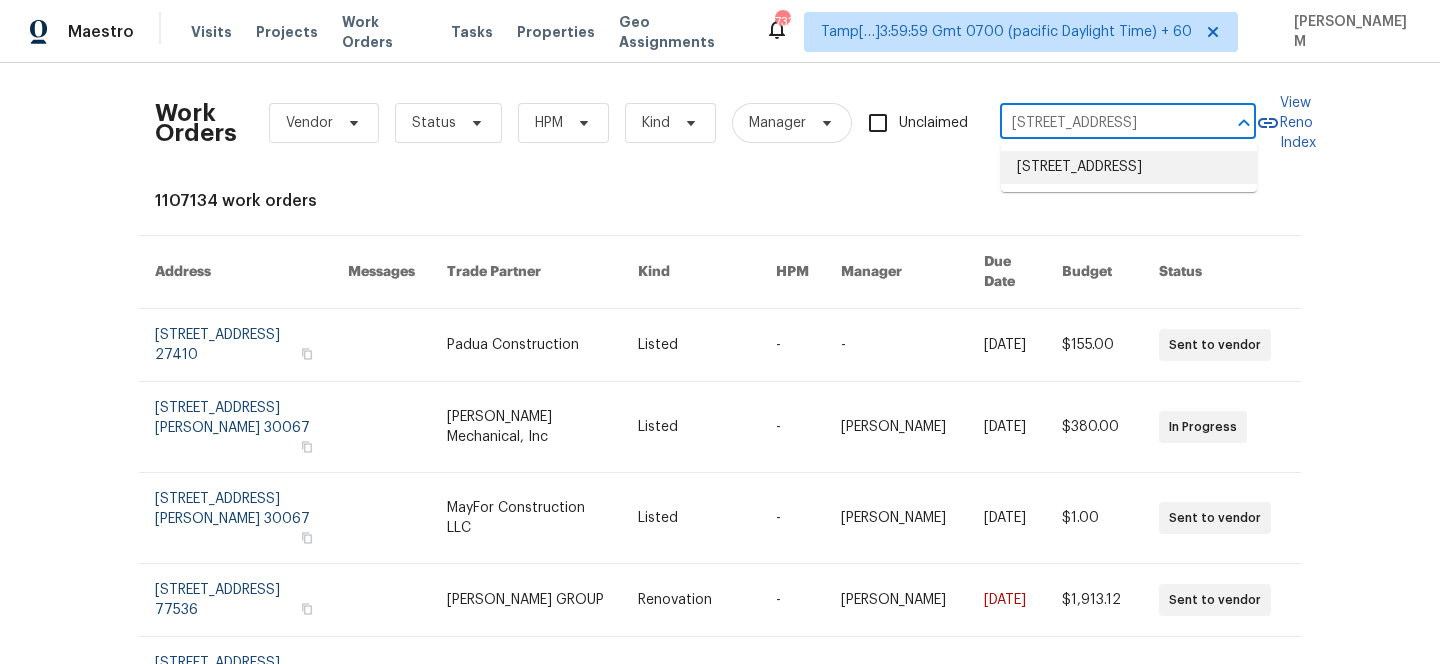 click on "[STREET_ADDRESS]" at bounding box center [1129, 167] 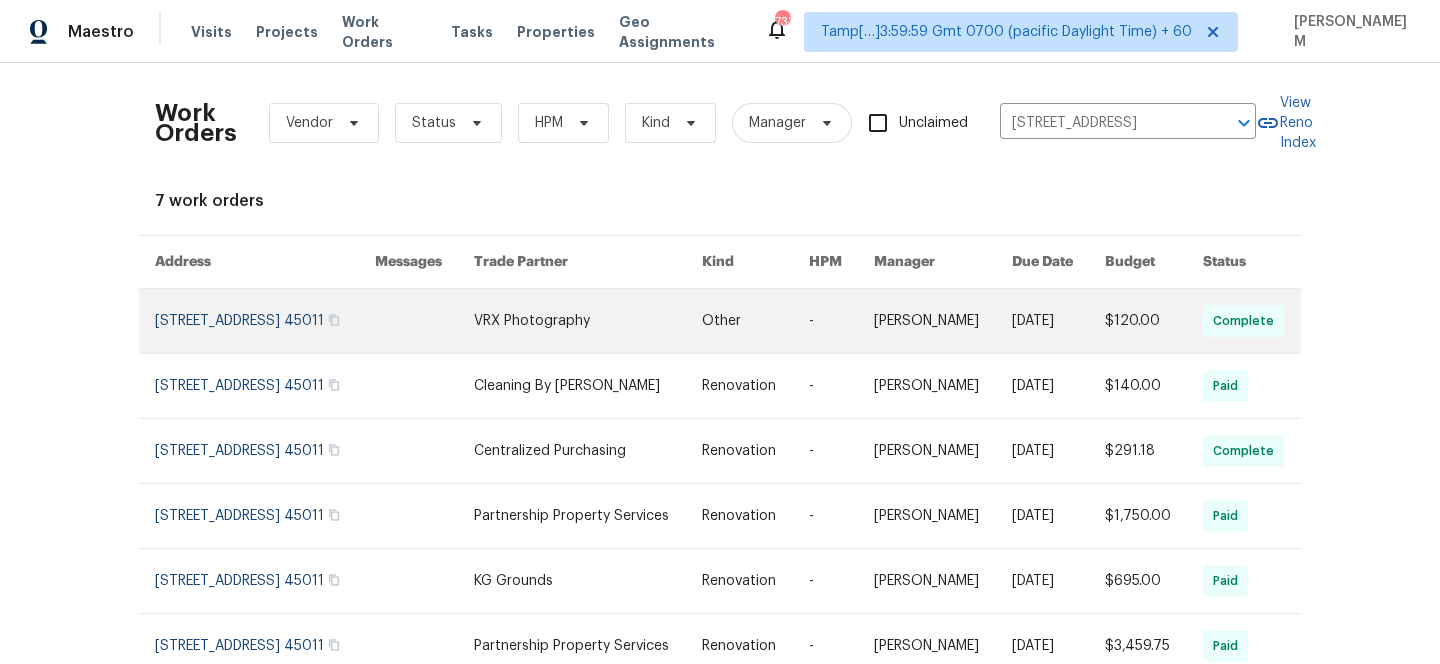 click at bounding box center (841, 321) 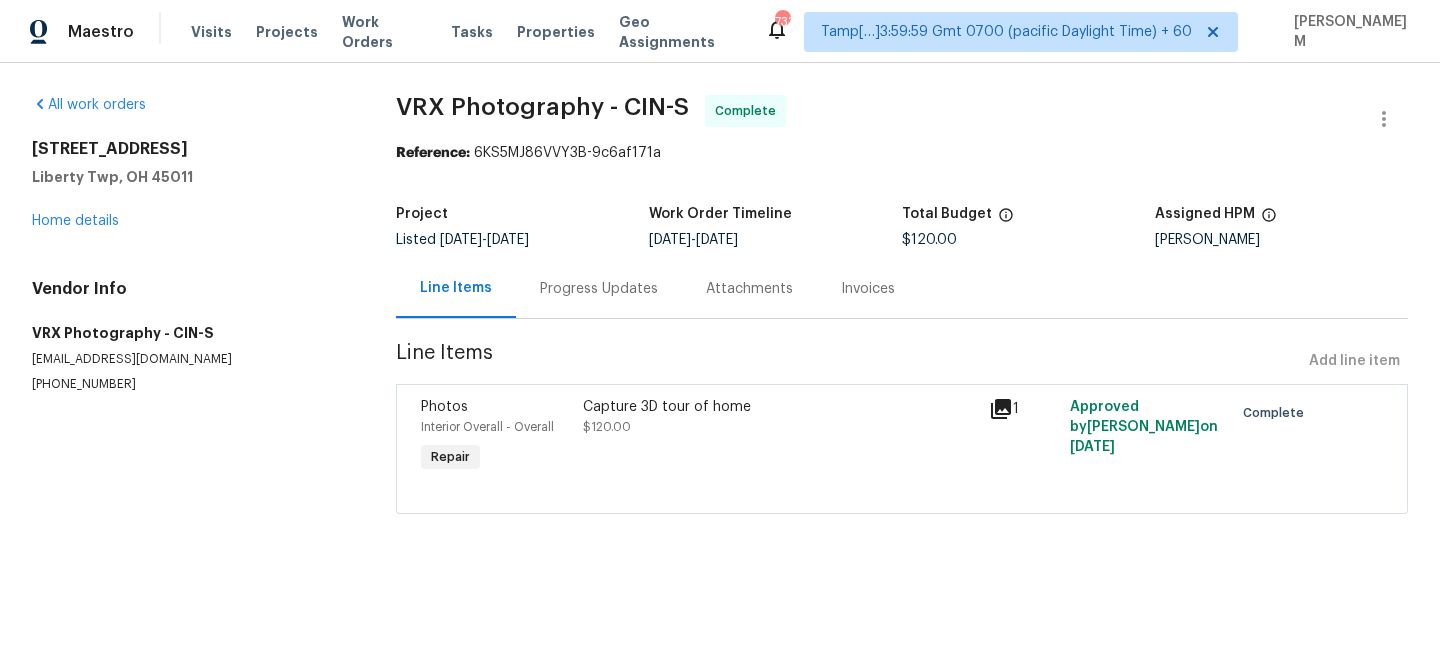 click on "[STREET_ADDRESS] Home details" at bounding box center (190, 185) 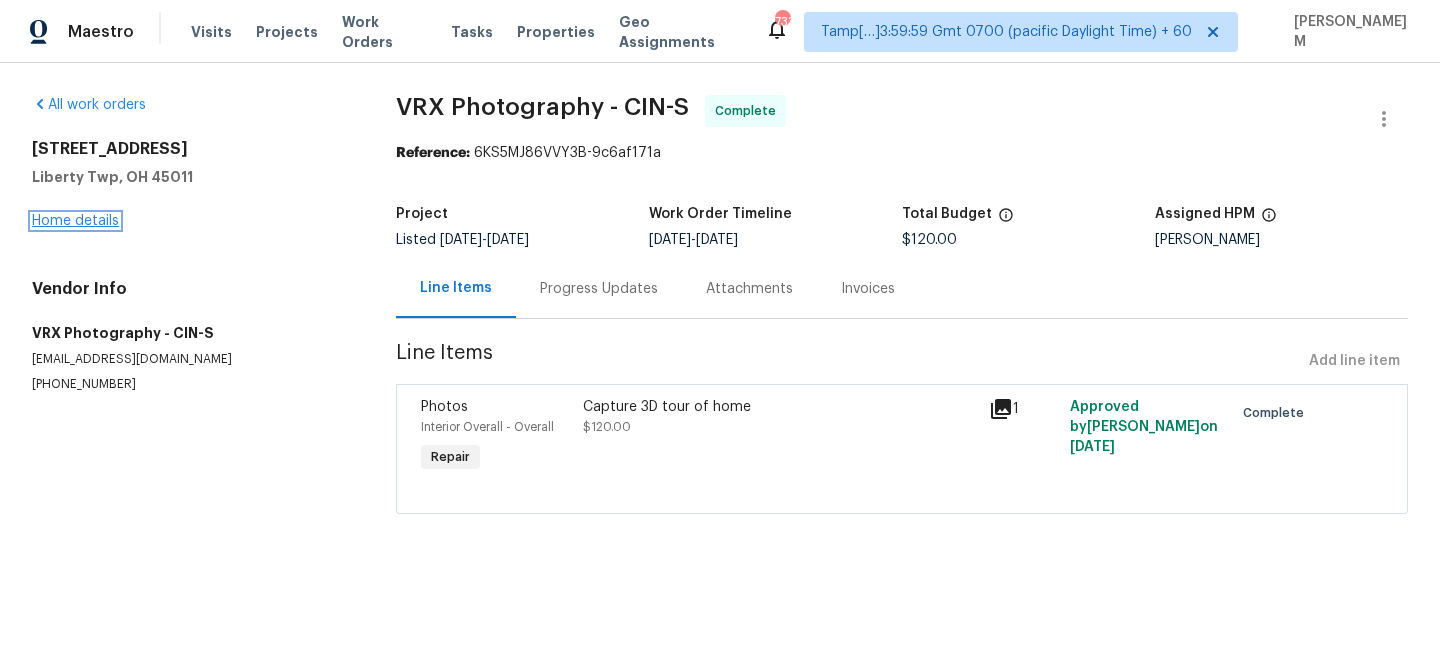 click on "Home details" at bounding box center (75, 221) 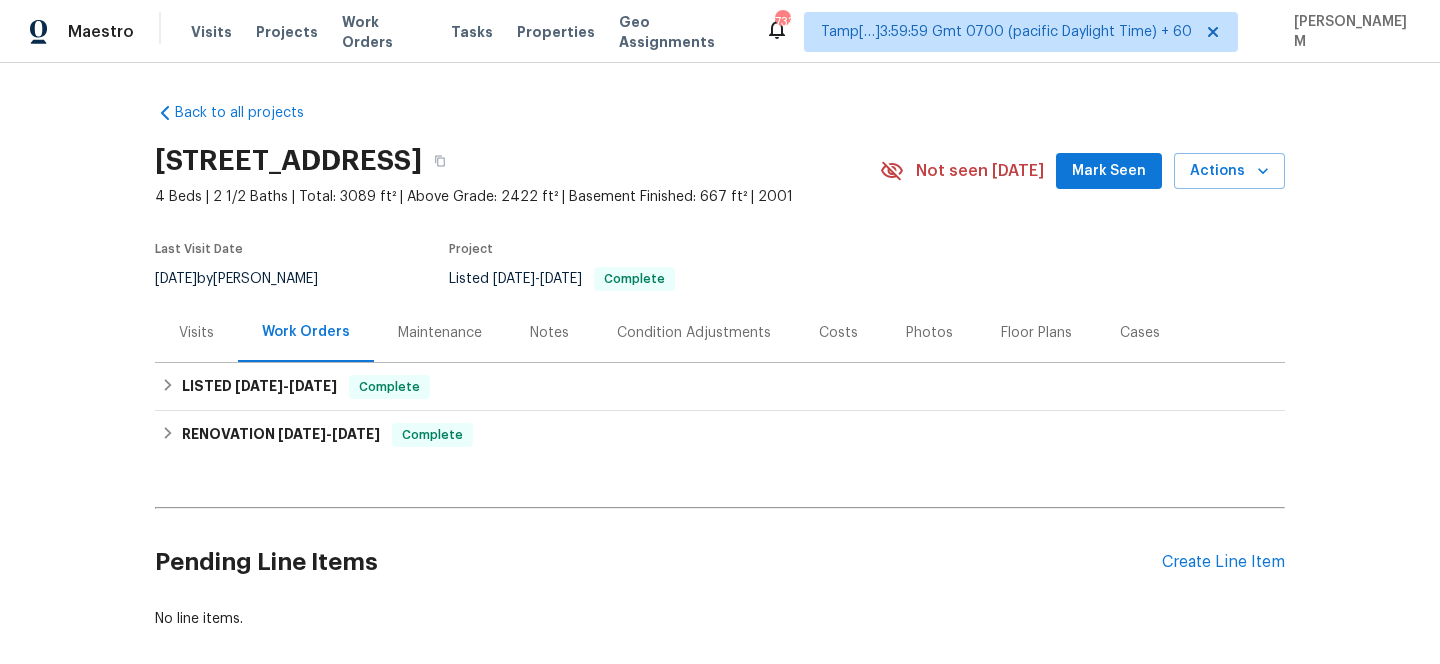 click on "Maintenance" at bounding box center (440, 332) 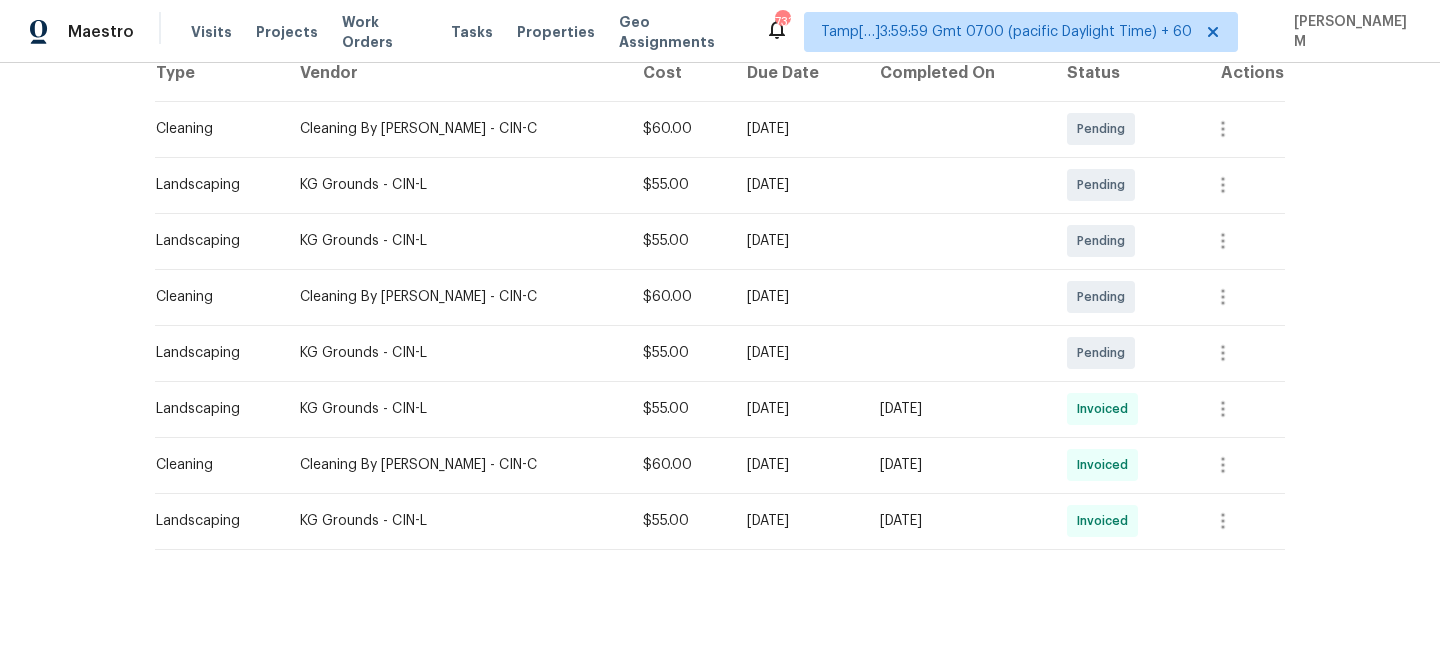 scroll, scrollTop: 337, scrollLeft: 0, axis: vertical 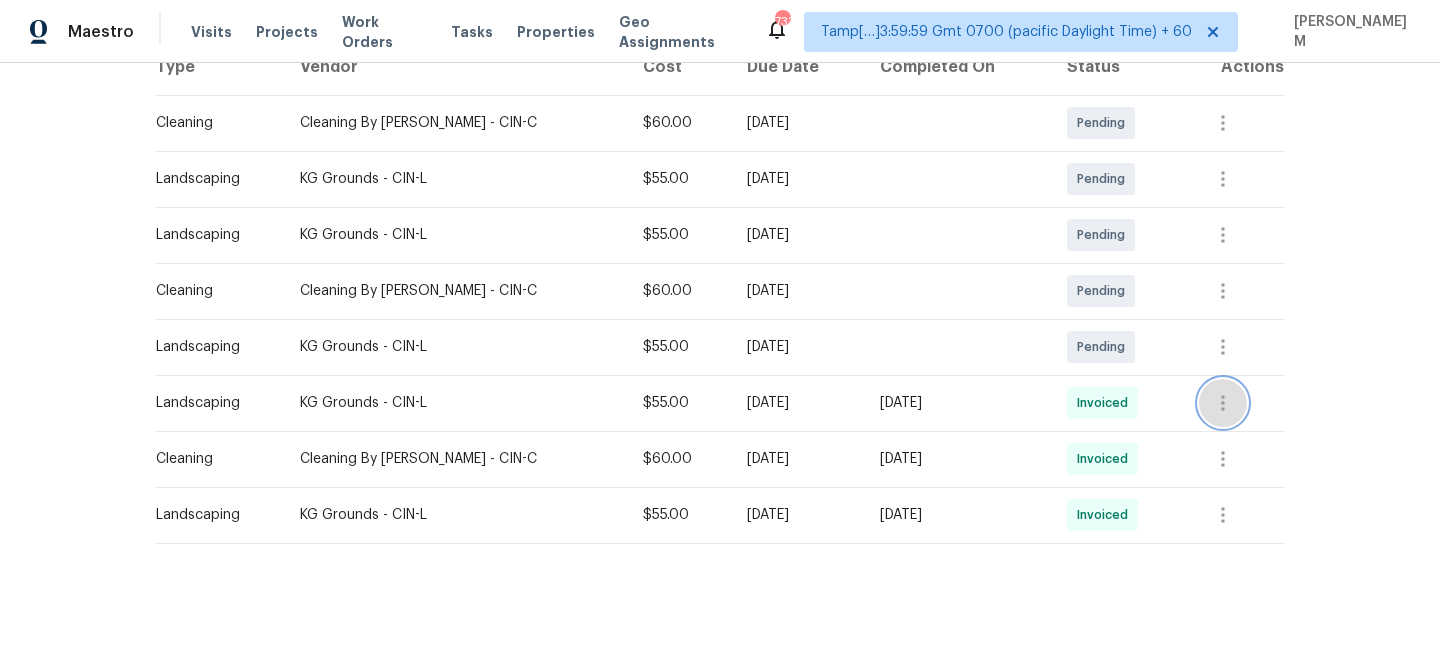 click 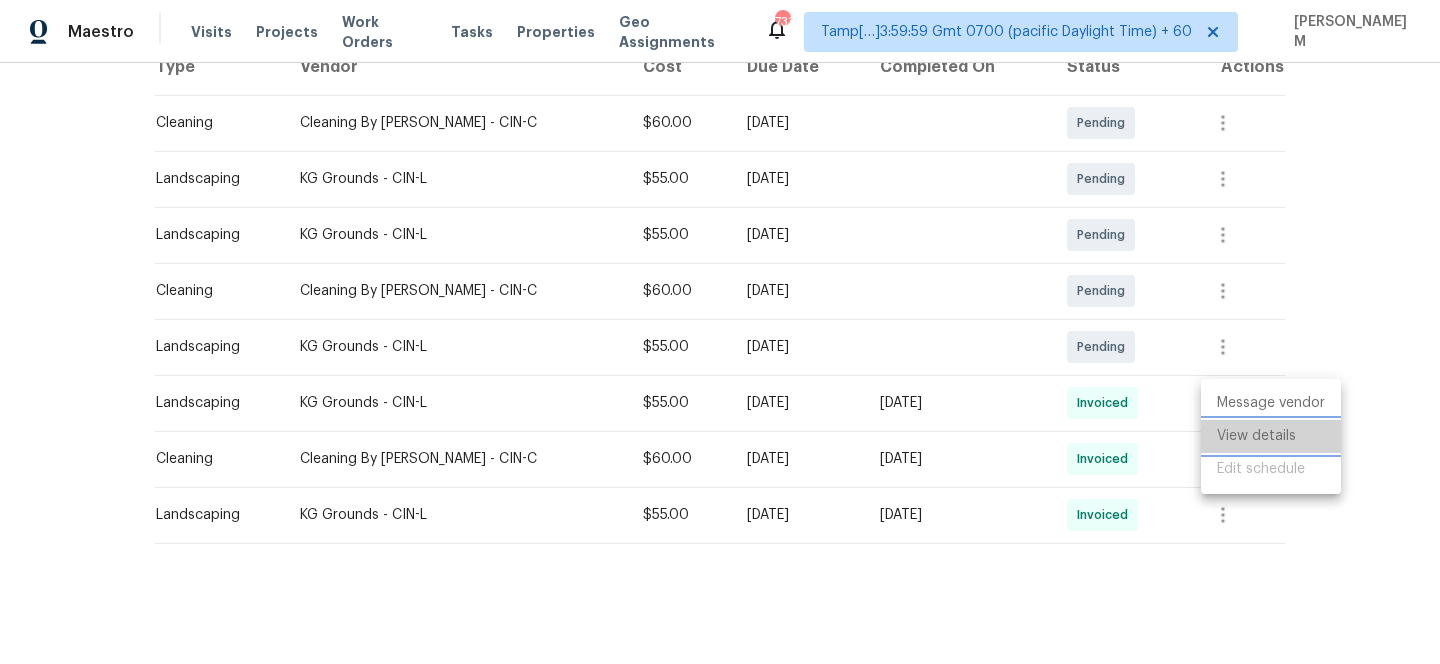 click on "View details" at bounding box center [1271, 436] 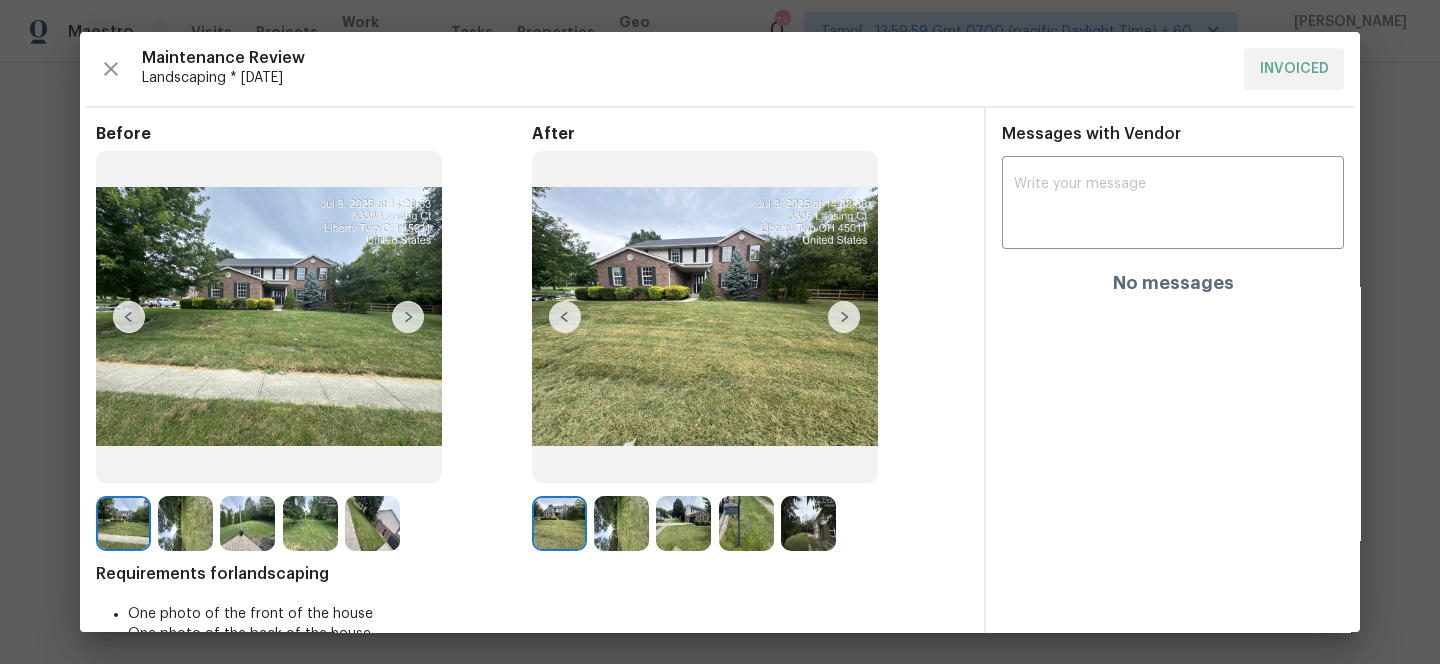 scroll, scrollTop: 59, scrollLeft: 0, axis: vertical 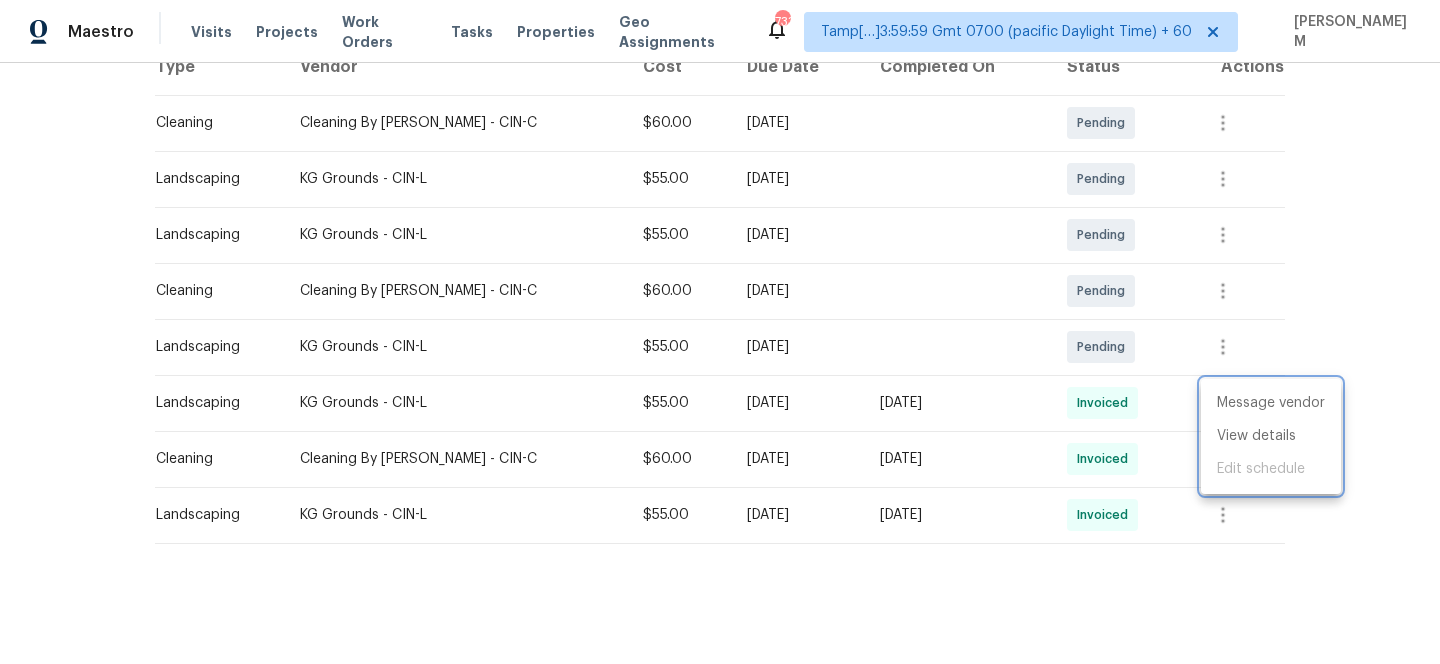 click at bounding box center [720, 332] 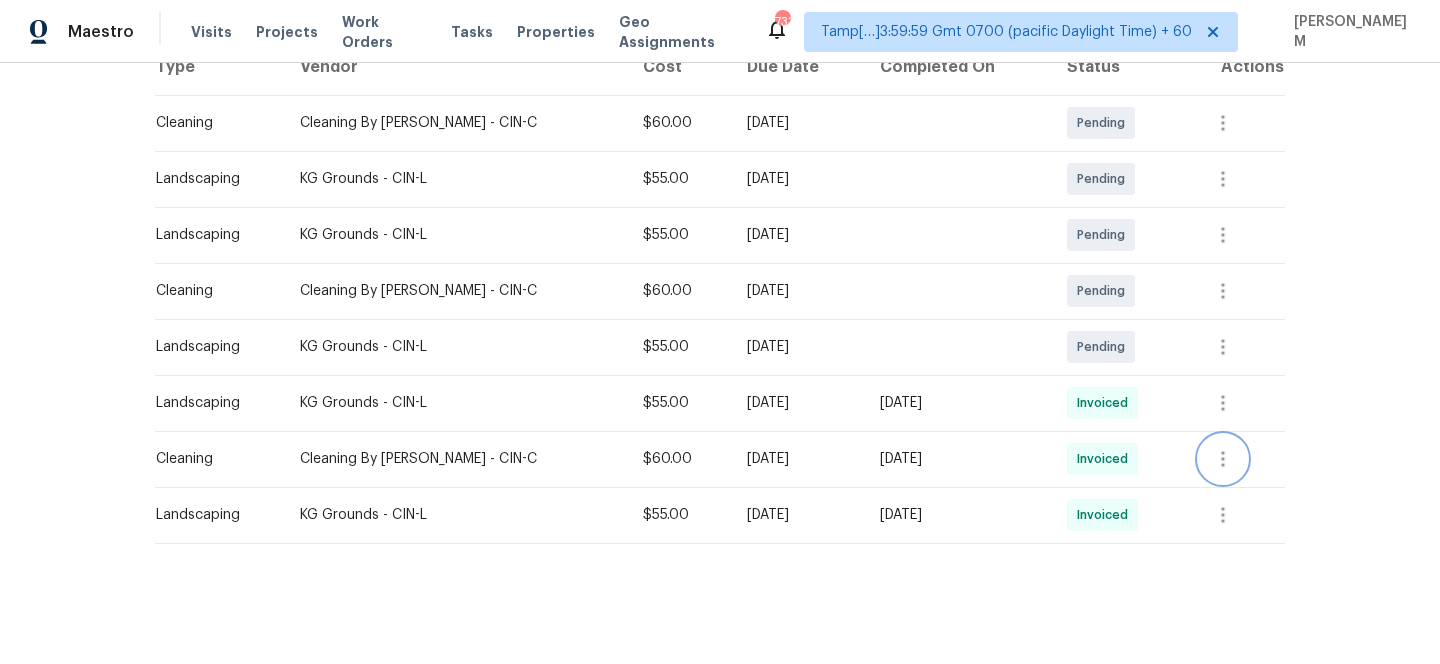 click 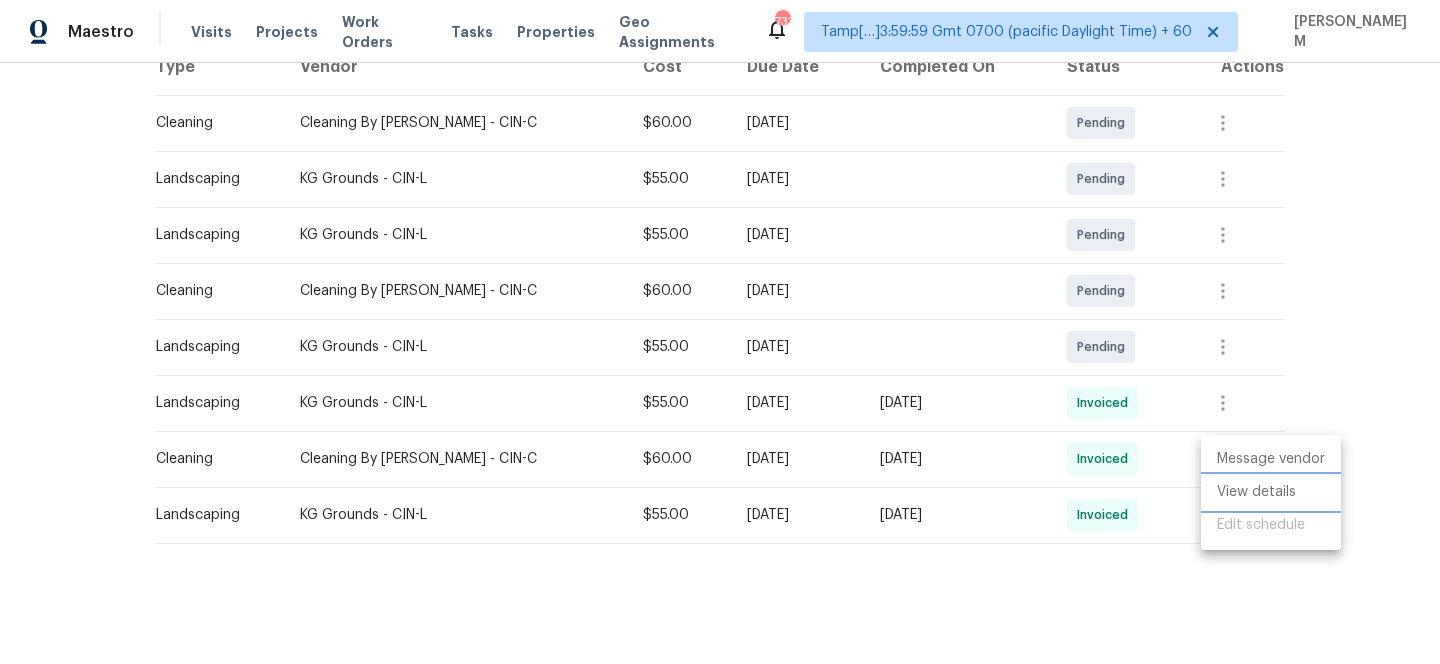 click on "View details" at bounding box center (1271, 492) 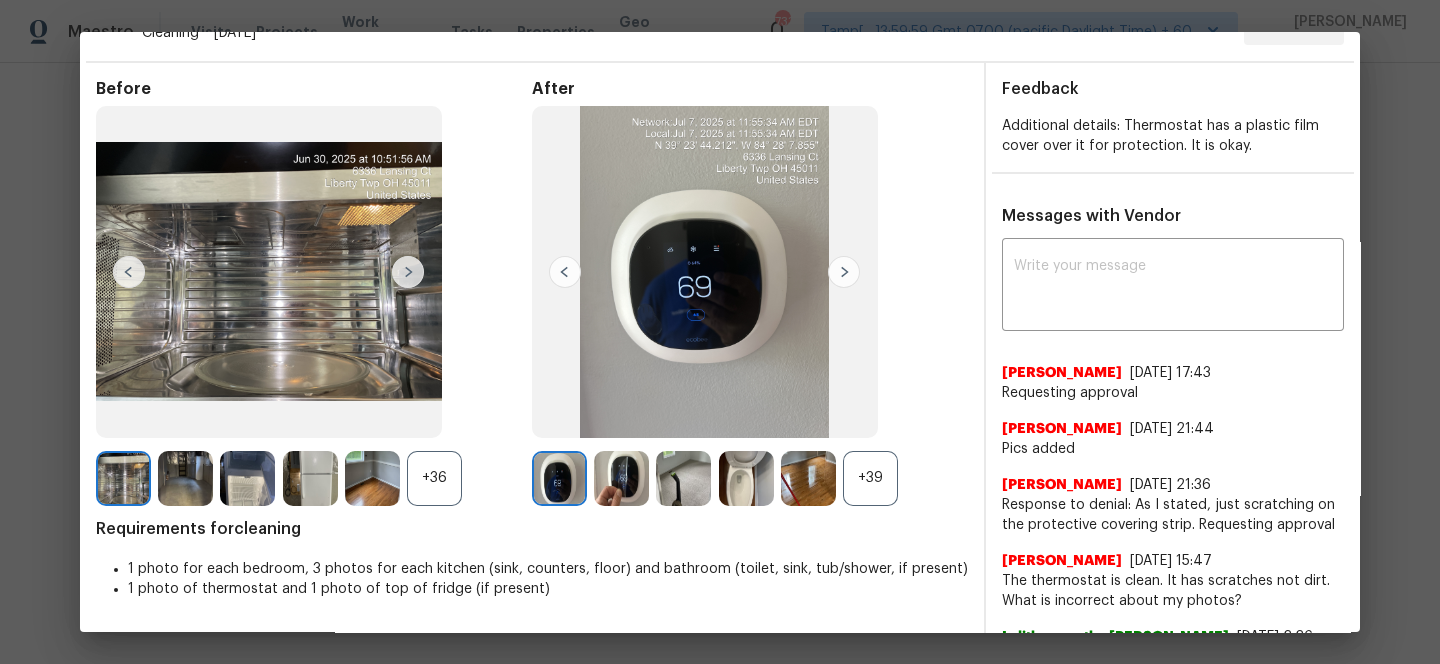 scroll, scrollTop: 0, scrollLeft: 0, axis: both 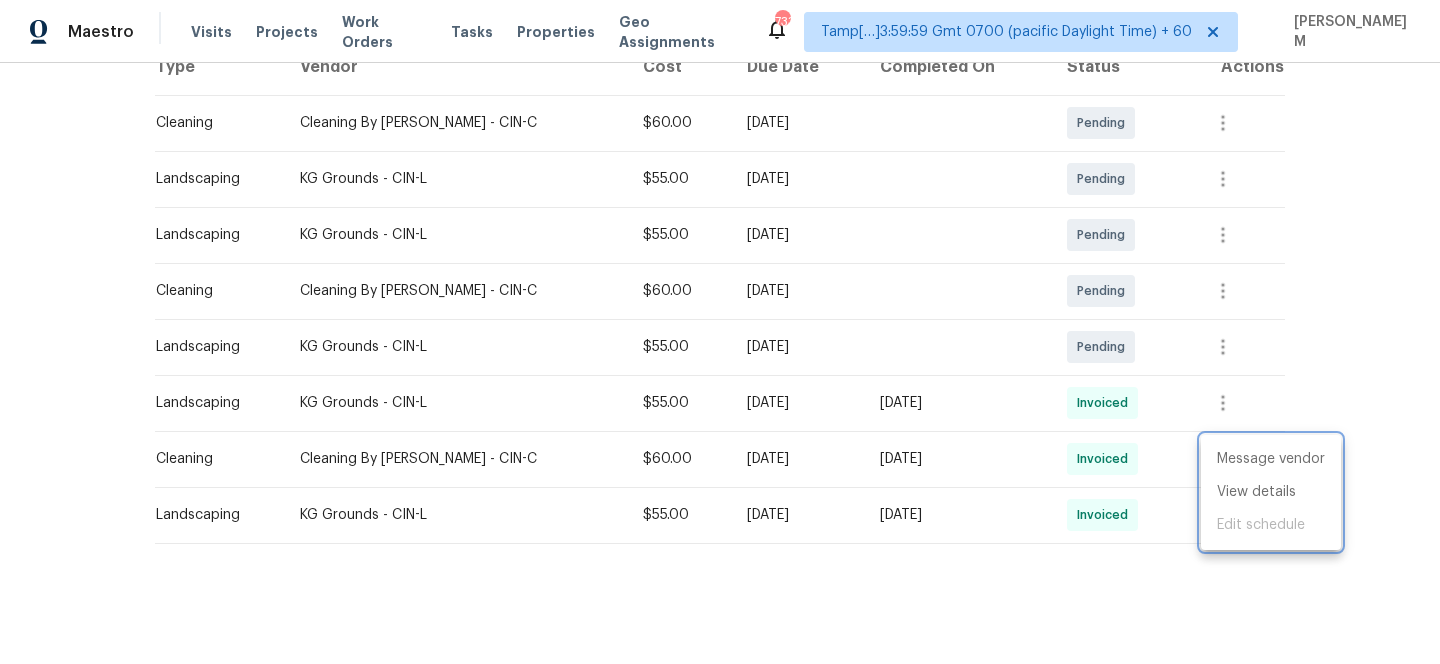 click at bounding box center [720, 332] 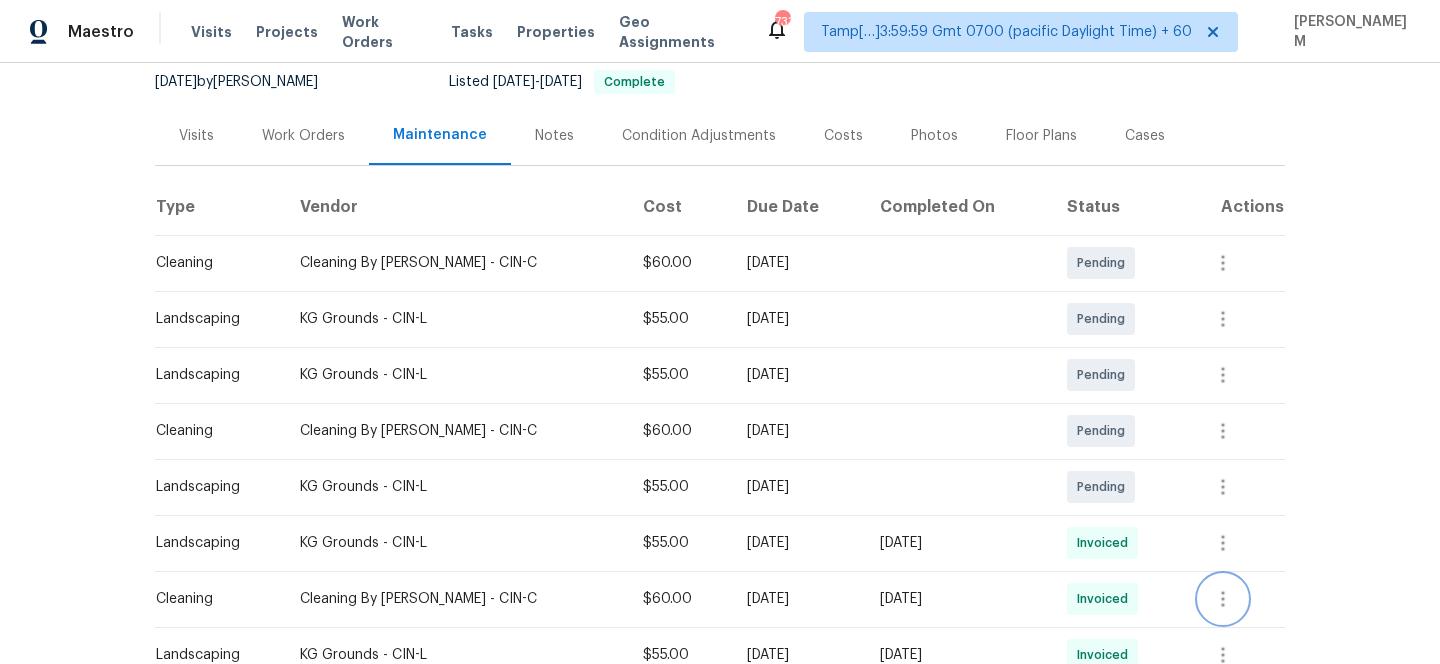 scroll, scrollTop: 0, scrollLeft: 0, axis: both 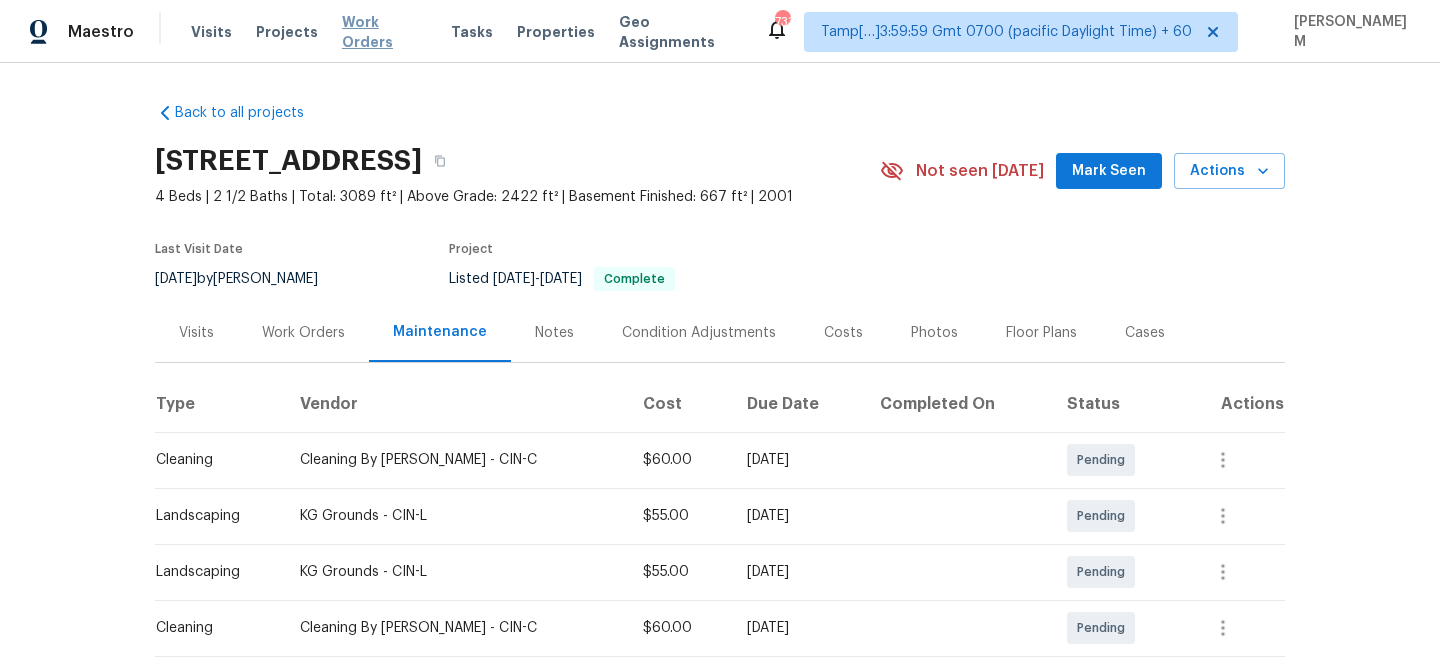 click on "Work Orders" at bounding box center [384, 32] 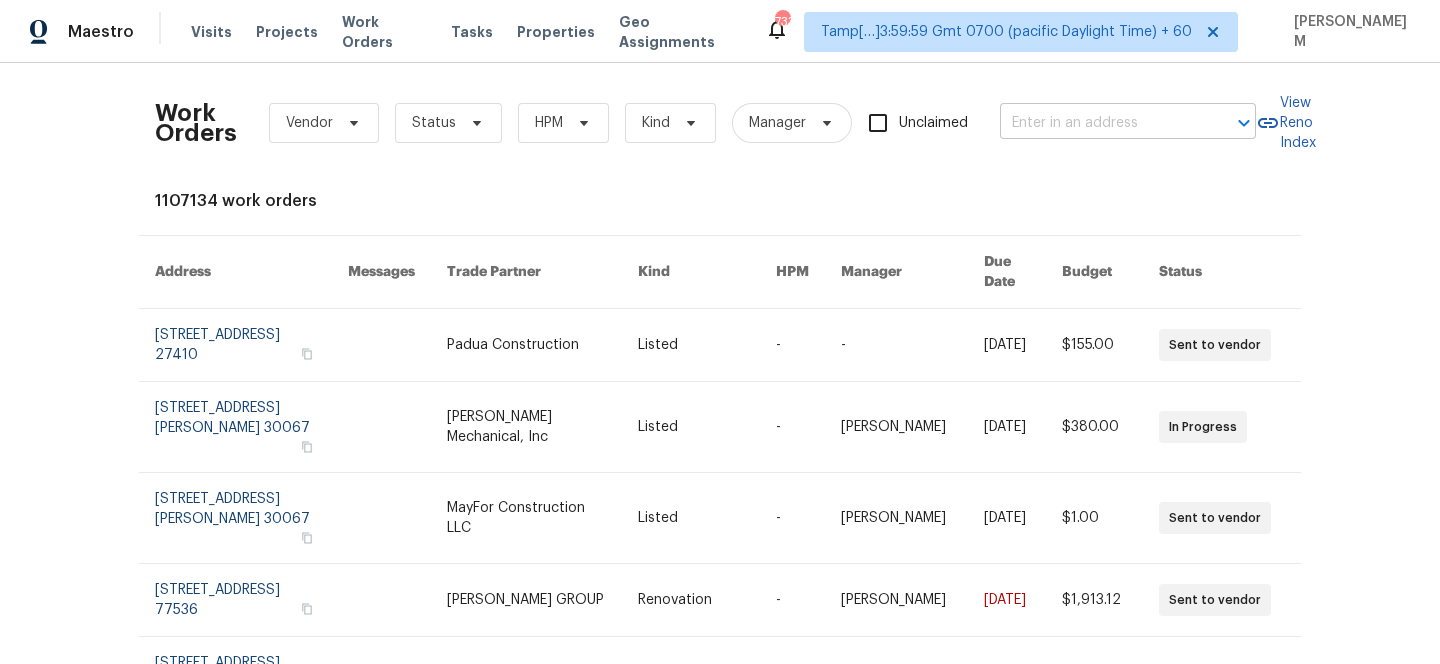 click at bounding box center (1100, 123) 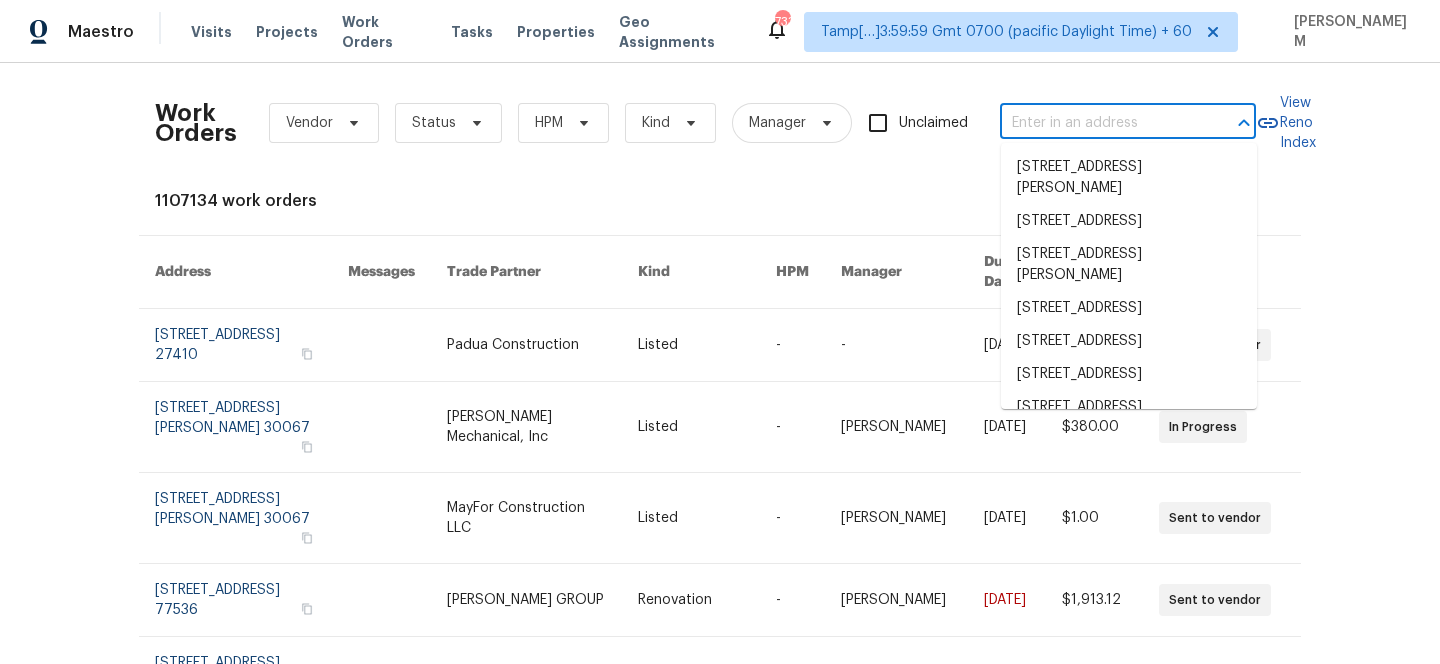 paste on "[STREET_ADDRESS]" 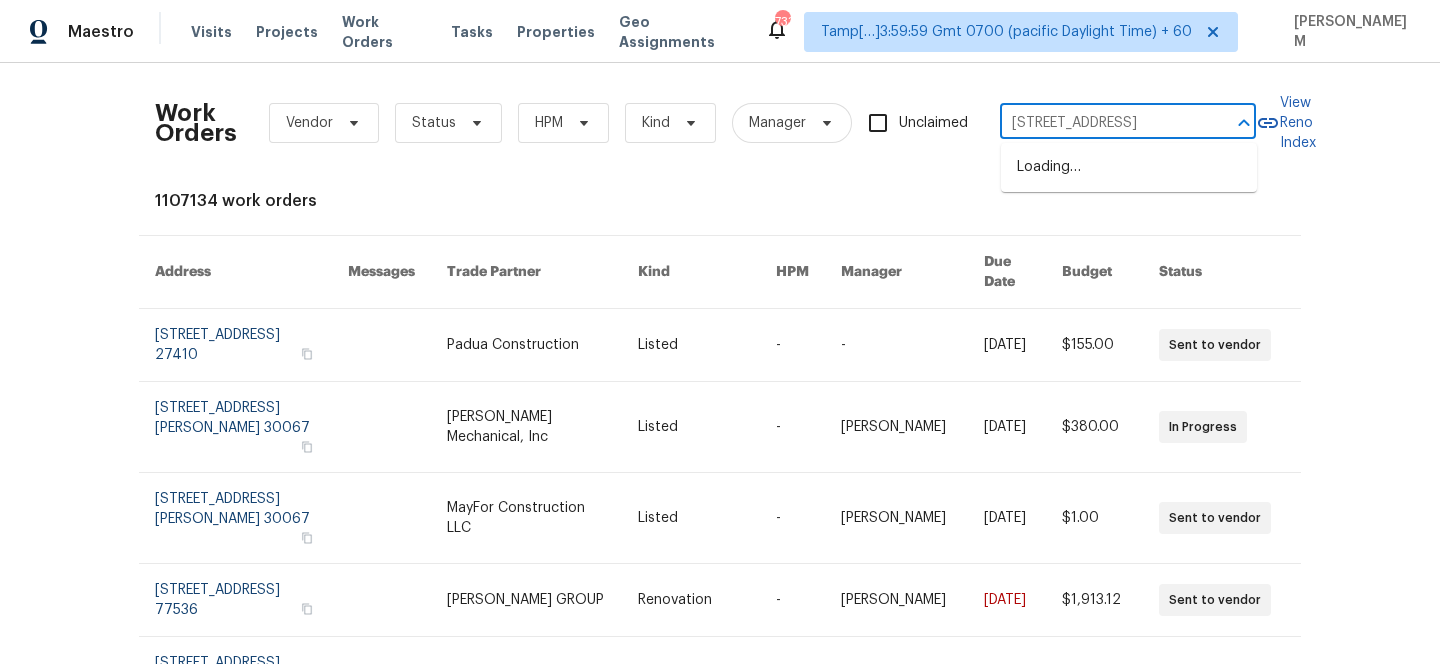 scroll, scrollTop: 0, scrollLeft: 49, axis: horizontal 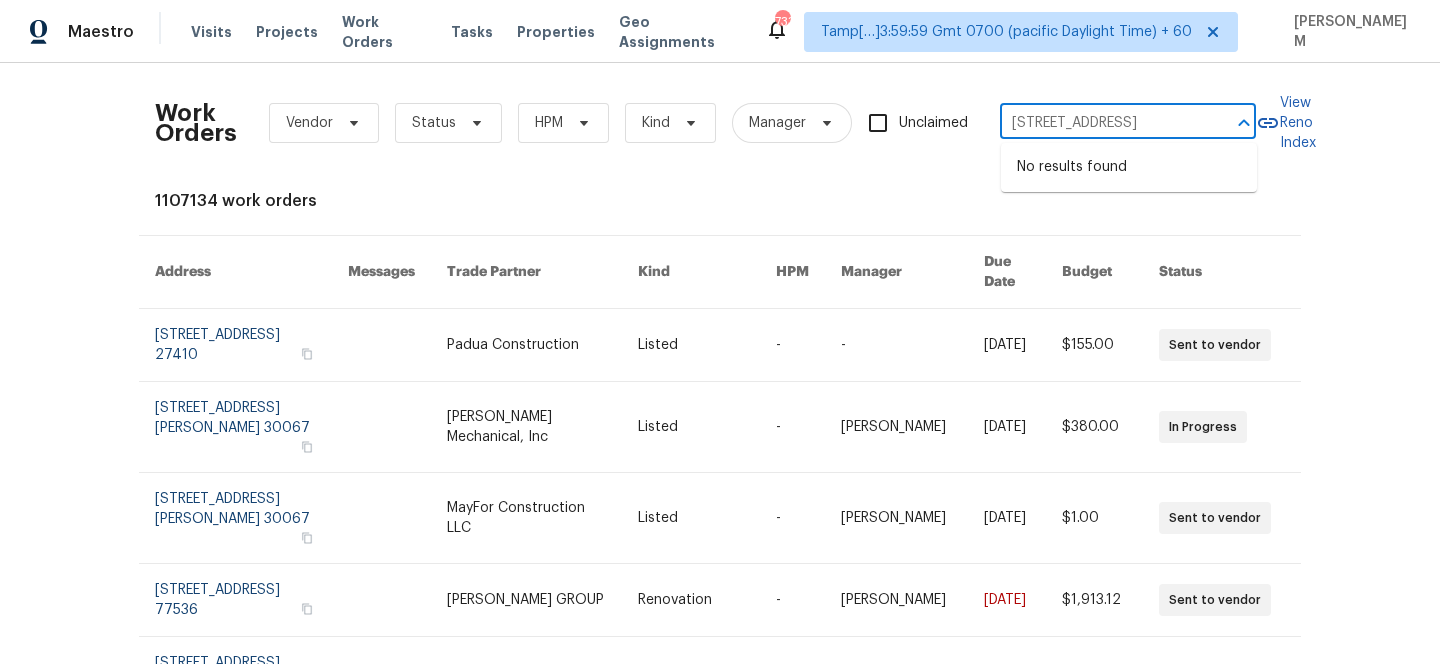 type on "[STREET_ADDRESS]" 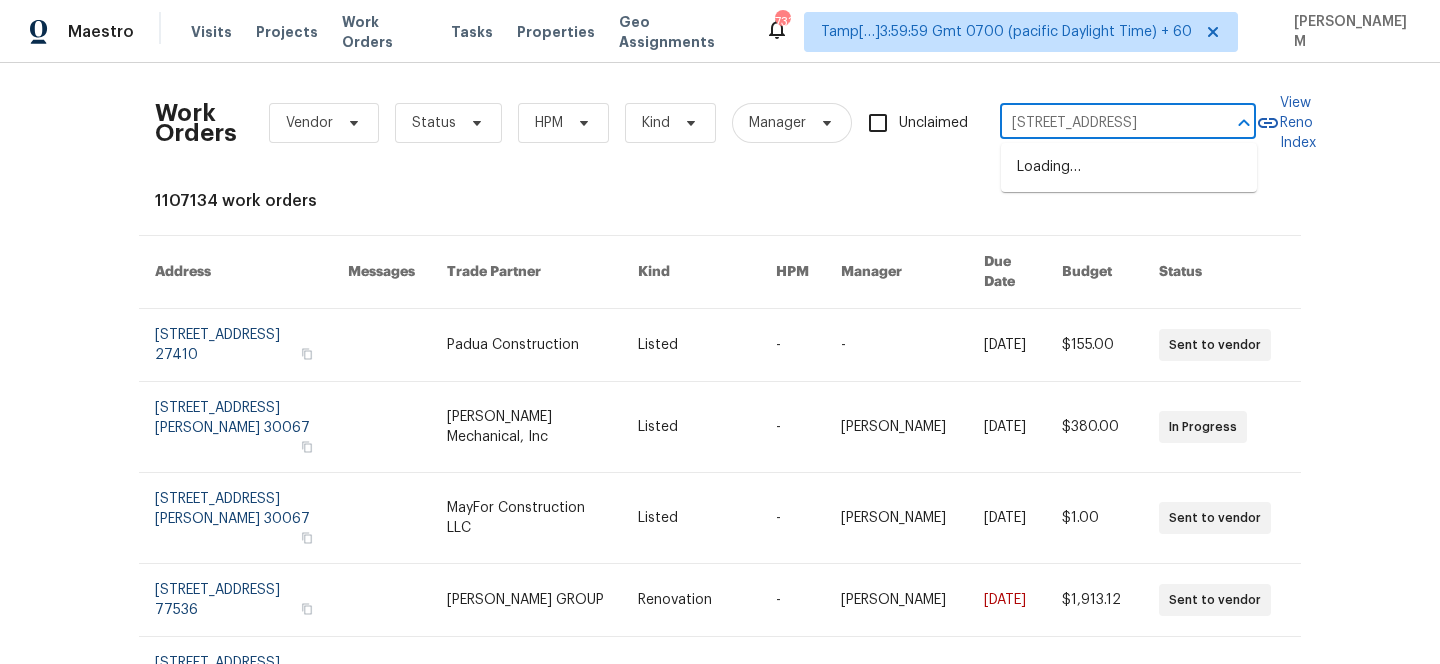 scroll, scrollTop: 0, scrollLeft: 44, axis: horizontal 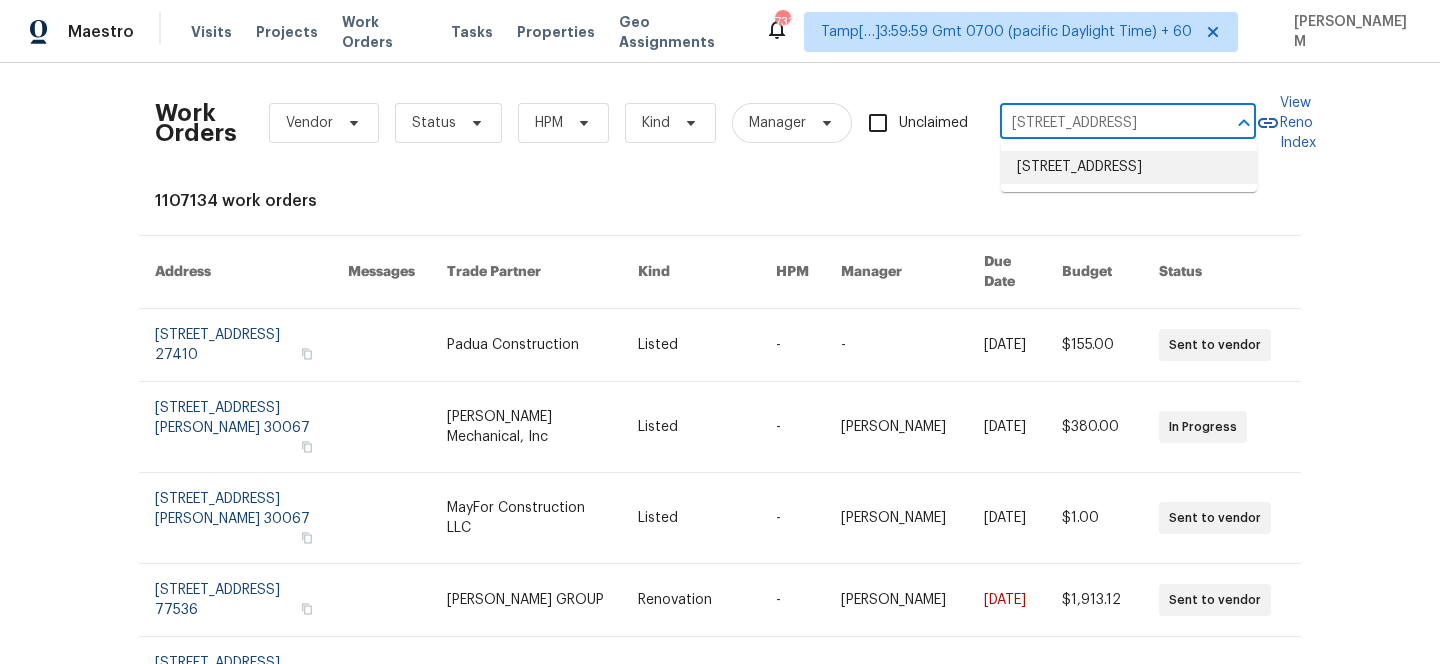 click on "[STREET_ADDRESS]" at bounding box center (1129, 167) 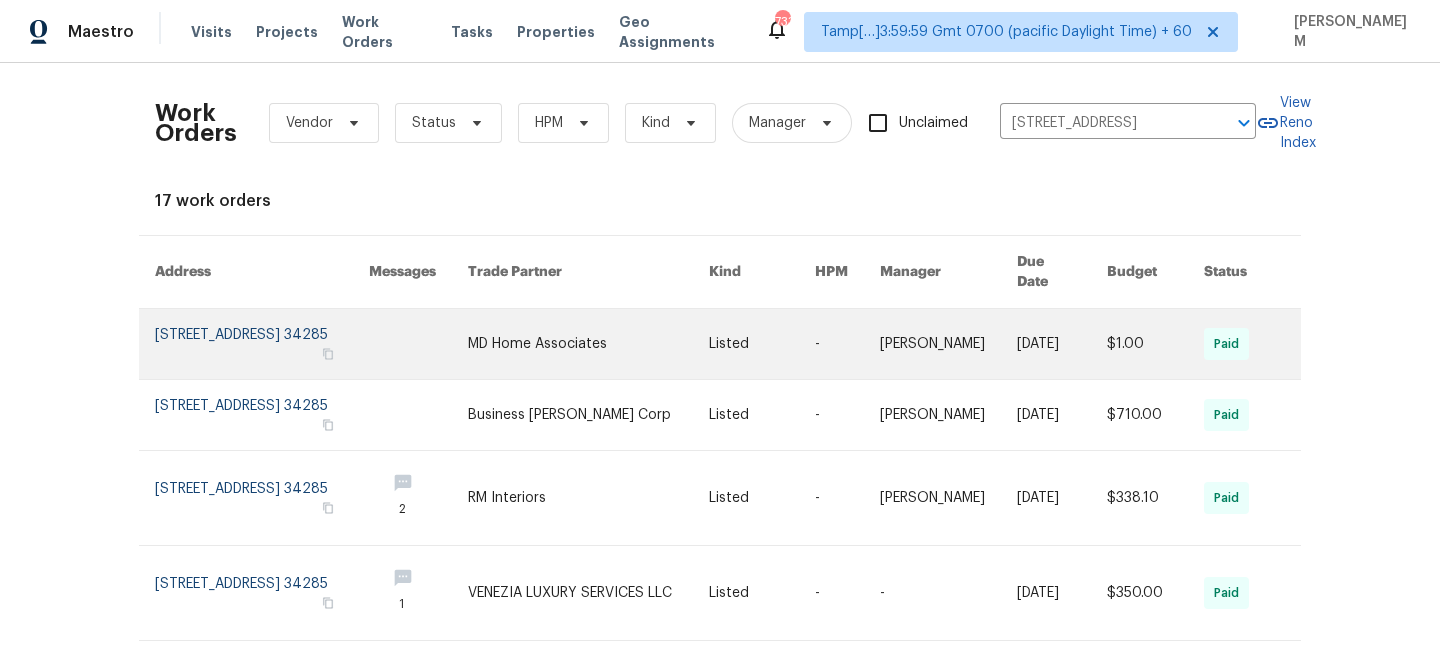 click at bounding box center [418, 344] 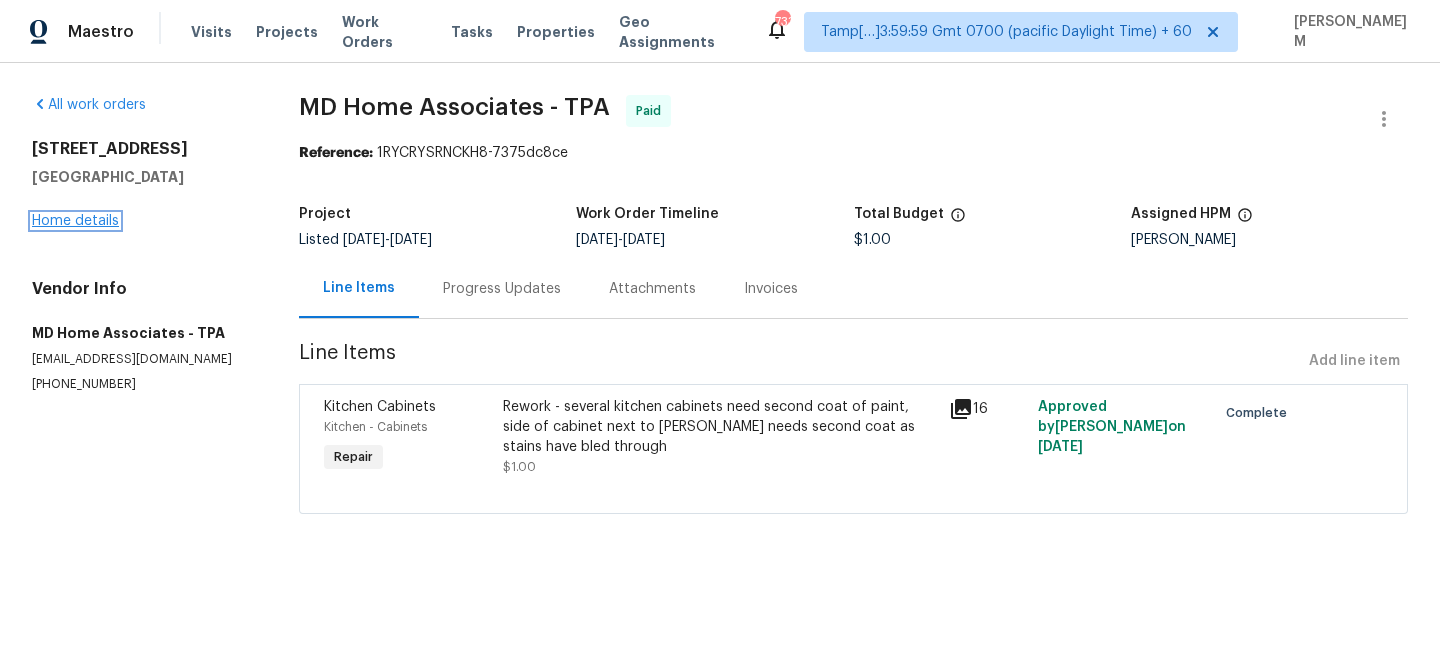 click on "Home details" at bounding box center [75, 221] 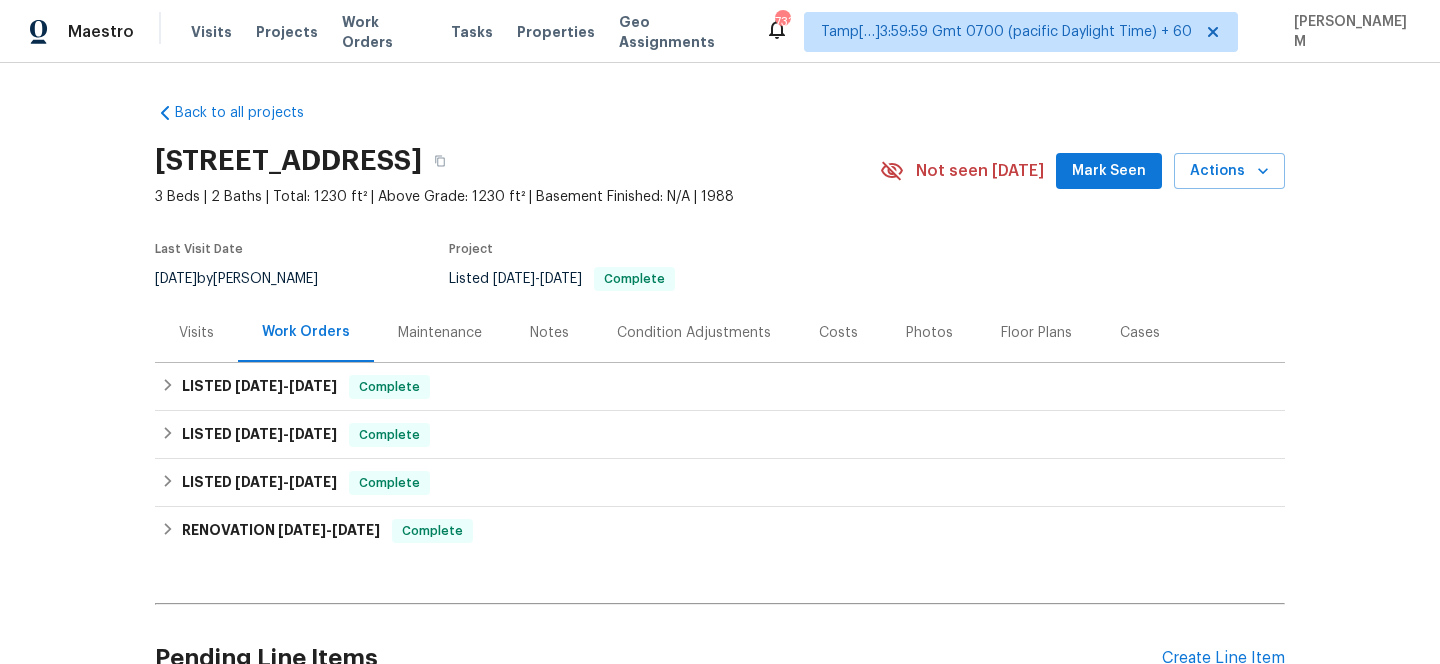 click on "Maintenance" at bounding box center [440, 333] 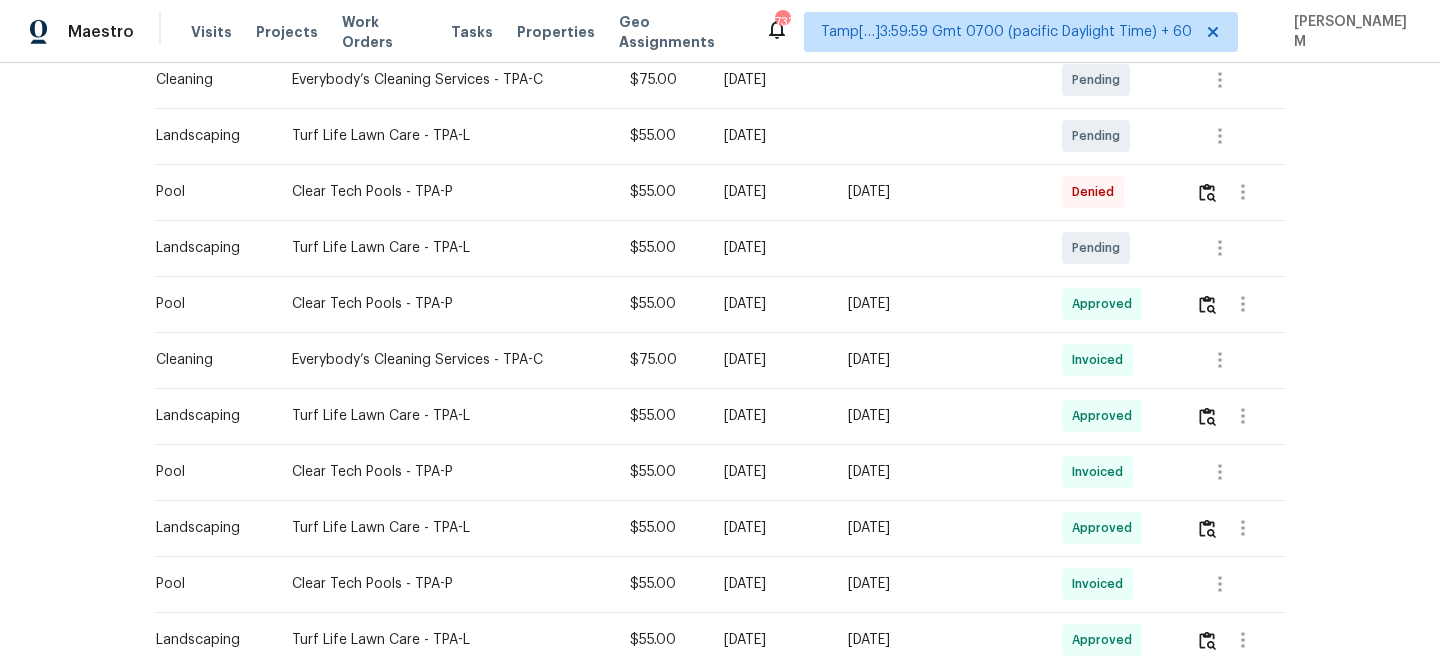 scroll, scrollTop: 529, scrollLeft: 0, axis: vertical 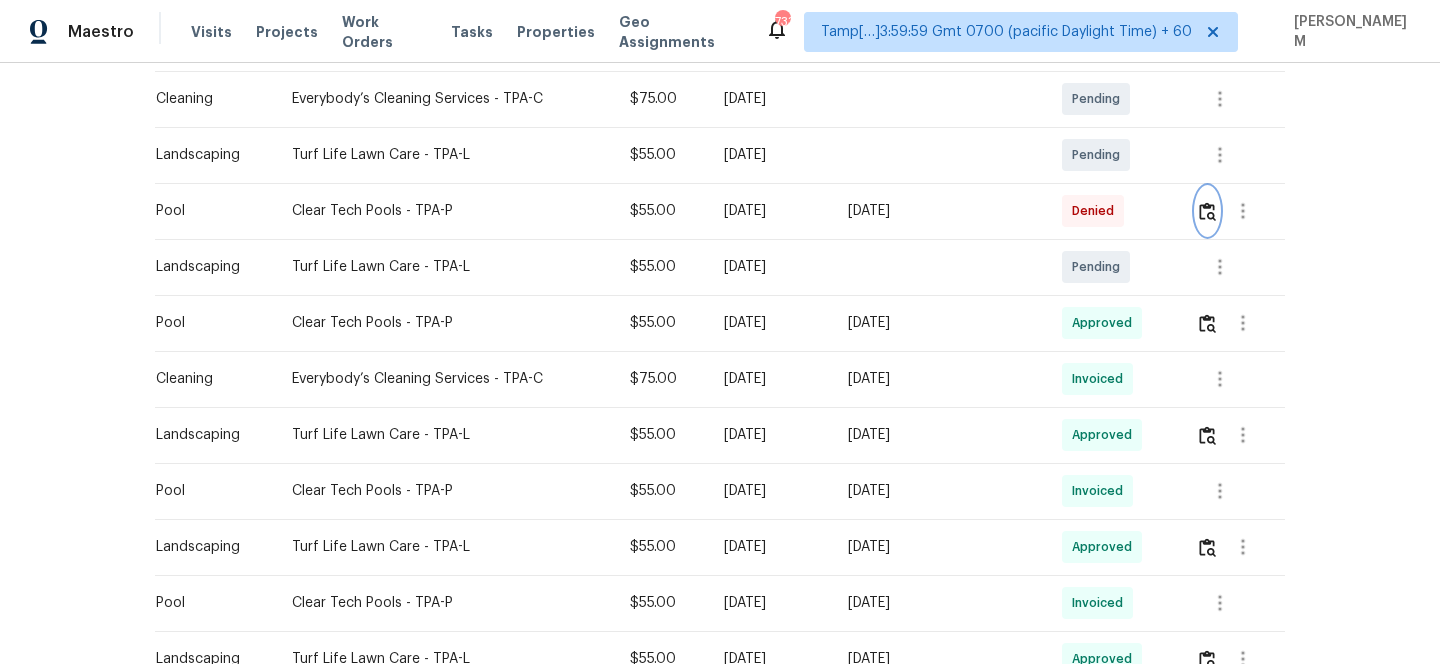 click at bounding box center [1207, 211] 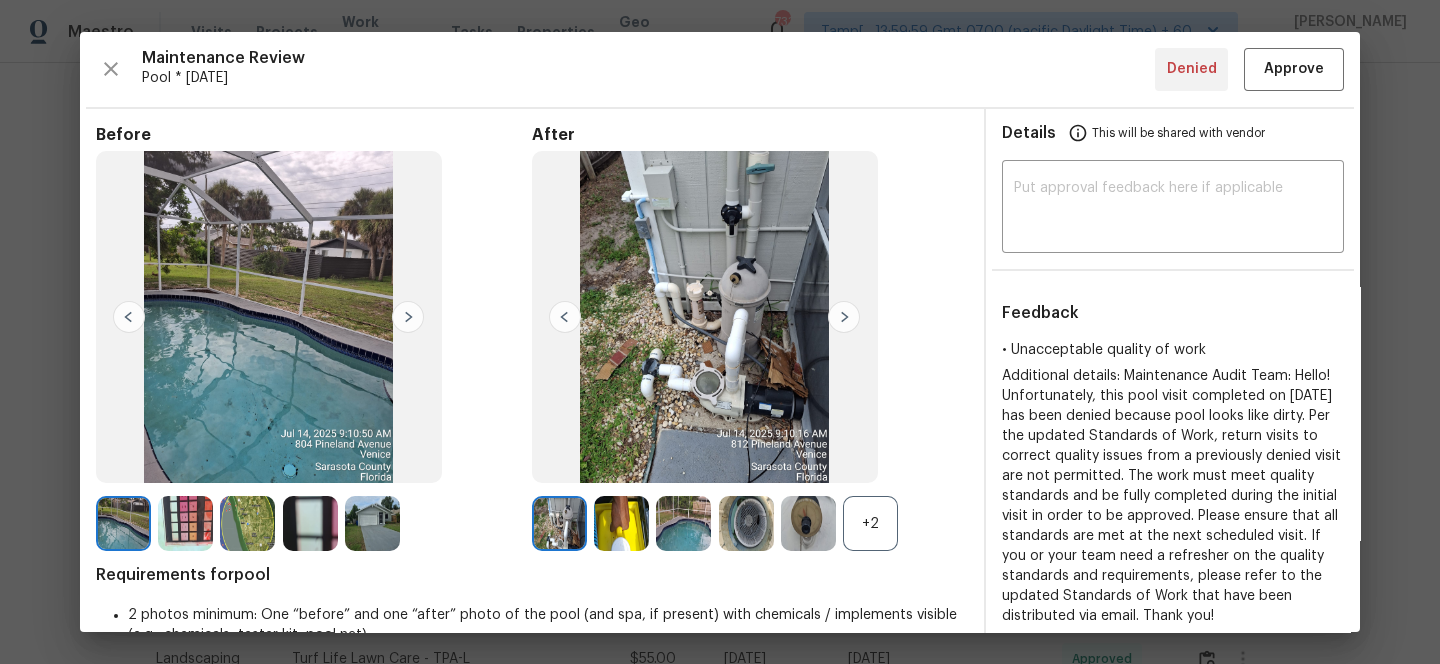 click on "+2" at bounding box center (870, 523) 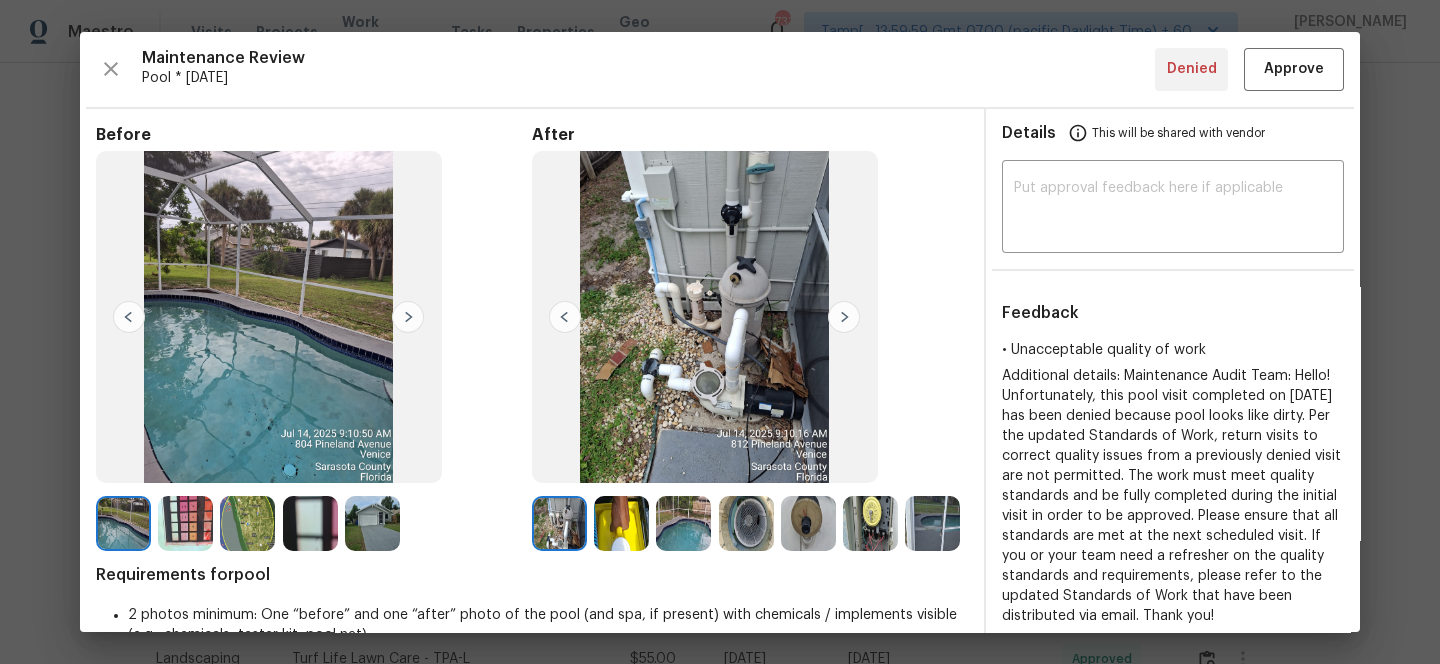 click at bounding box center [185, 523] 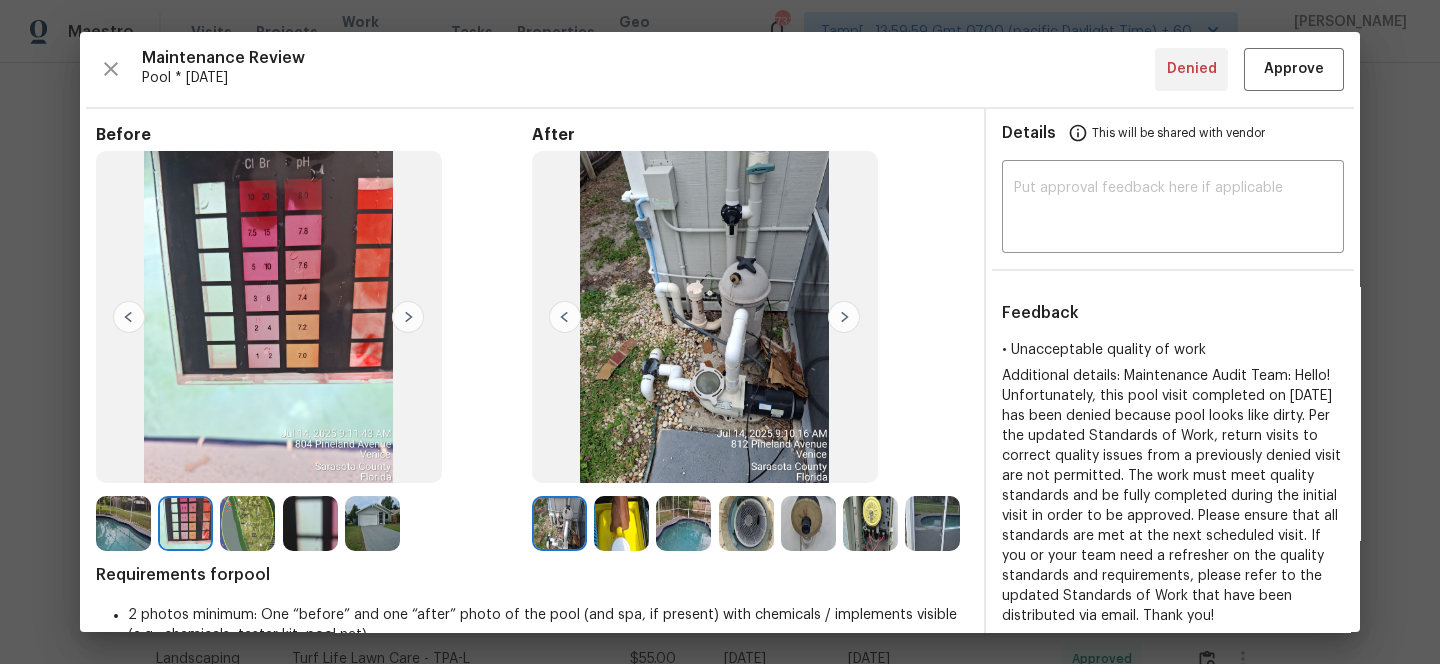 click at bounding box center (247, 523) 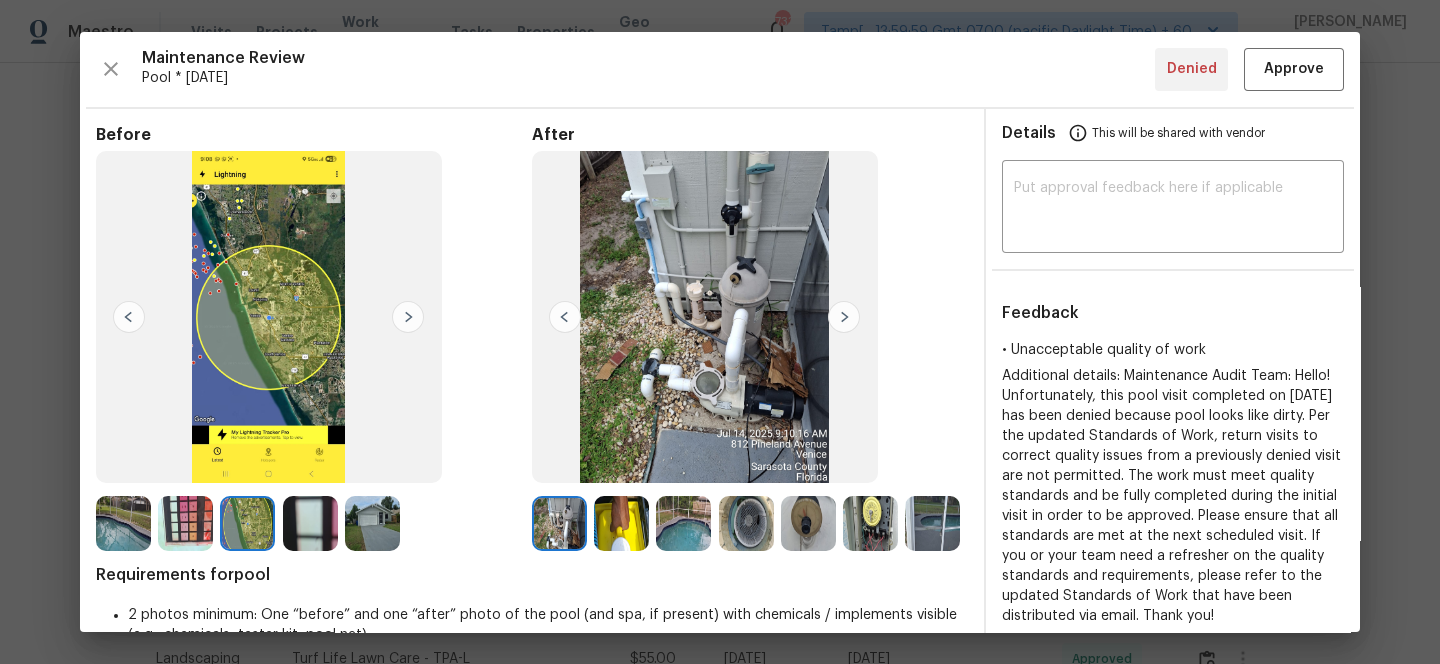click at bounding box center [310, 523] 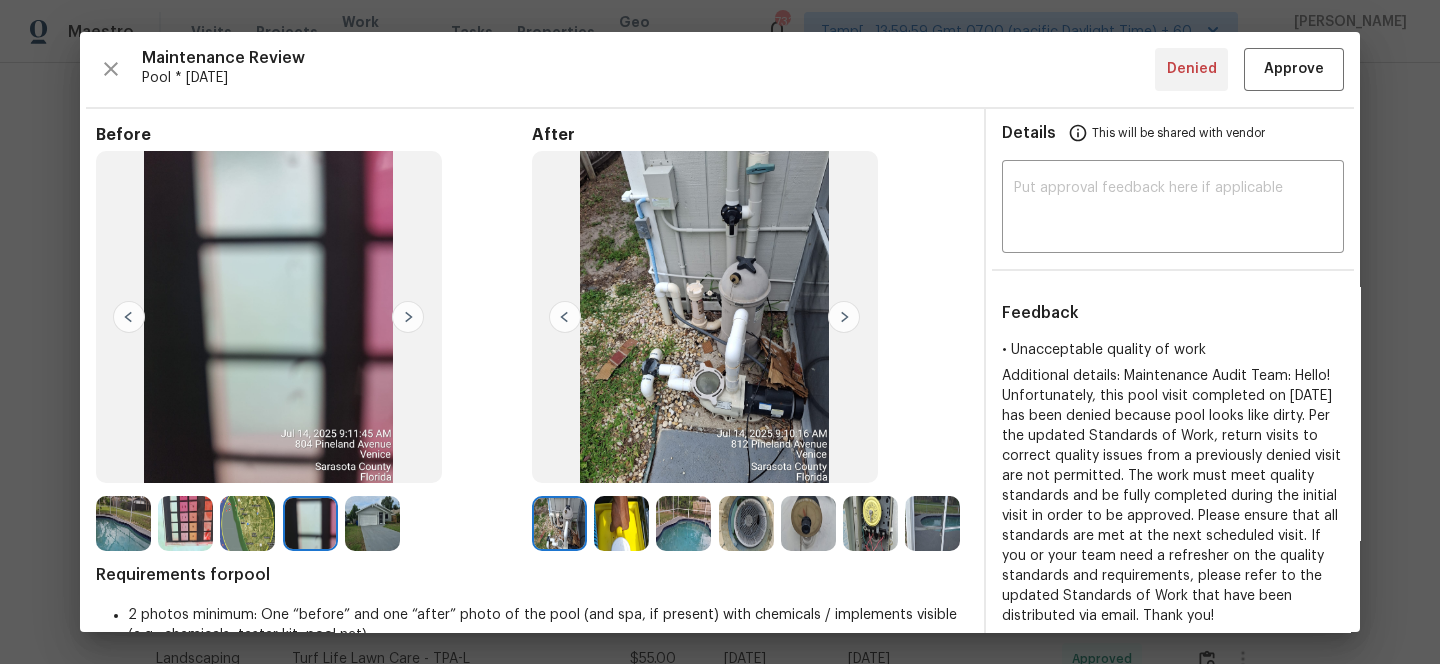 click at bounding box center [310, 523] 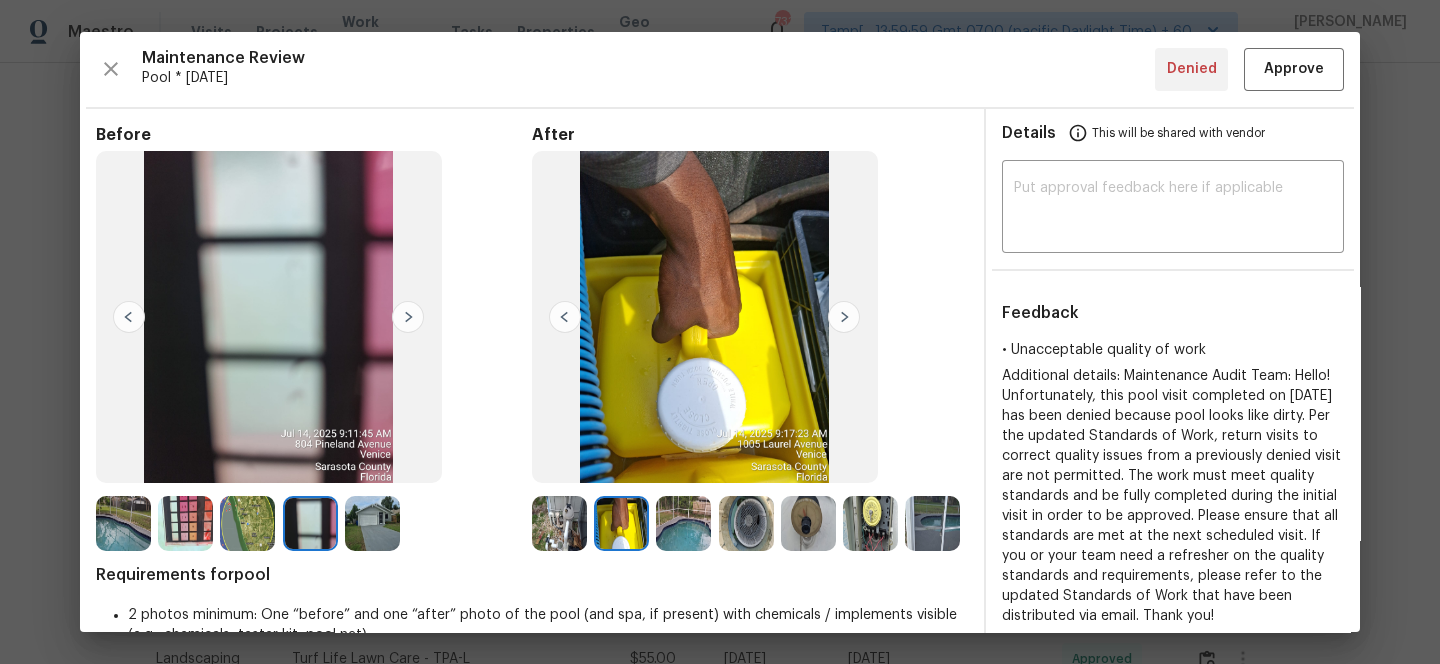 click at bounding box center (683, 523) 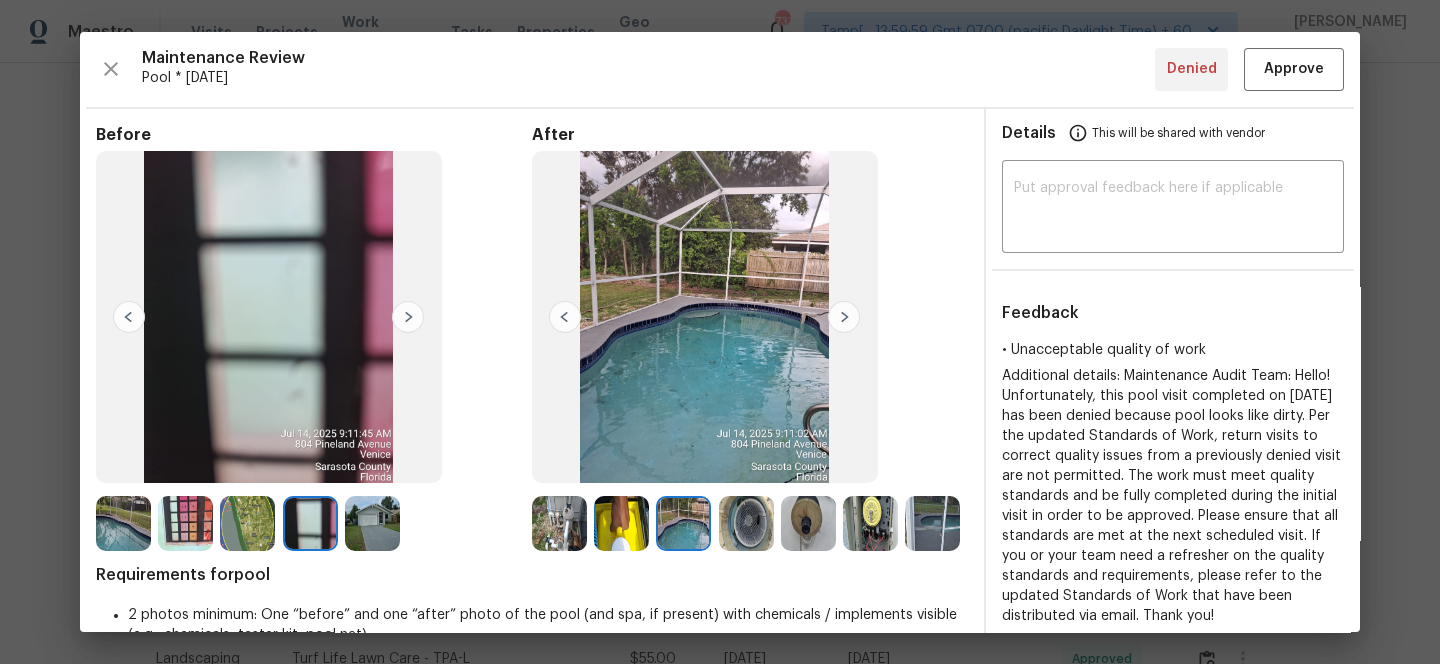 click at bounding box center (844, 317) 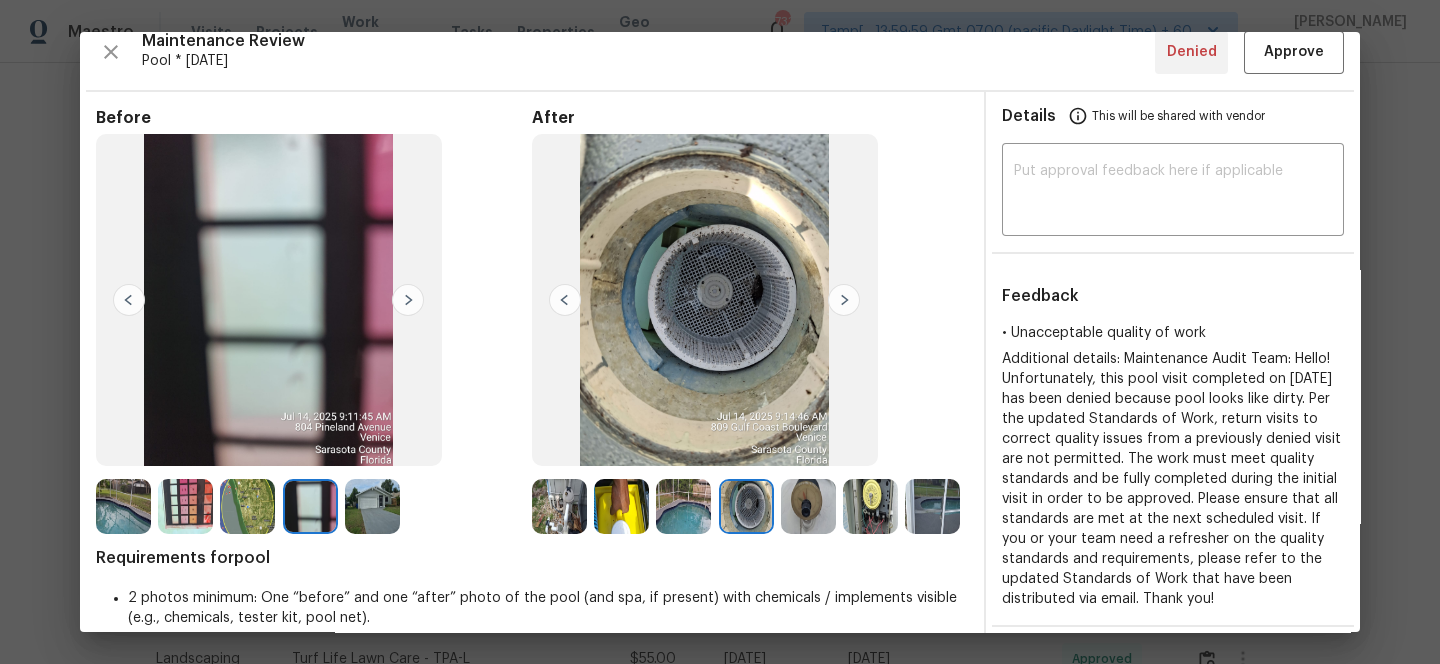 scroll, scrollTop: 0, scrollLeft: 0, axis: both 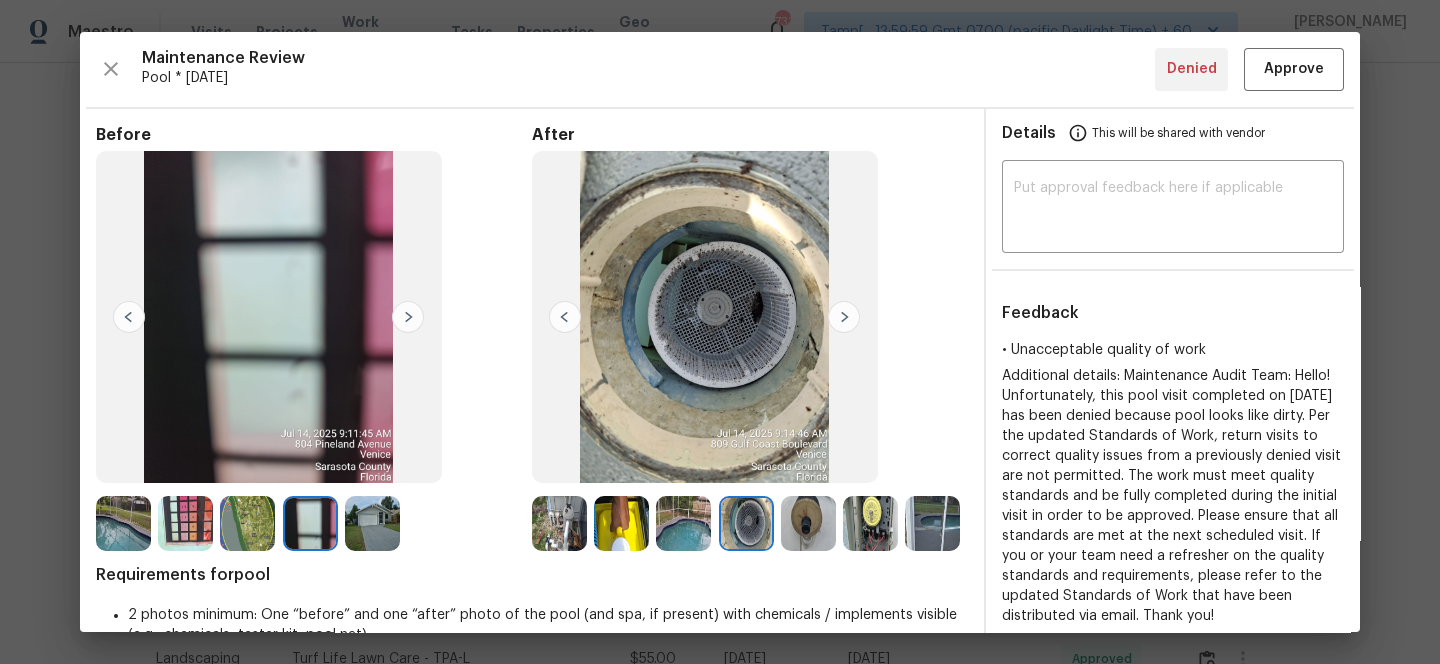 click at bounding box center [808, 523] 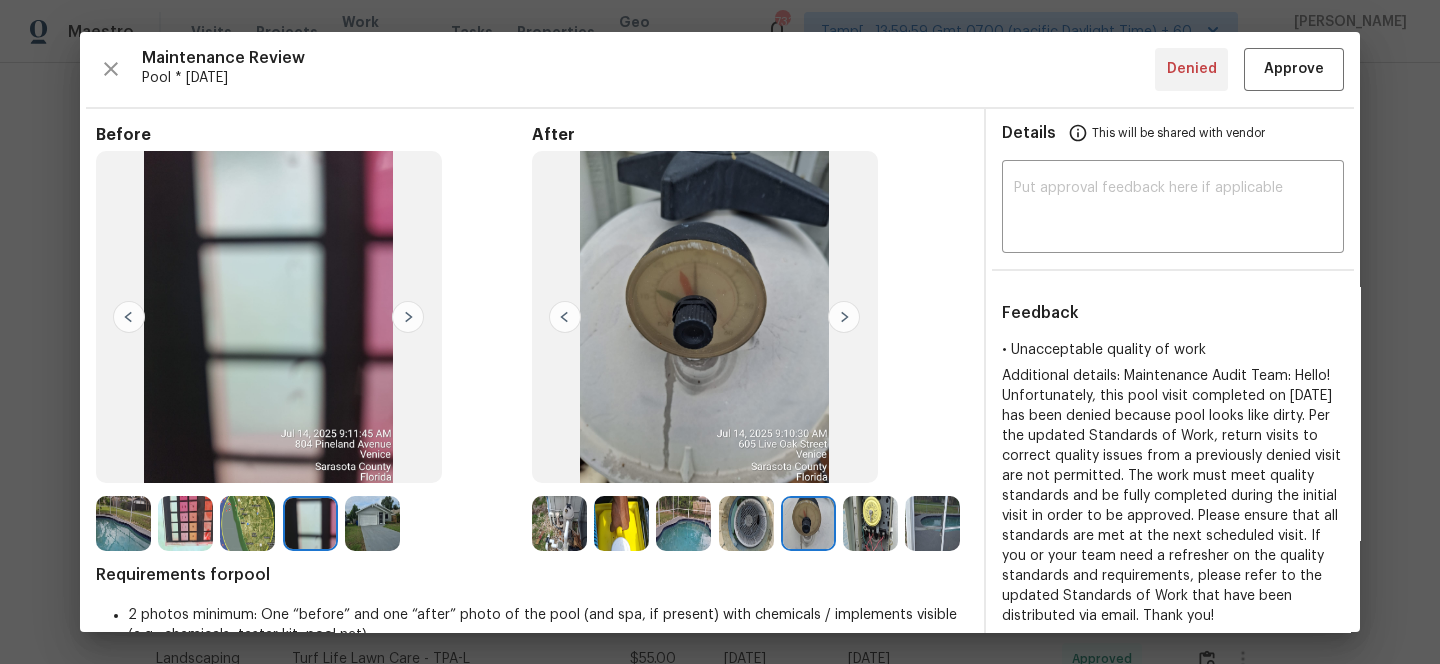 click at bounding box center (683, 523) 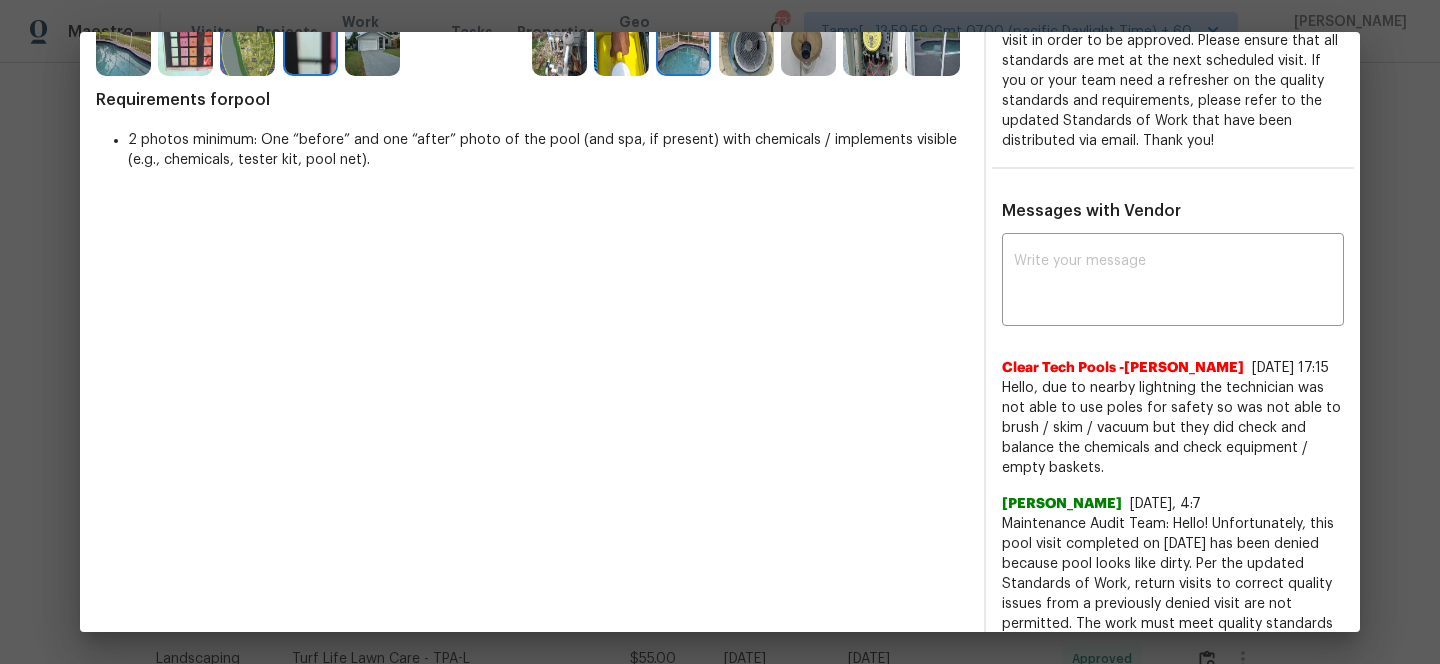 scroll, scrollTop: 477, scrollLeft: 0, axis: vertical 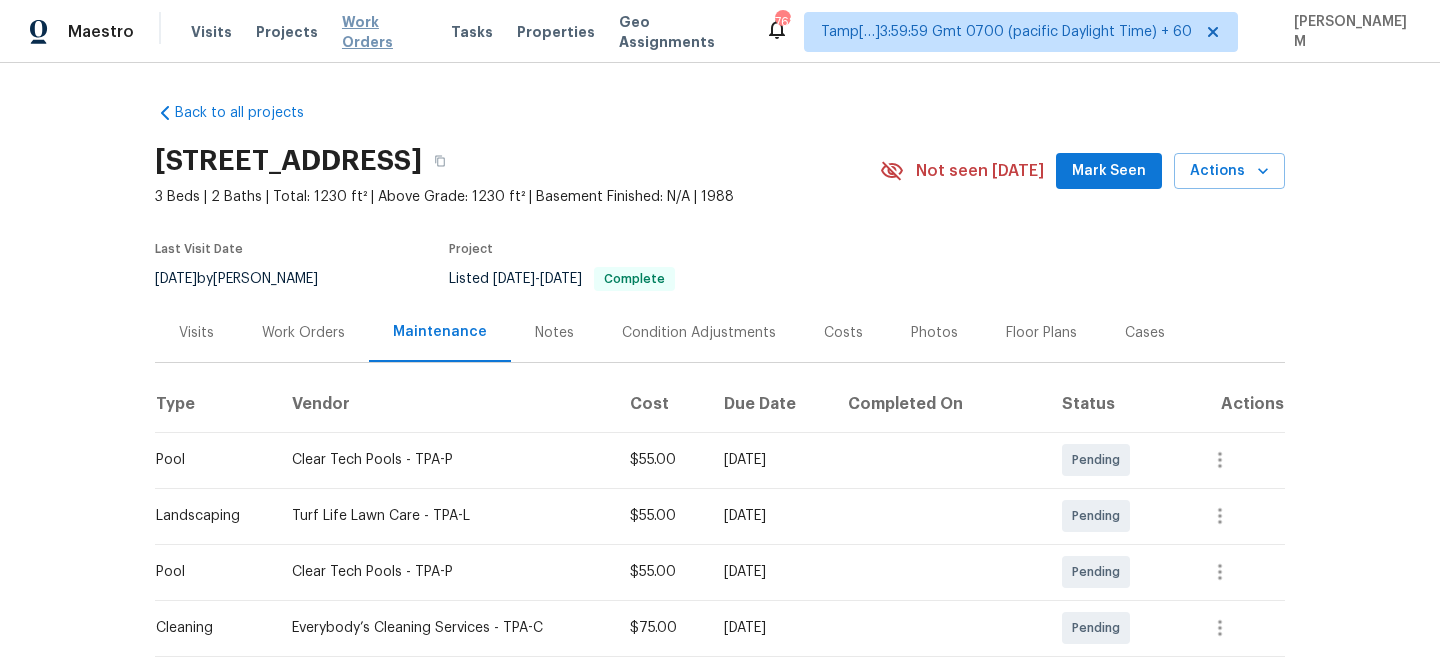 click on "Work Orders" at bounding box center (384, 32) 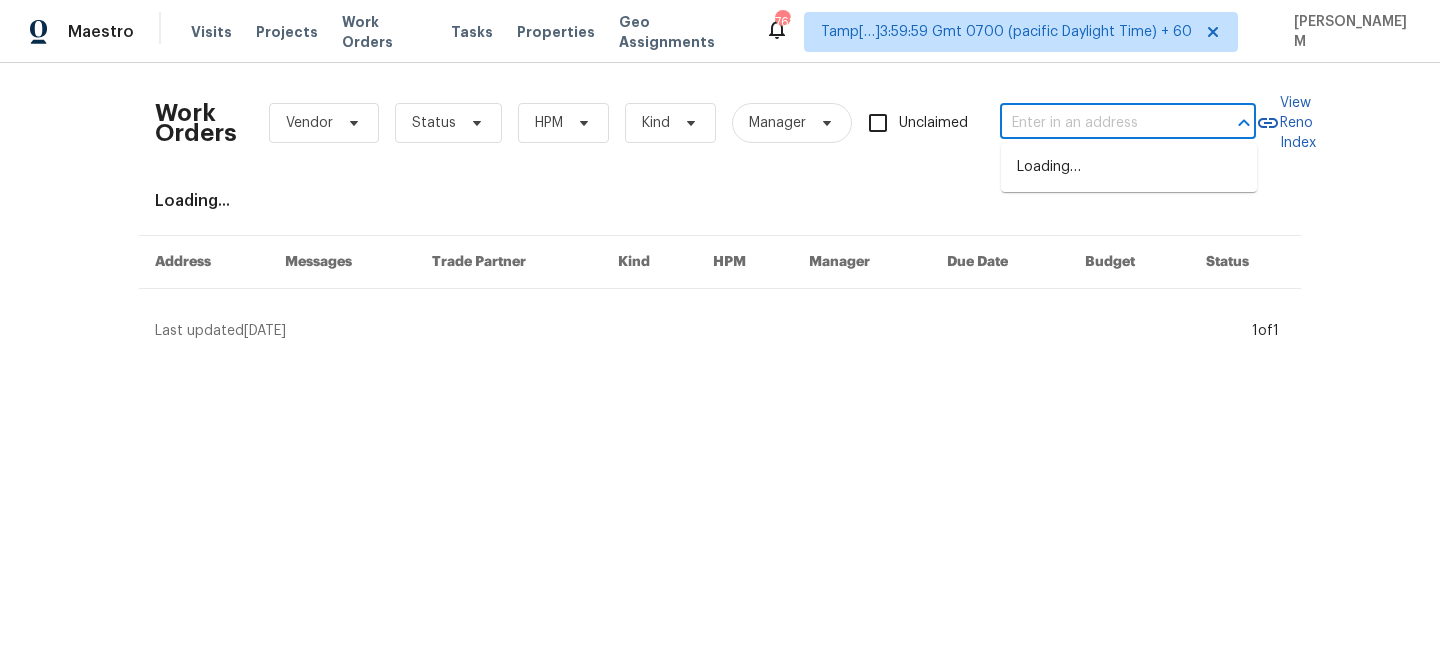 click at bounding box center [1100, 123] 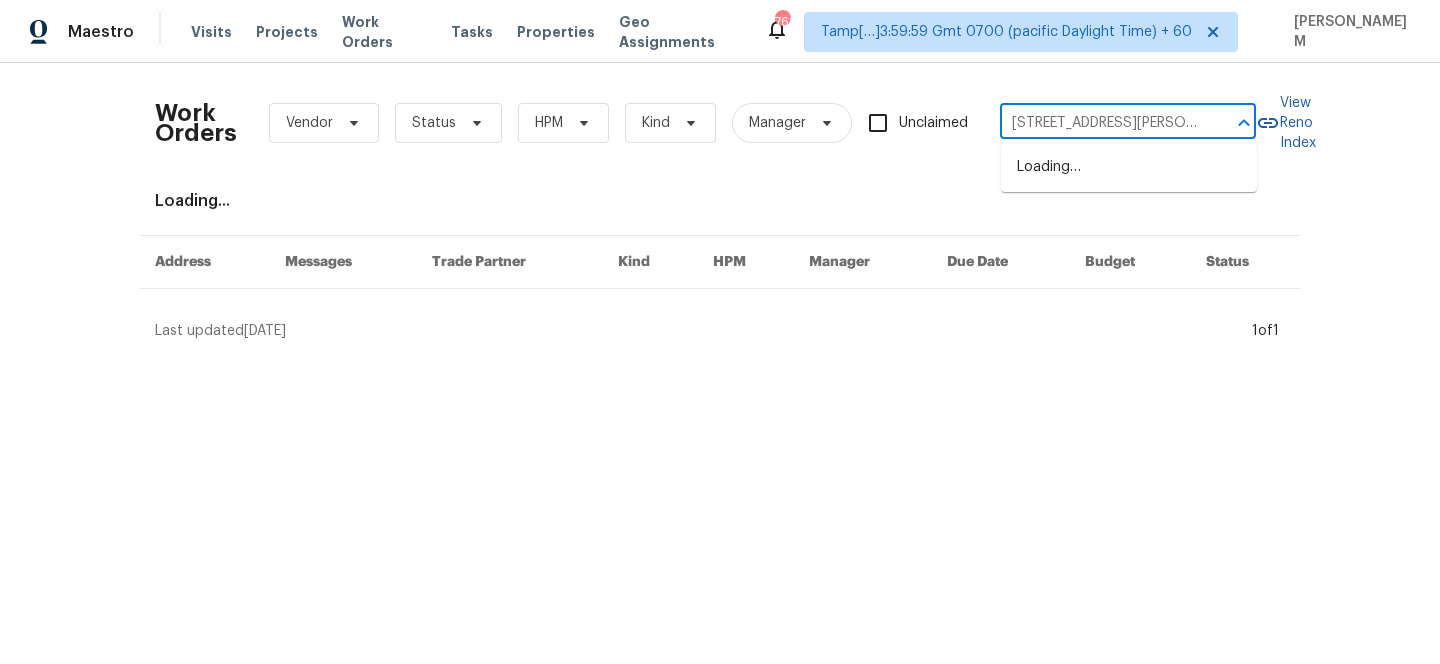 scroll, scrollTop: 0, scrollLeft: 33, axis: horizontal 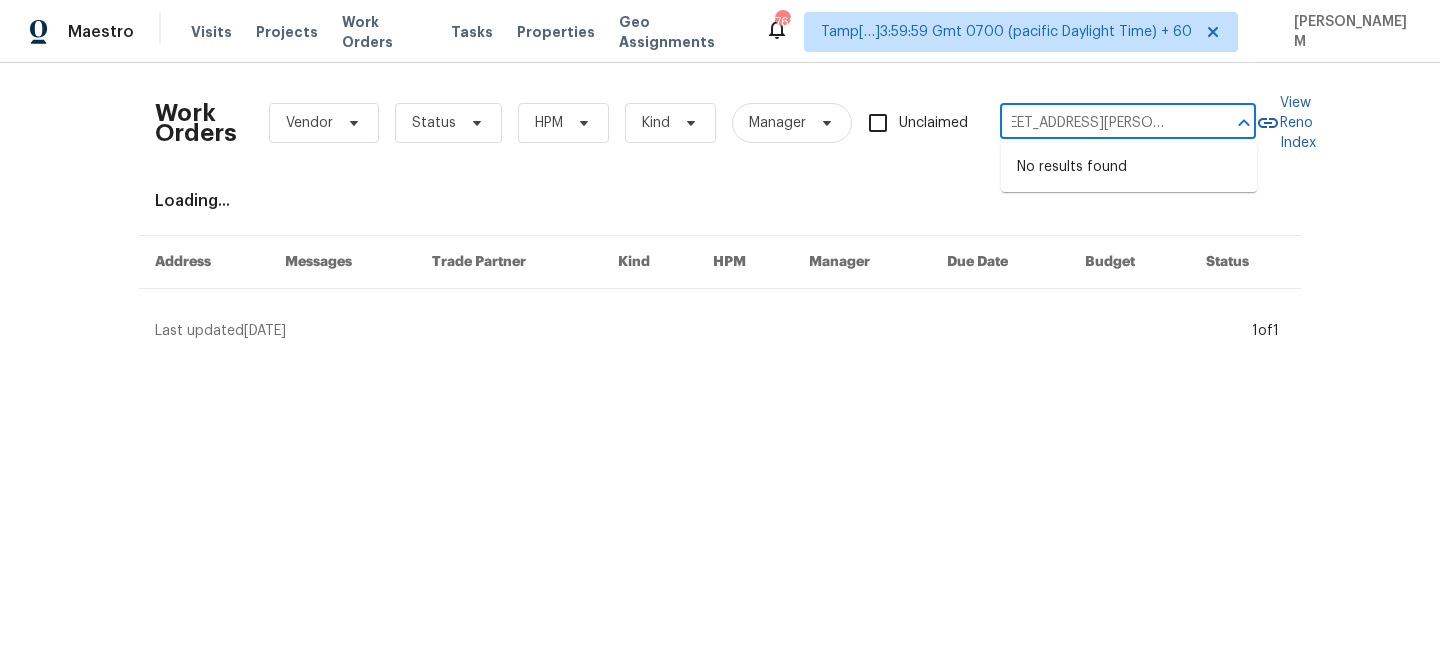 click on "2302 123rd Pl E , Parrish, FL 34219" at bounding box center (1100, 123) 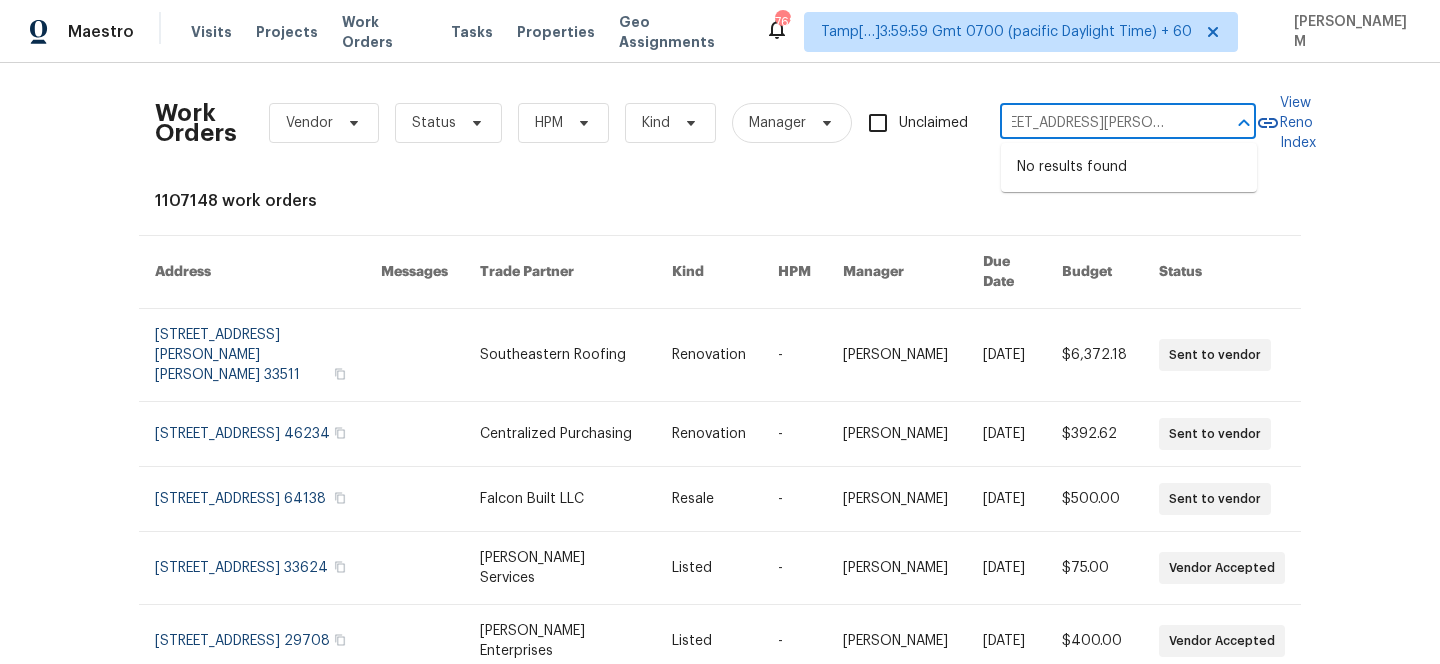 type on "2302 123rd Pl E ,Parrish, FL 34219" 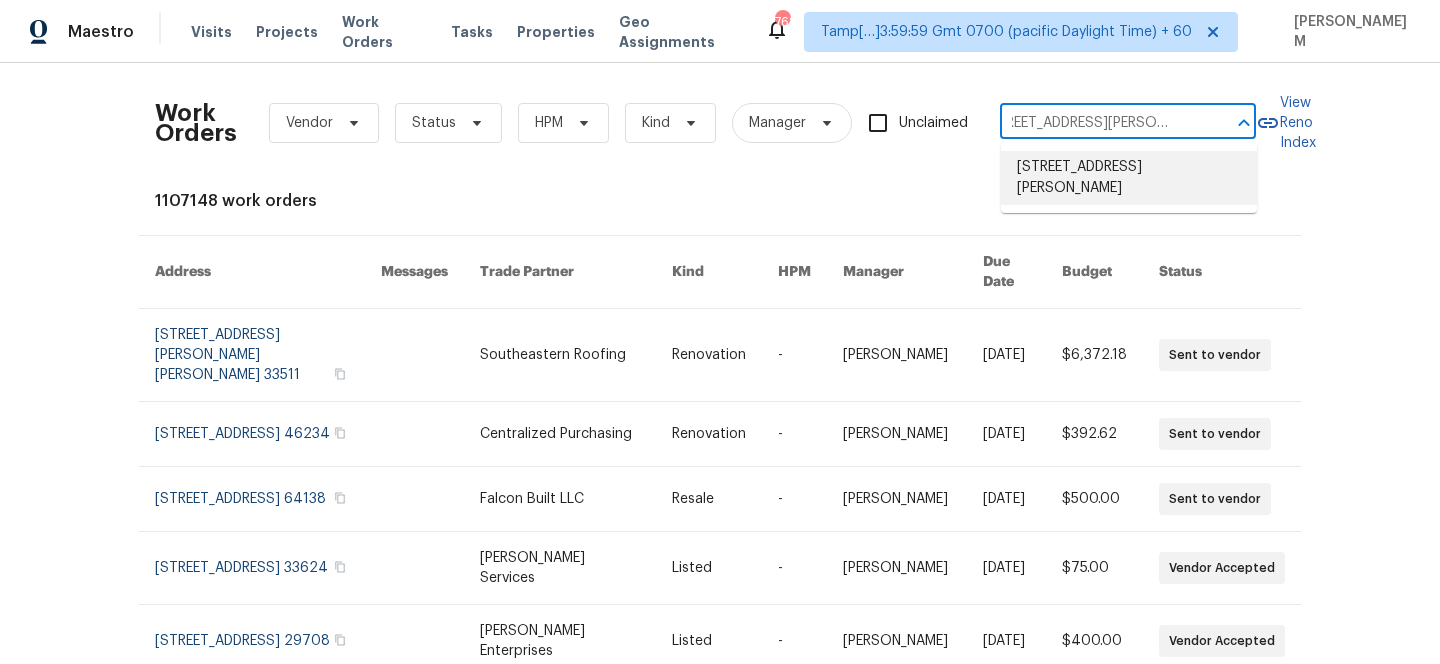click on "2302 123rd Pl E, Parrish, FL 34219" at bounding box center [1129, 178] 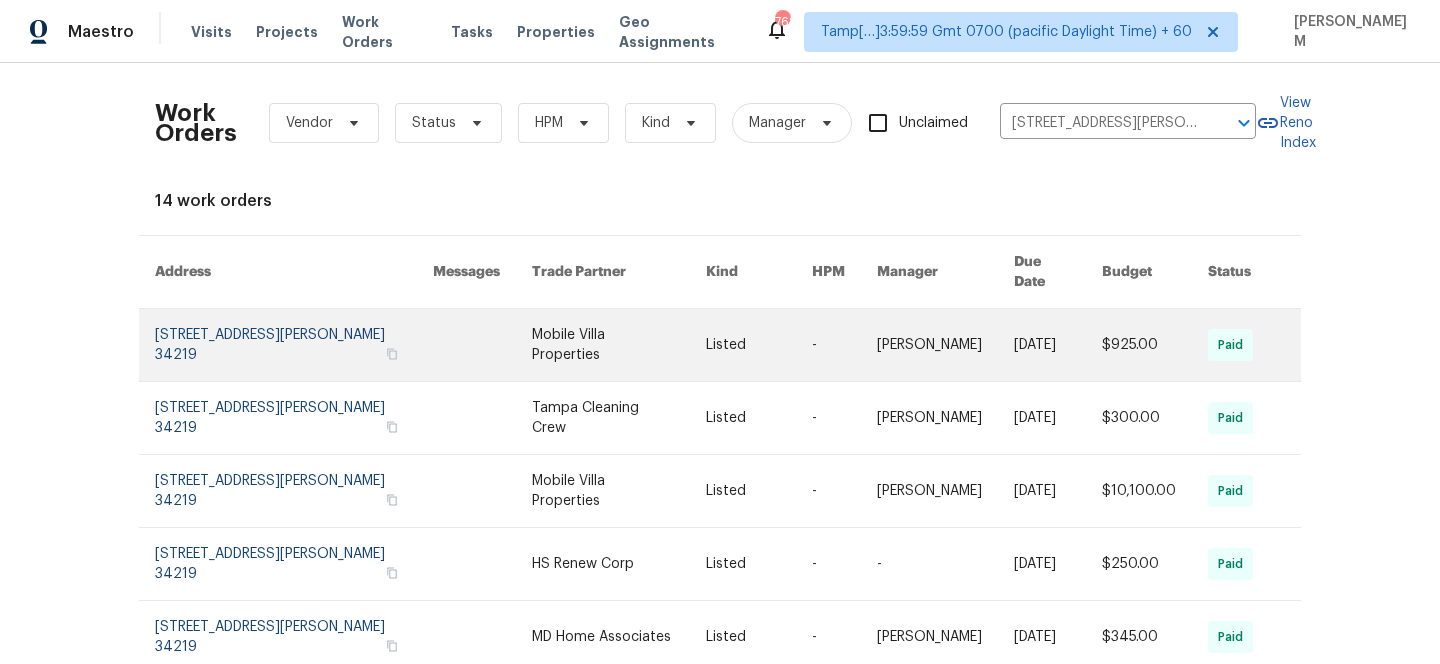 click on "Listed" at bounding box center [743, 345] 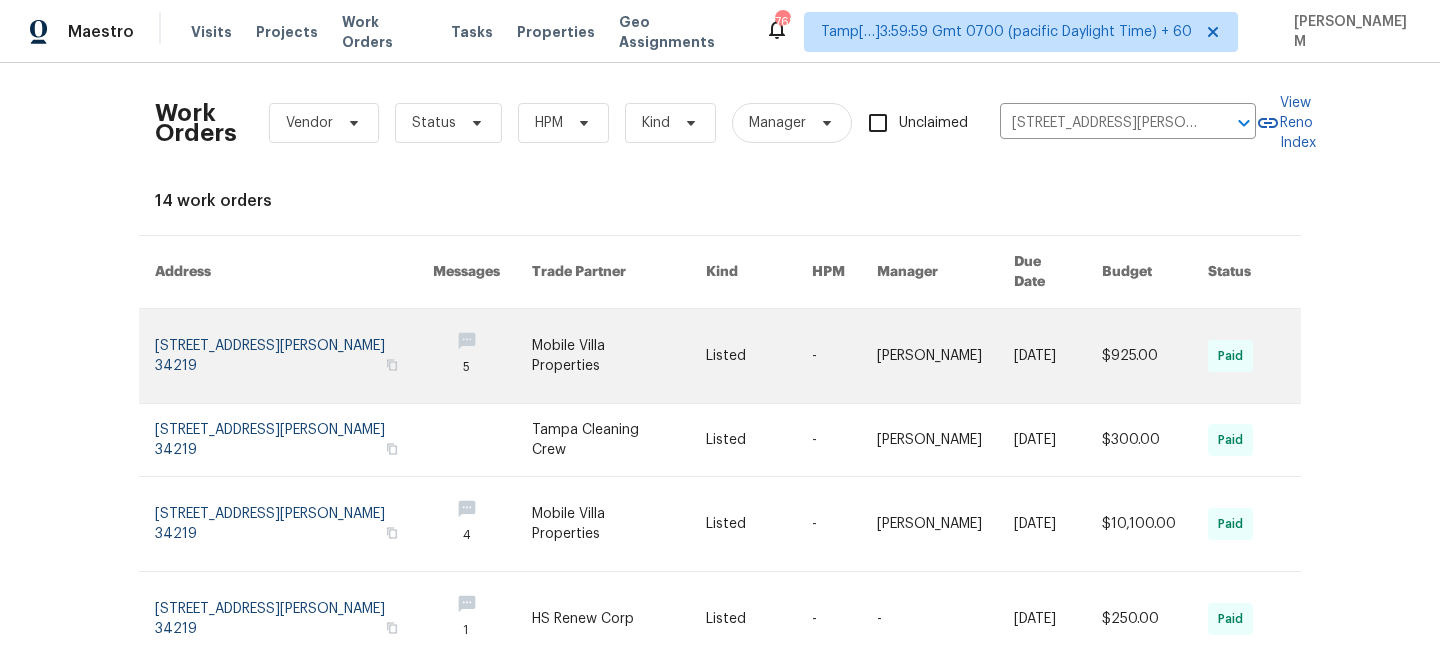 click at bounding box center (619, 356) 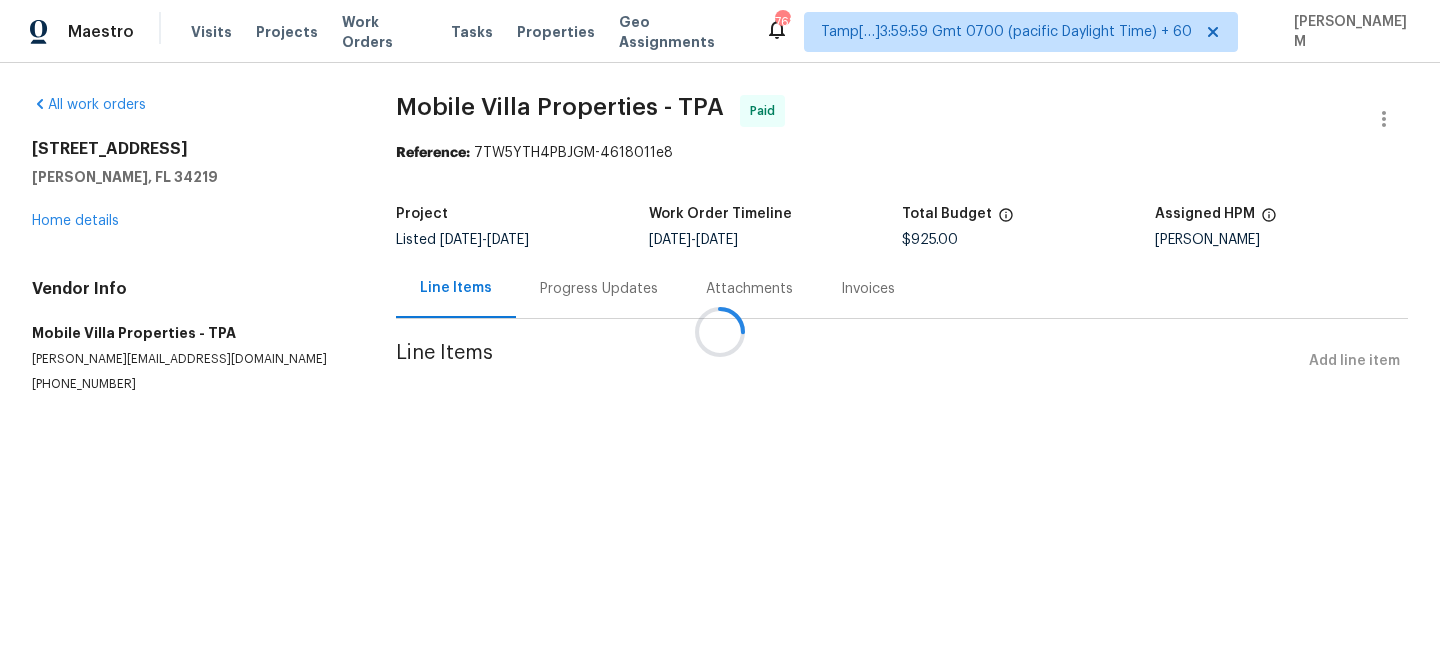 click at bounding box center [720, 332] 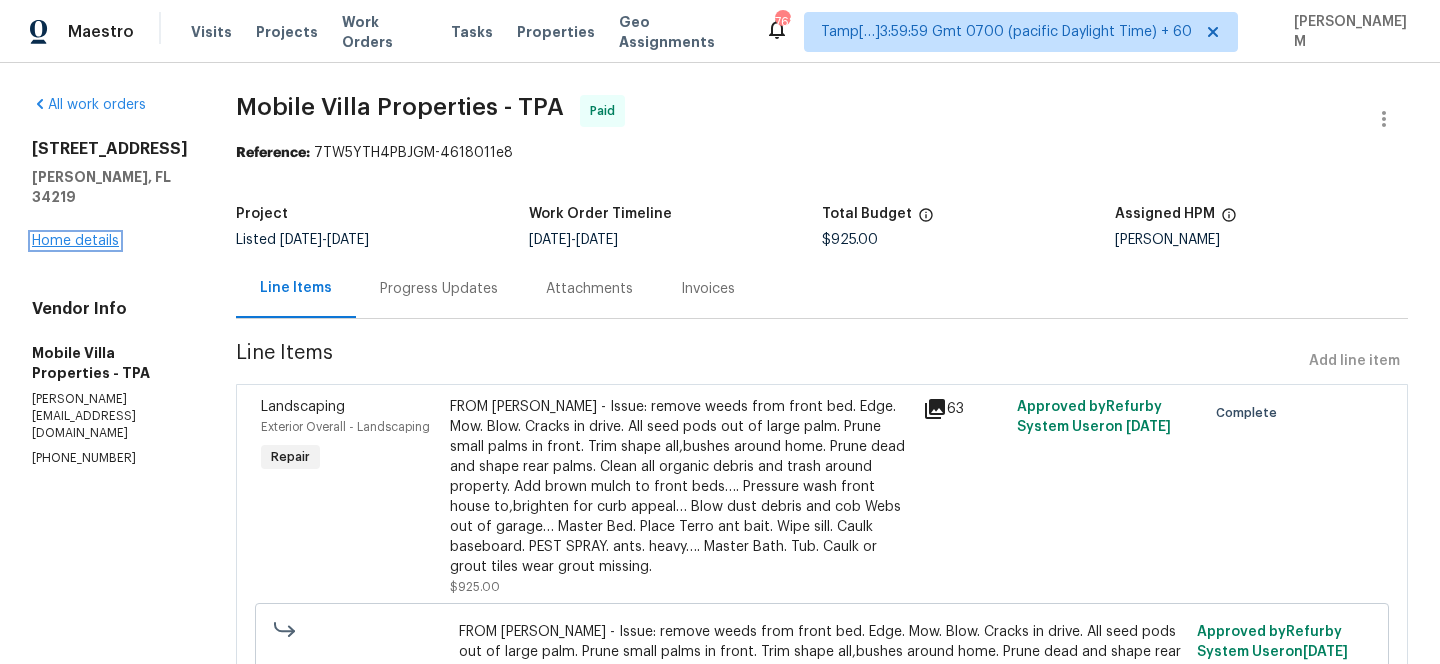 click on "Home details" at bounding box center (75, 241) 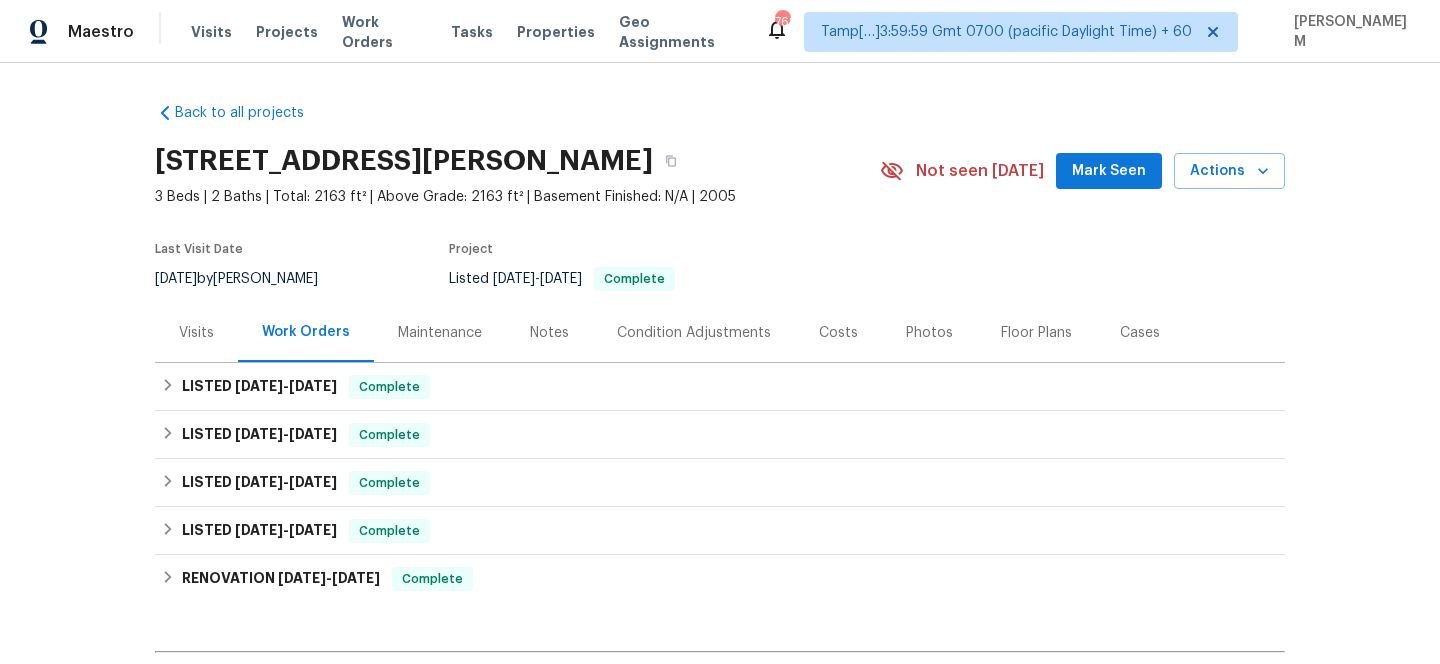 click on "Maintenance" at bounding box center [440, 333] 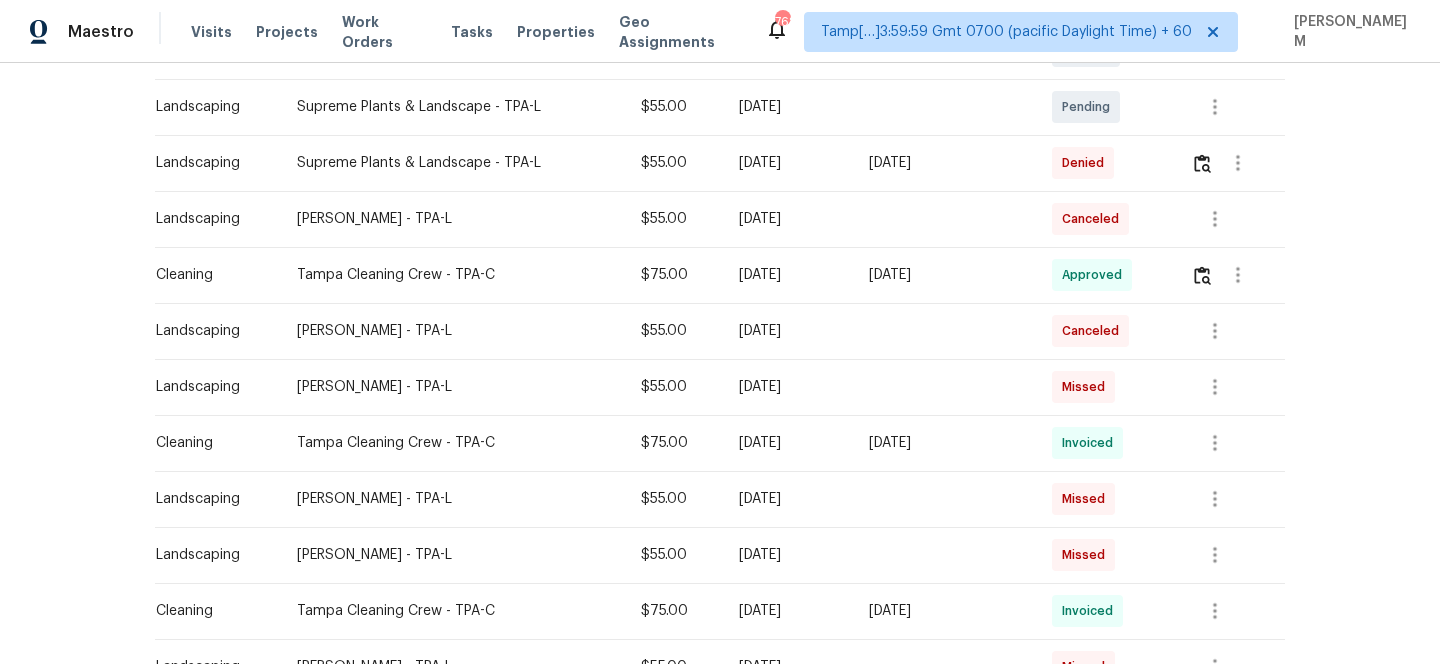 scroll, scrollTop: 528, scrollLeft: 0, axis: vertical 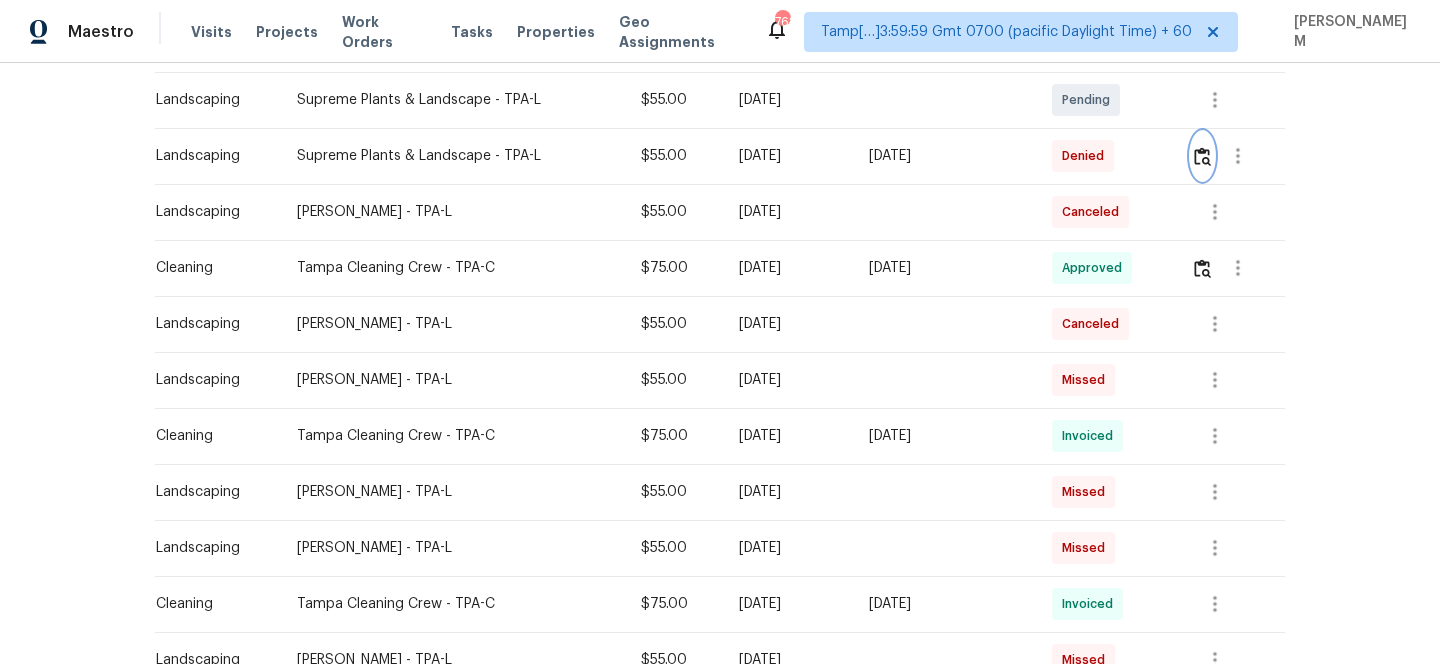 click at bounding box center [1202, 156] 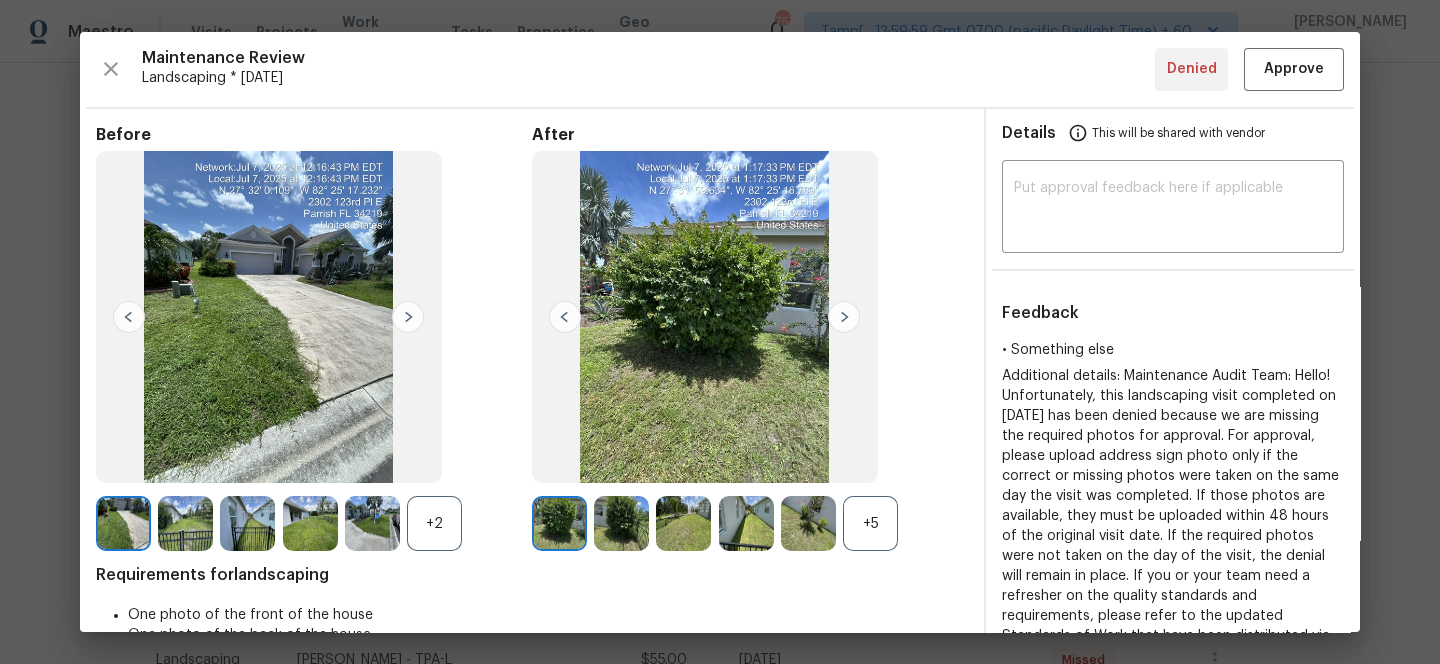 click on "+5" at bounding box center (870, 523) 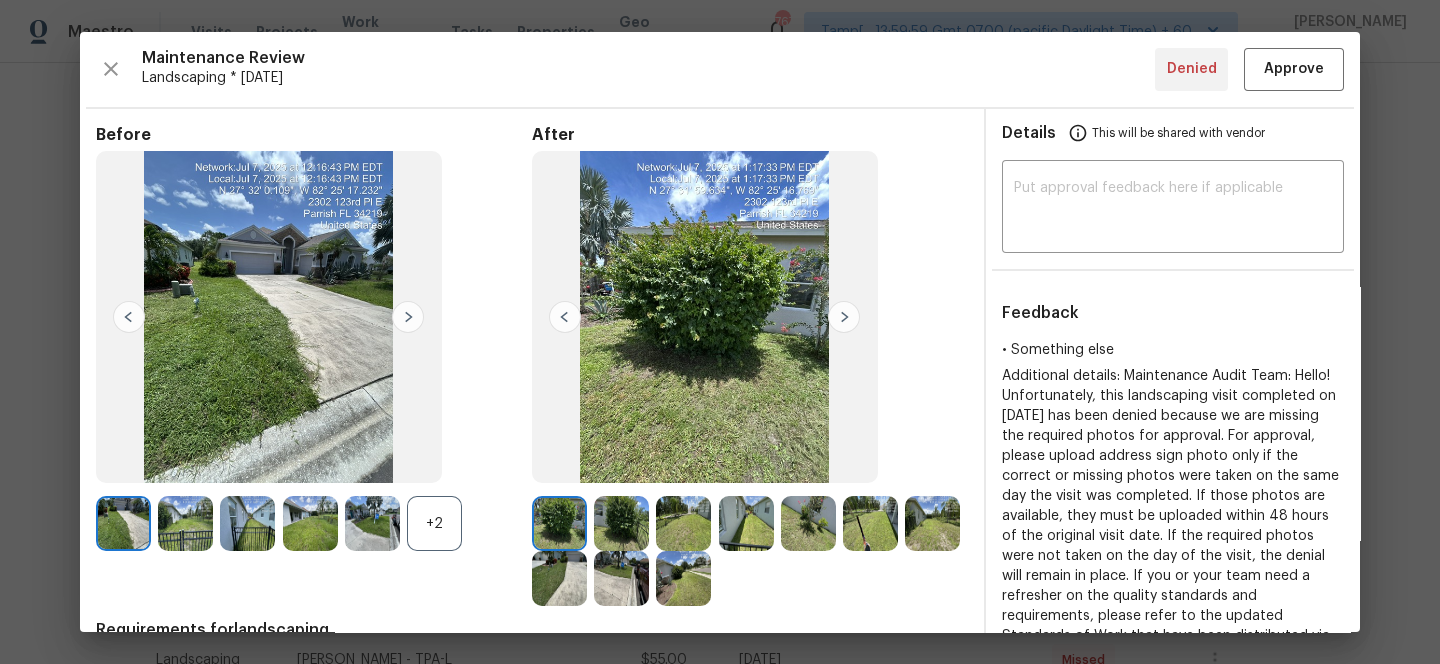 click at bounding box center (870, 523) 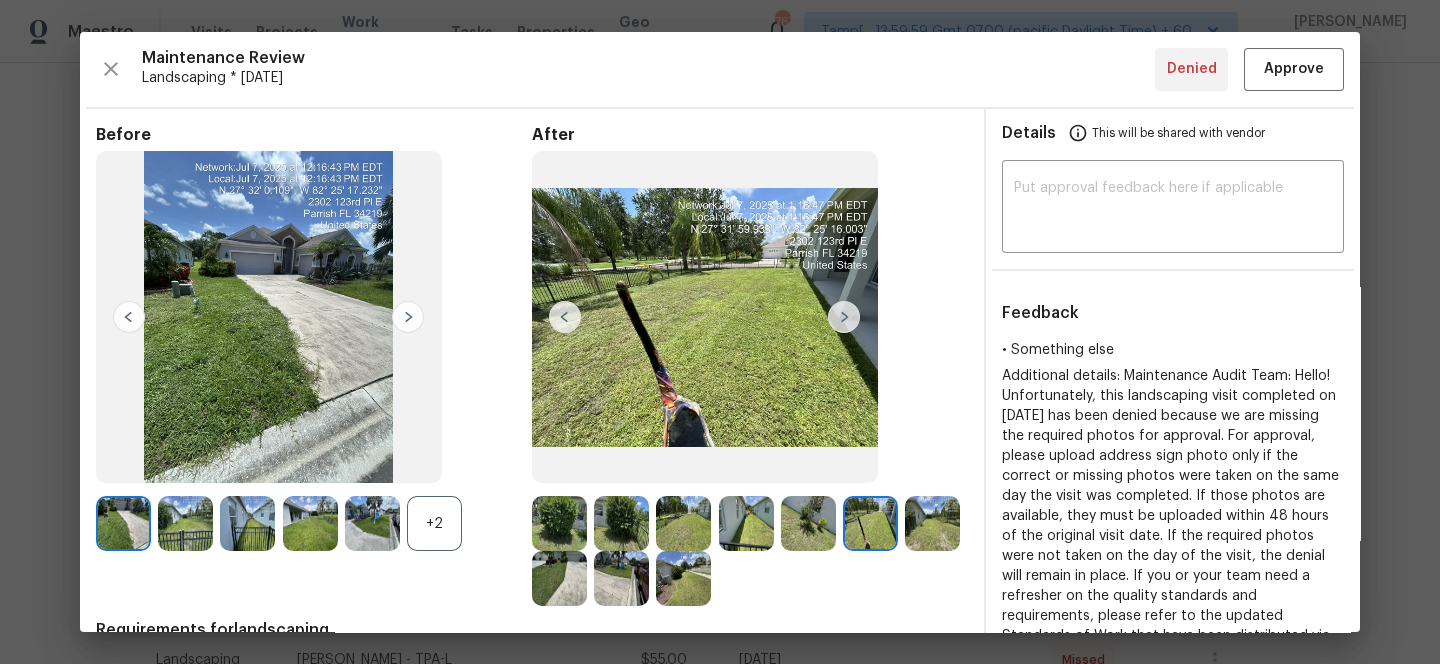 click at bounding box center (844, 317) 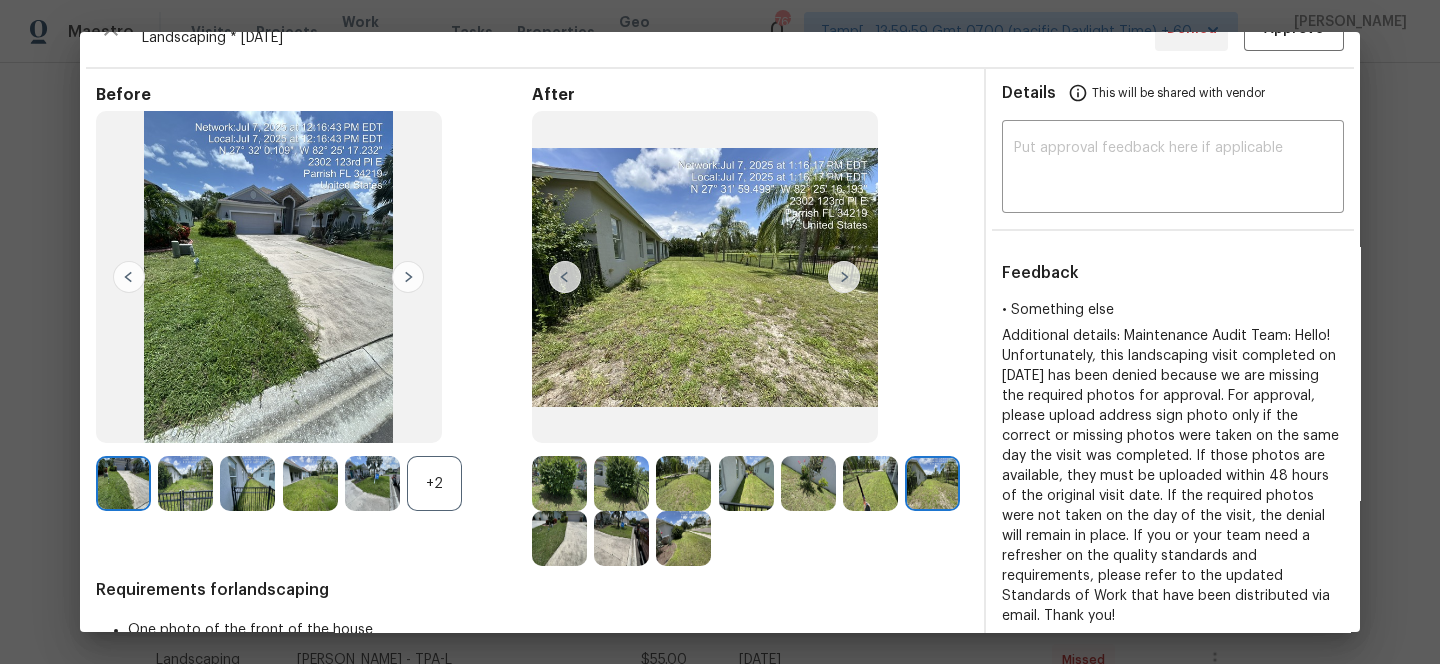 scroll, scrollTop: 43, scrollLeft: 0, axis: vertical 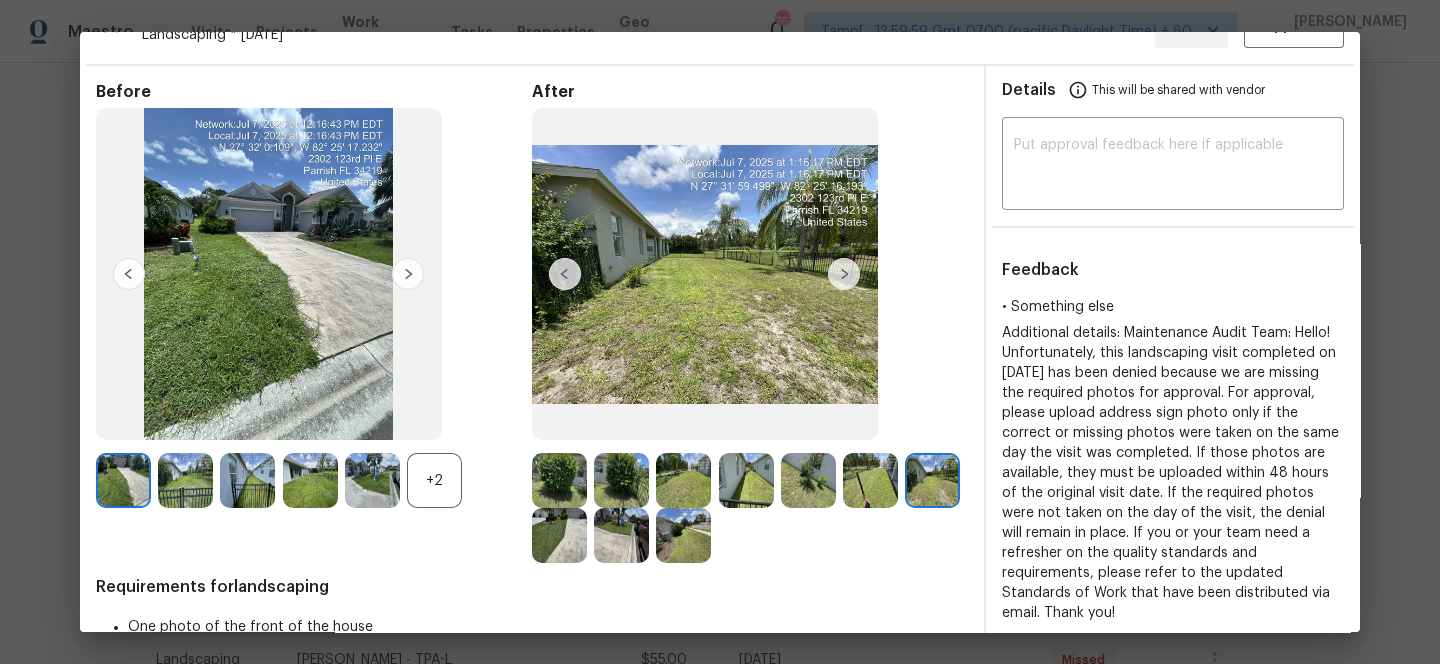 click at bounding box center (844, 274) 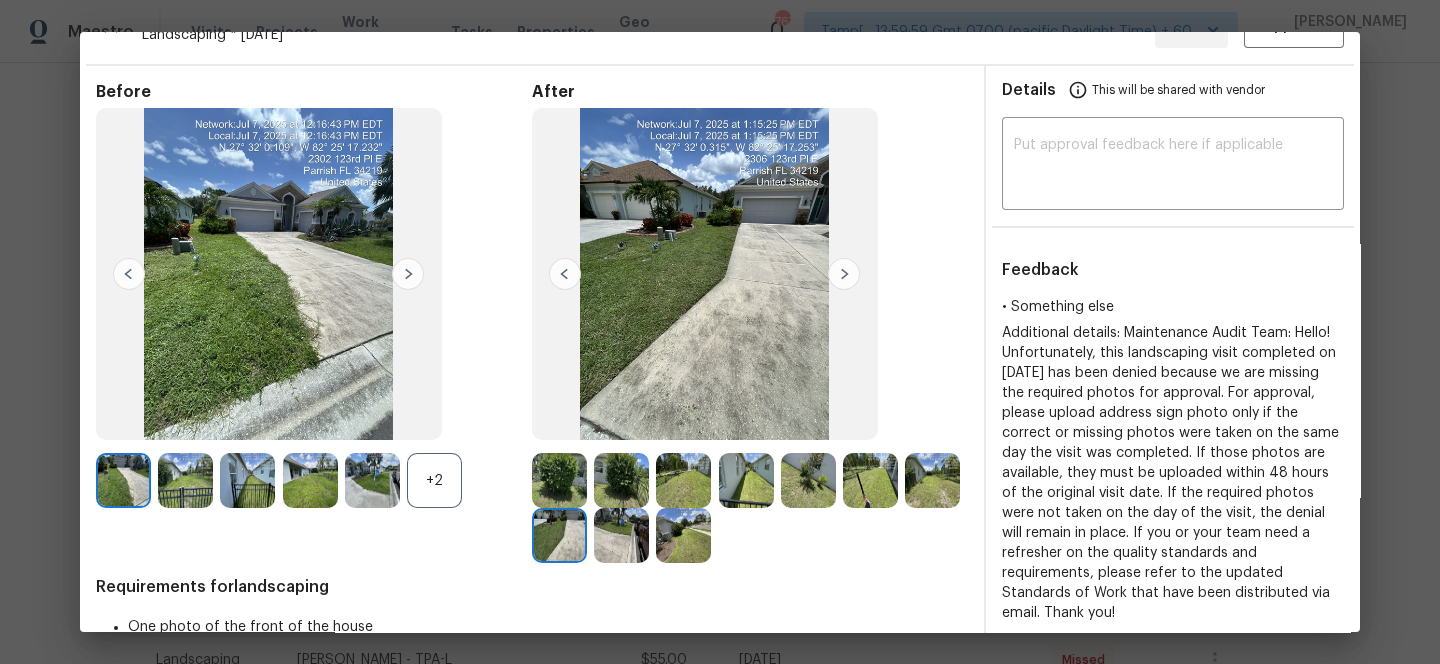 click at bounding box center [844, 274] 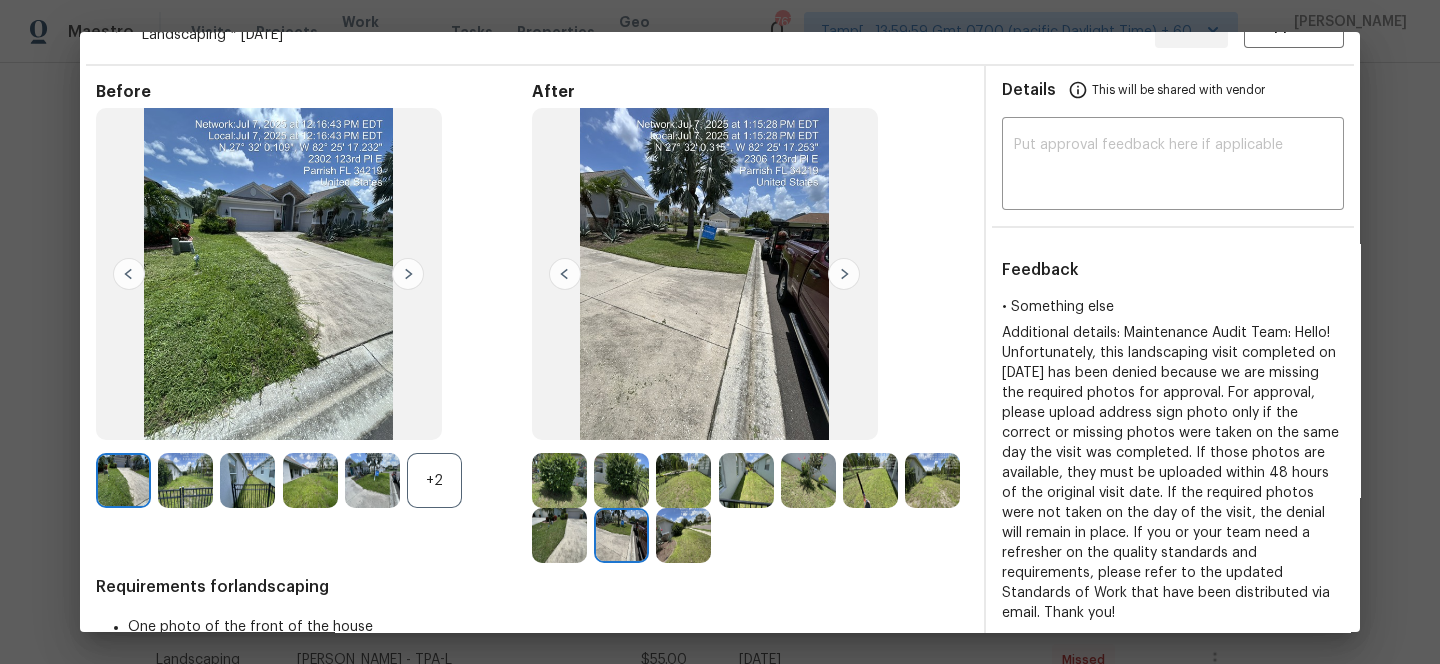 click at bounding box center [565, 274] 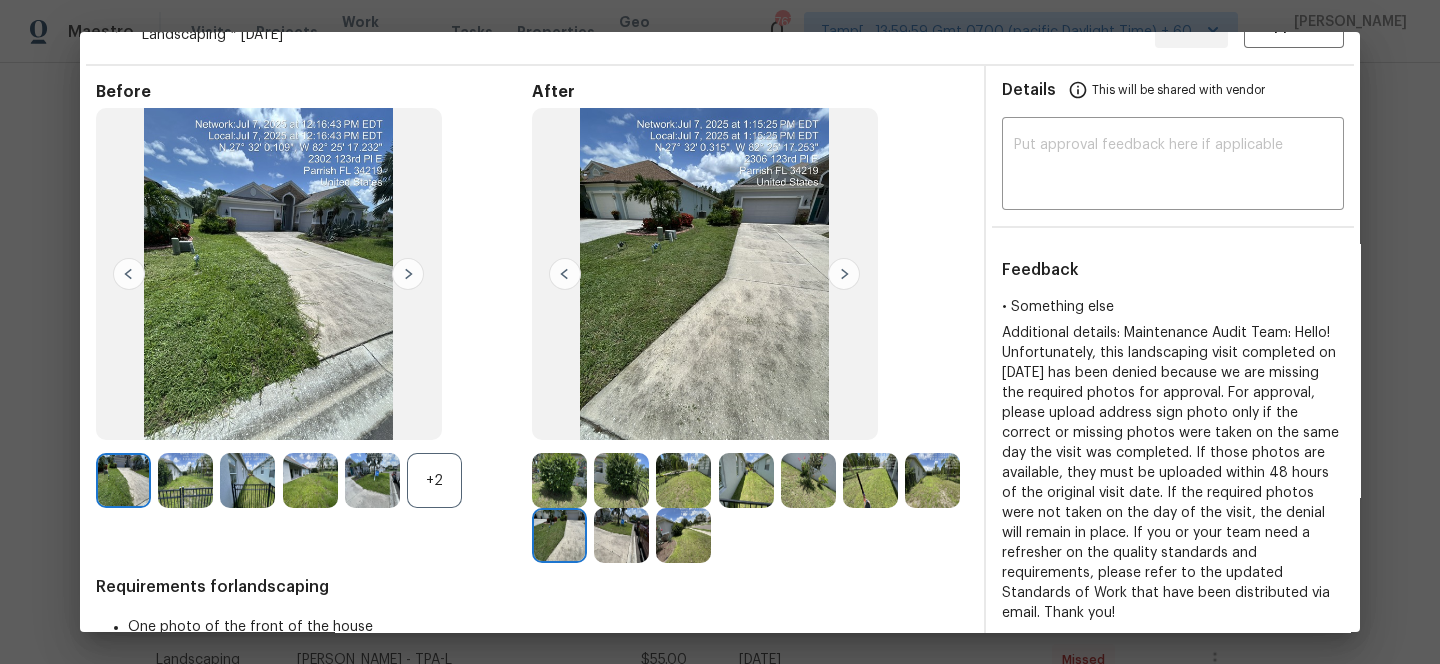 click at bounding box center (844, 274) 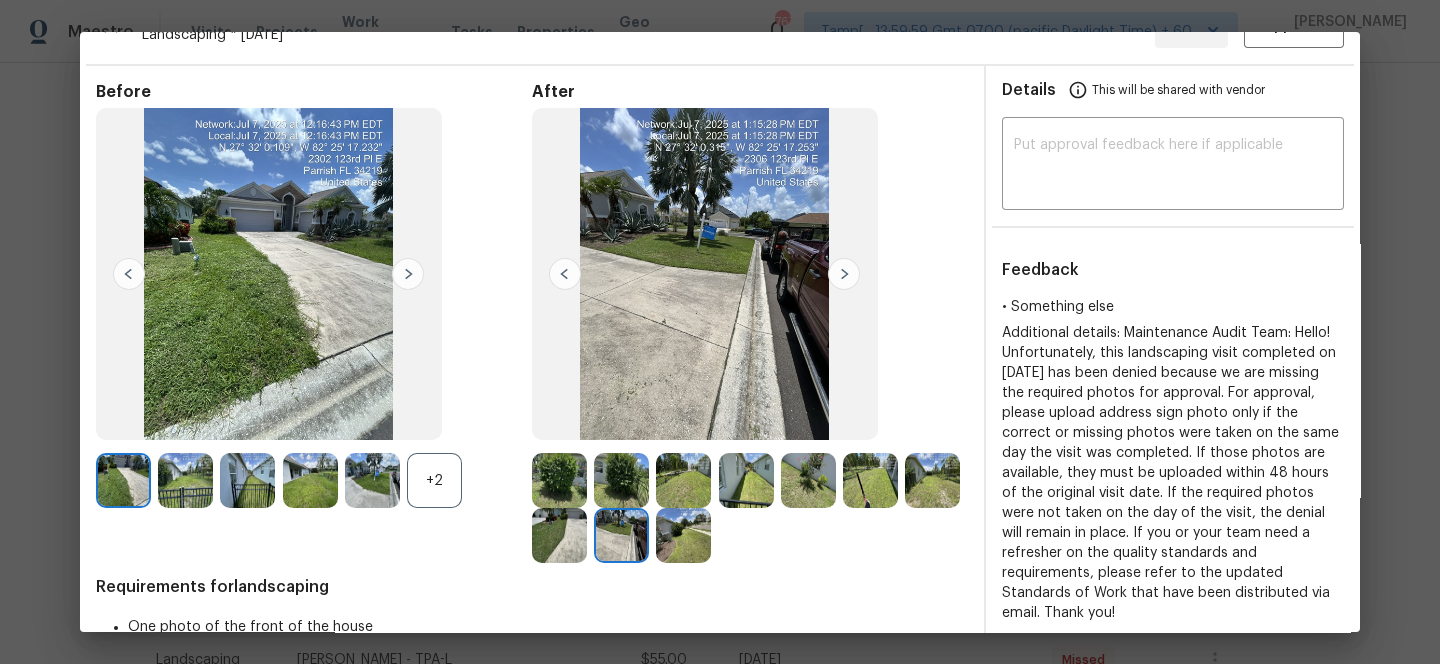 click at bounding box center (844, 274) 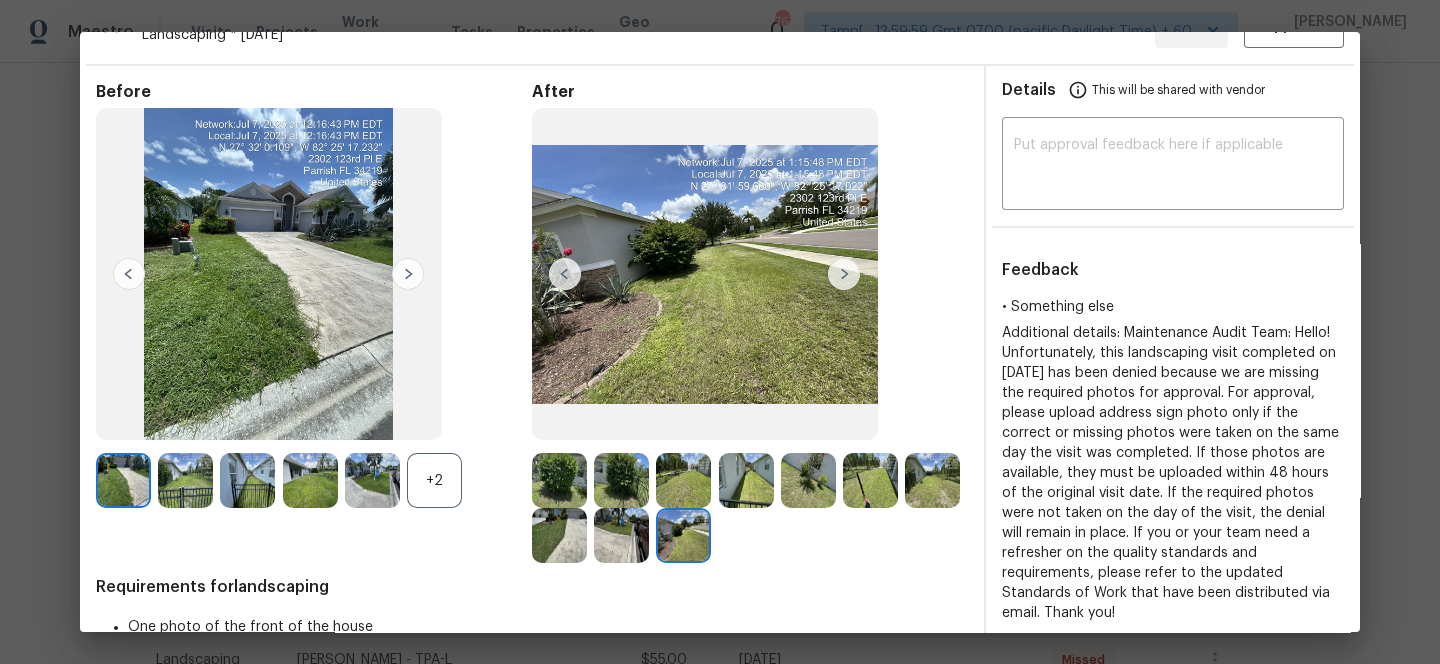 click at bounding box center [844, 274] 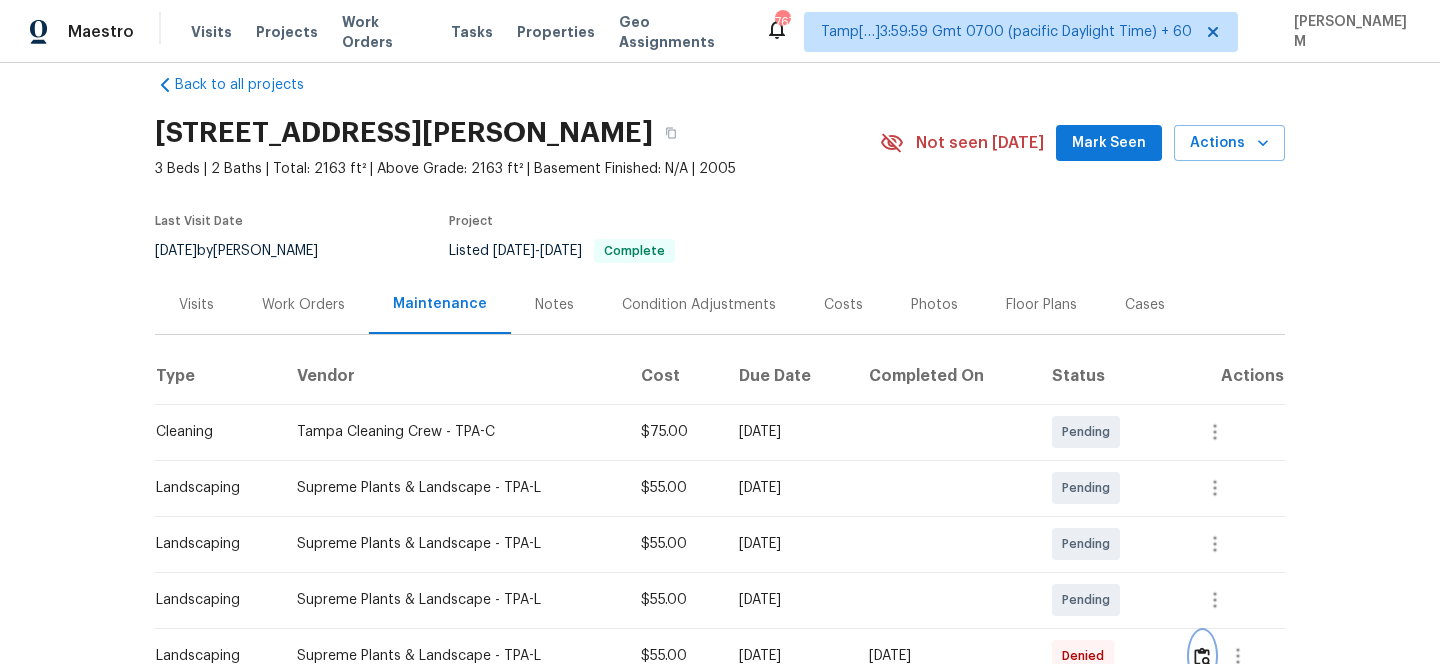 scroll, scrollTop: 0, scrollLeft: 0, axis: both 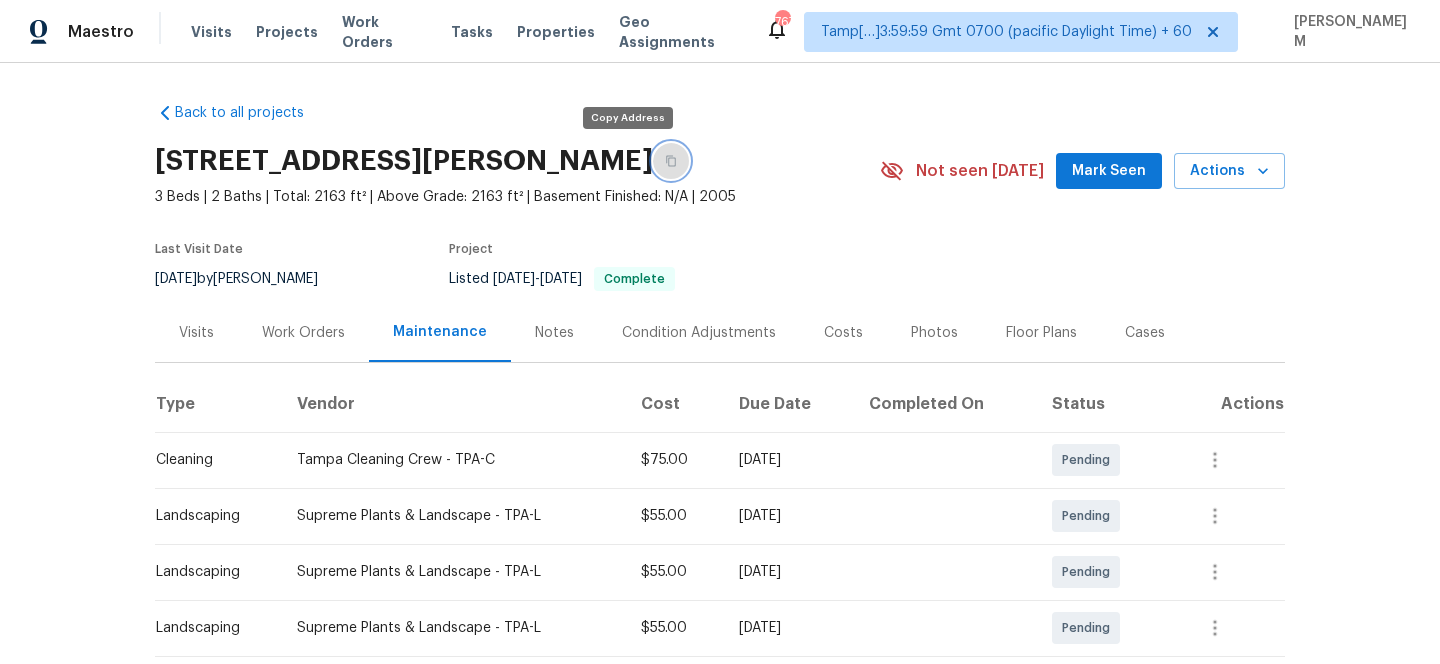 click 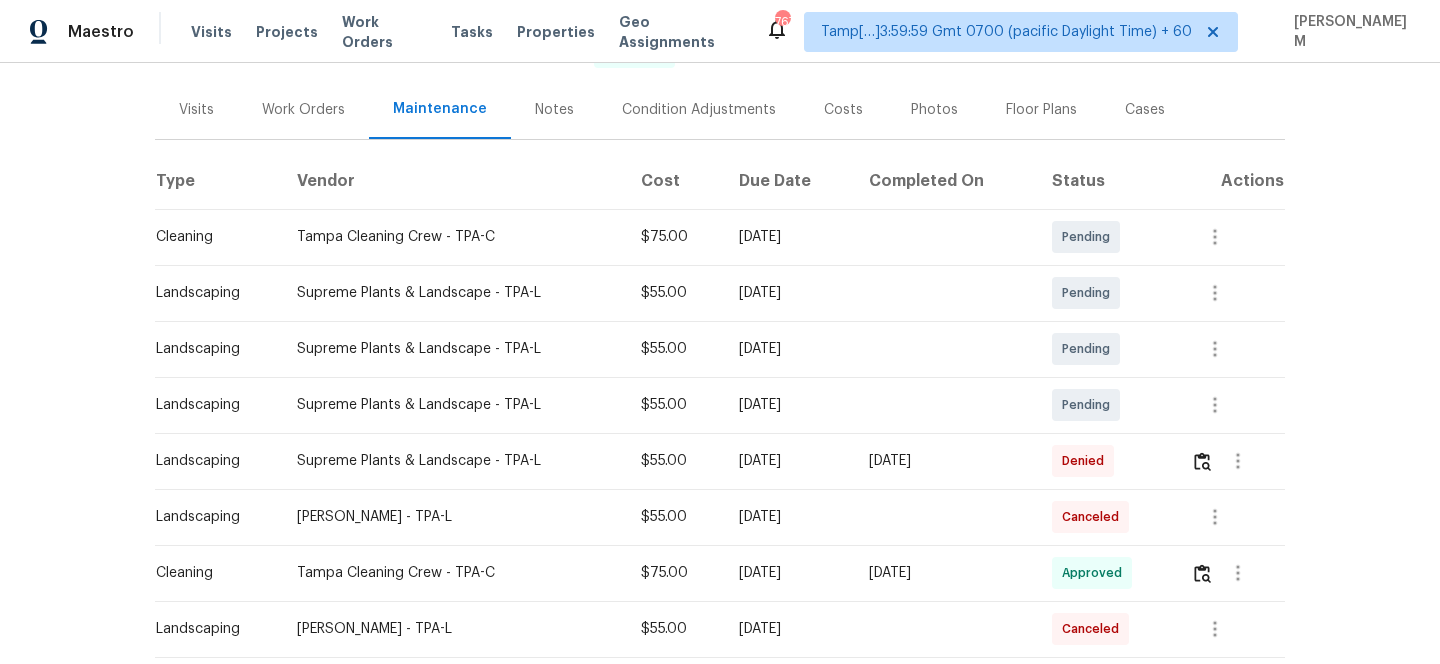 scroll, scrollTop: 363, scrollLeft: 0, axis: vertical 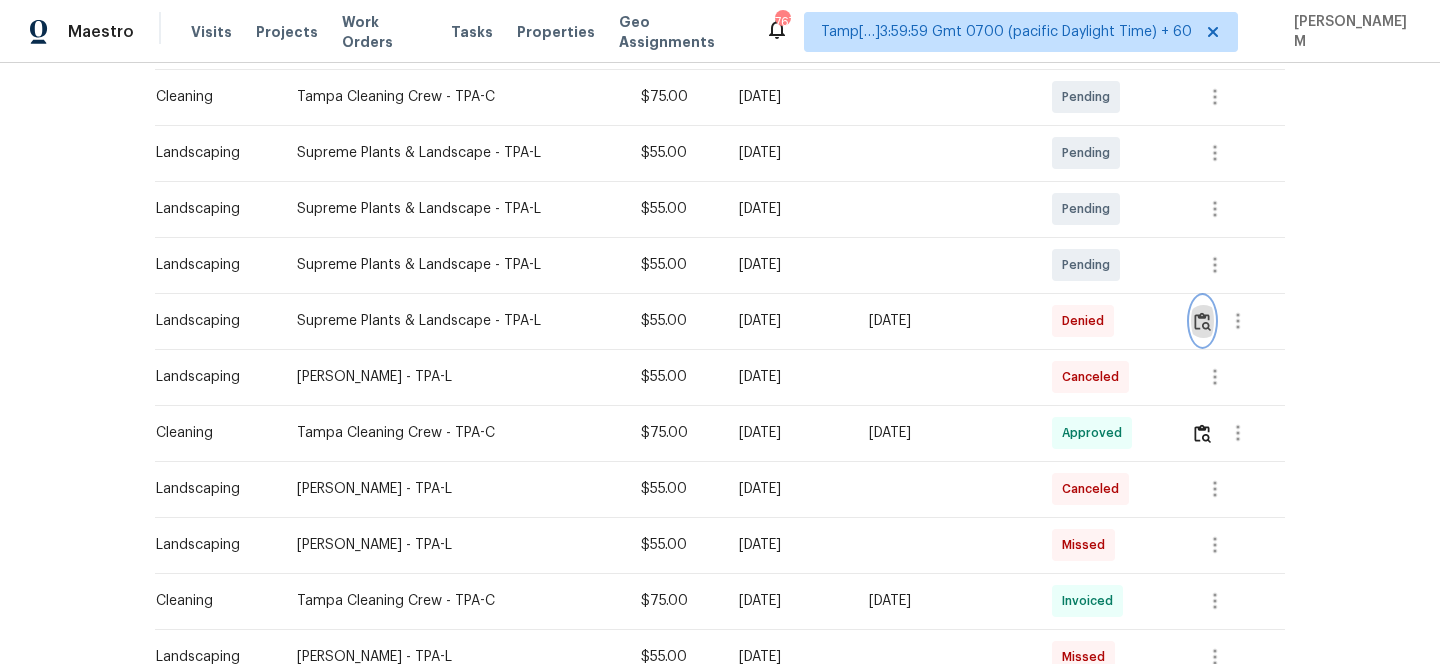click at bounding box center (1202, 321) 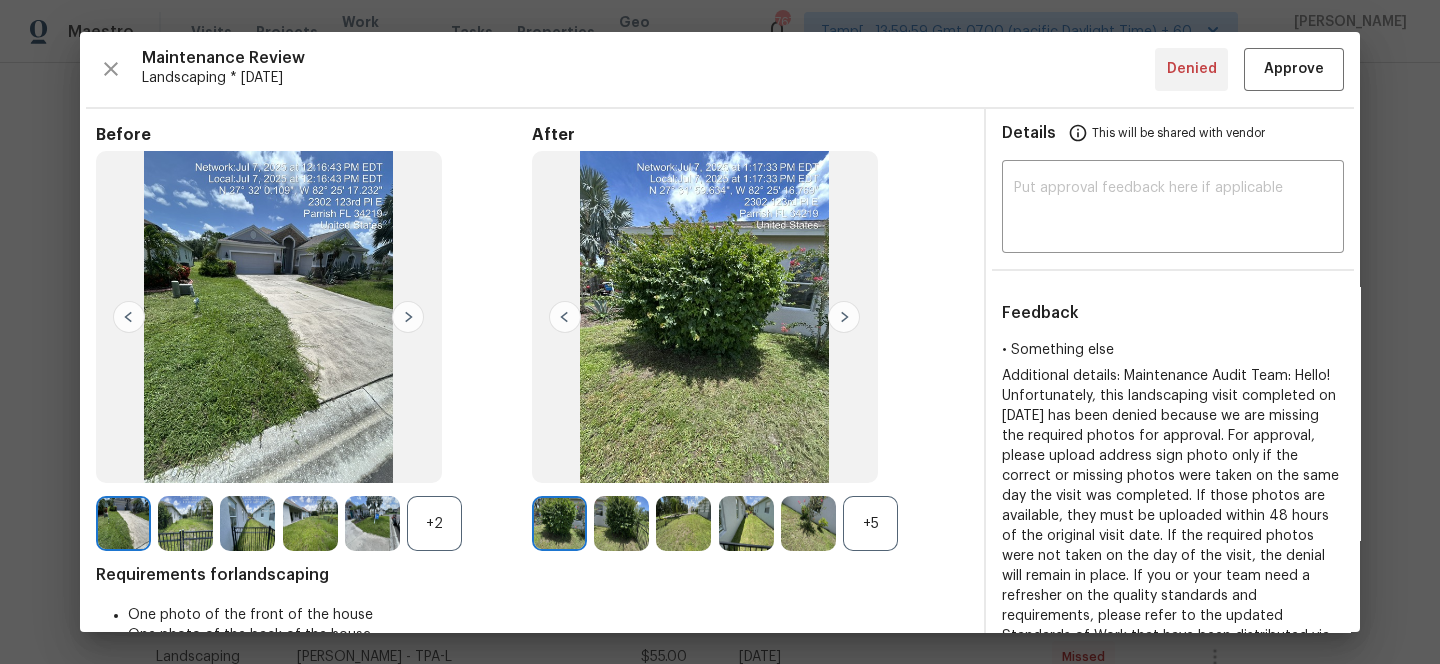 click on "+2" at bounding box center [434, 523] 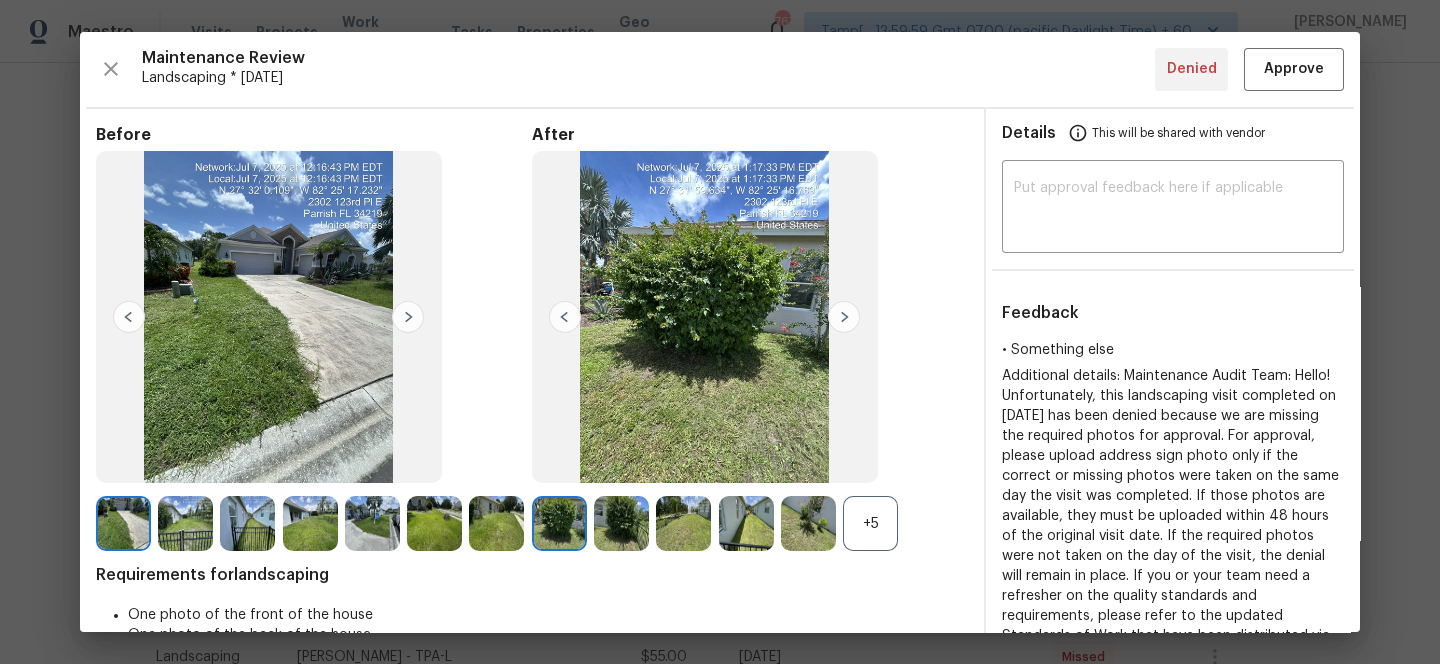 click at bounding box center [559, 523] 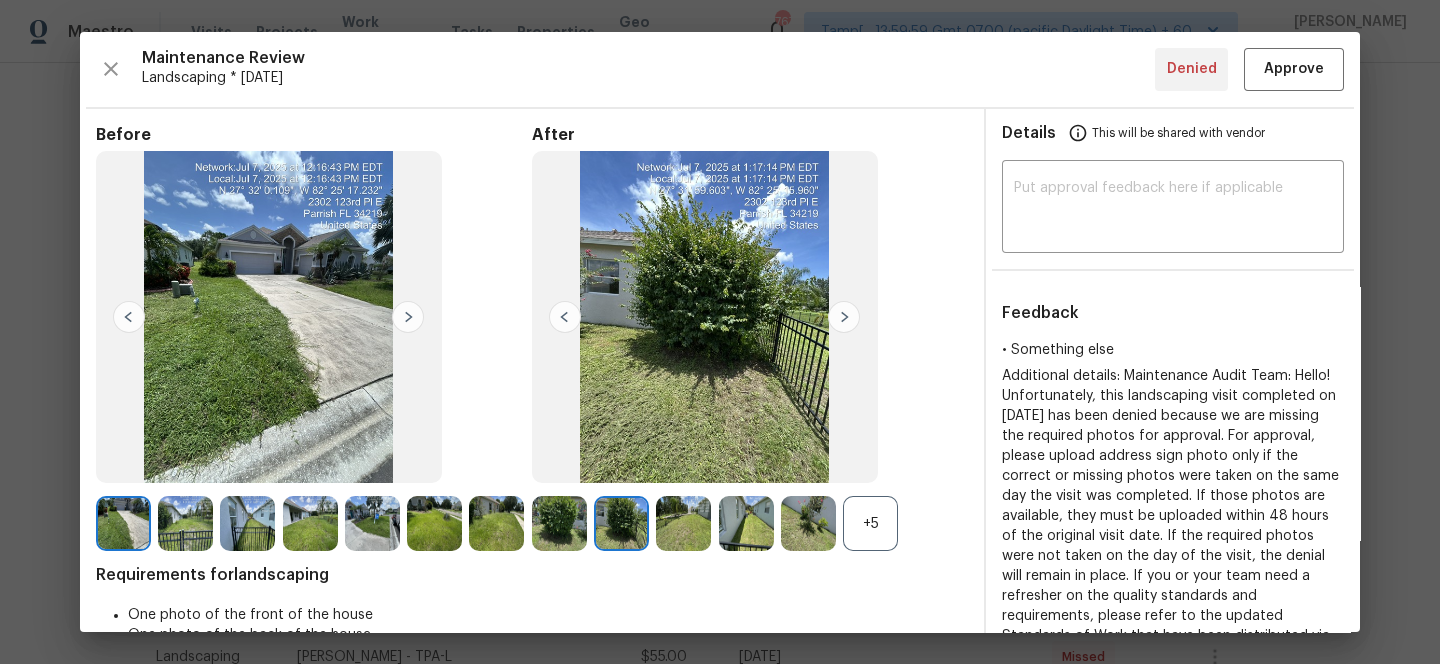 click at bounding box center [844, 317] 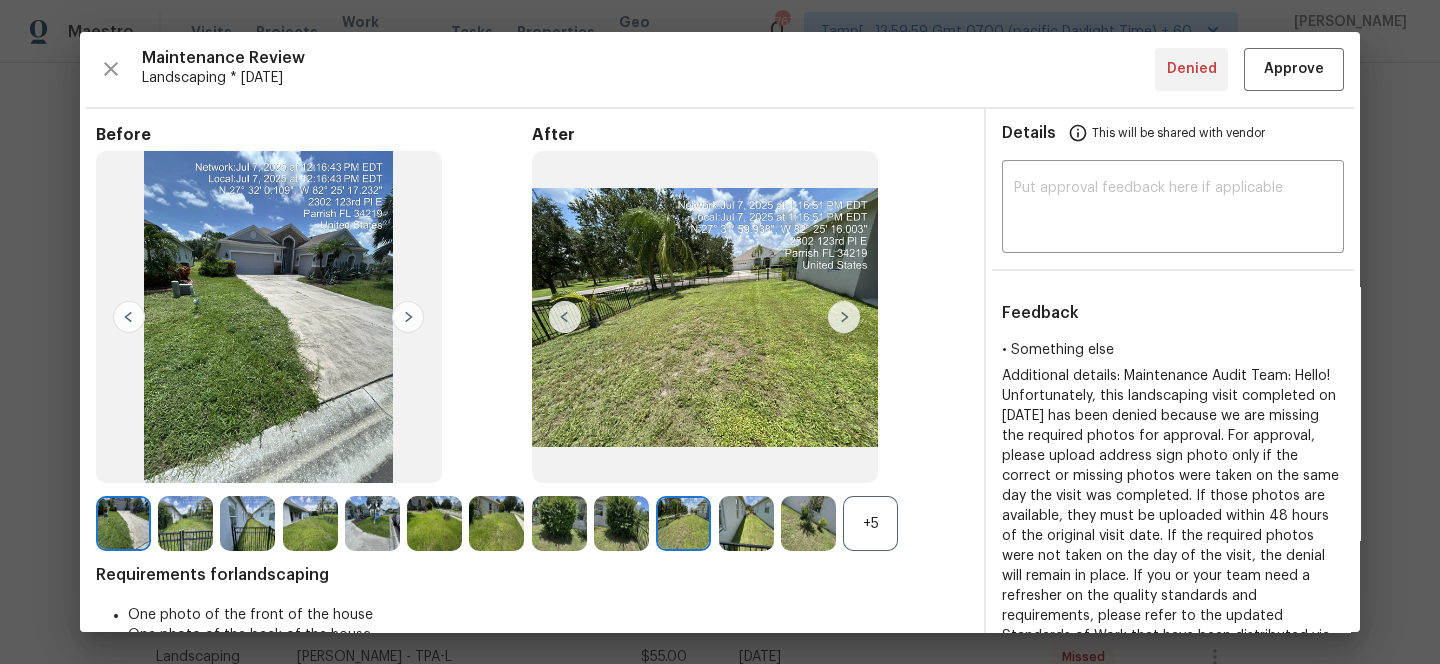 click at bounding box center [844, 317] 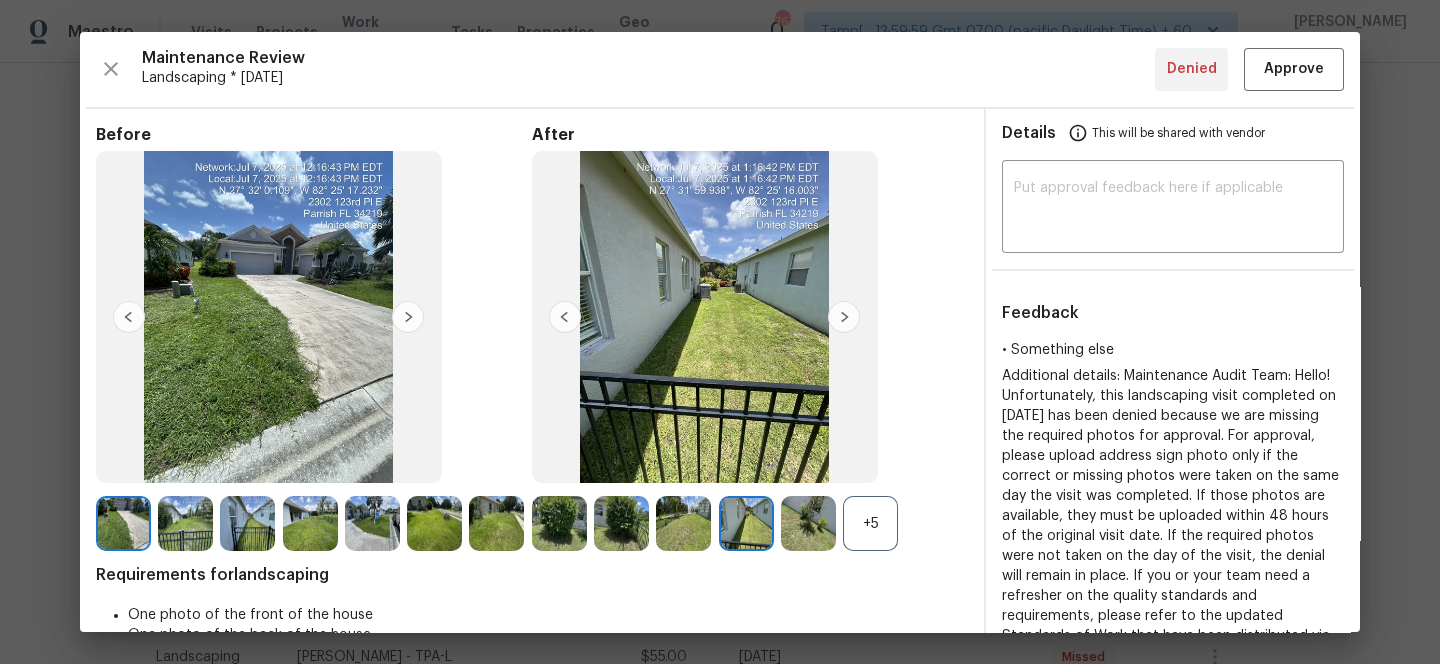 click at bounding box center (844, 317) 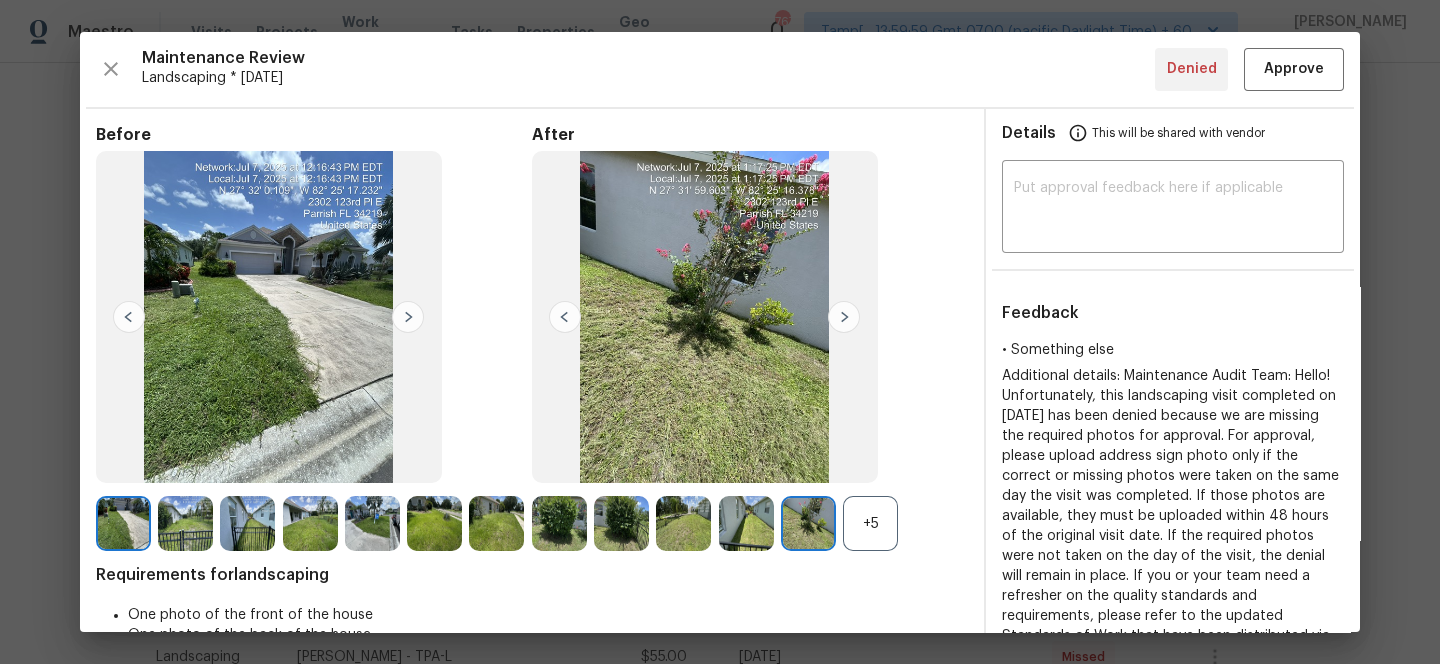 click at bounding box center [844, 317] 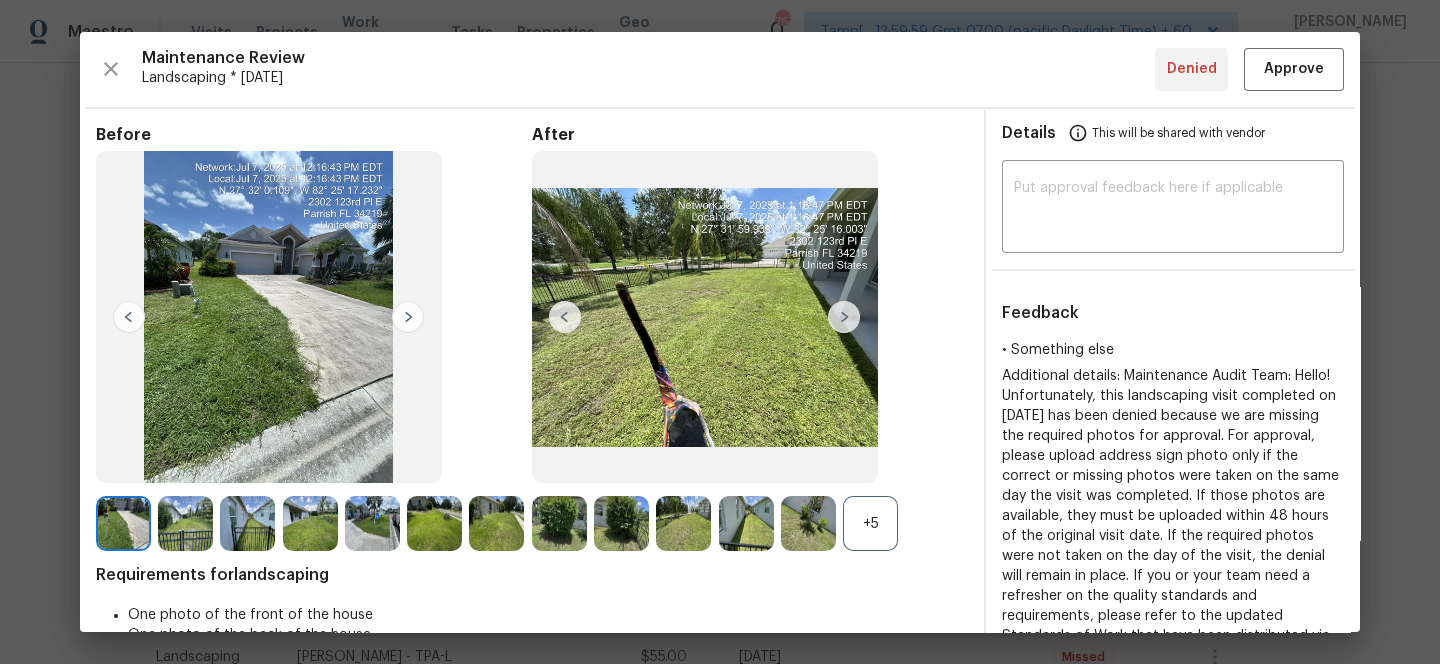 click at bounding box center [844, 317] 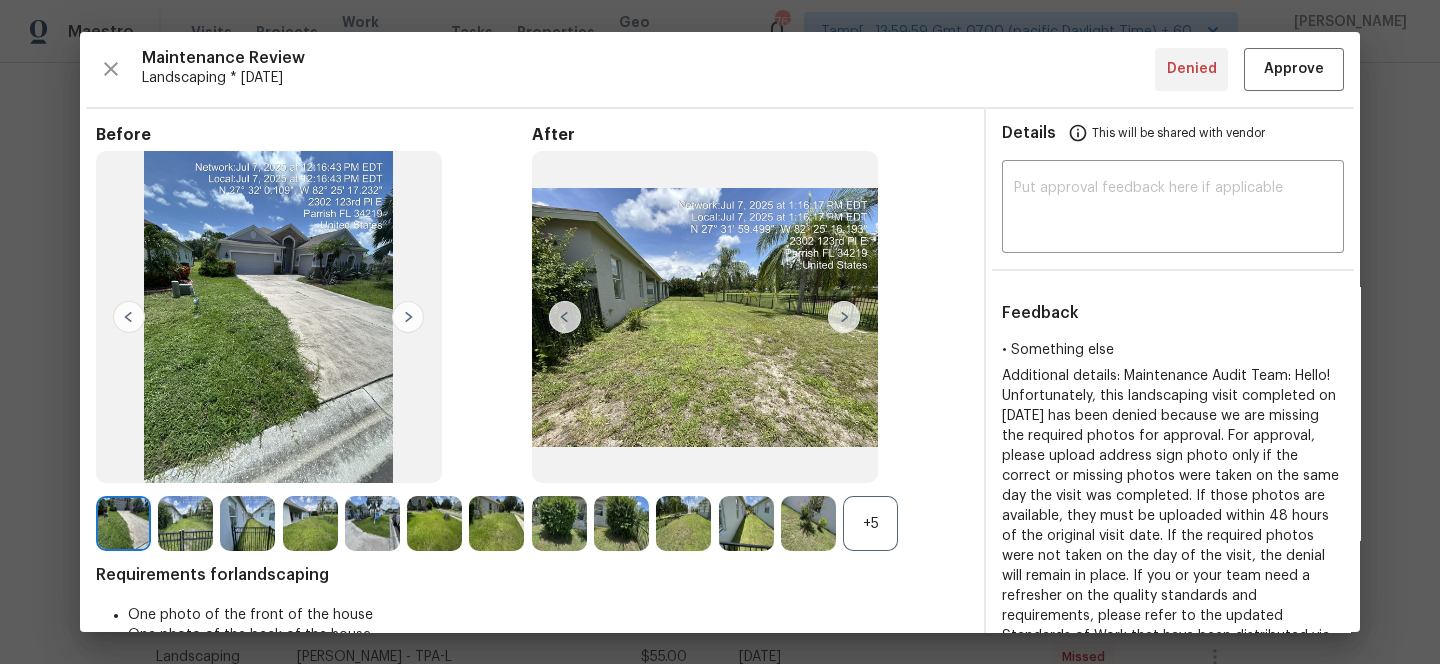 click at bounding box center [844, 317] 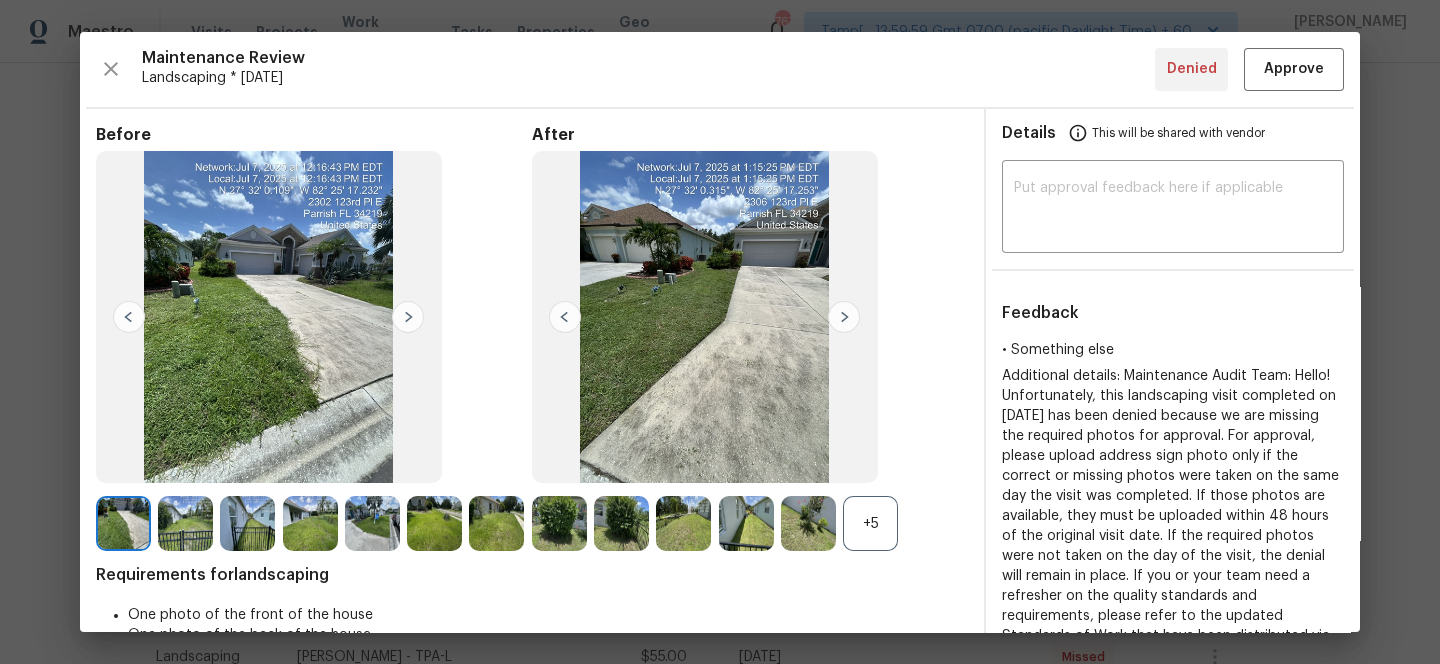 click at bounding box center [844, 317] 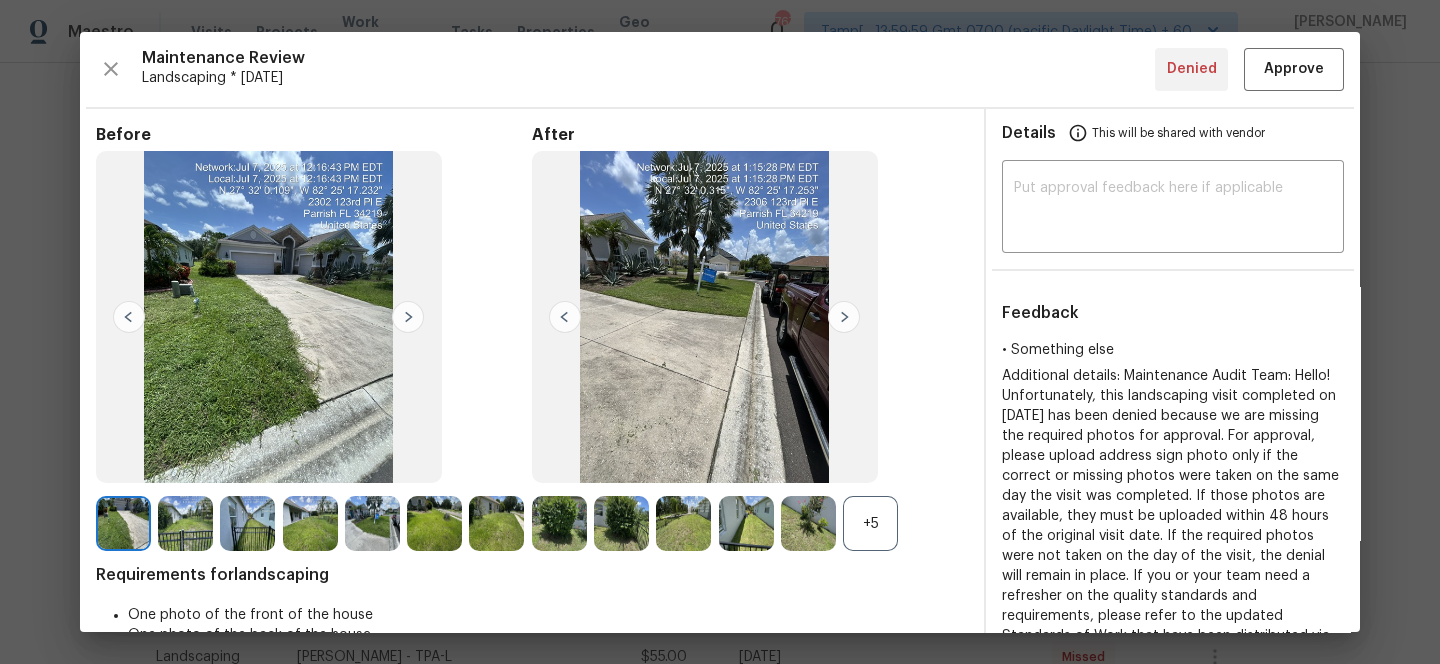 click at bounding box center [844, 317] 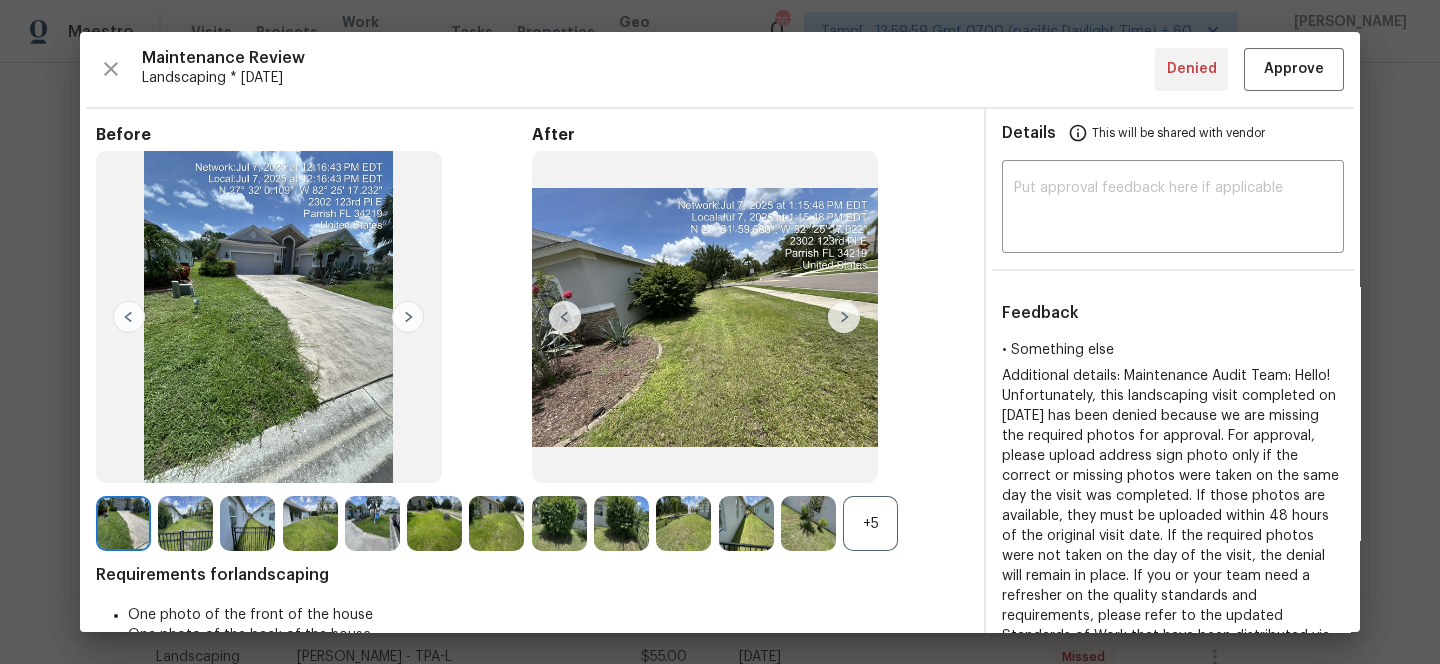 click at bounding box center [844, 317] 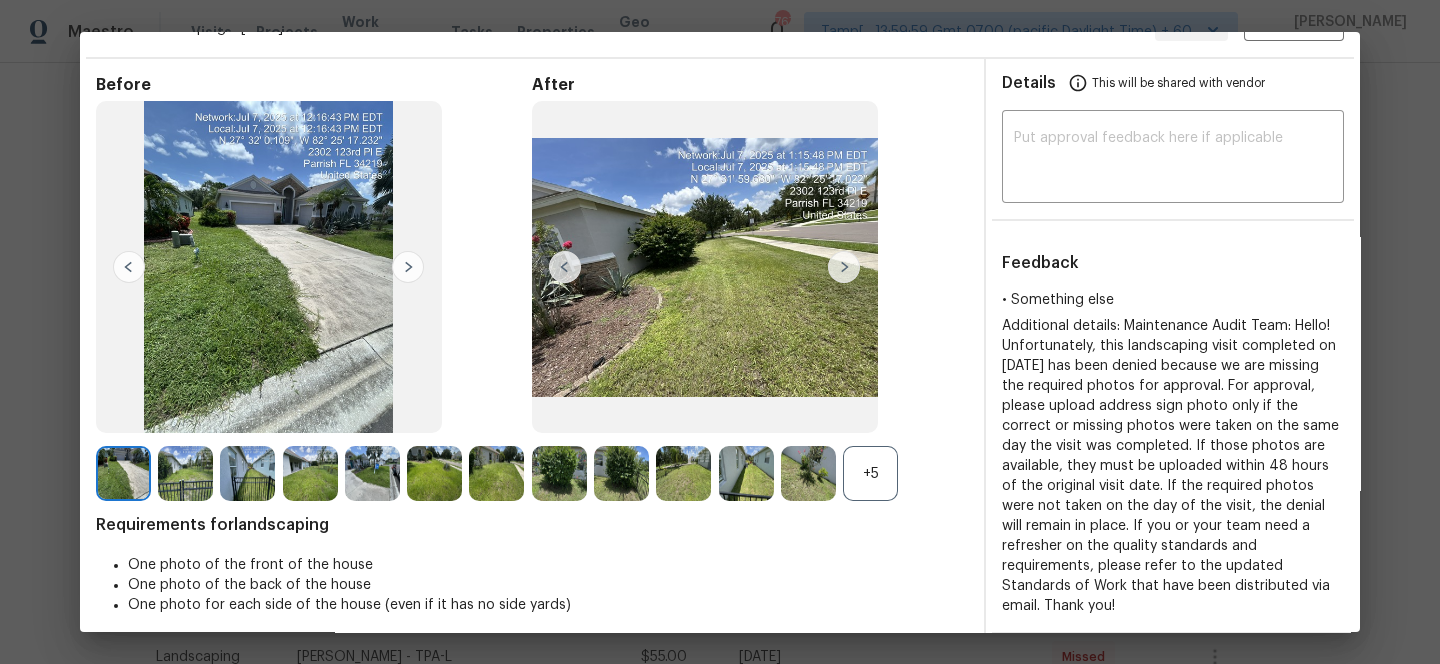 scroll, scrollTop: 59, scrollLeft: 0, axis: vertical 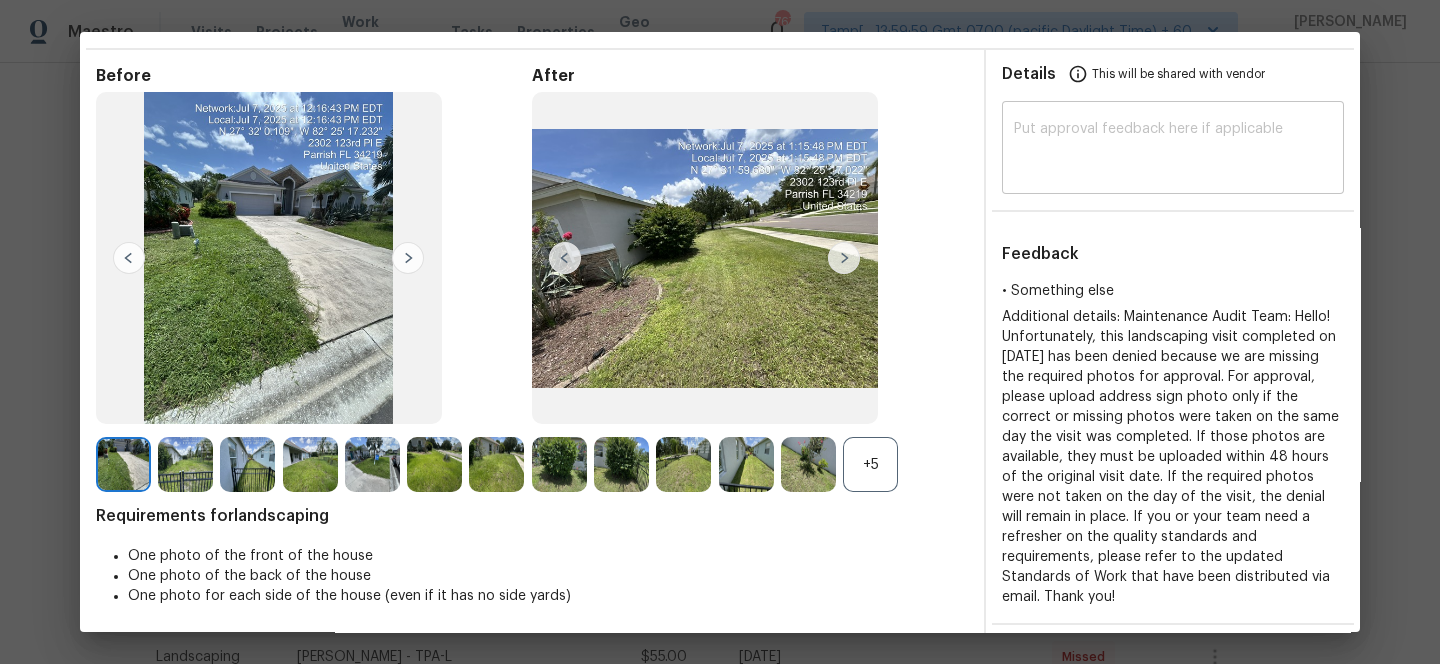click at bounding box center (1173, 150) 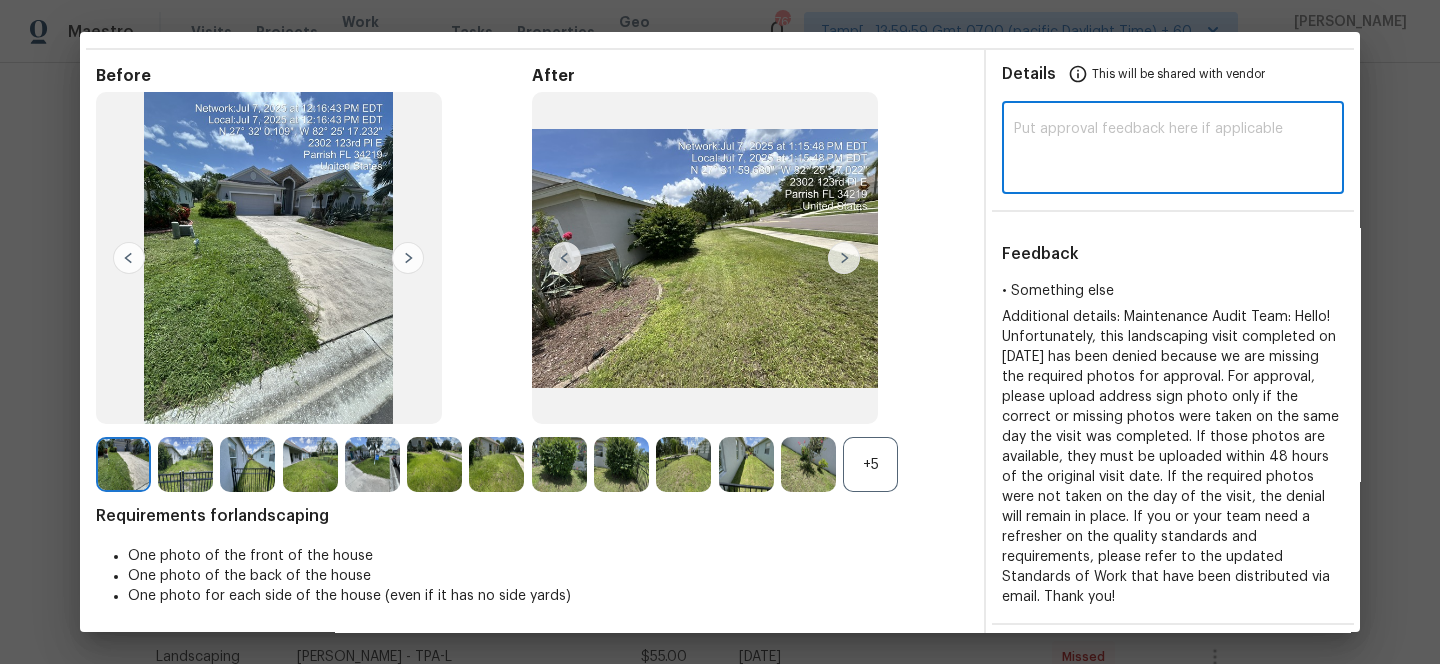 paste on "Maintenance Audit Team: Hello! After further review, We are approving this photo now in case future when uploading the photos please add address sign photo." 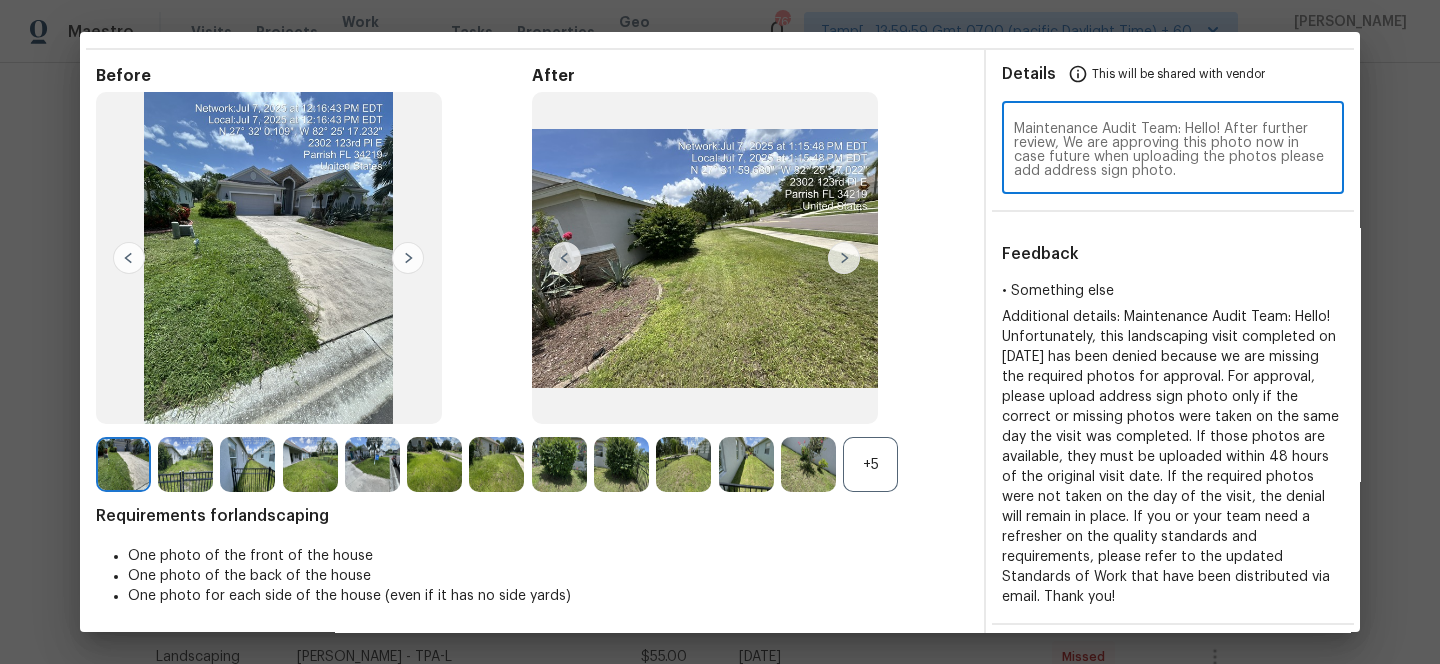 click on "Maintenance Audit Team: Hello! After further review, We are approving this photo now in case future when uploading the photos please add address sign photo." at bounding box center [1173, 150] 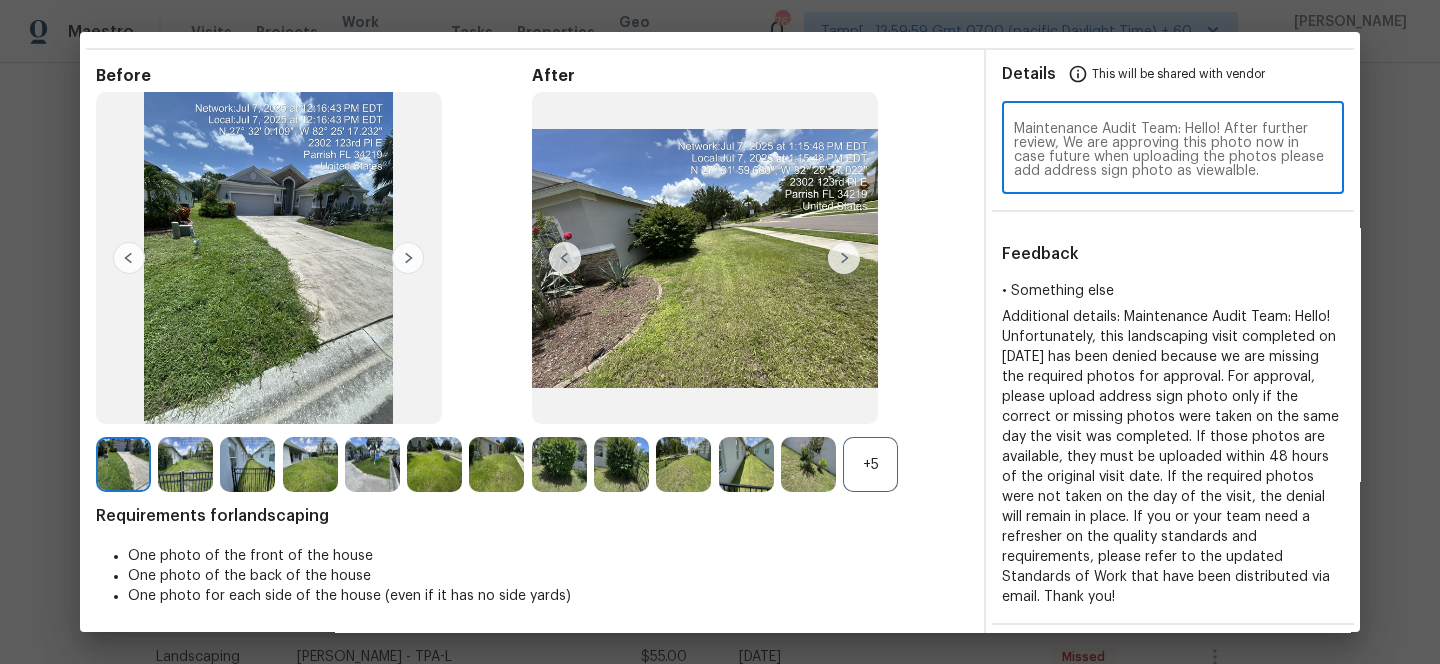 click on "Maintenance Audit Team: Hello! After further review, We are approving this photo now in case future when uploading the photos please add address sign photo as viewalble." at bounding box center (1173, 150) 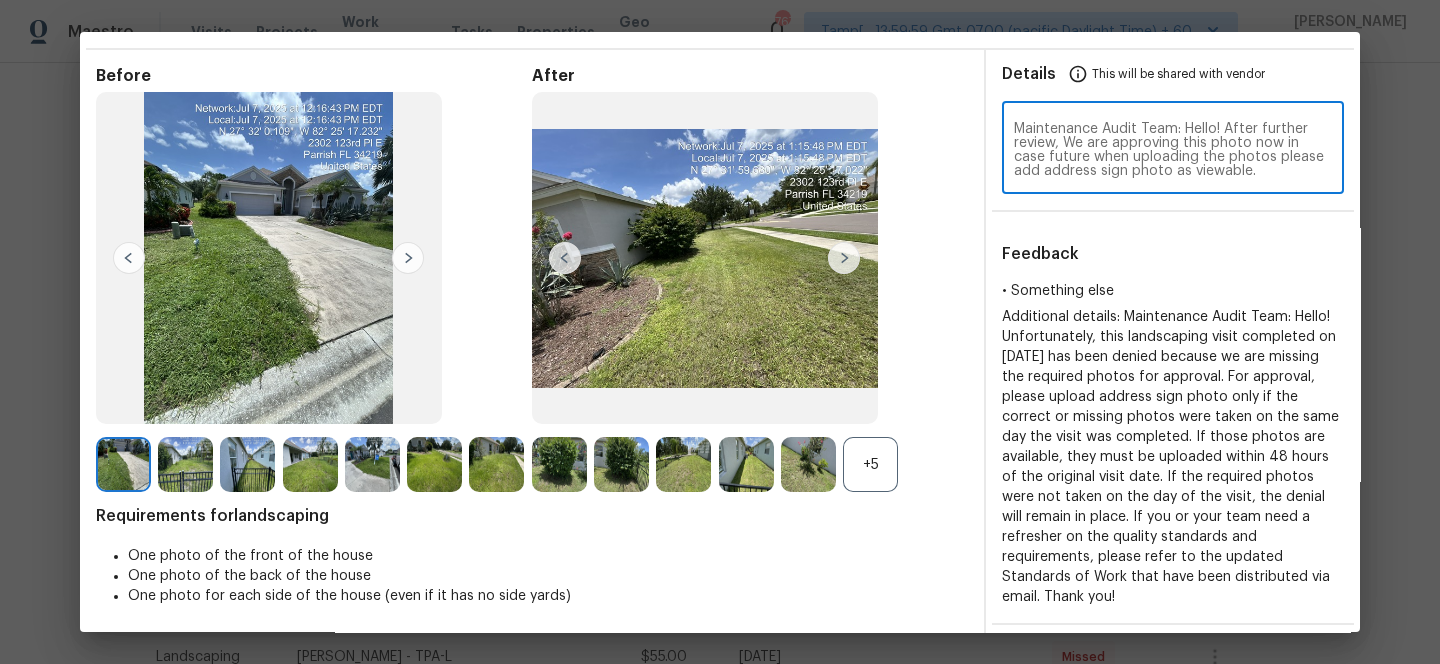 click on "Maintenance Audit Team: Hello! After further review, We are approving this photo now in case future when uploading the photos please add address sign photo as viewable." at bounding box center (1173, 150) 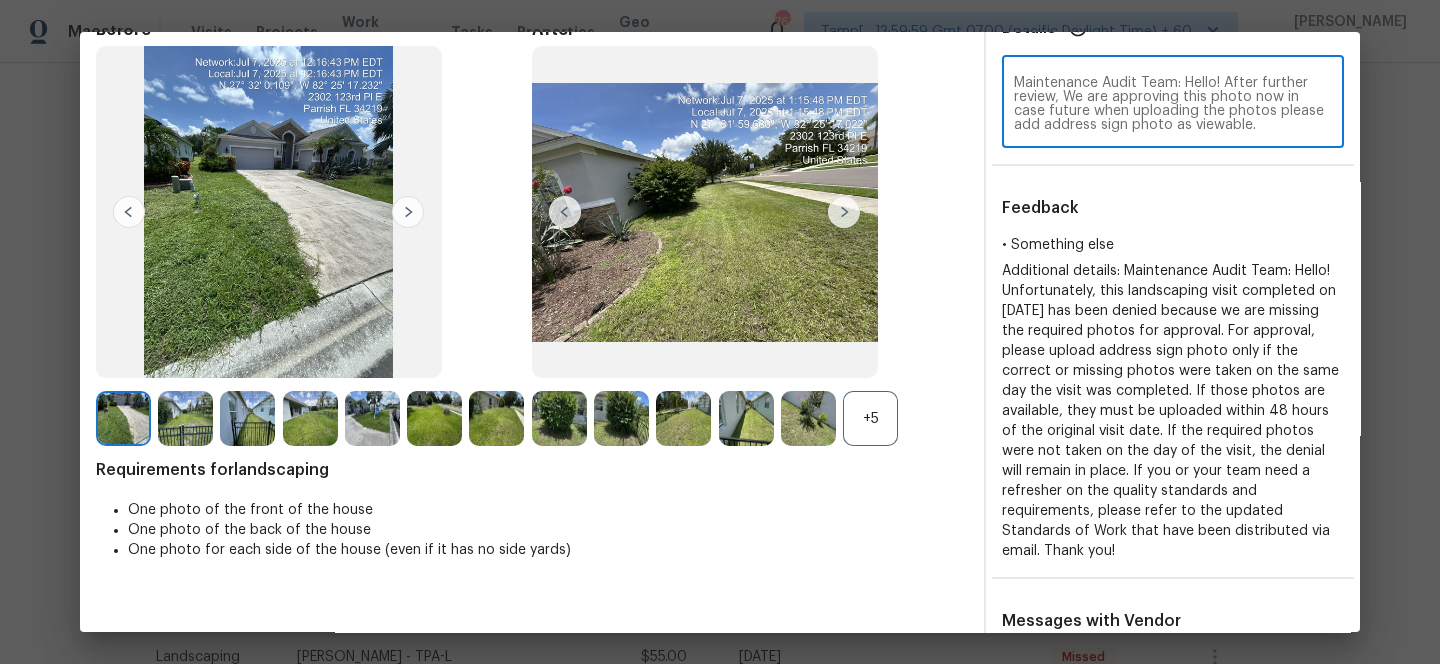 scroll, scrollTop: 0, scrollLeft: 0, axis: both 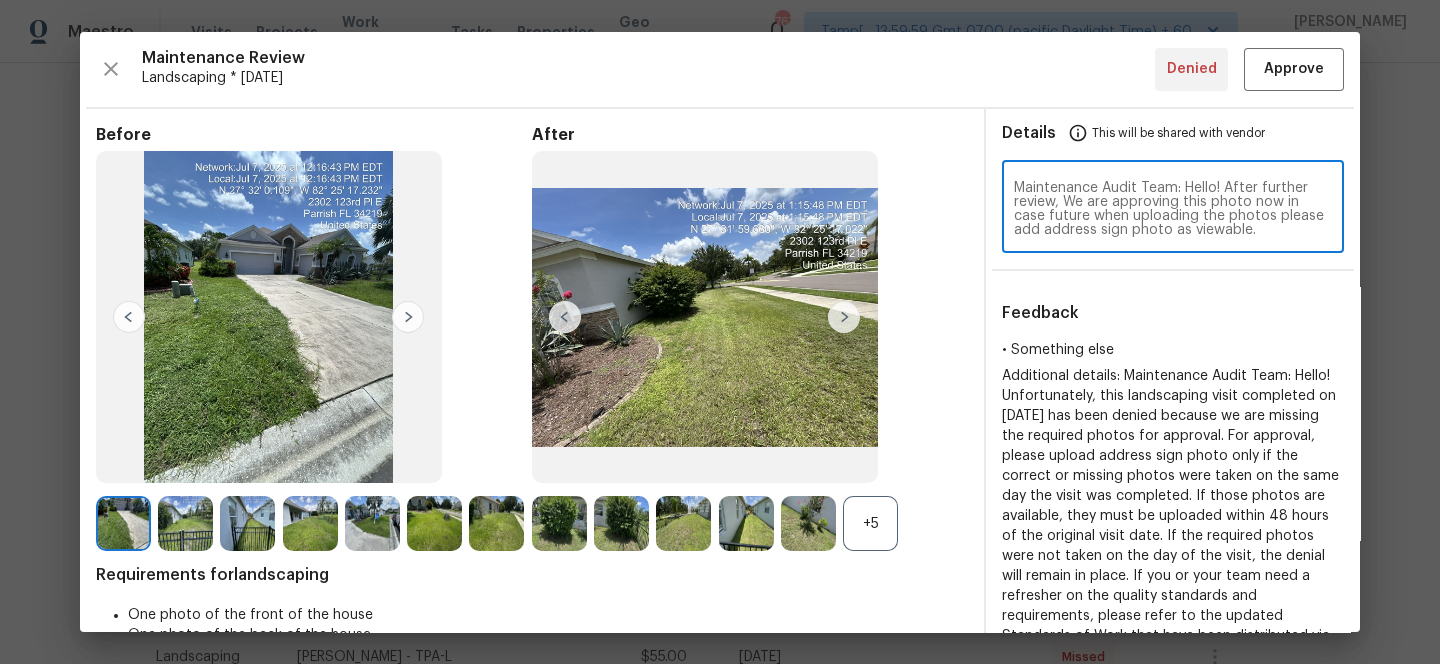 type on "Maintenance Audit Team: Hello! After further review, We are approving this photo now in case future when uploading the photos please add address sign photo as viewable." 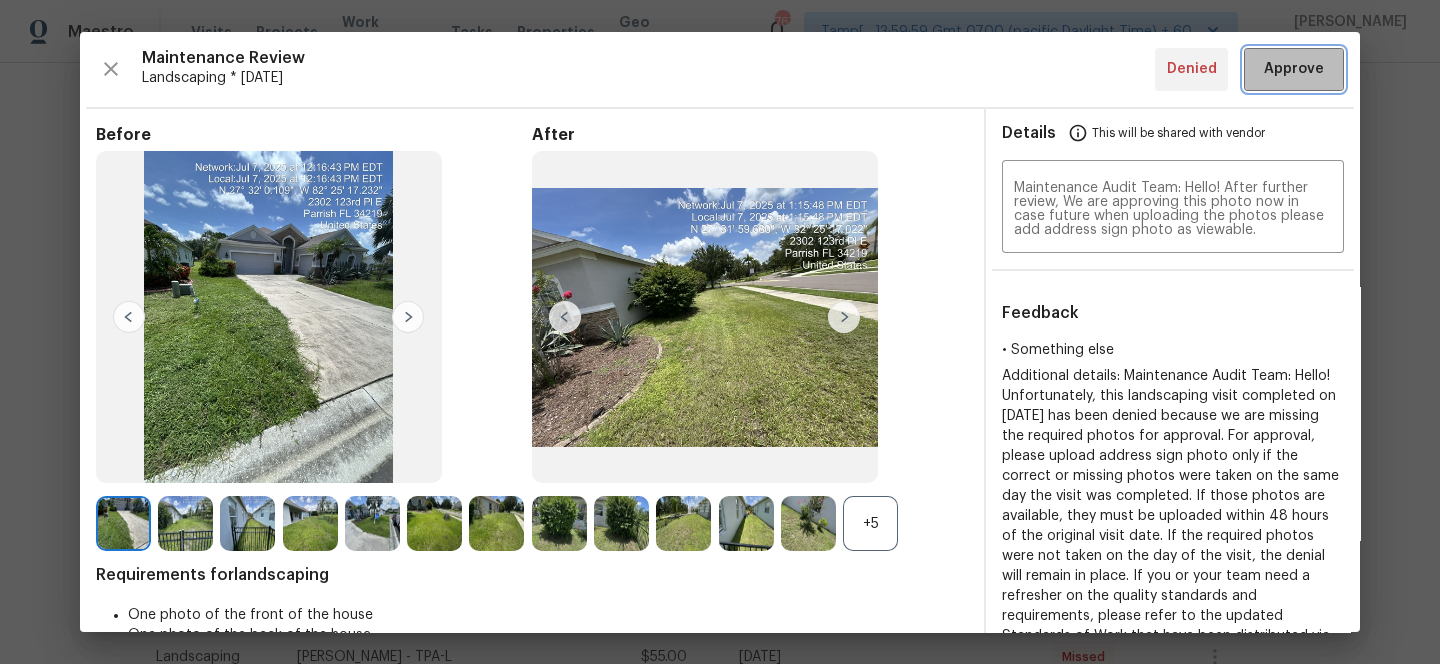 click on "Approve" at bounding box center [1294, 69] 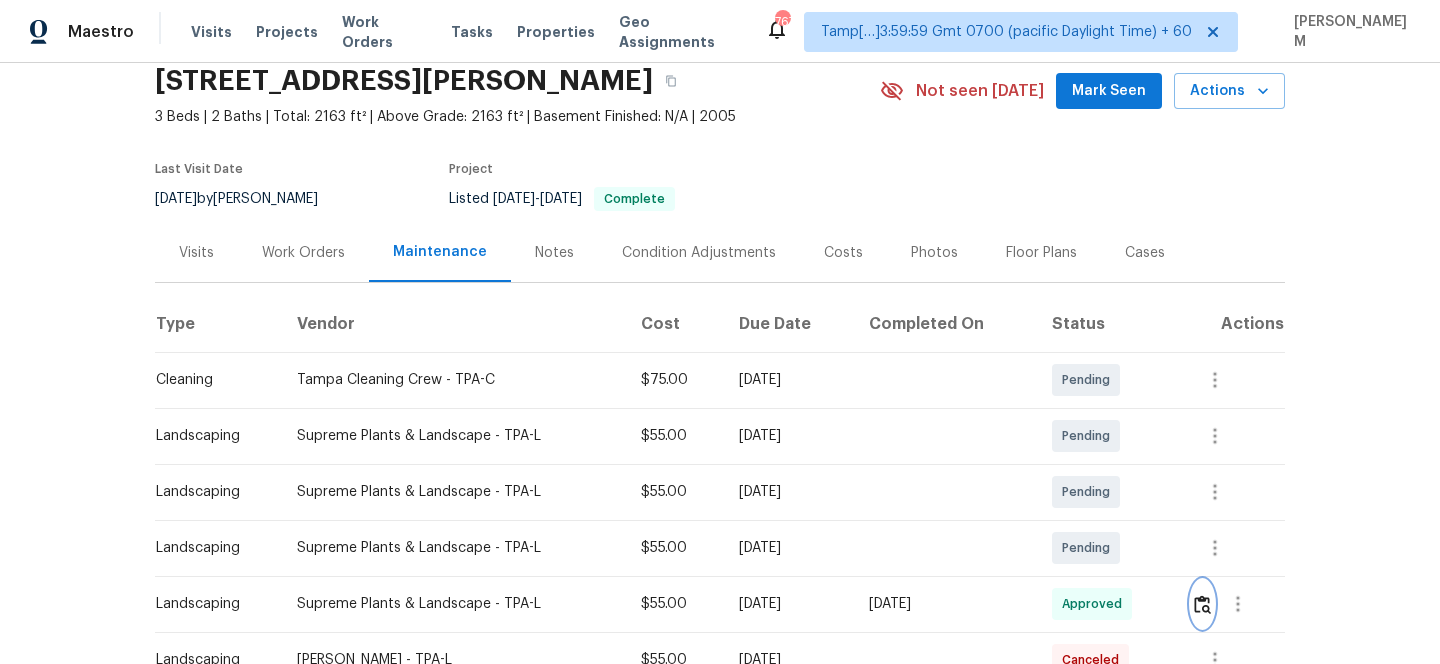 scroll, scrollTop: 0, scrollLeft: 0, axis: both 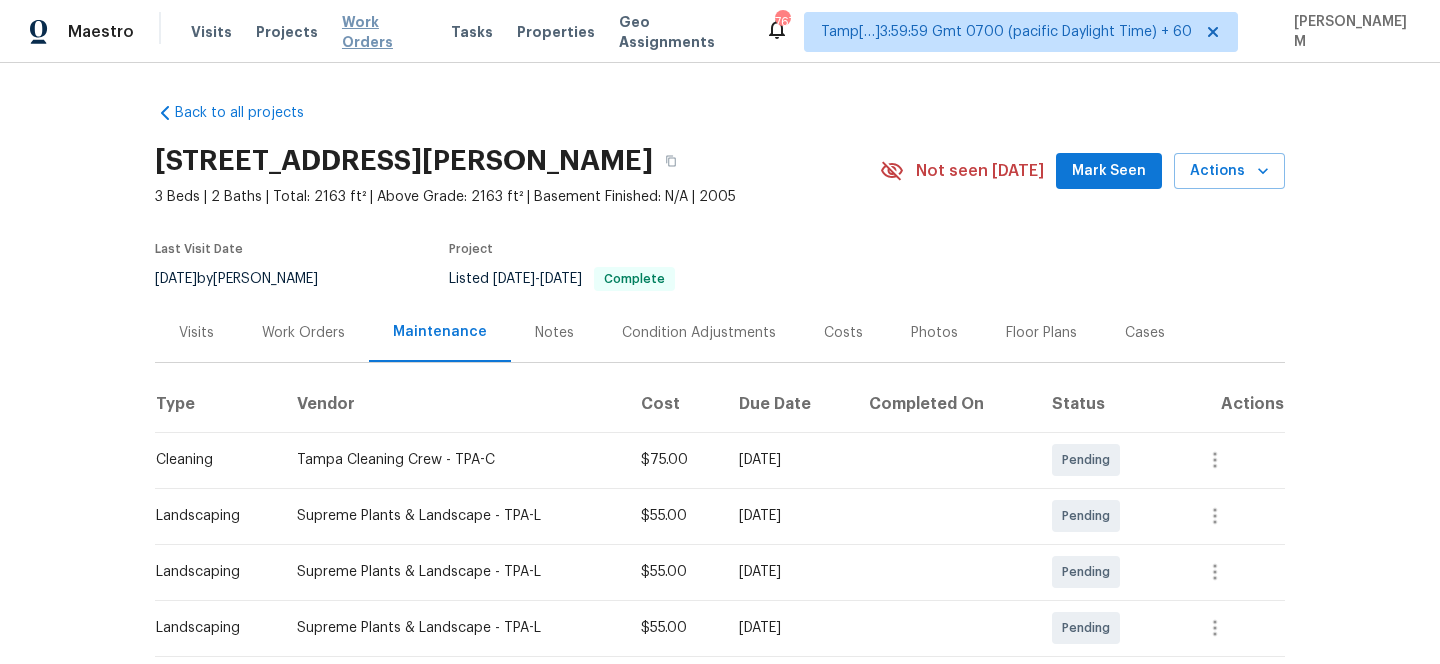 click on "Work Orders" at bounding box center (384, 32) 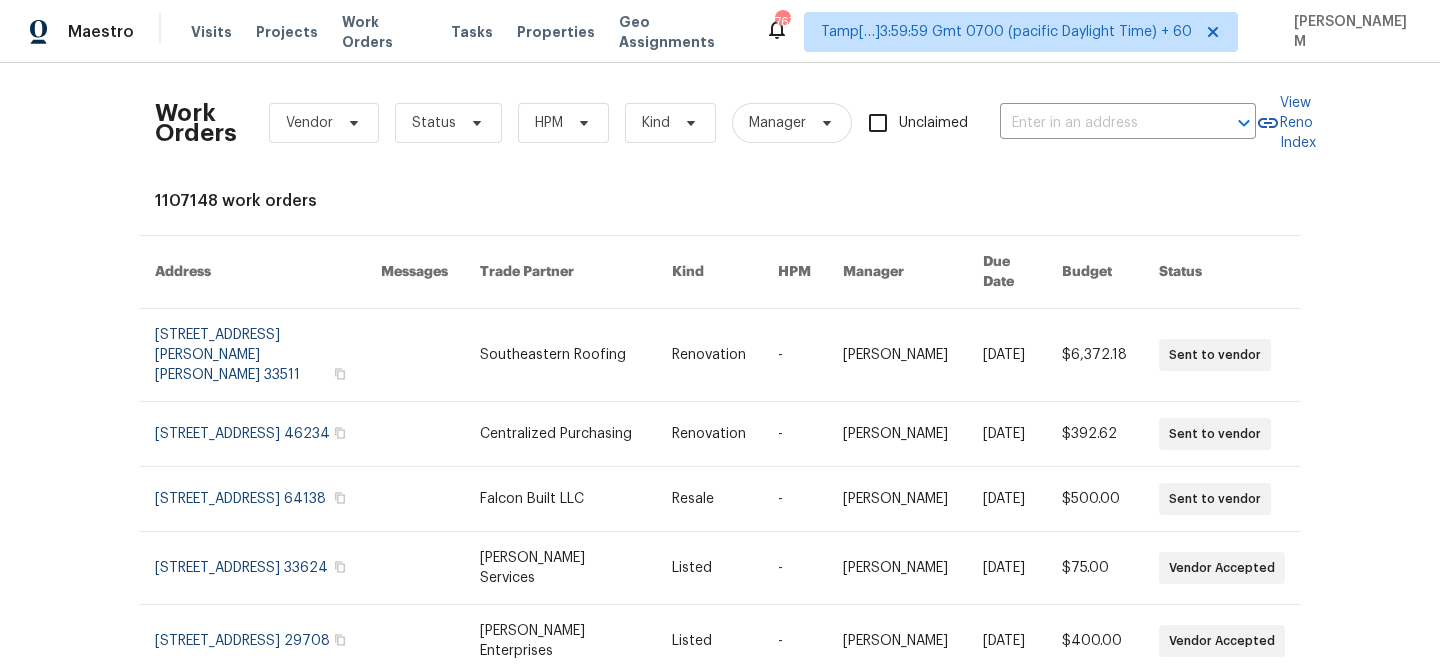click on "Work Orders Vendor Status HPM Kind Manager Unclaimed ​" at bounding box center [705, 123] 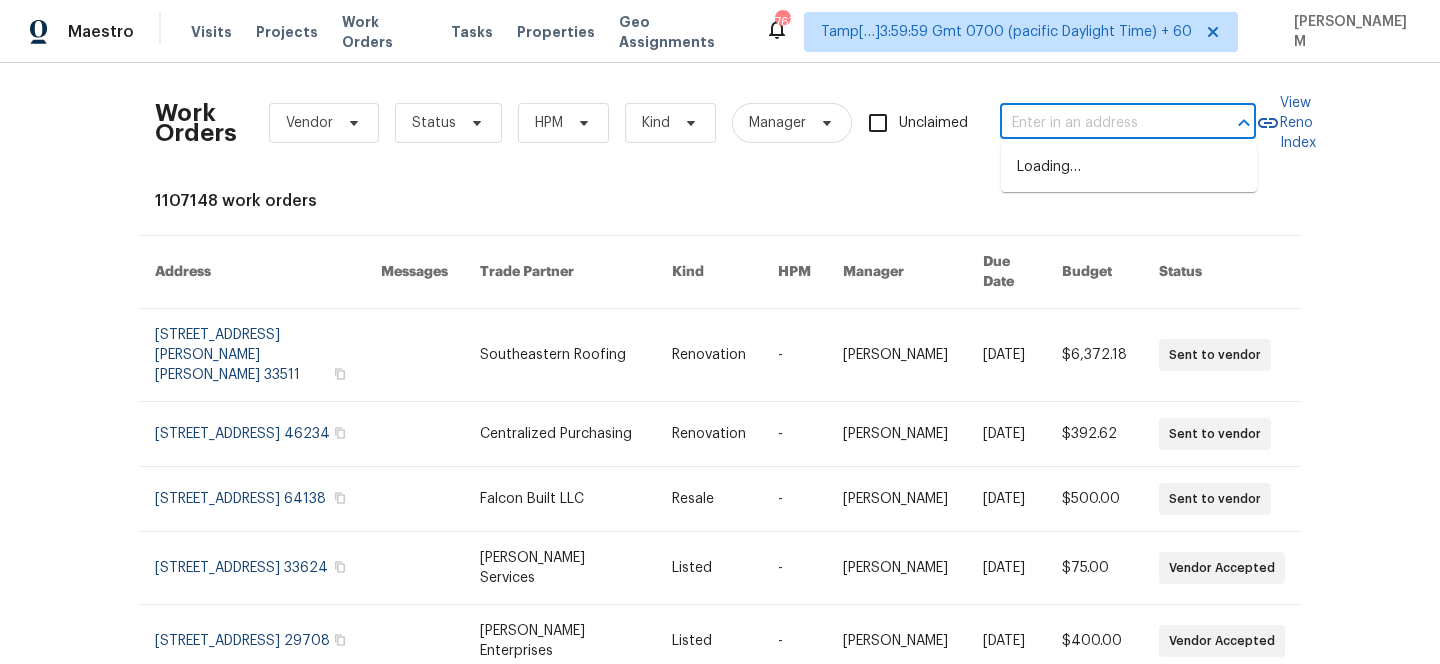 click at bounding box center (1100, 123) 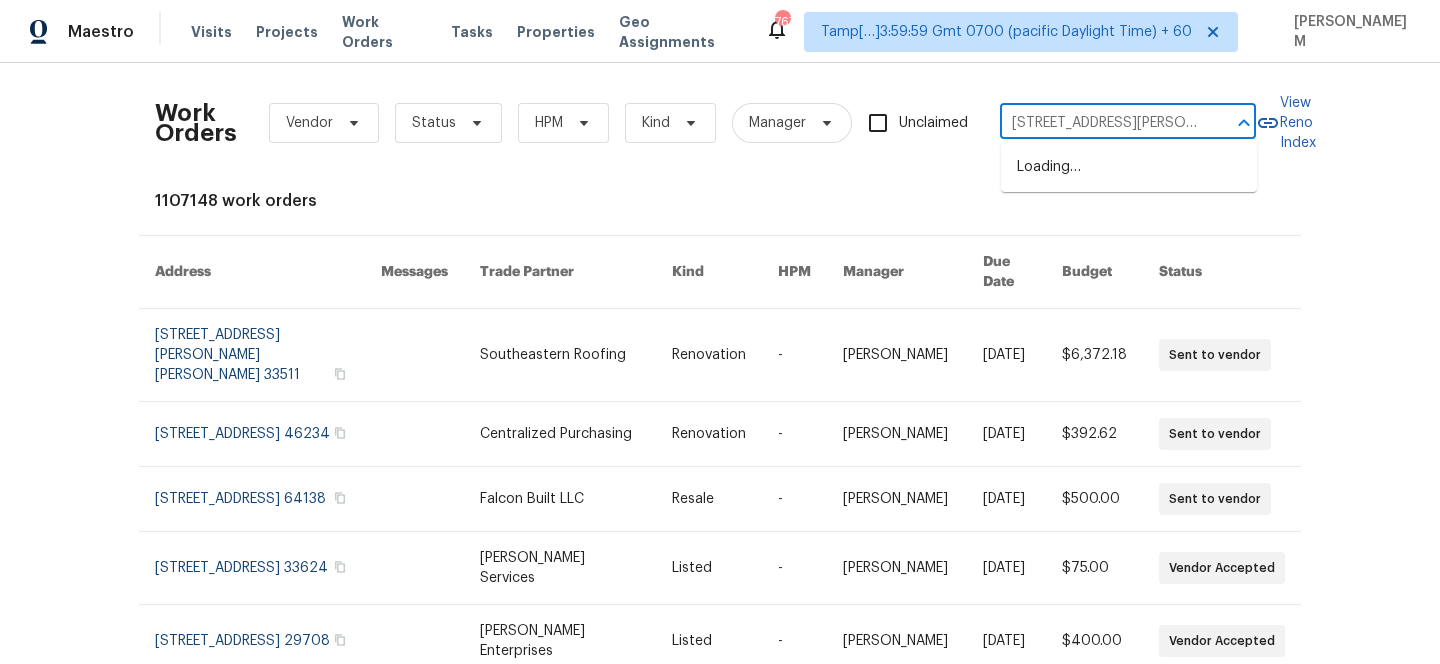 scroll, scrollTop: 0, scrollLeft: 62, axis: horizontal 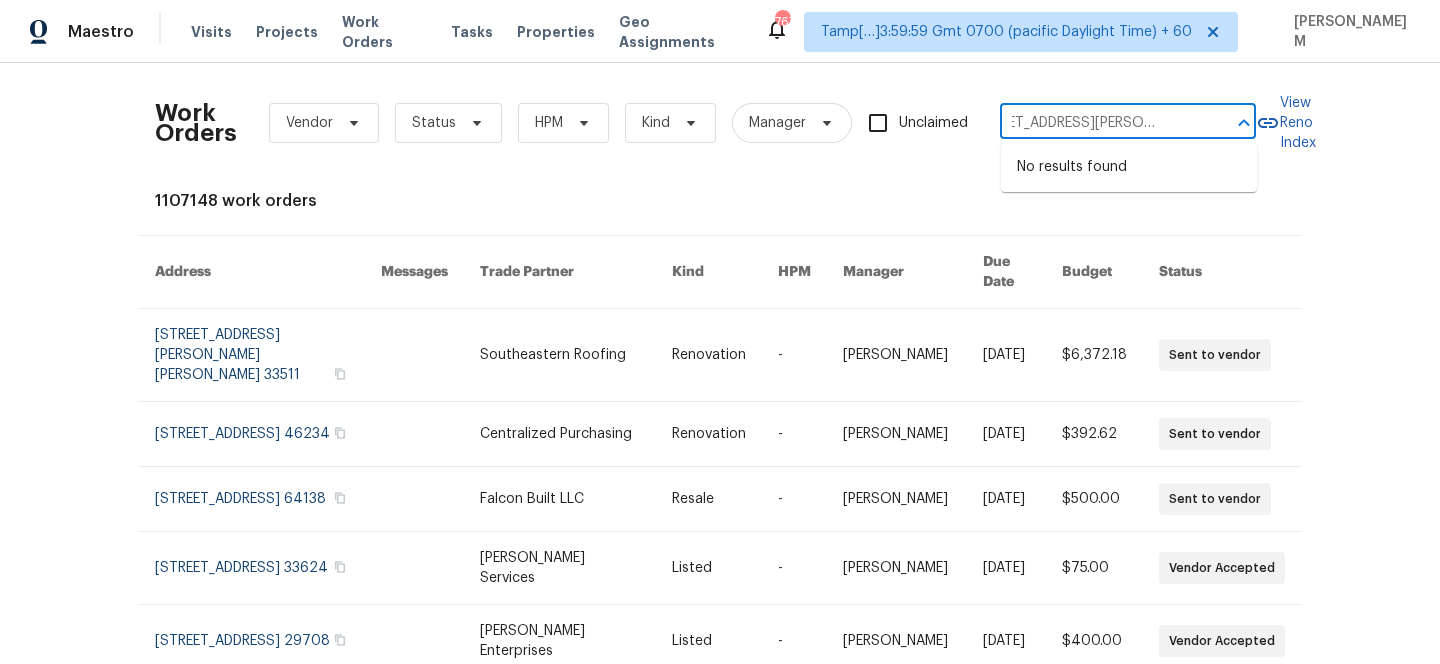 click on "6231 Bridle Trl , Caddo Mills, TX 75135" at bounding box center [1100, 123] 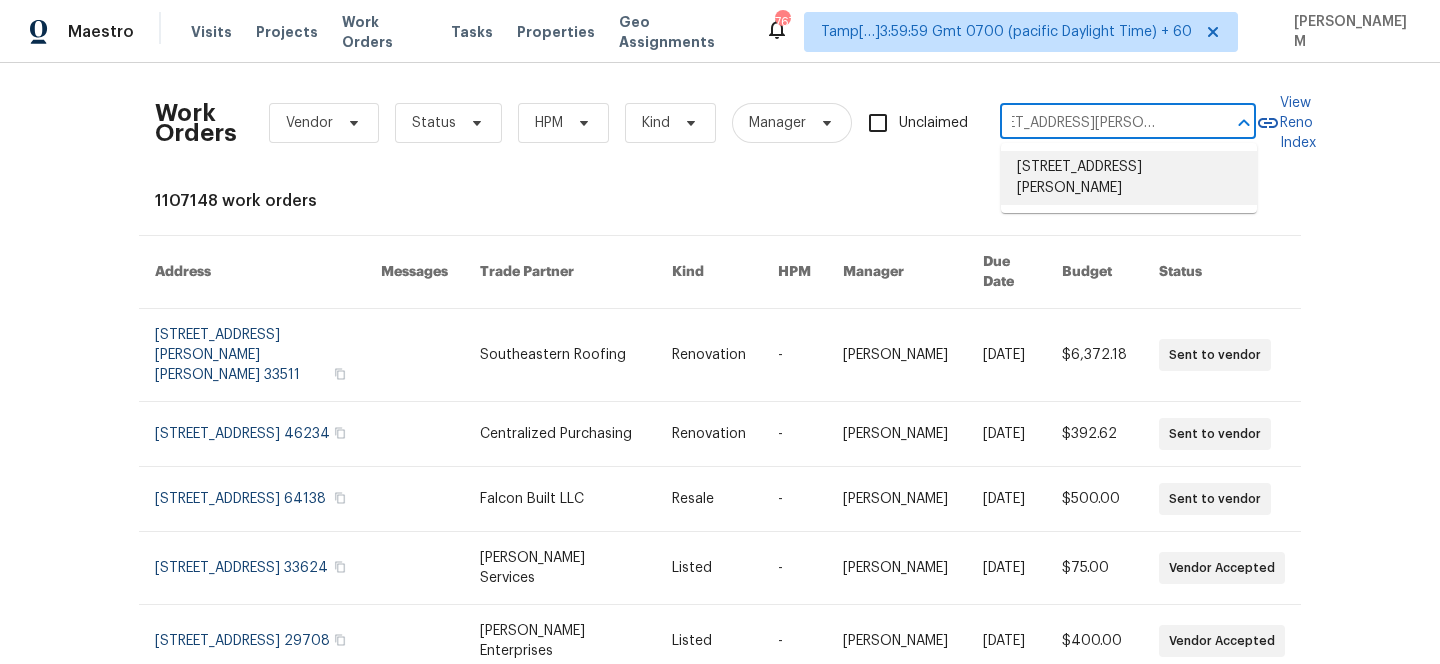 click on "6231 Bridle Trl, Caddo Mills, TX 75135" at bounding box center [1129, 178] 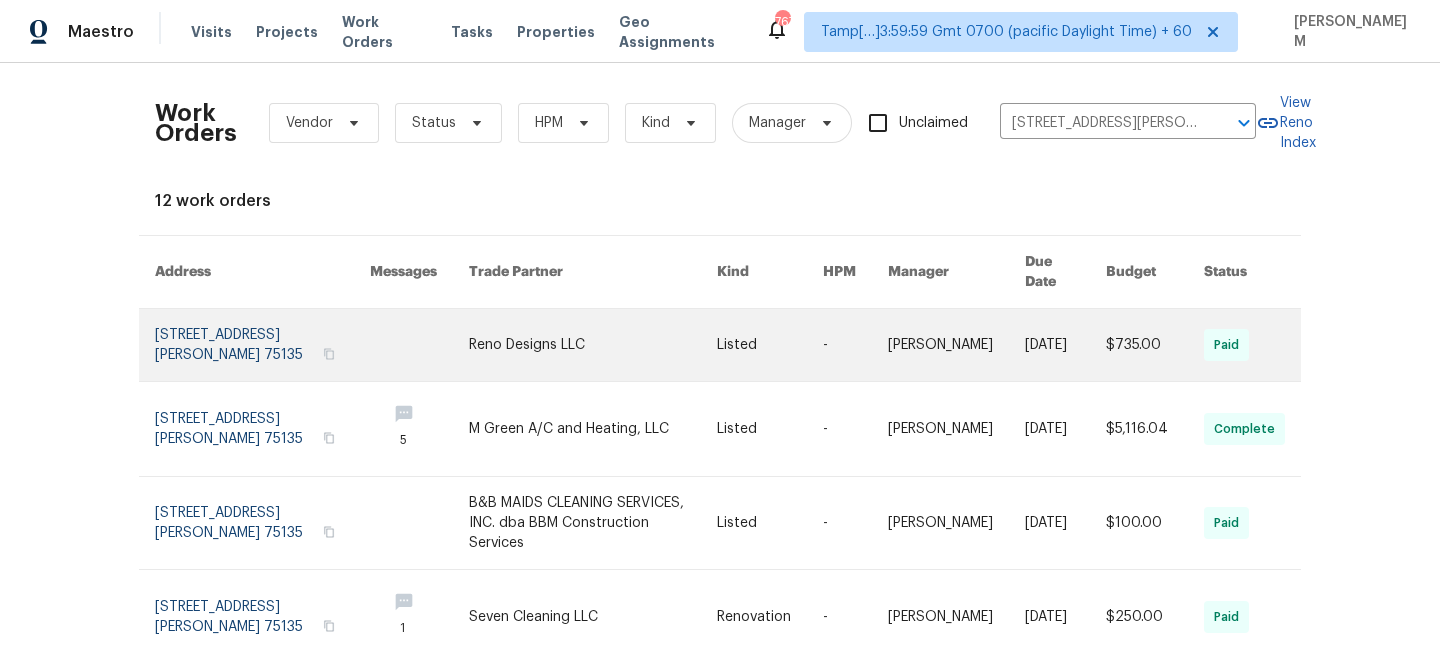 click at bounding box center [770, 345] 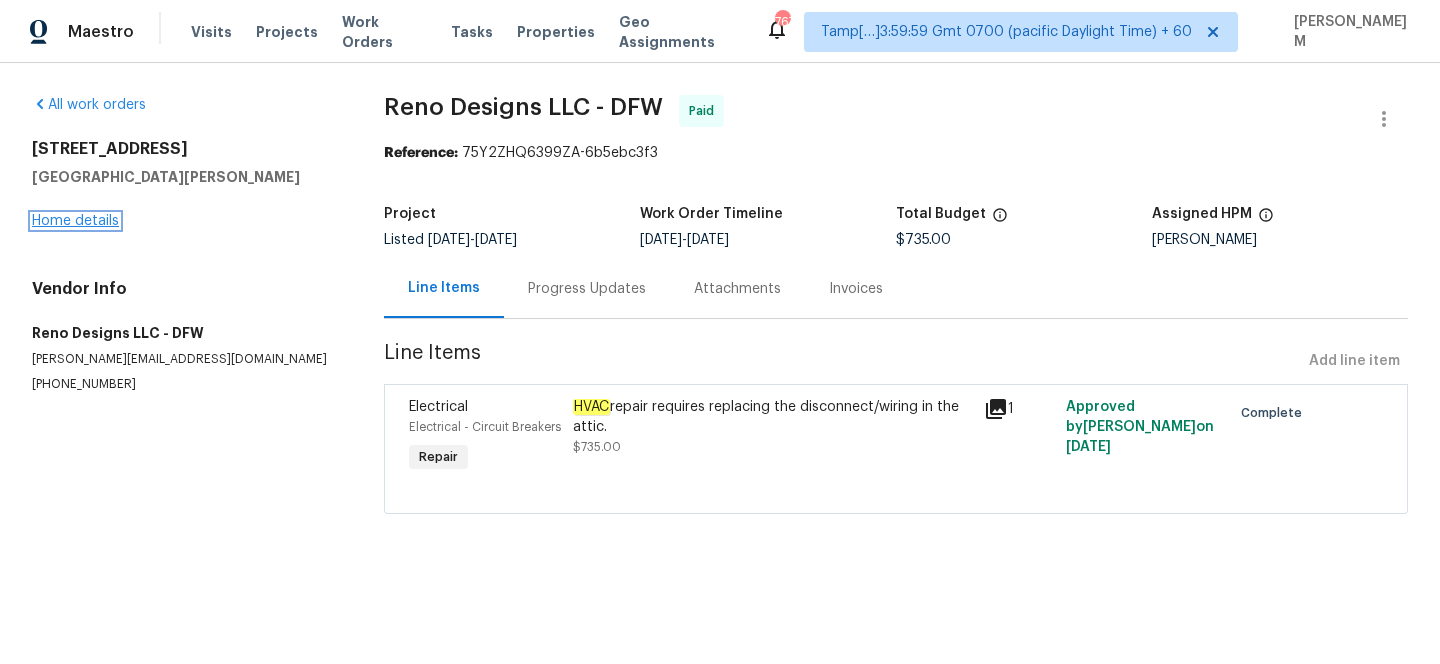 click on "Home details" at bounding box center (75, 221) 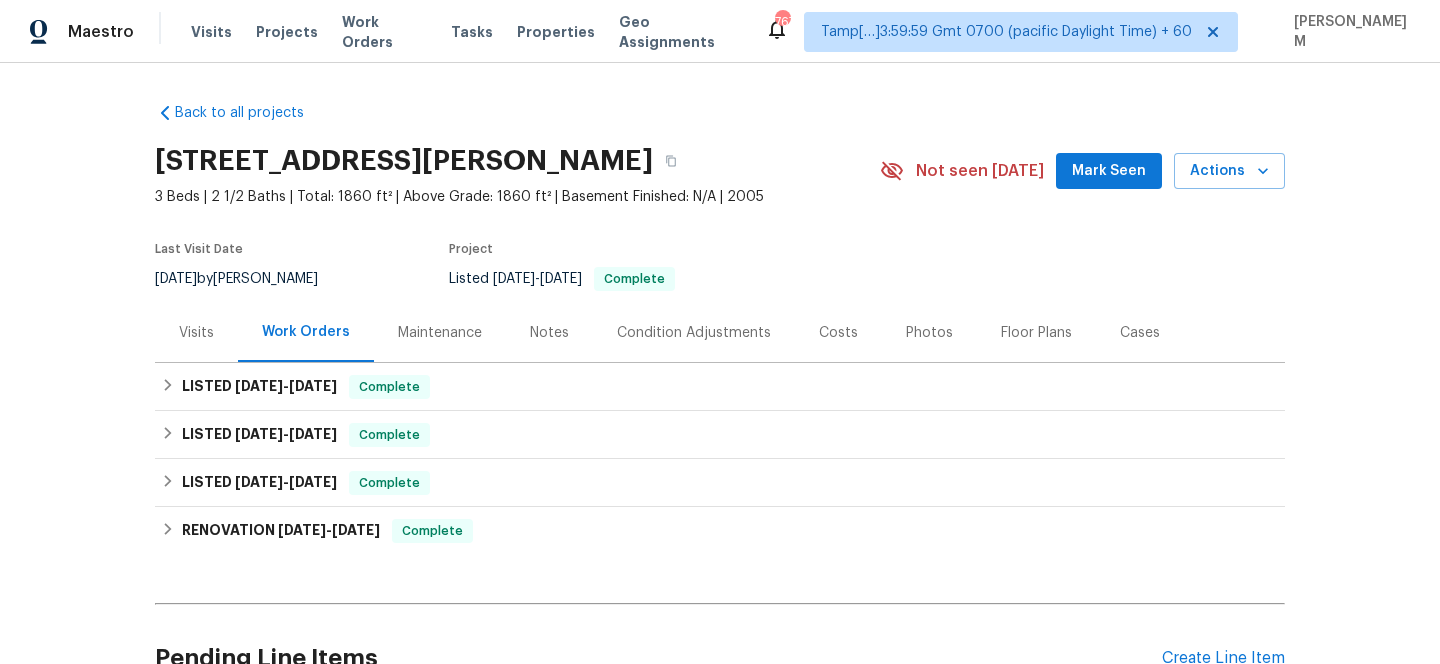 click on "Maintenance" at bounding box center [440, 333] 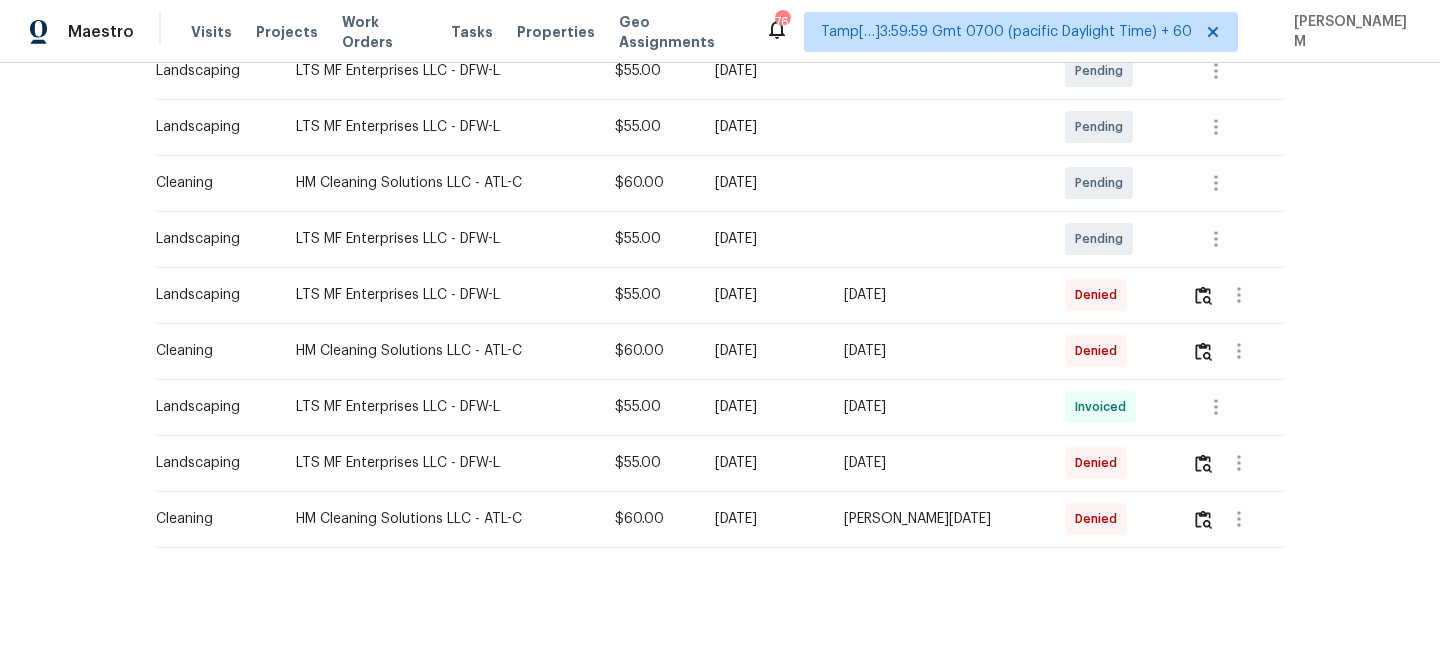 scroll, scrollTop: 393, scrollLeft: 0, axis: vertical 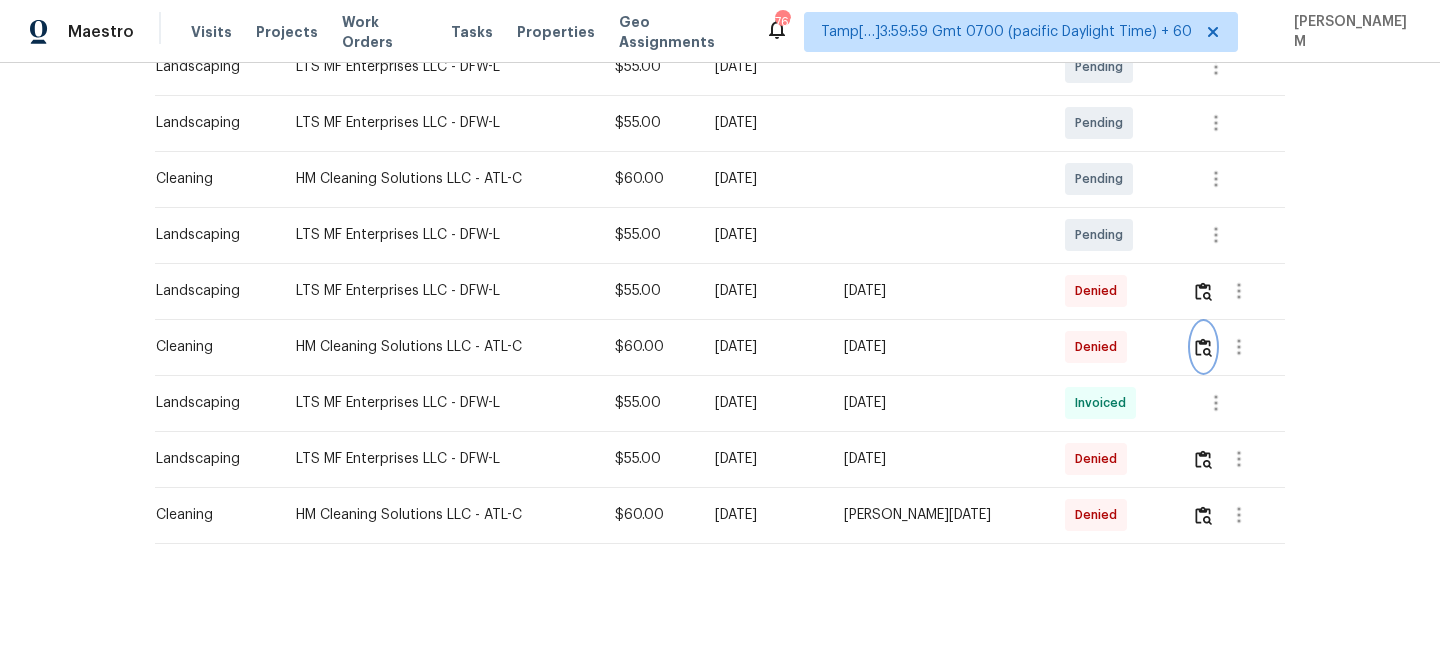 click at bounding box center [1203, 347] 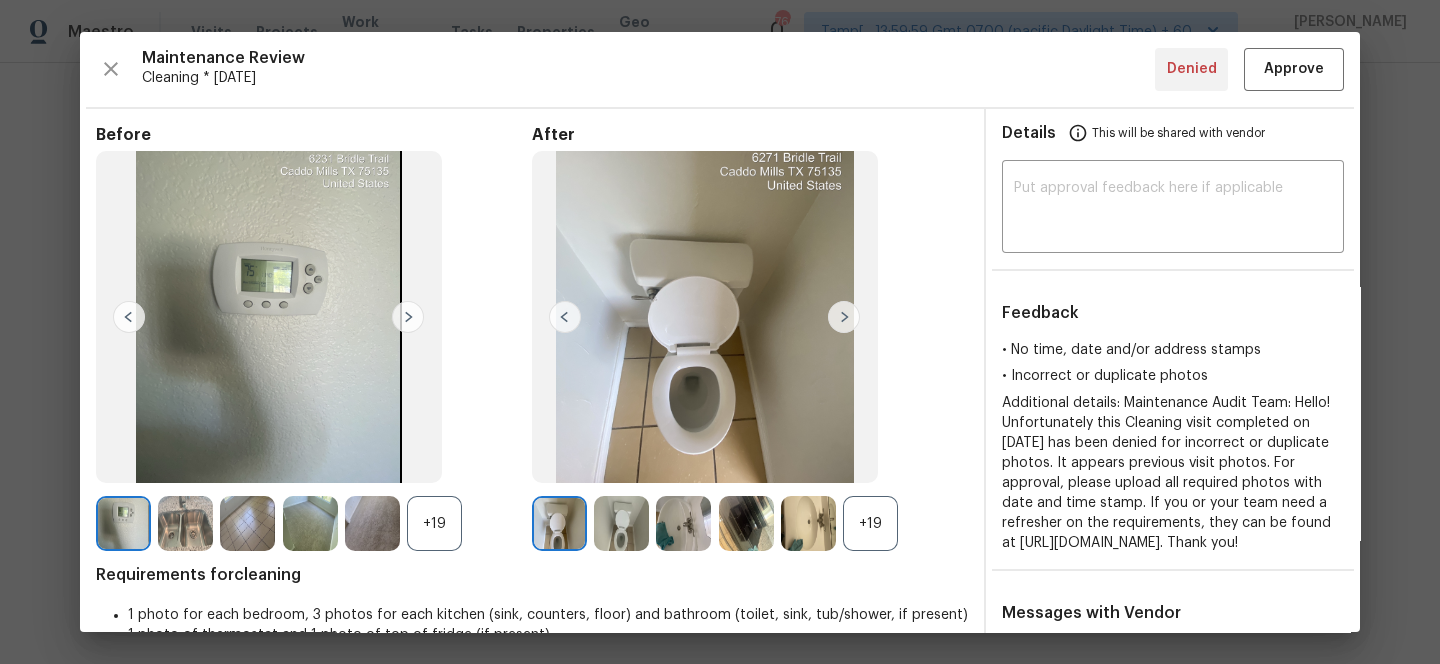 click on "+19" at bounding box center (870, 523) 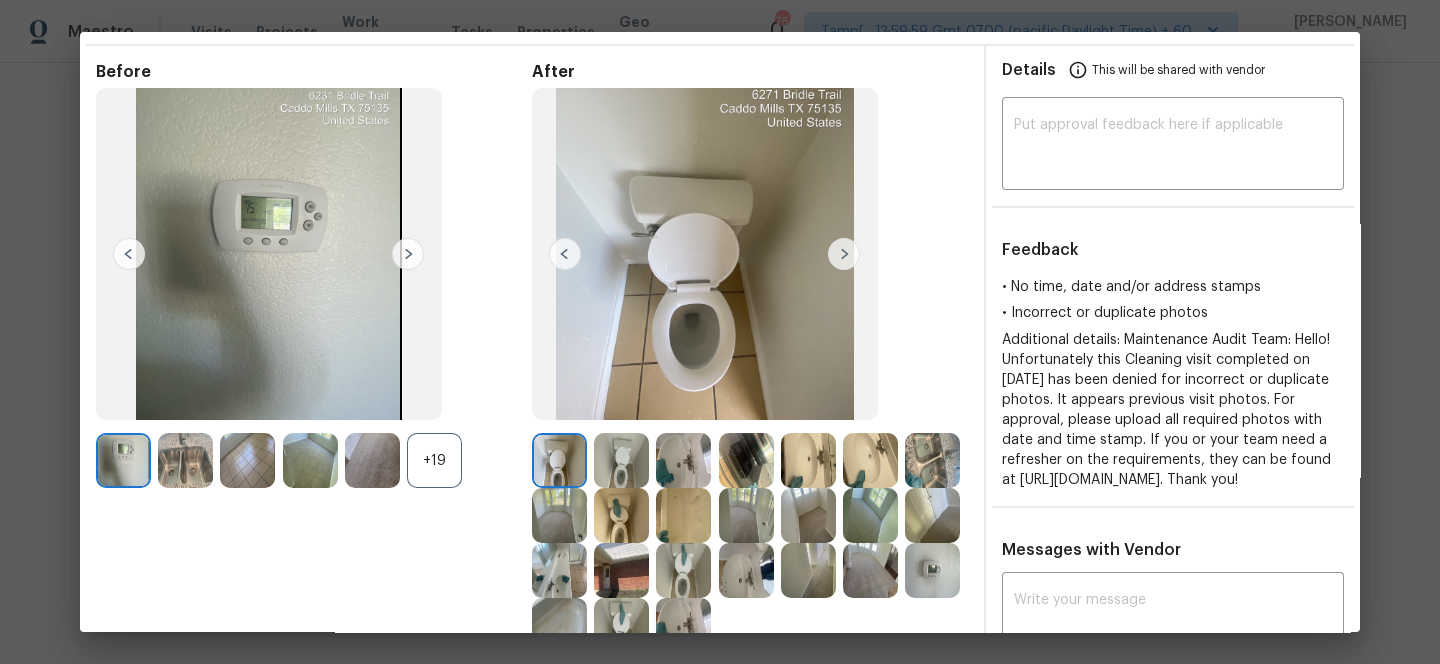 scroll, scrollTop: 65, scrollLeft: 0, axis: vertical 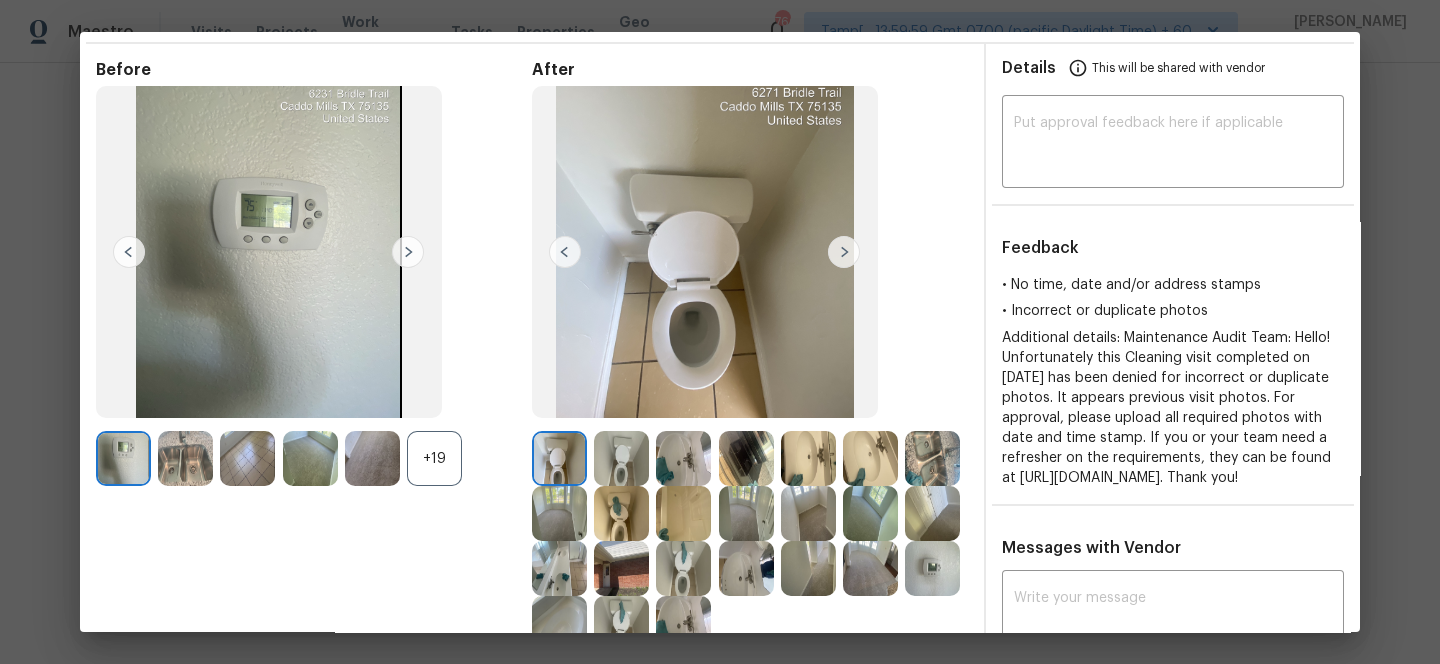 click at bounding box center (683, 458) 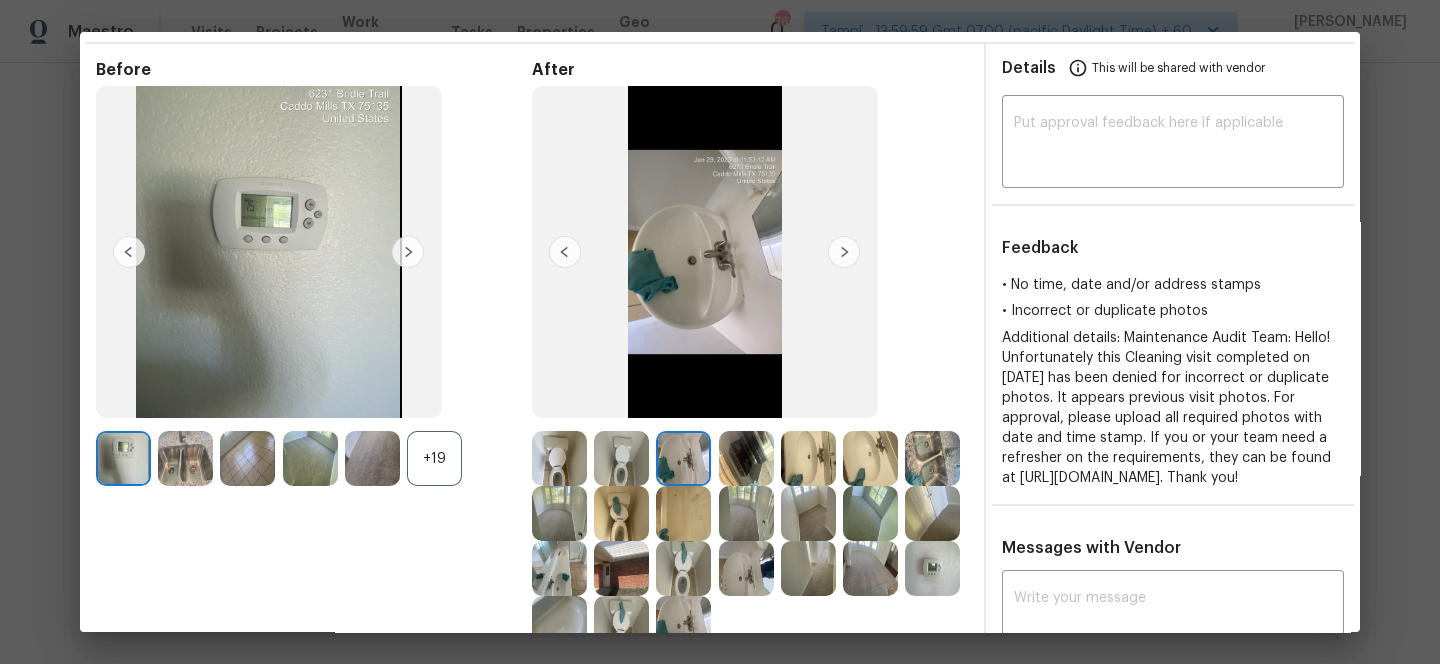 click at bounding box center (746, 458) 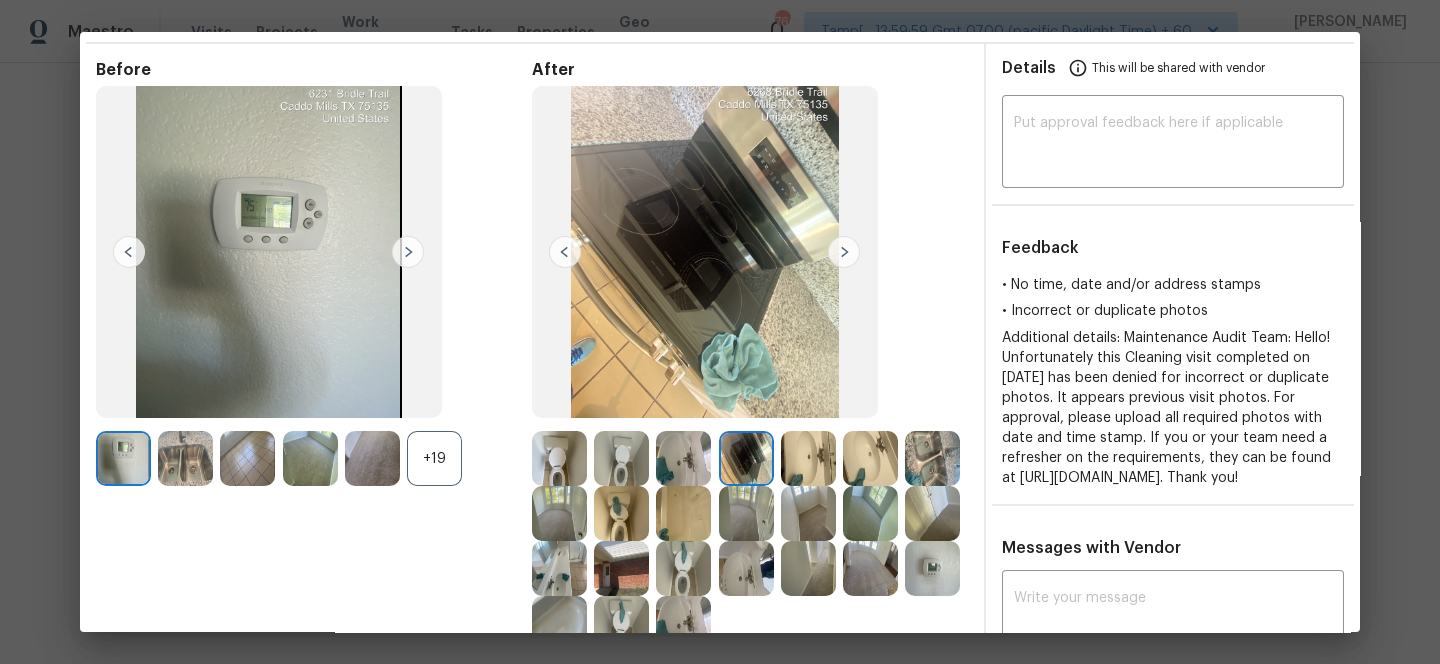 click at bounding box center (812, 458) 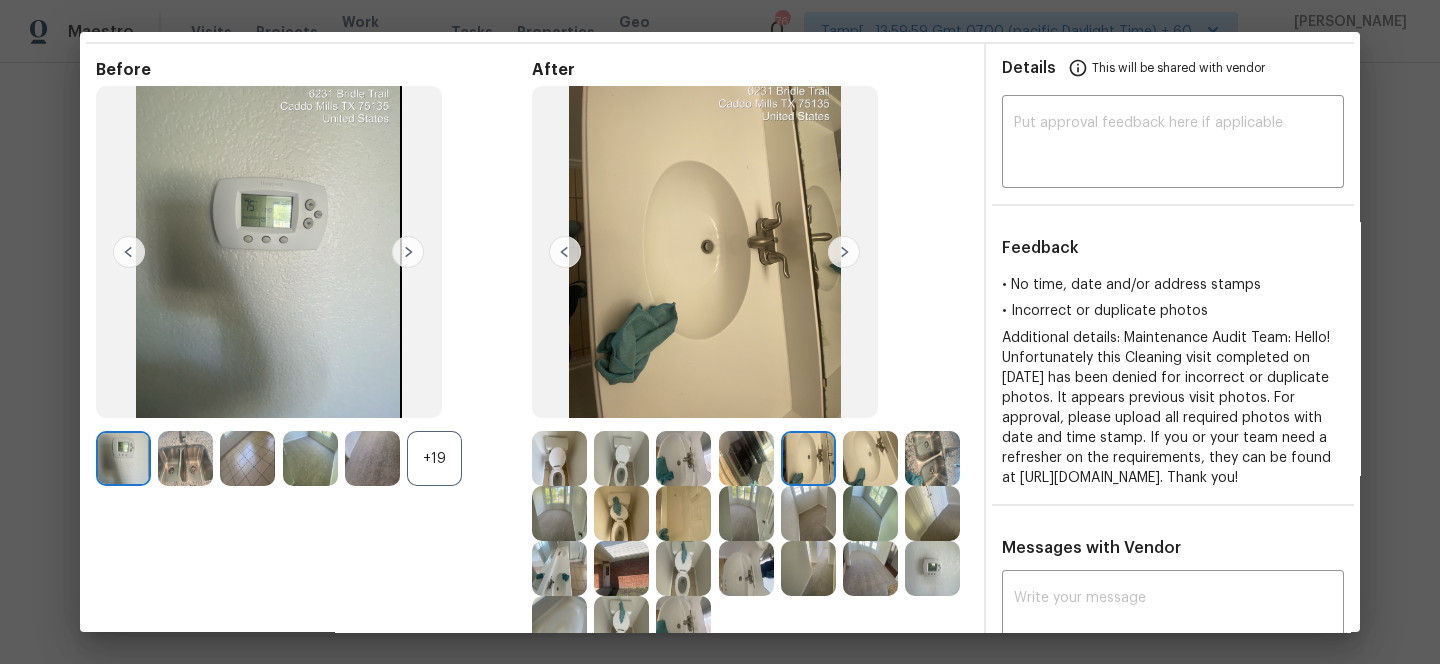 click at bounding box center (870, 458) 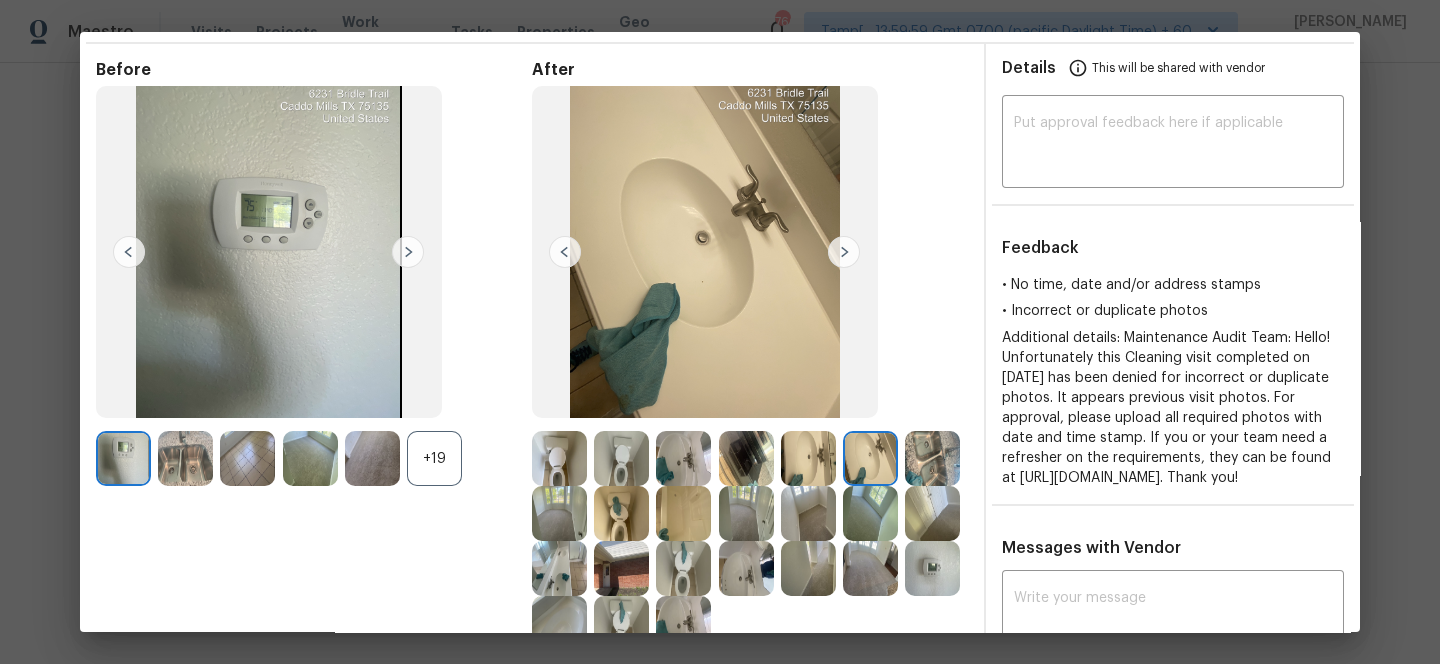click at bounding box center (932, 458) 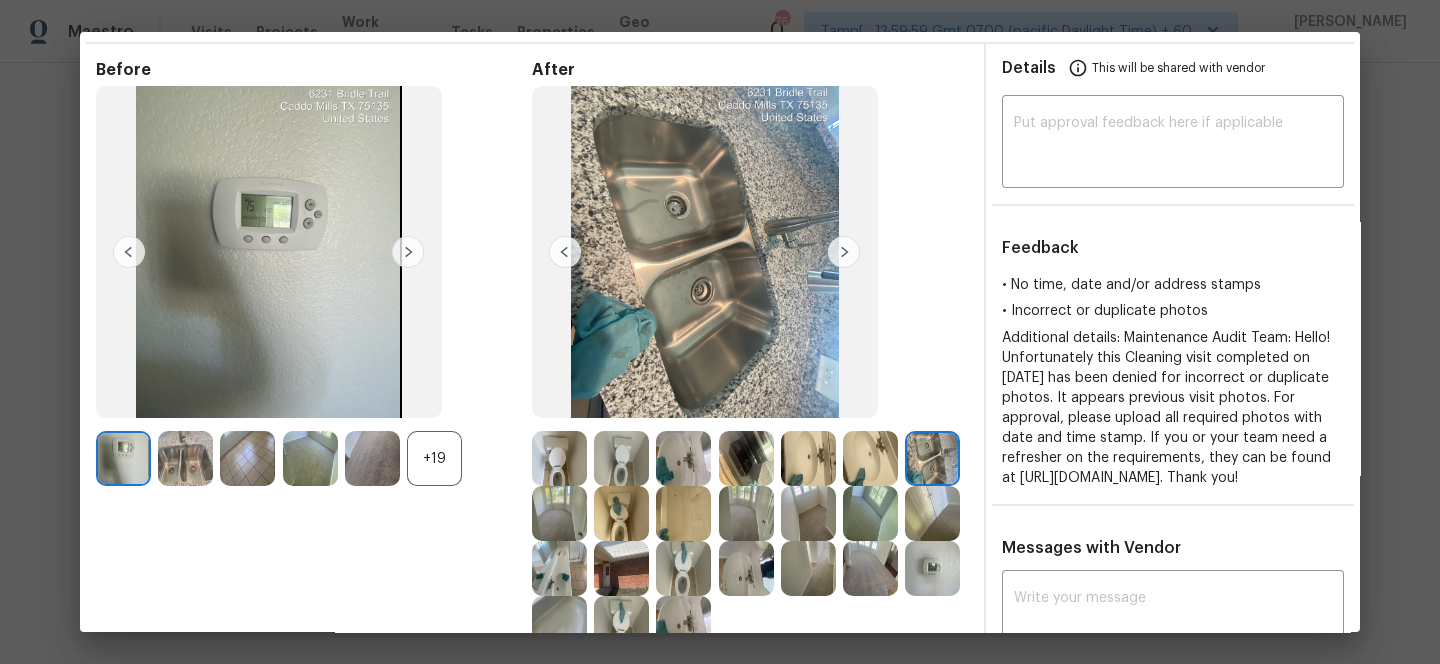 click at bounding box center [559, 513] 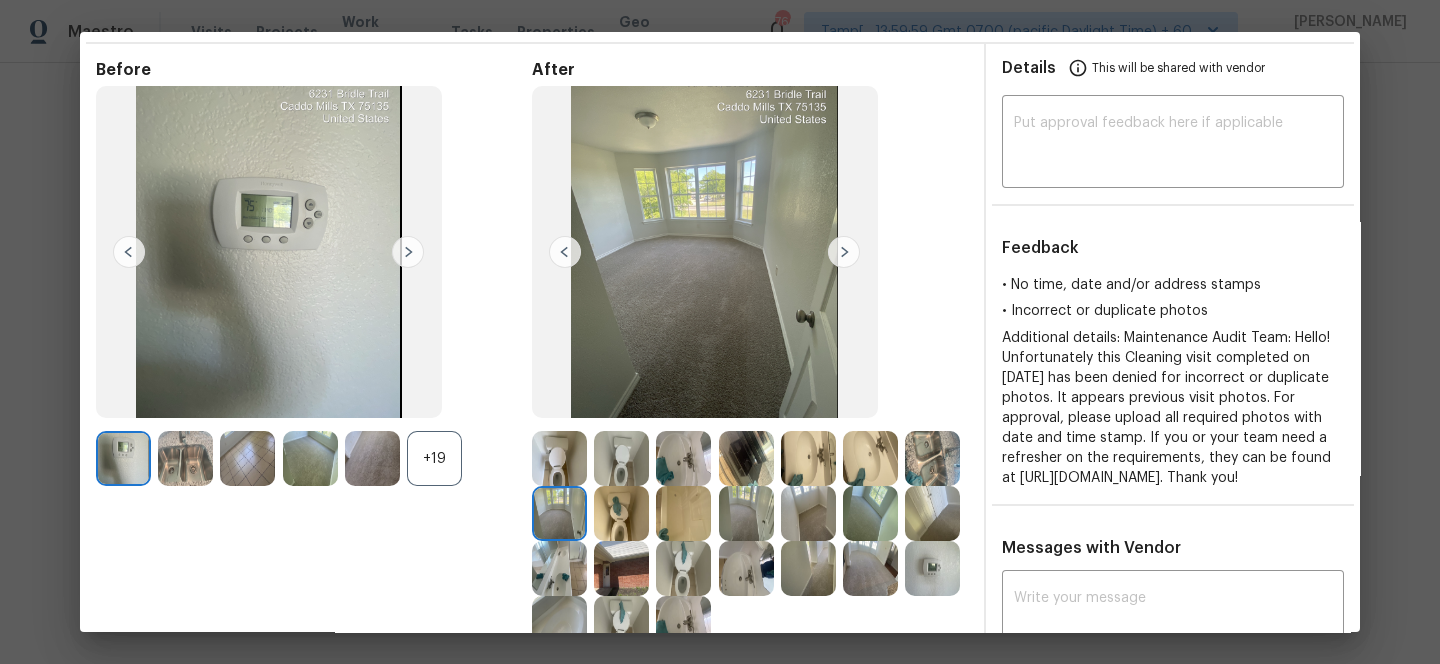 click at bounding box center (621, 513) 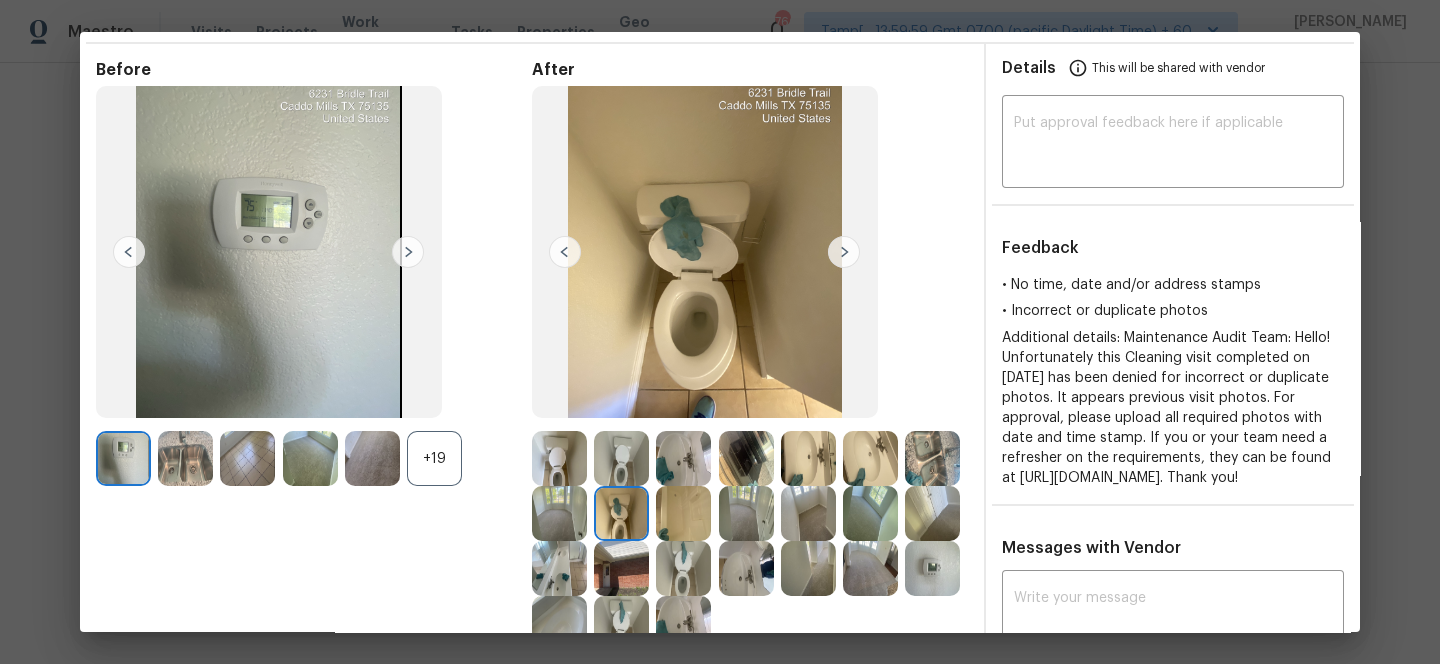 click at bounding box center (746, 513) 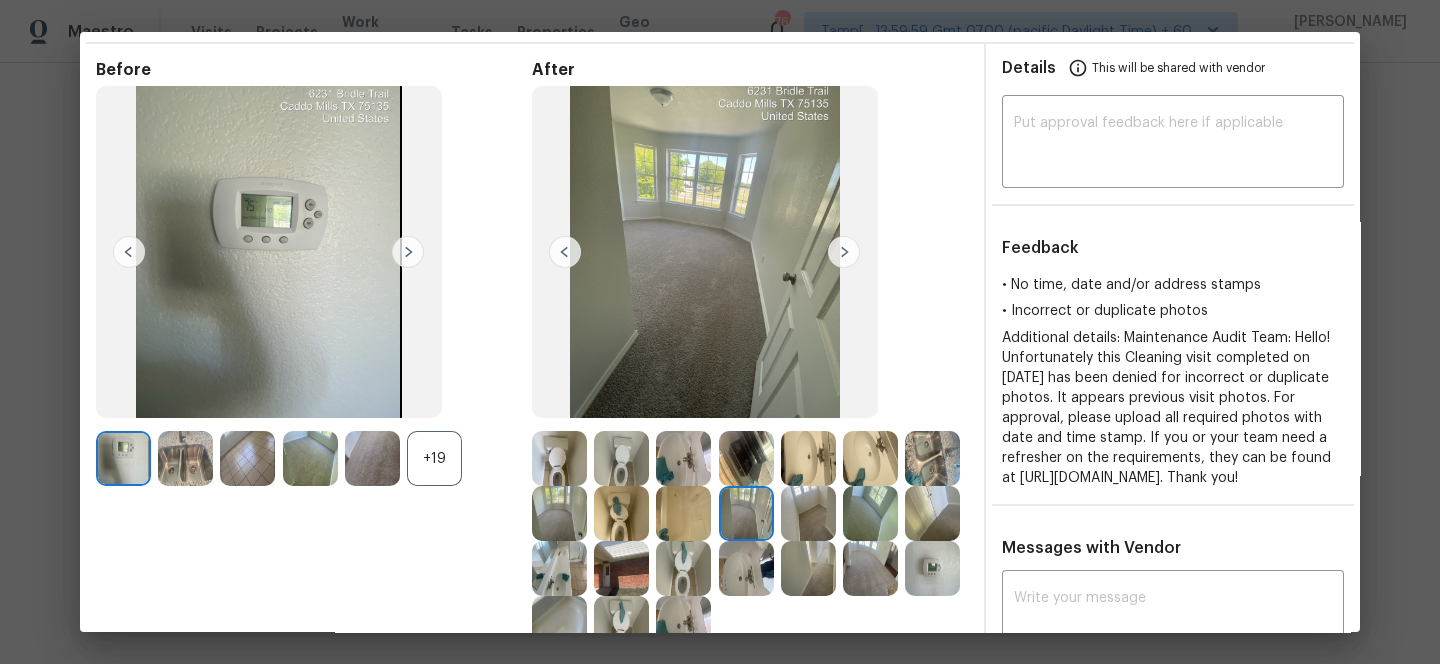 click at bounding box center (808, 513) 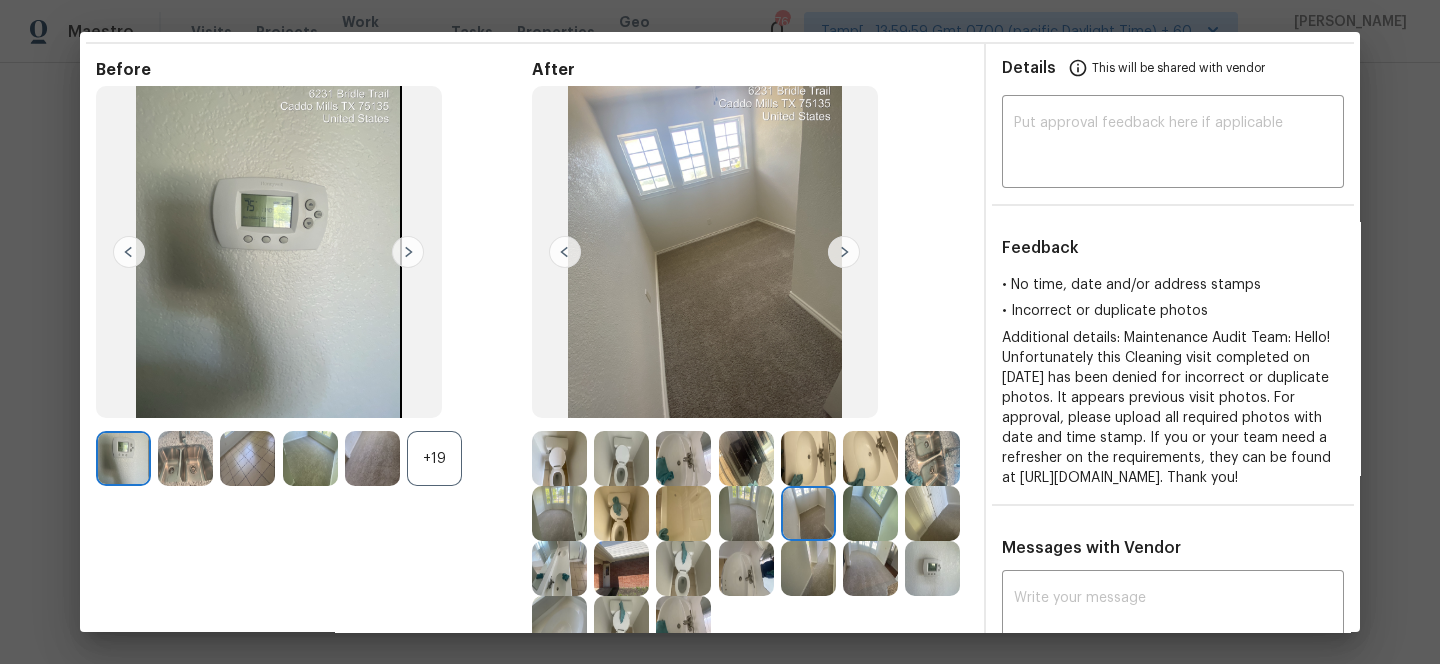 click at bounding box center [870, 513] 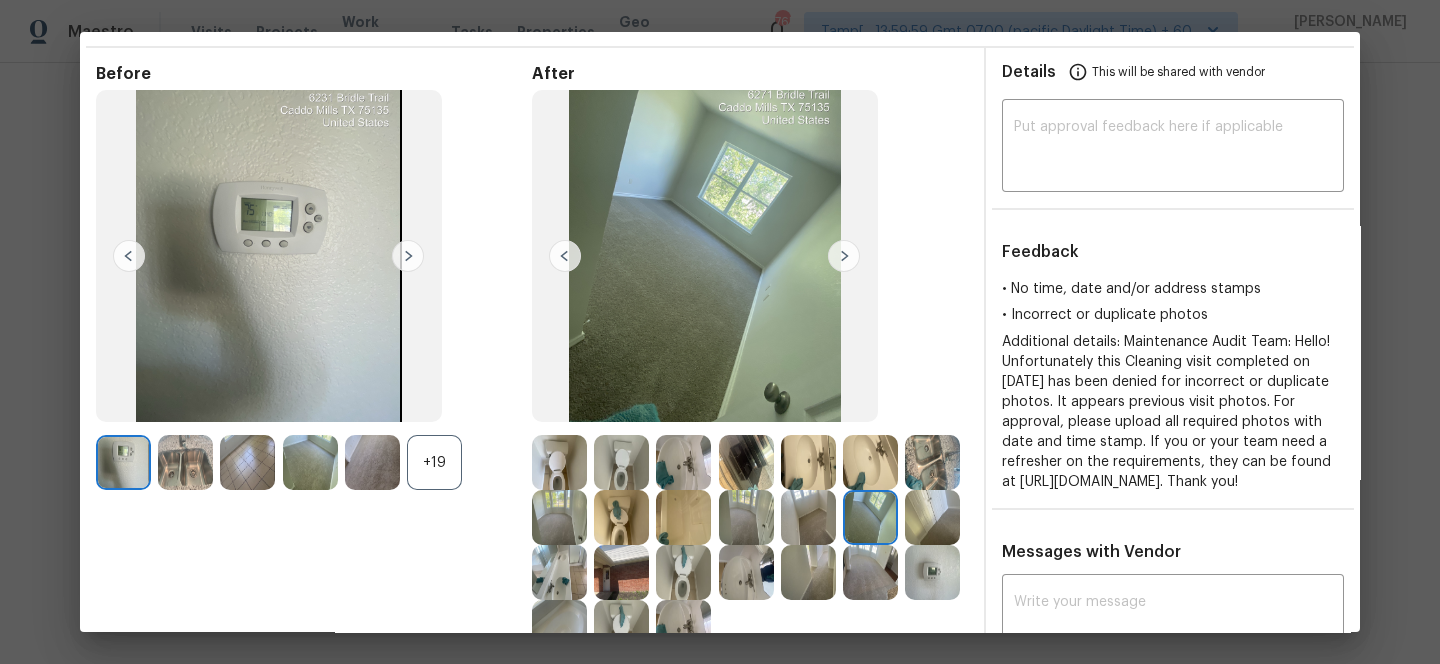 scroll, scrollTop: 67, scrollLeft: 0, axis: vertical 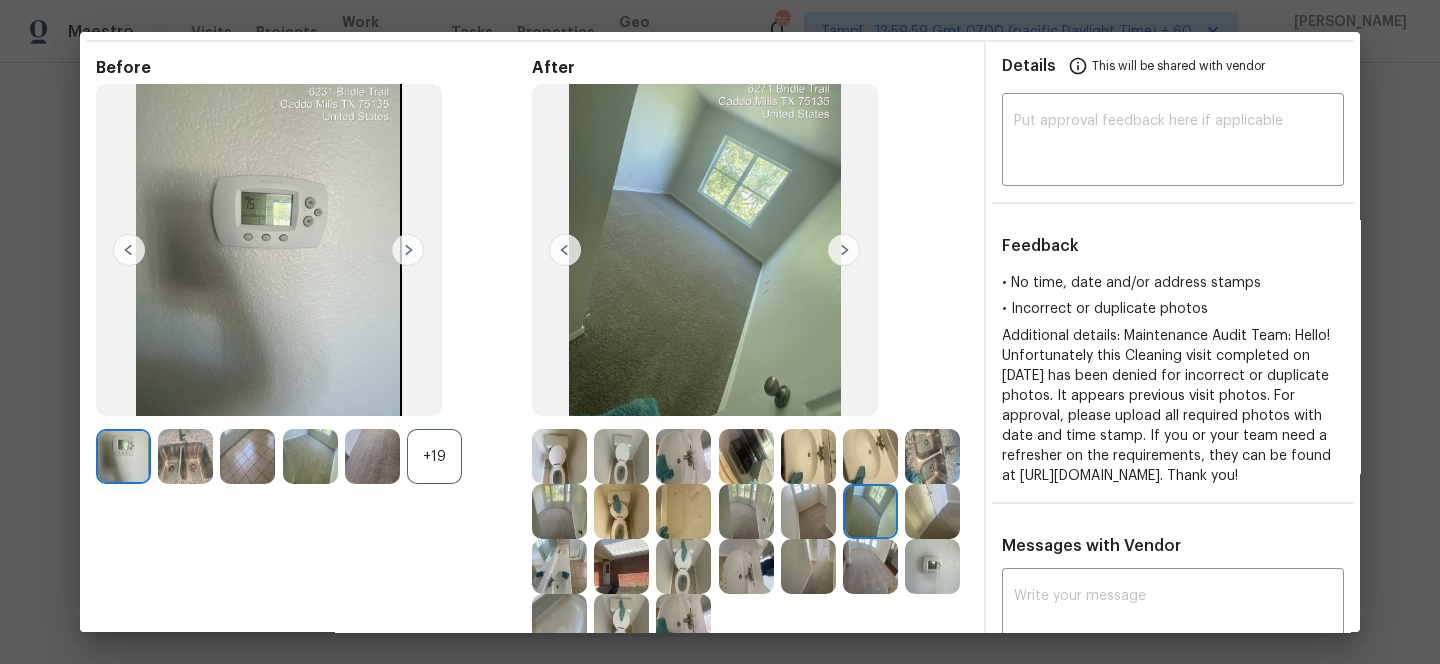 click at bounding box center (408, 250) 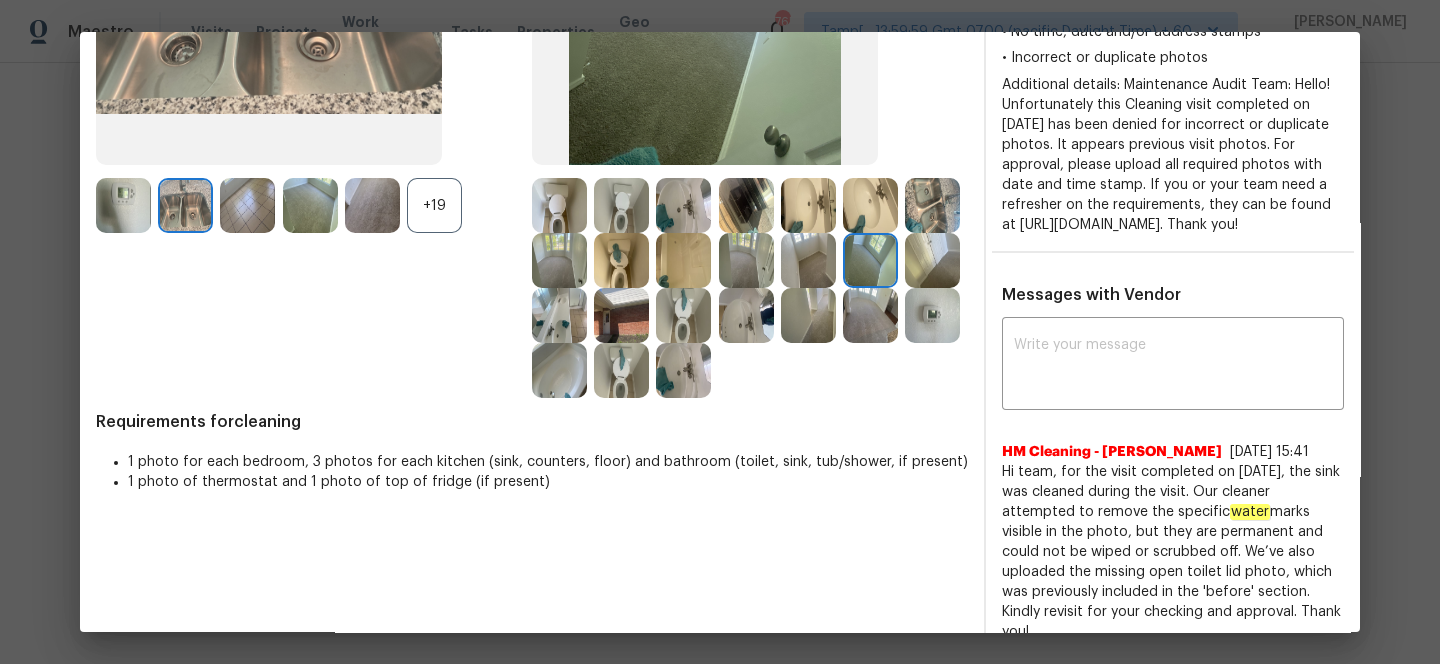 scroll, scrollTop: 298, scrollLeft: 0, axis: vertical 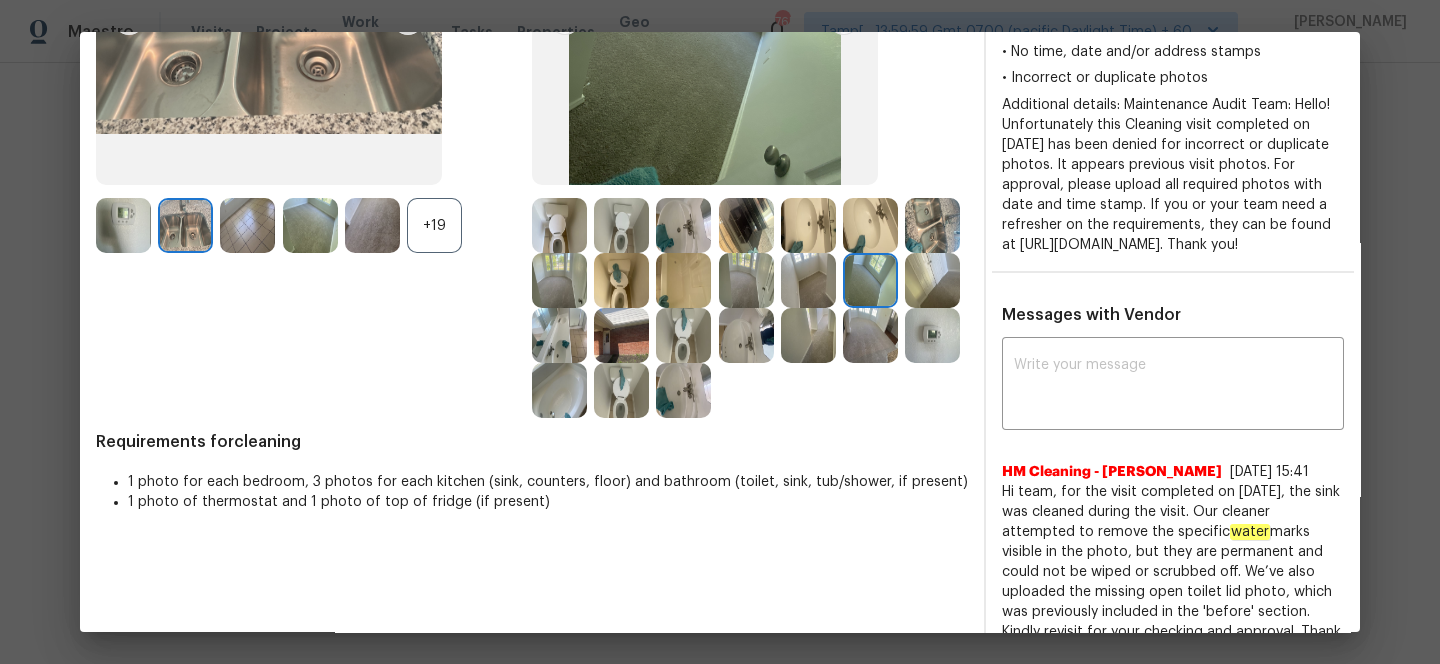 click at bounding box center [123, 225] 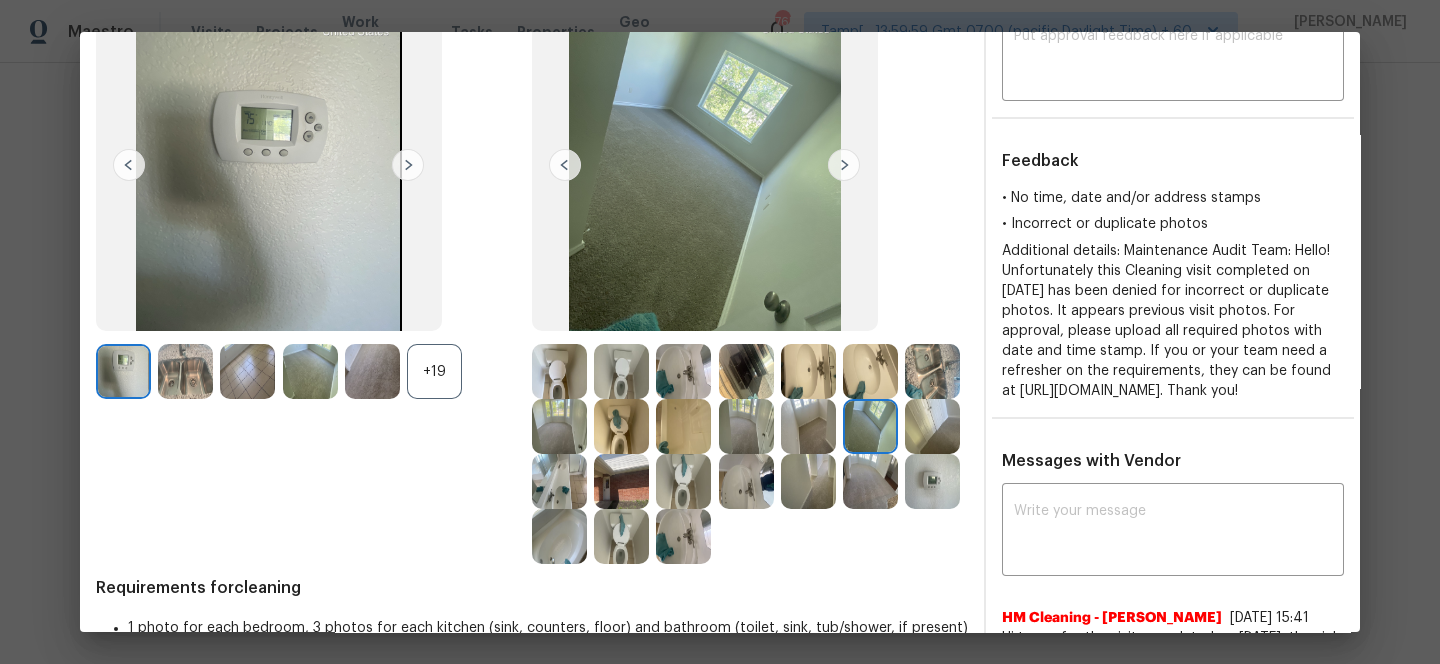 scroll, scrollTop: 35, scrollLeft: 0, axis: vertical 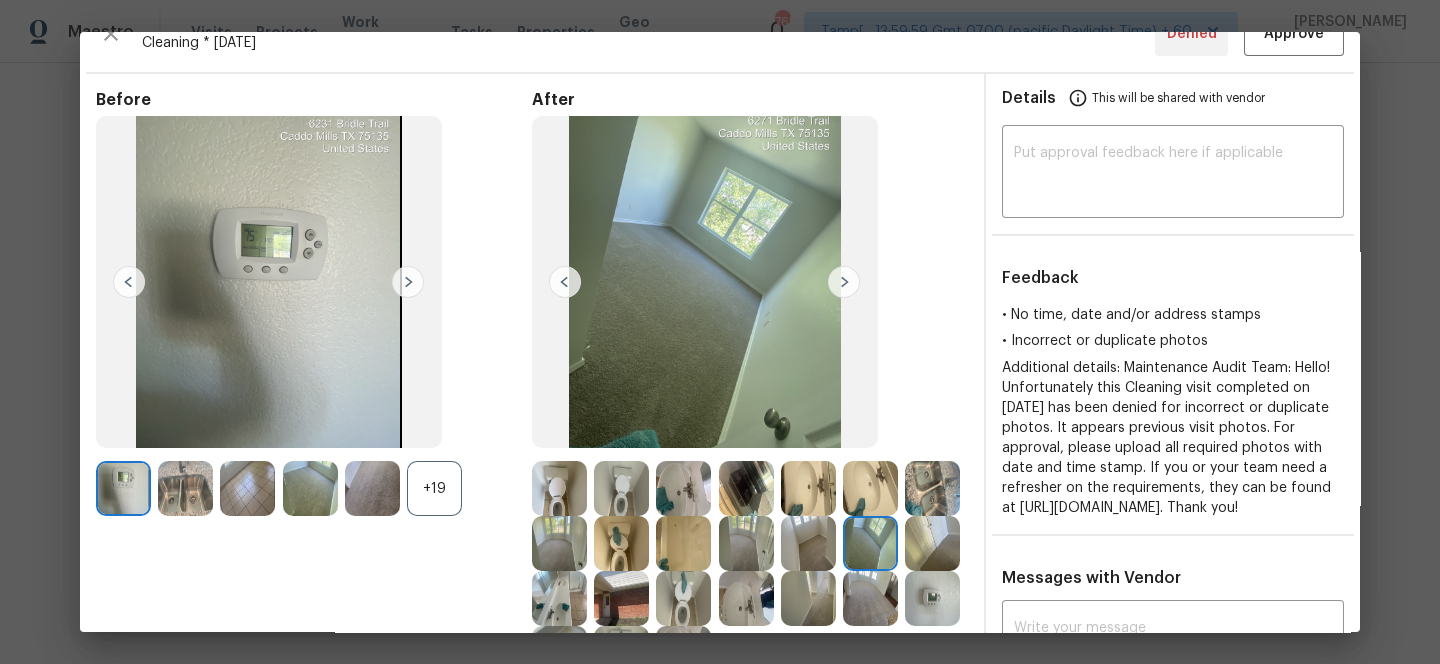 click at bounding box center [185, 488] 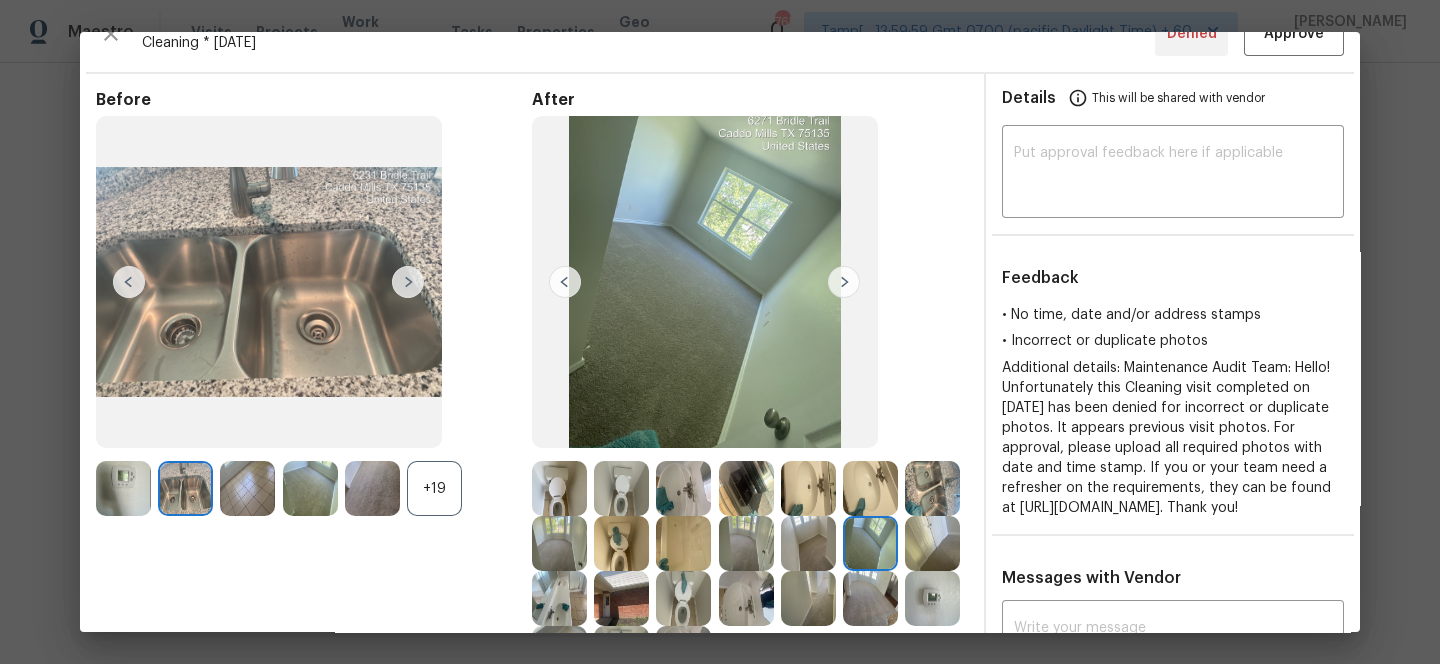 click at bounding box center [247, 488] 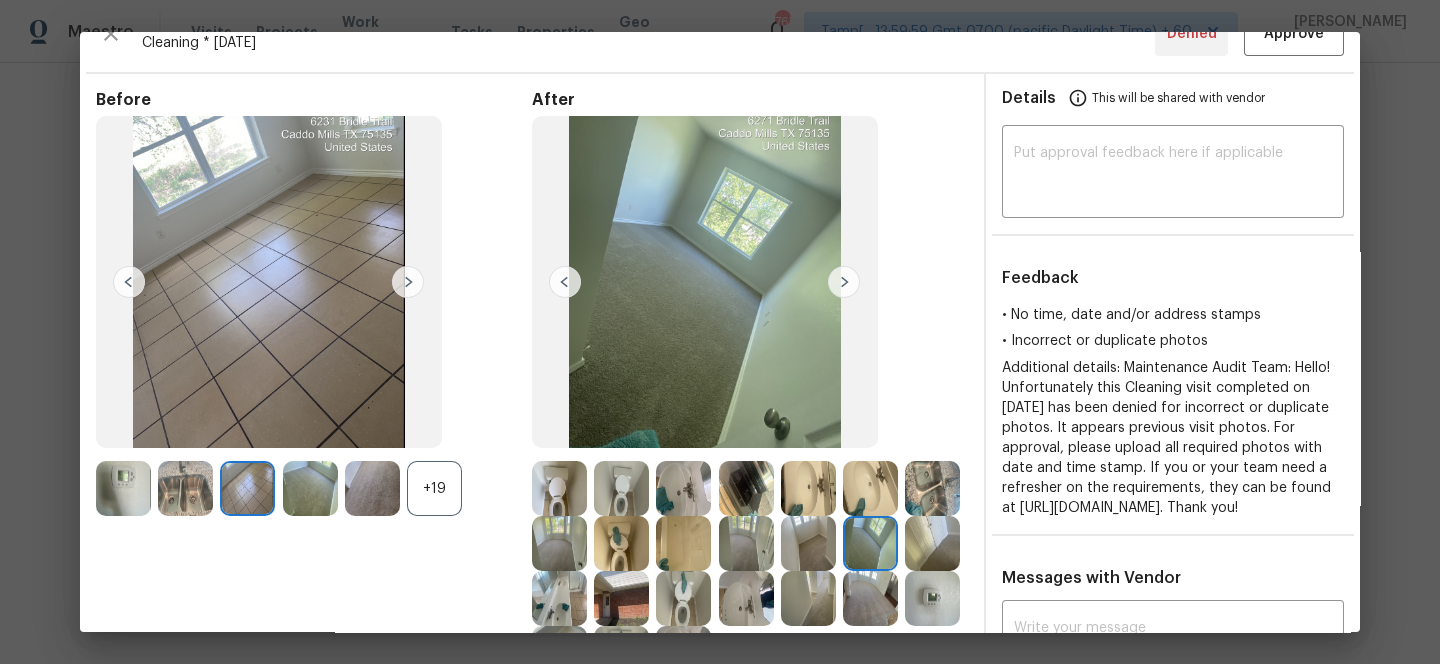 click at bounding box center [310, 488] 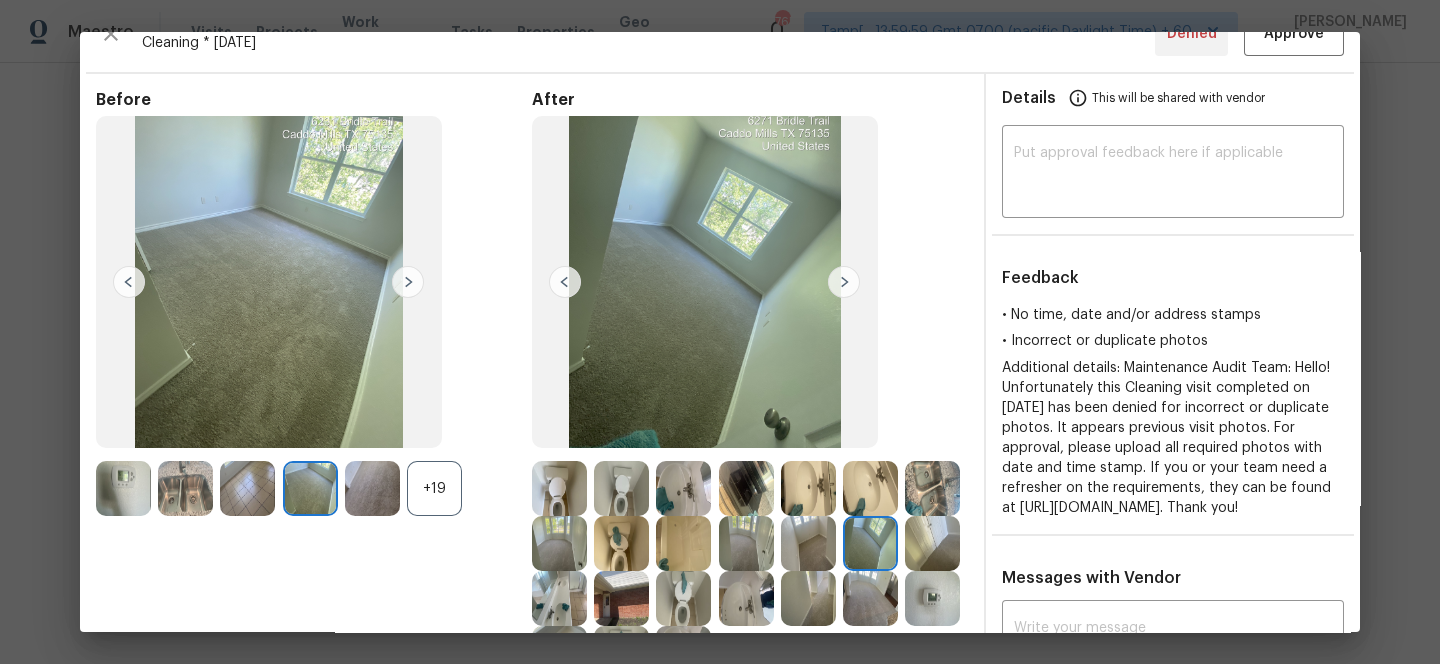 click at bounding box center [372, 488] 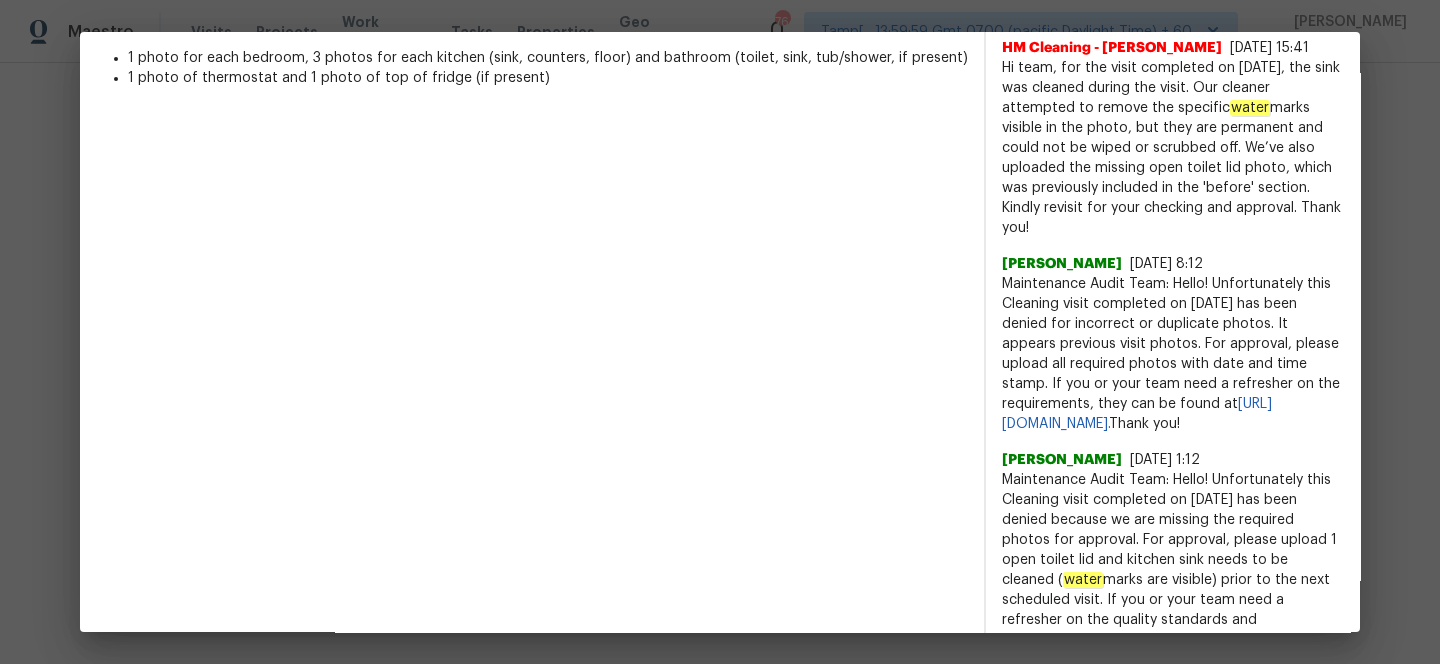 scroll, scrollTop: 719, scrollLeft: 0, axis: vertical 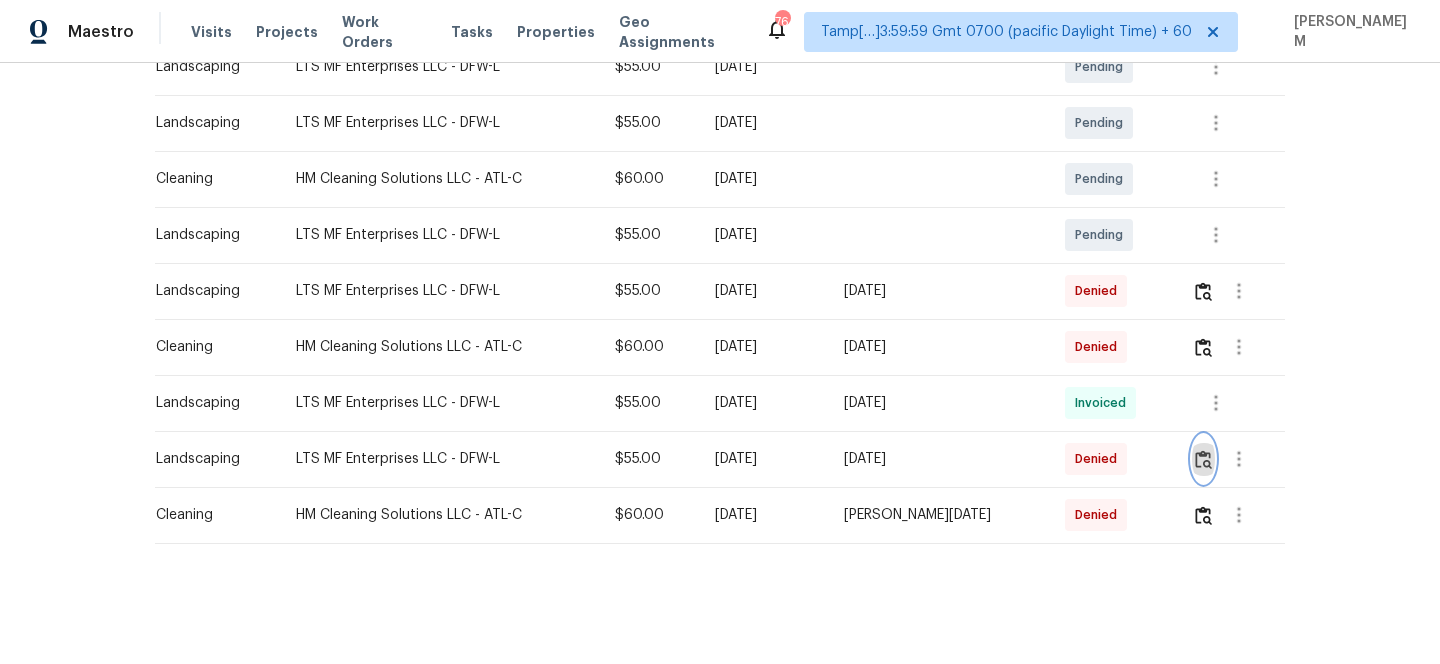 click at bounding box center (1203, 459) 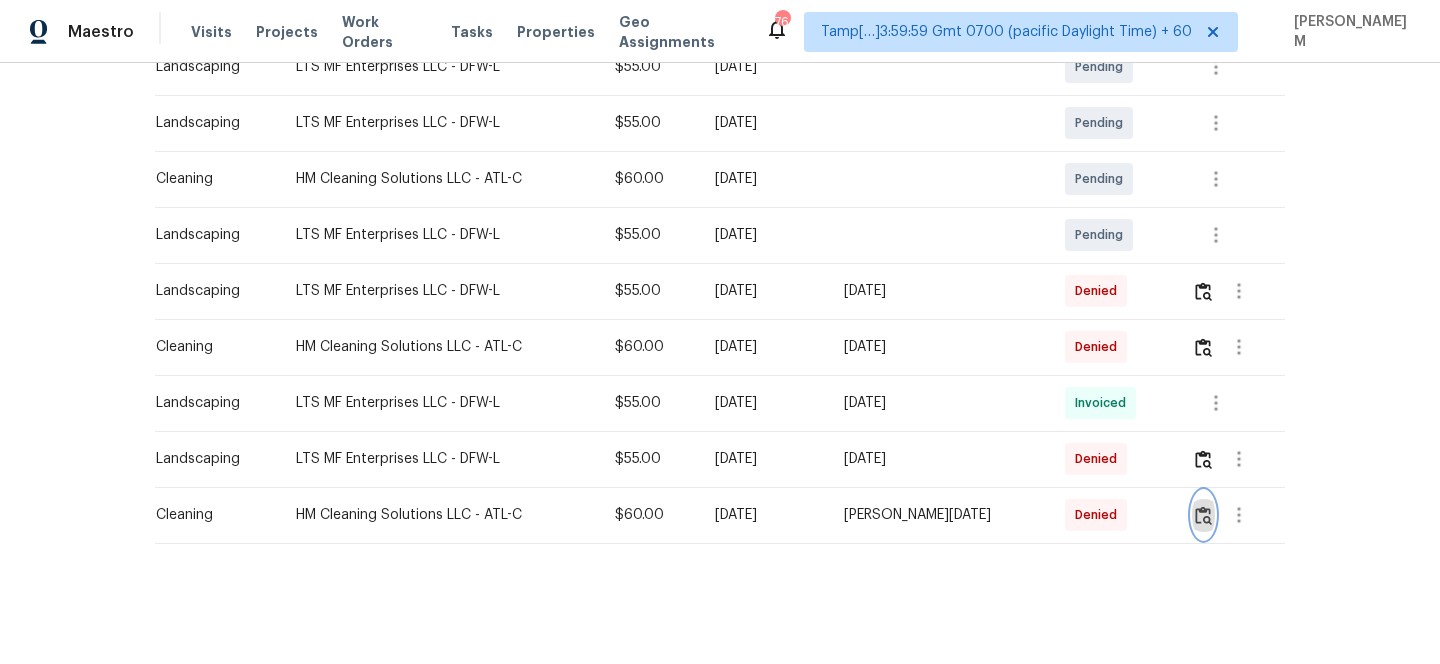 click at bounding box center (1203, 515) 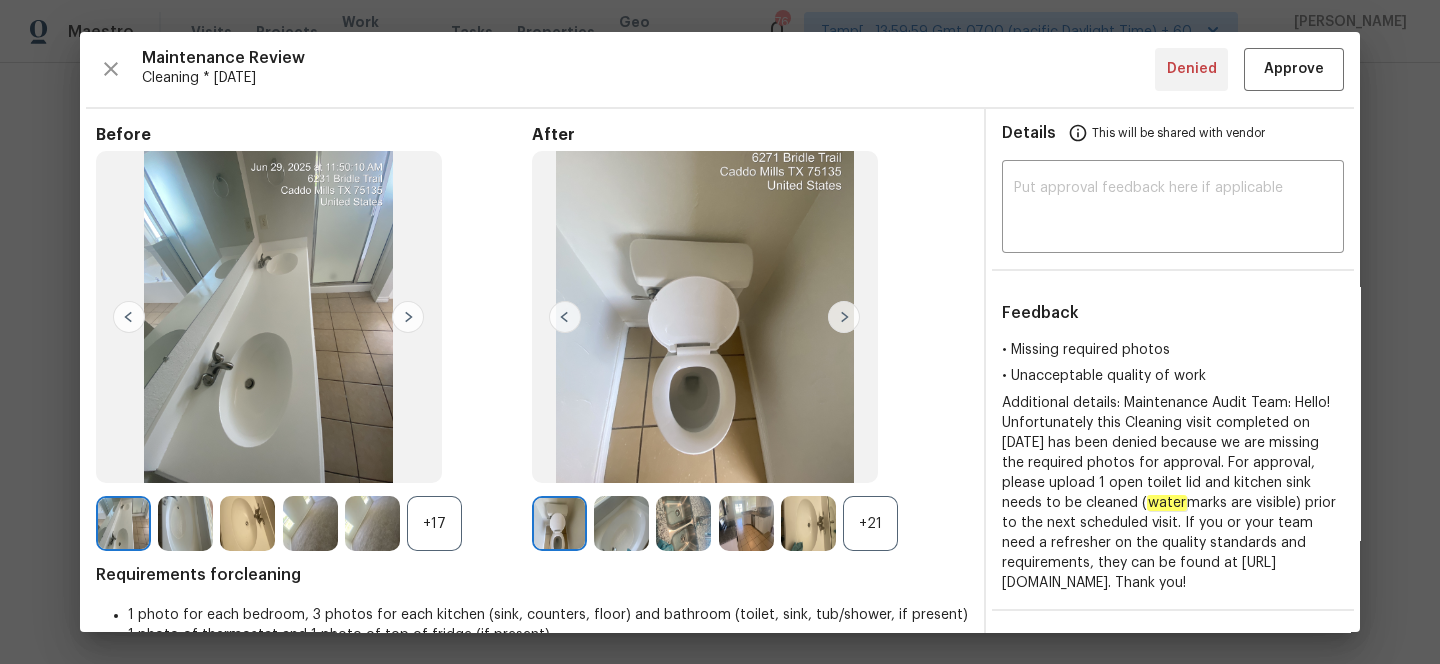 click at bounding box center (844, 317) 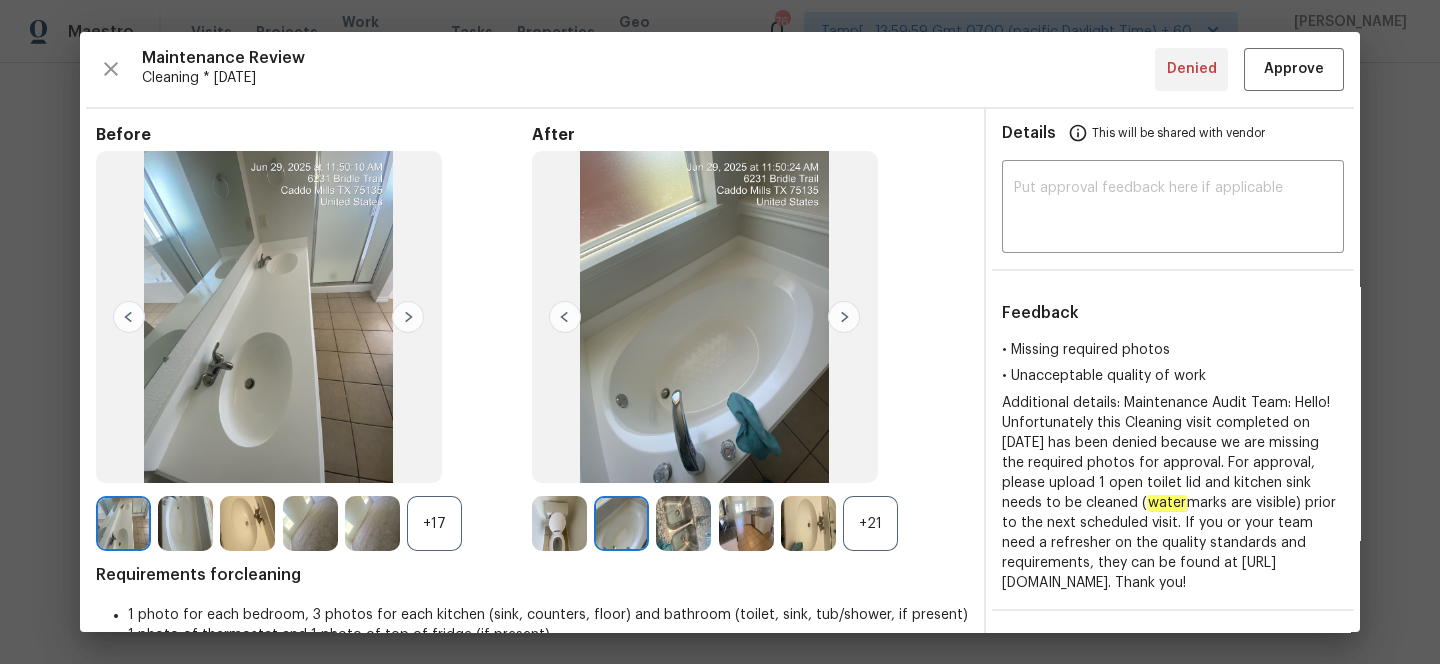click at bounding box center [844, 317] 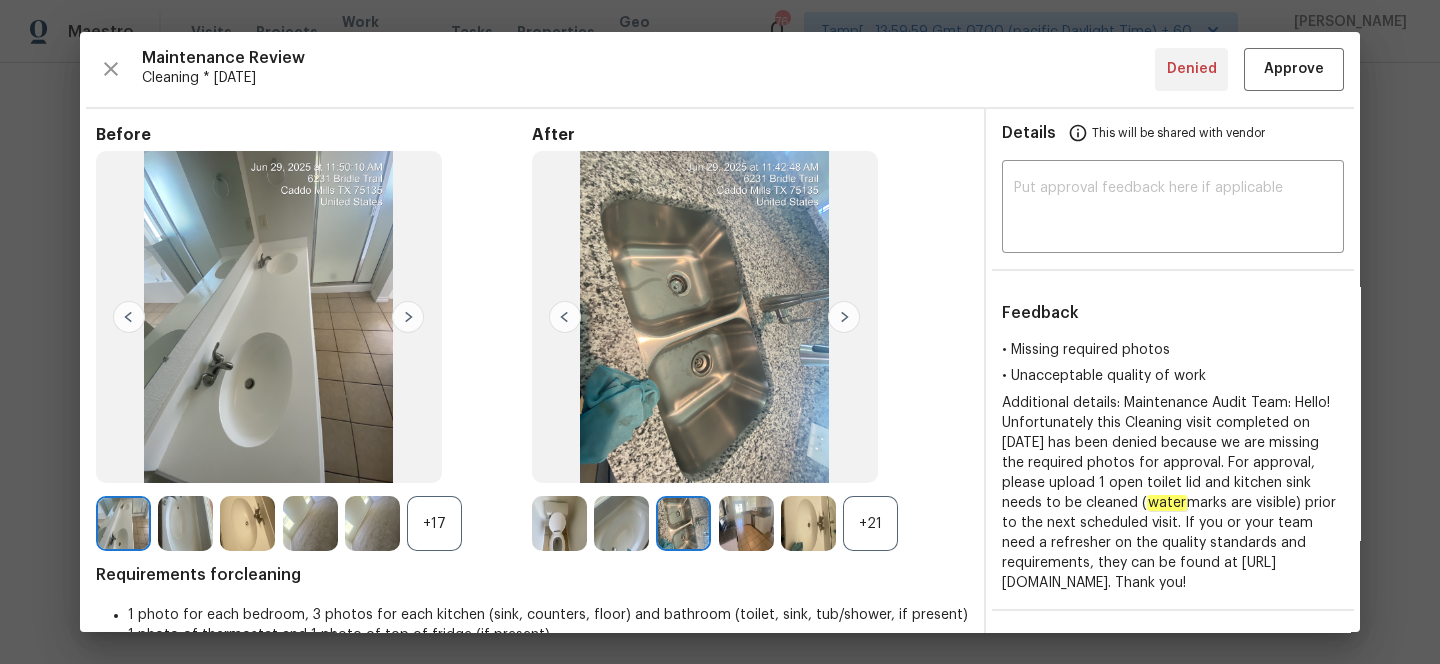 click at bounding box center (746, 523) 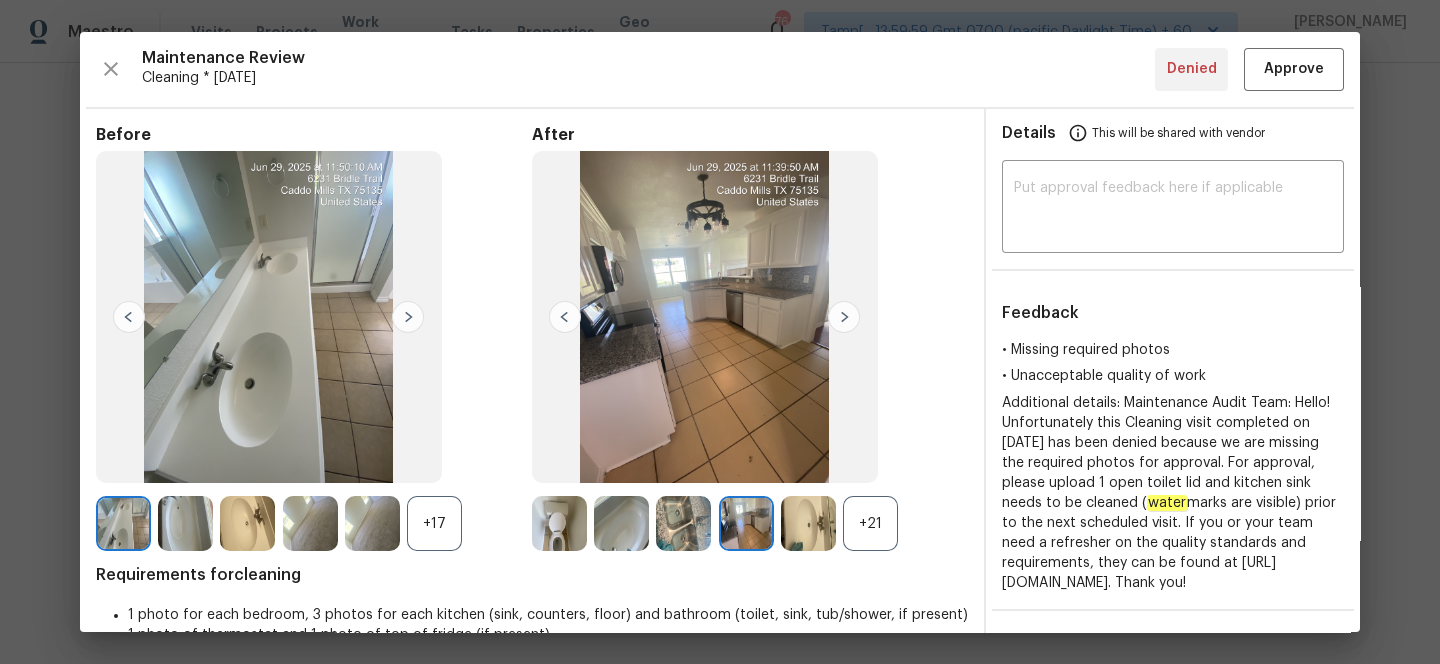 click on "+21" at bounding box center [870, 523] 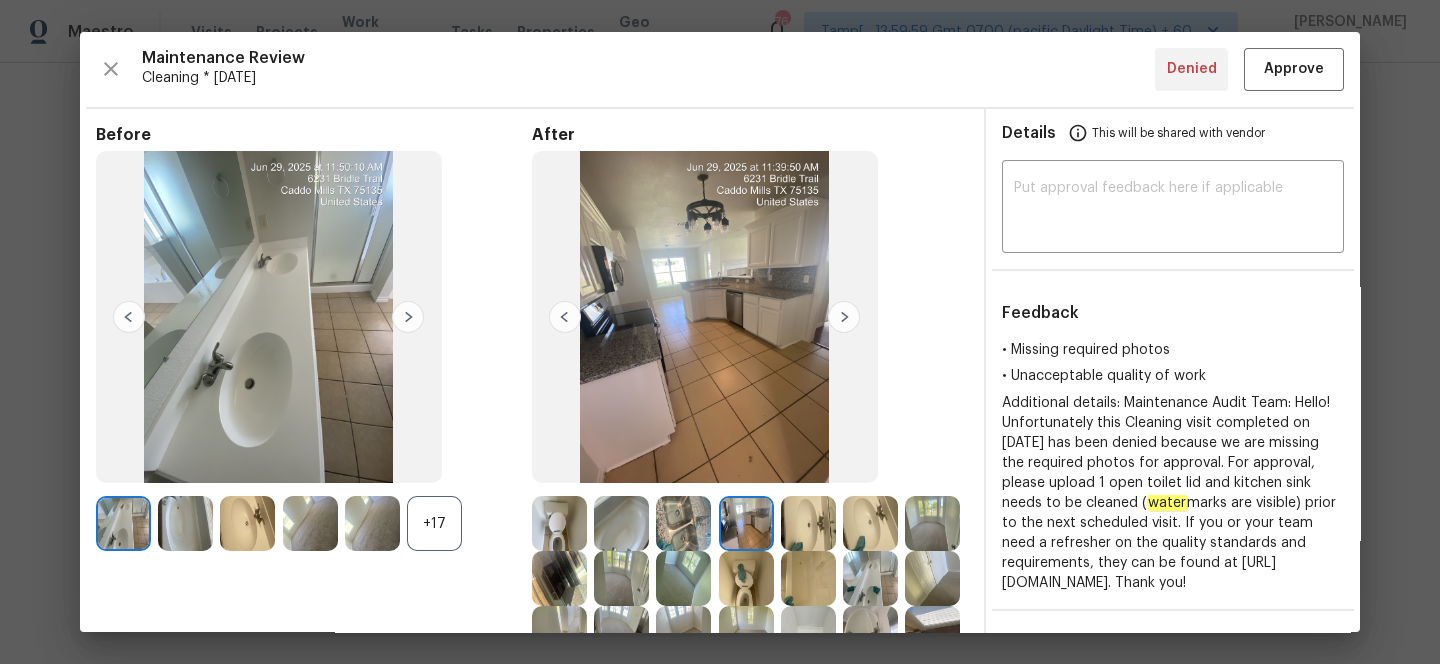 click at bounding box center [746, 578] 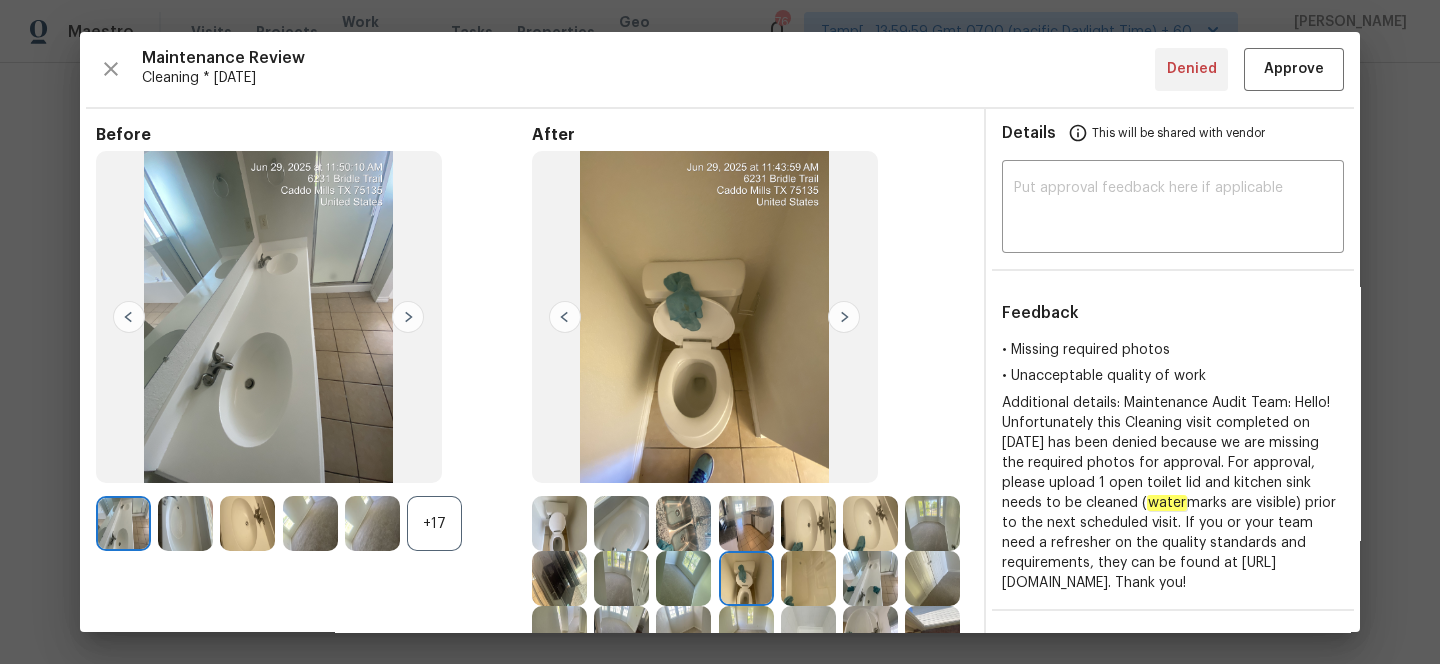 click at bounding box center [746, 578] 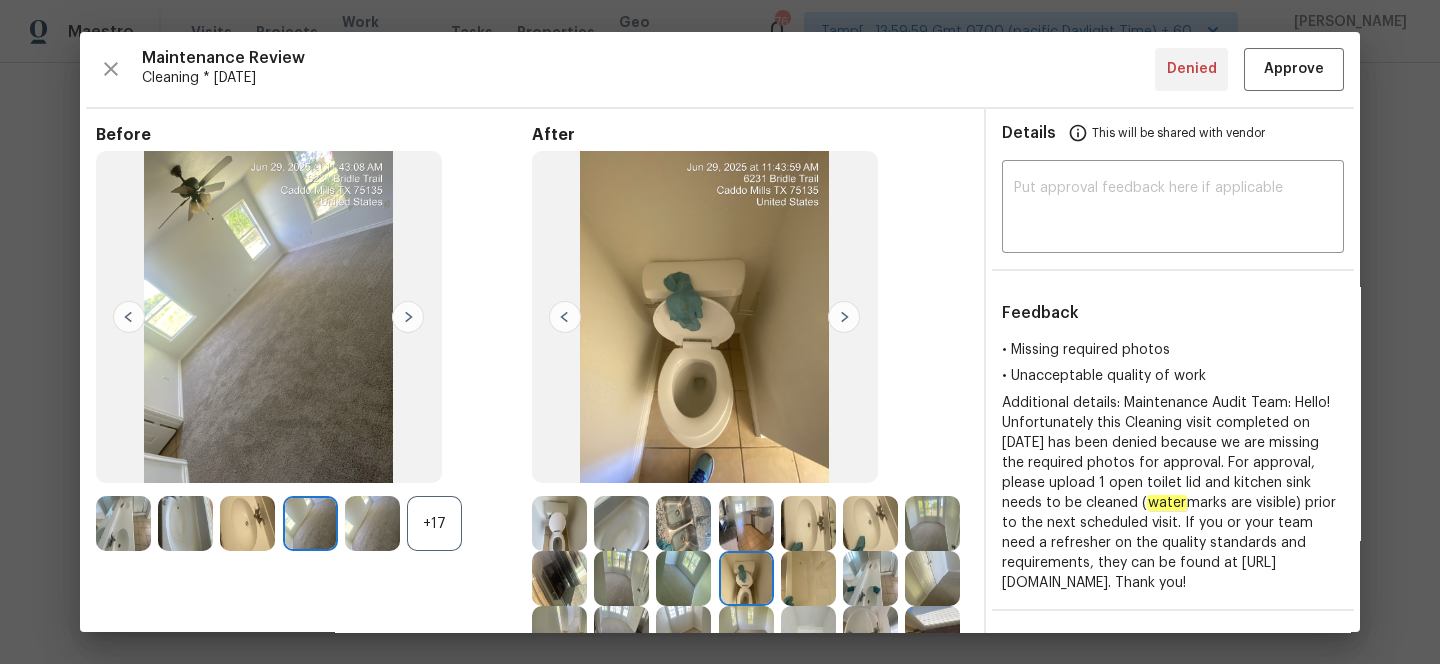 click at bounding box center [247, 523] 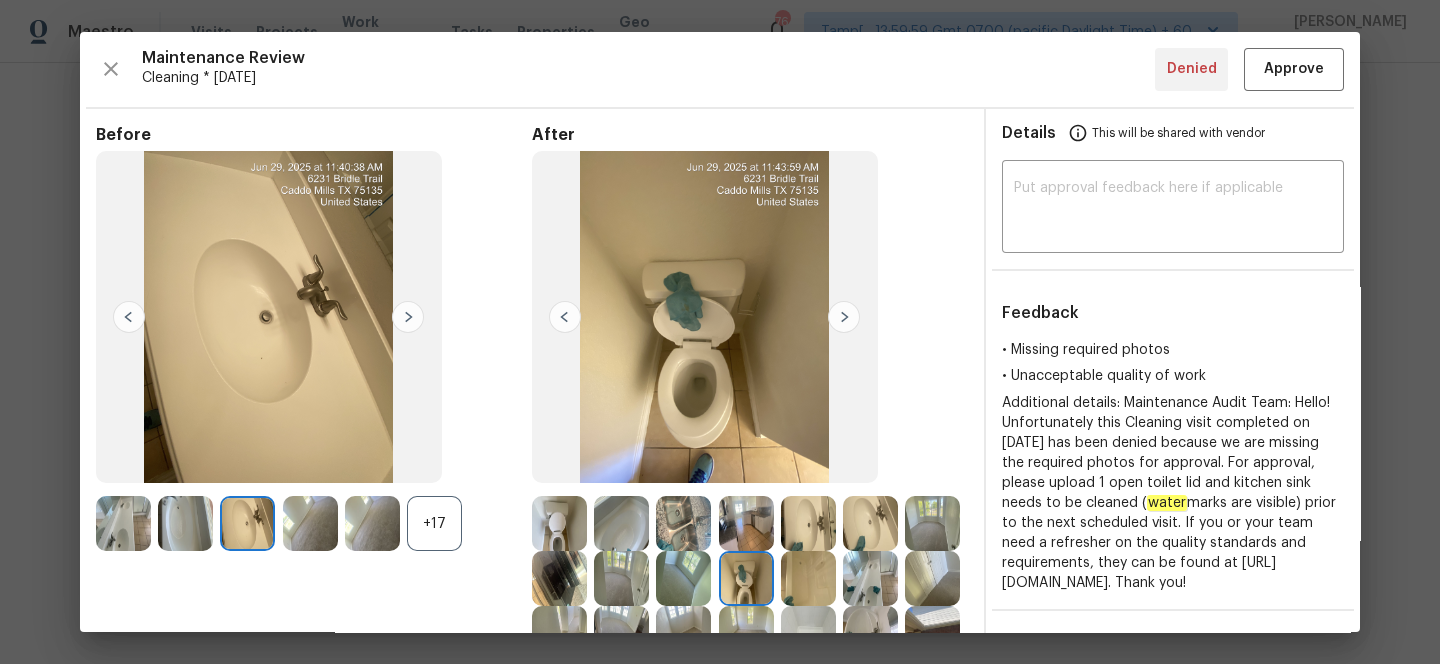 click at bounding box center [247, 523] 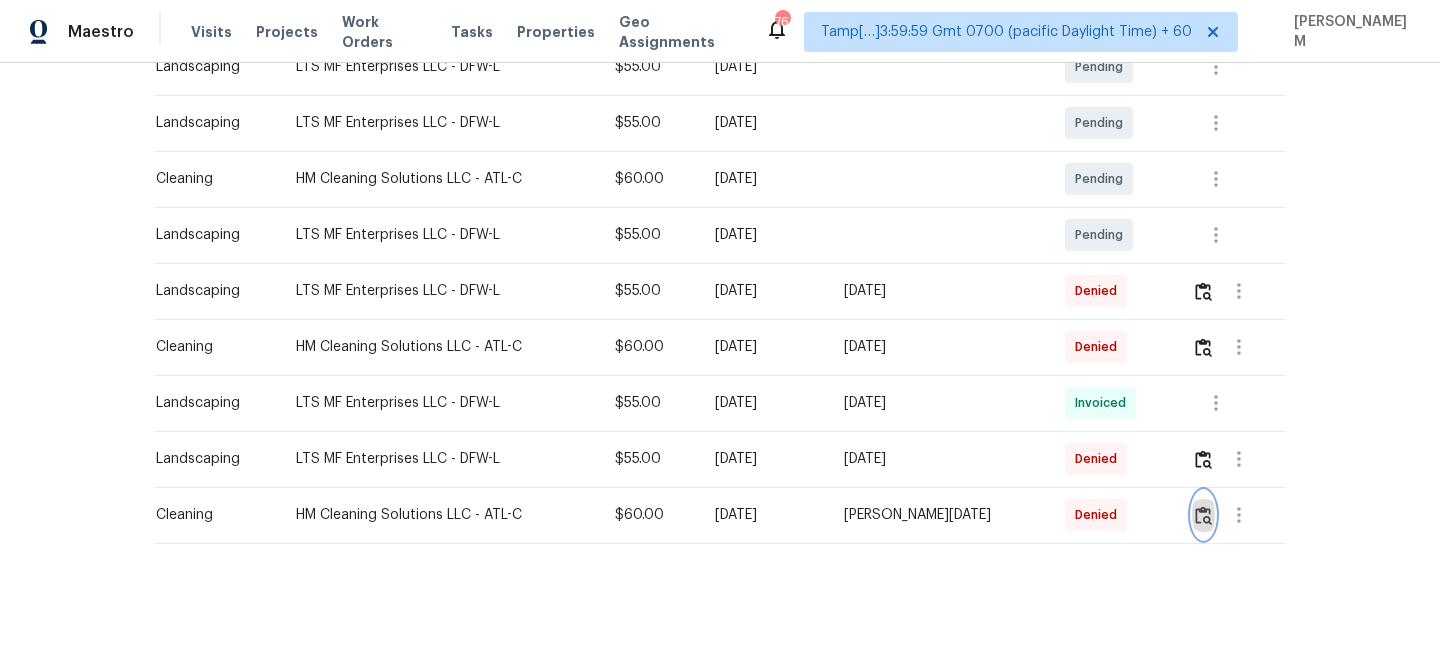 click at bounding box center [1203, 515] 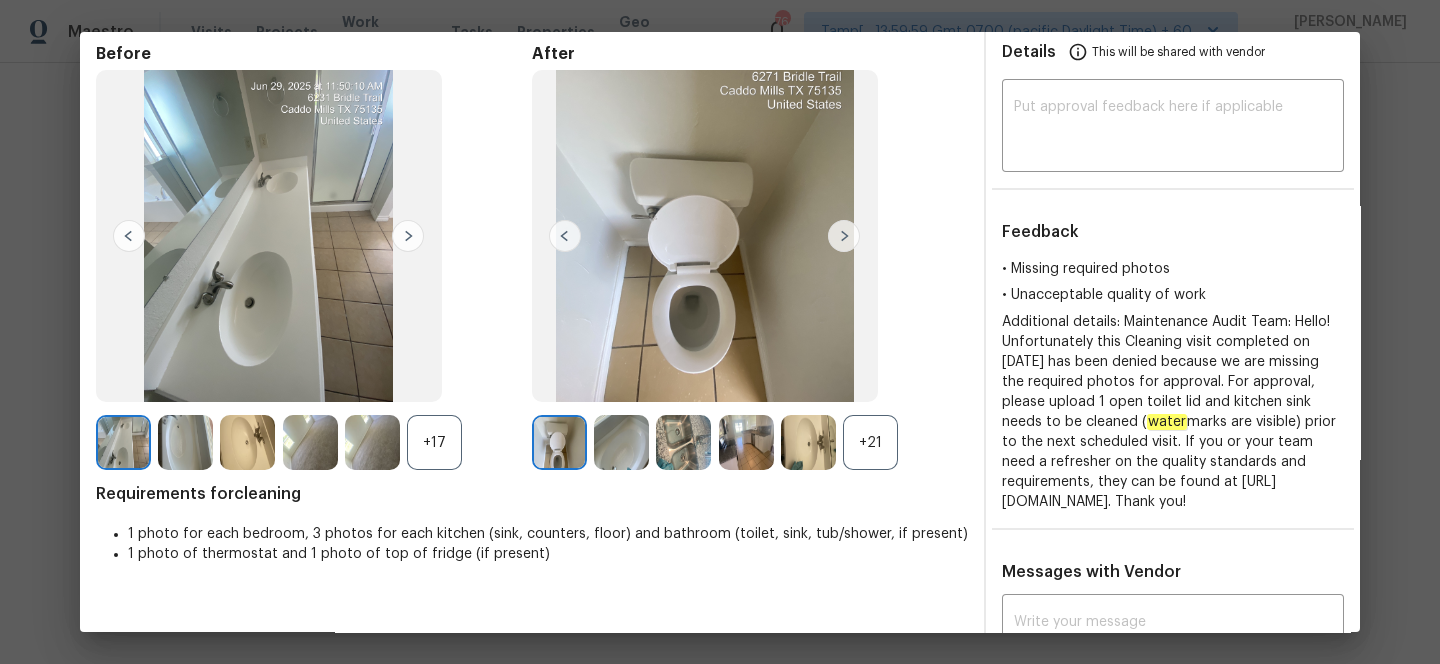 scroll, scrollTop: 82, scrollLeft: 0, axis: vertical 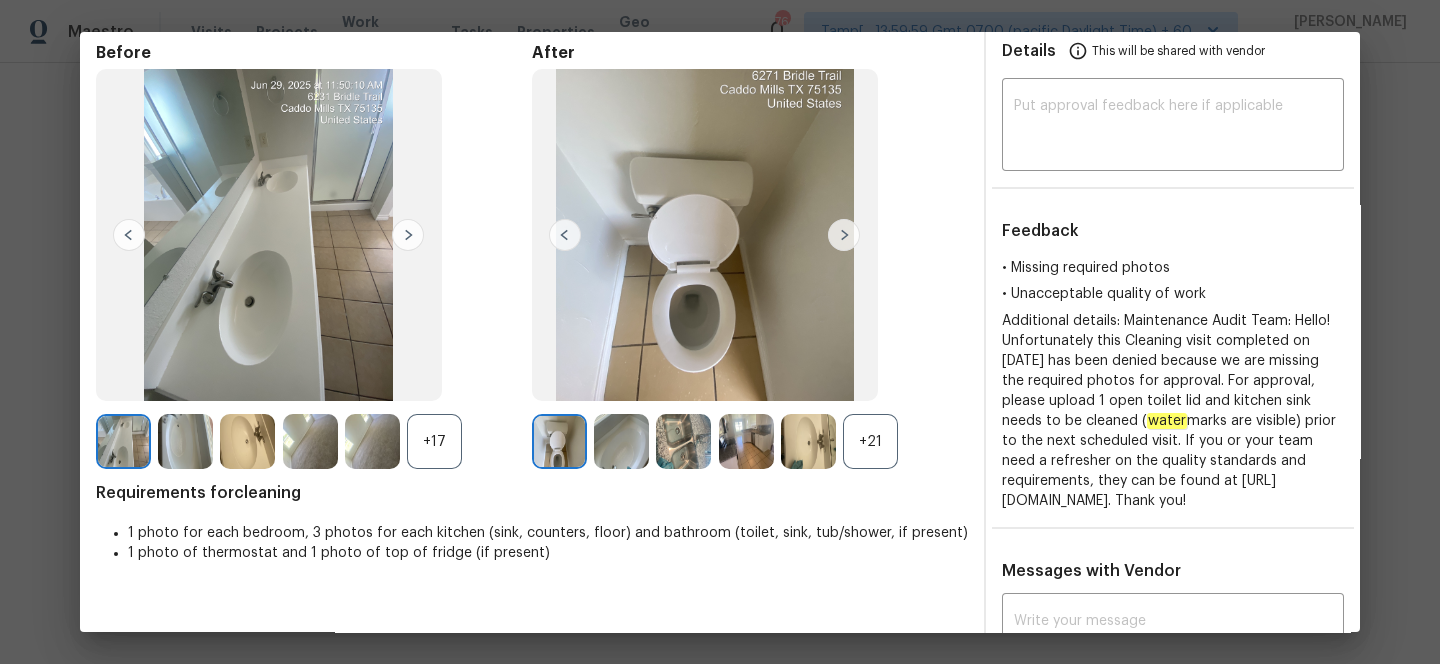 click at bounding box center (185, 441) 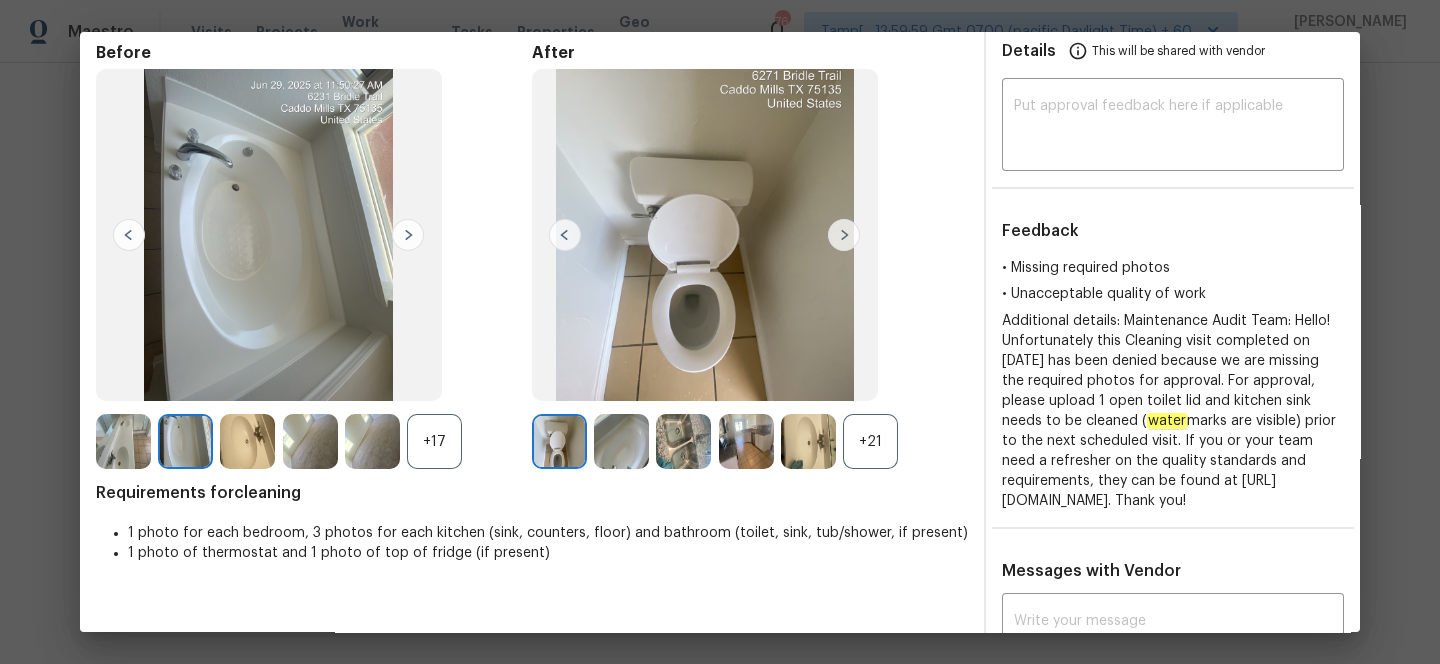 click at bounding box center (247, 441) 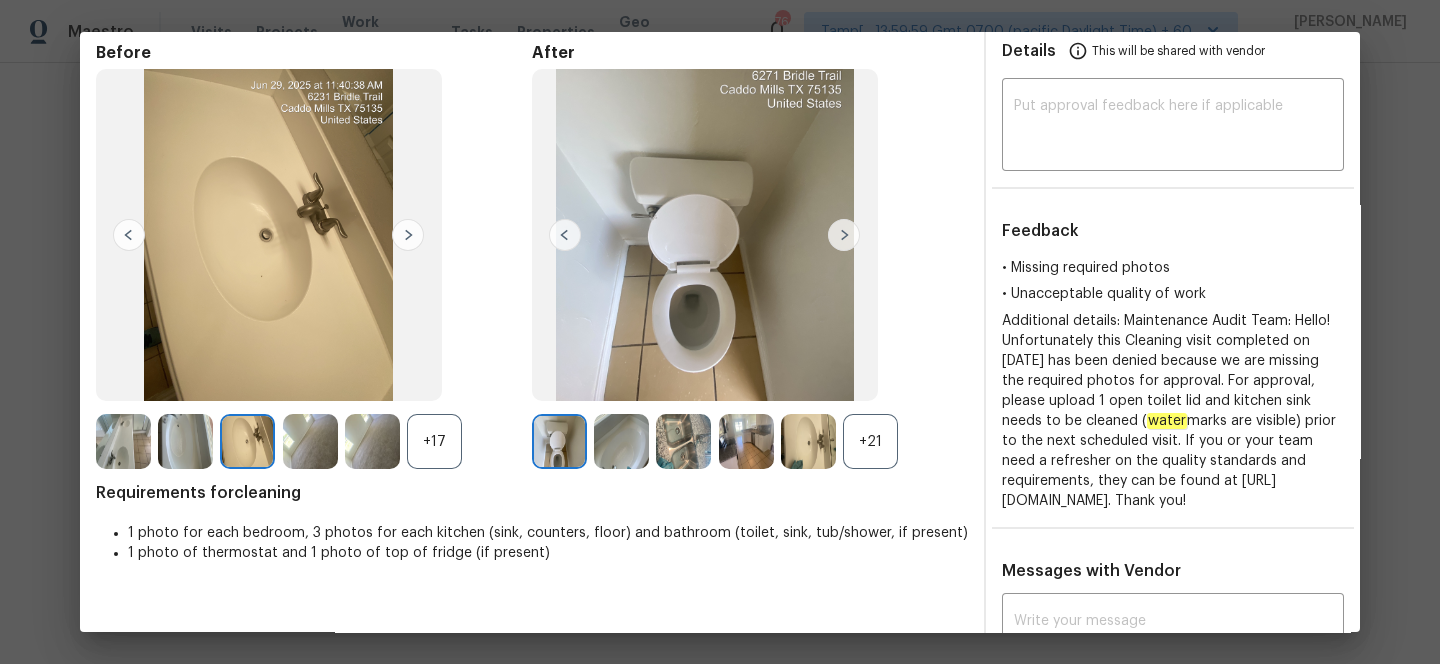 click at bounding box center (310, 441) 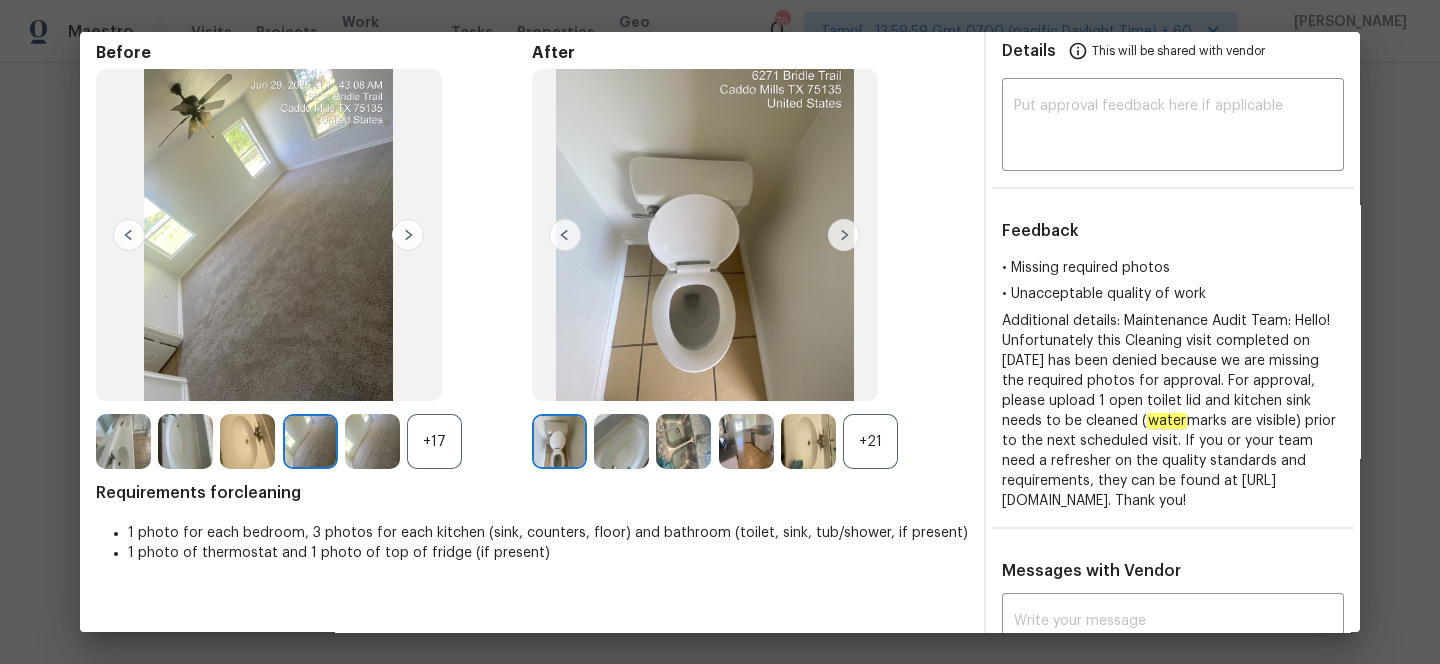 click at bounding box center [844, 235] 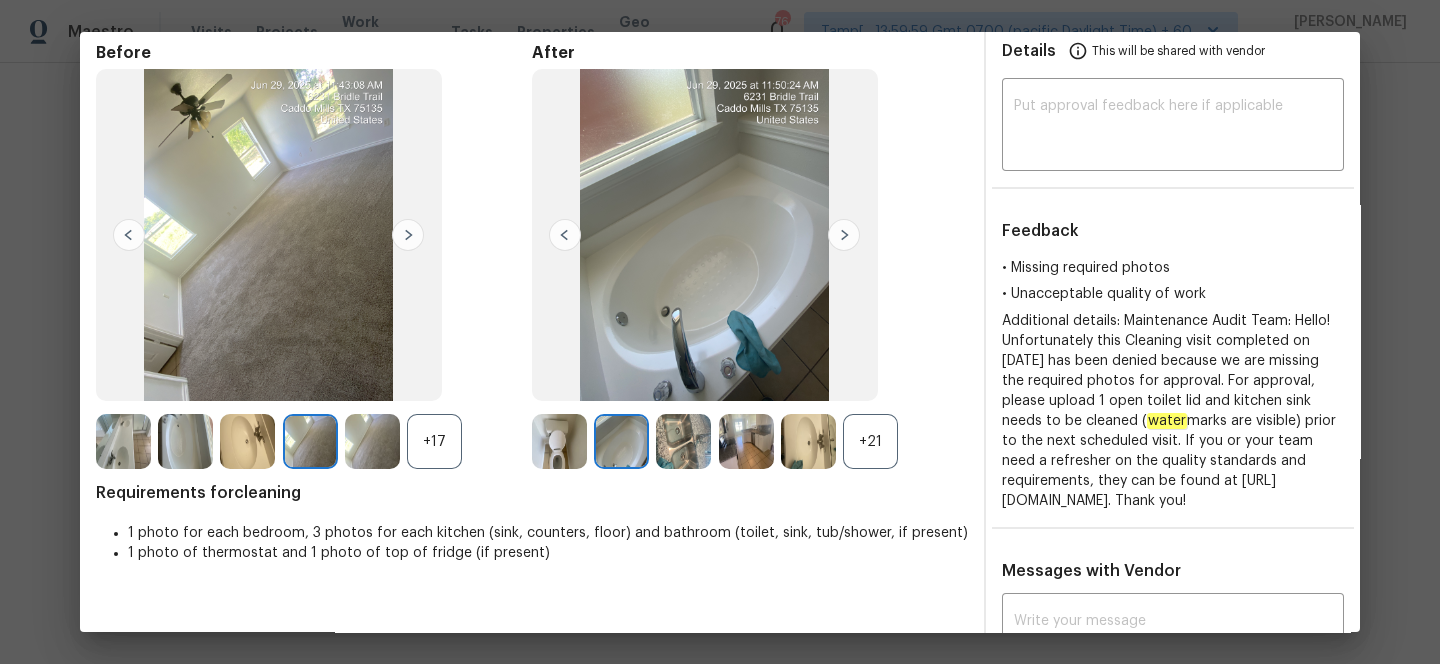click at bounding box center [683, 441] 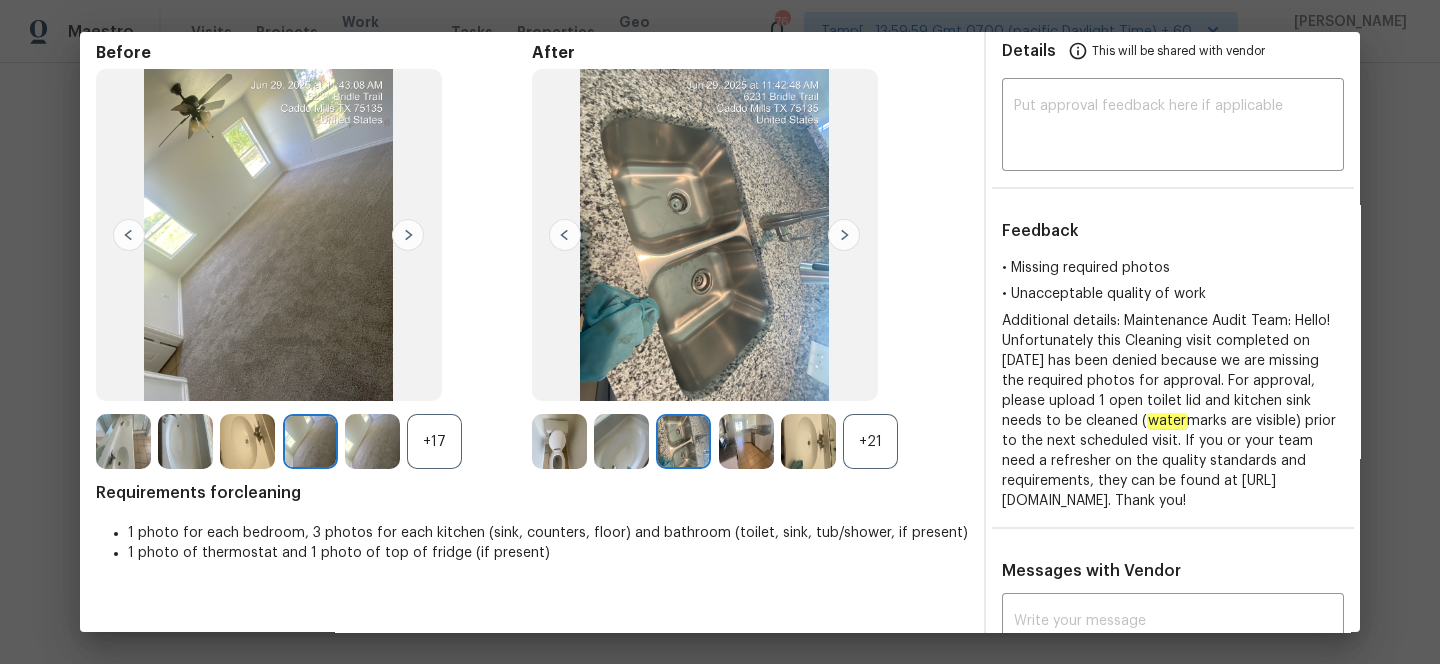 click at bounding box center [621, 441] 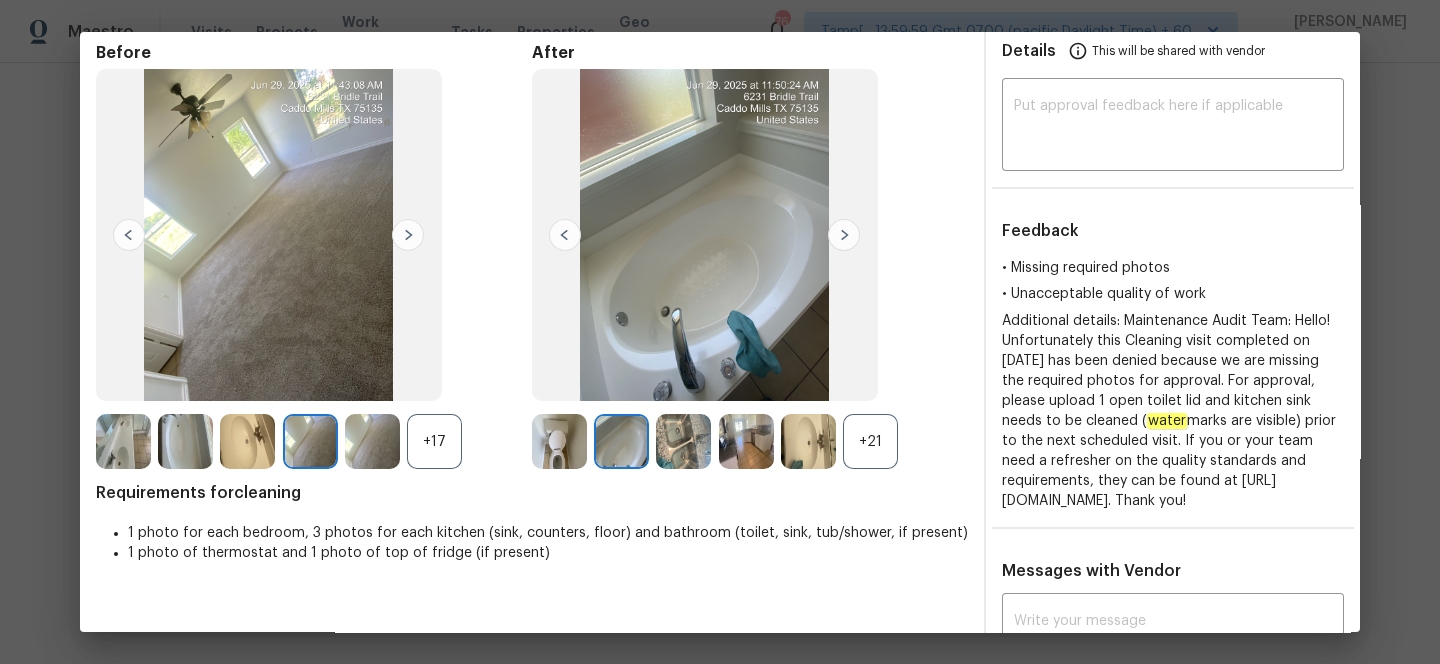 click at bounding box center (559, 441) 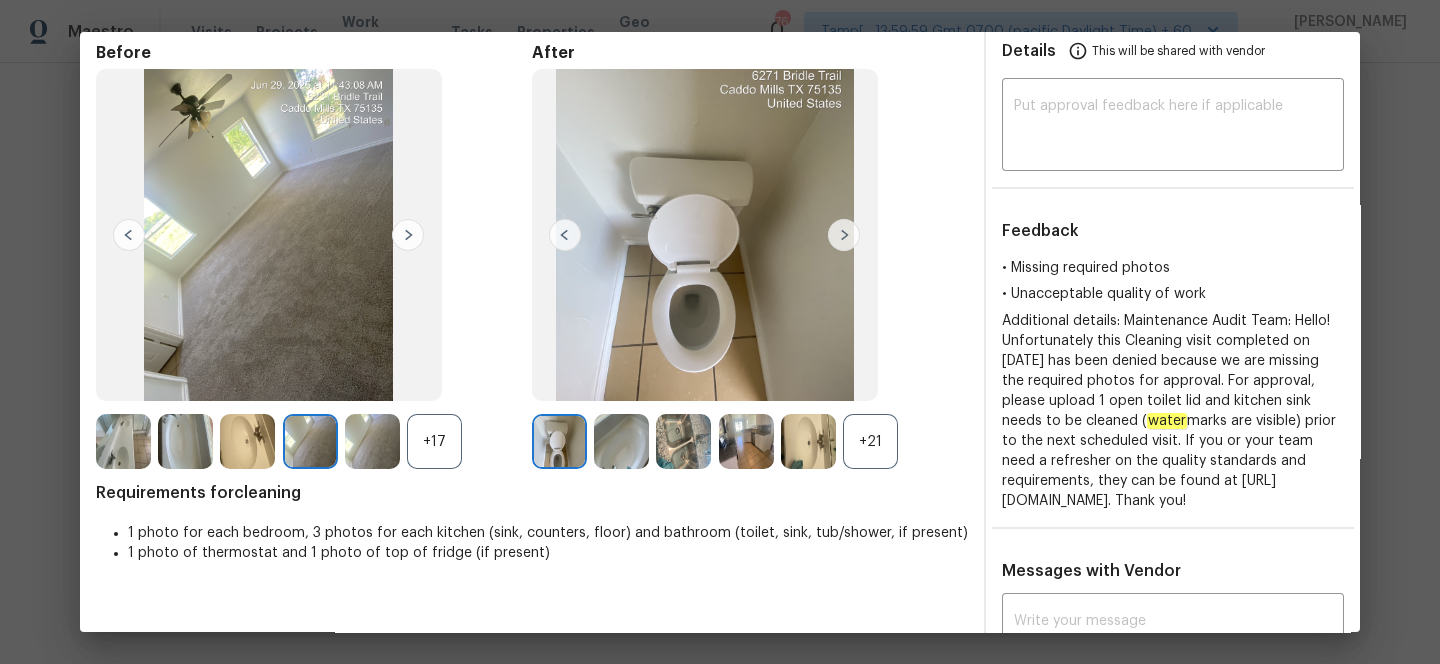 click at bounding box center [844, 235] 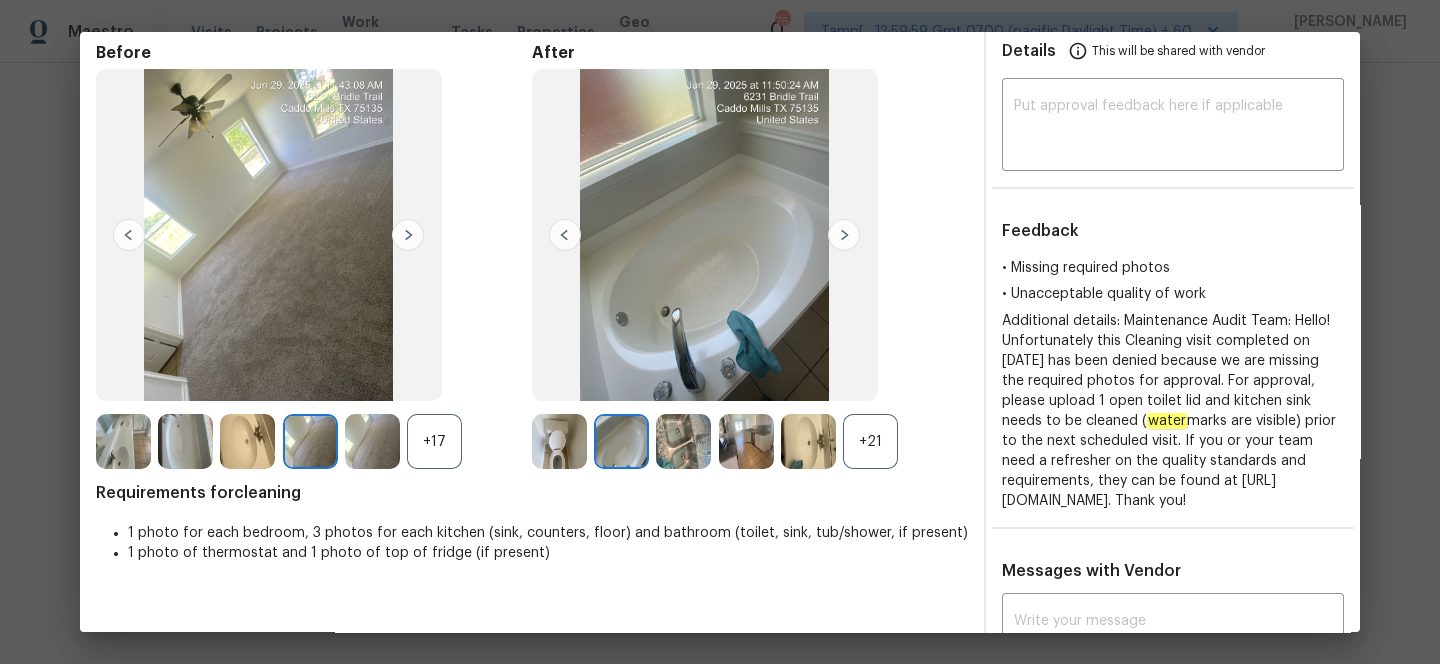 click at bounding box center (844, 235) 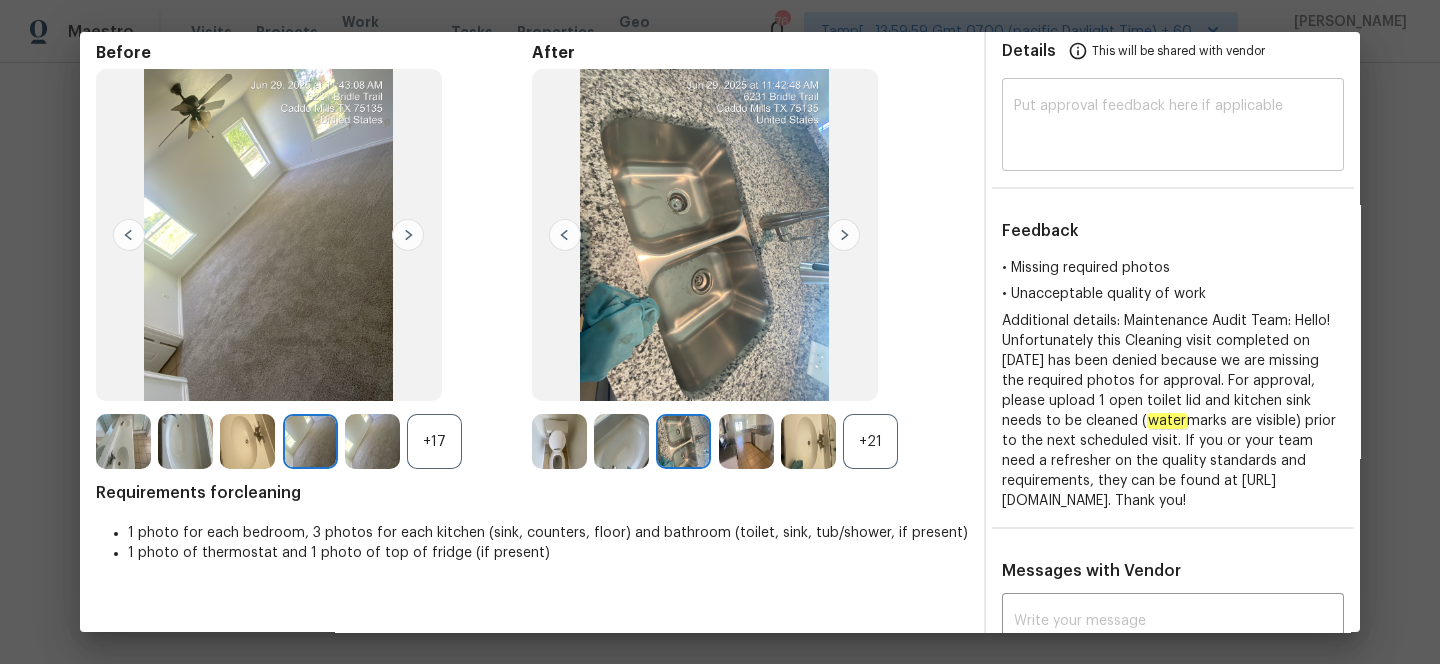 click on "​" at bounding box center (1173, 127) 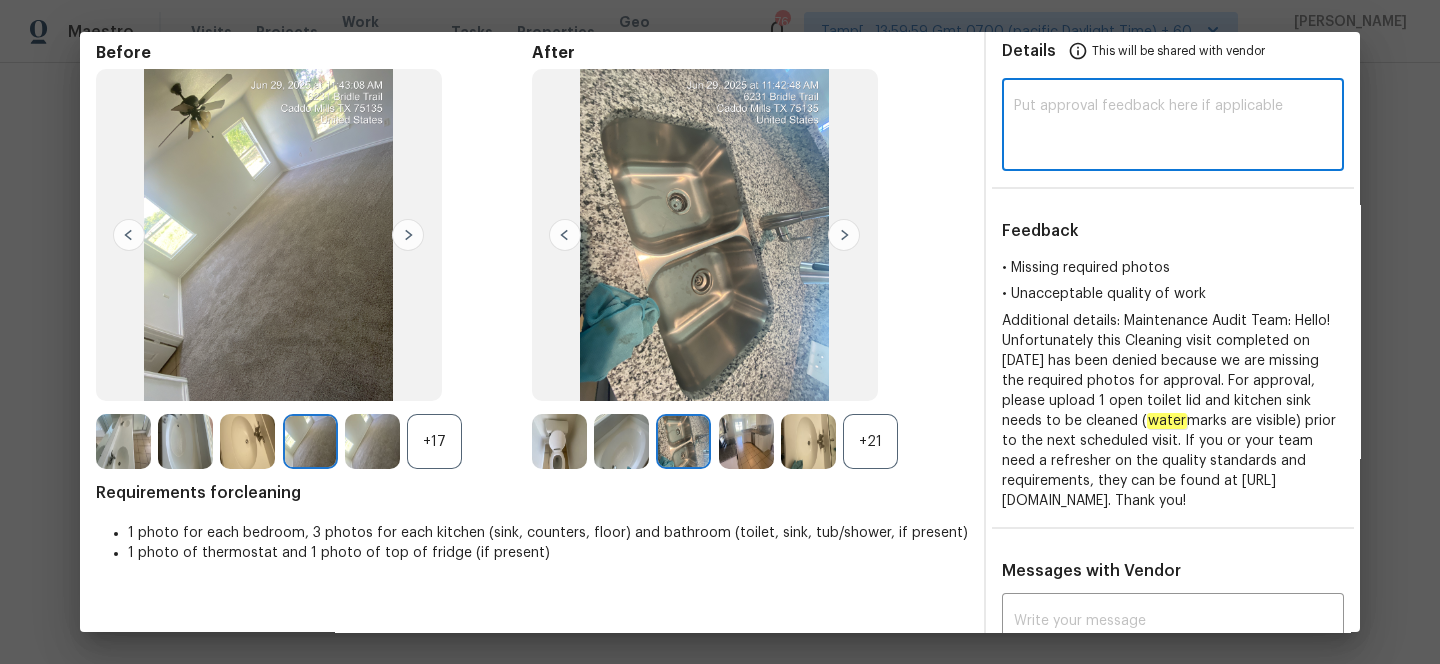 paste on "Maintenance Audit Team: Hello! After further review this visit was approved." 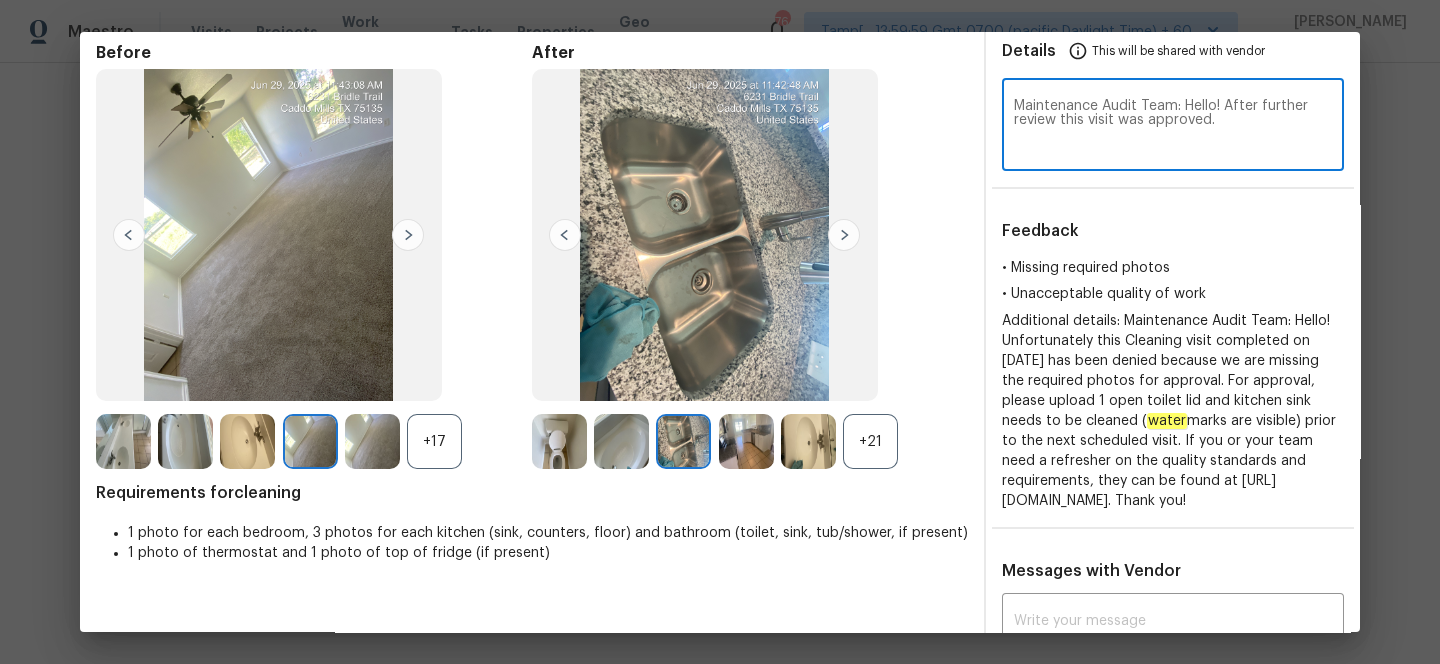 scroll, scrollTop: 0, scrollLeft: 0, axis: both 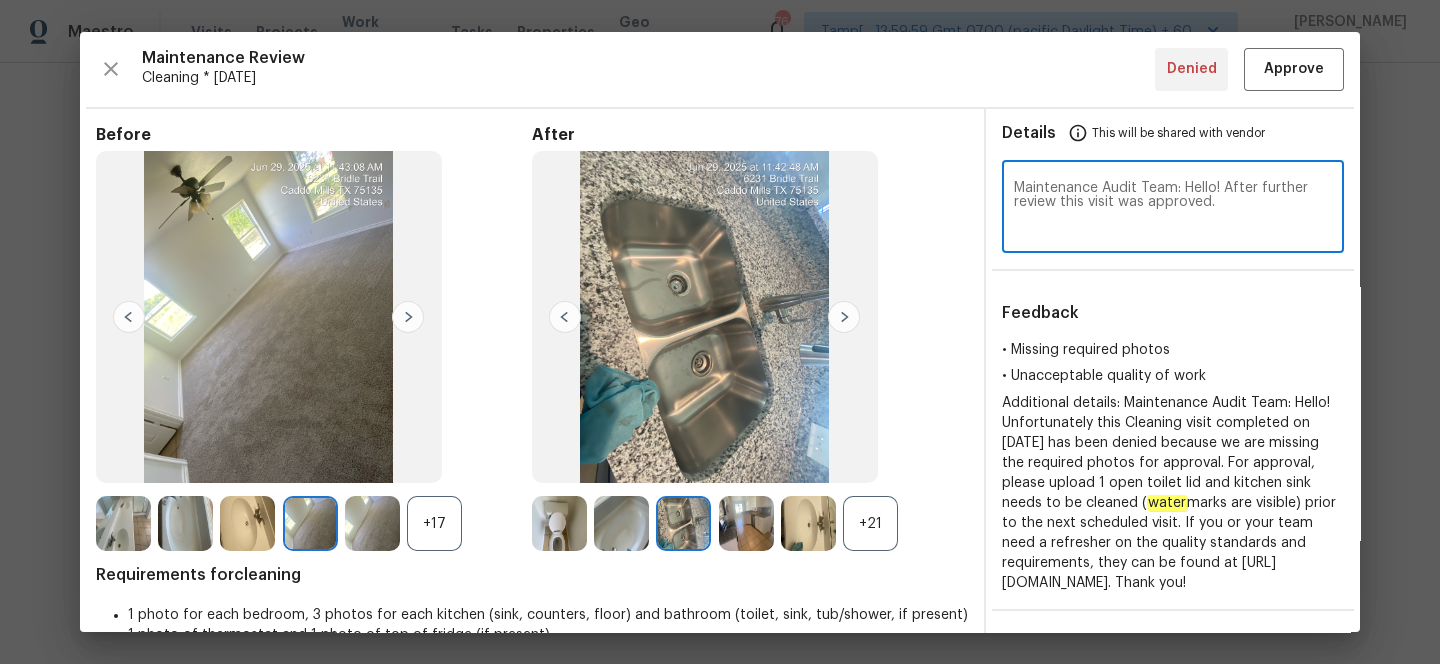 type on "Maintenance Audit Team: Hello! After further review this visit was approved." 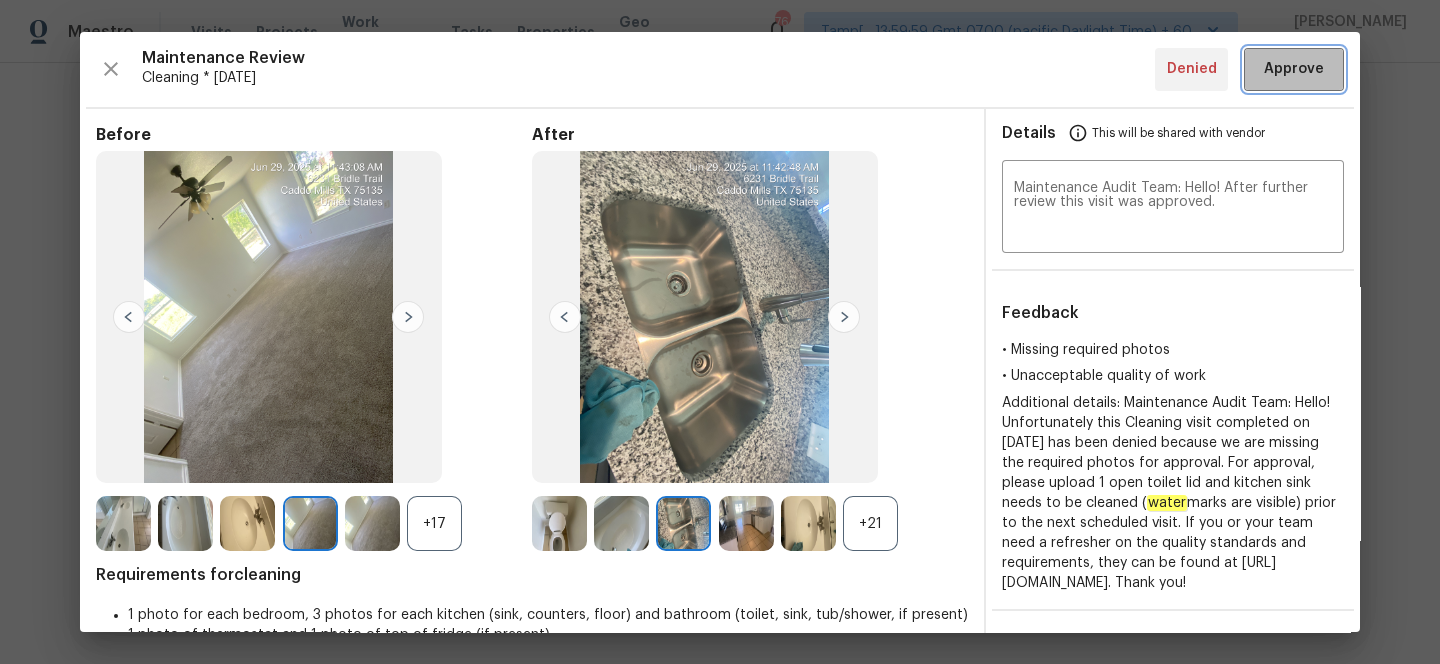 click on "Approve" at bounding box center (1294, 69) 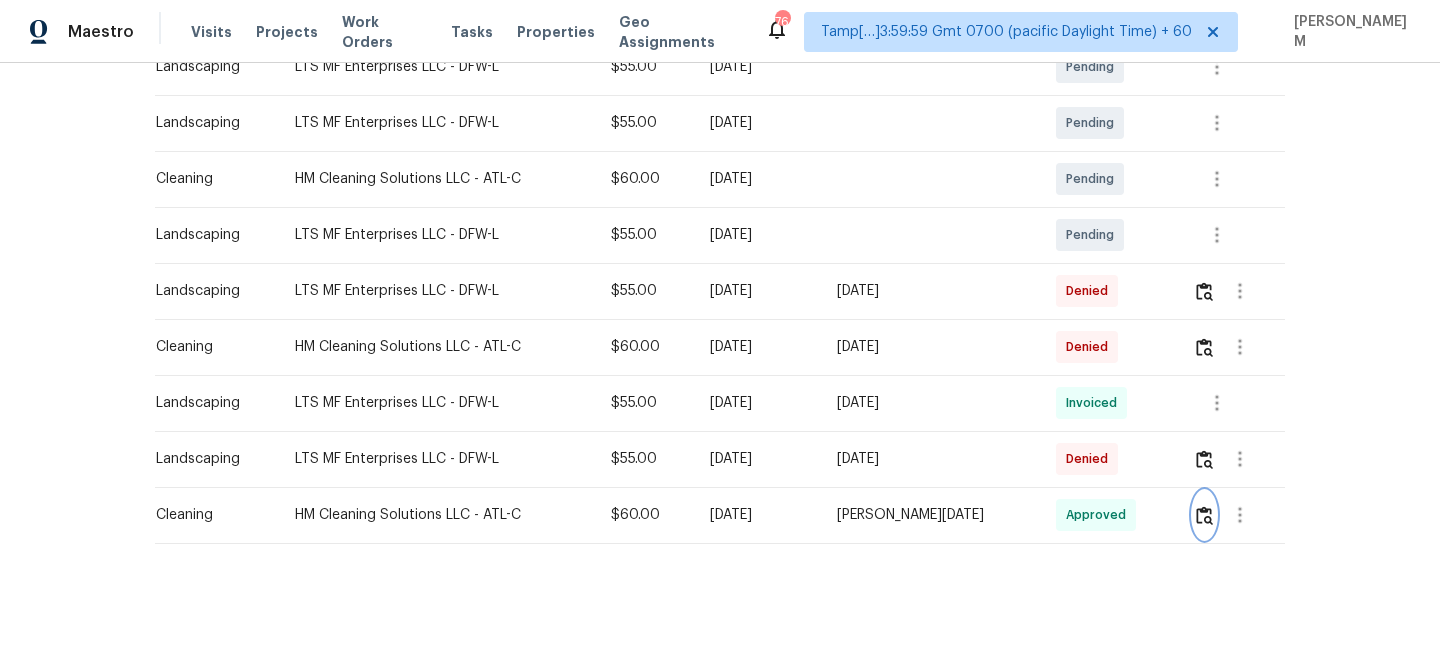 scroll, scrollTop: 0, scrollLeft: 0, axis: both 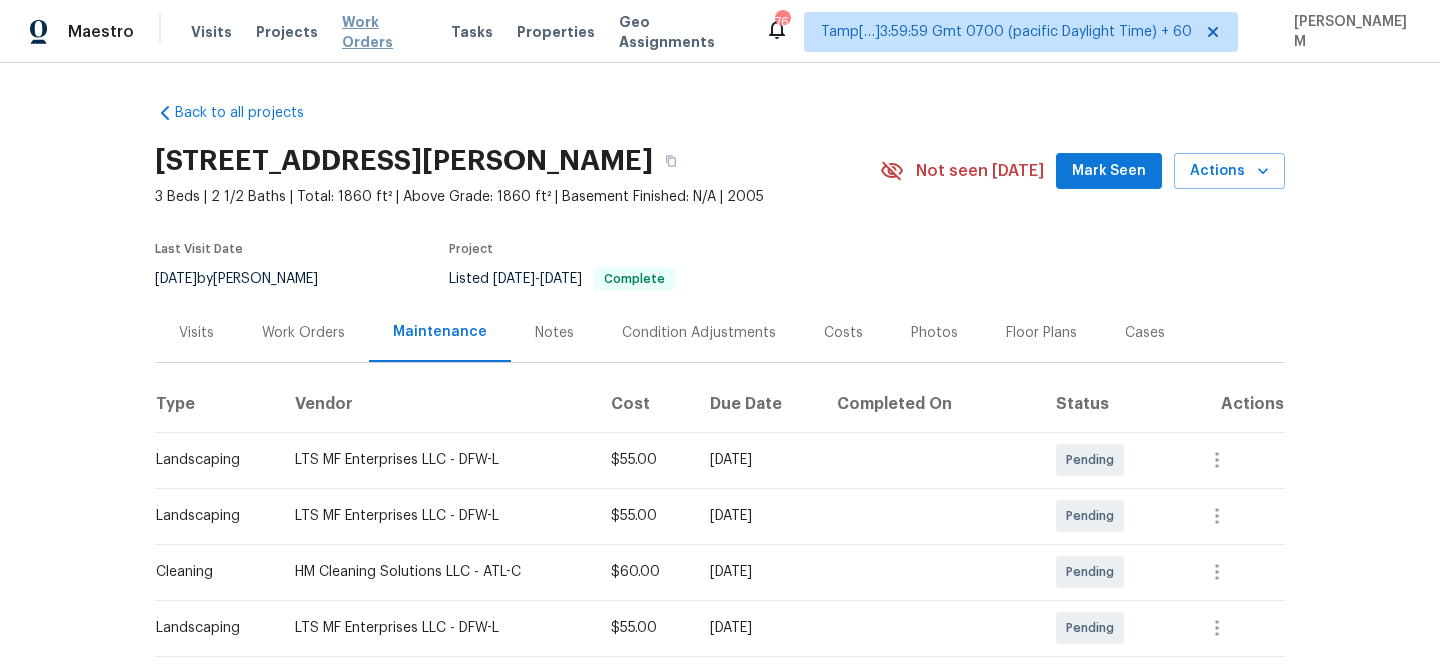 click on "Work Orders" at bounding box center [384, 32] 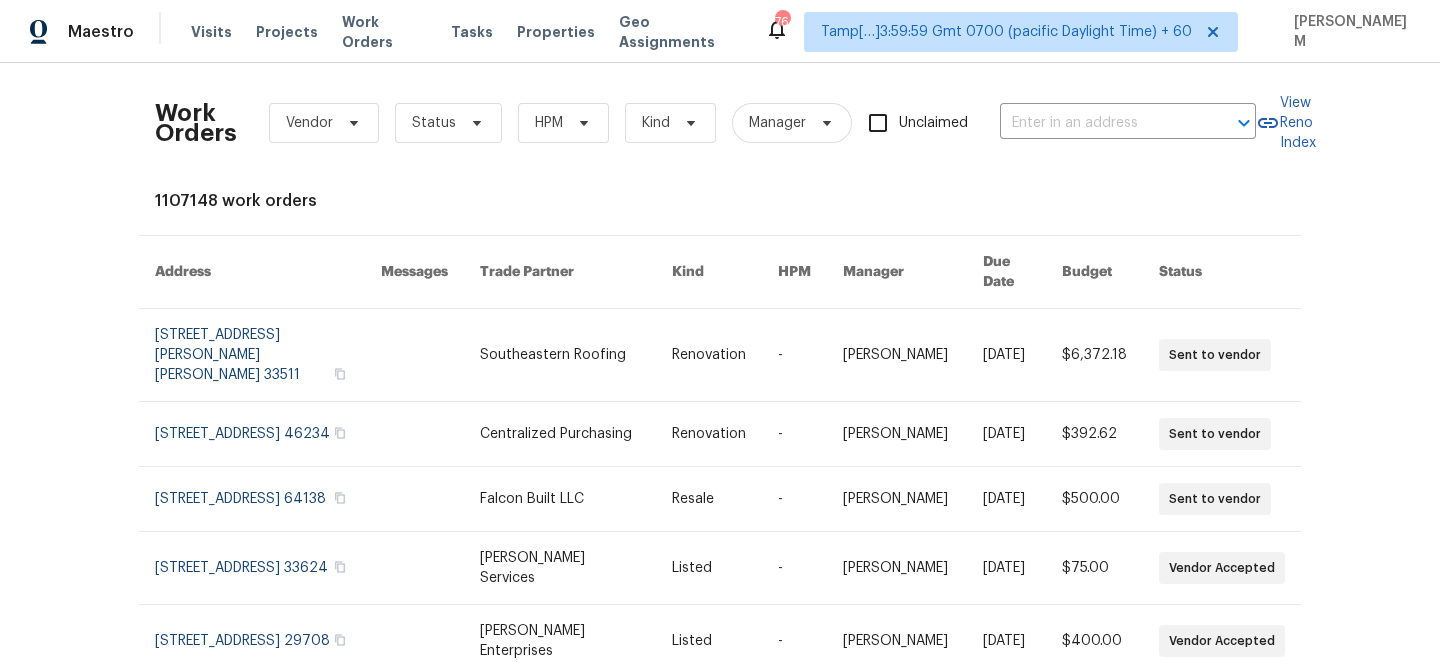 click on "Work Orders Vendor Status HPM Kind Manager Unclaimed ​" at bounding box center [705, 123] 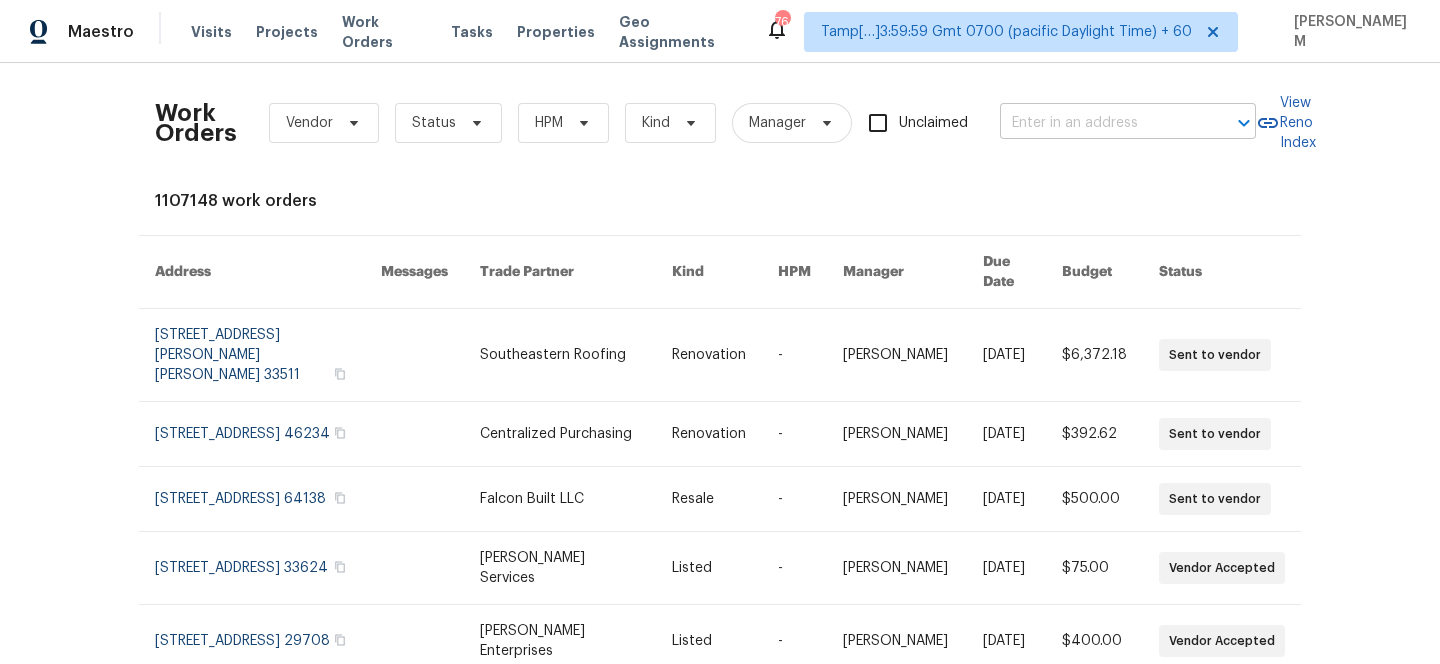 click at bounding box center [1100, 123] 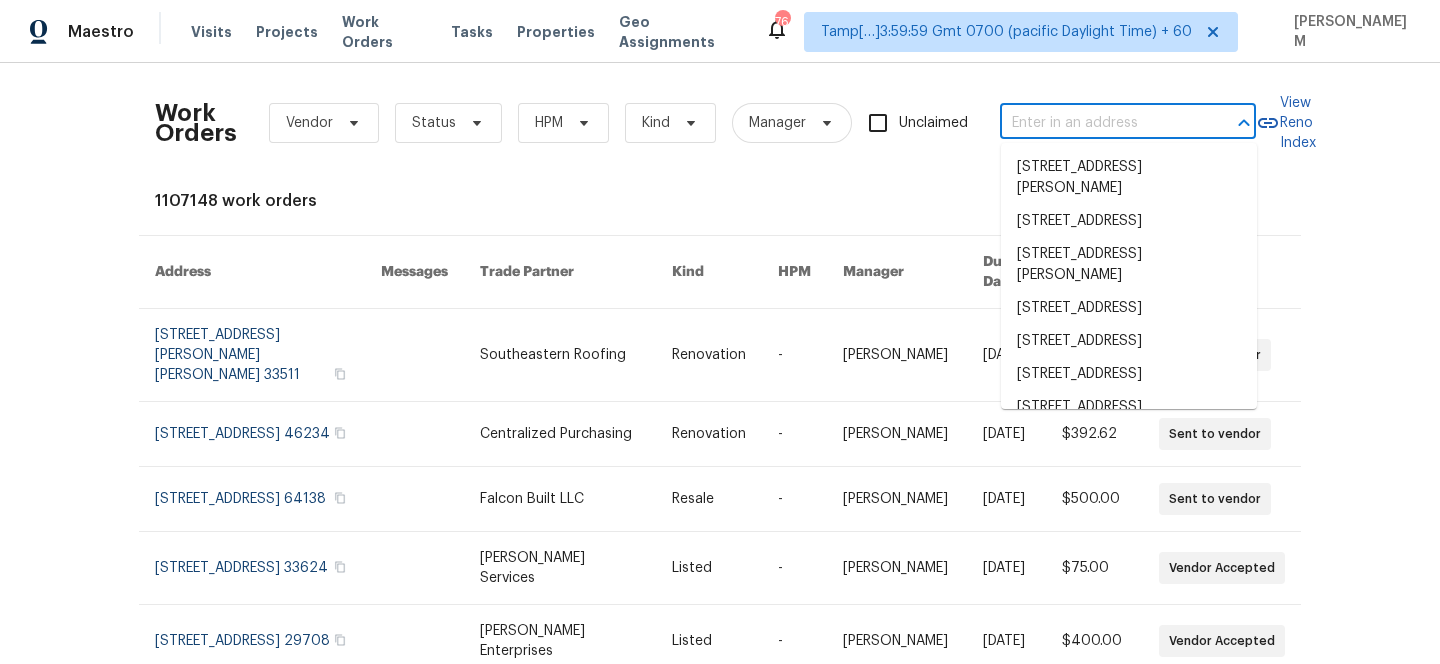 paste on "2554 Fairview Rd , Conyers, GA 30013" 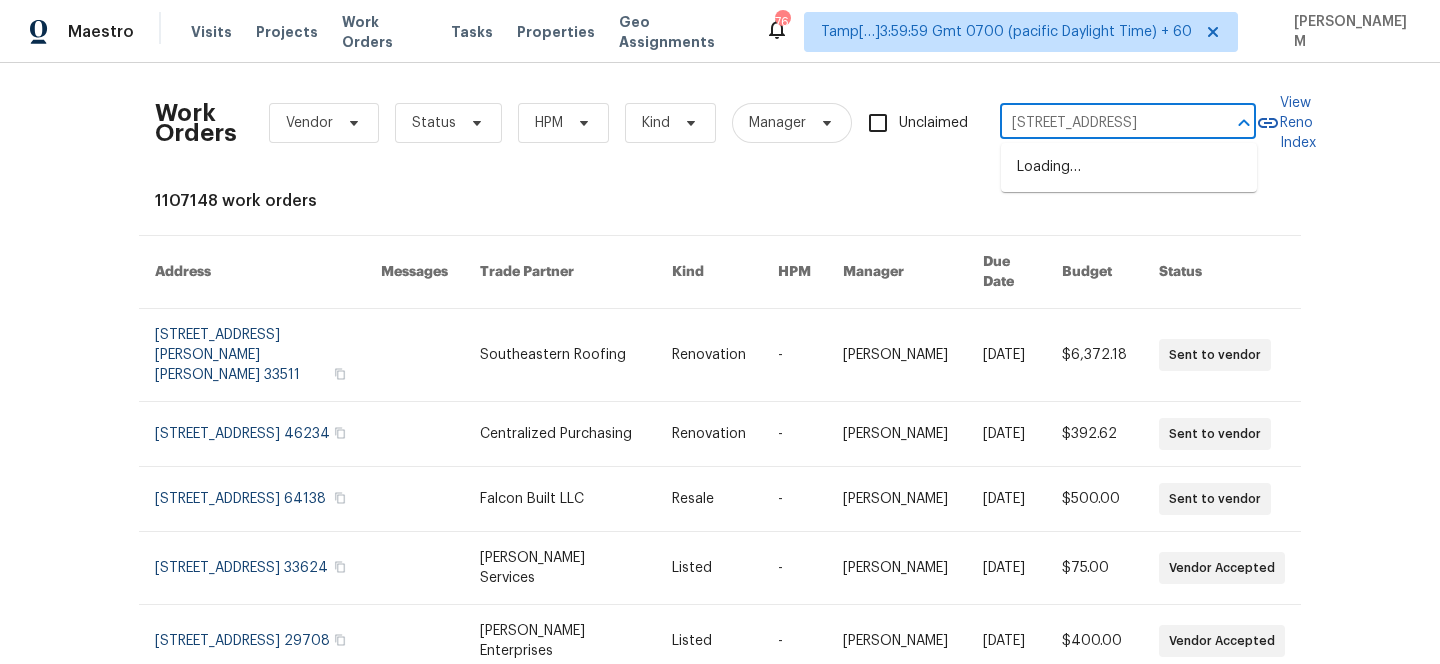 scroll, scrollTop: 0, scrollLeft: 61, axis: horizontal 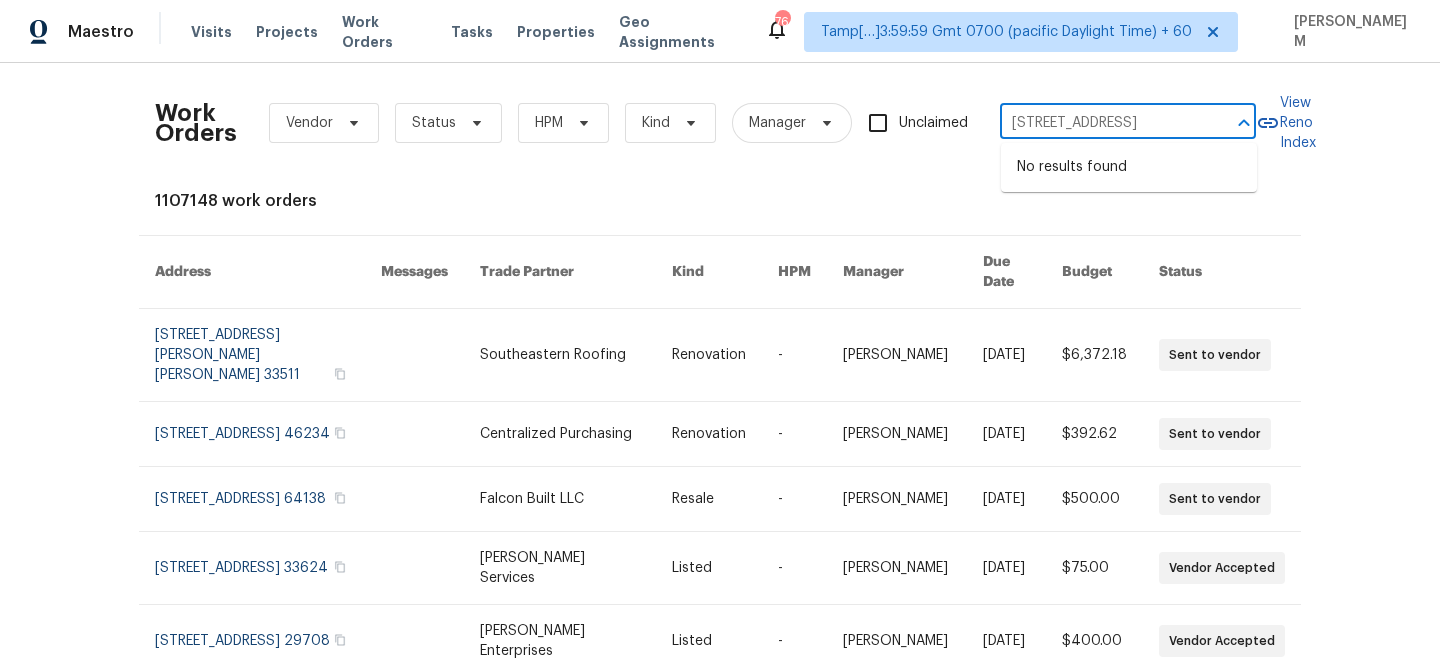 click on "2554 Fairview Rd , Conyers, GA 30013" at bounding box center [1100, 123] 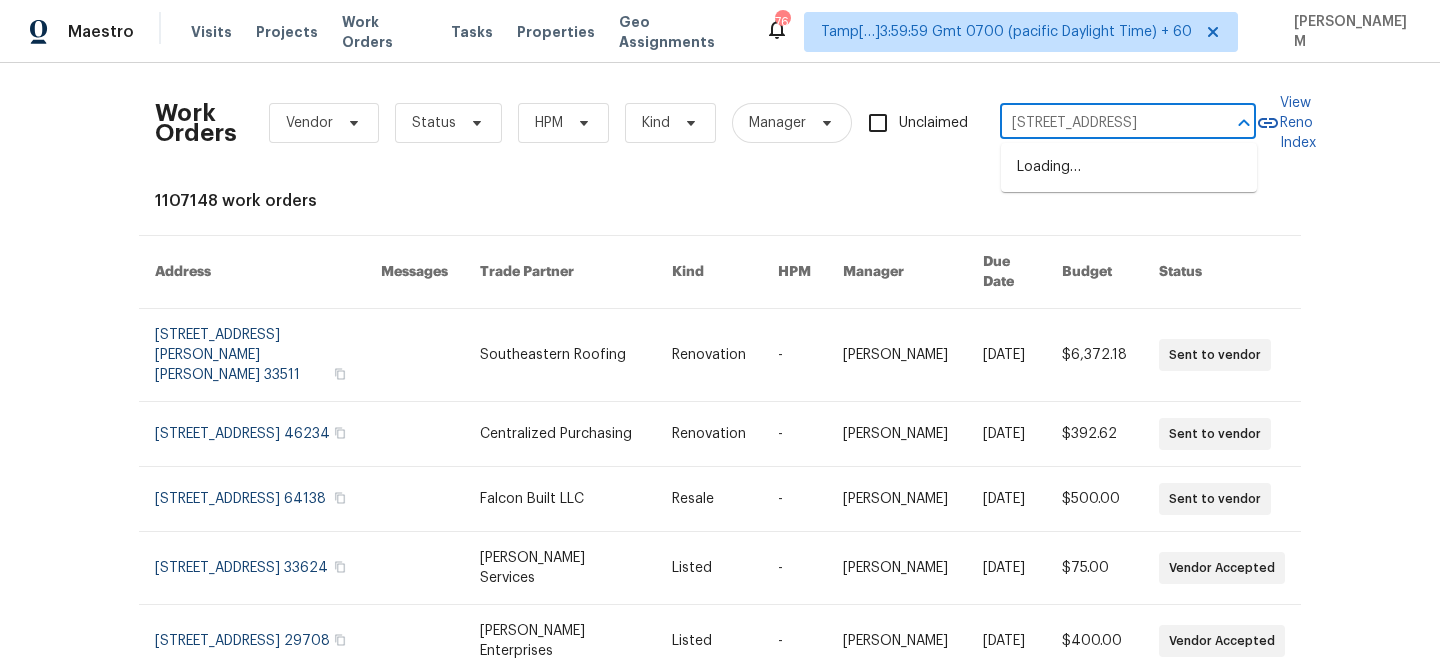 scroll, scrollTop: 0, scrollLeft: 53, axis: horizontal 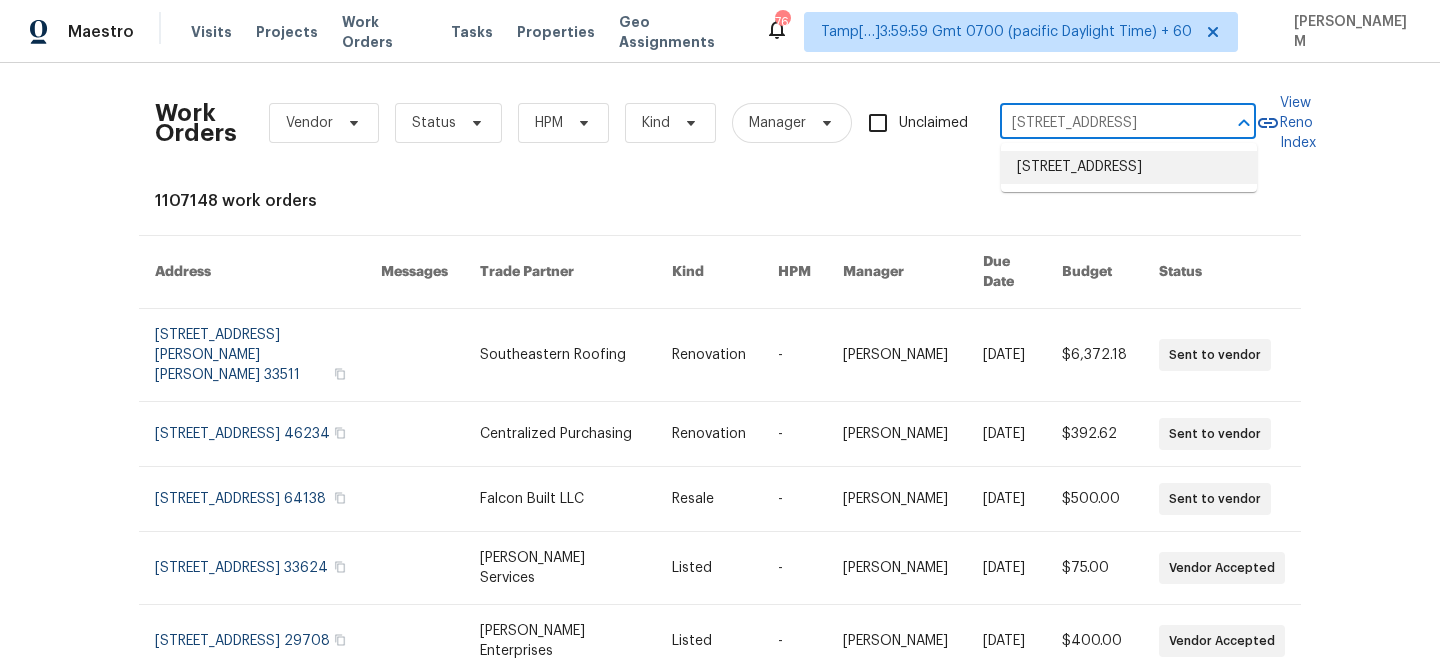 click on "2554 Fairview Rd, Conyers, GA 30013" at bounding box center [1129, 167] 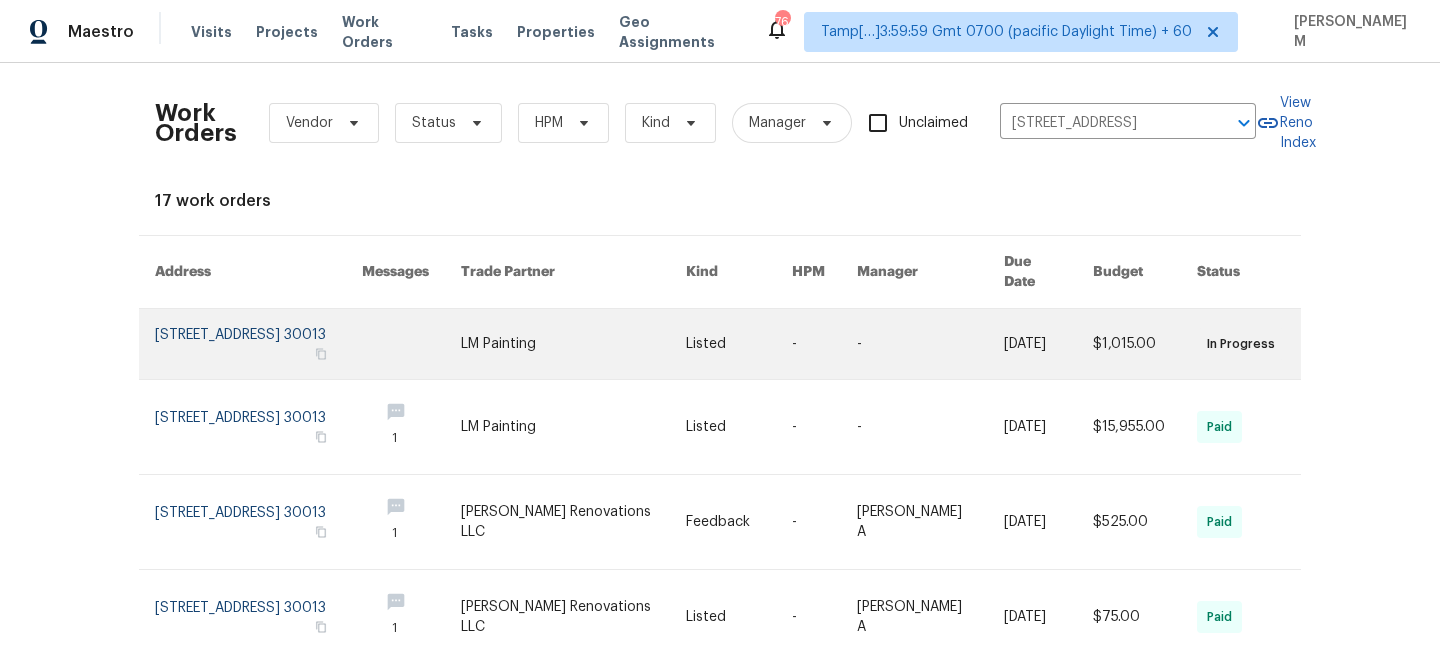 click at bounding box center [573, 344] 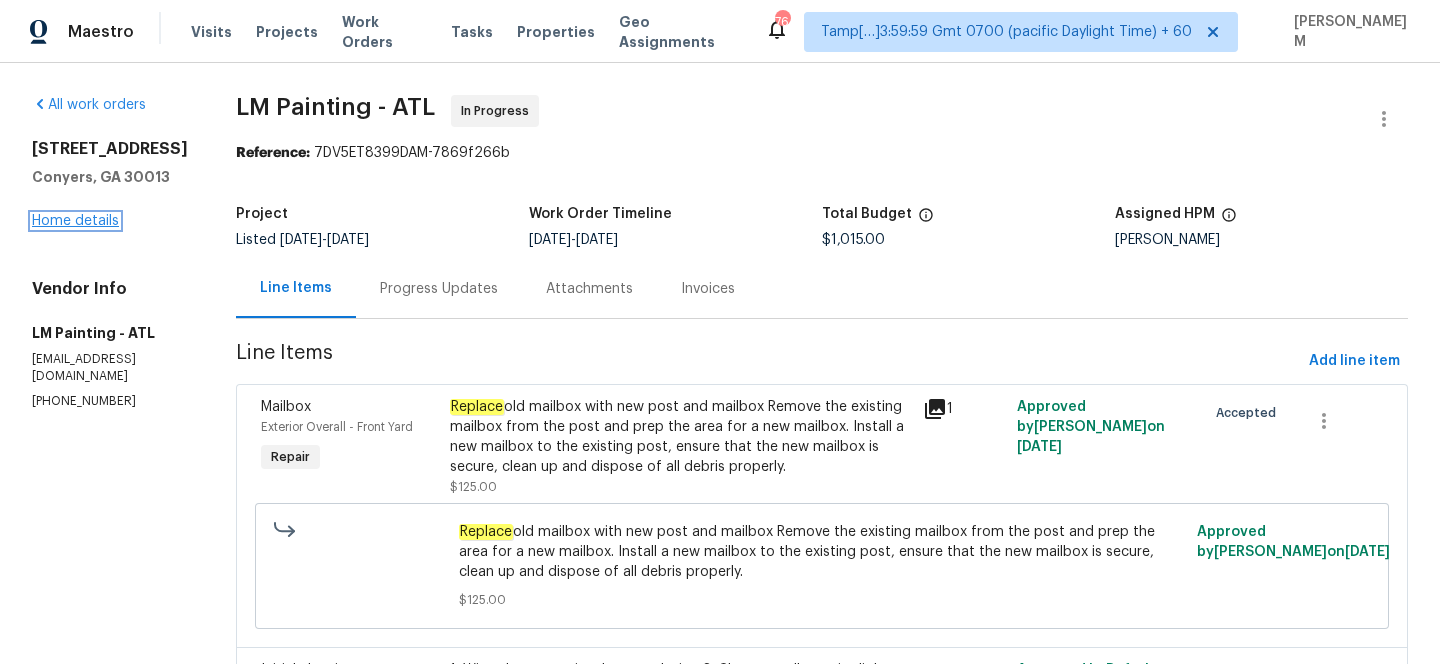 click on "Home details" at bounding box center [75, 221] 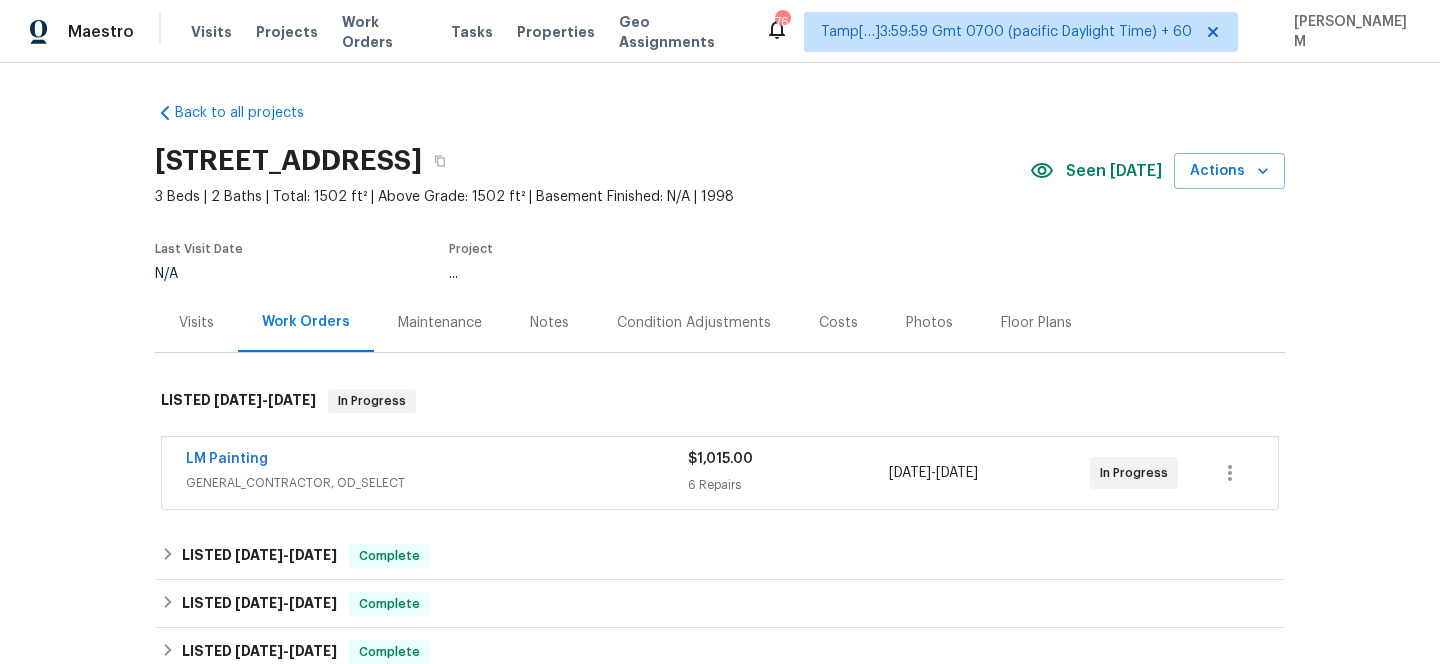 click on "Maintenance" at bounding box center (440, 323) 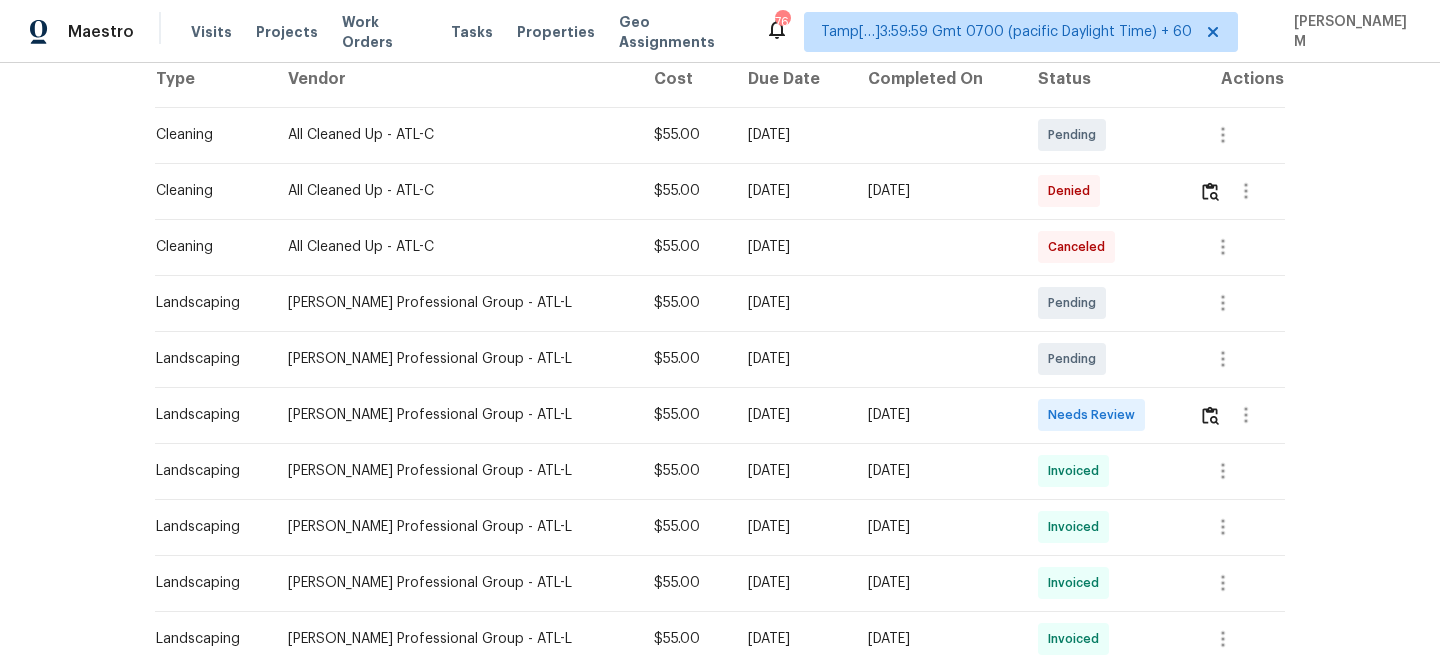 scroll, scrollTop: 317, scrollLeft: 0, axis: vertical 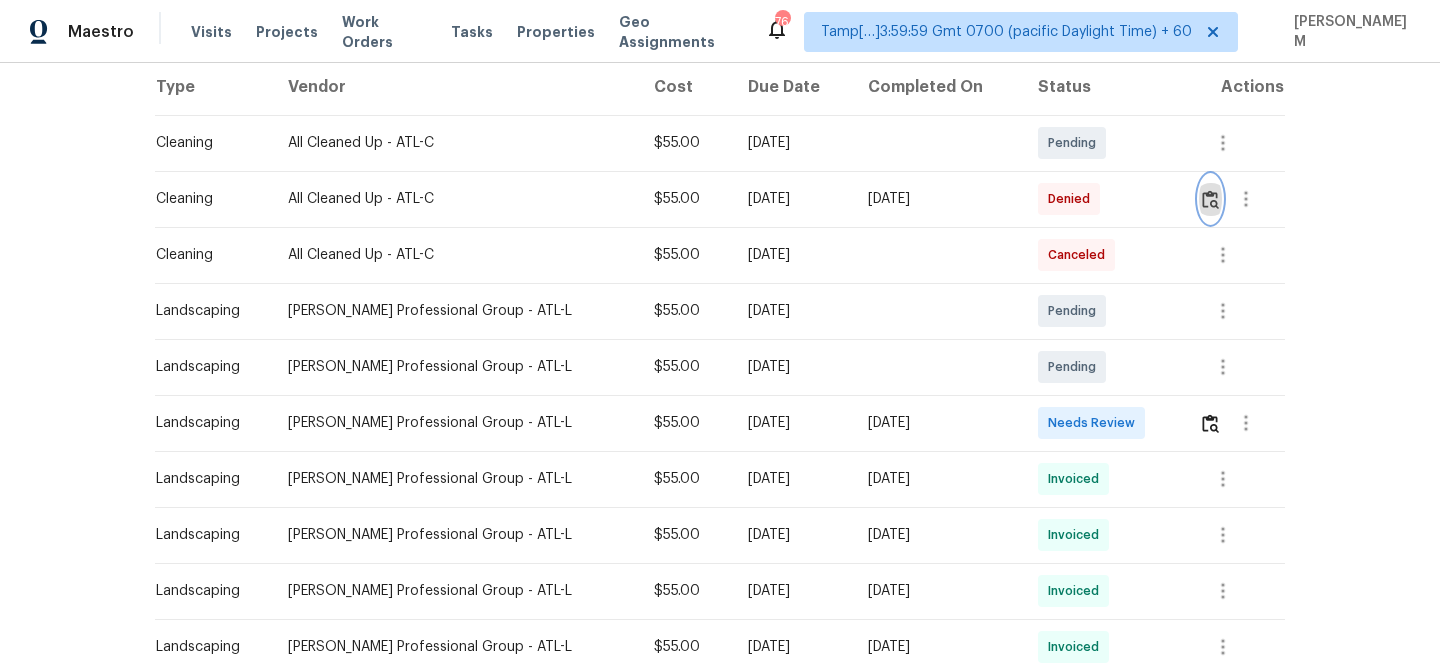 click at bounding box center [1210, 199] 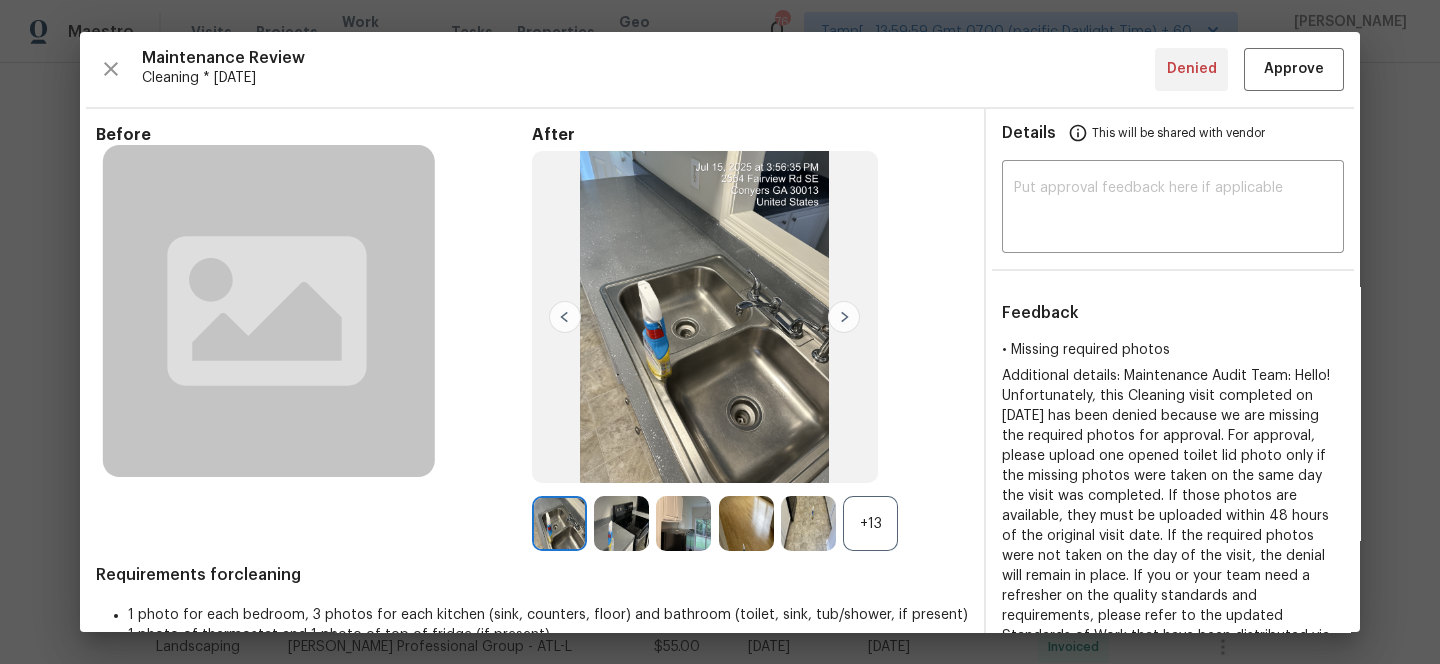 click at bounding box center [844, 317] 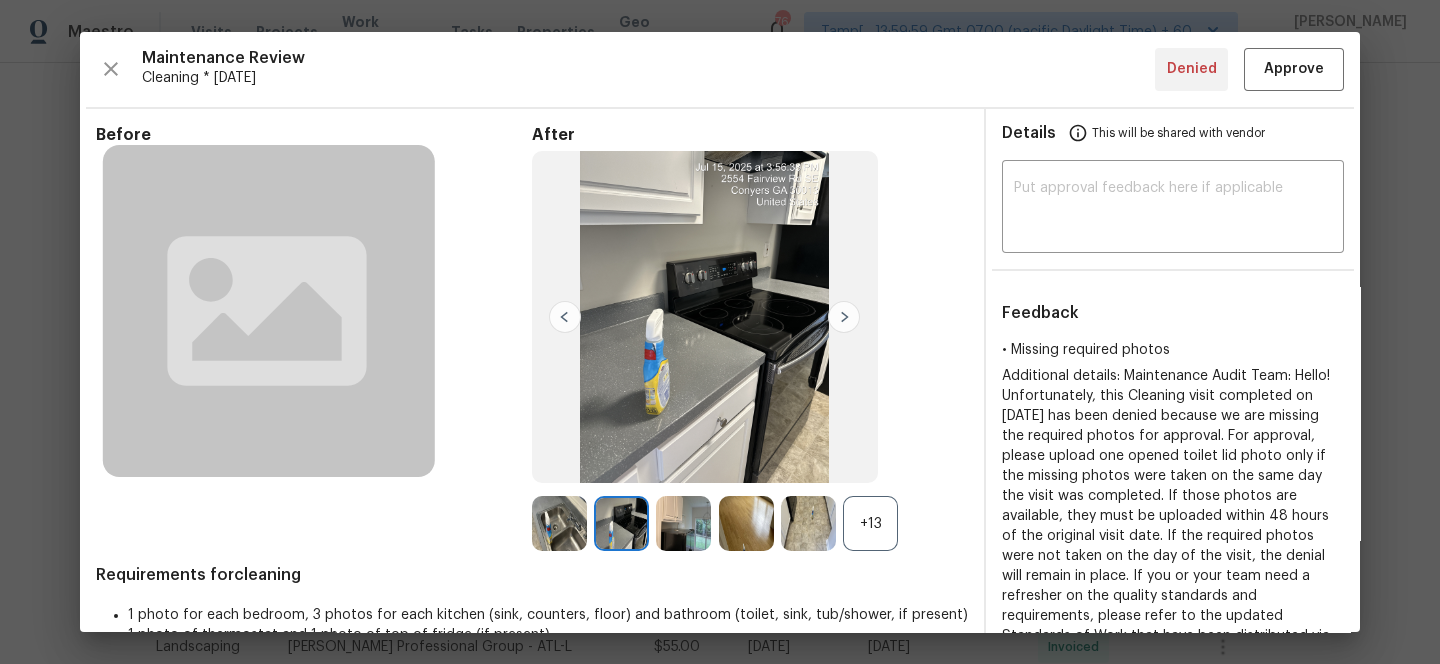 click on "+13" at bounding box center [870, 523] 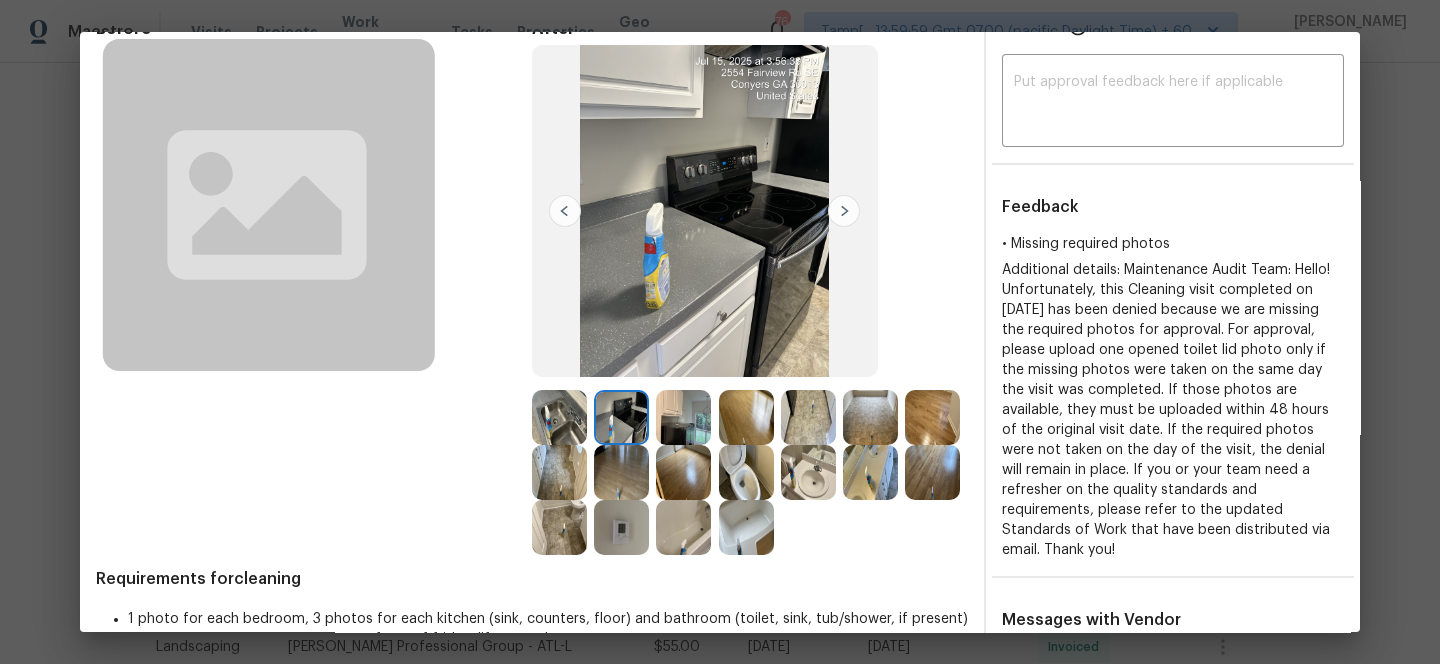 scroll, scrollTop: 103, scrollLeft: 0, axis: vertical 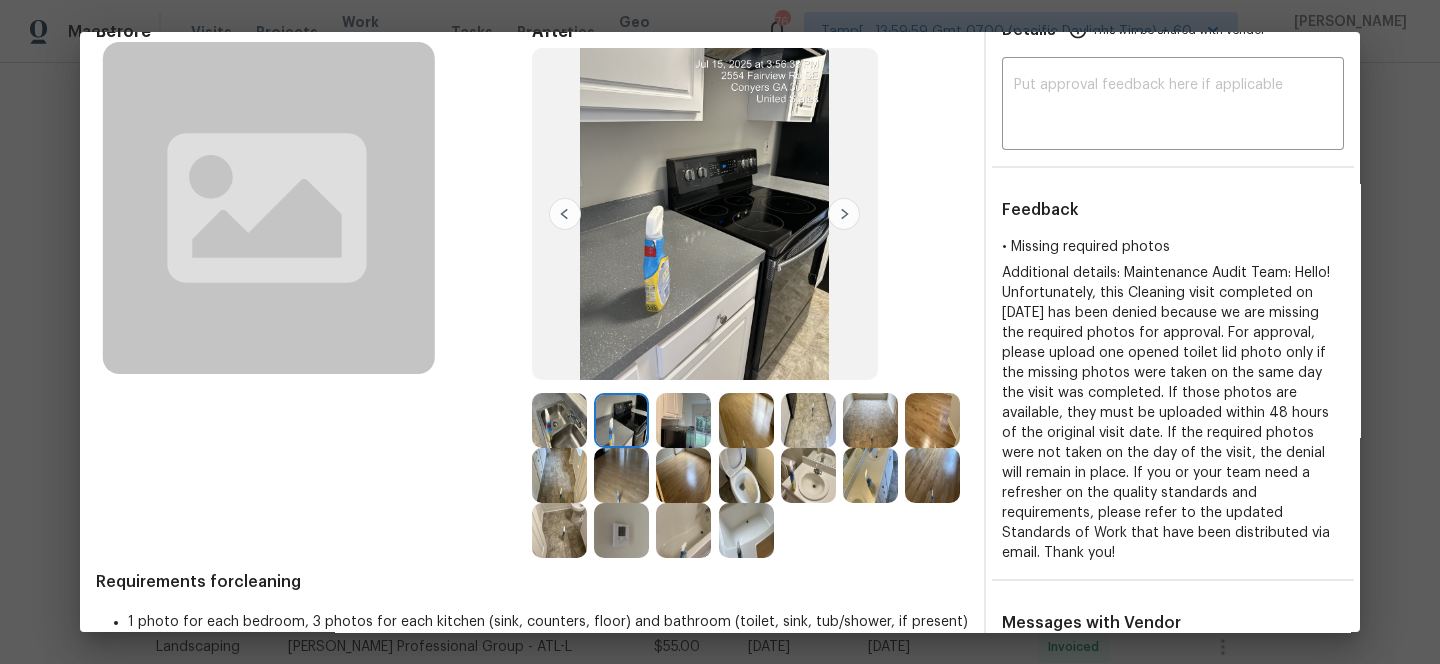 click at bounding box center [683, 420] 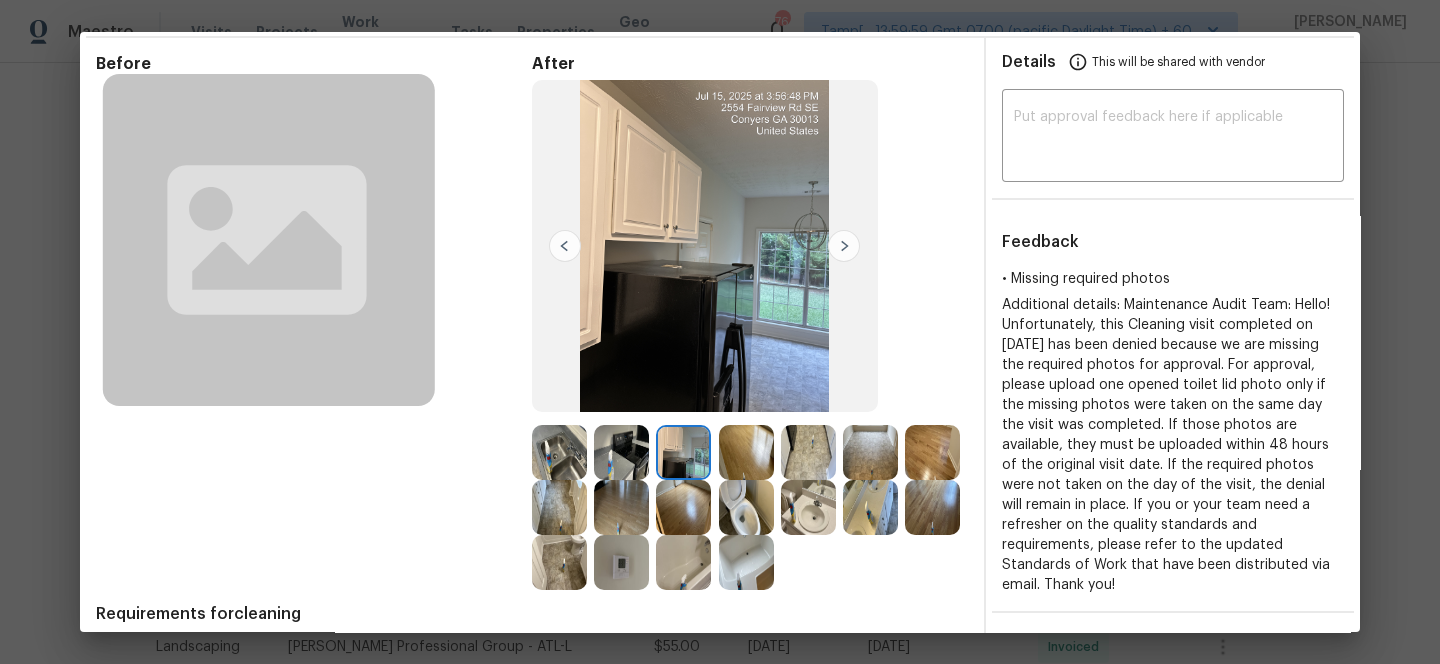 scroll, scrollTop: 63, scrollLeft: 0, axis: vertical 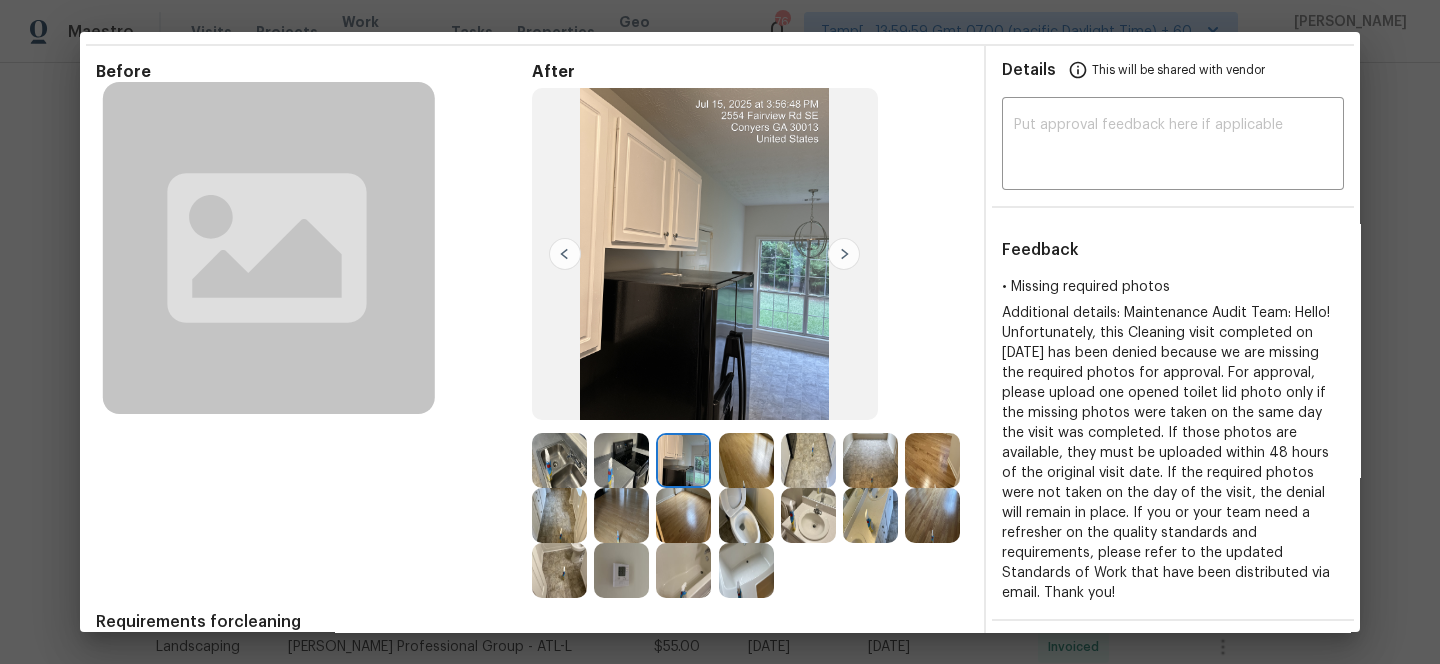 click at bounding box center (870, 515) 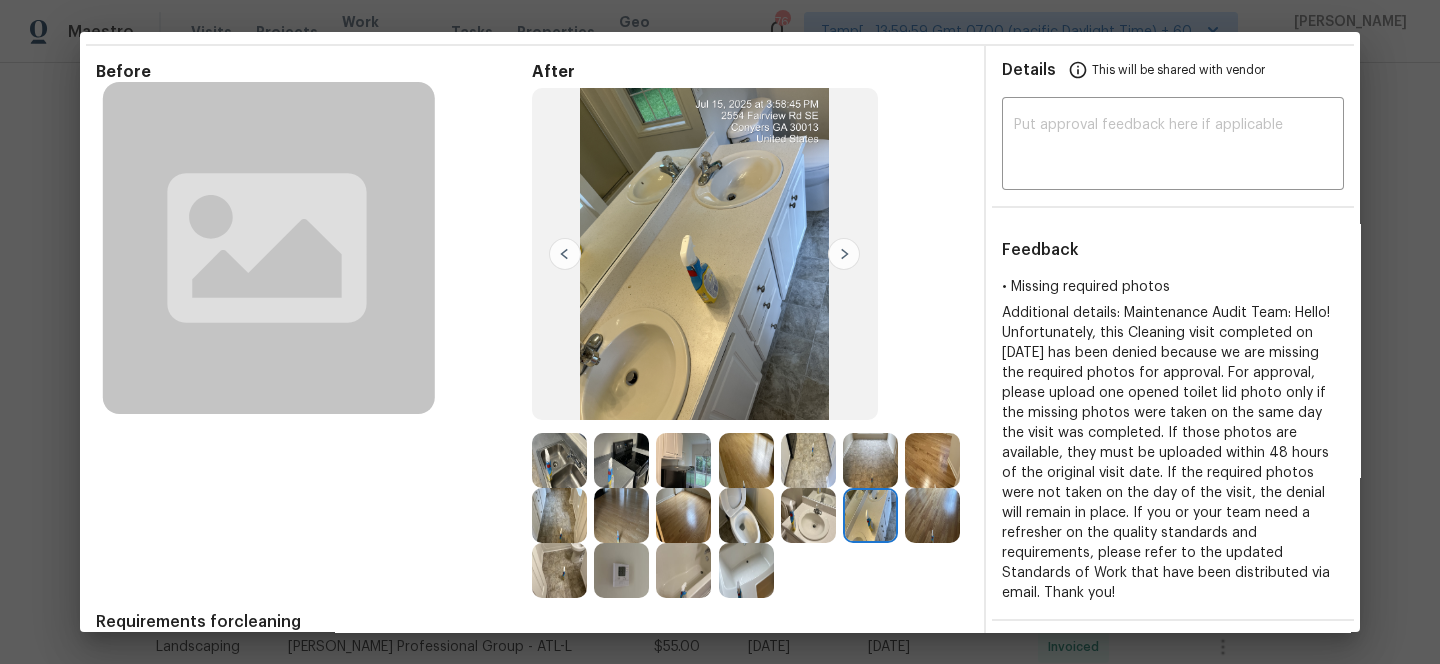click at bounding box center [808, 515] 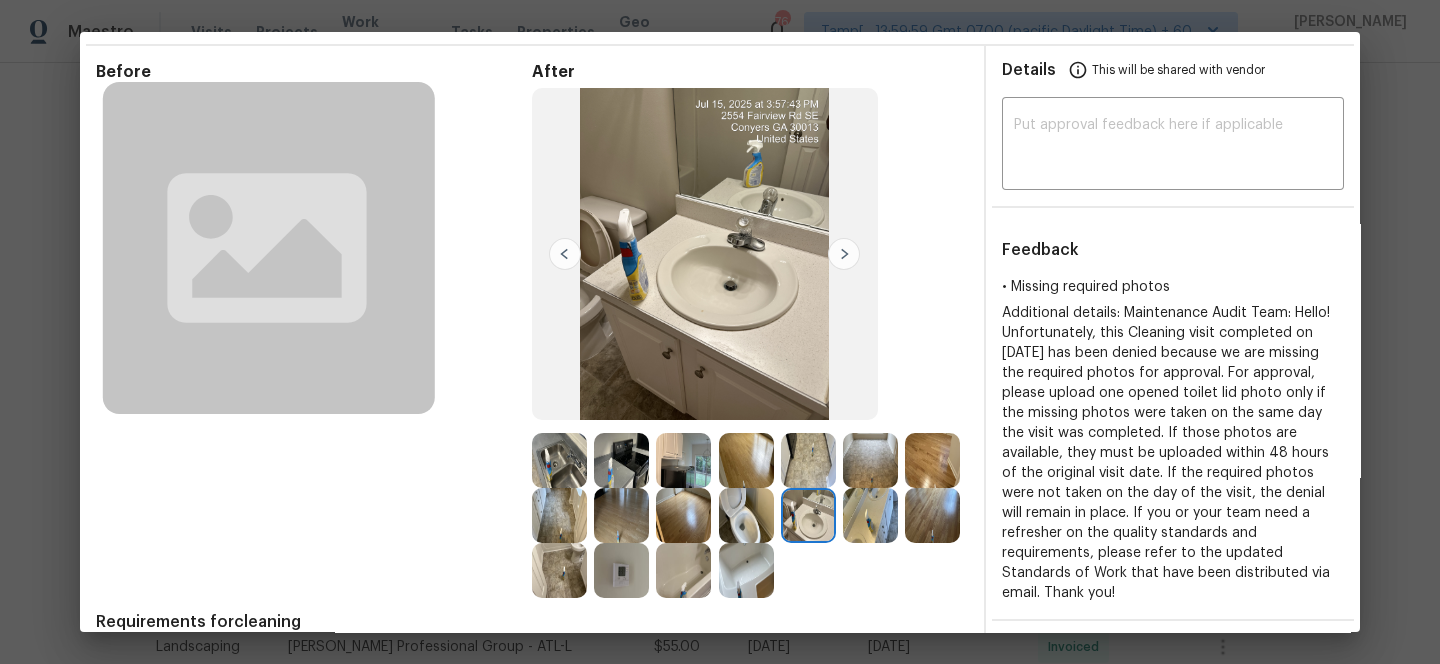 click at bounding box center [746, 515] 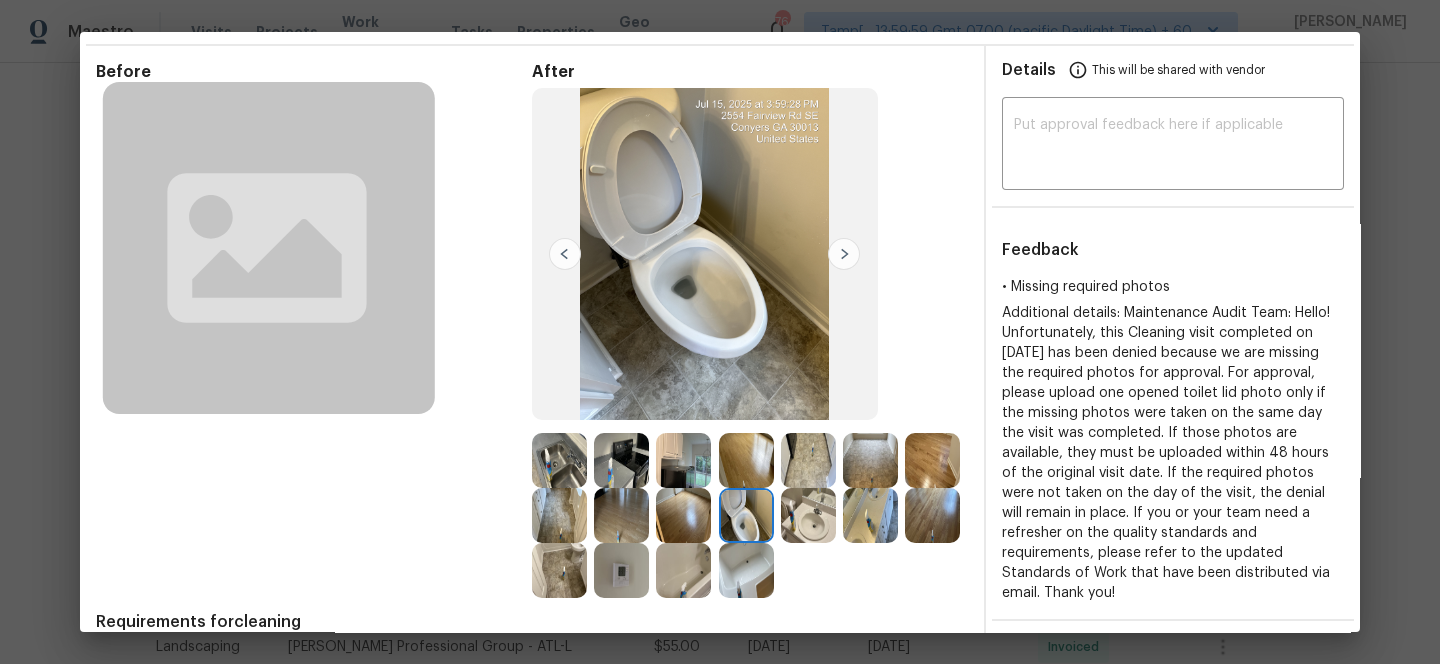 click at bounding box center [683, 515] 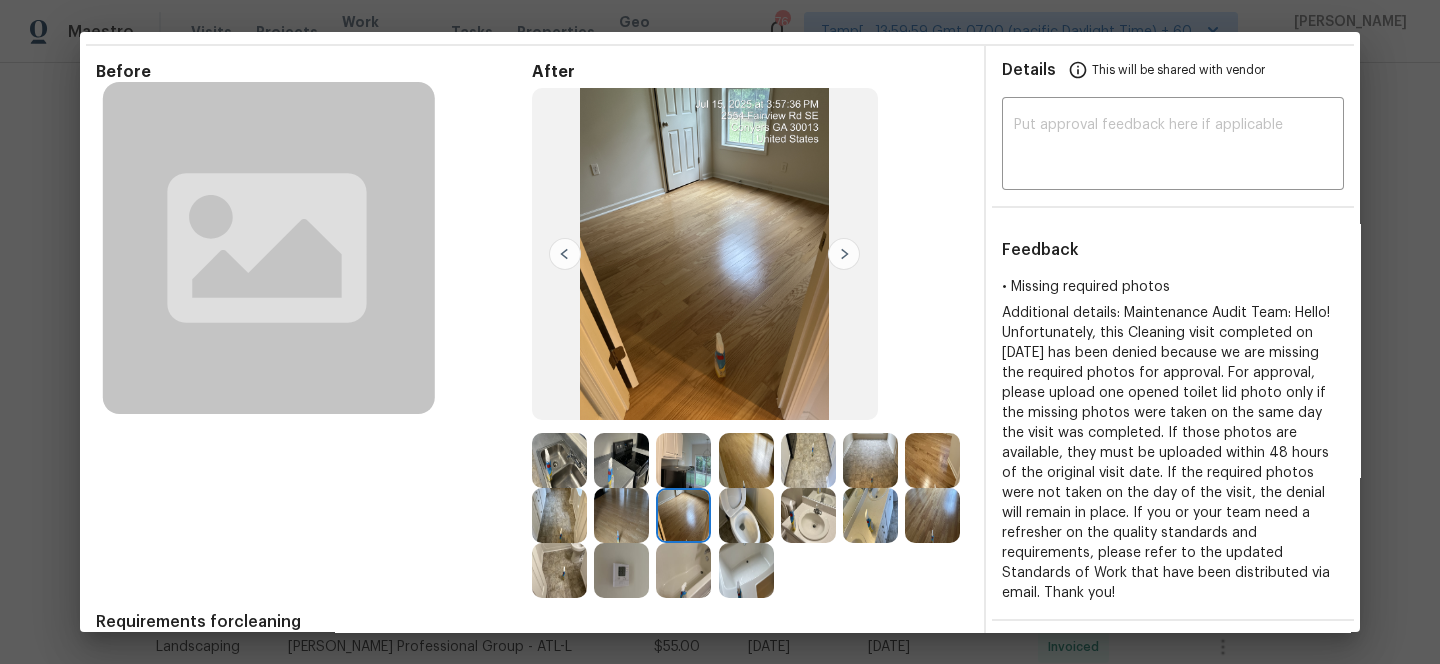 click at bounding box center (621, 460) 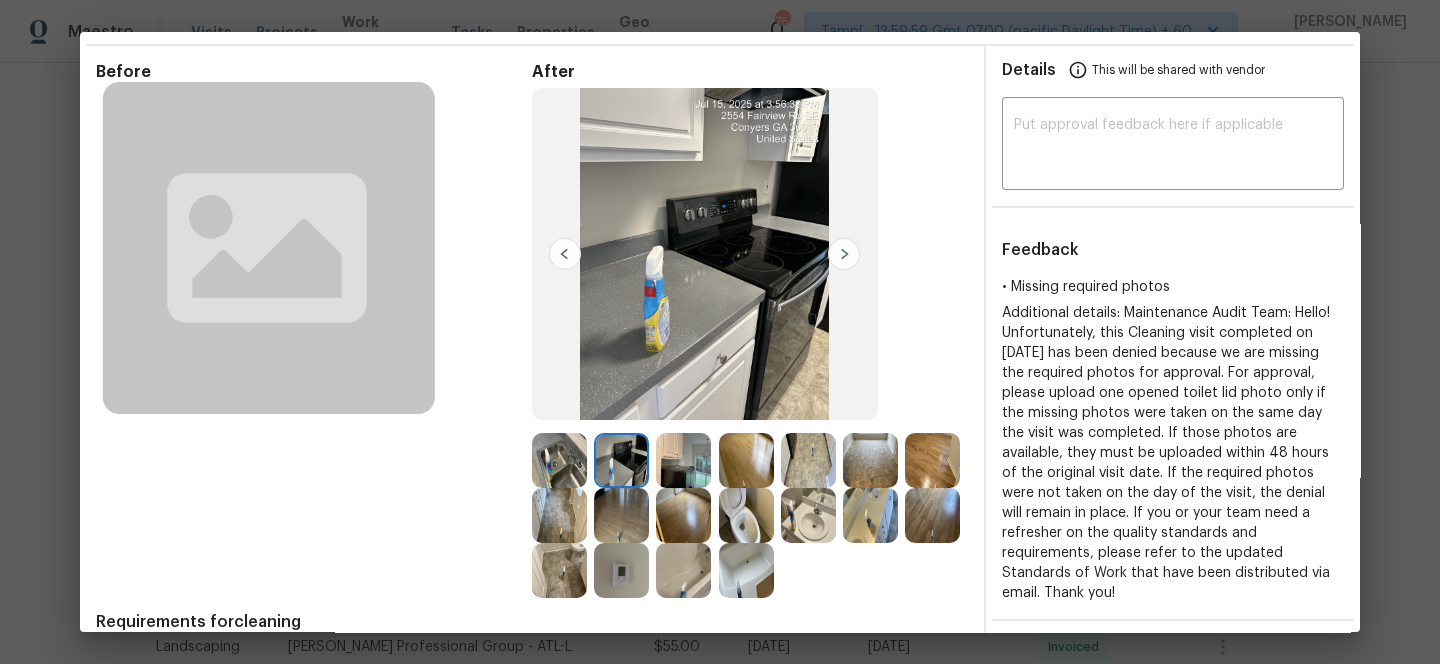 click at bounding box center (559, 460) 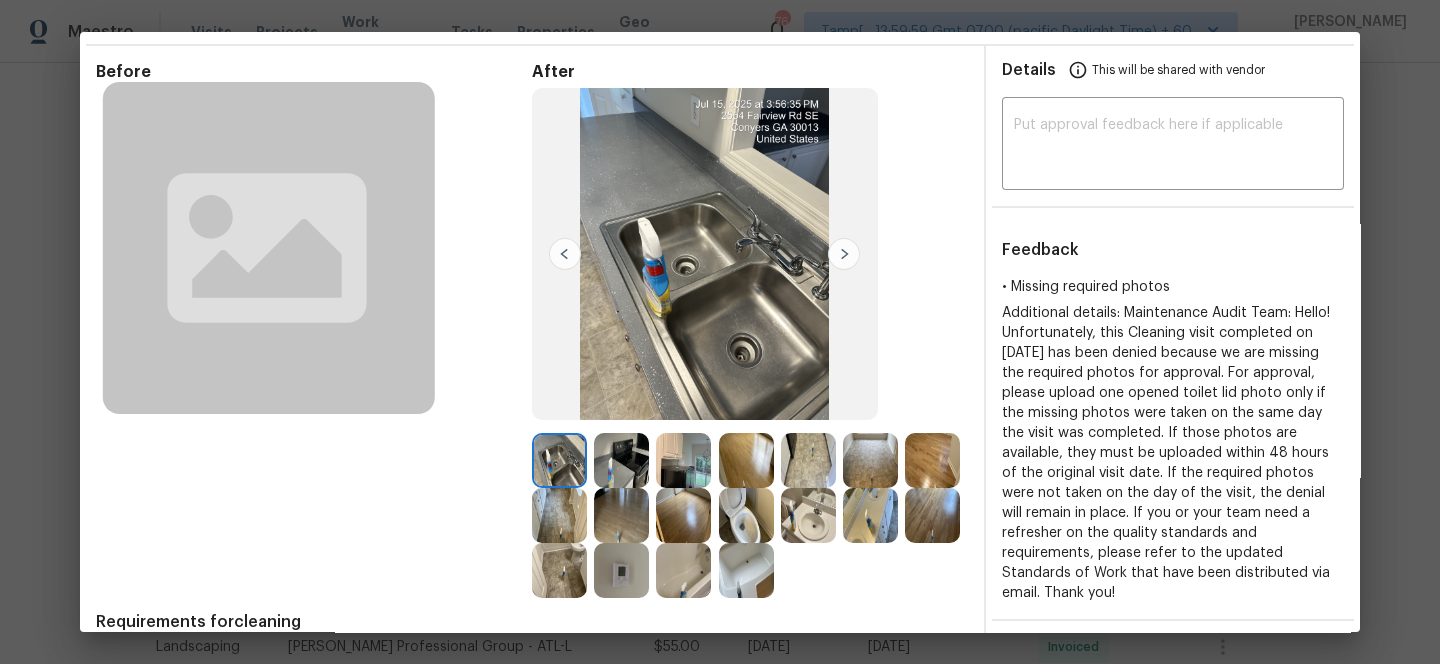 click at bounding box center (683, 460) 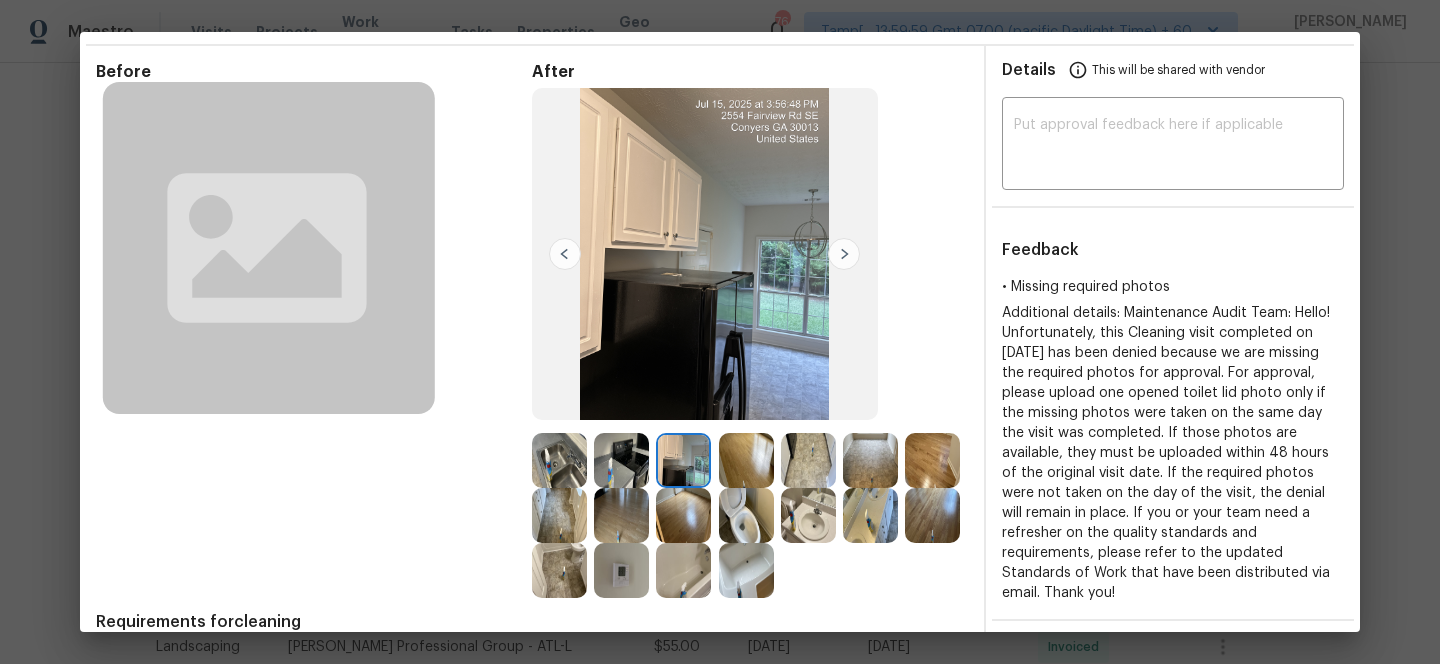 click at bounding box center (746, 515) 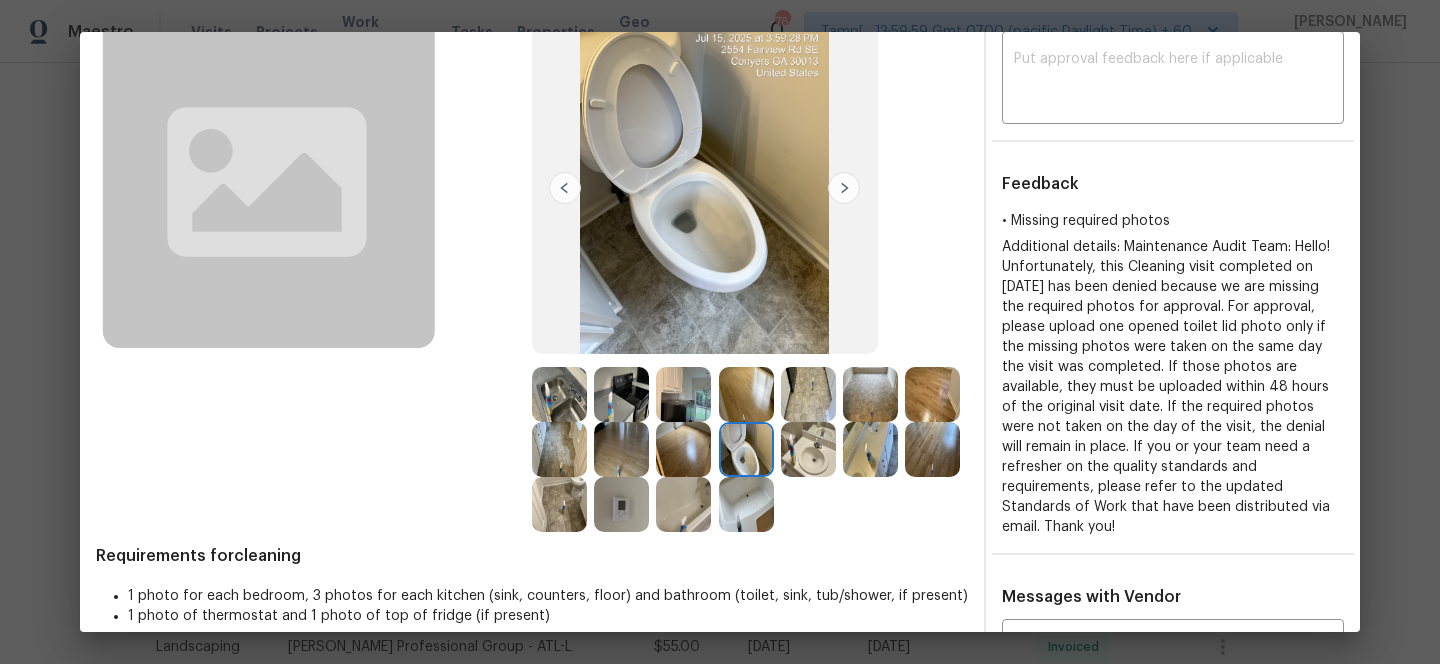 scroll, scrollTop: 115, scrollLeft: 0, axis: vertical 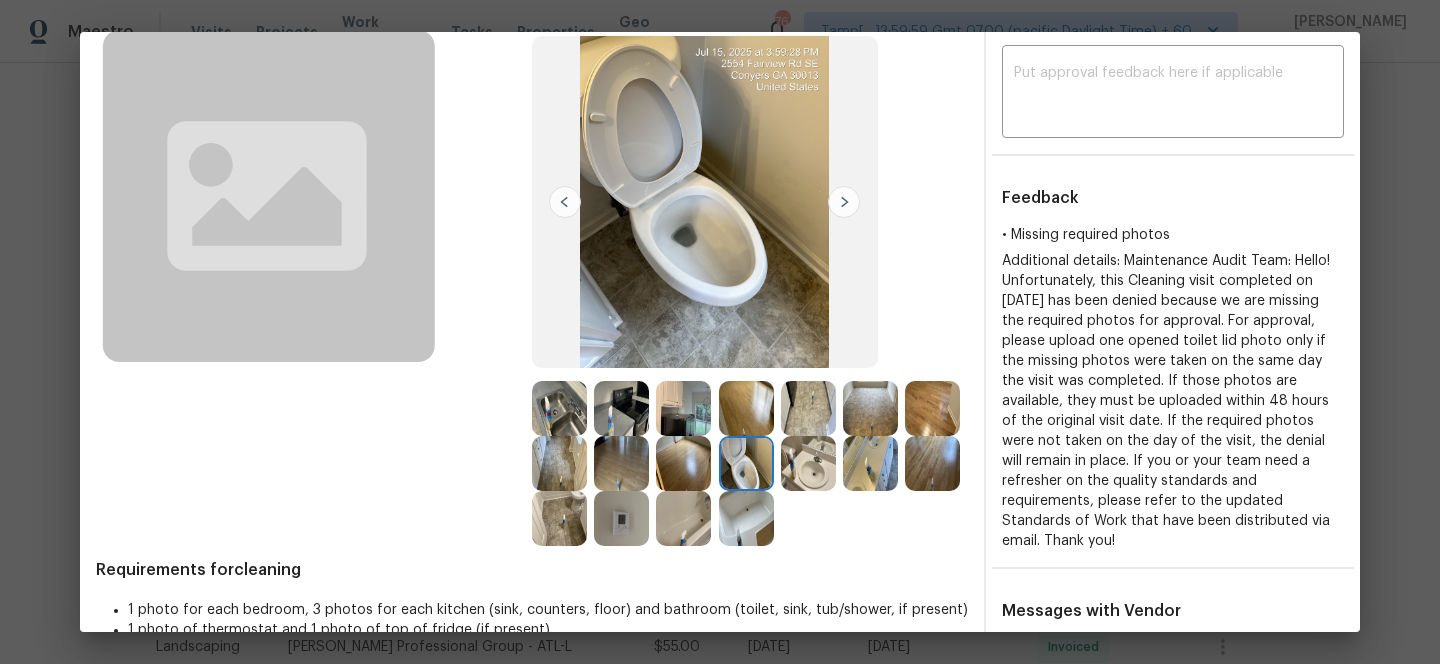 click at bounding box center (683, 463) 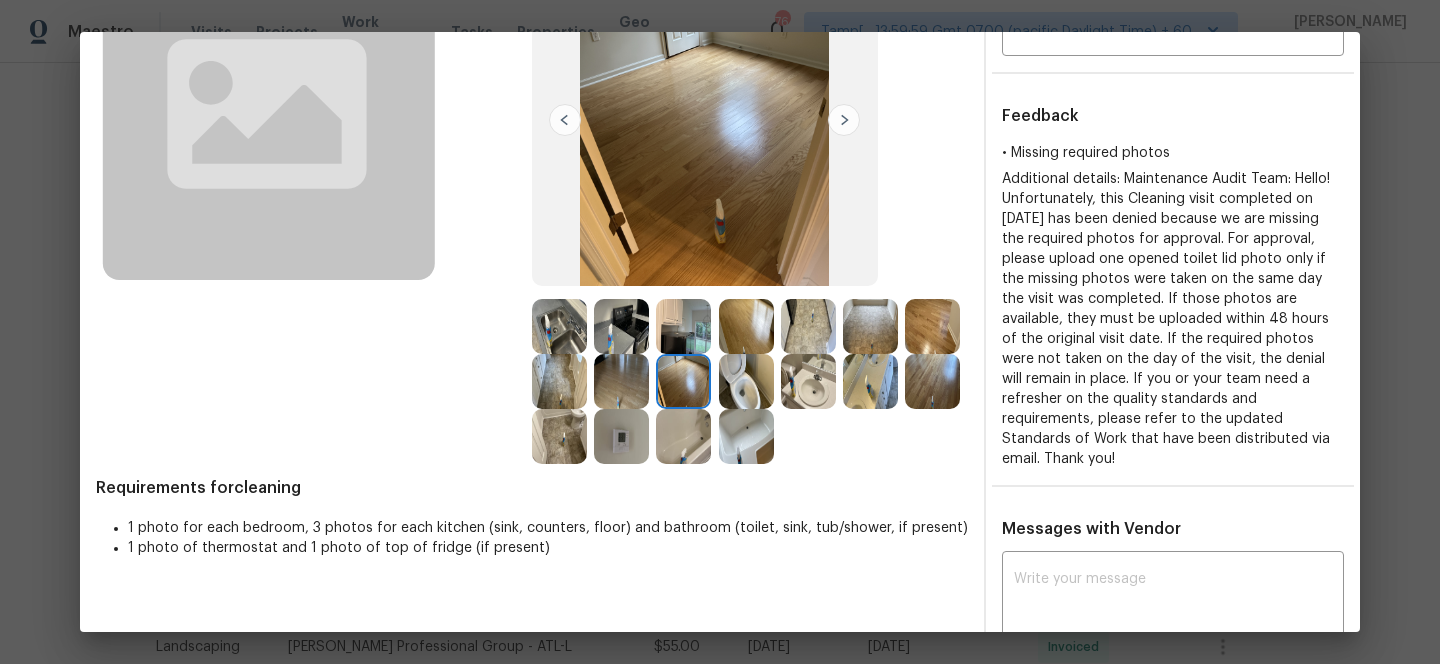 scroll, scrollTop: 0, scrollLeft: 0, axis: both 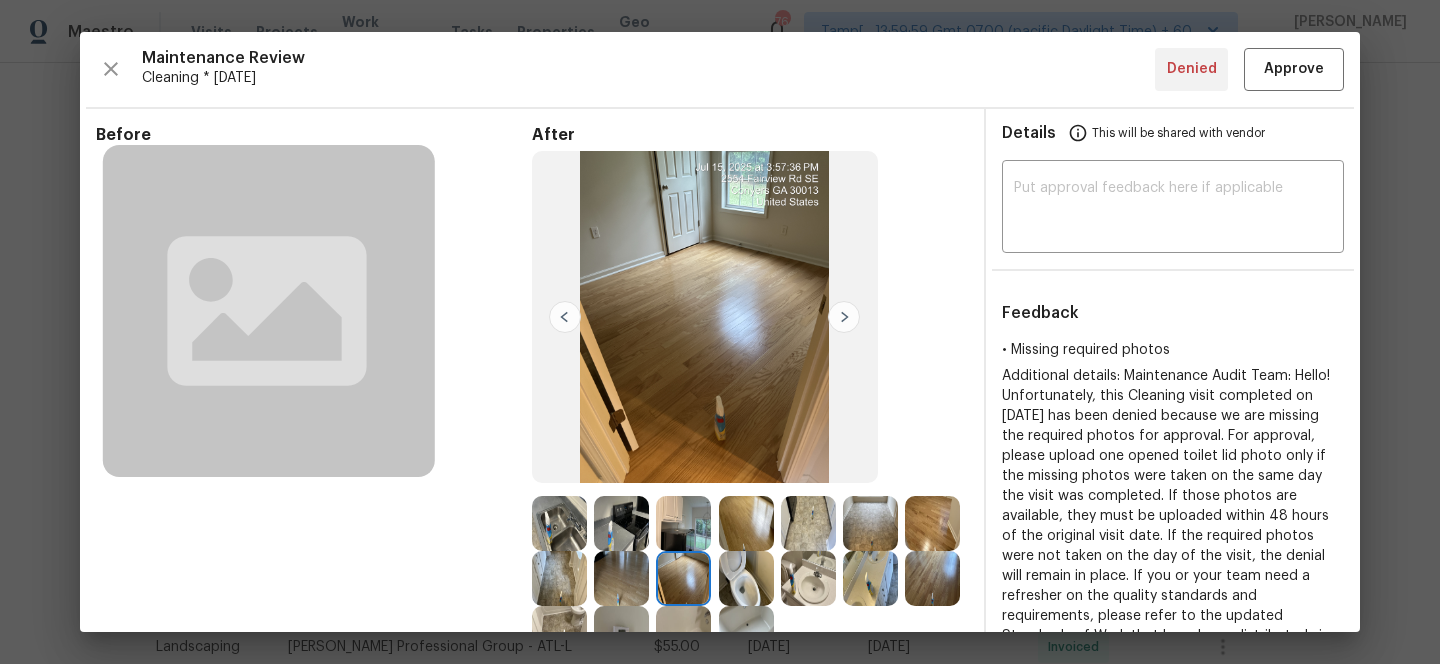 click at bounding box center [746, 578] 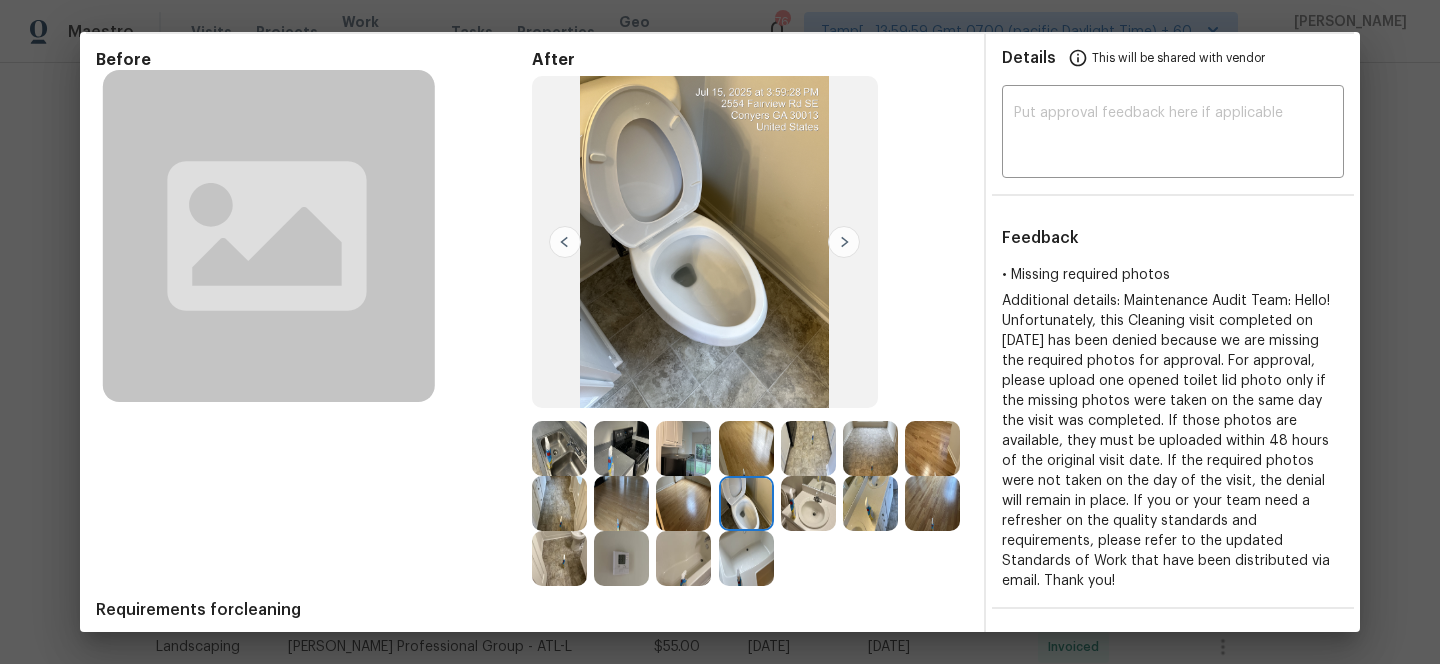 scroll, scrollTop: 76, scrollLeft: 0, axis: vertical 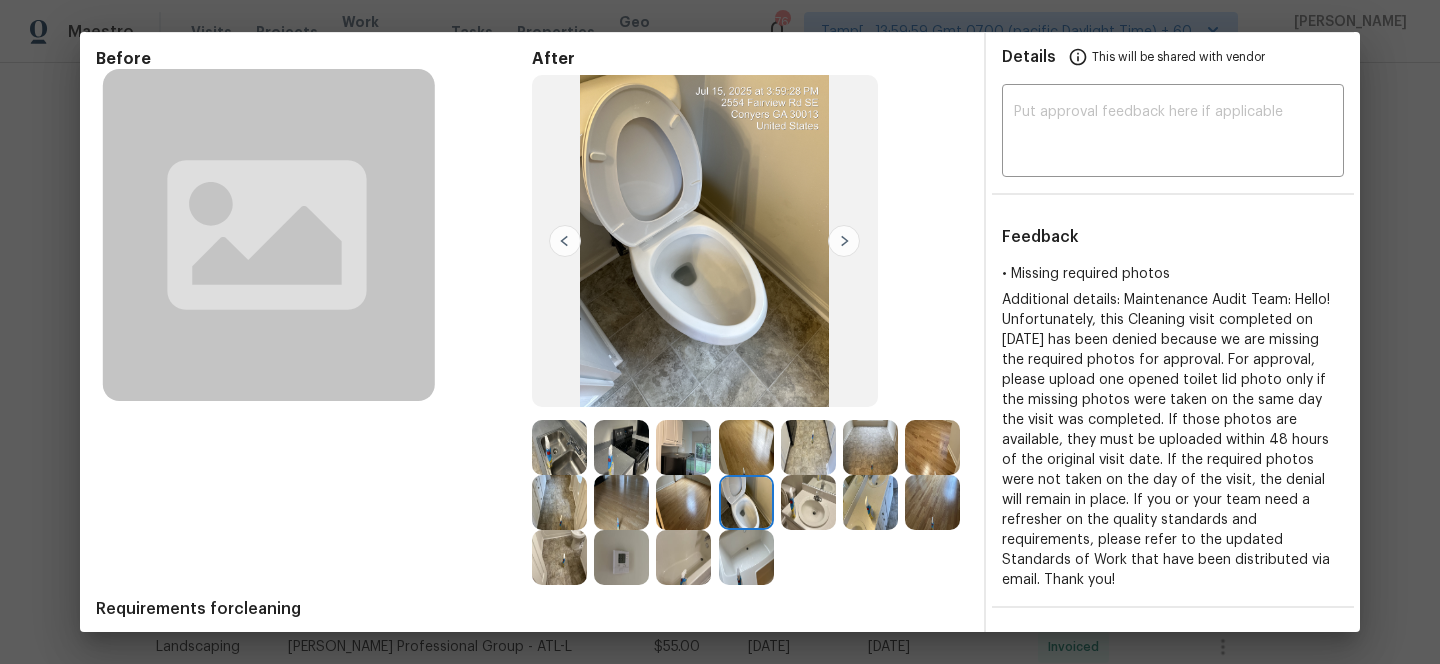 click at bounding box center [746, 557] 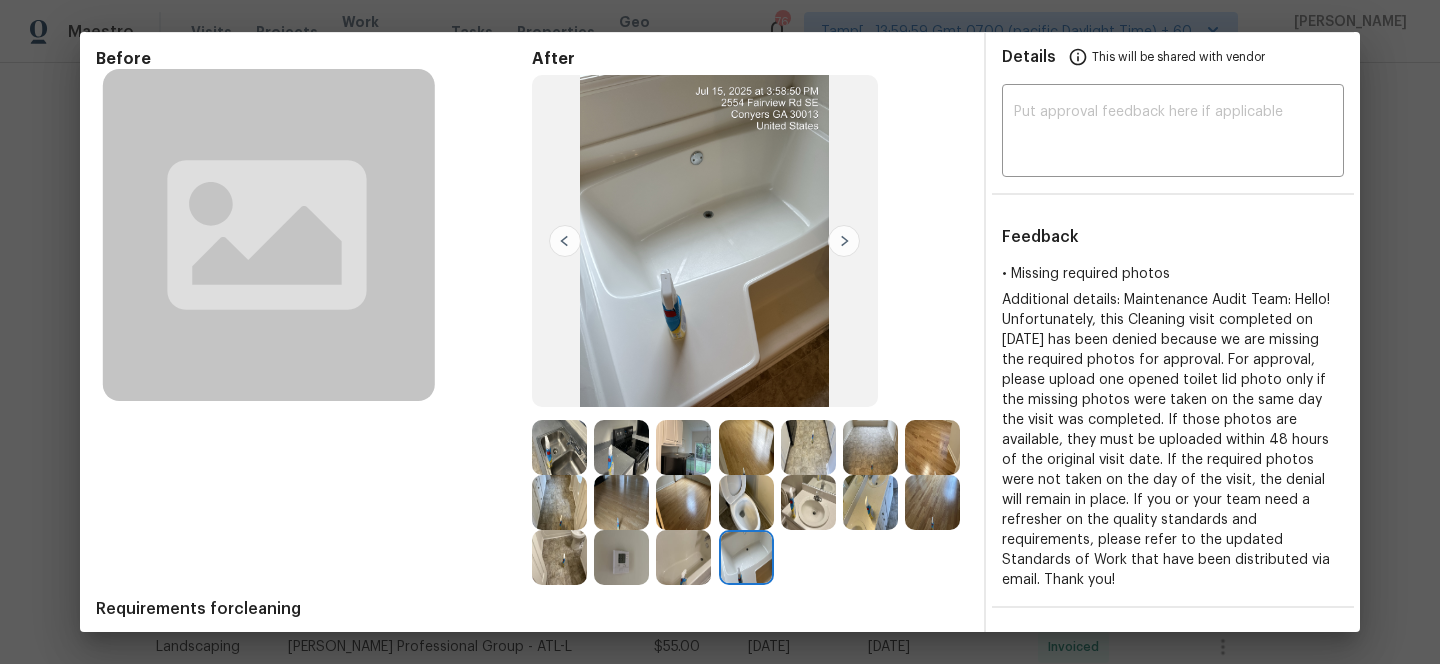 click at bounding box center [683, 557] 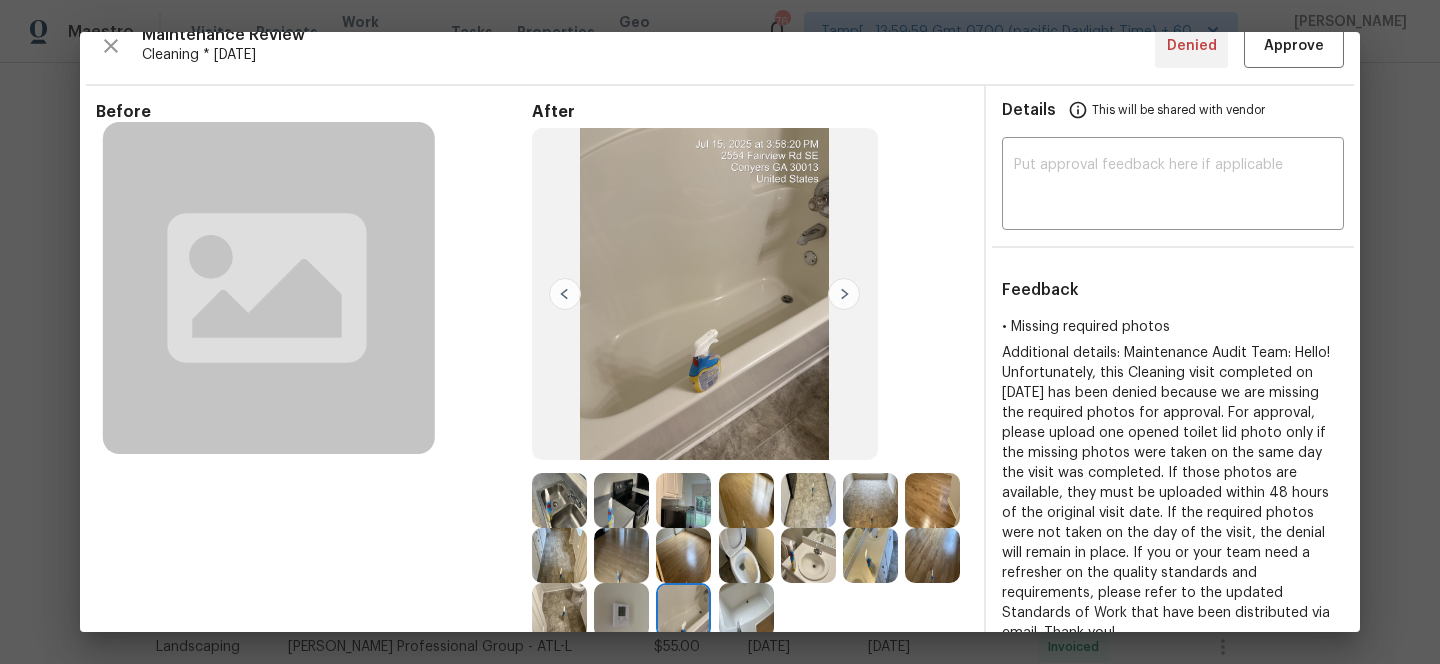 scroll, scrollTop: 0, scrollLeft: 0, axis: both 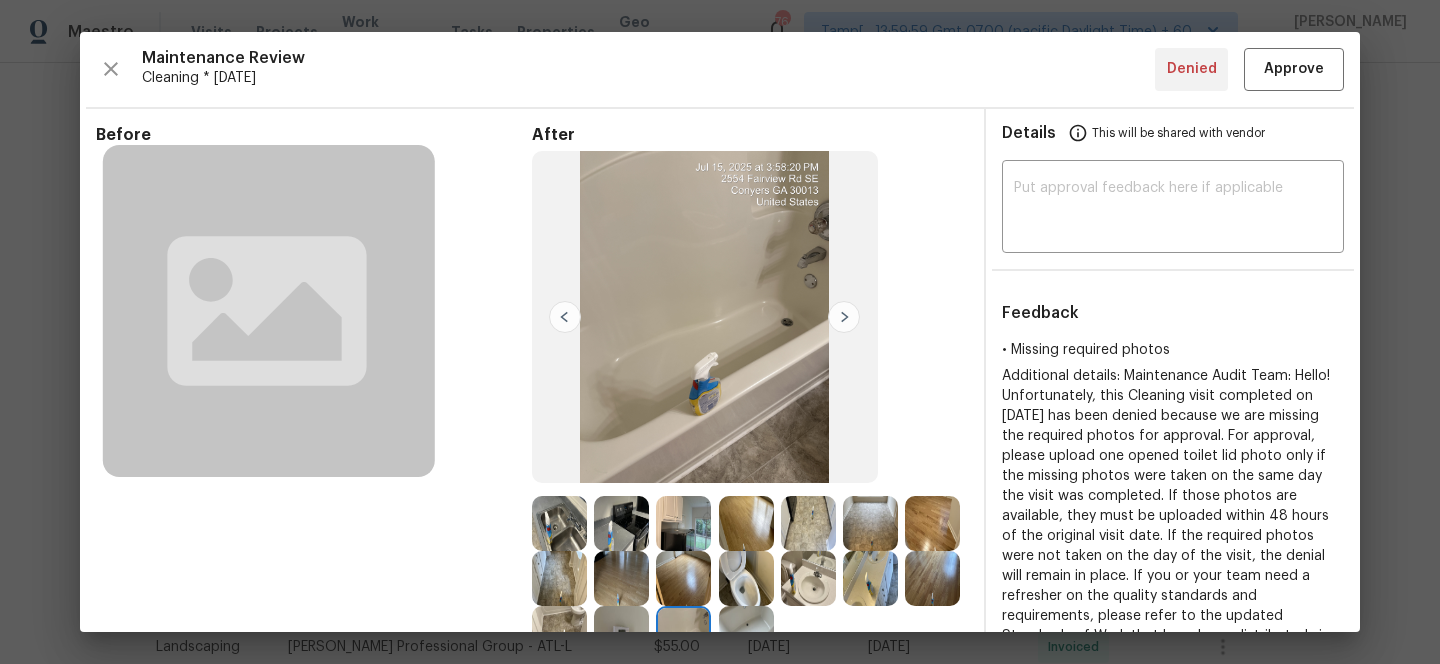 click at bounding box center [844, 317] 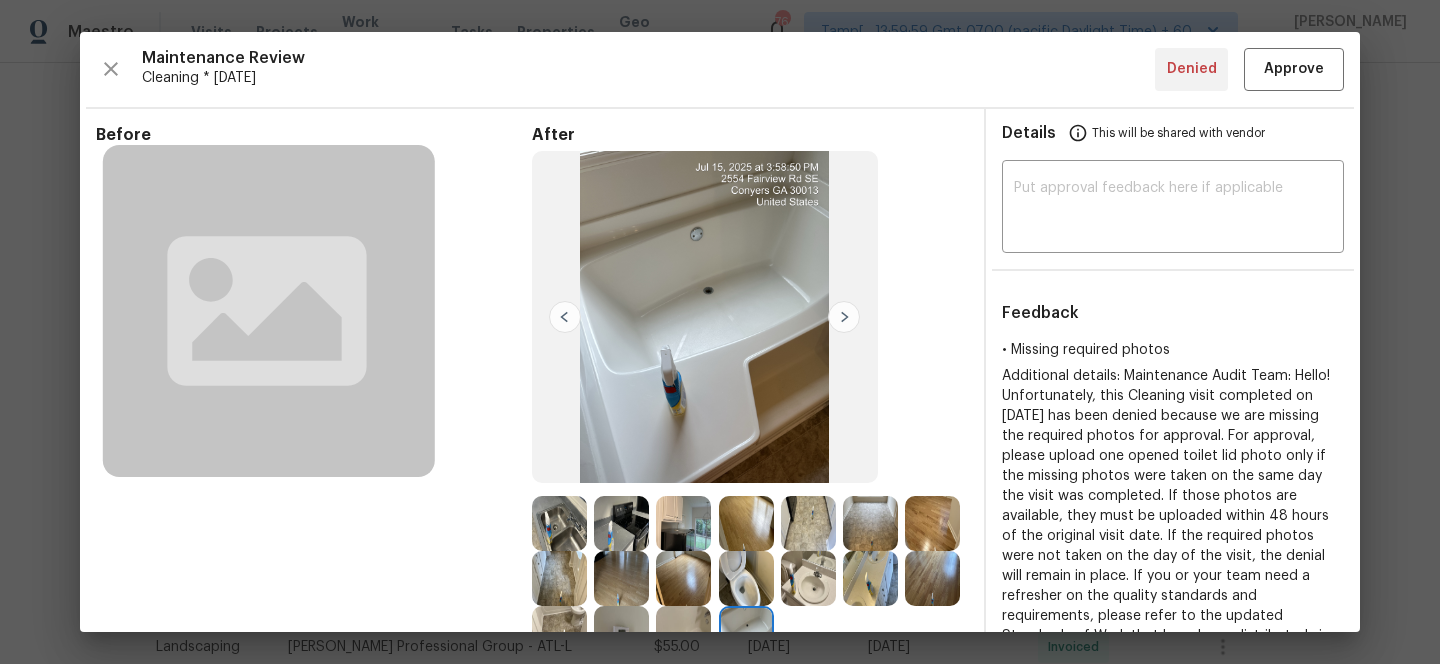 click at bounding box center [844, 317] 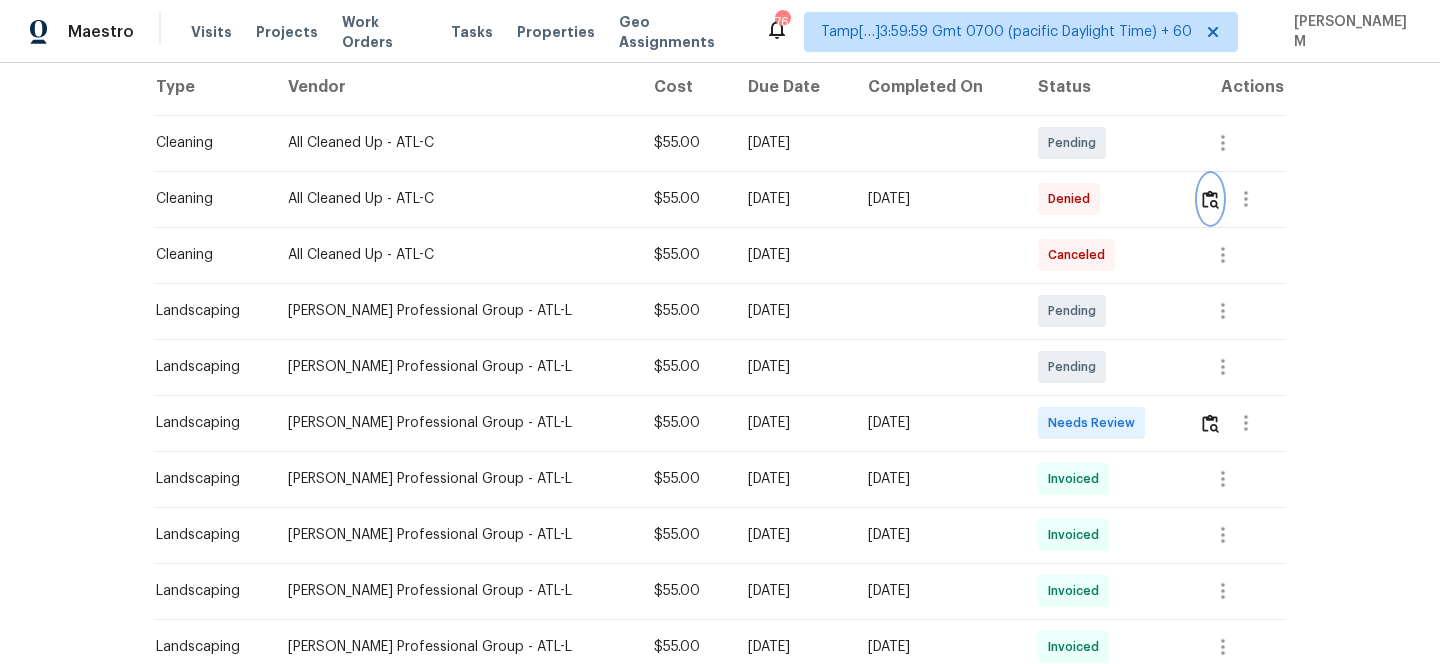 scroll, scrollTop: 0, scrollLeft: 0, axis: both 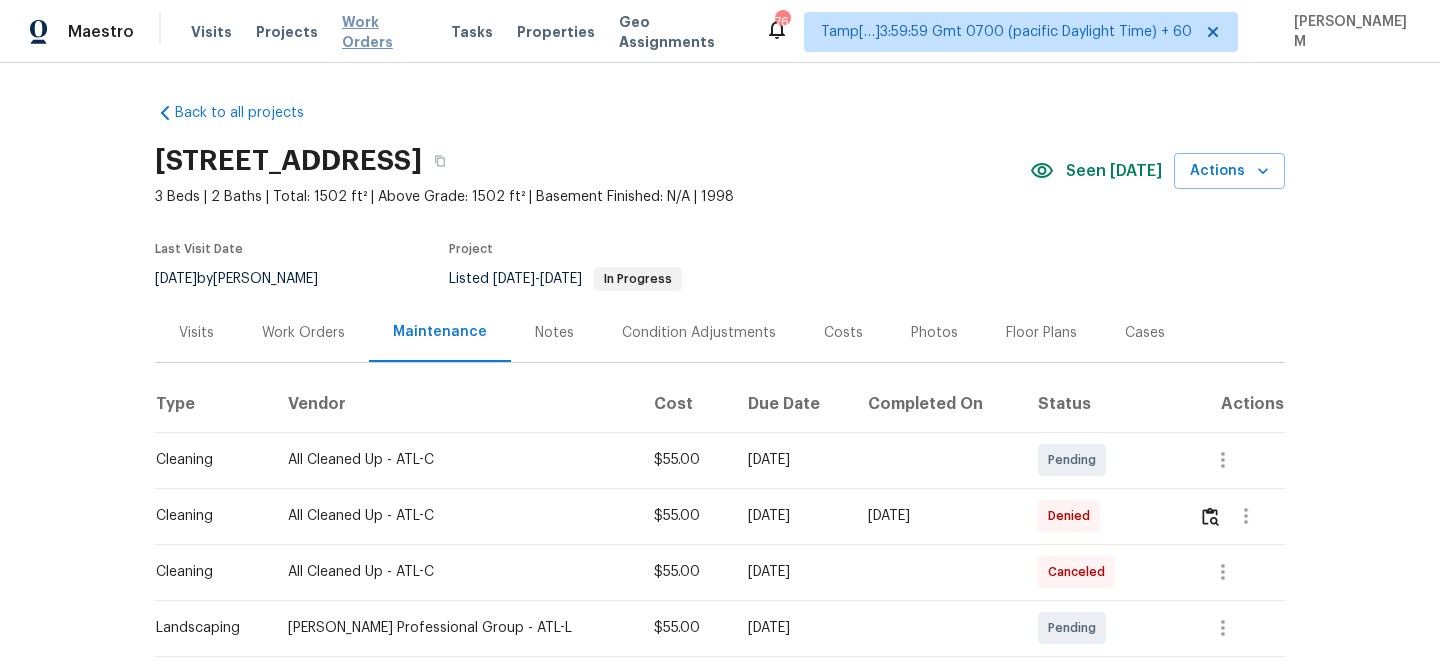 click on "Work Orders" at bounding box center [384, 32] 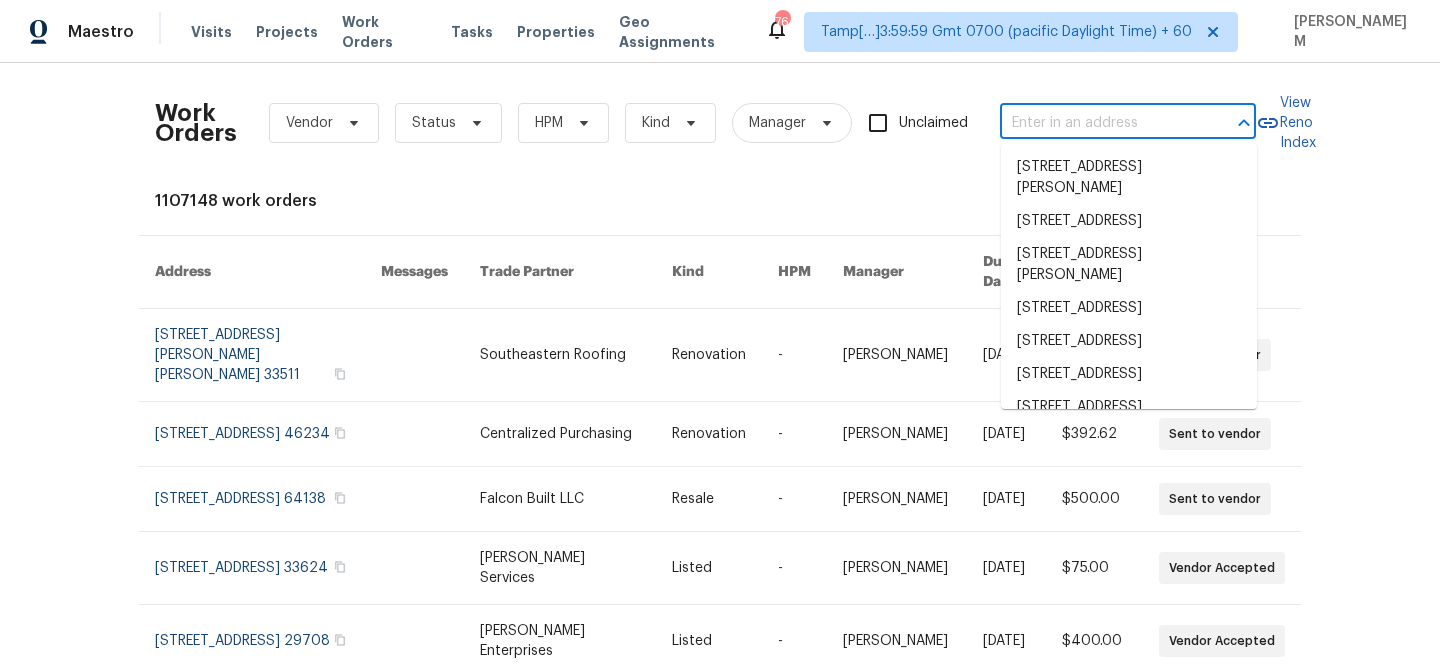 click at bounding box center [1100, 123] 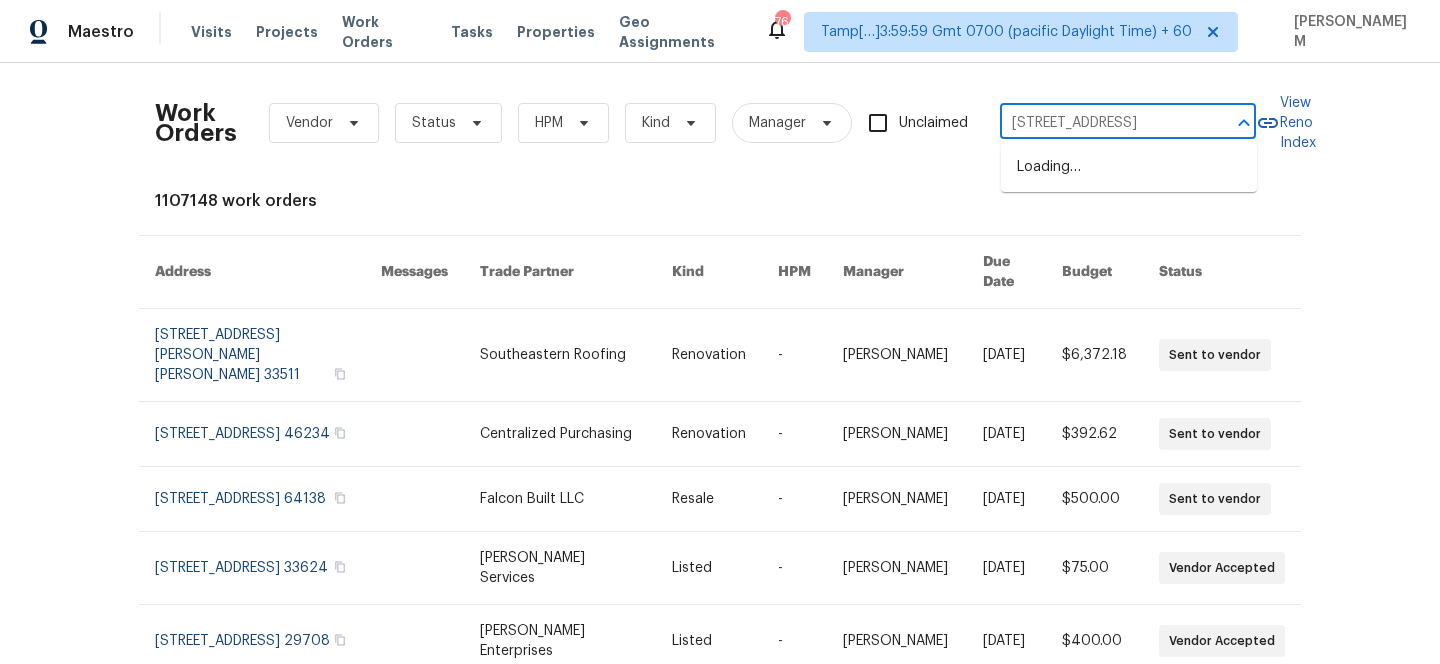 scroll, scrollTop: 0, scrollLeft: 78, axis: horizontal 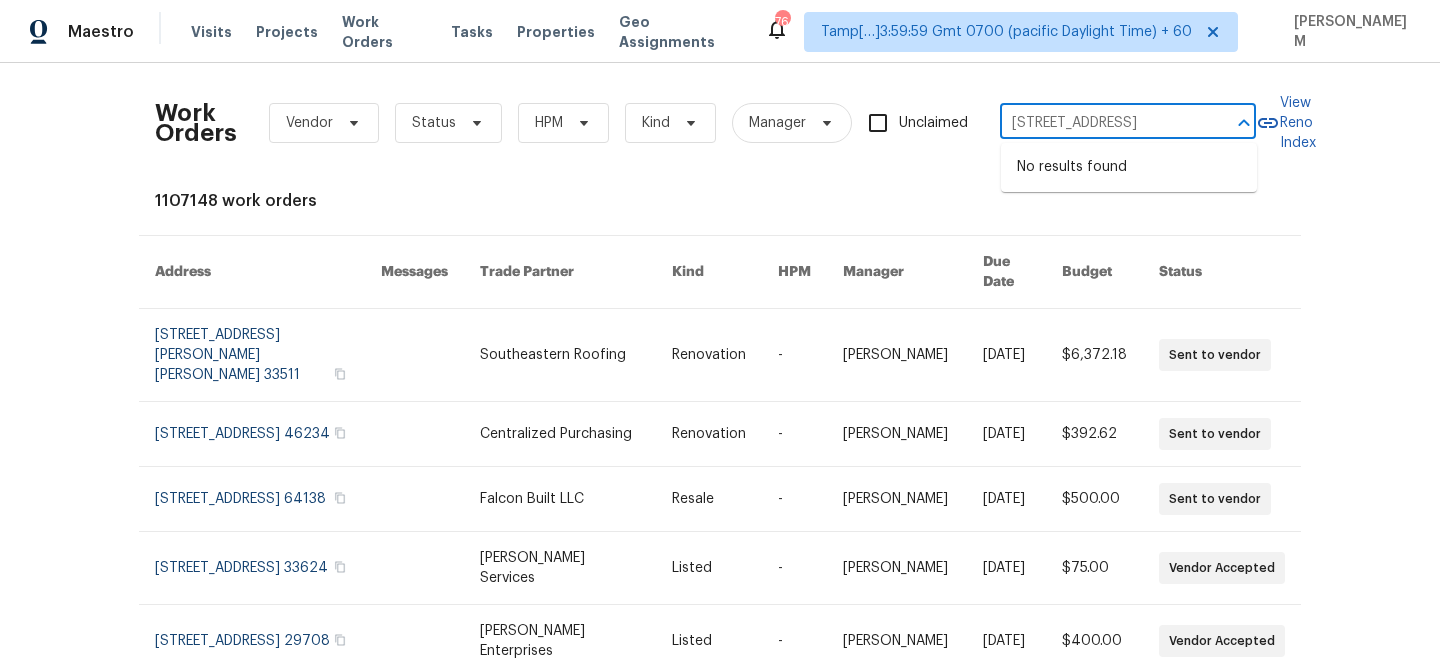 type on "683 Deerhurst Dr ,Saint Louis, MO 63119" 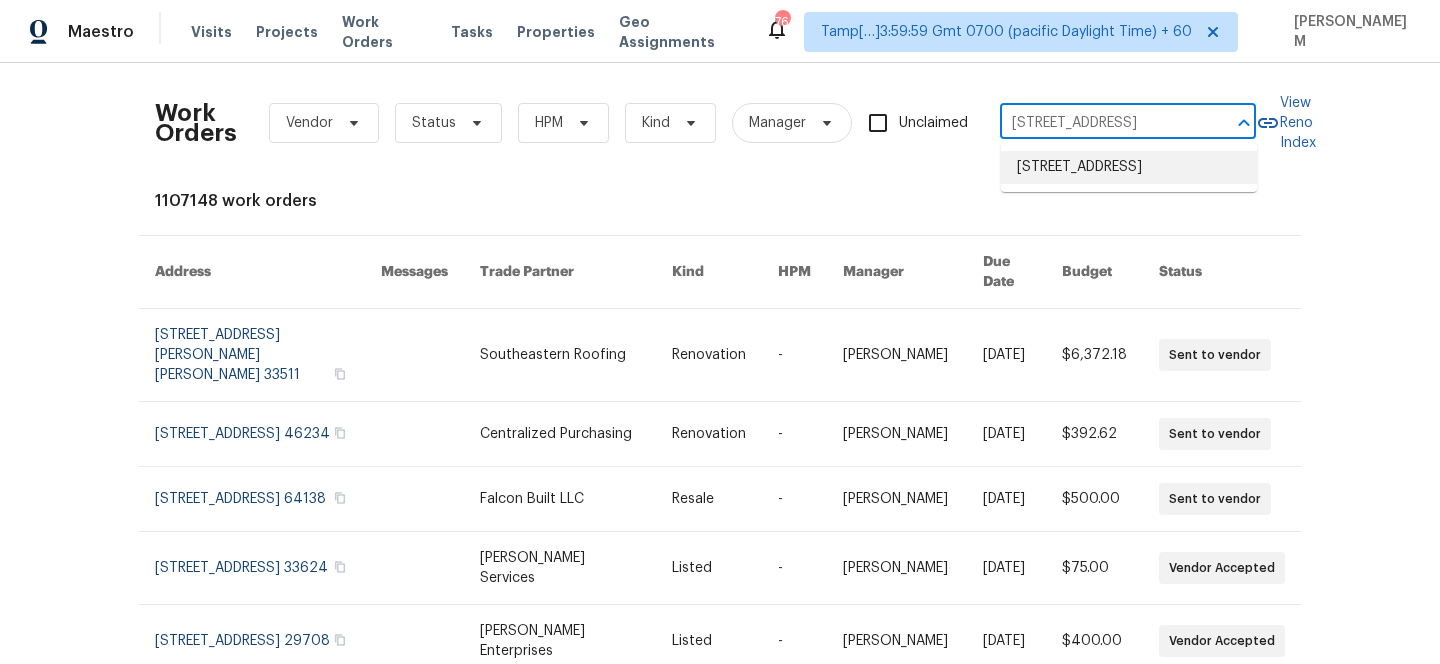 click on "683 Deerhurst Dr, Saint Louis, MO 63119" at bounding box center [1129, 167] 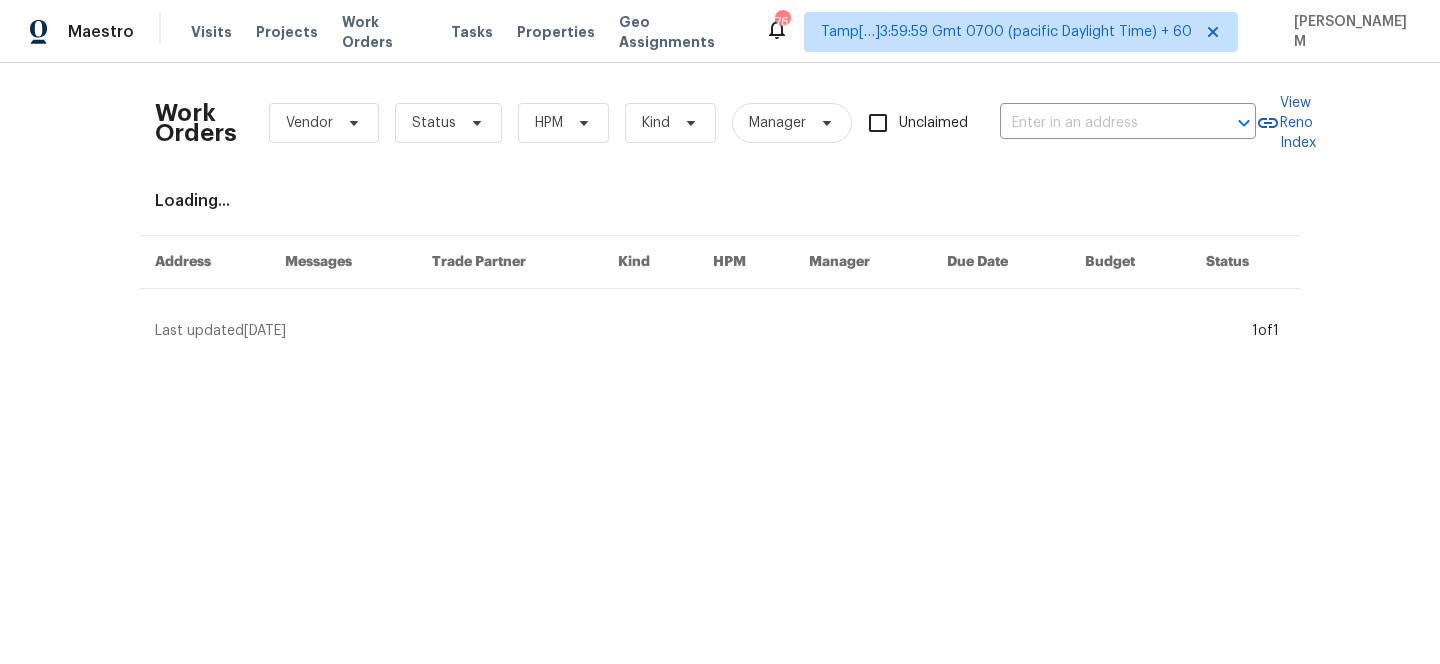 type on "683 Deerhurst Dr, Saint Louis, MO 63119" 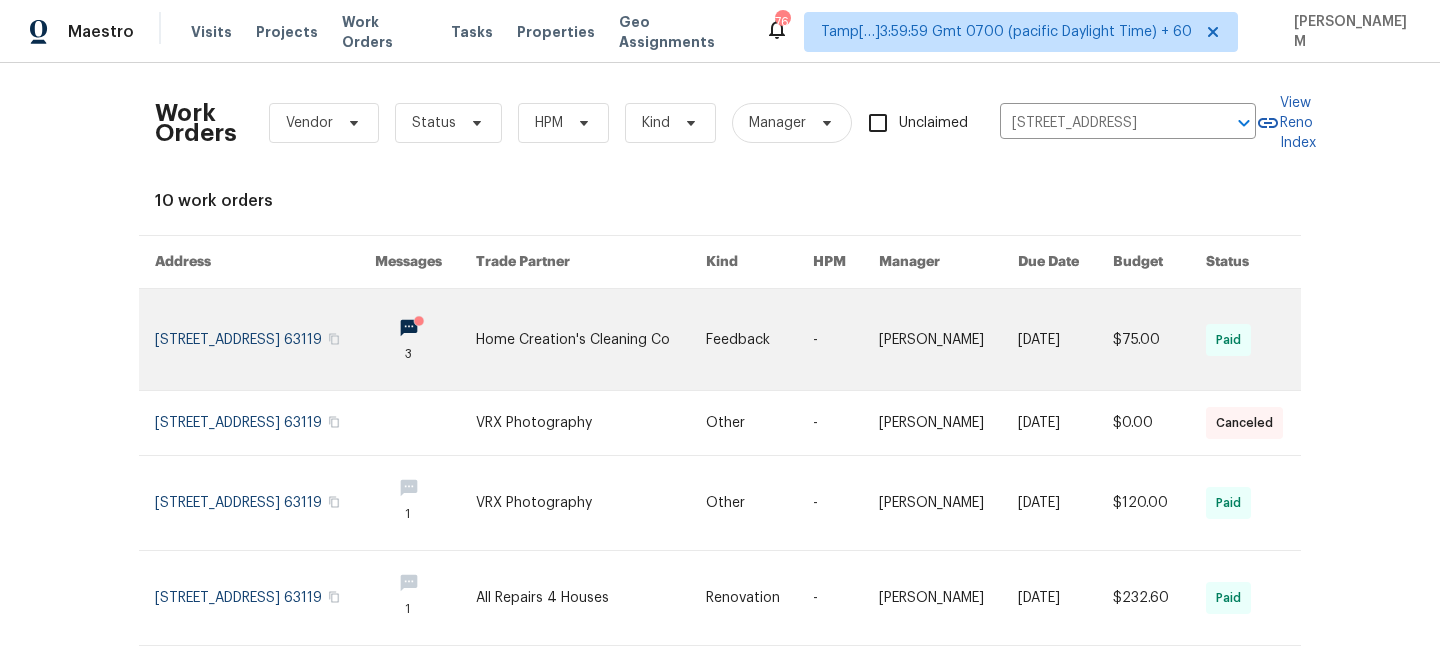 click at bounding box center [948, 339] 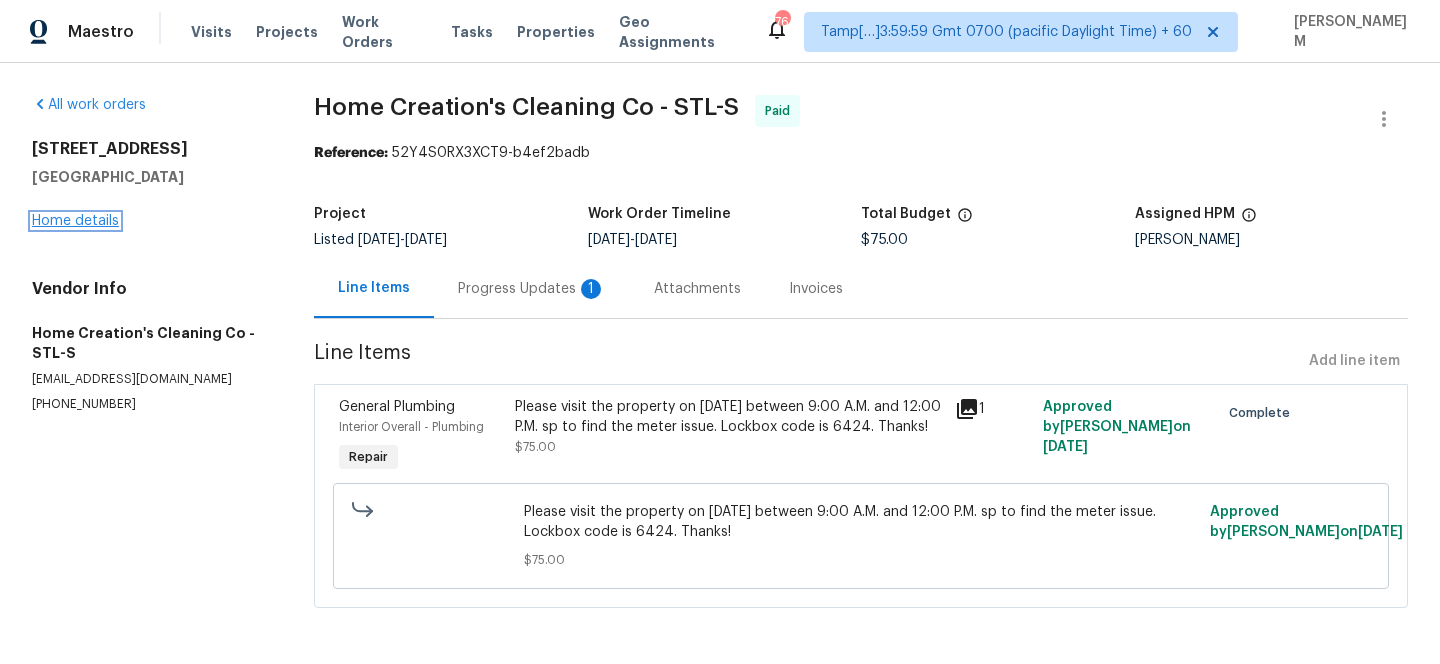 click on "Home details" at bounding box center [75, 221] 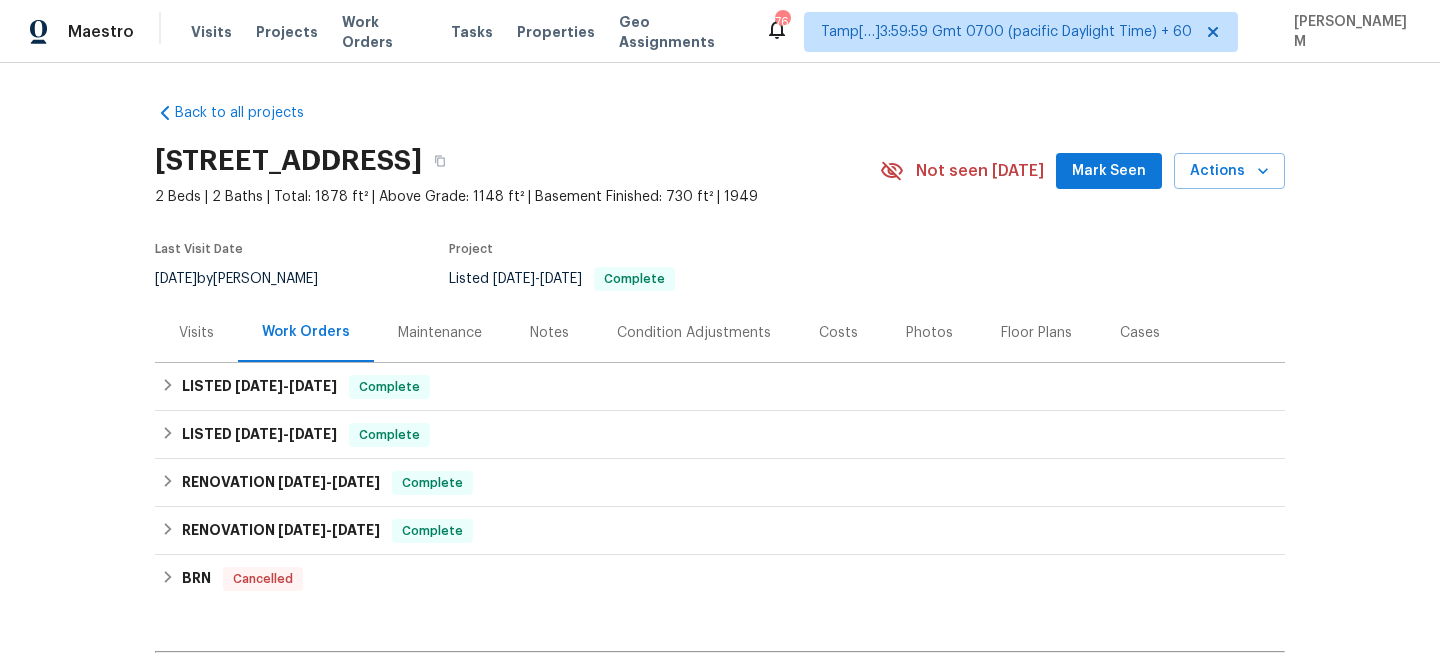 click on "Visits" at bounding box center (196, 333) 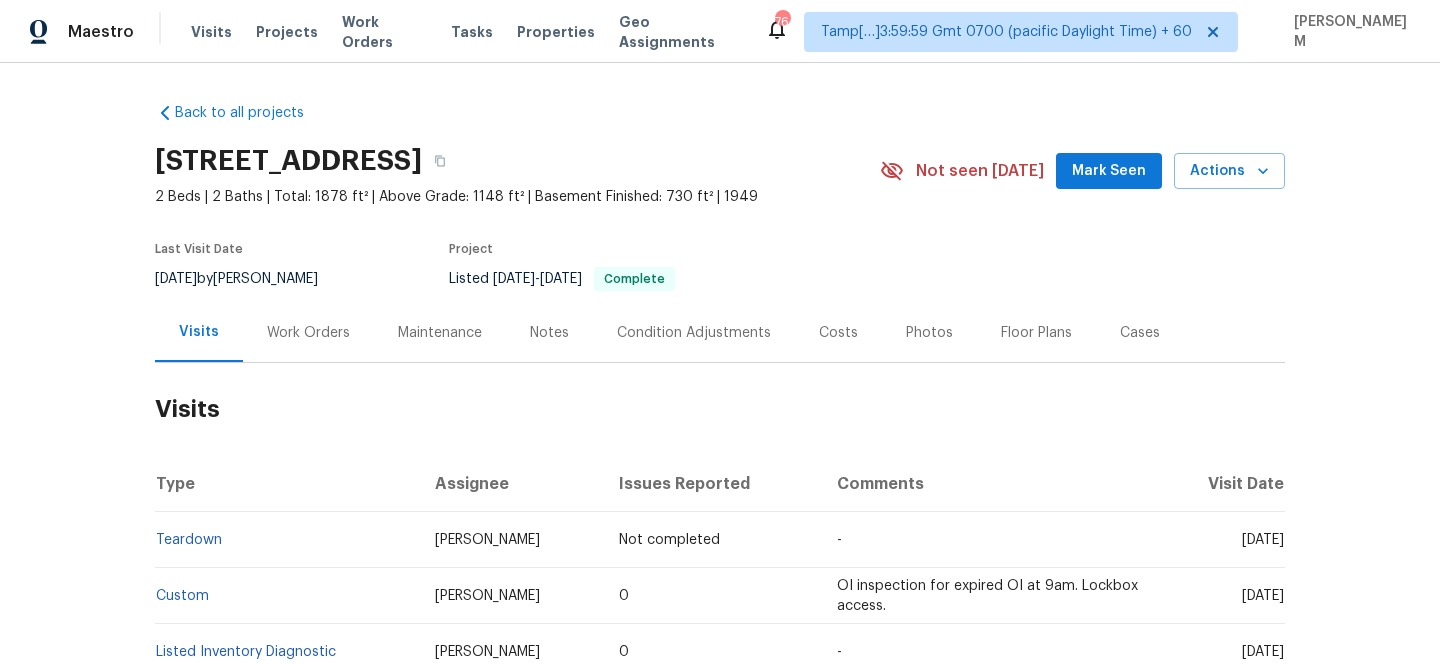 click on "Maintenance" at bounding box center (440, 332) 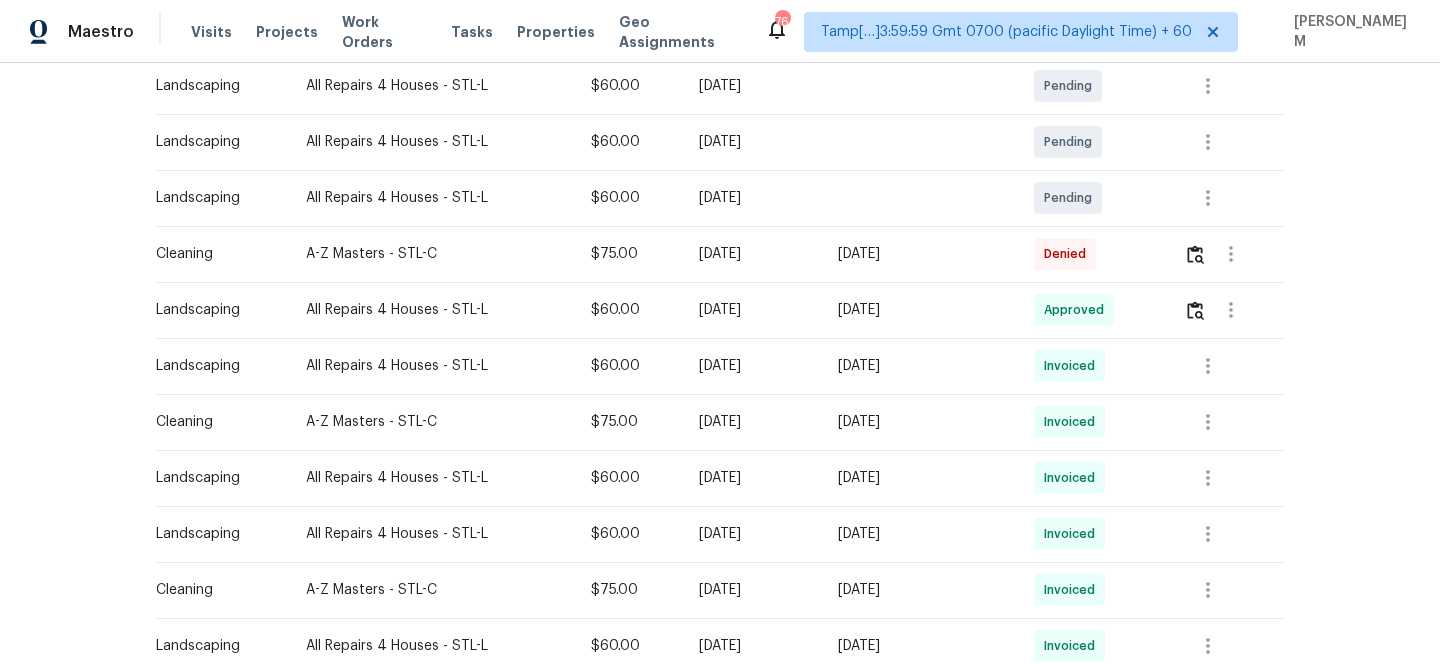 scroll, scrollTop: 496, scrollLeft: 0, axis: vertical 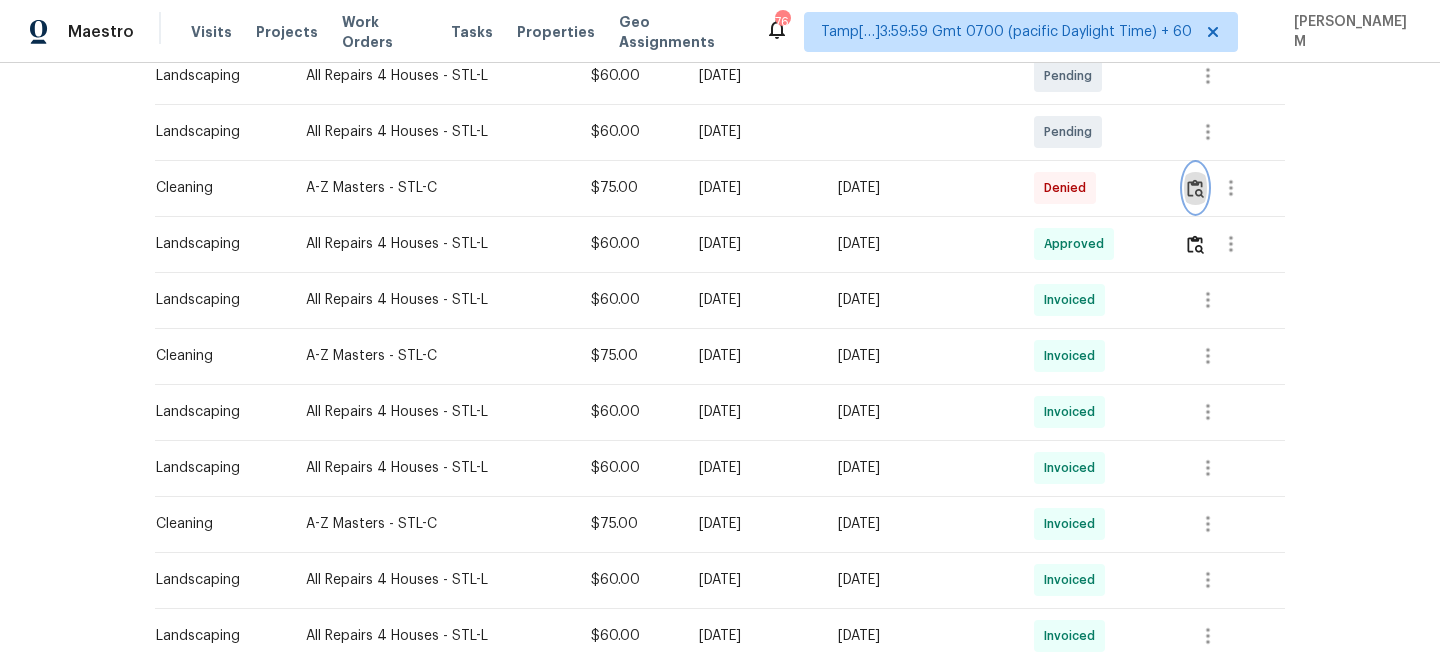 click at bounding box center (1195, 188) 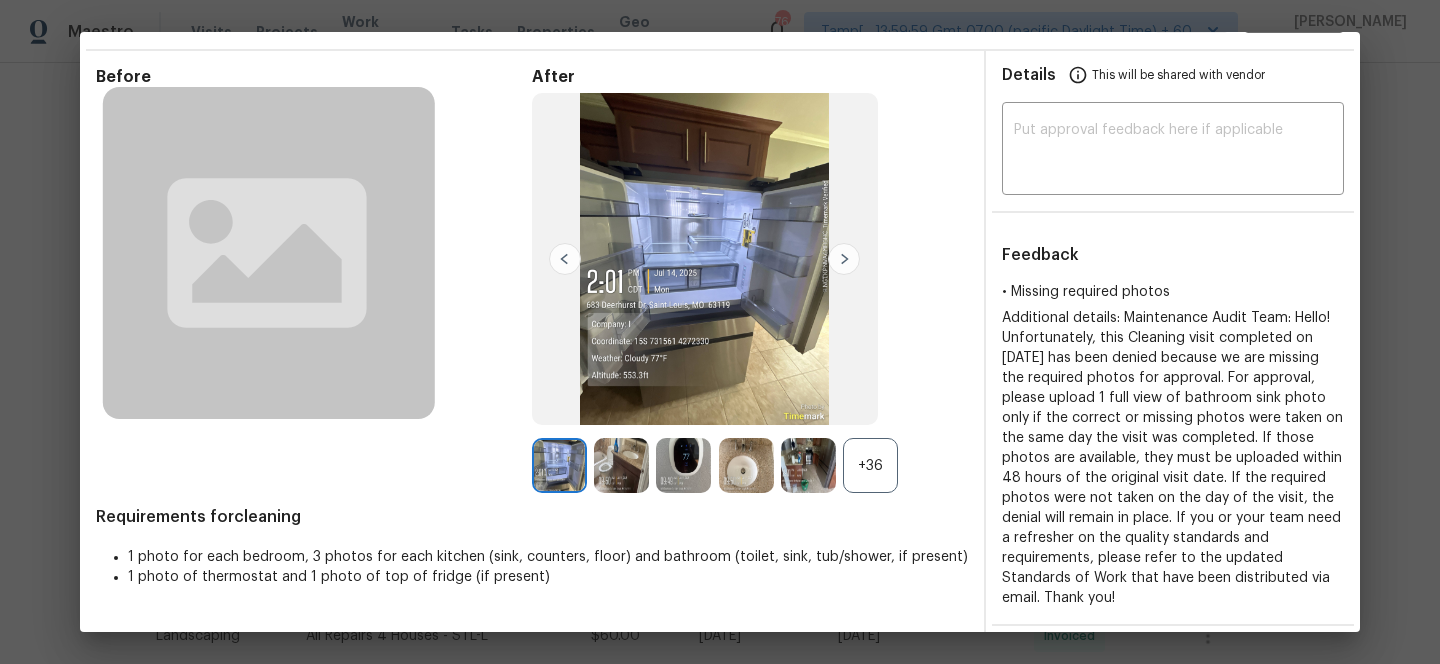 scroll, scrollTop: 72, scrollLeft: 0, axis: vertical 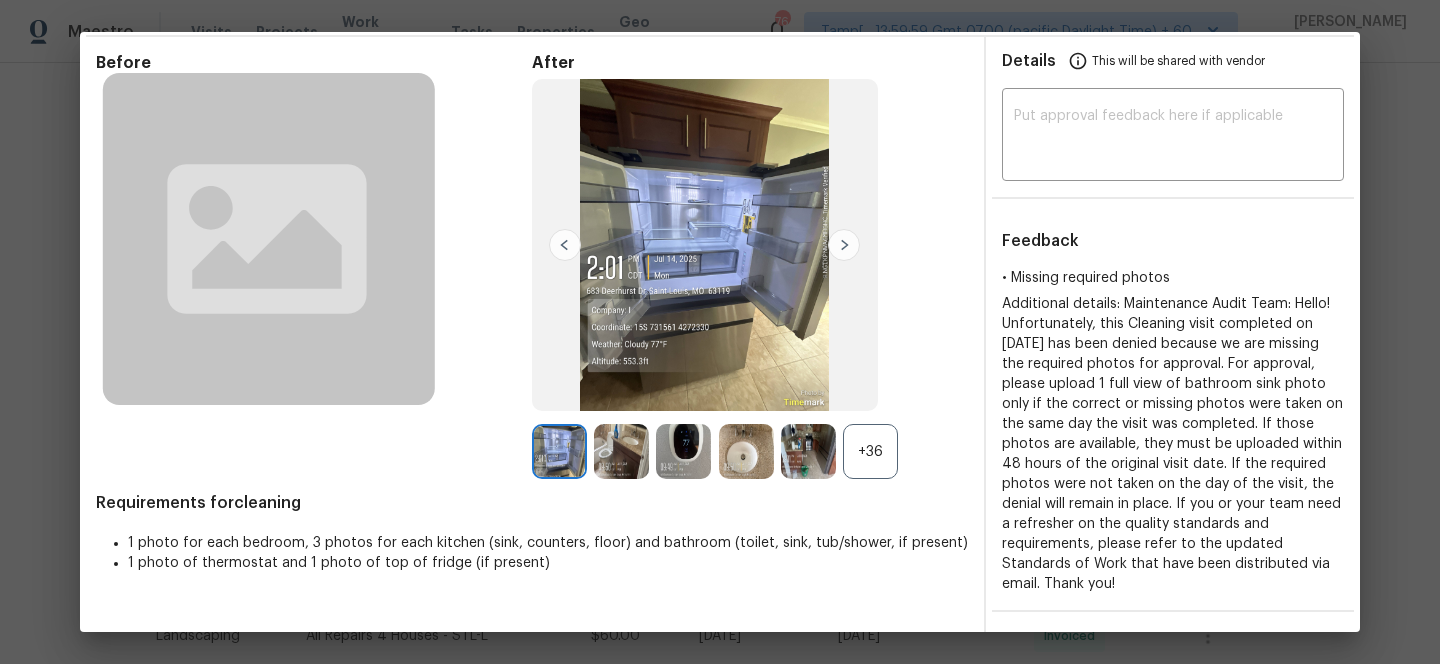 click on "+36" at bounding box center [870, 451] 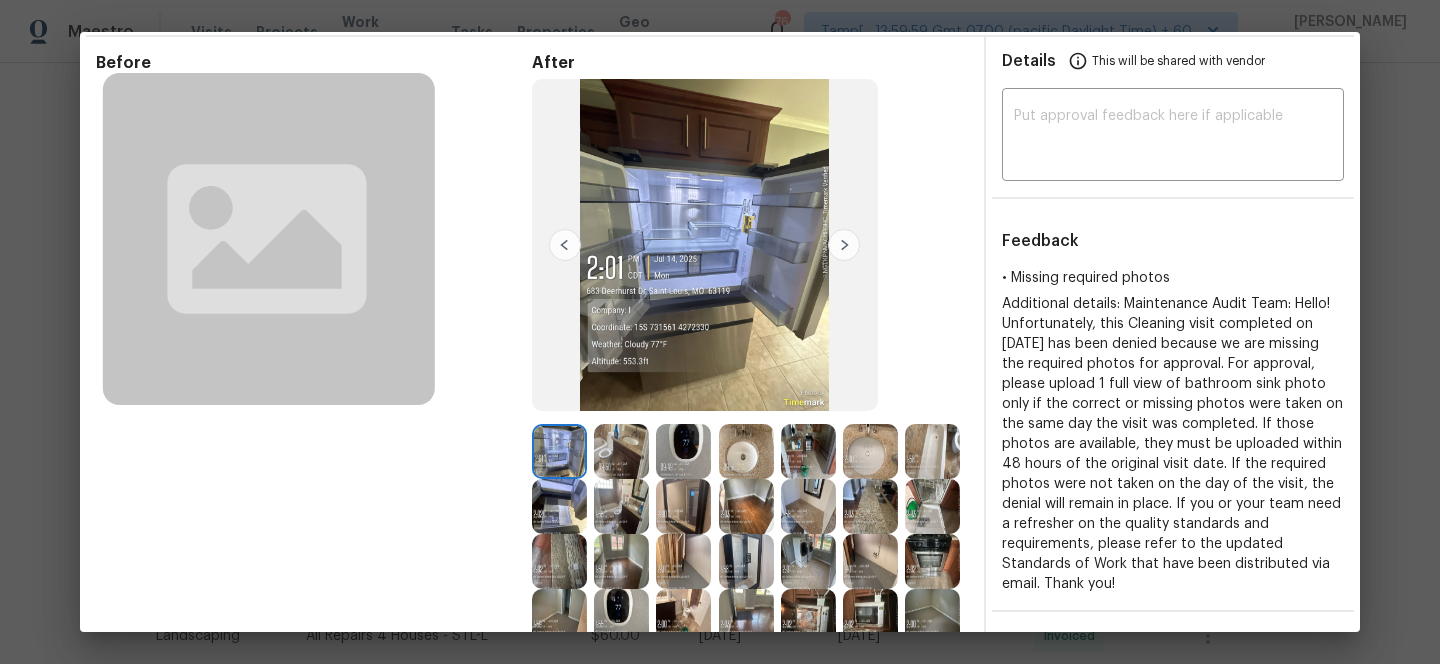 click at bounding box center [621, 451] 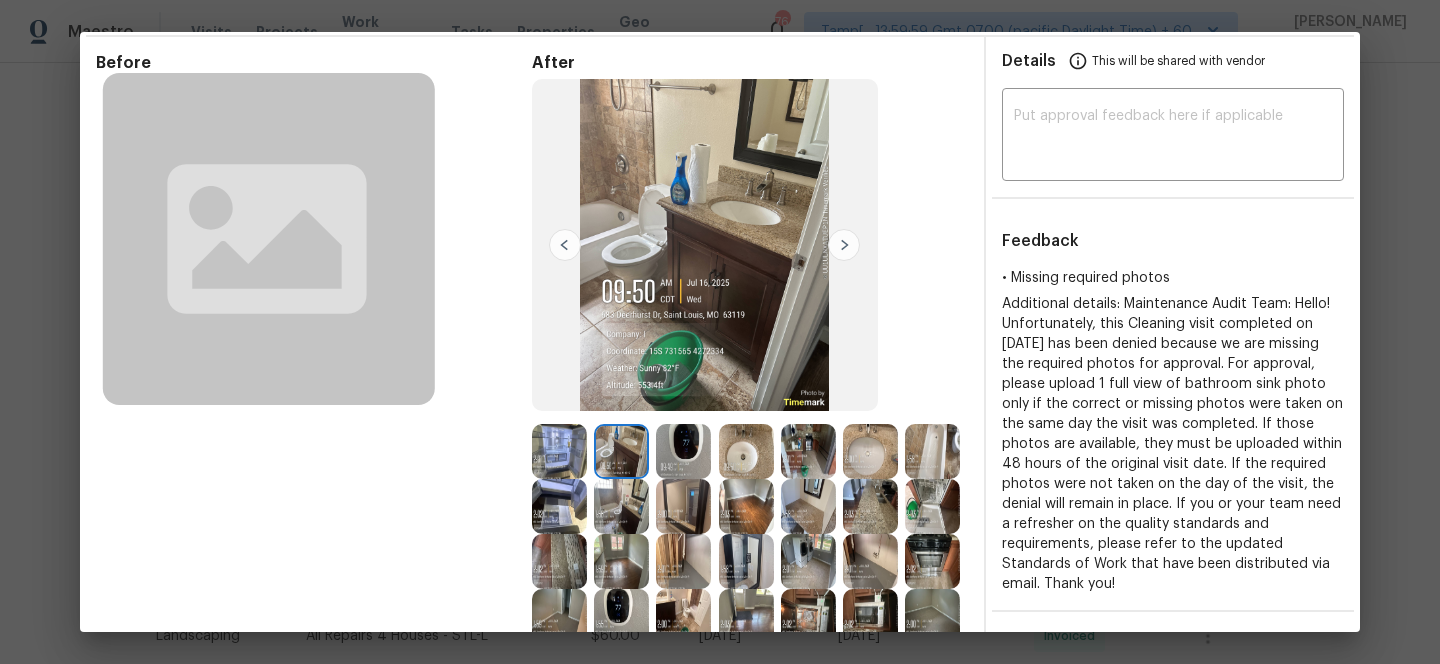 click at bounding box center [683, 451] 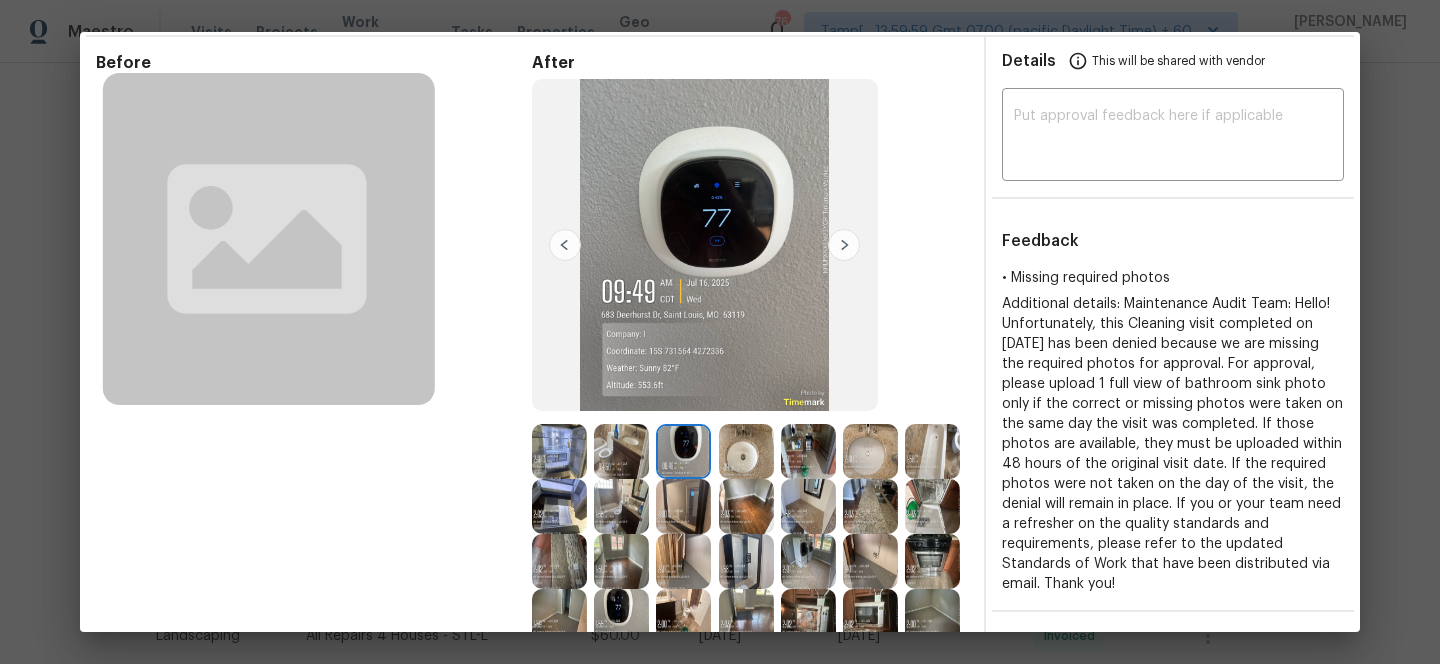 click at bounding box center [808, 451] 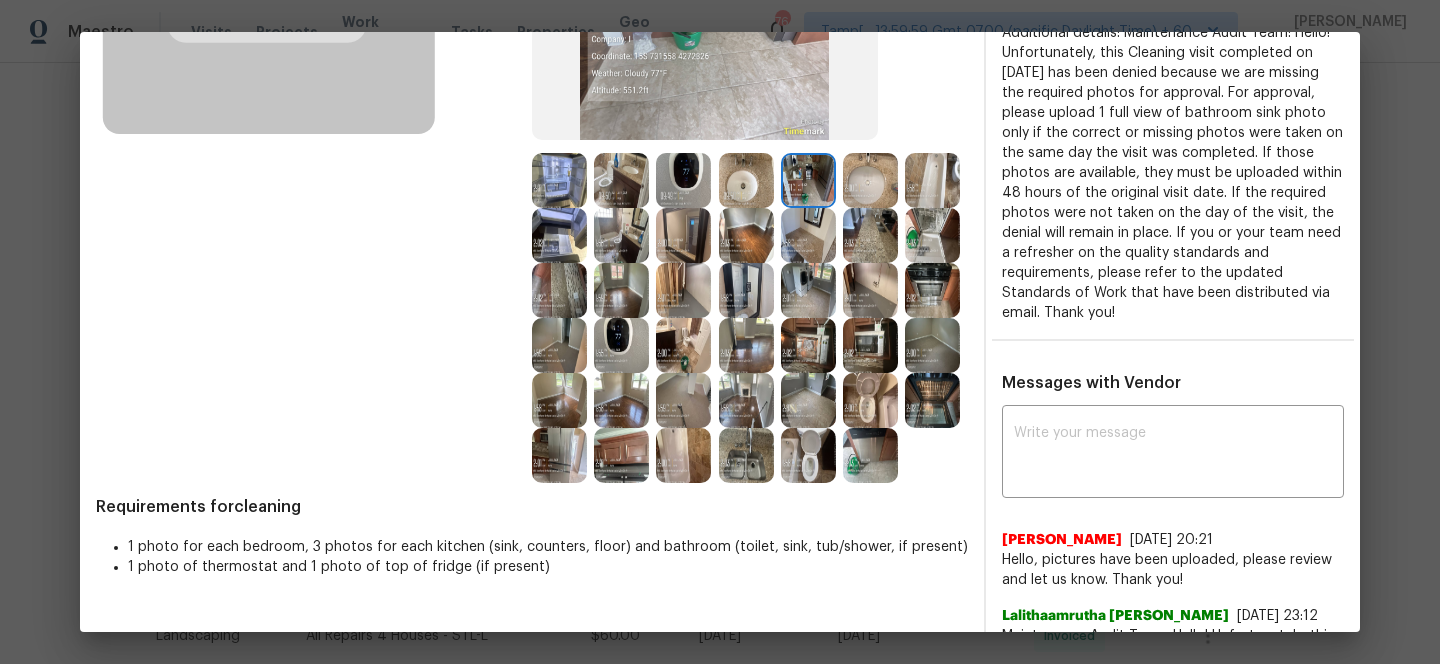 scroll, scrollTop: 342, scrollLeft: 0, axis: vertical 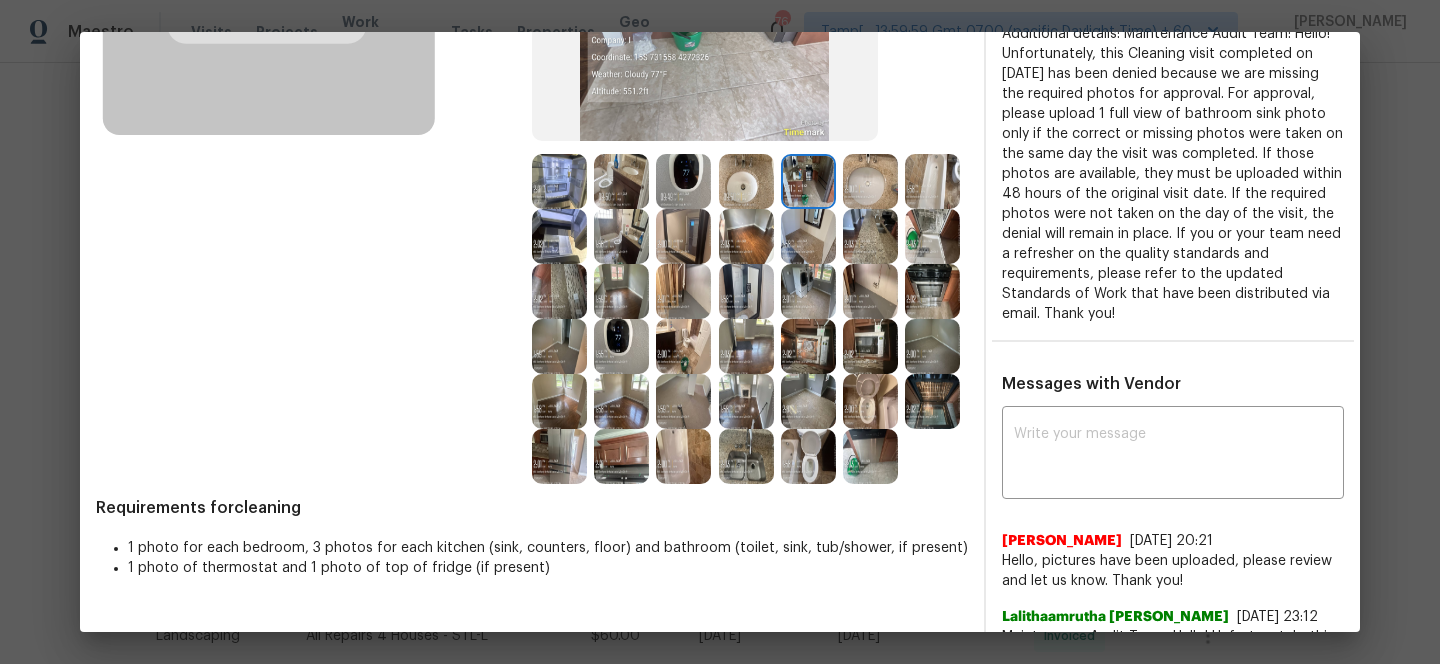 click at bounding box center [746, 456] 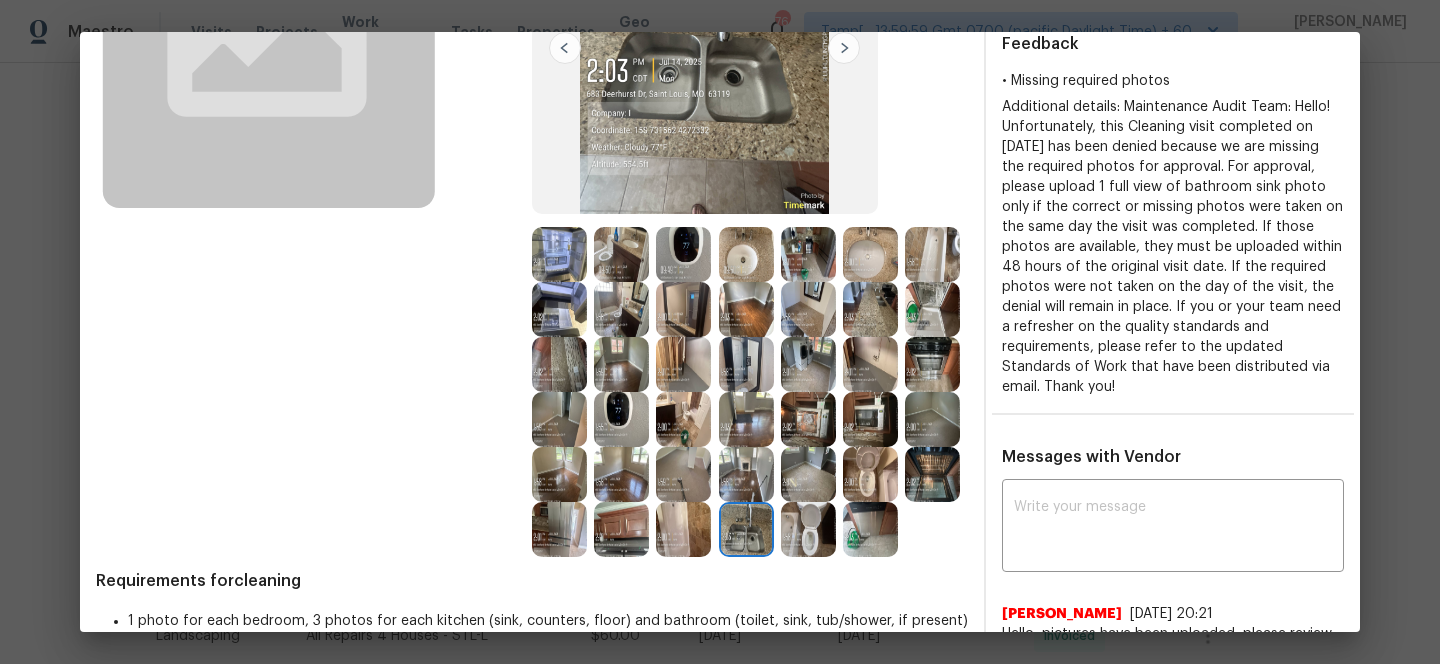 scroll, scrollTop: 295, scrollLeft: 0, axis: vertical 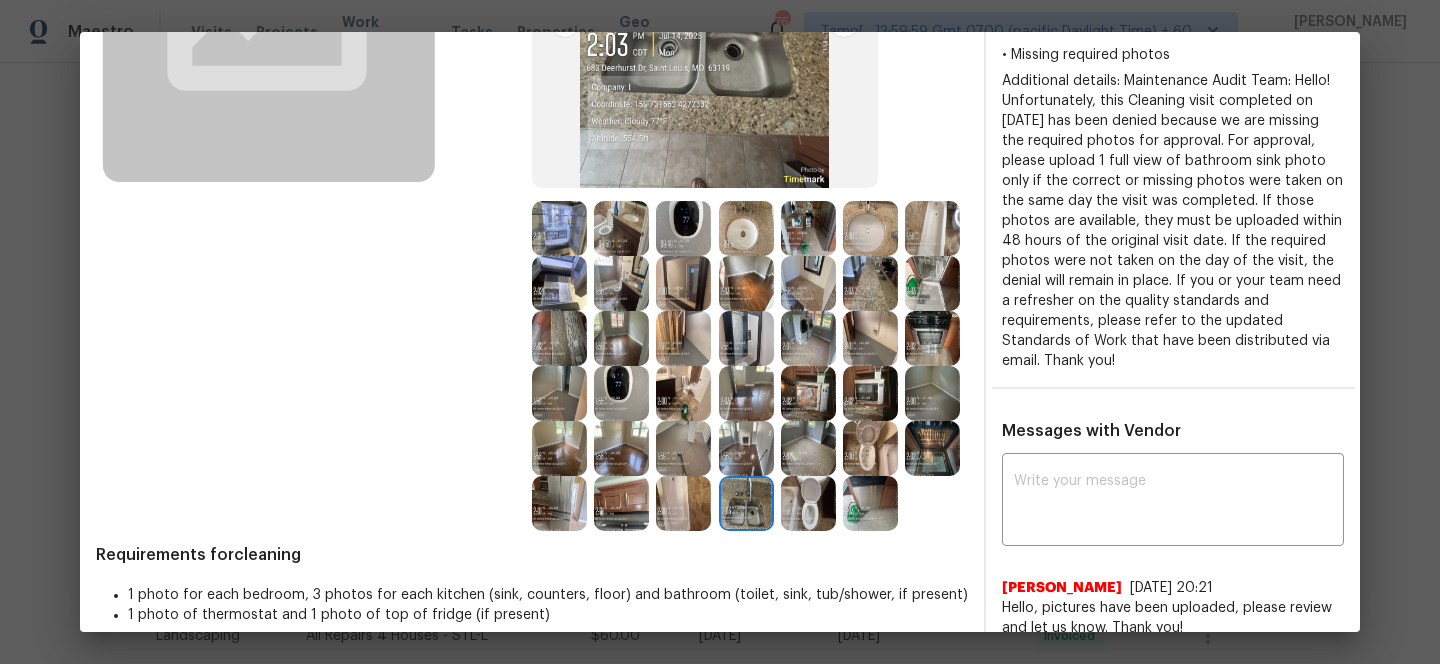 click at bounding box center (746, 503) 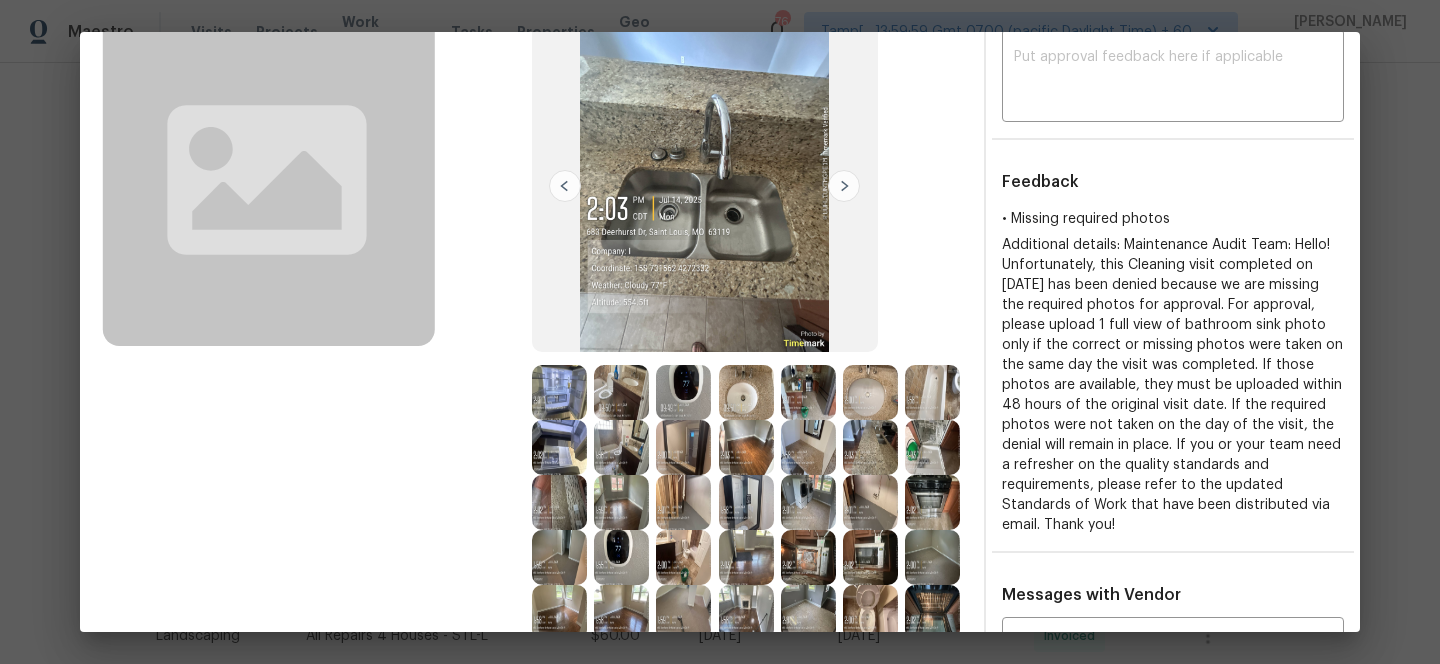scroll, scrollTop: 119, scrollLeft: 0, axis: vertical 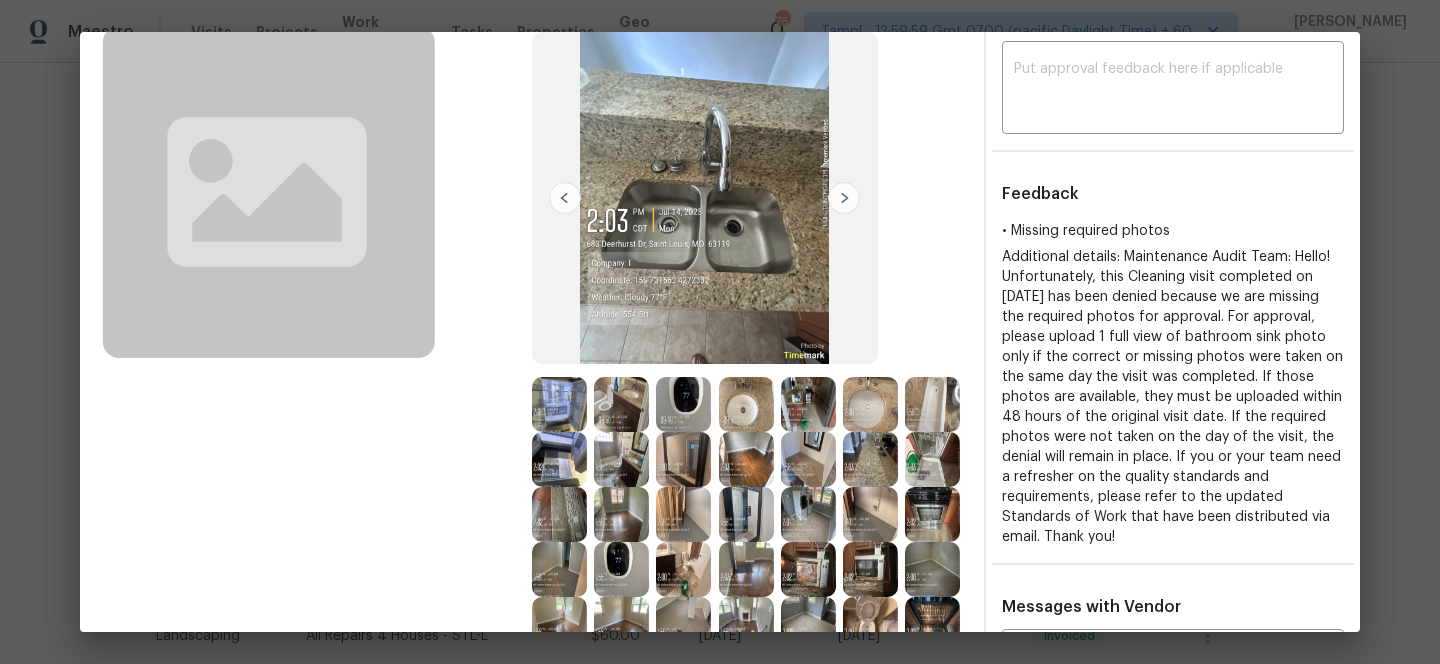 click at bounding box center (565, 198) 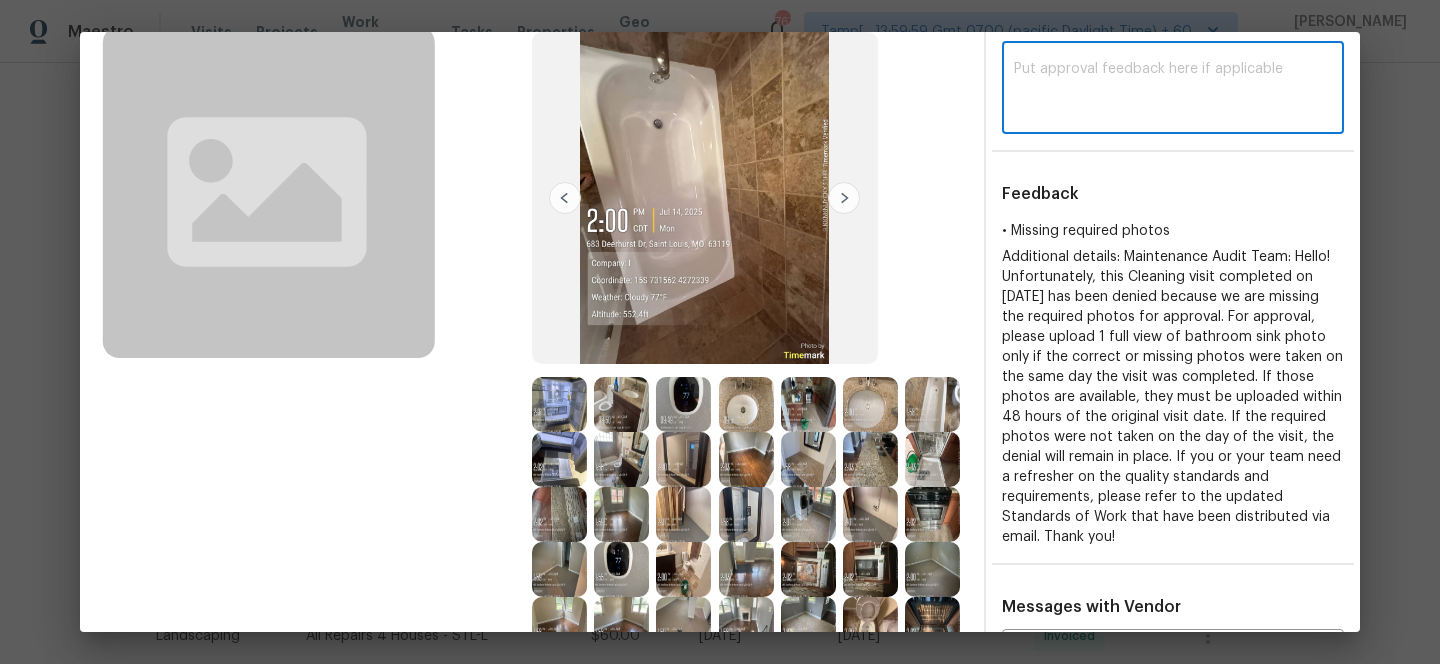 click at bounding box center [1173, 90] 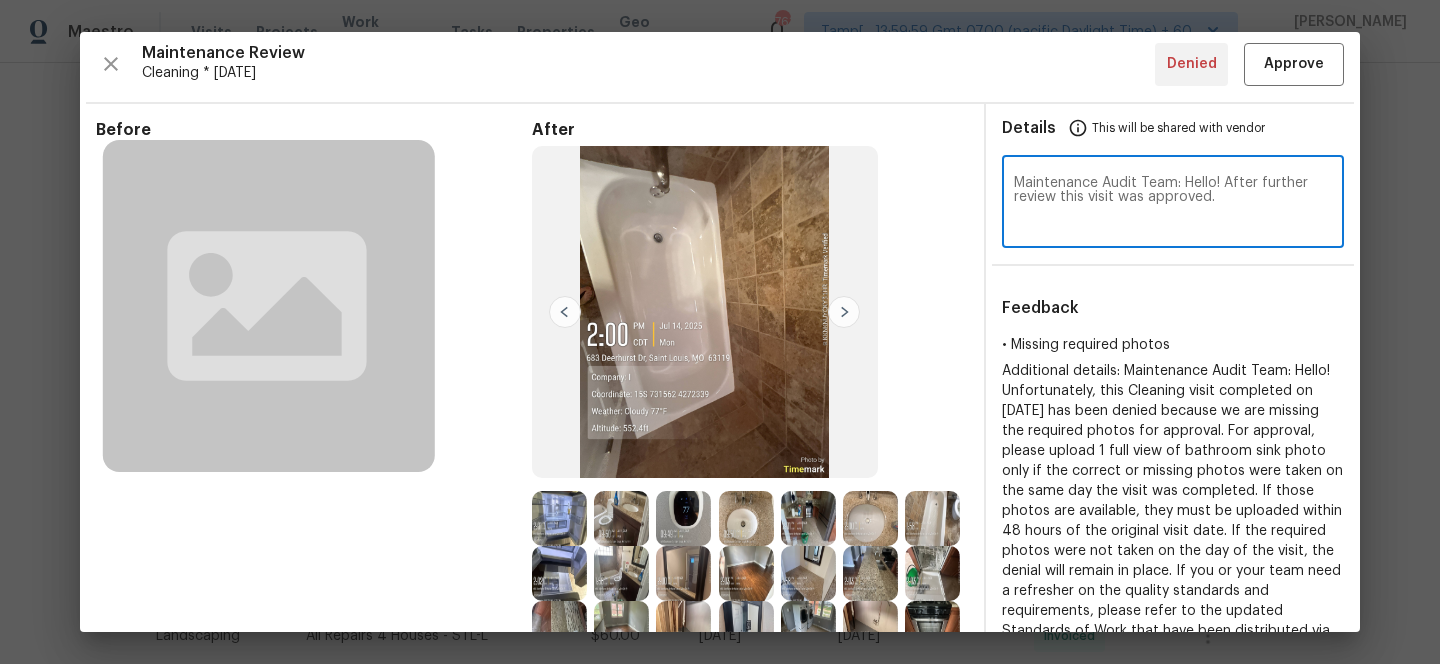 scroll, scrollTop: 0, scrollLeft: 0, axis: both 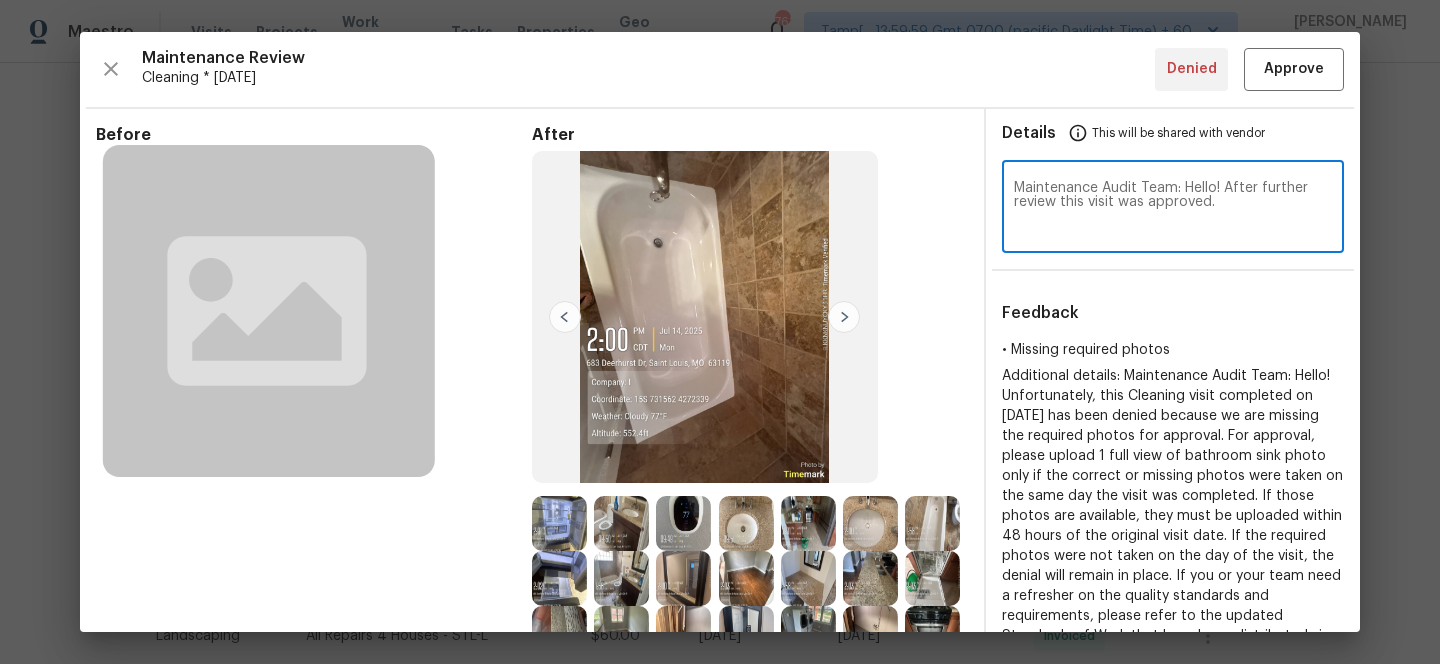 type on "Maintenance Audit Team: Hello! After further review this visit was approved." 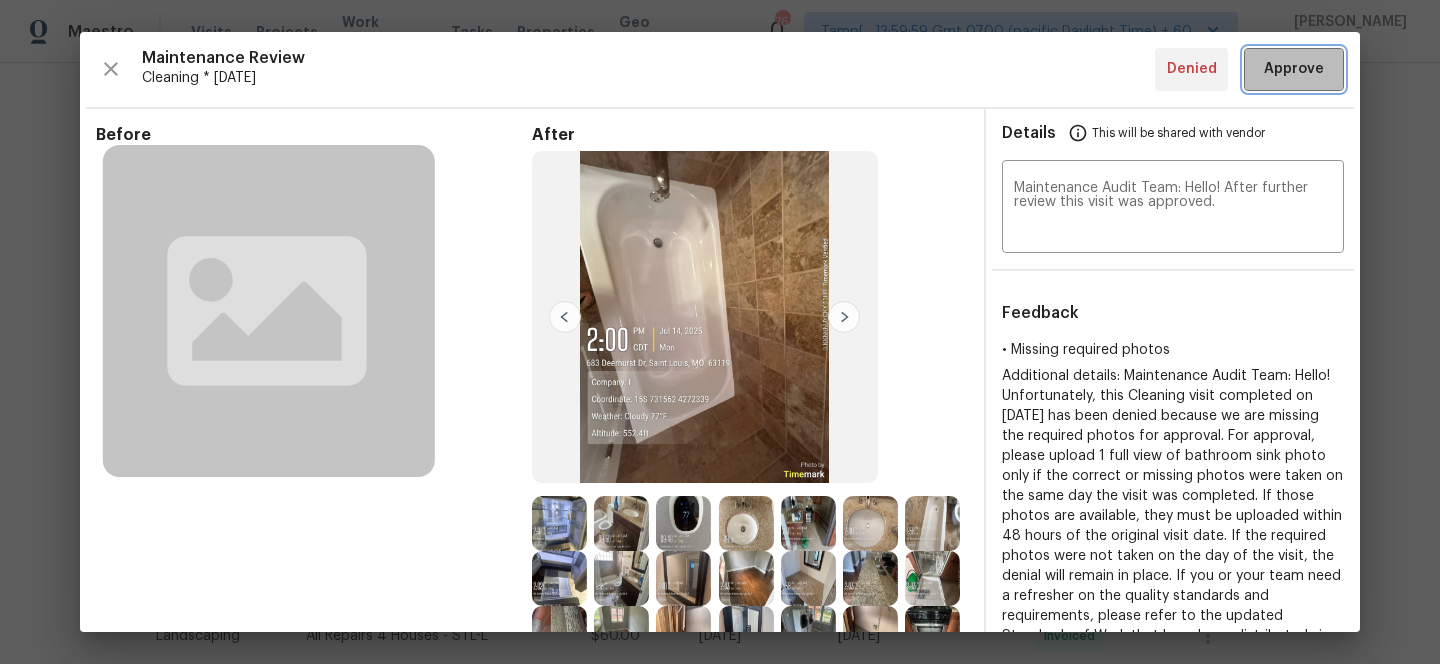 click on "Approve" at bounding box center [1294, 69] 